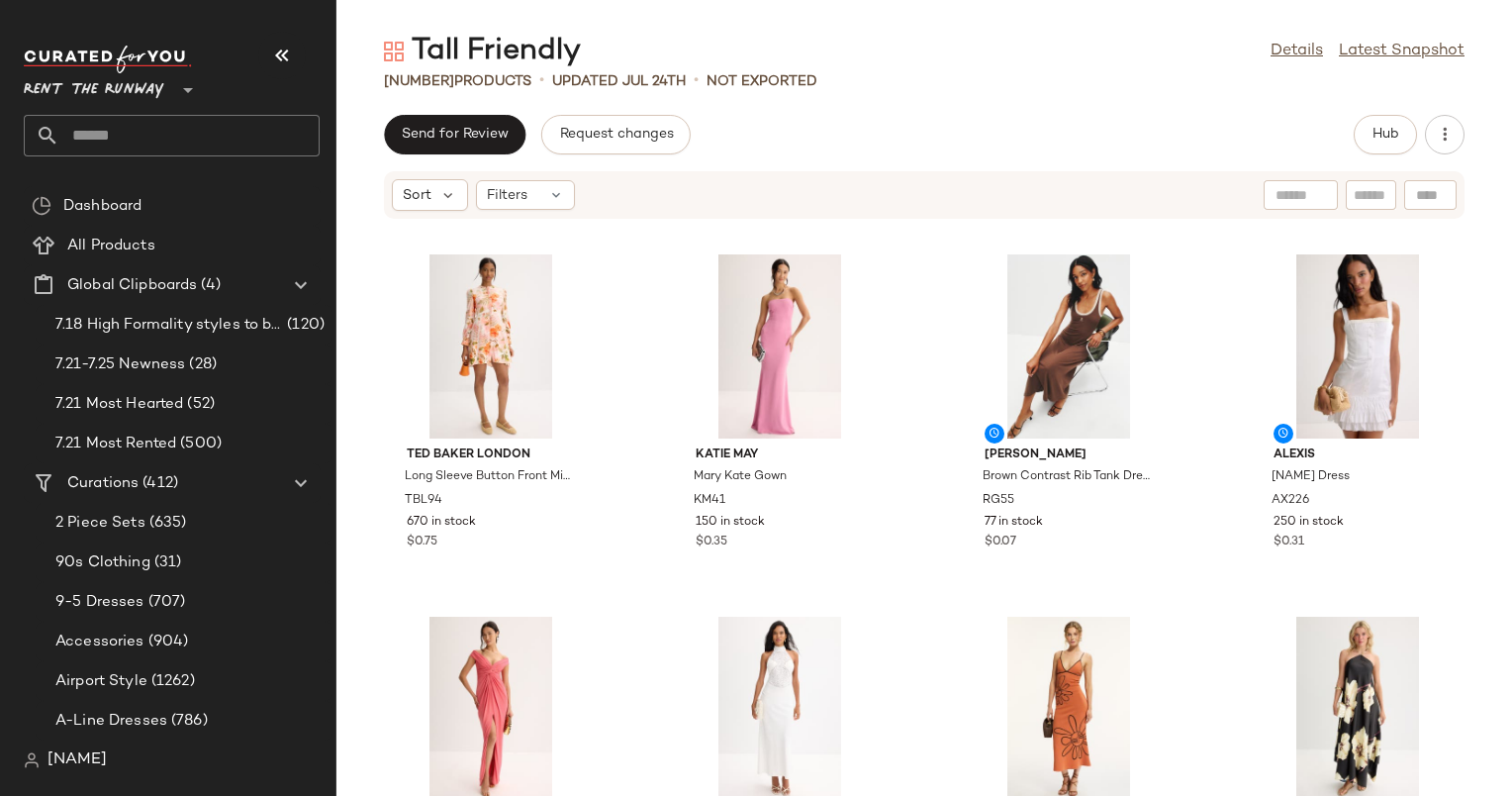 scroll, scrollTop: 0, scrollLeft: 0, axis: both 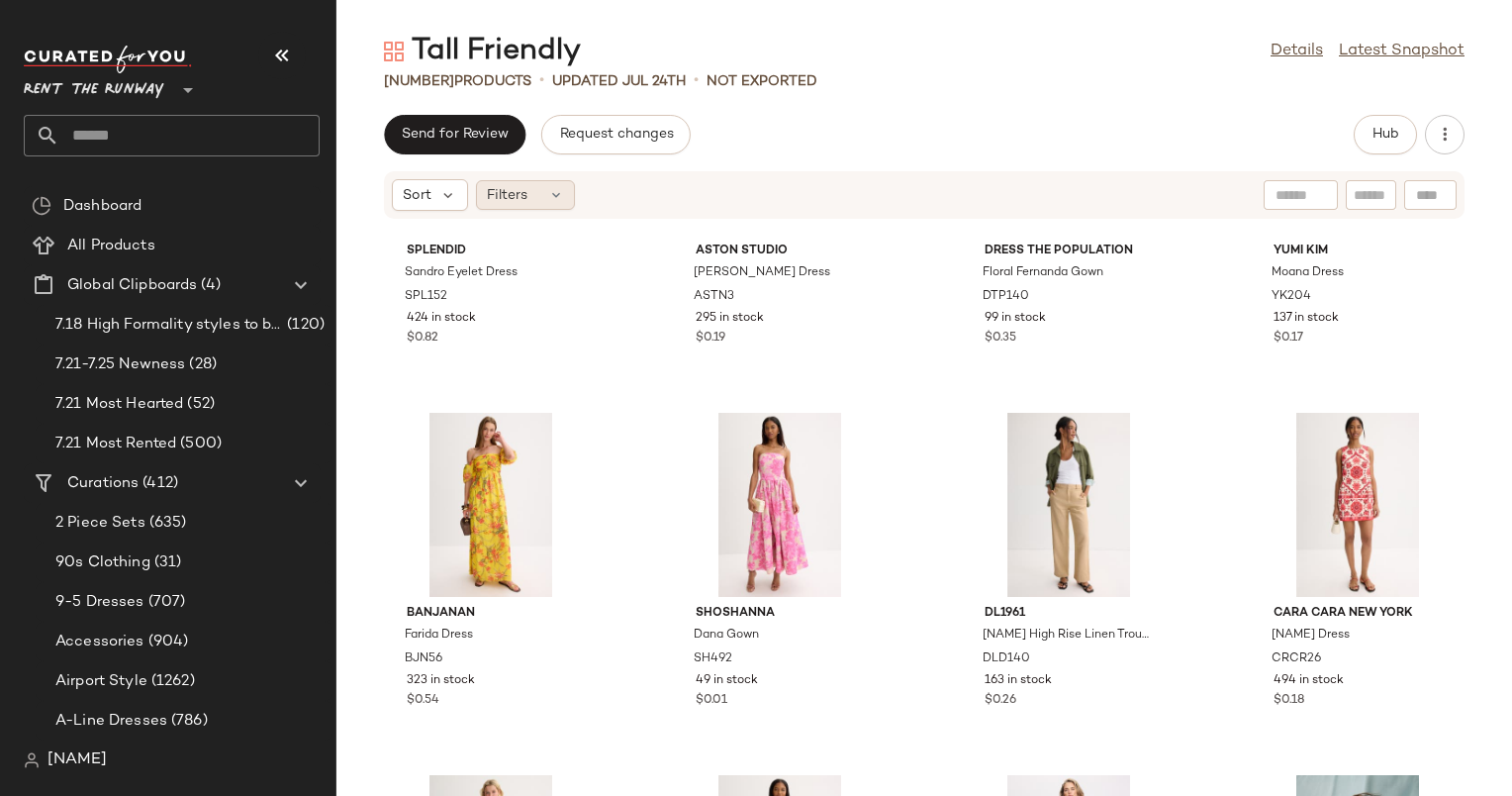 click at bounding box center [556, 195] 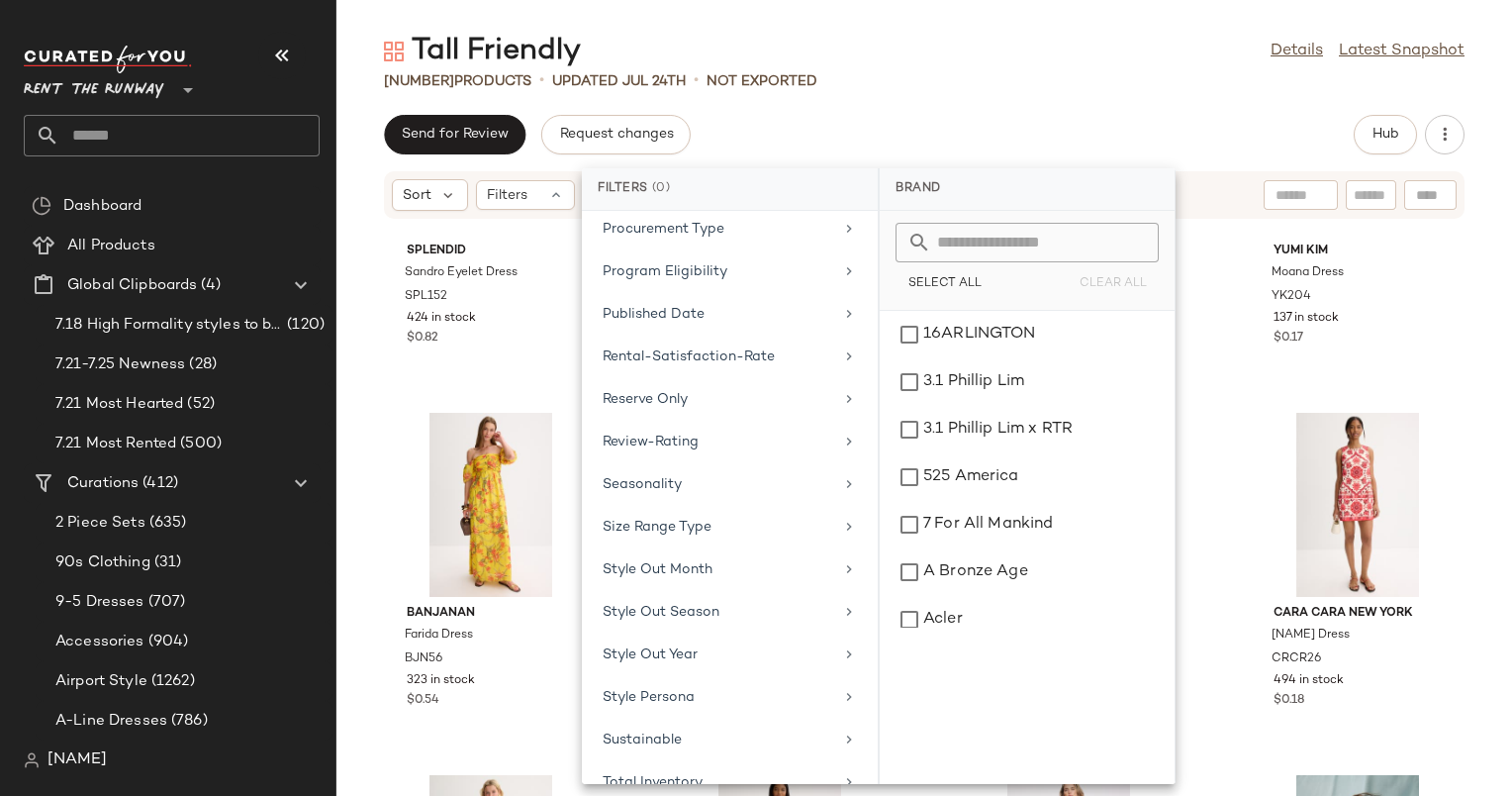 scroll, scrollTop: 1804, scrollLeft: 0, axis: vertical 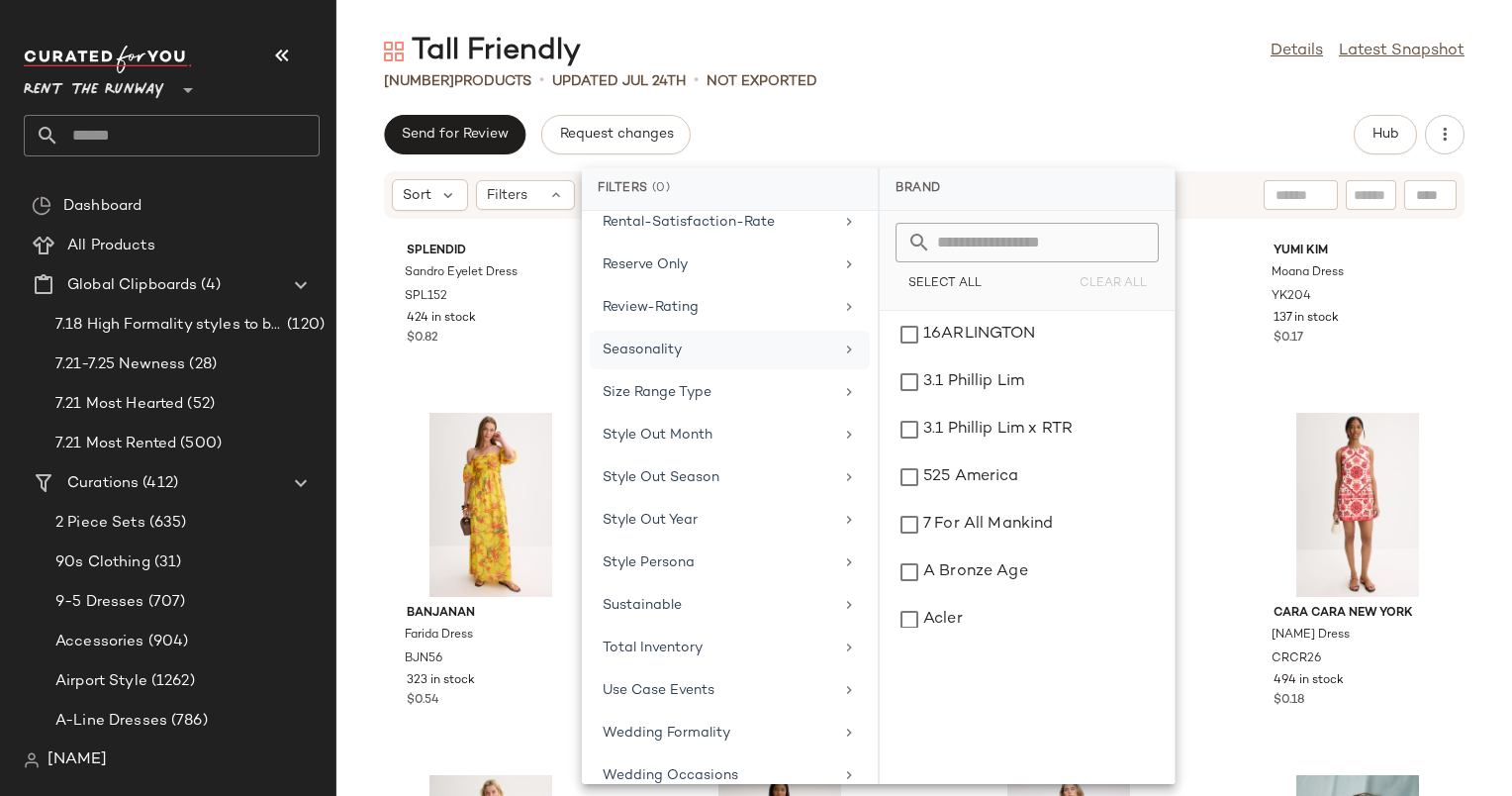 click on "Seasonality" at bounding box center (717, 349) 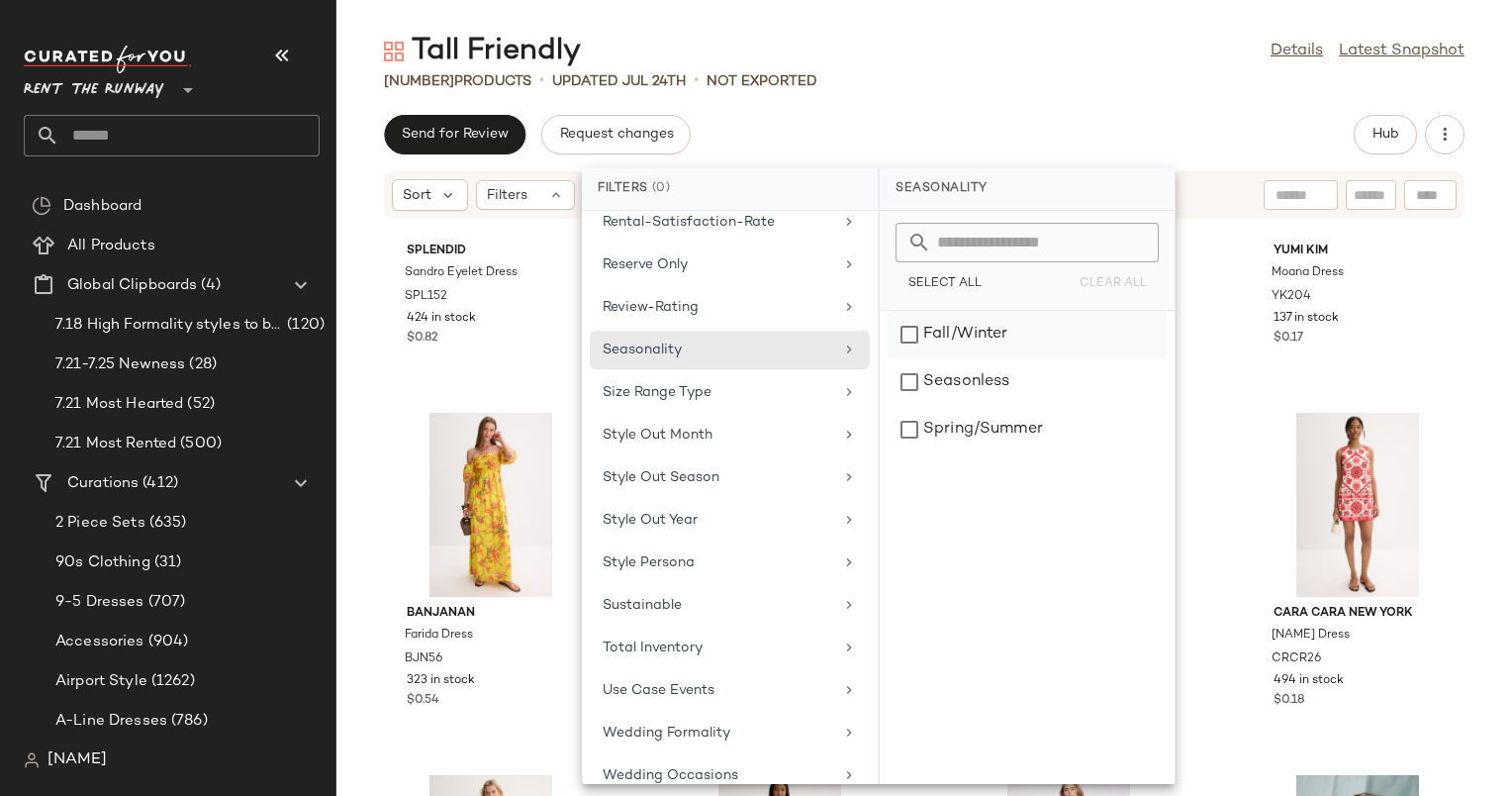 click on "Fall/Winter" 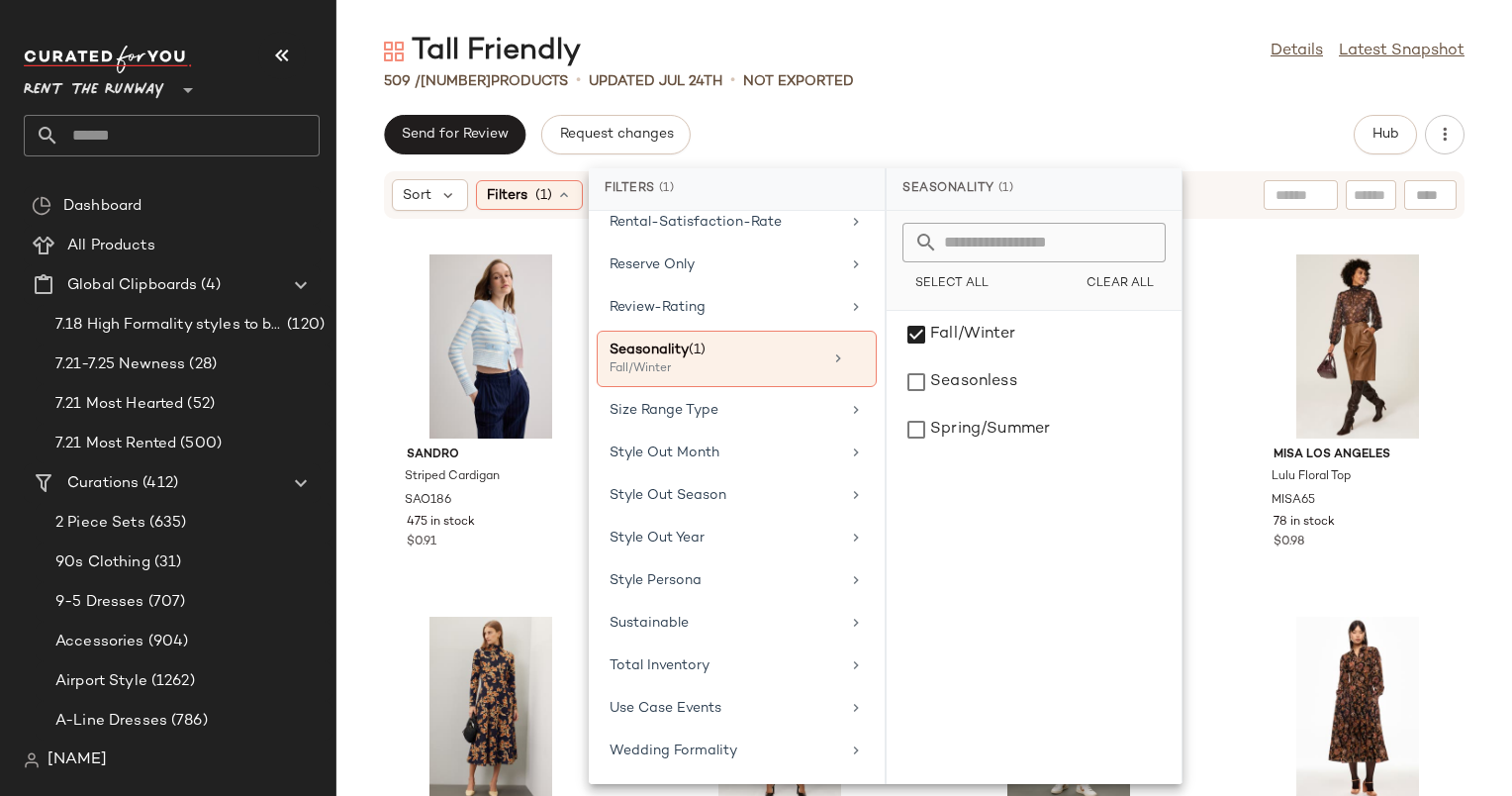 click on "Tall Friendly  Details   Latest Snapshot  509 /  2276   Products   •   updated Jul 24th  •   Not Exported   Send for Review   Request changes   Hub  Sort  Filters  (1)   Reset  Sandro Striped Cardigan SAO186 475 in stock $0.91 DUNST Summer Tweed Jacket DUN24 342 in stock $0.64 Ulla Johnson Twyla Pullover UJ177 306 in stock $0.98 MISA Los Angeles Lulu Floral Top MISA65 78 in stock $0.98 Tanya Taylor Floral Thea Dress TNT267 213 in stock $0.98 Derek Lam 10 Crosby x RTR Brown Animal Print Sweater DLC141 185 in stock $1 Thakoon x RTR Pocket Detail Shacket TKC184 231 in stock $1 Ulla Johnson Celia Paisley Collared Dress UJ202 283 in stock $0.99 Toccin Sofia Racer Mini Dress TOC87 377 in stock $1 Adam Lippes x RTR Navy Sweater Dress ADAMC95 154 in stock $1 Derek Lam 10 Crosby x RTR Smocked Neck Top DLC199 206 in stock $0.98 Marine Layer Lexi Polo Dress MAL38 183 in stock $0.98 Hudson Faux Leather Midi Skirt HDN53 76 in stock $0.54 Jason Wu x RTR Collared Lace Top JWC124 74 in stock $0.45 PAIGE PGE81 $0.43" at bounding box center [924, 414] 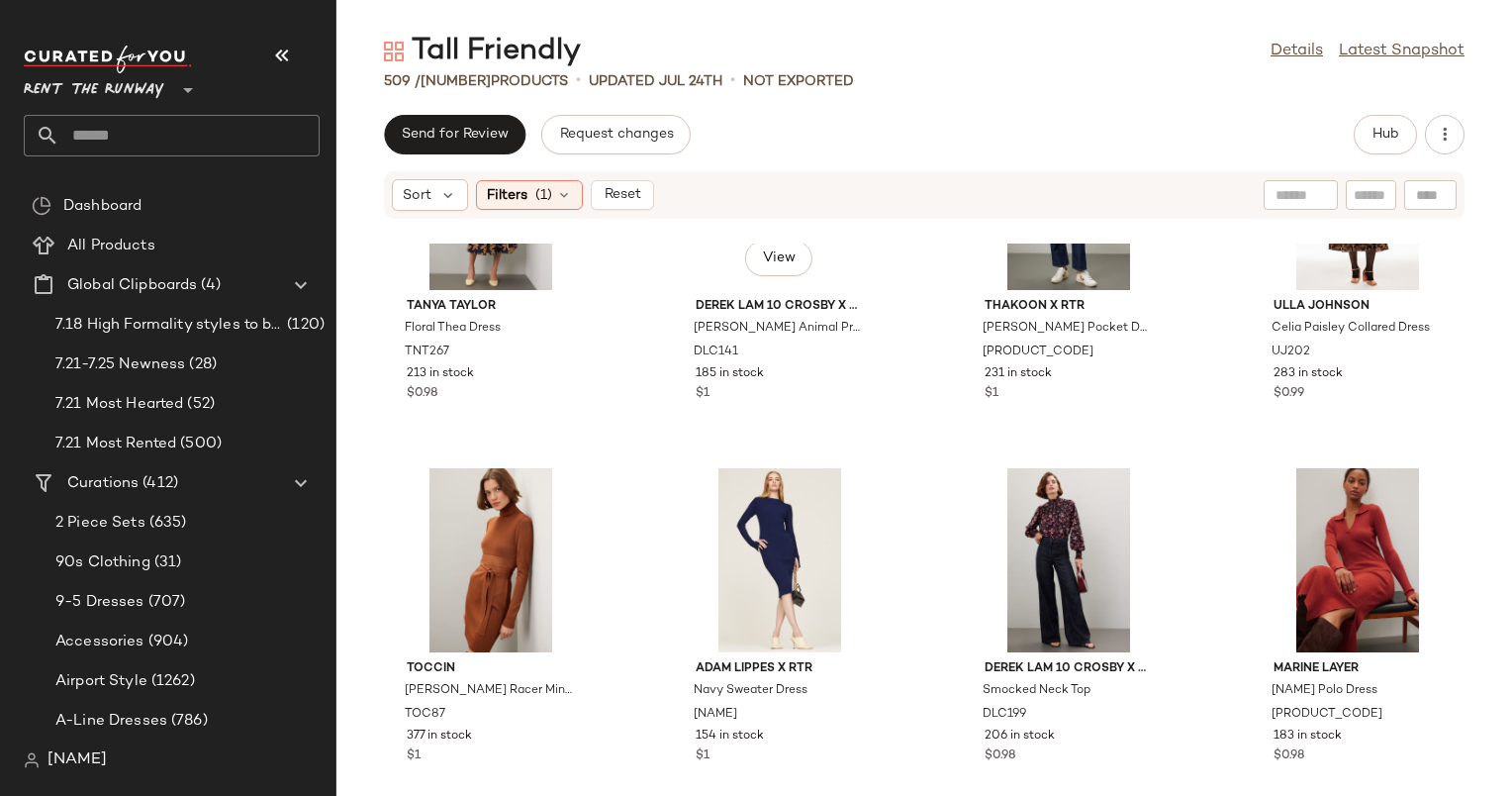 scroll, scrollTop: 0, scrollLeft: 0, axis: both 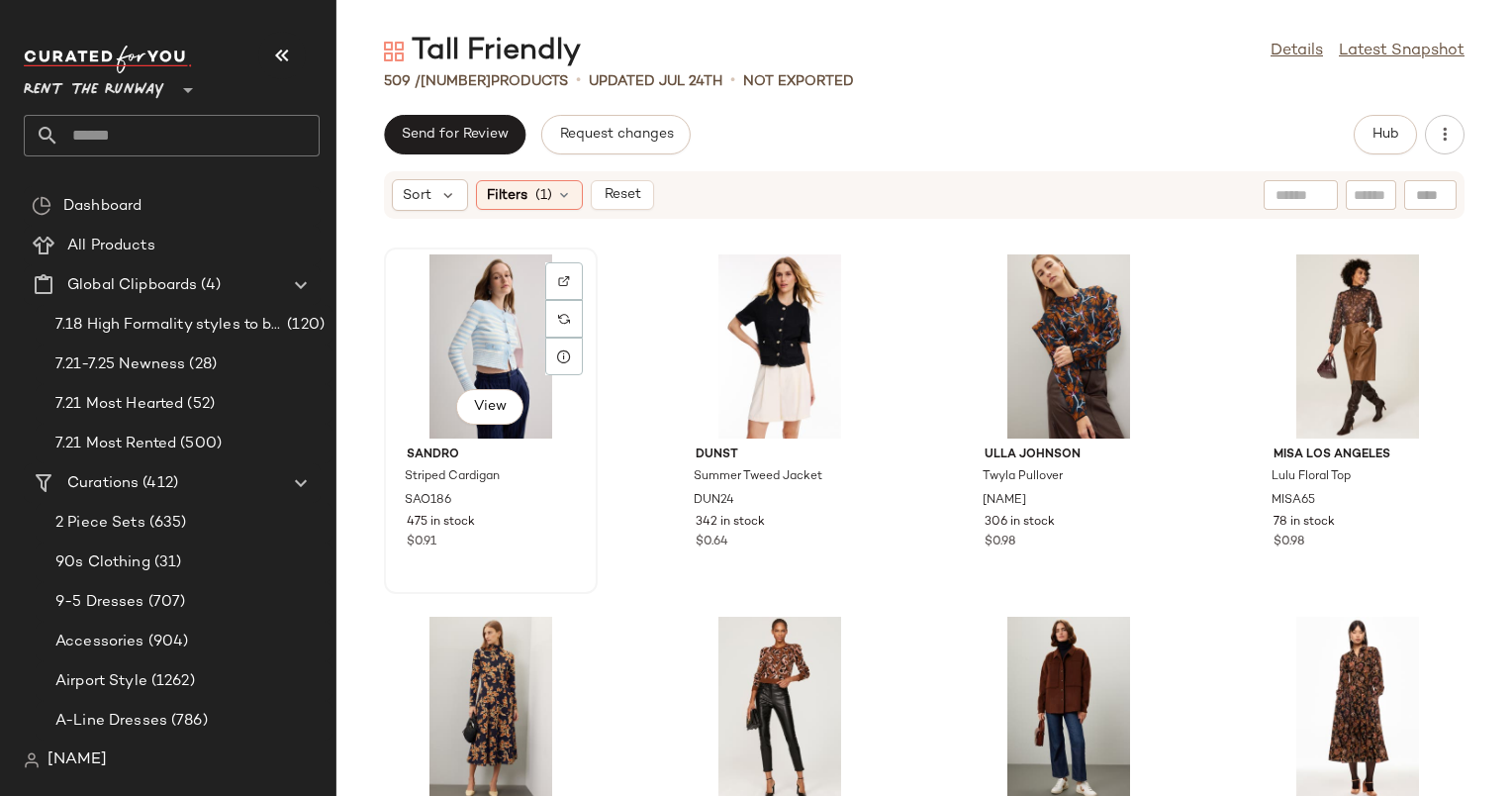 click on "View" 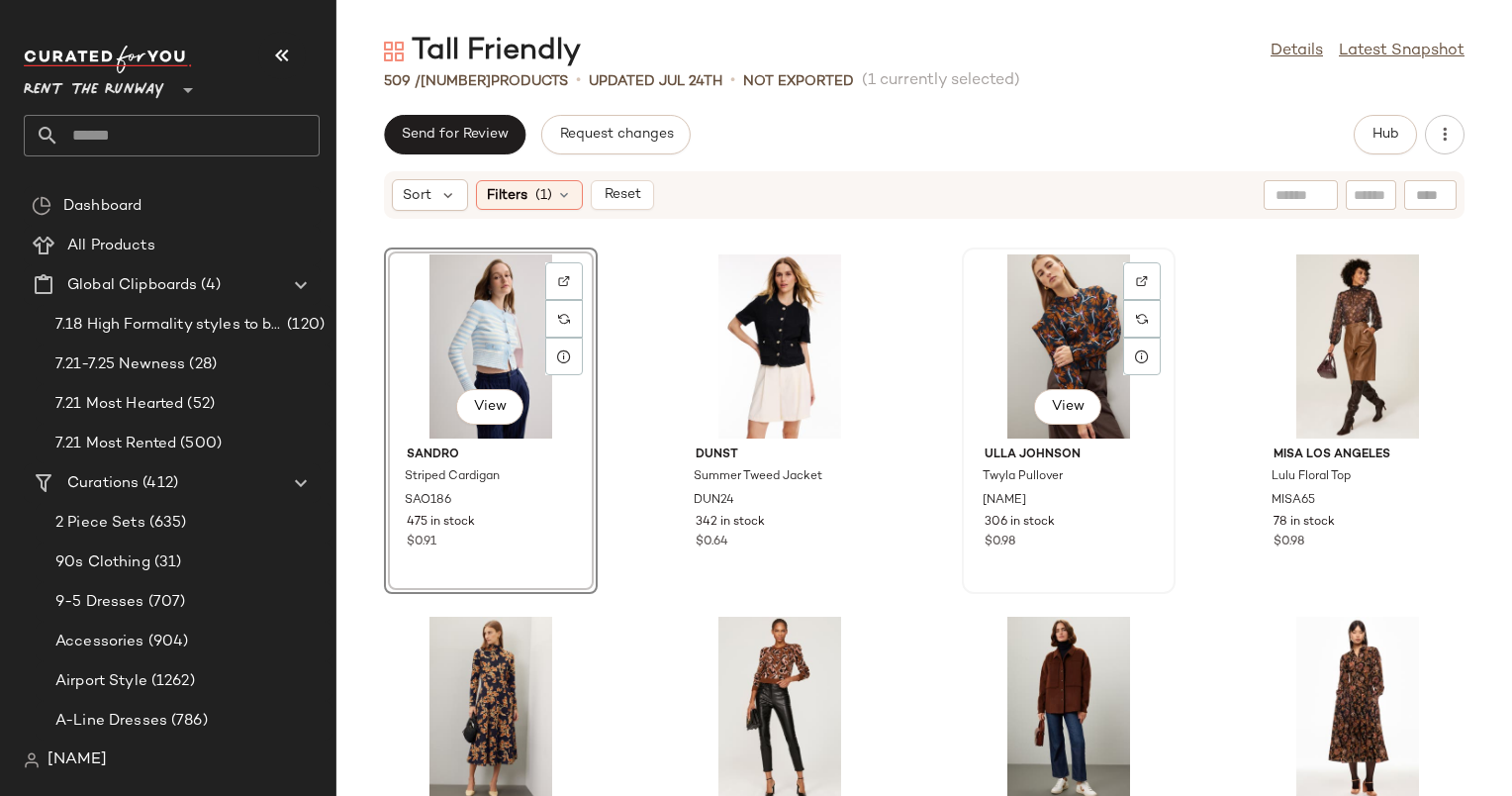 click on "View" 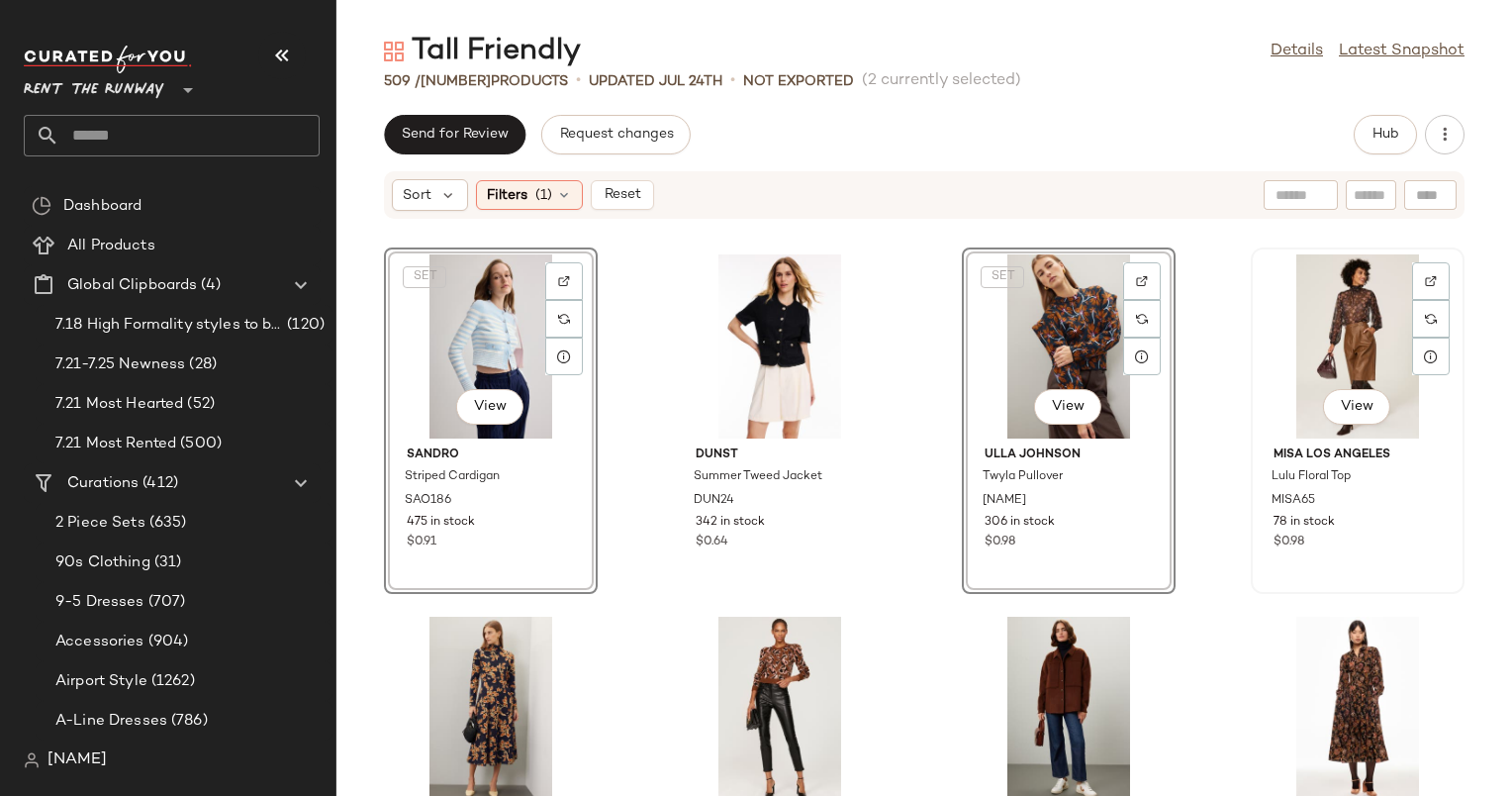 click on "View" 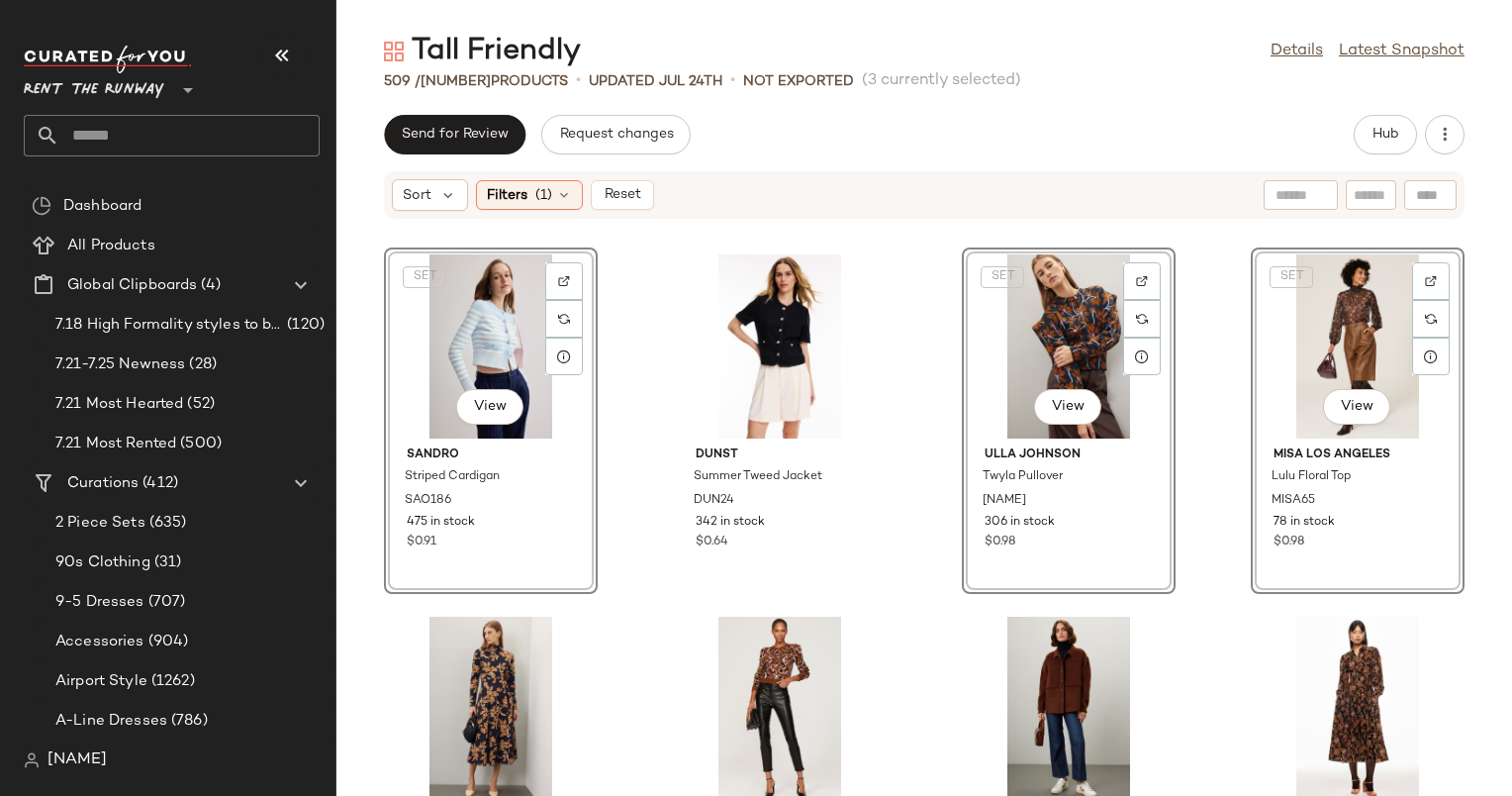 scroll, scrollTop: 273, scrollLeft: 0, axis: vertical 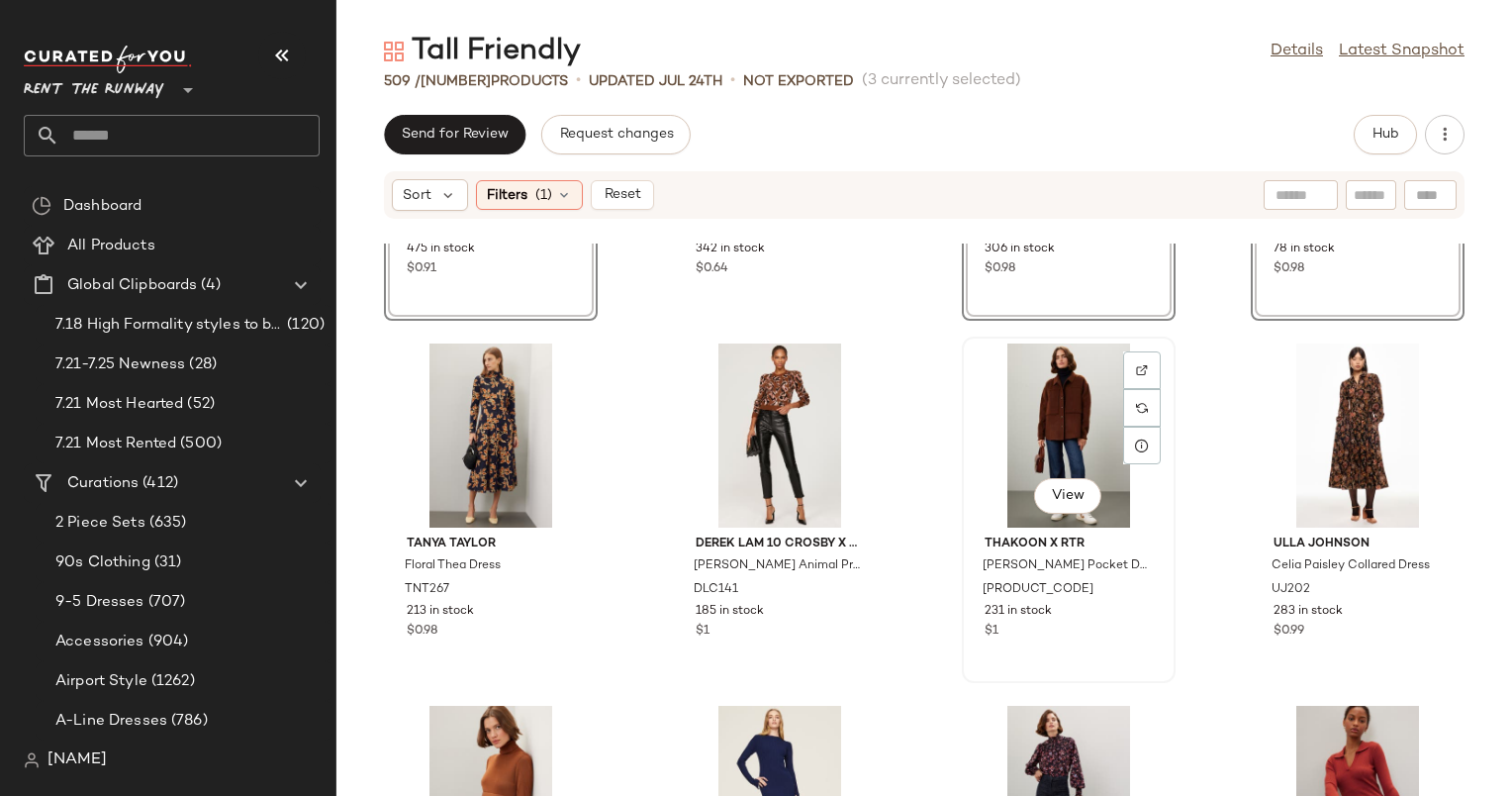 click on "View" 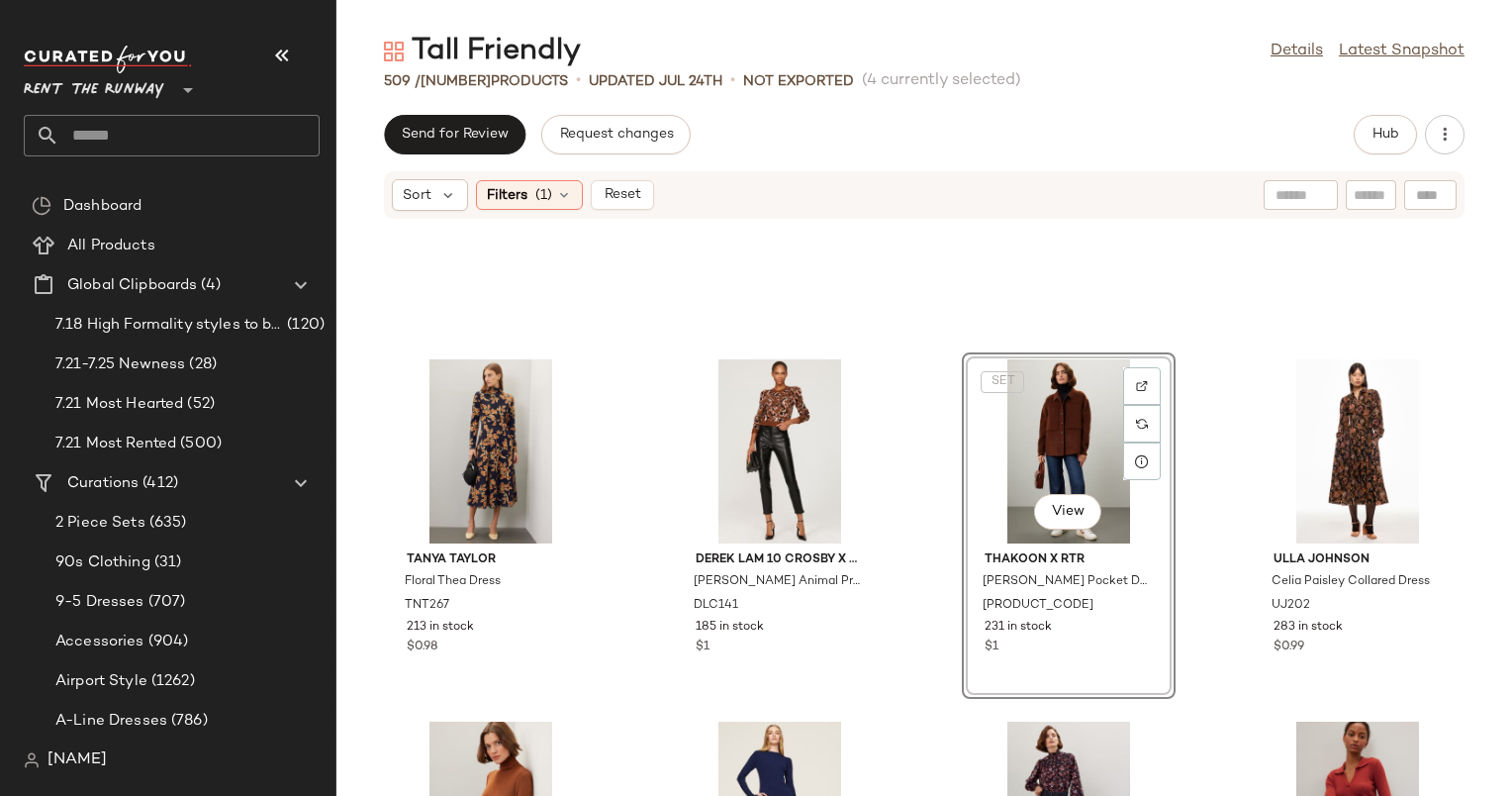 scroll, scrollTop: 507, scrollLeft: 0, axis: vertical 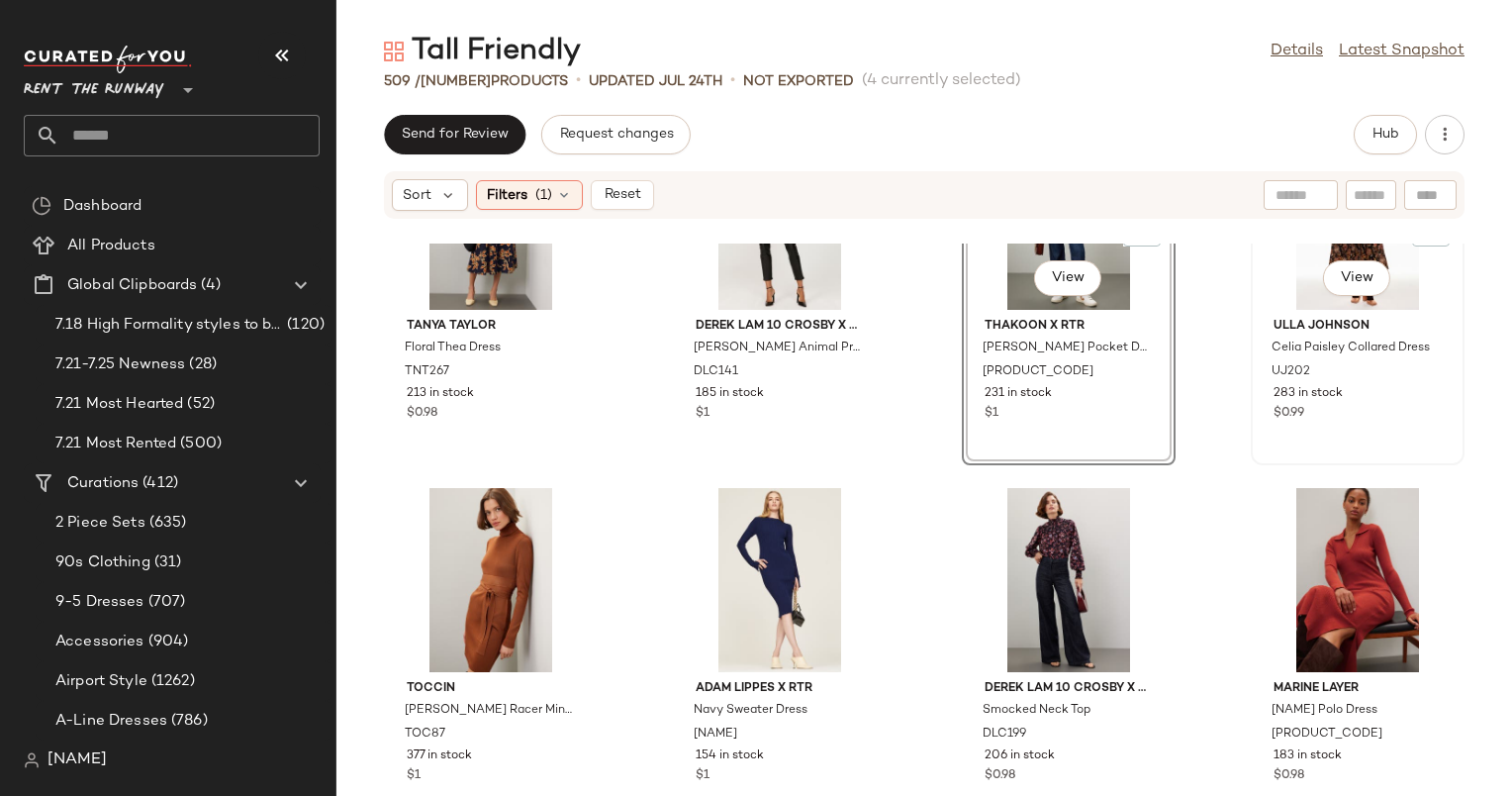 type 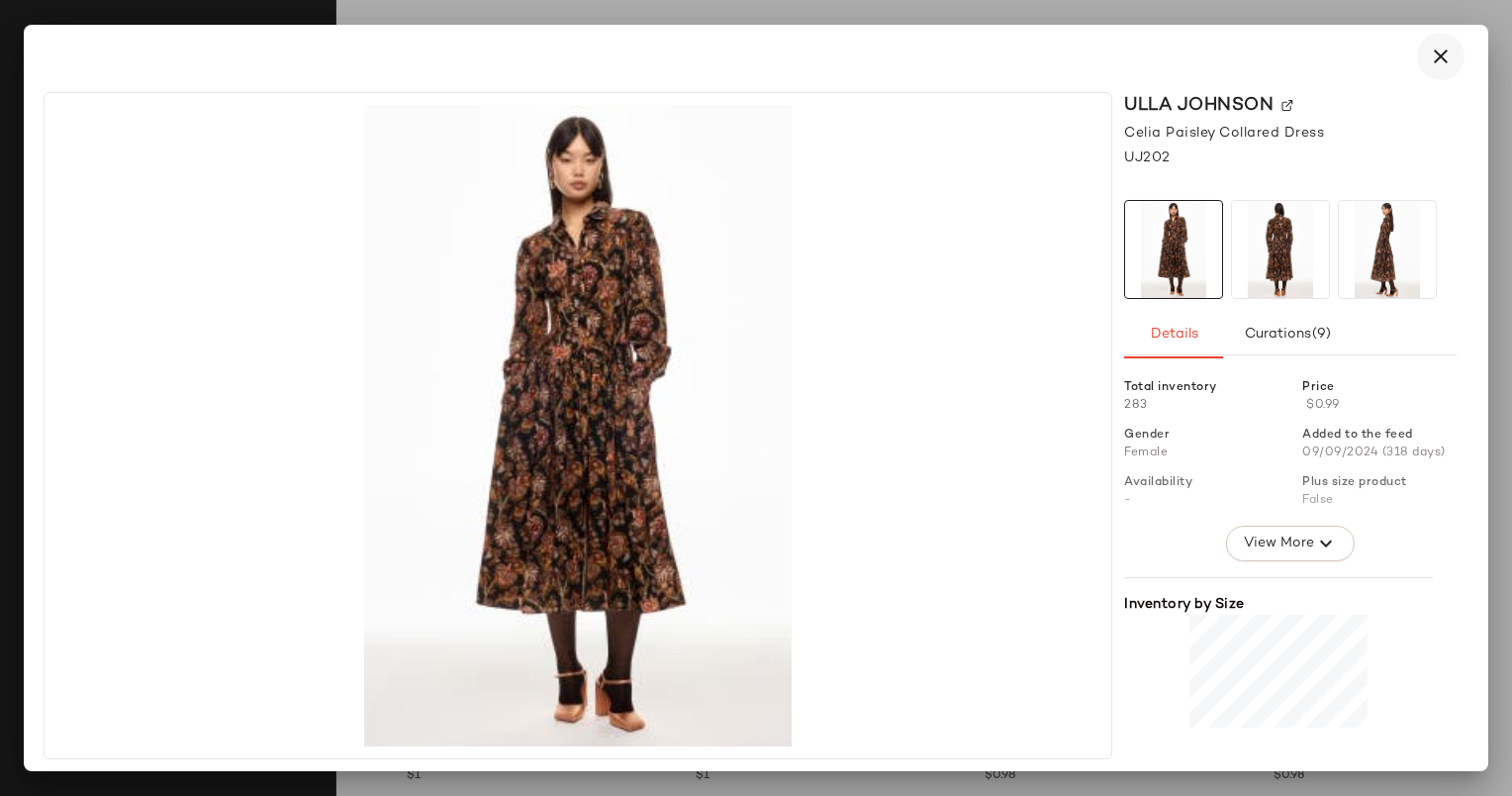 type 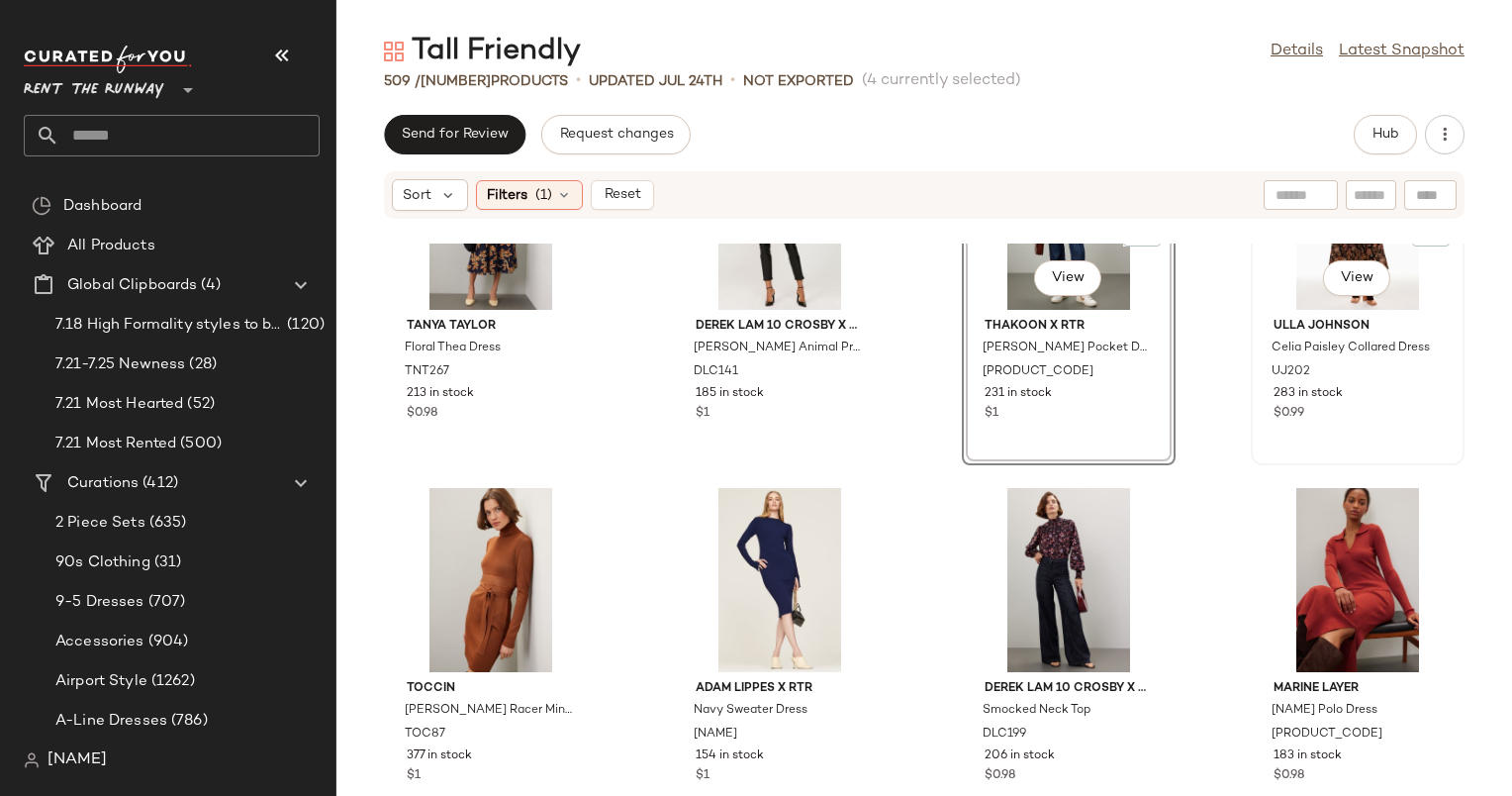 click on "View" 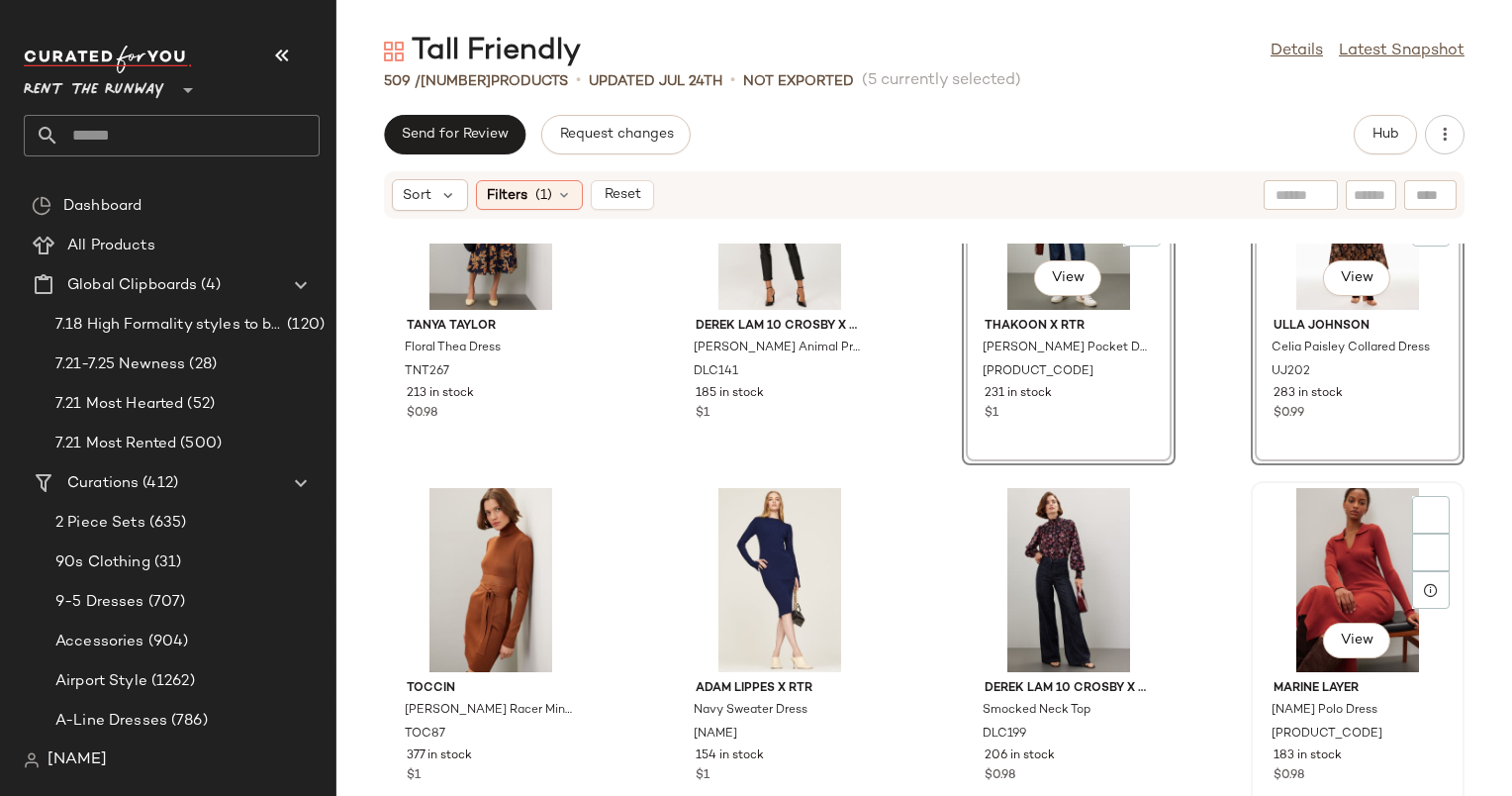 click on "View" 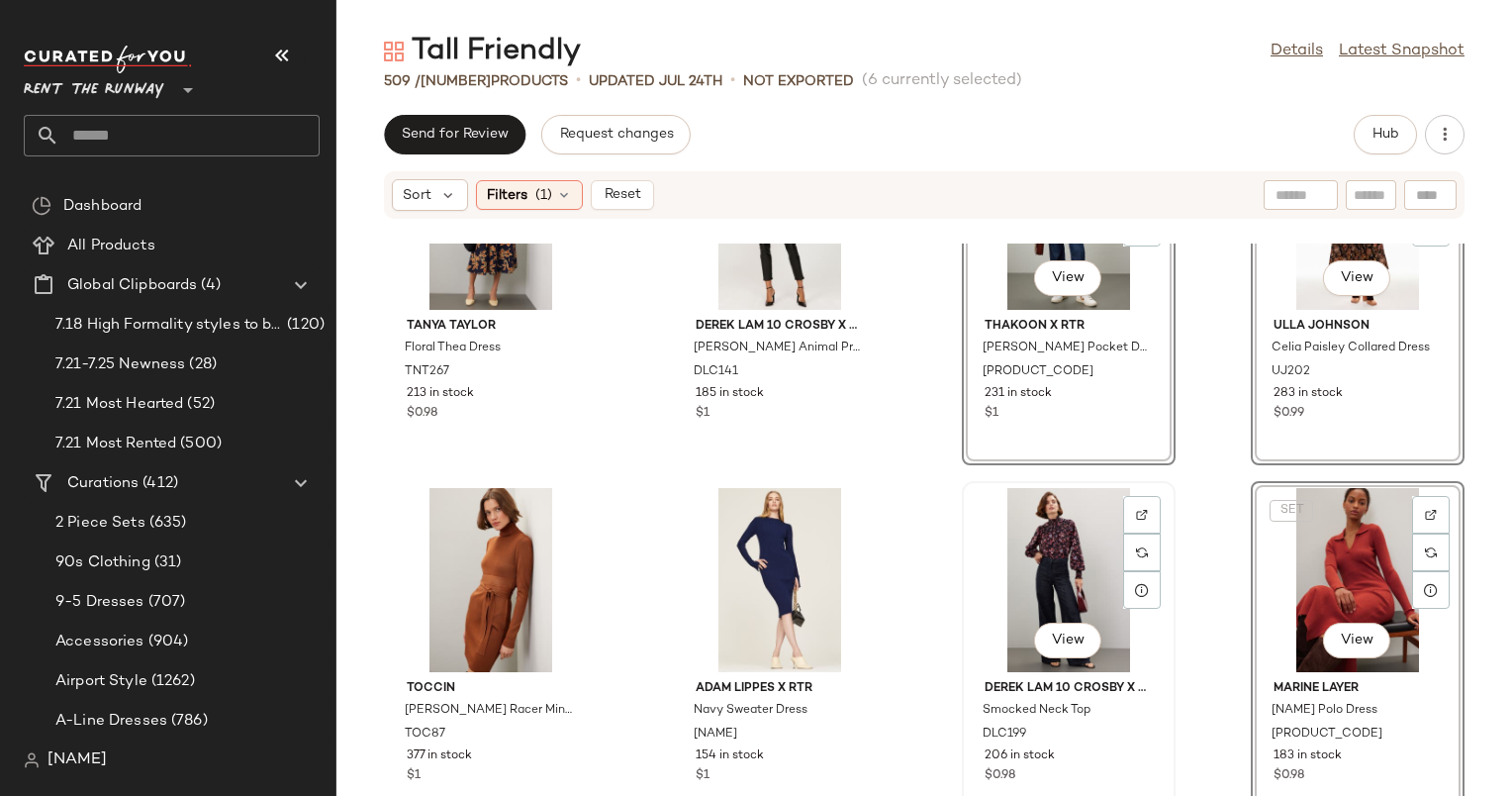 click on "View" 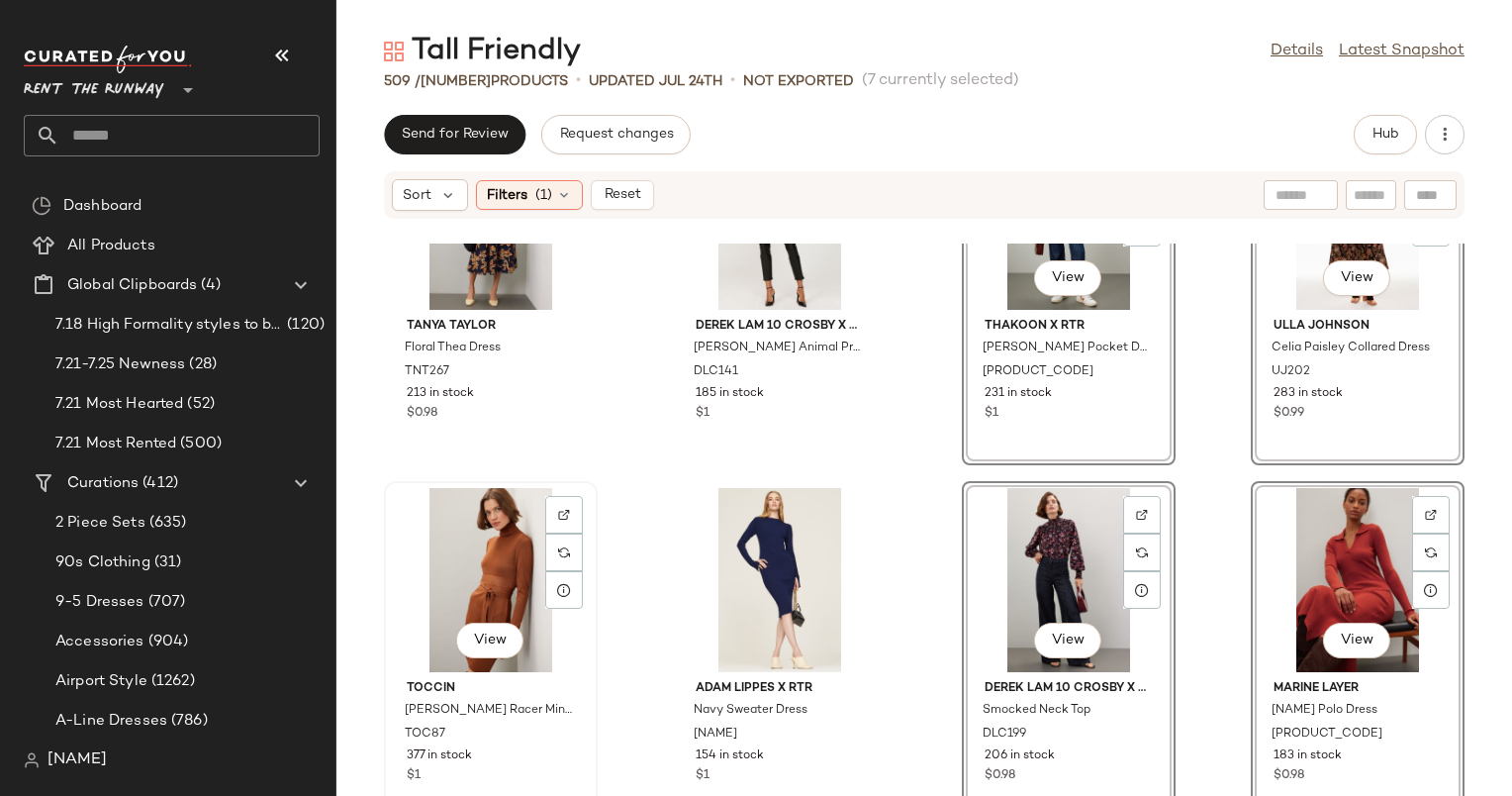 click on "View" 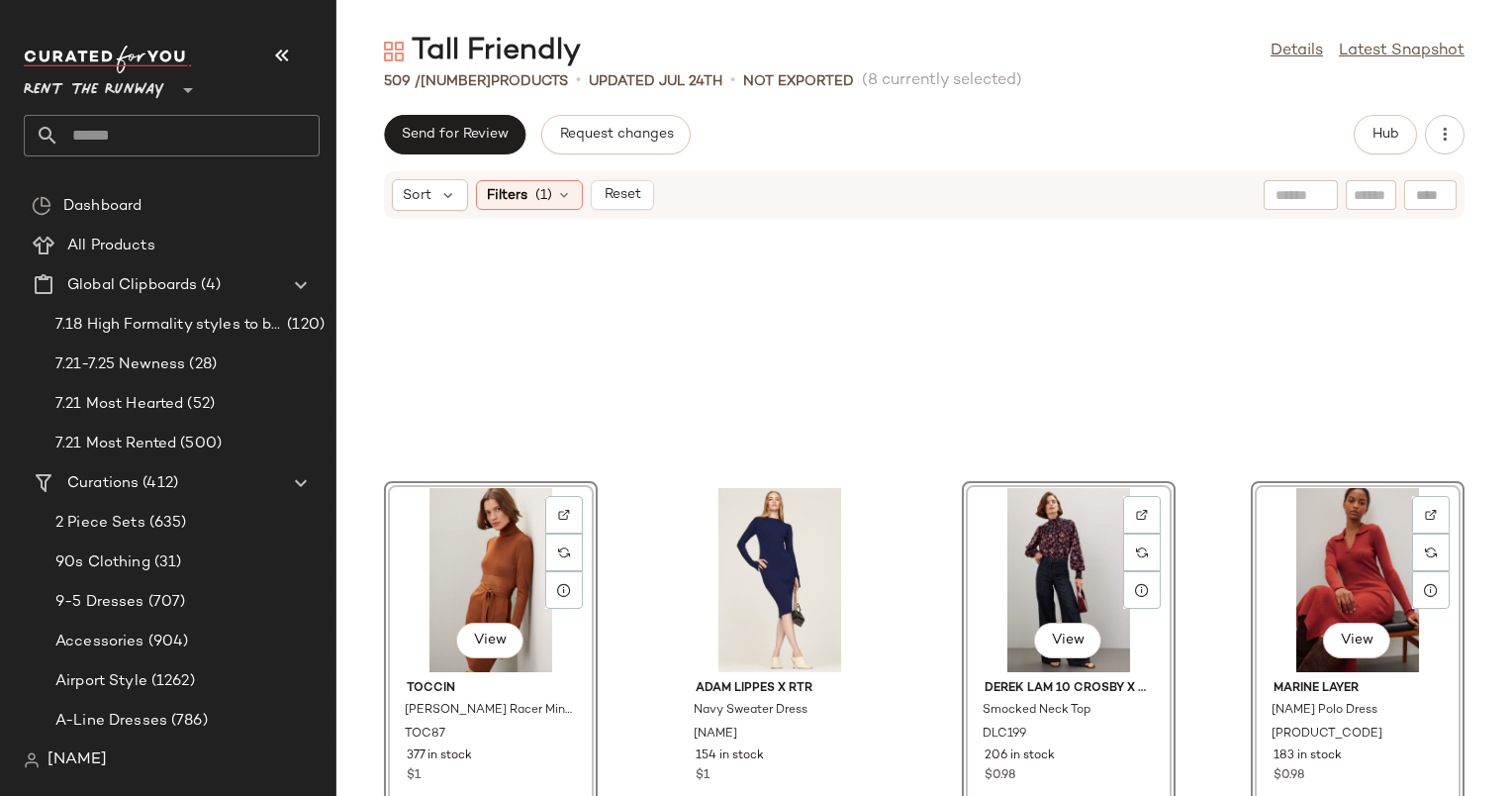scroll, scrollTop: 930, scrollLeft: 0, axis: vertical 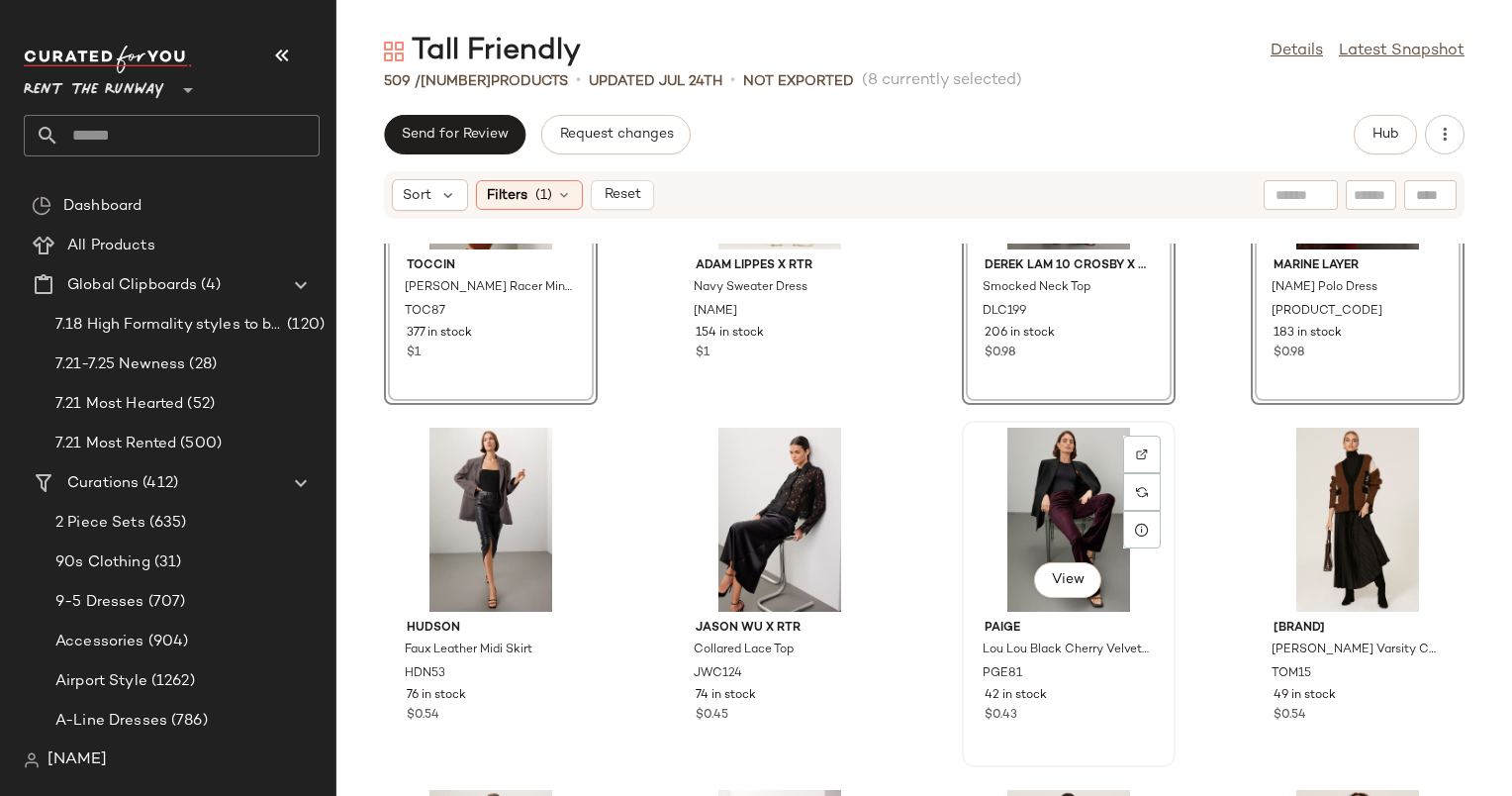 click on "View" 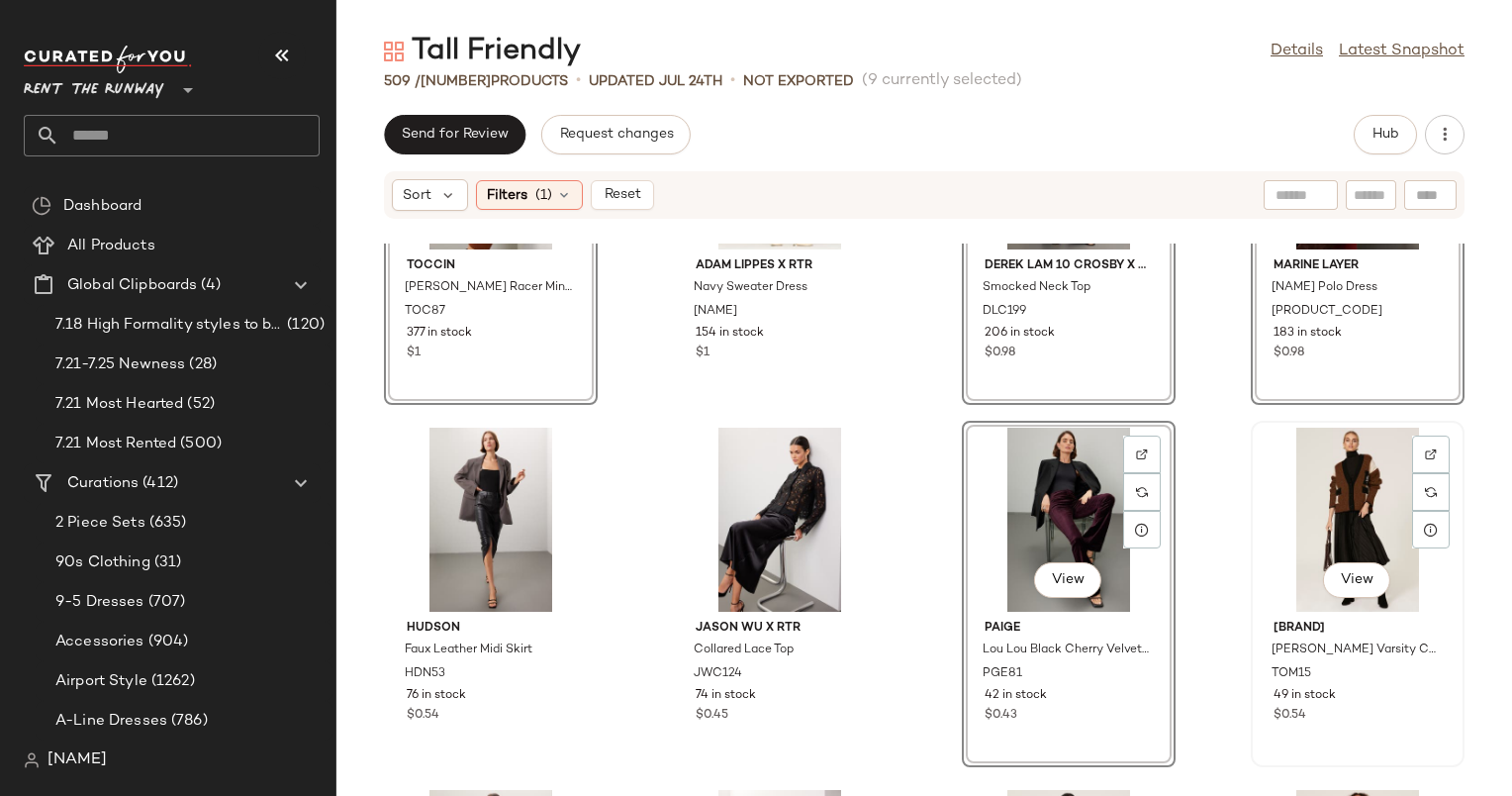 click on "View" 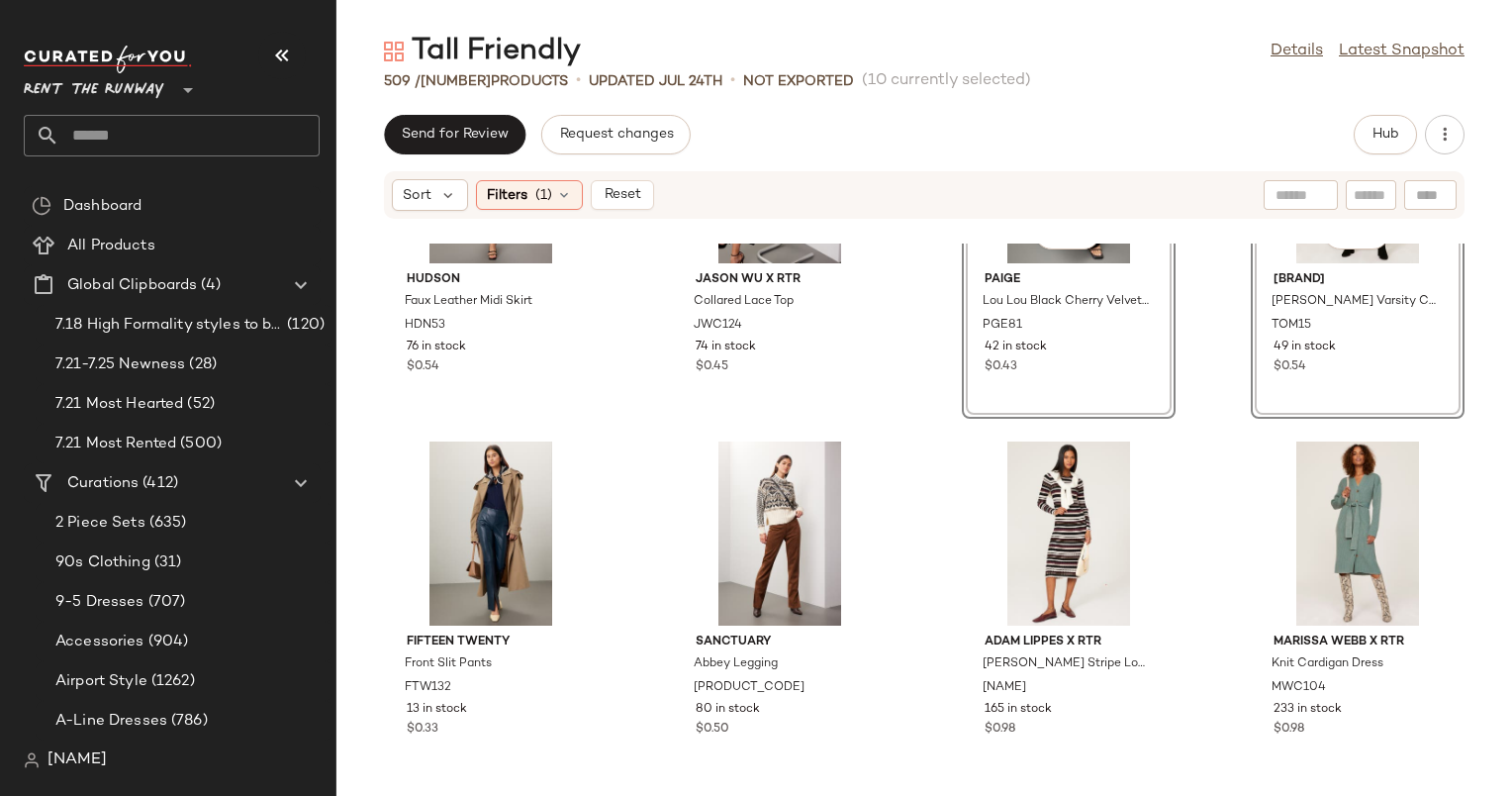 scroll, scrollTop: 1056, scrollLeft: 0, axis: vertical 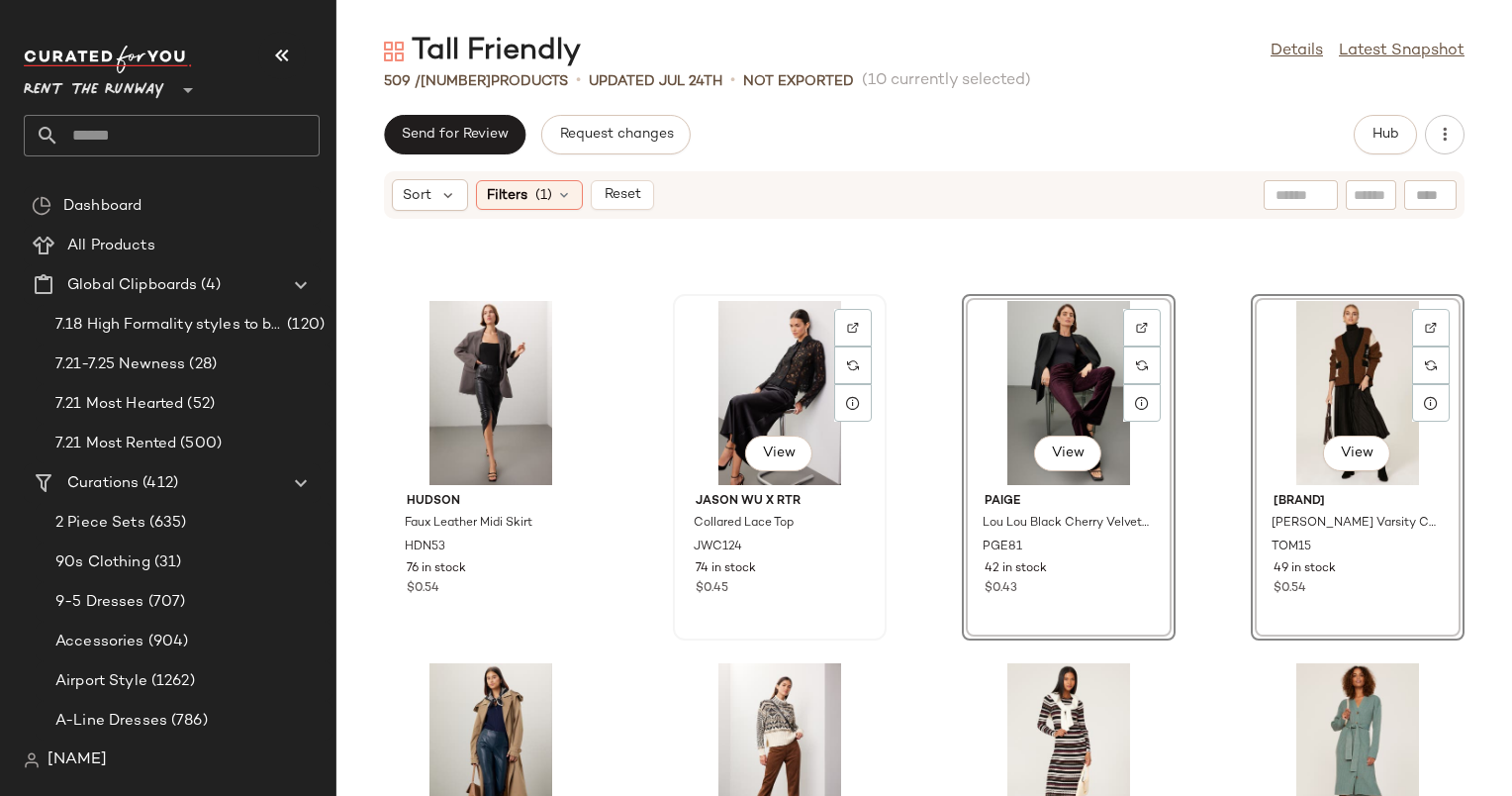 click on "View" 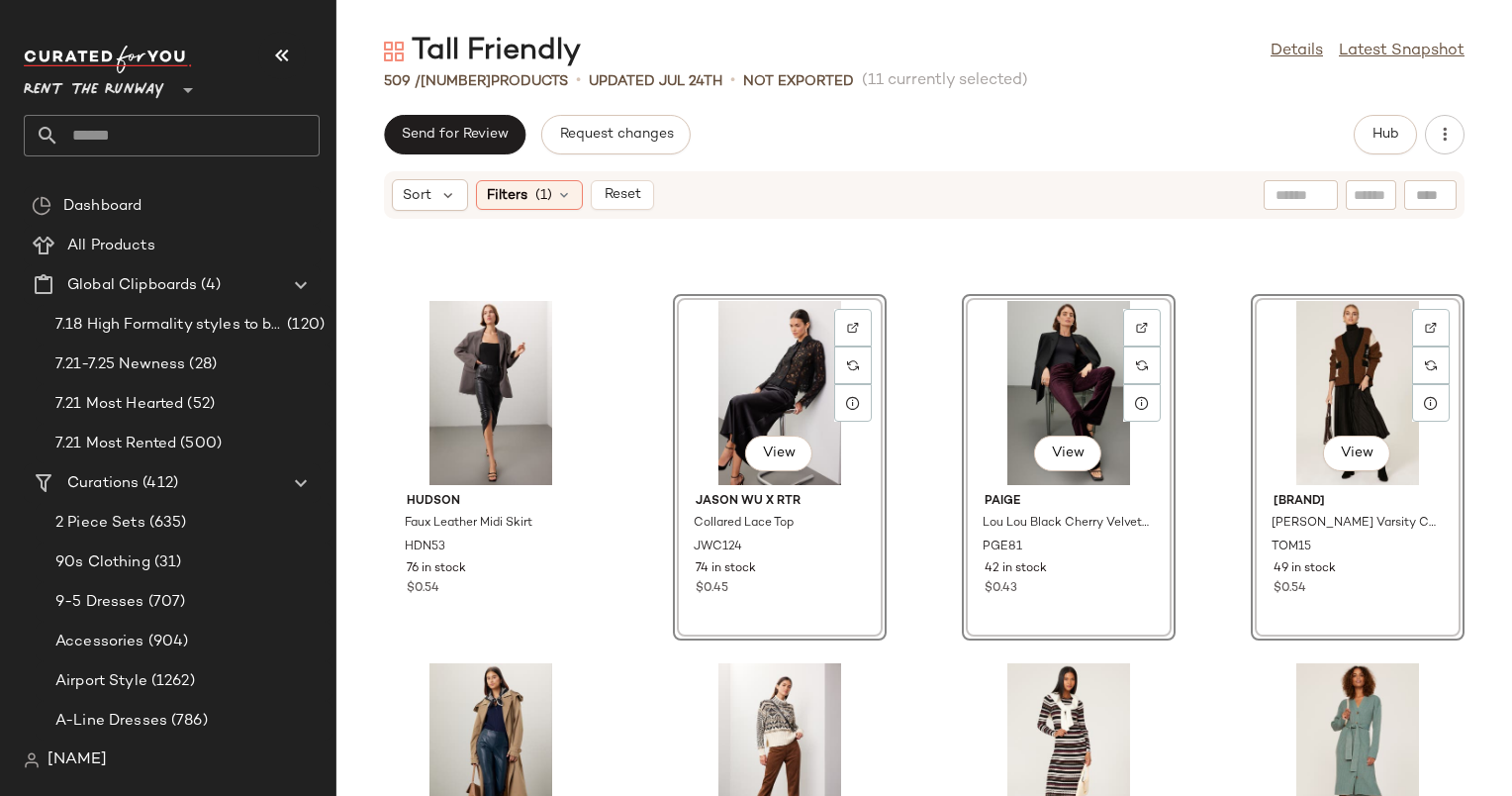 scroll, scrollTop: 1319, scrollLeft: 0, axis: vertical 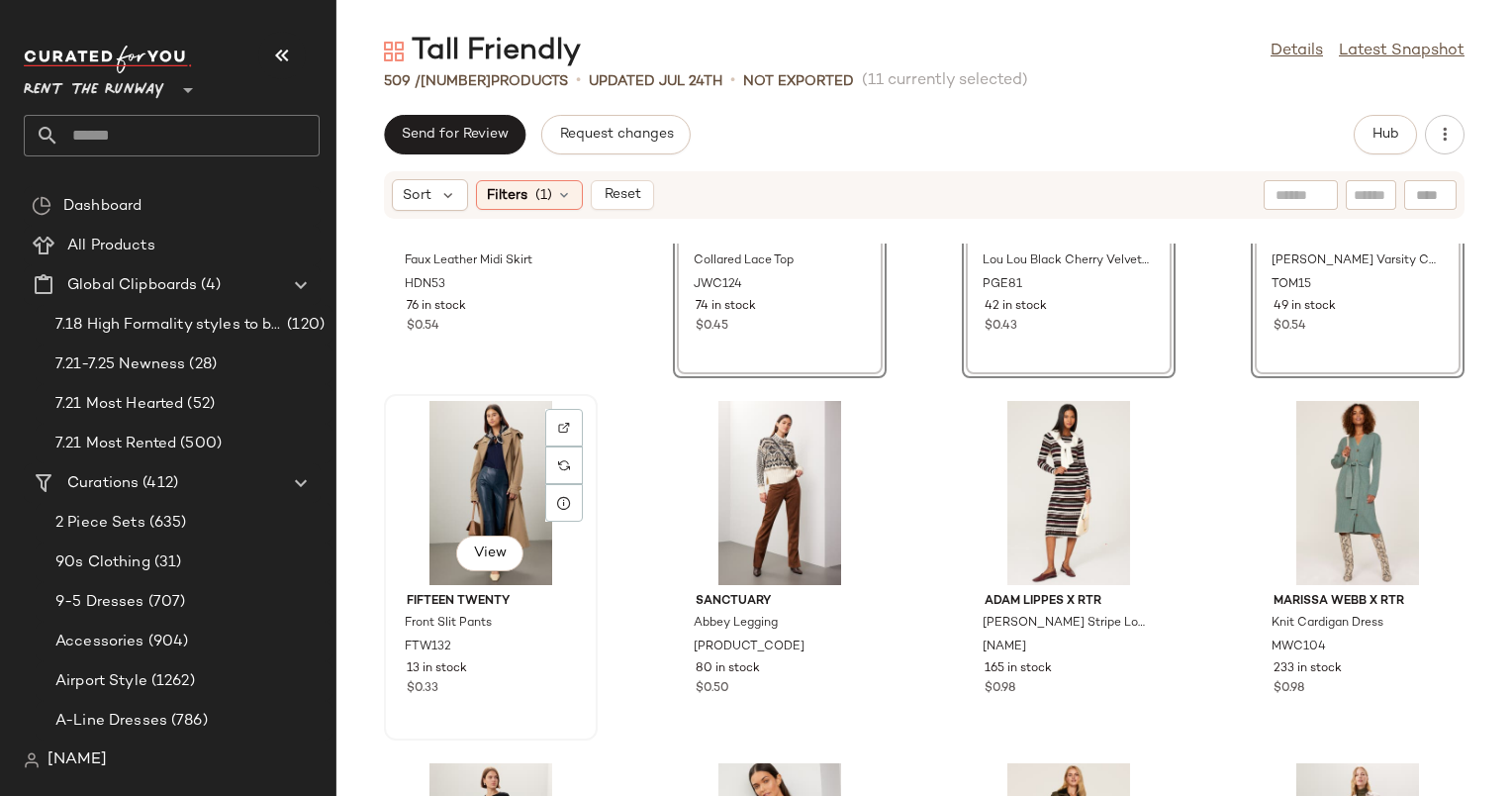 click on "View" 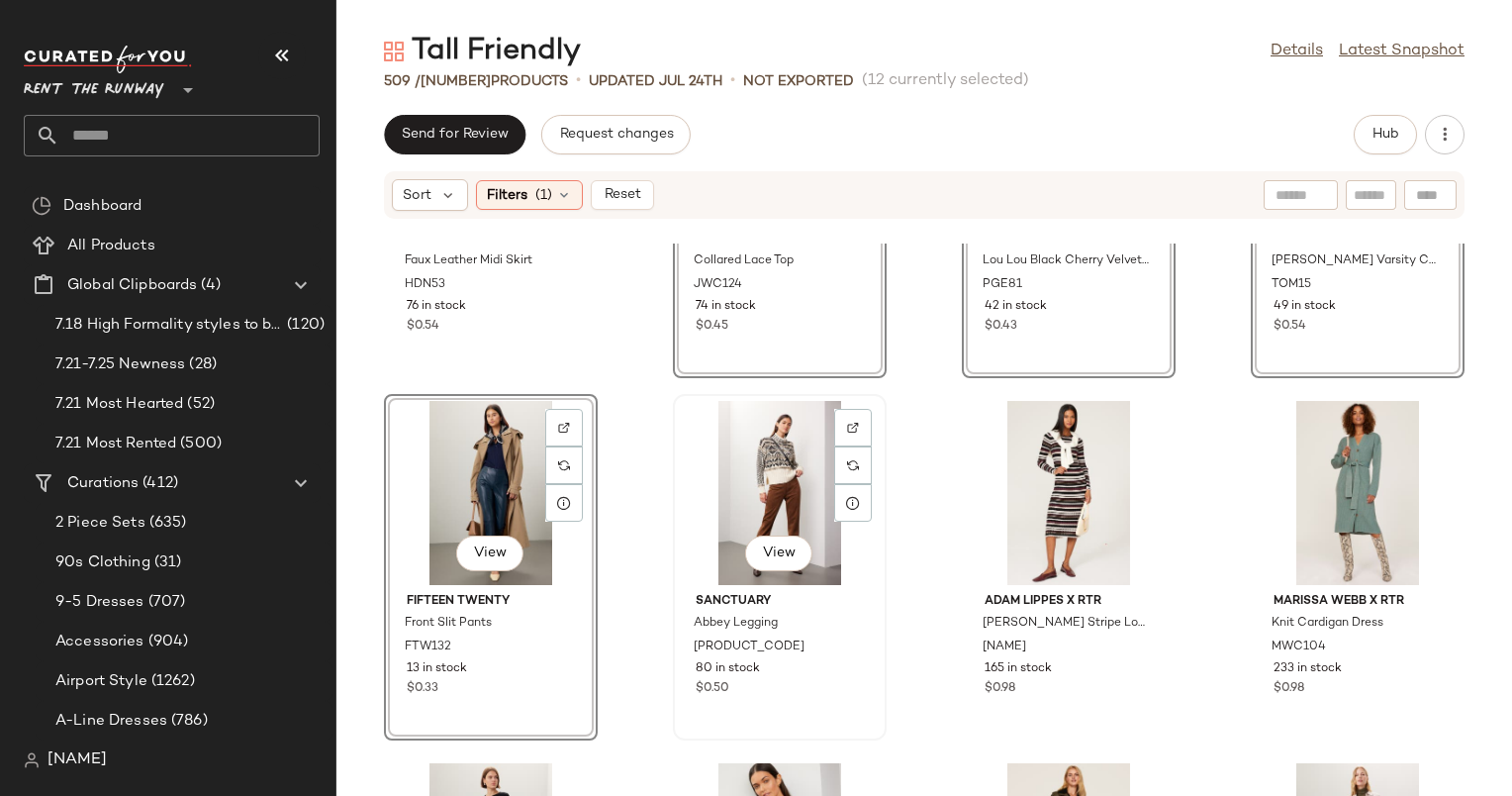 click on "View" 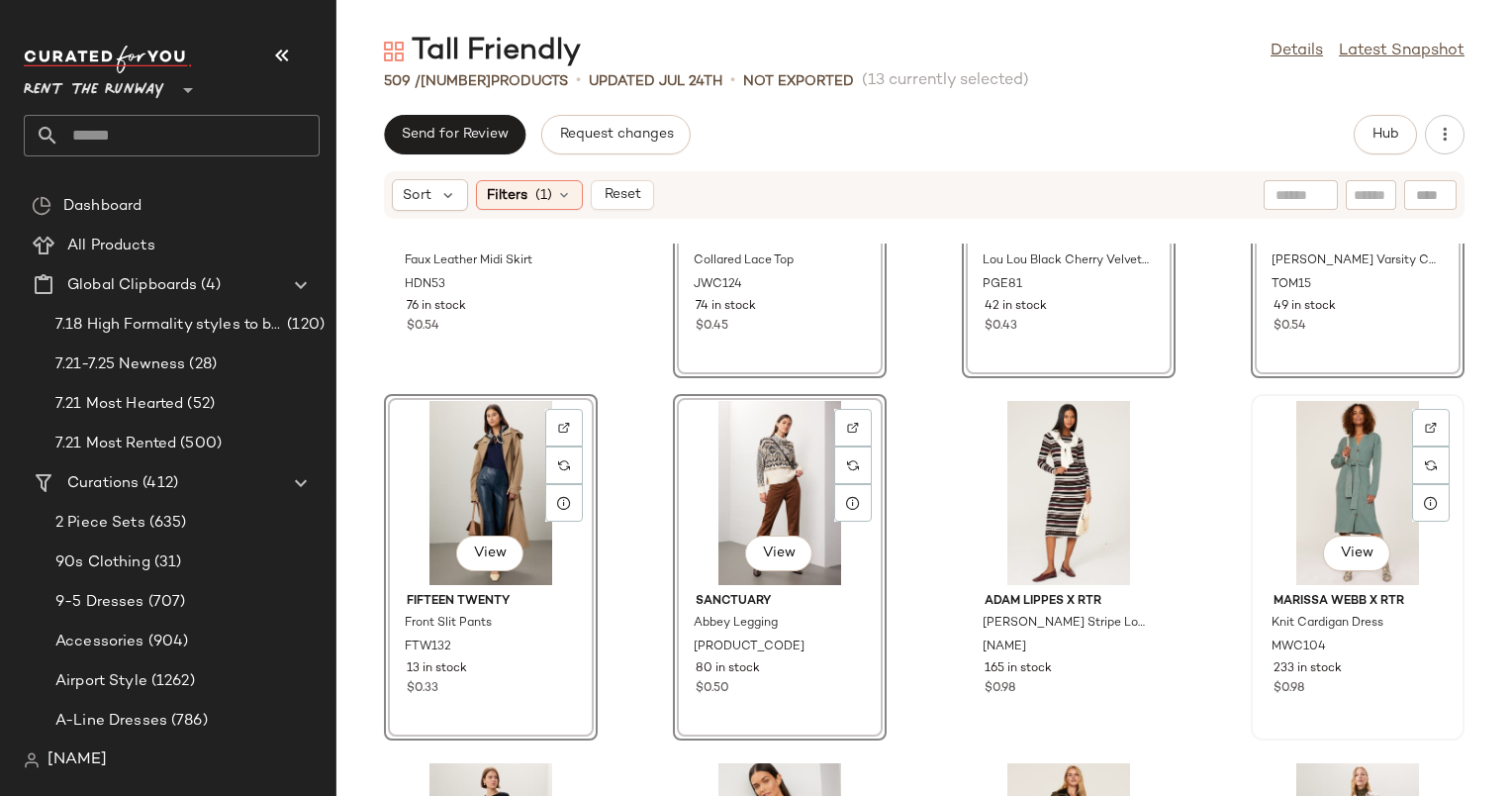 click on "View" 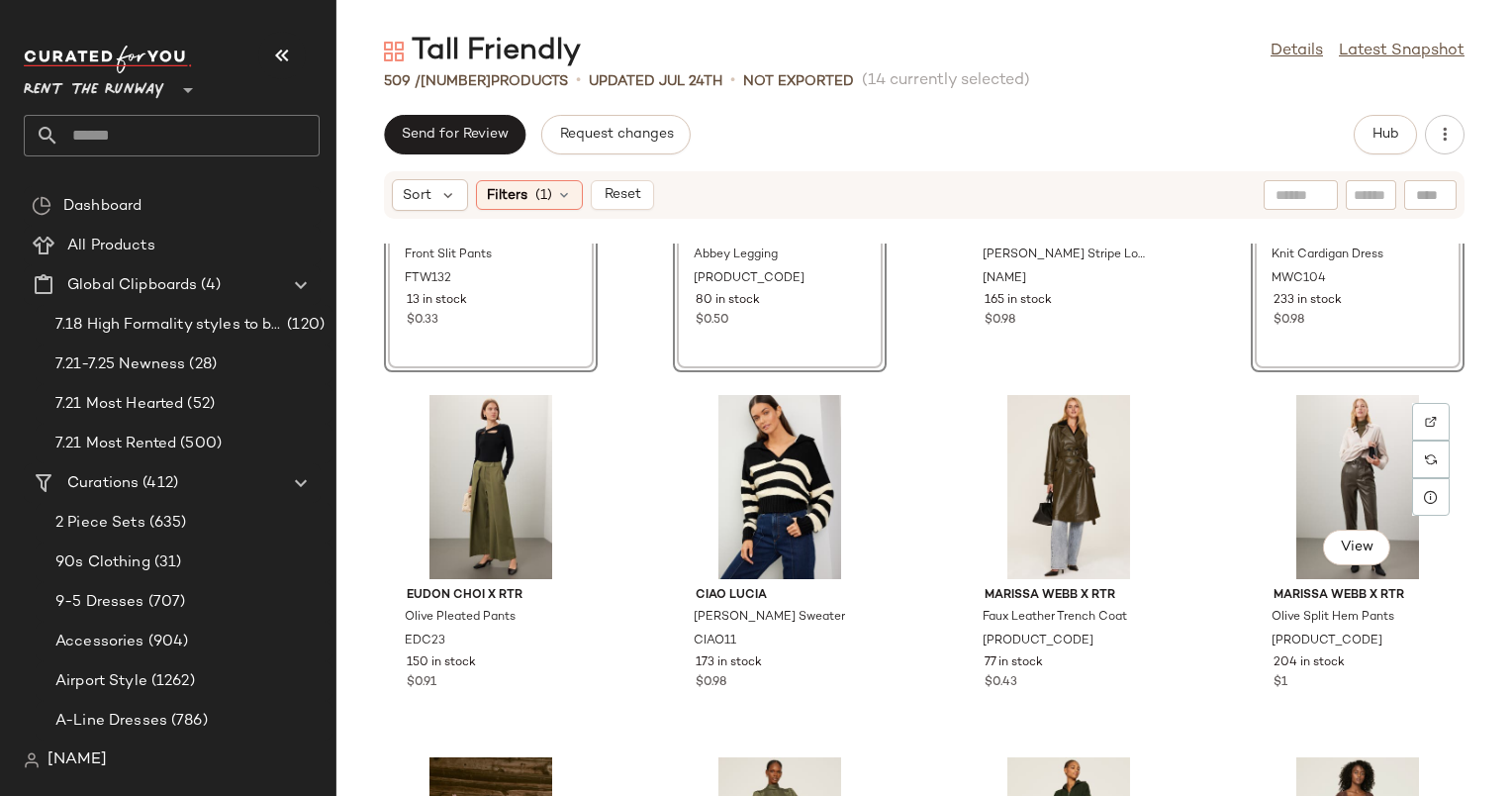 scroll, scrollTop: 1695, scrollLeft: 0, axis: vertical 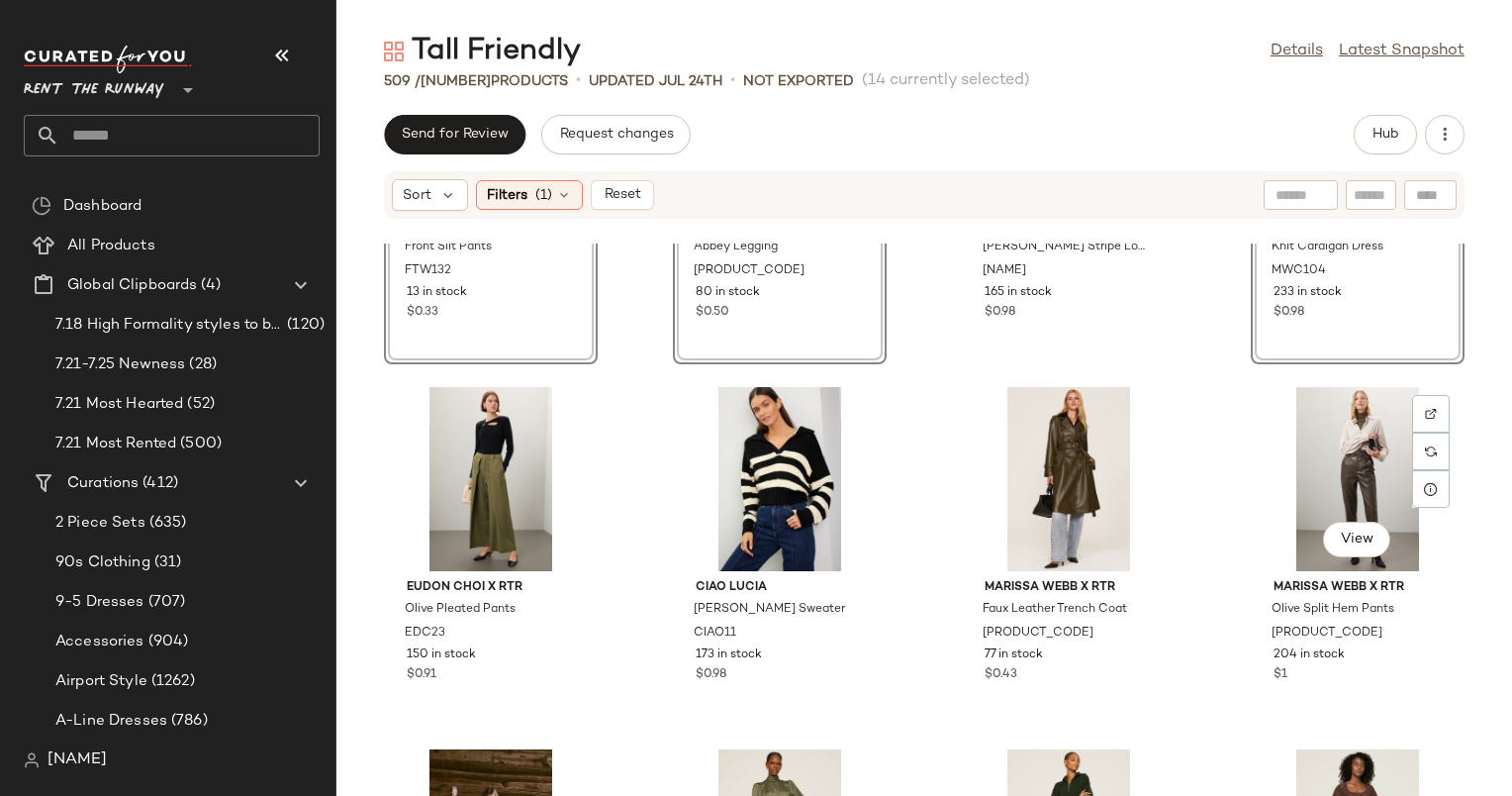 click on "View" 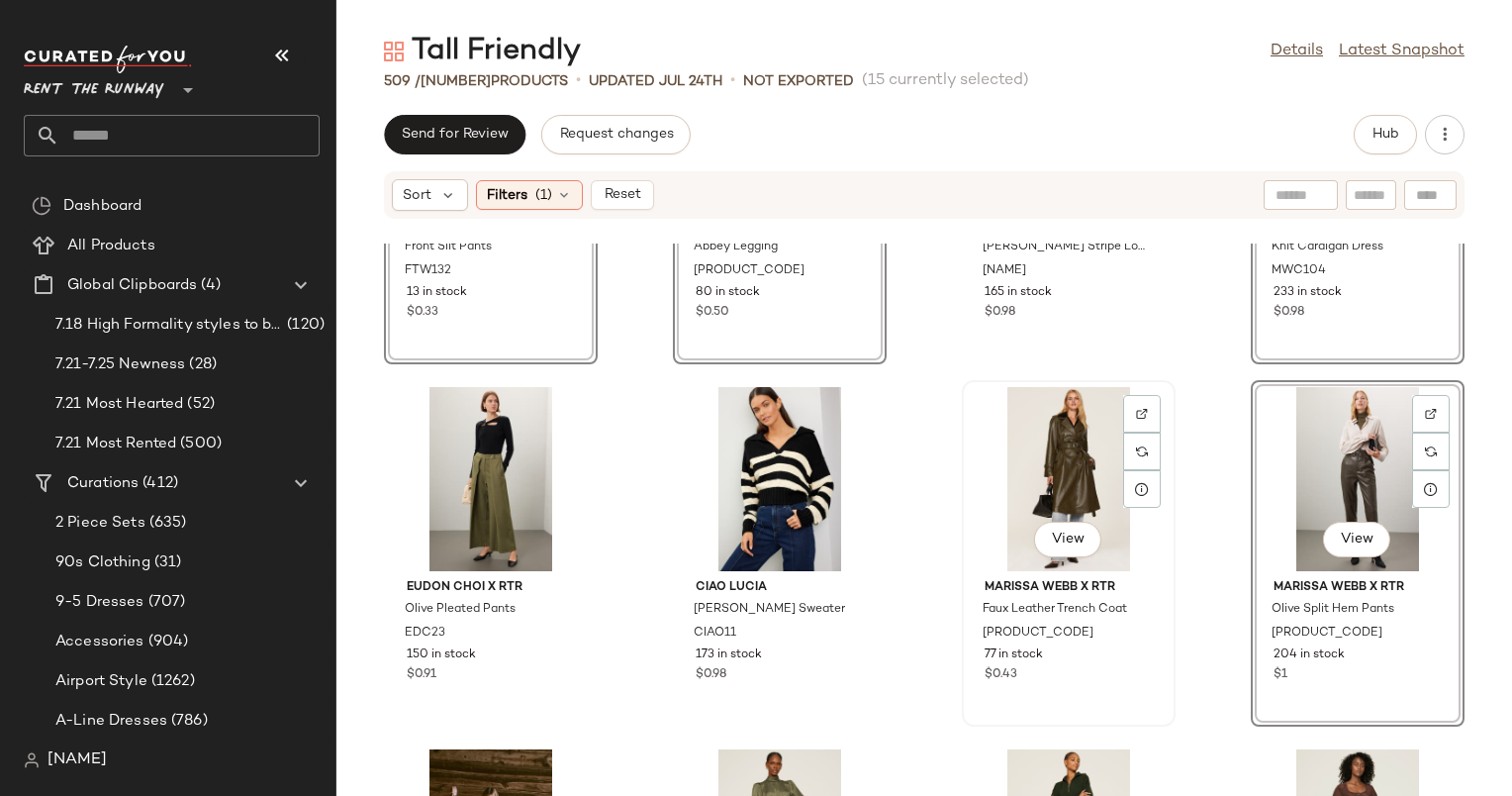 click on "View" 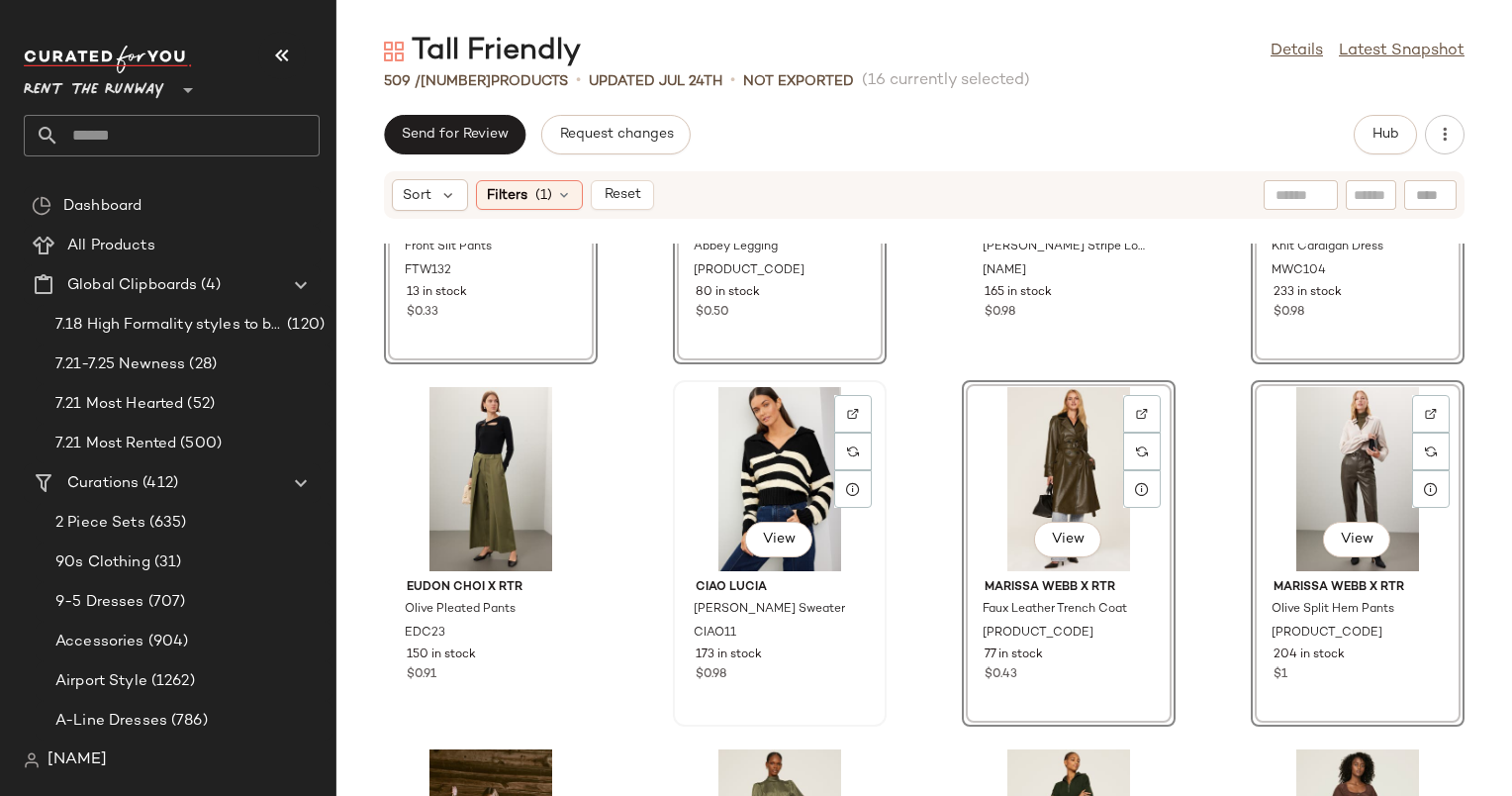 click on "View" 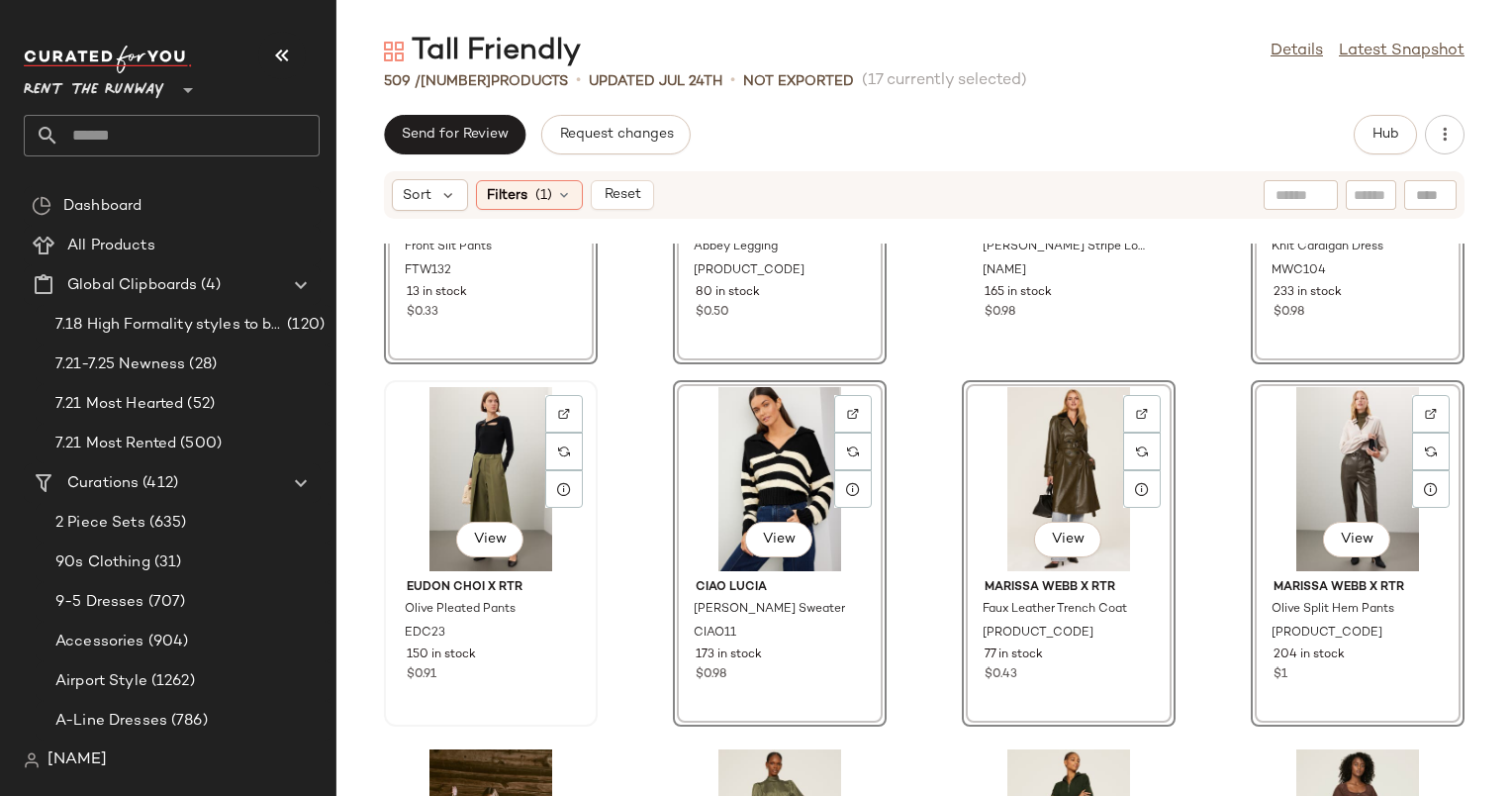 click on "View" 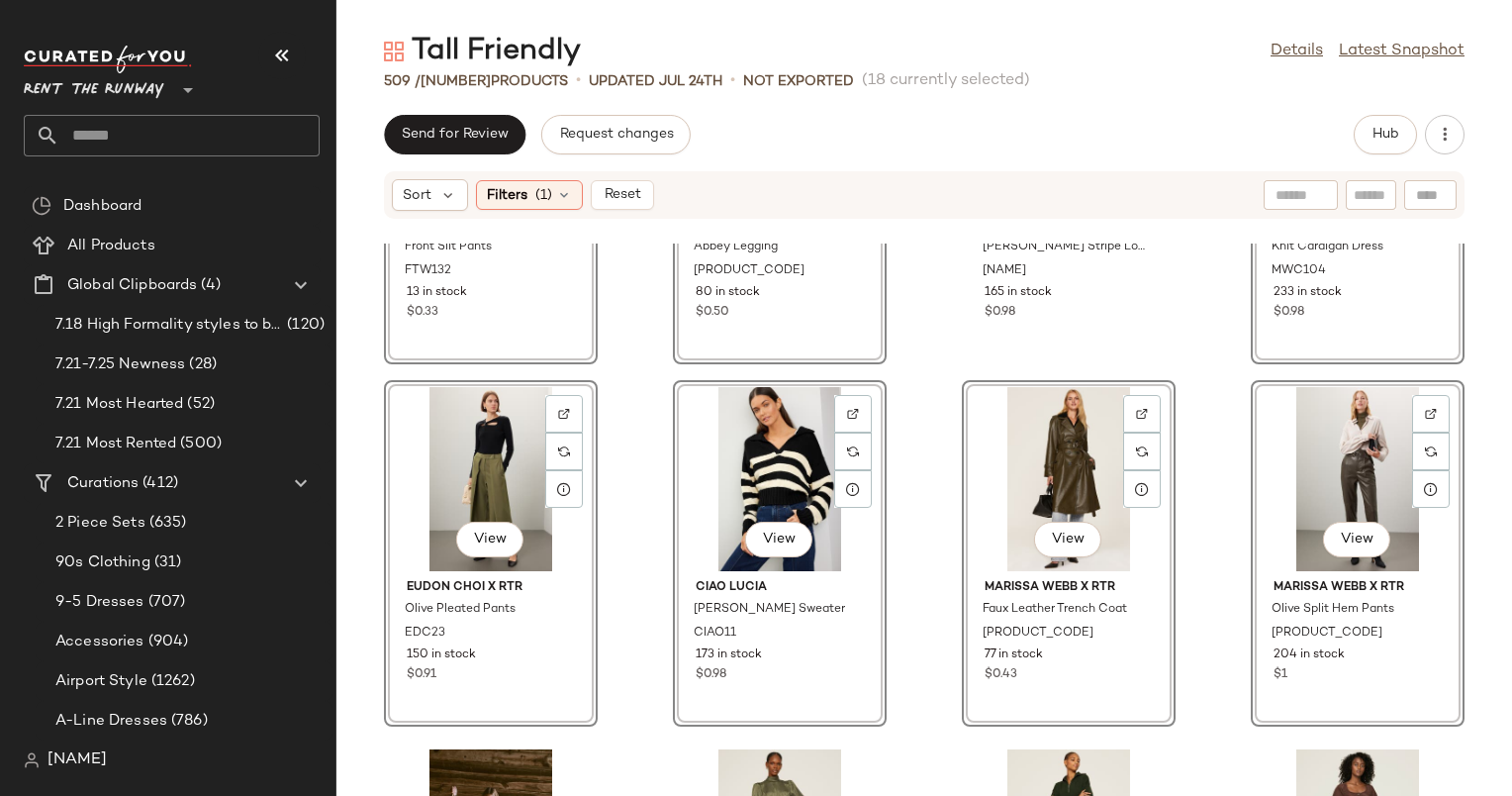 scroll, scrollTop: 2003, scrollLeft: 0, axis: vertical 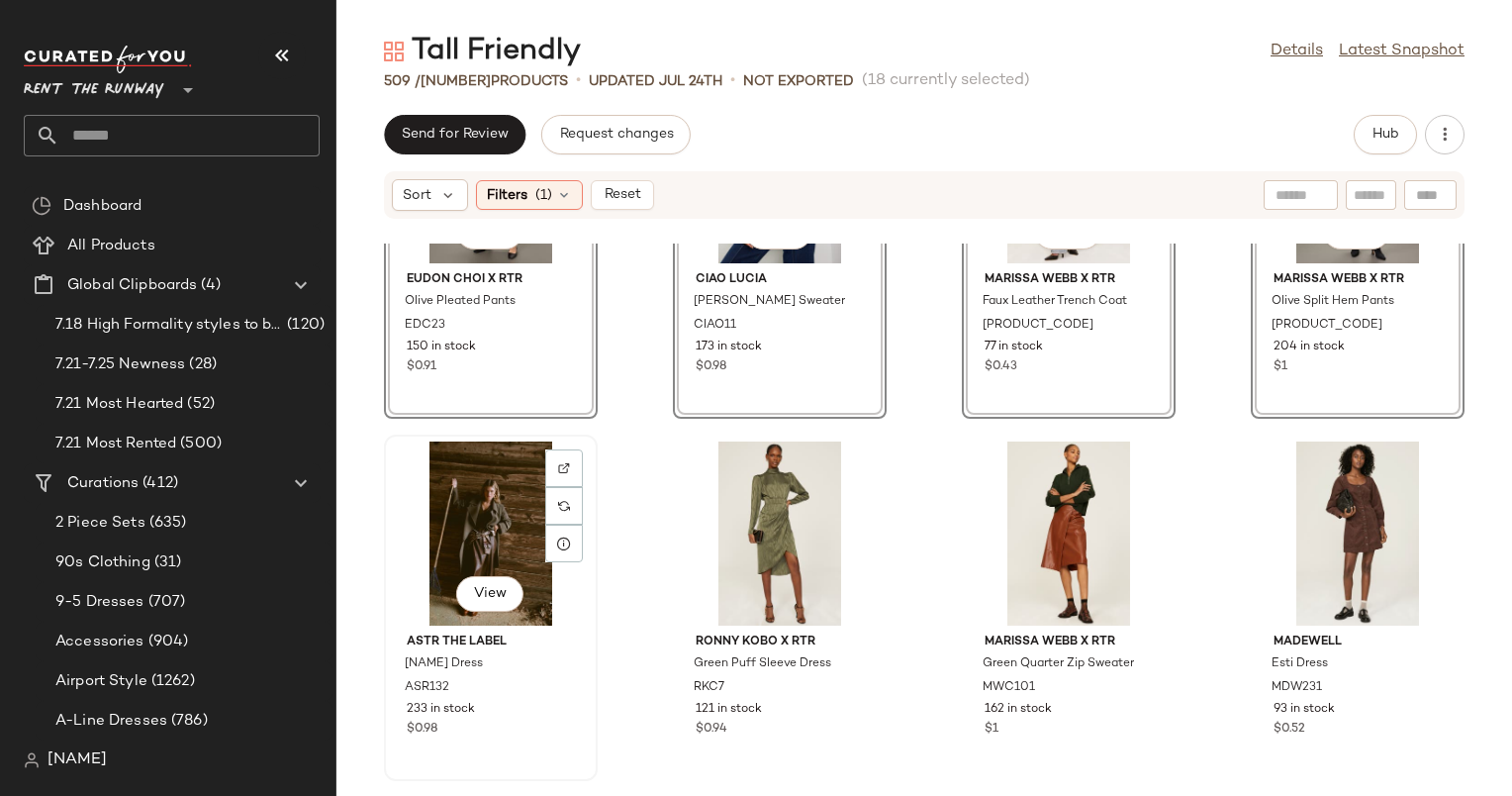 click on "View" 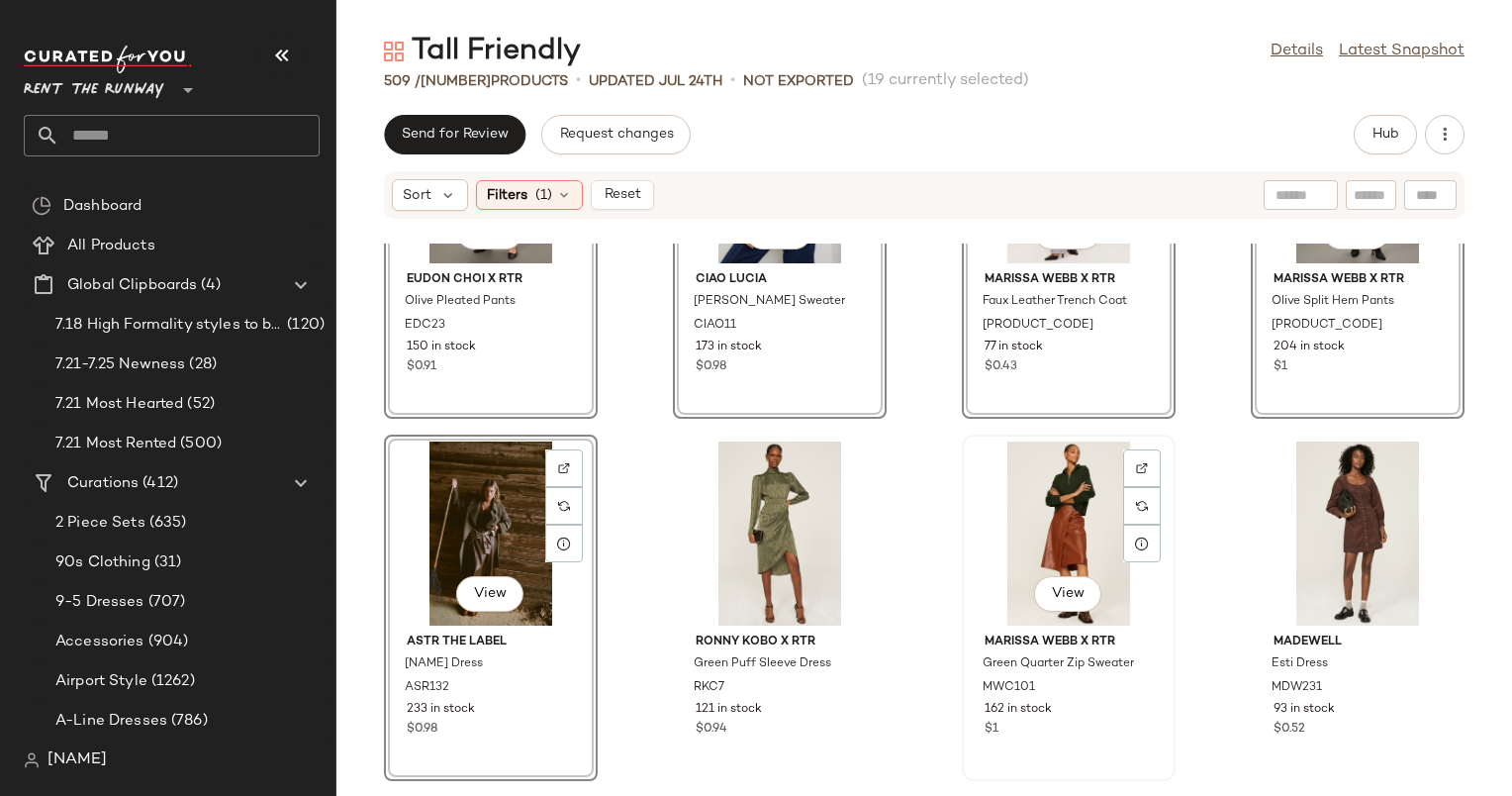 click on "View" 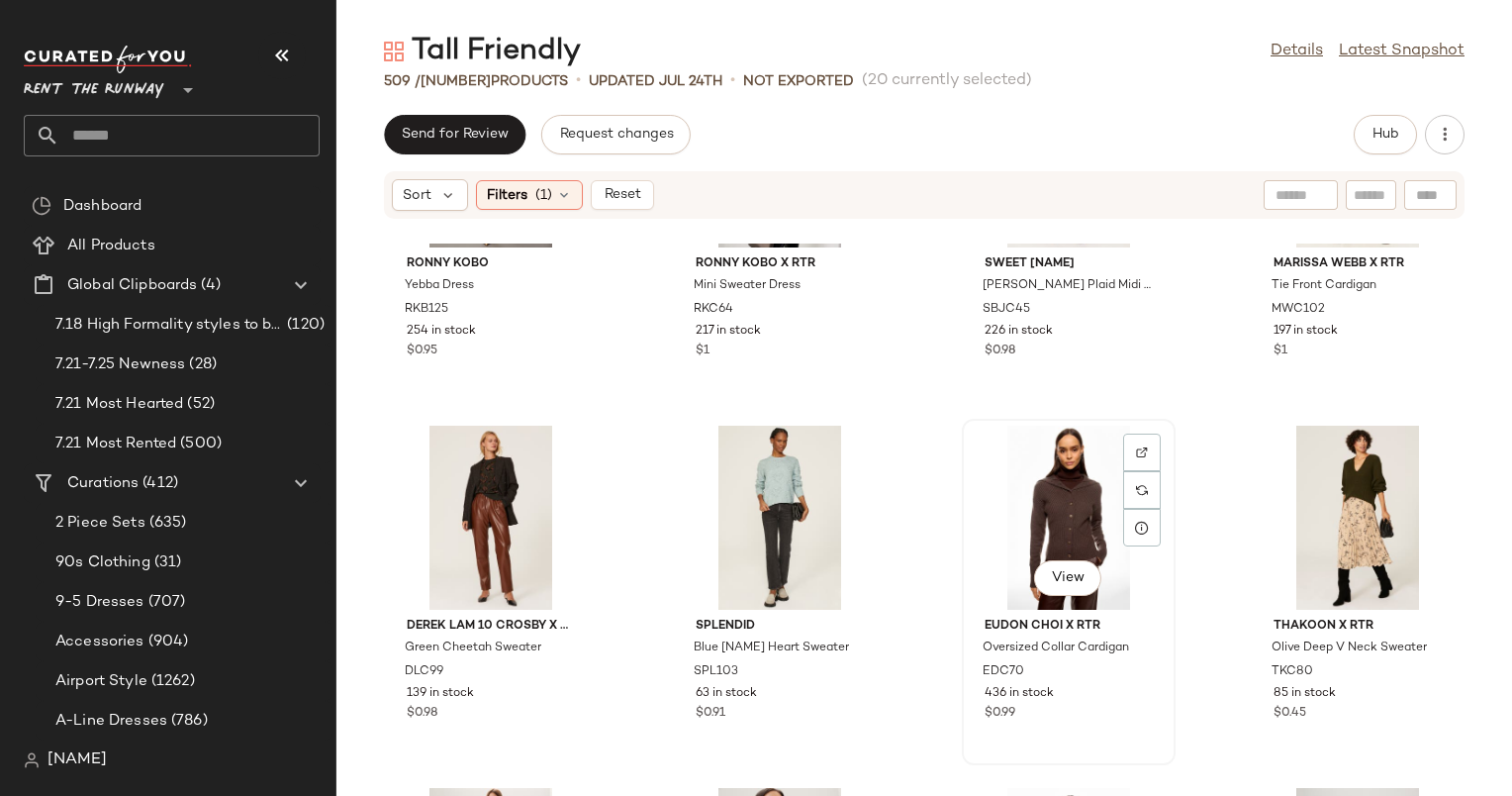 scroll, scrollTop: 2519, scrollLeft: 0, axis: vertical 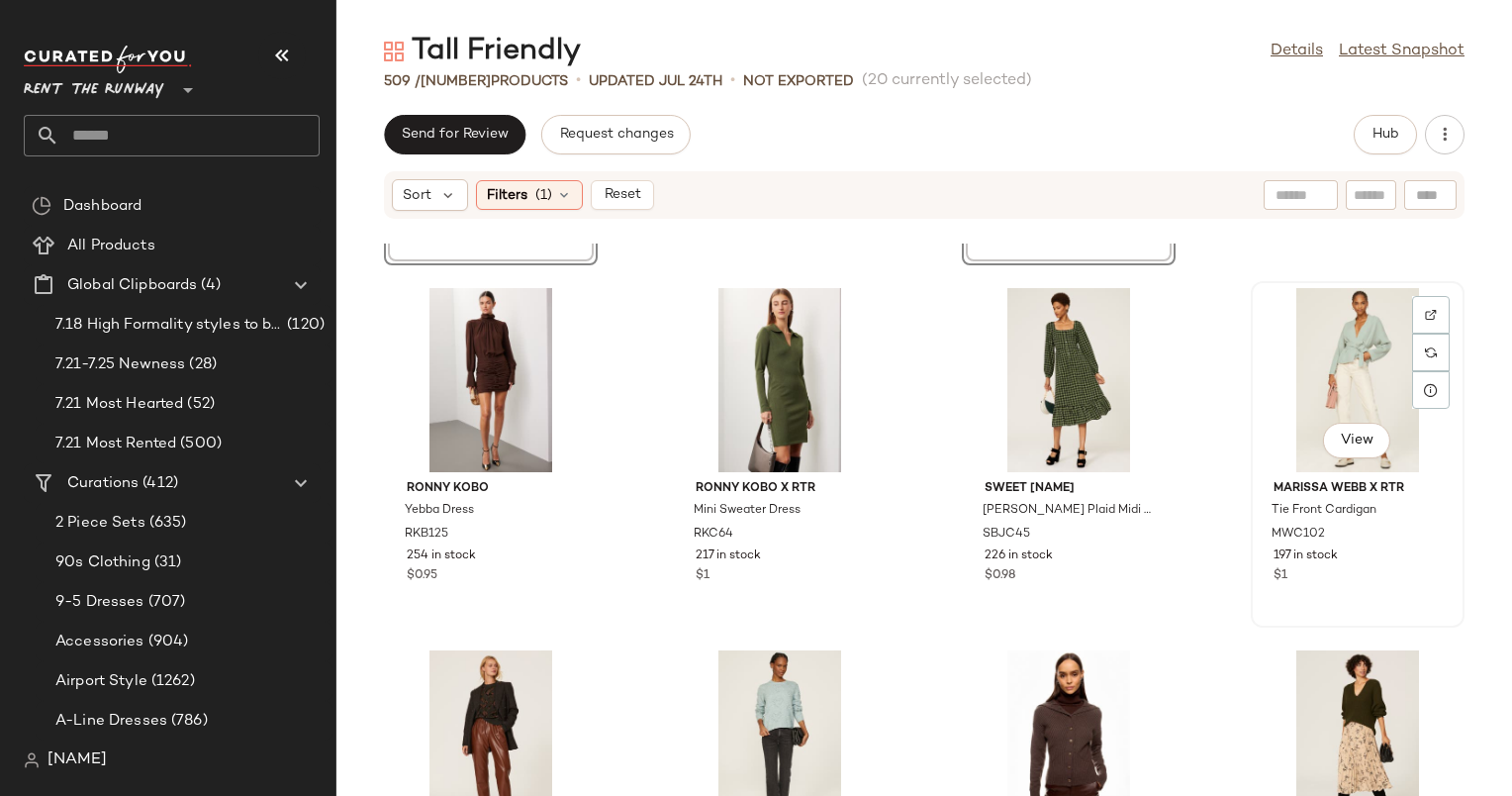 click on "View" 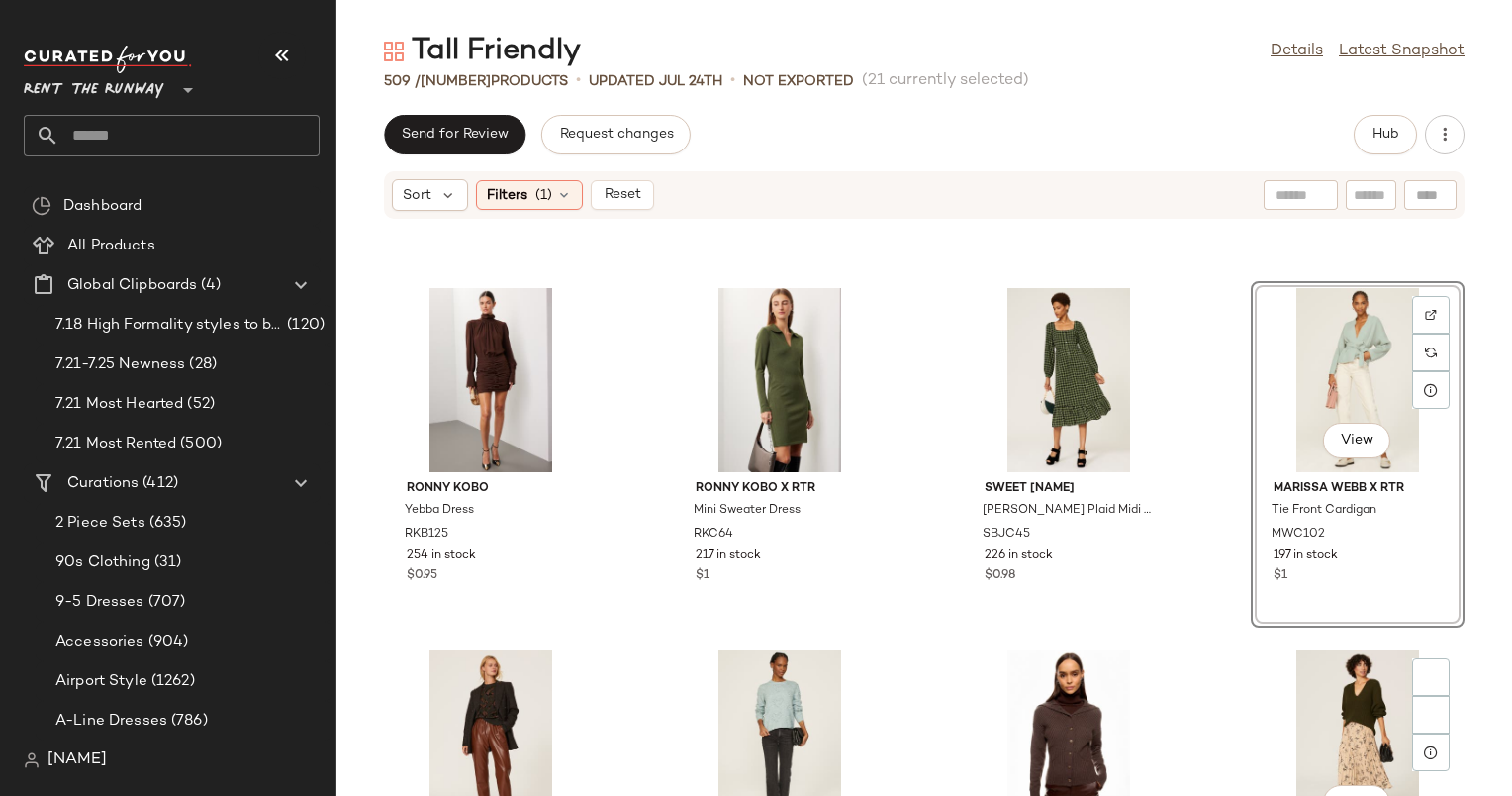 scroll, scrollTop: 2832, scrollLeft: 0, axis: vertical 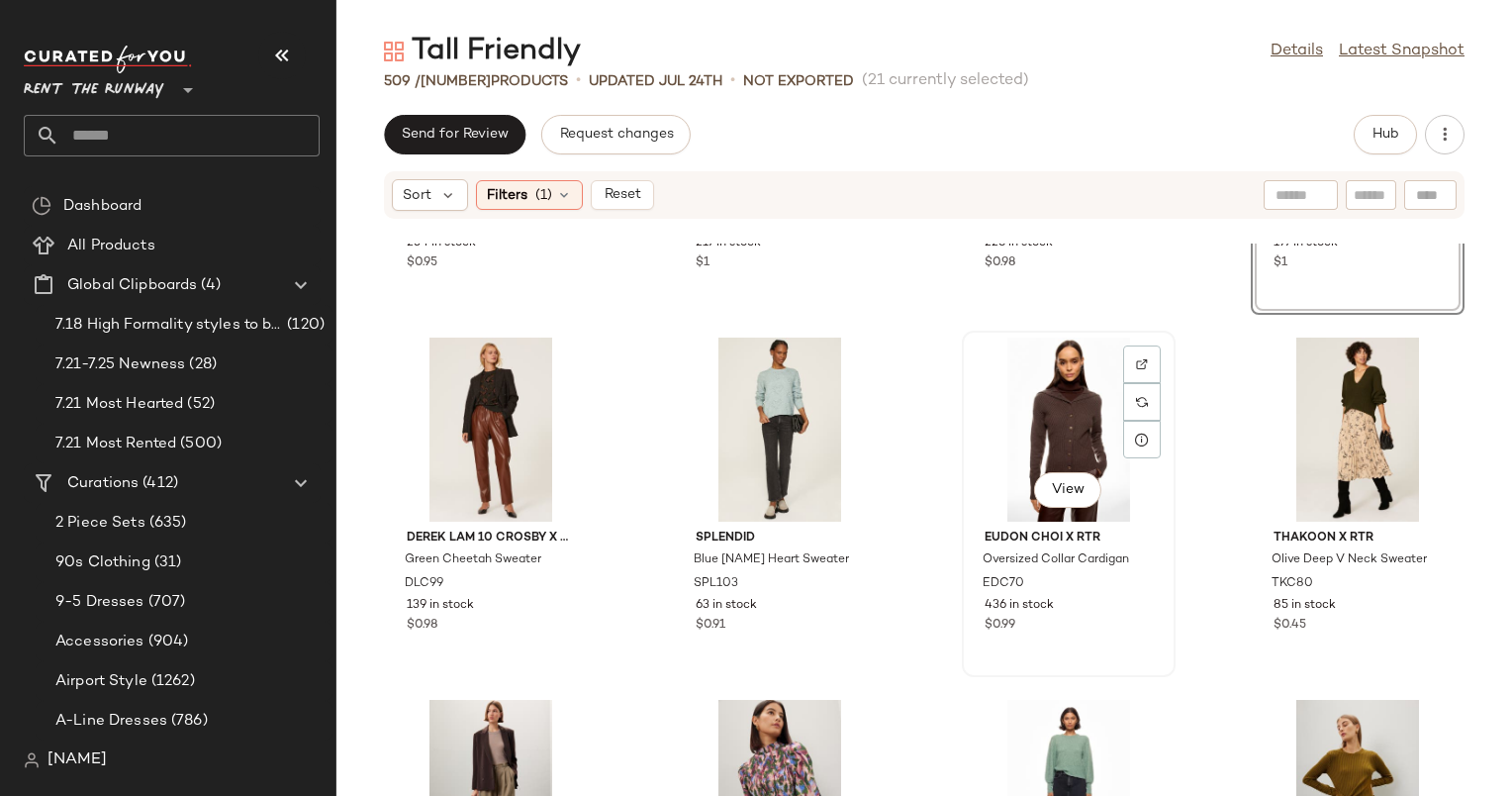 click on "View" 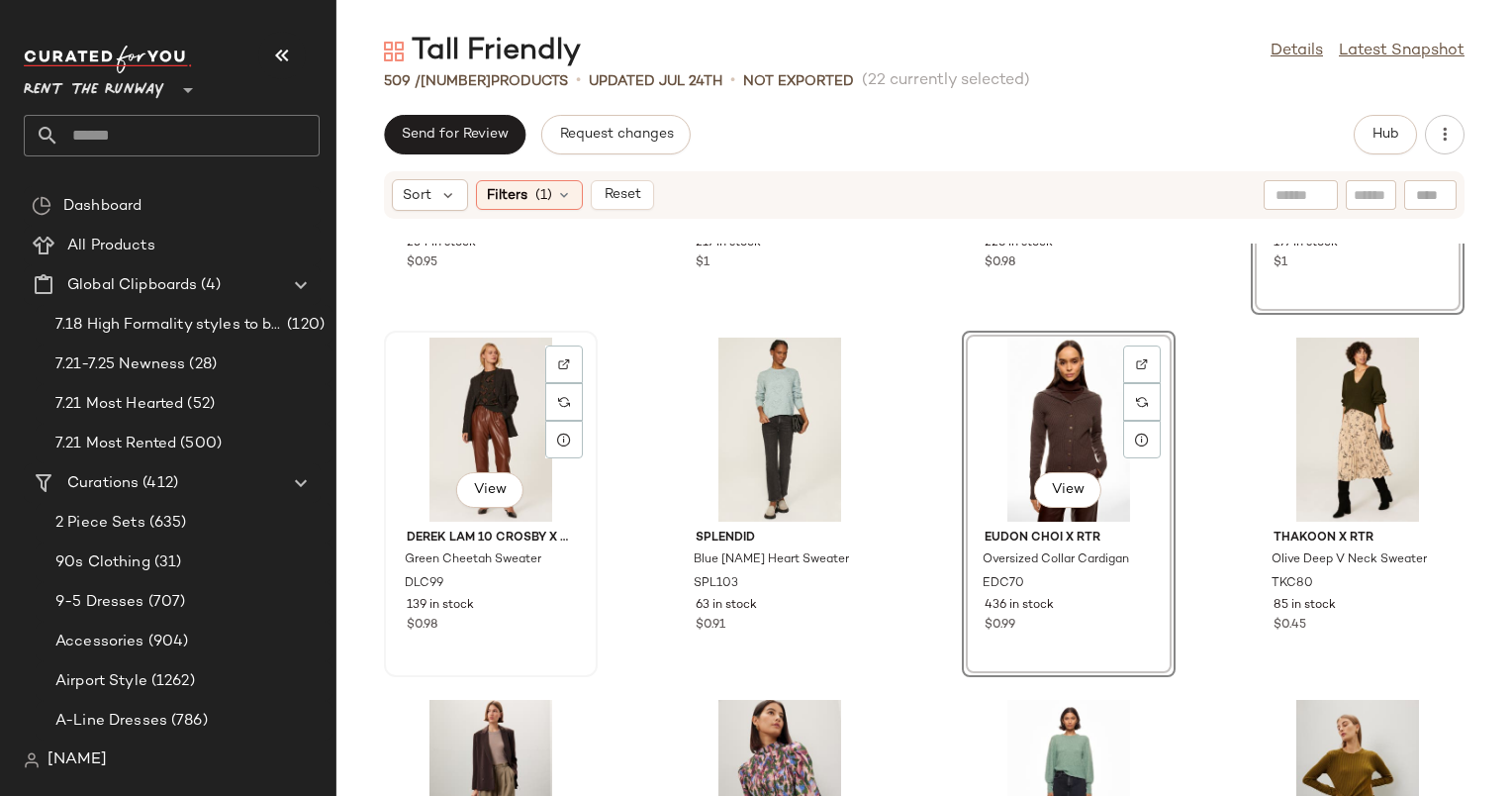 click on "View" 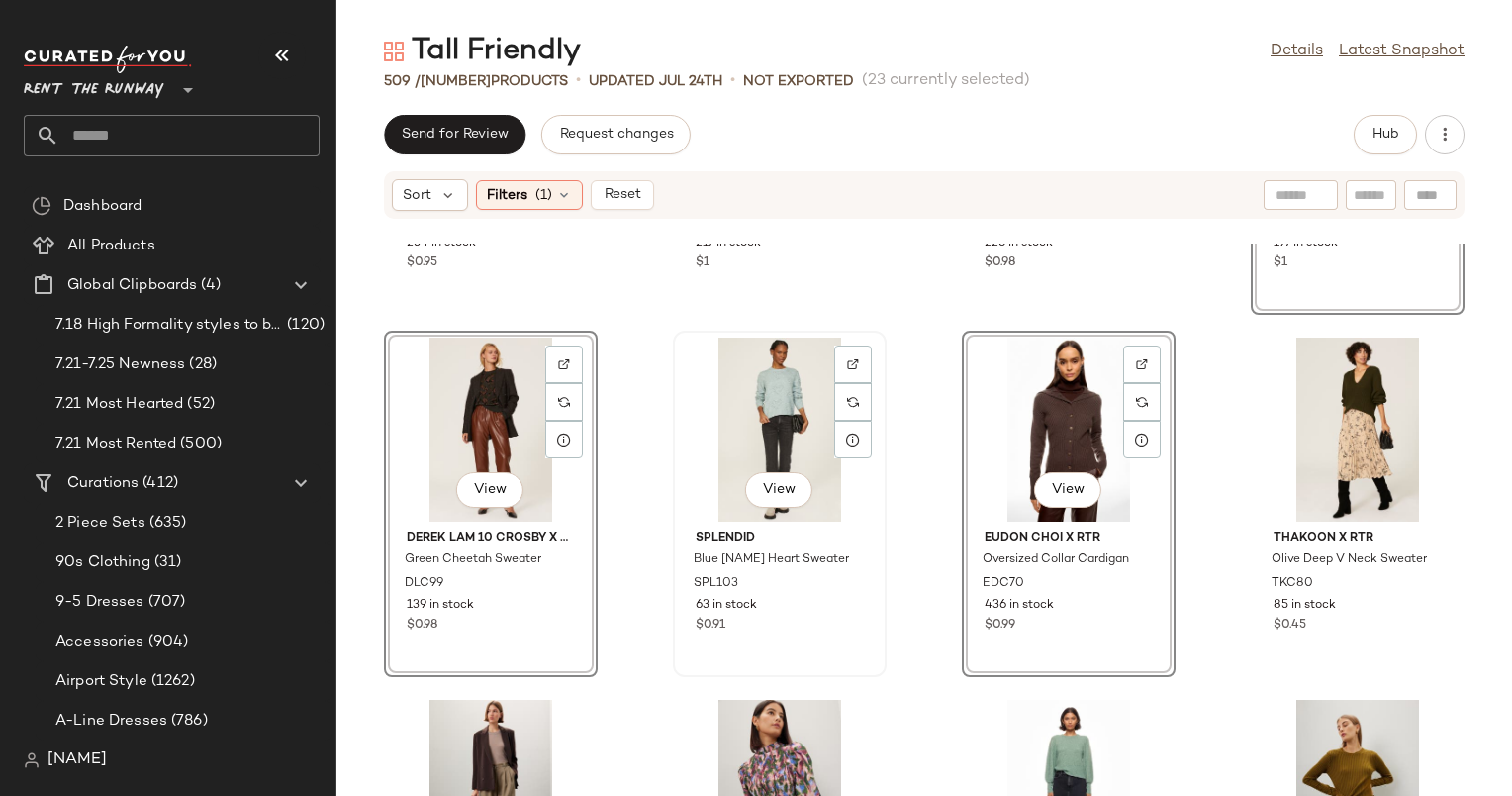 click on "View" 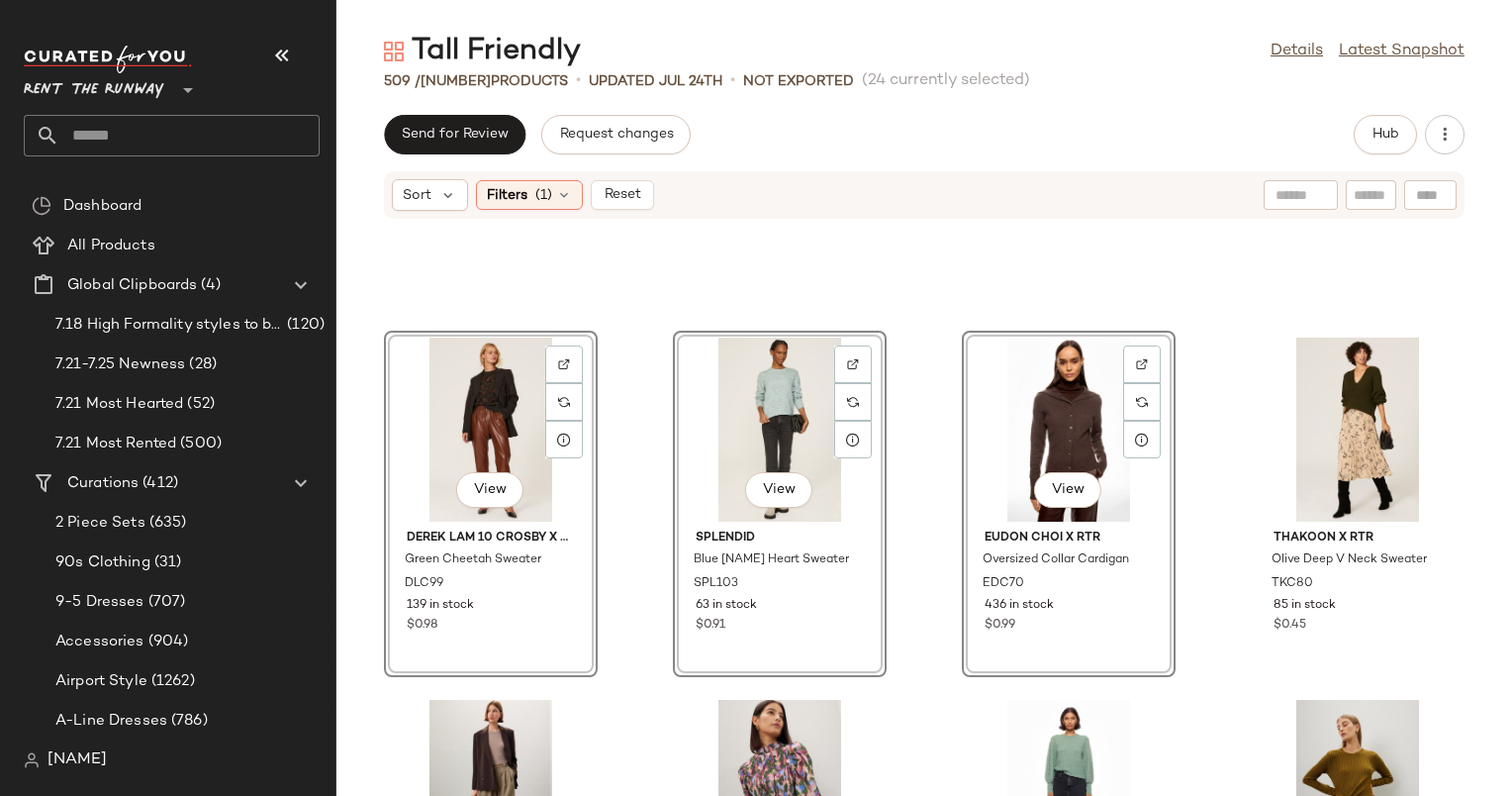 scroll, scrollTop: 3089, scrollLeft: 0, axis: vertical 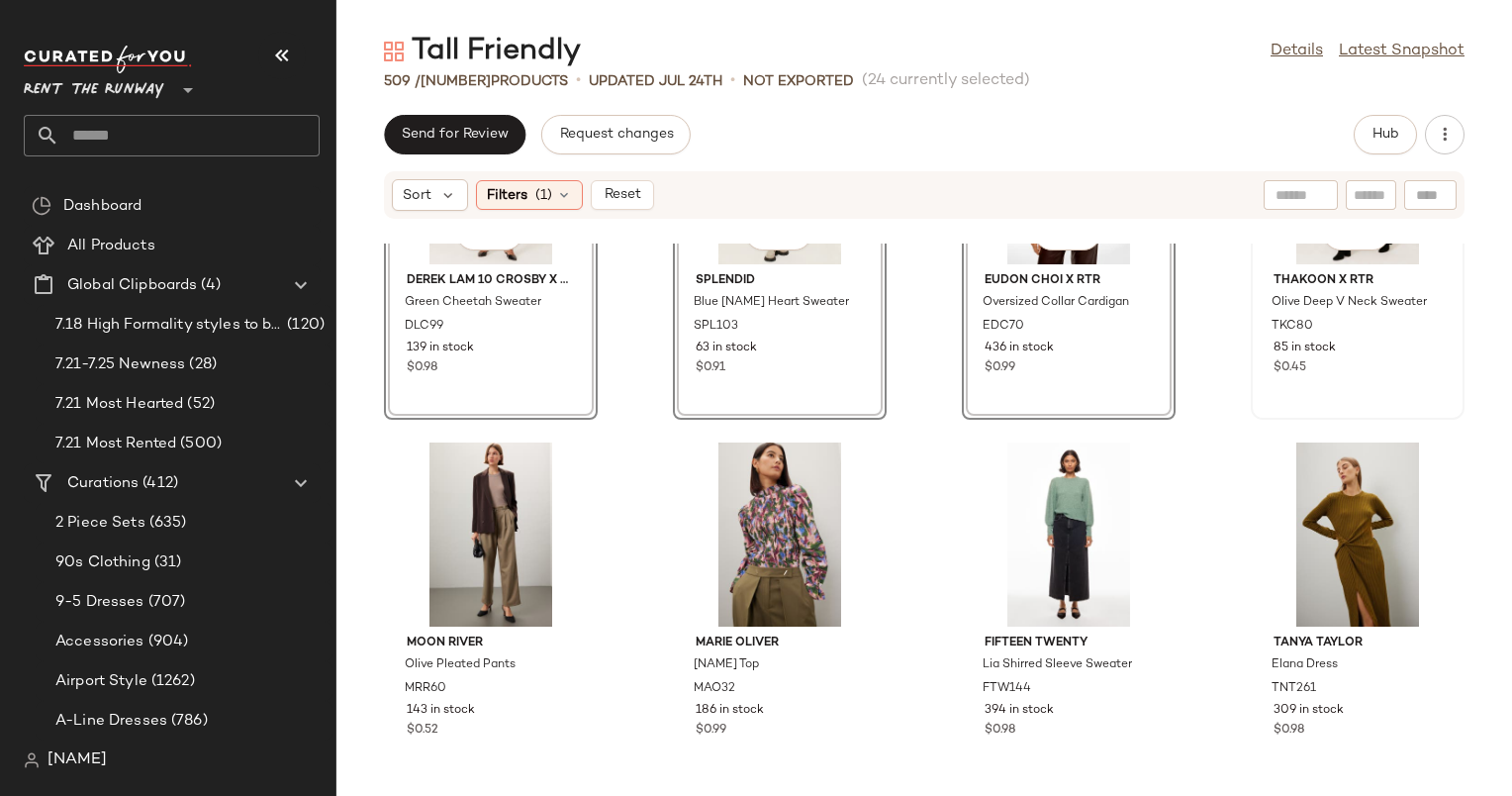 click on "$0.45" at bounding box center (1358, 368) 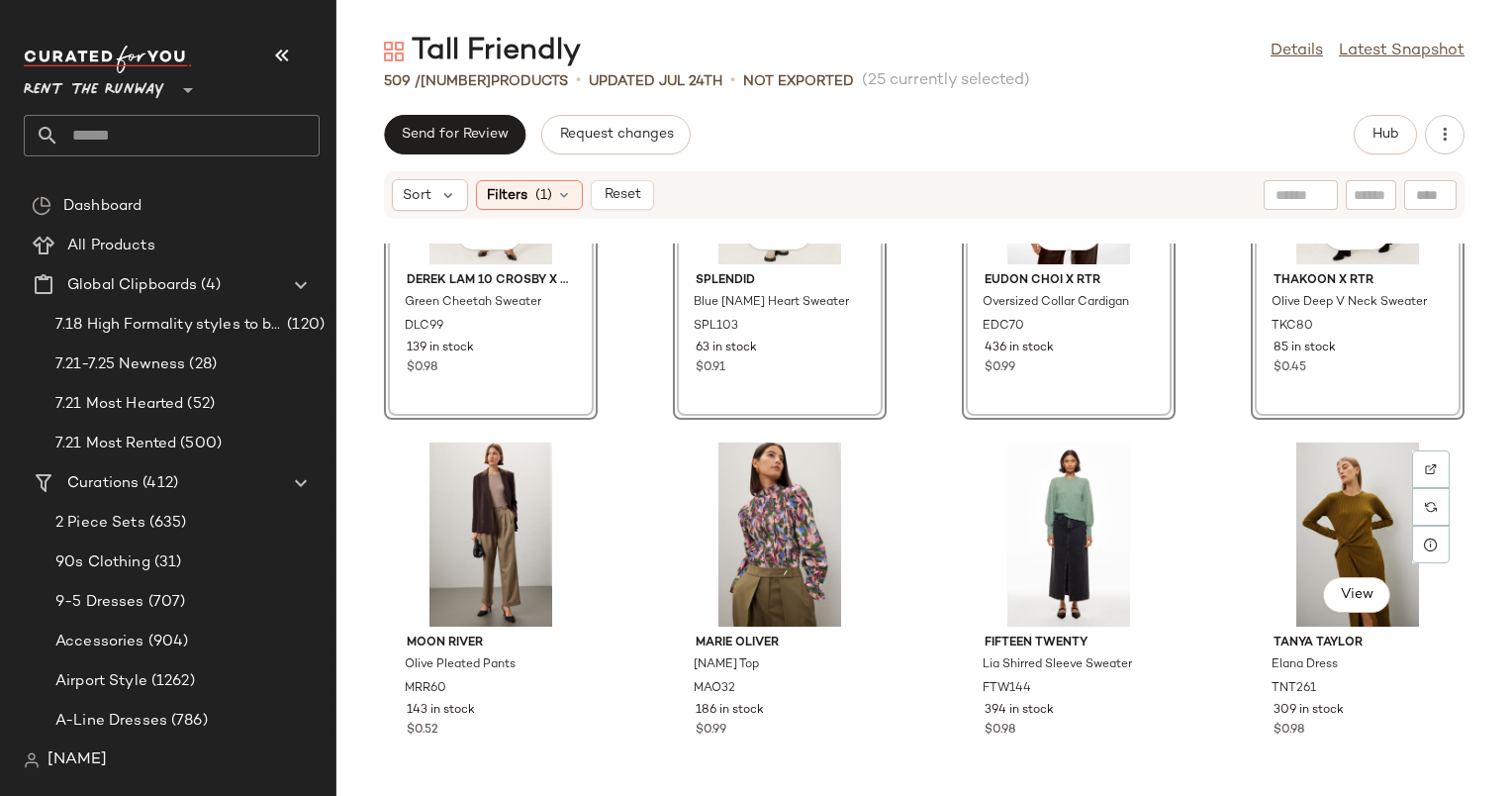 scroll, scrollTop: 3224, scrollLeft: 0, axis: vertical 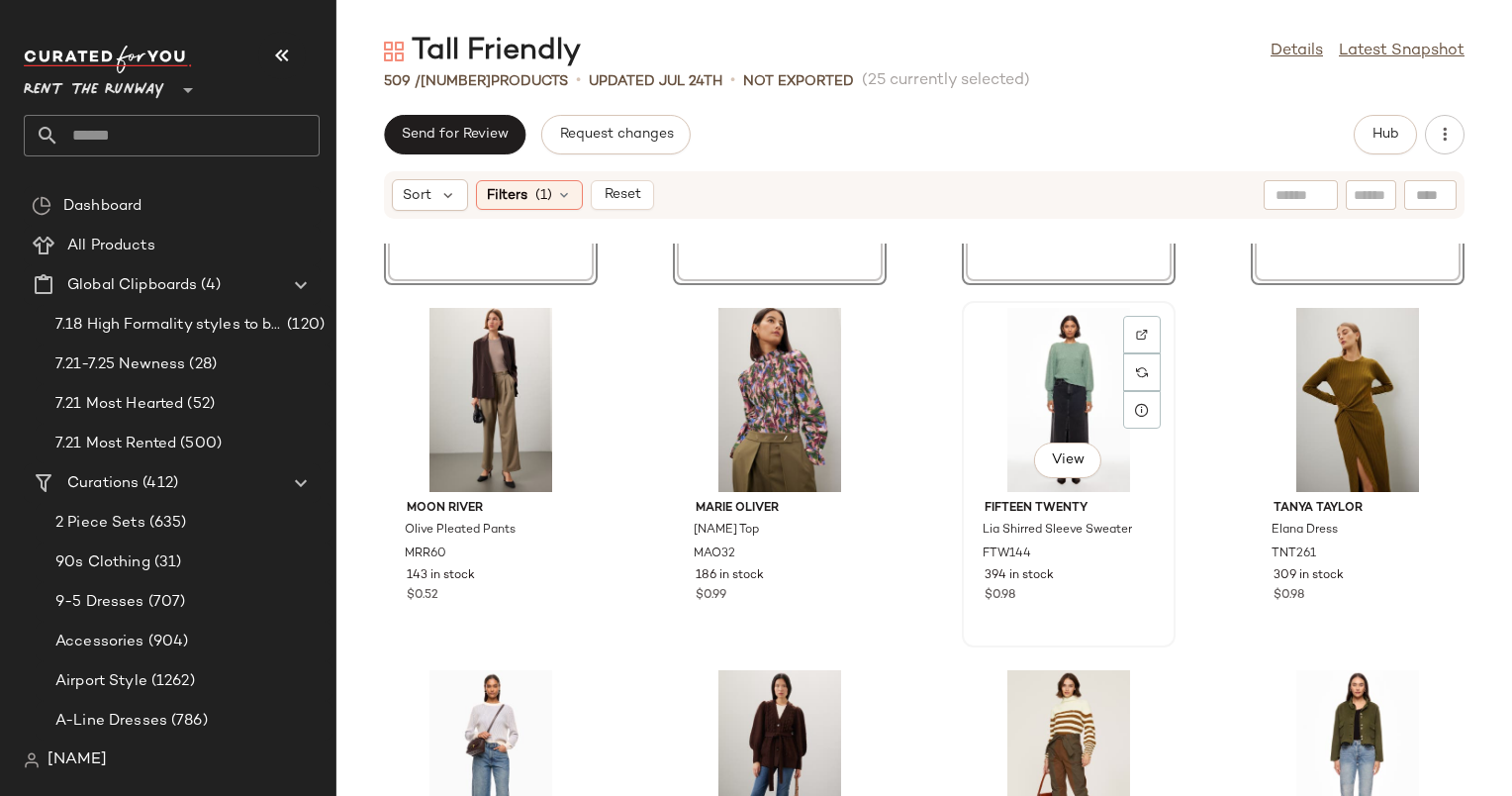 click on "View" 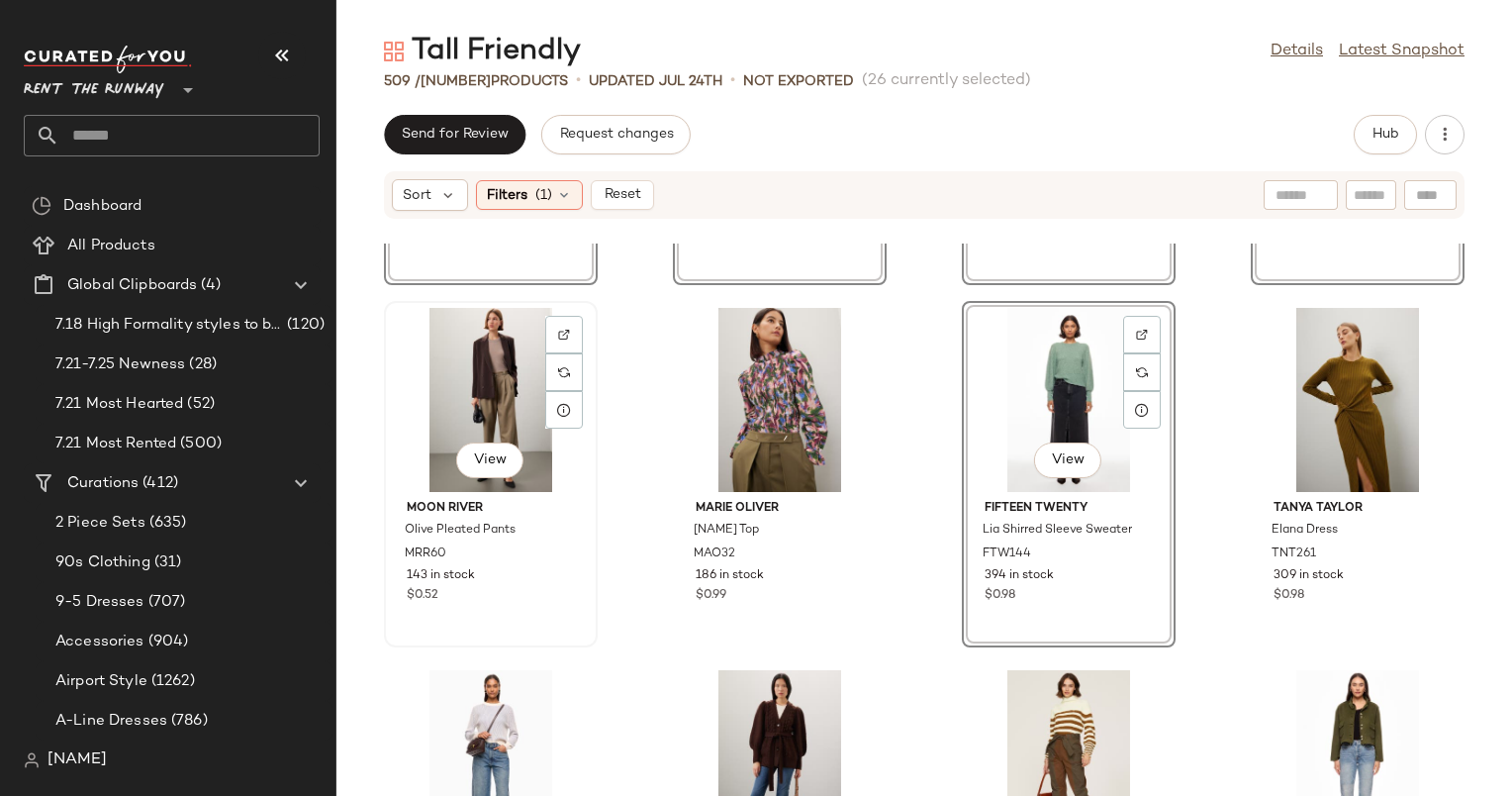 click on "View" 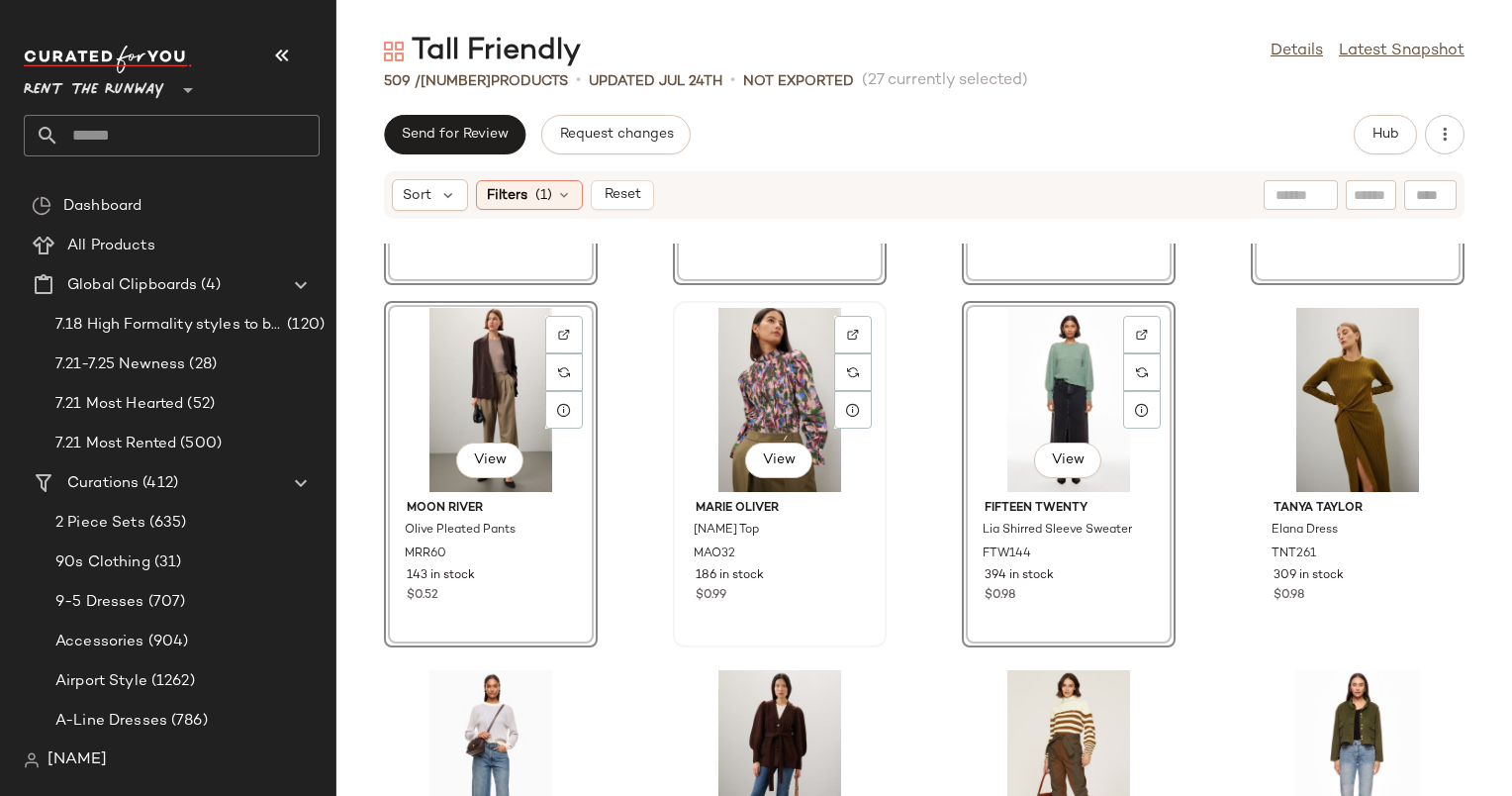 click on "View" 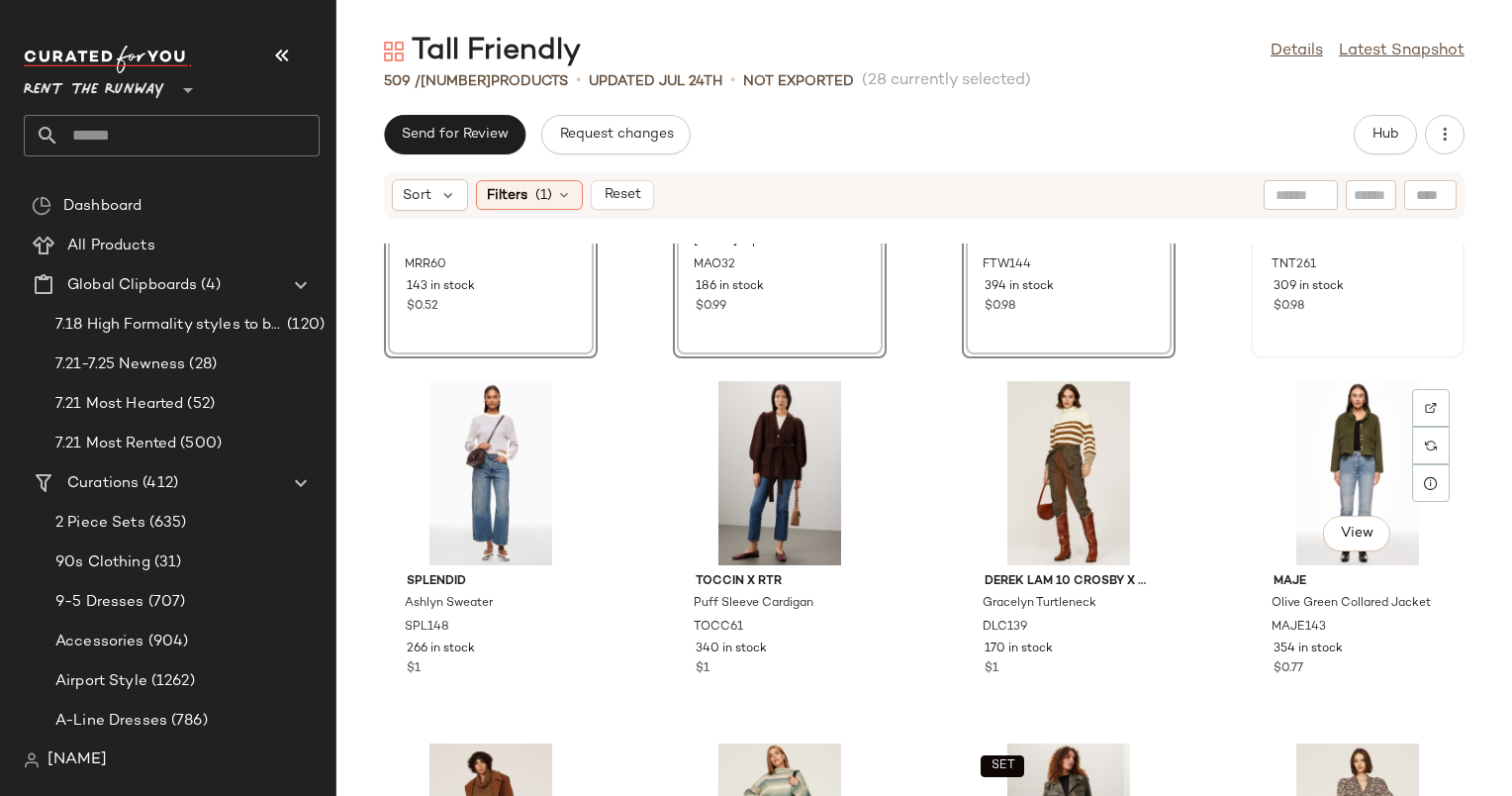 scroll, scrollTop: 3515, scrollLeft: 0, axis: vertical 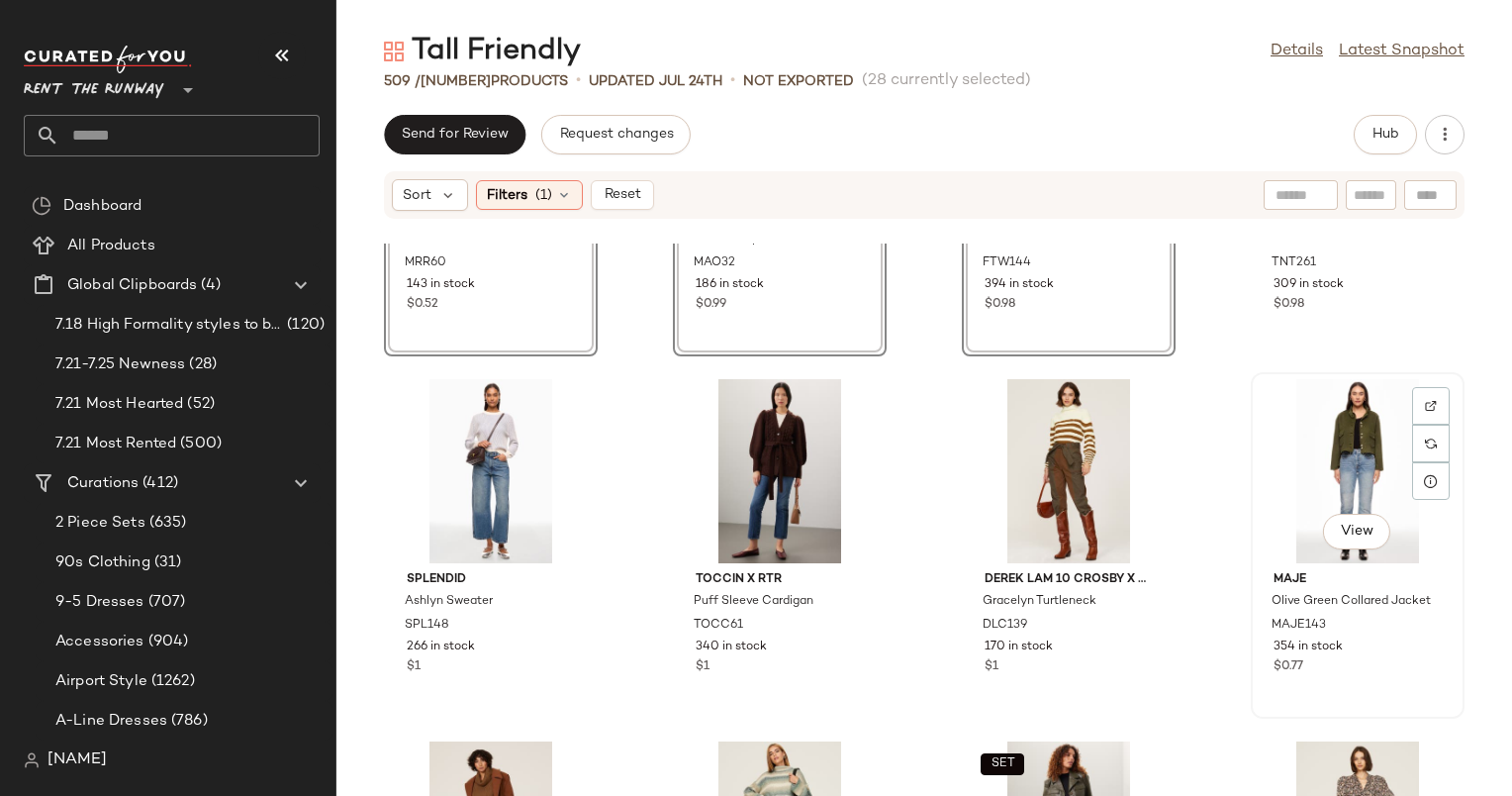 click on "View" 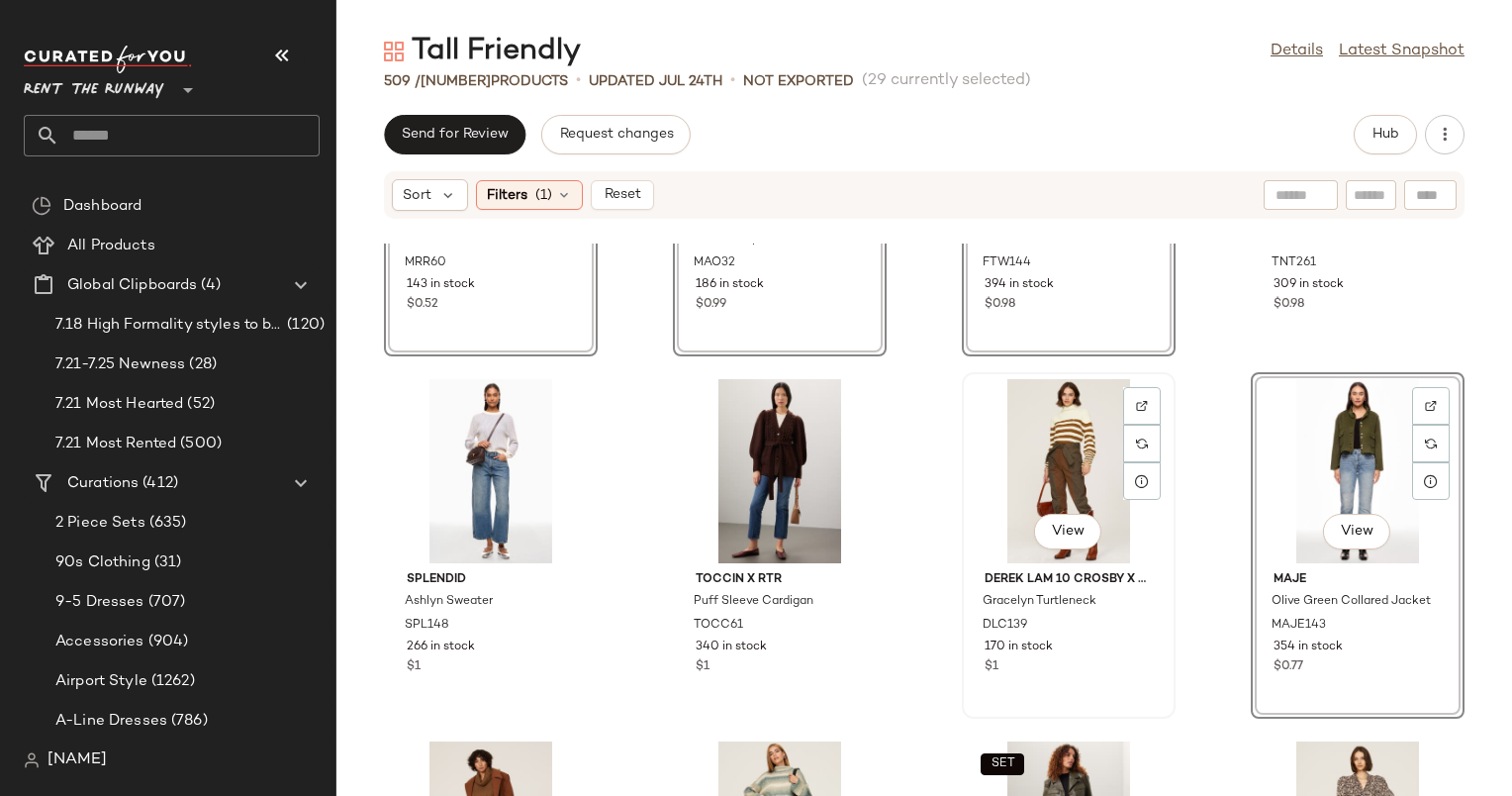 click on "View" 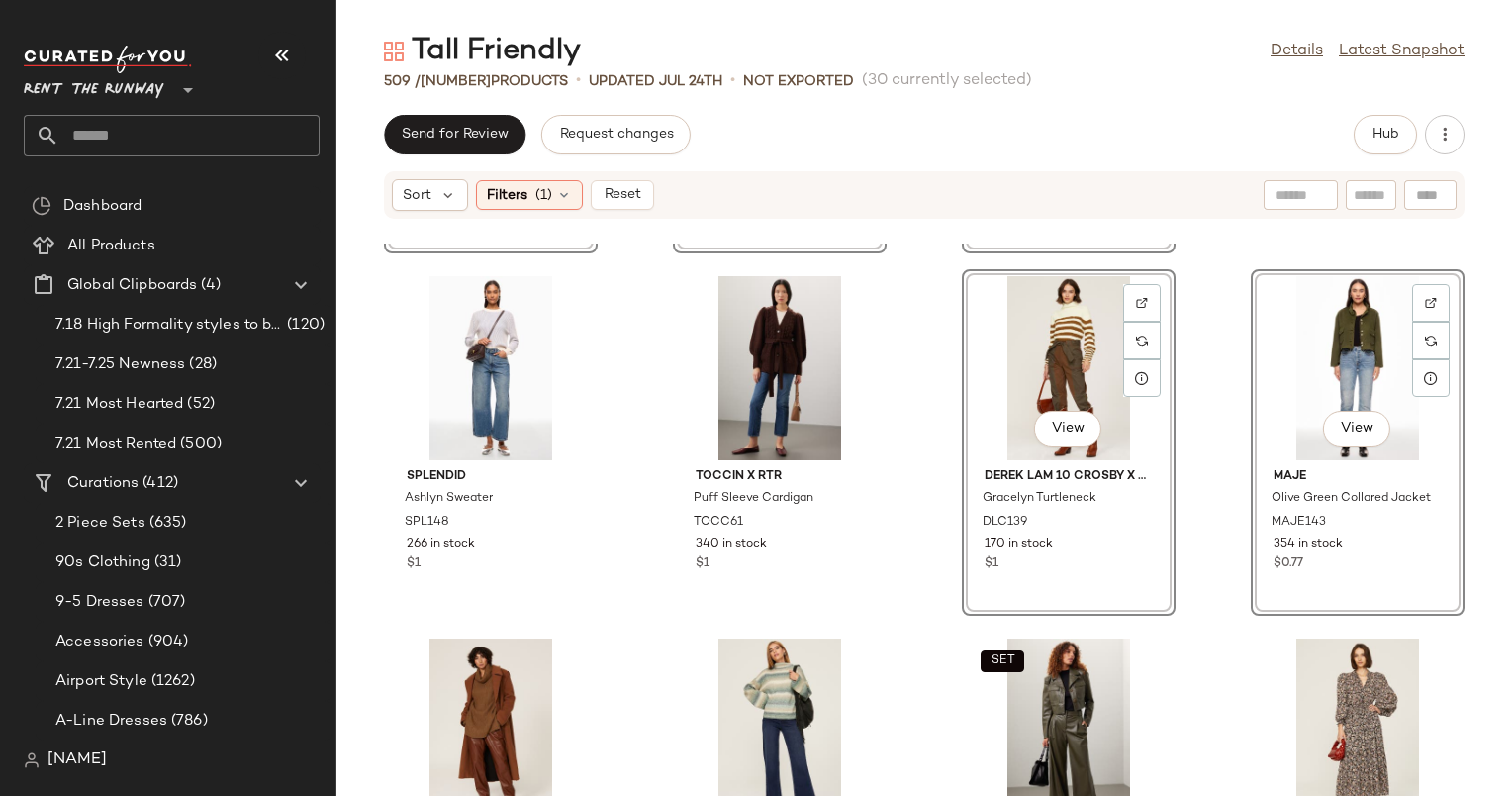 scroll, scrollTop: 3618, scrollLeft: 0, axis: vertical 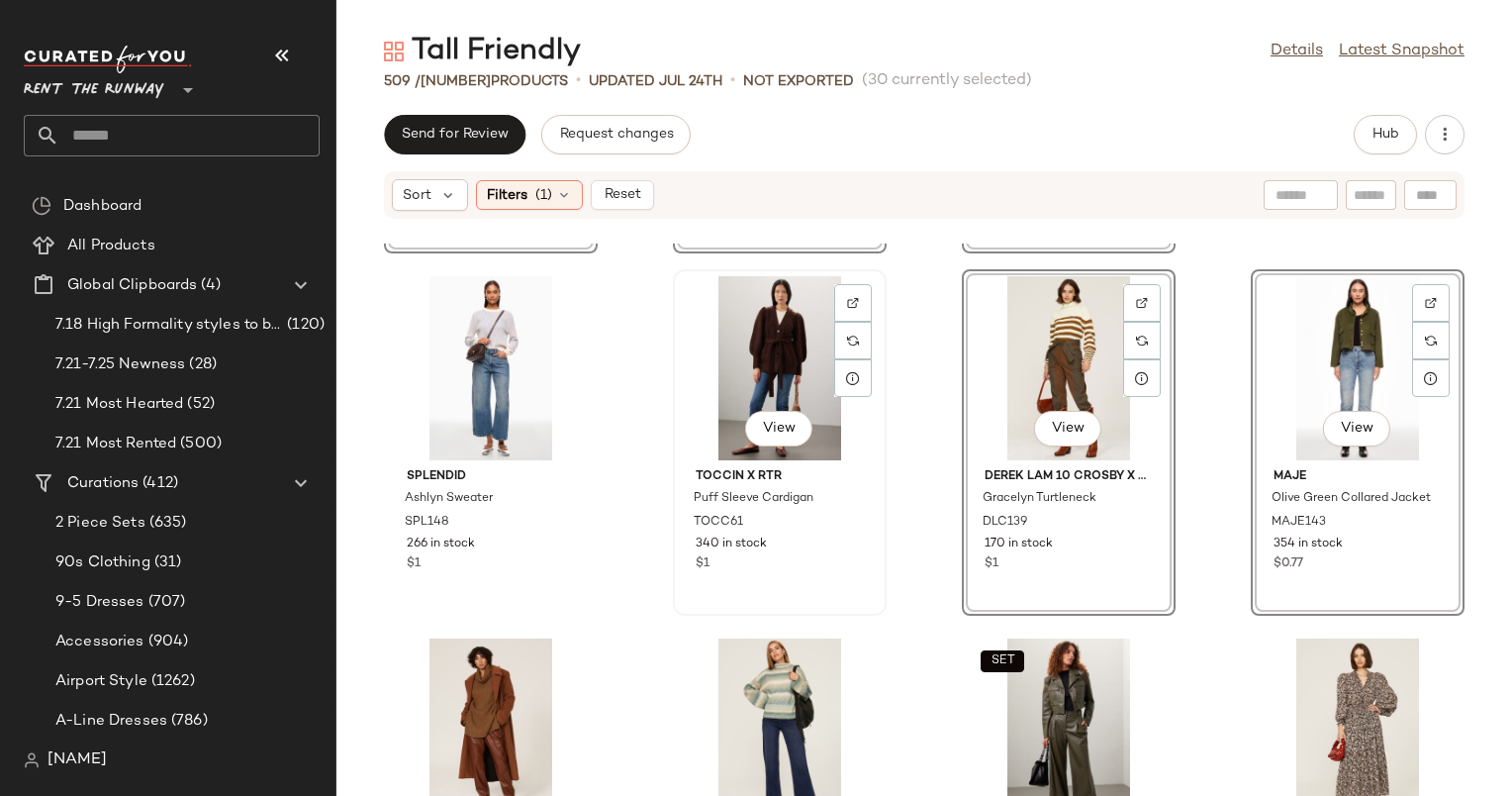 click on "View" 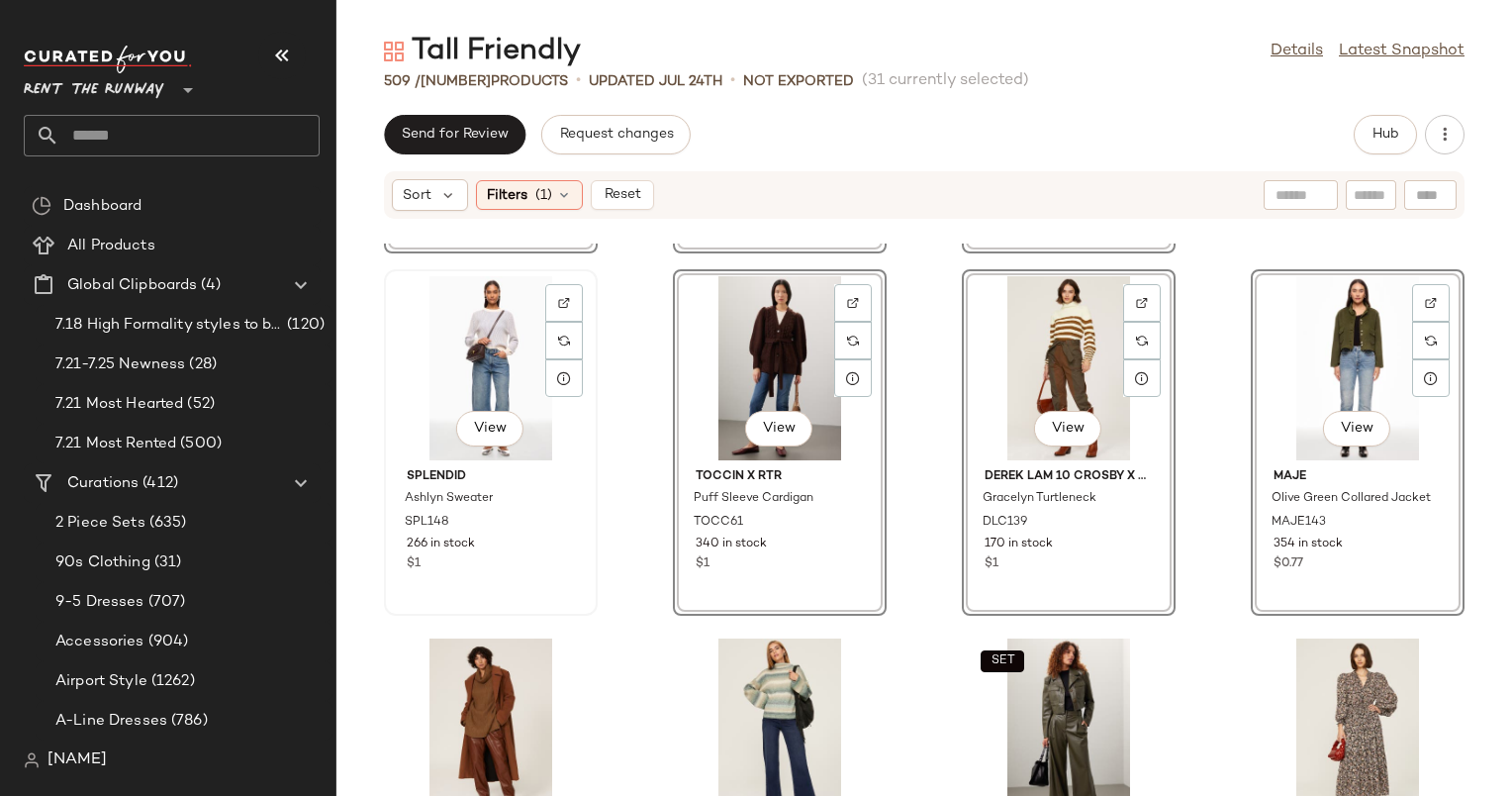 click on "View" 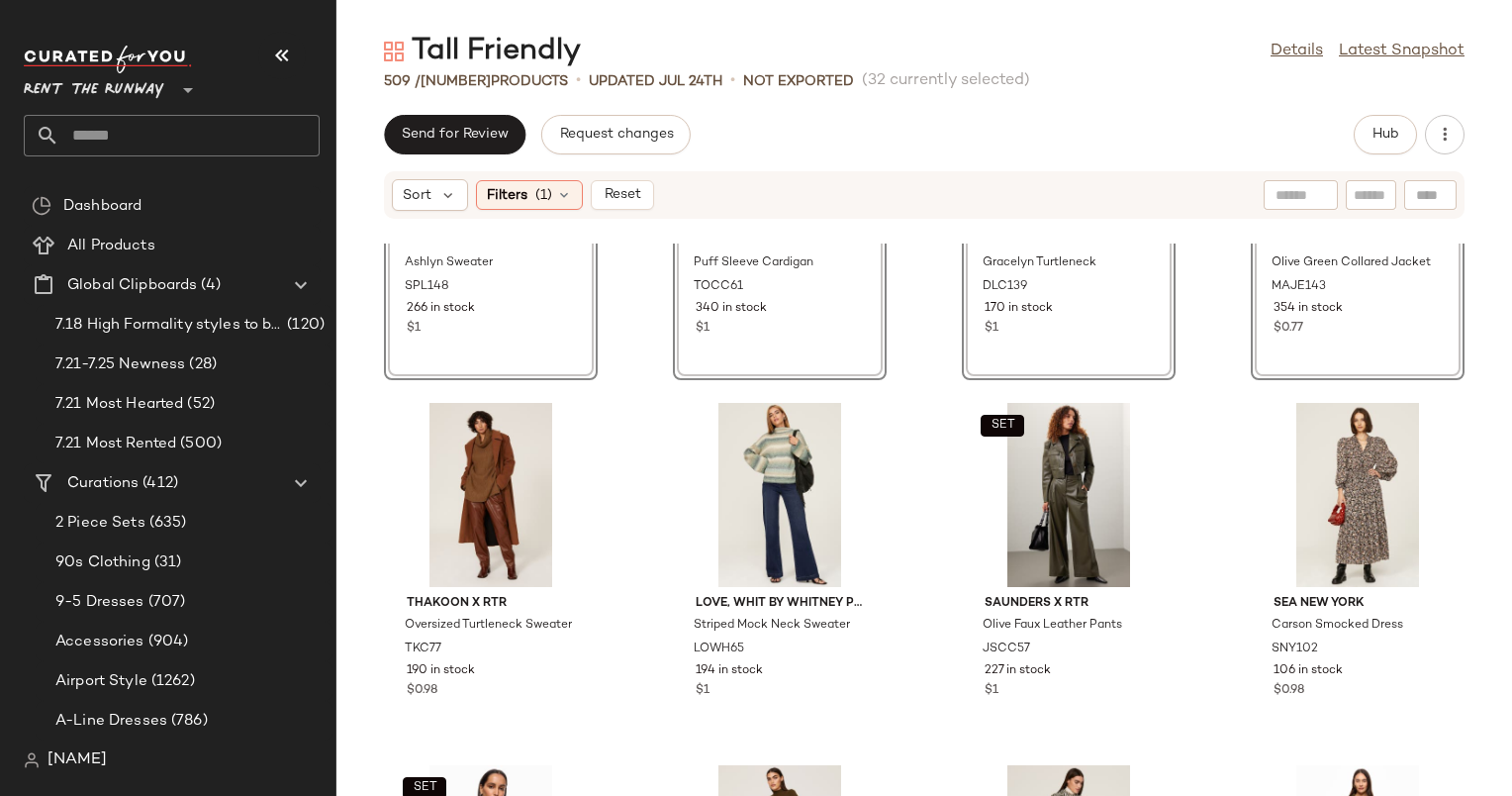 scroll, scrollTop: 3903, scrollLeft: 0, axis: vertical 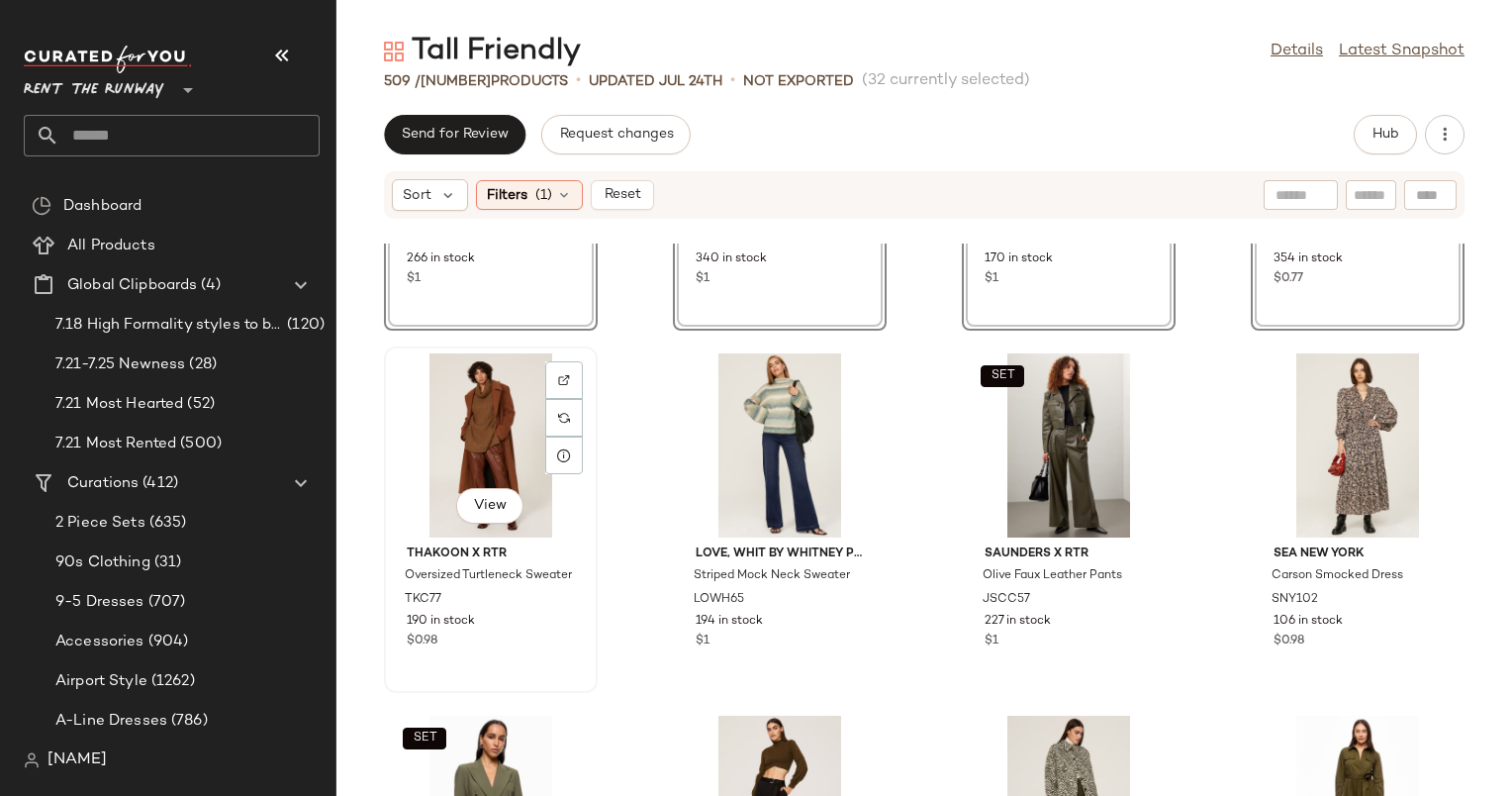 click on "View" 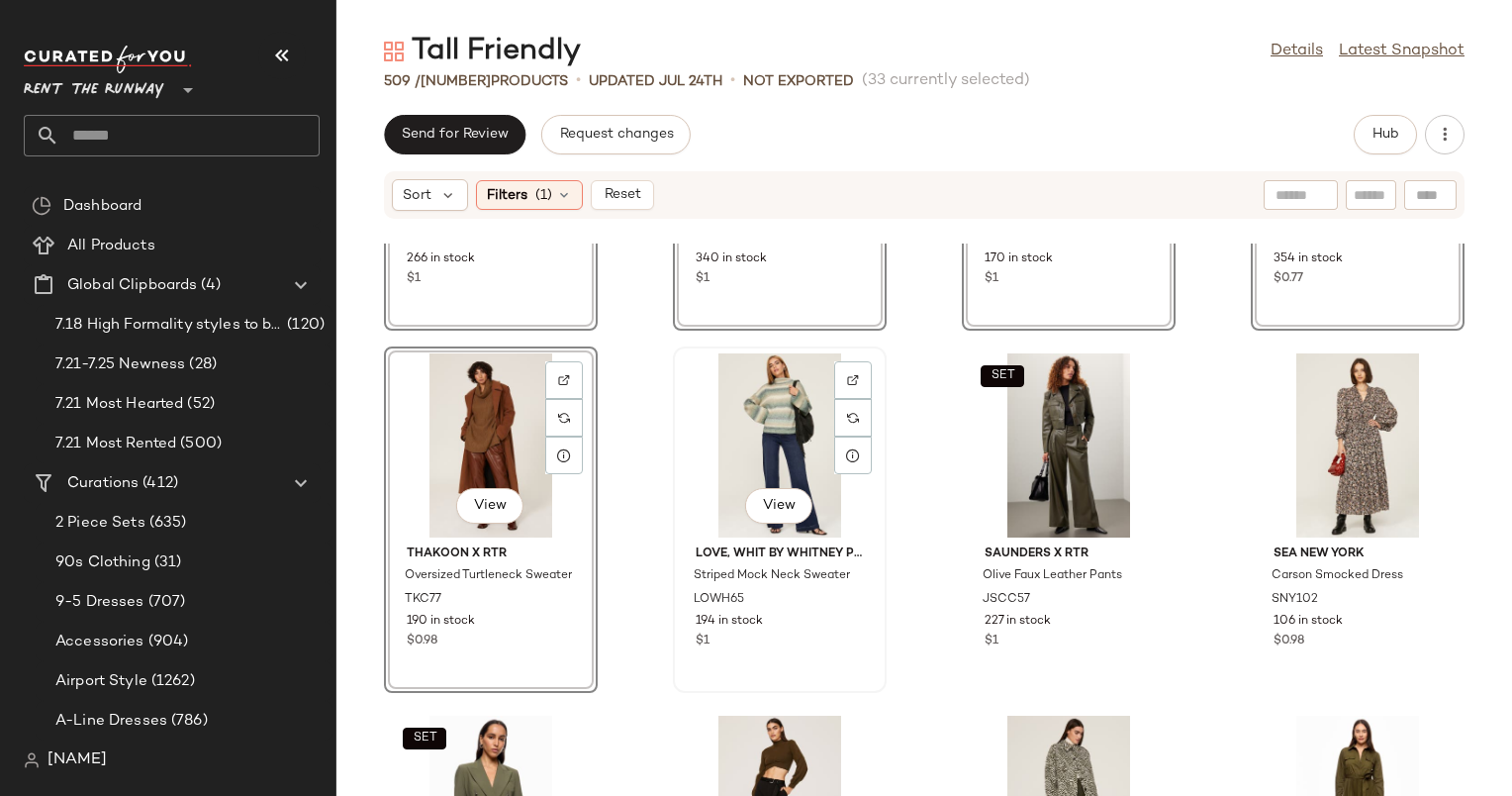 click on "View" 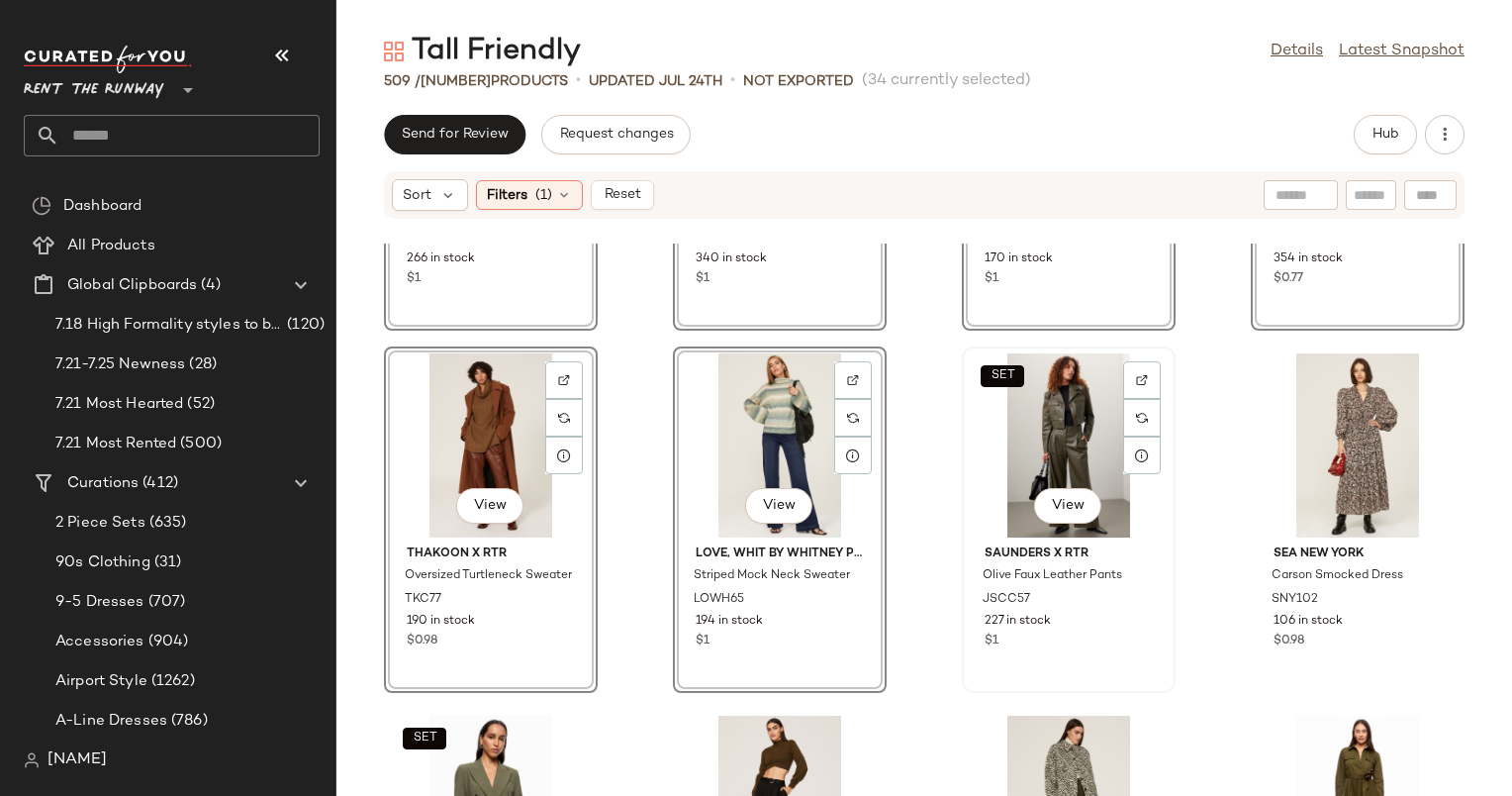 click on "SET   View" 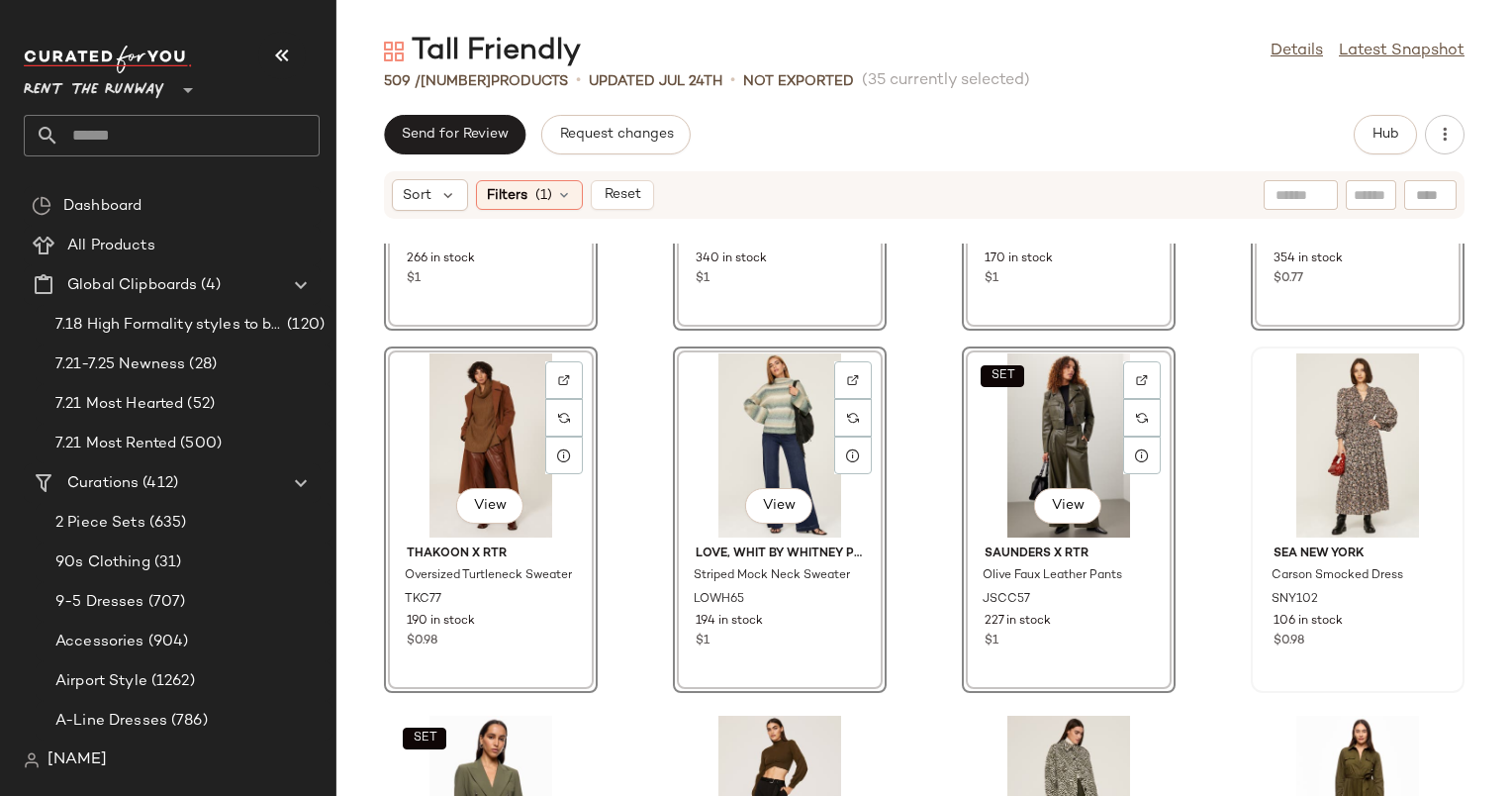 click 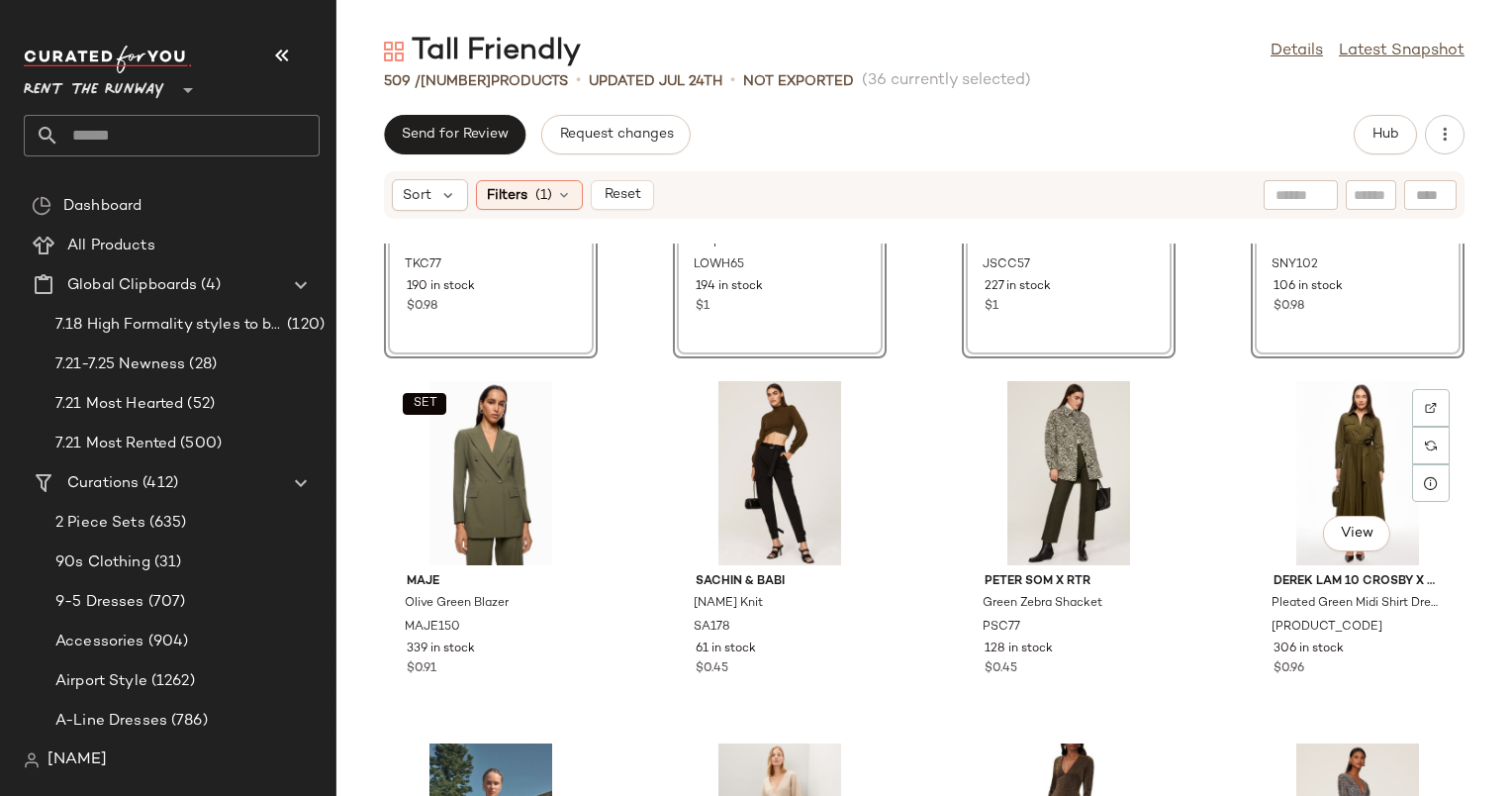 scroll, scrollTop: 4255, scrollLeft: 0, axis: vertical 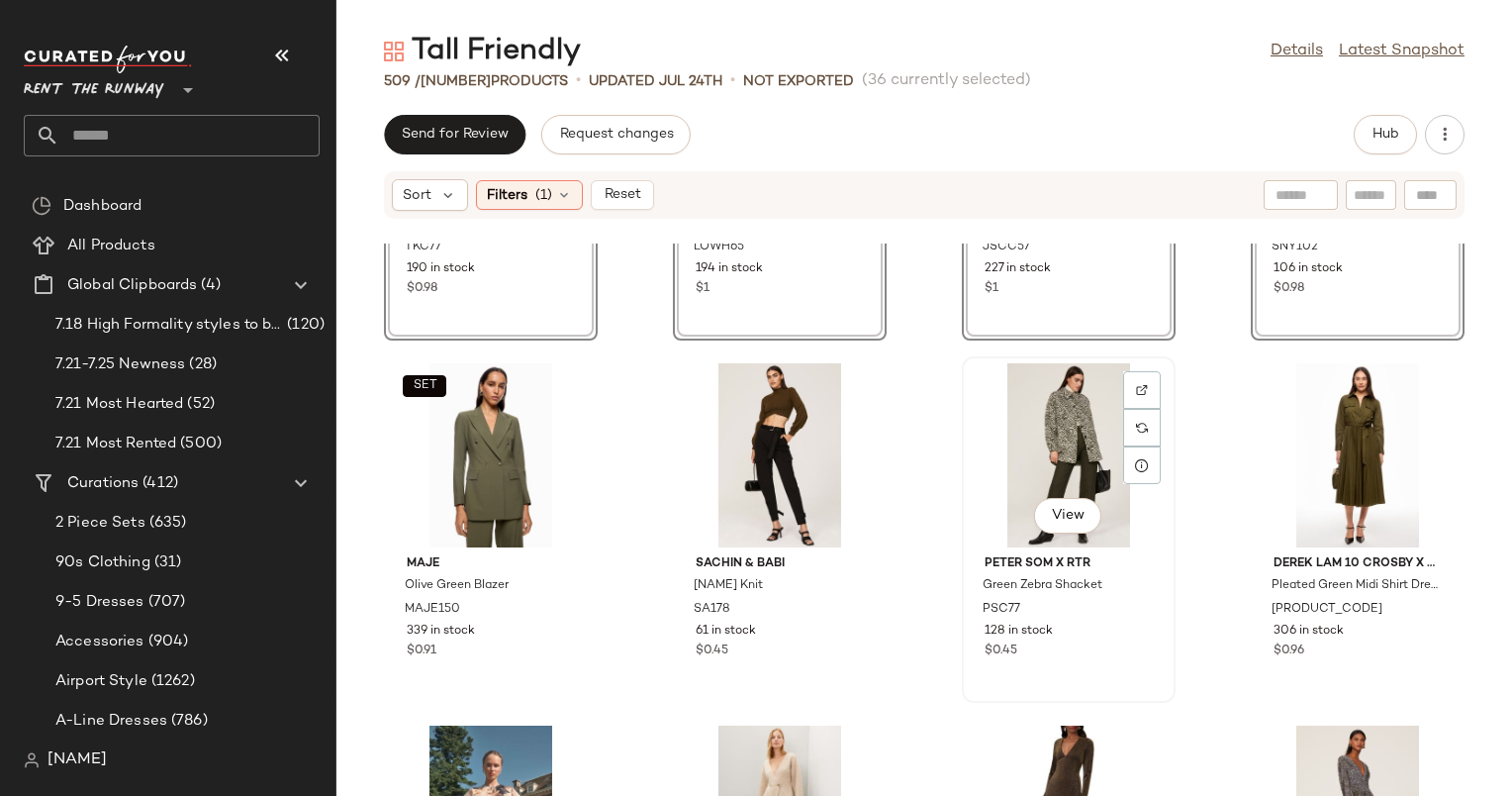 click on "View" 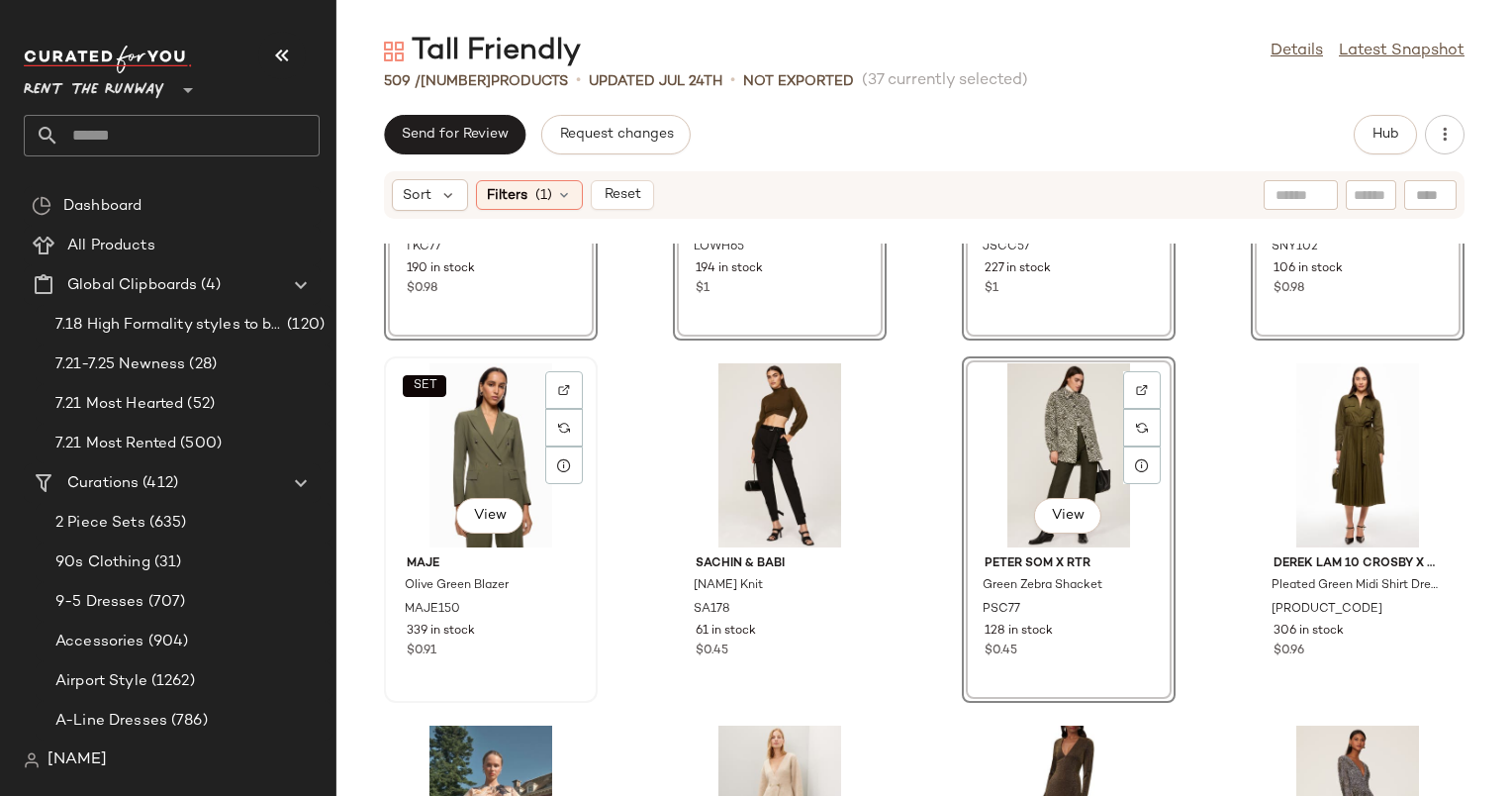 click on "SET   View" 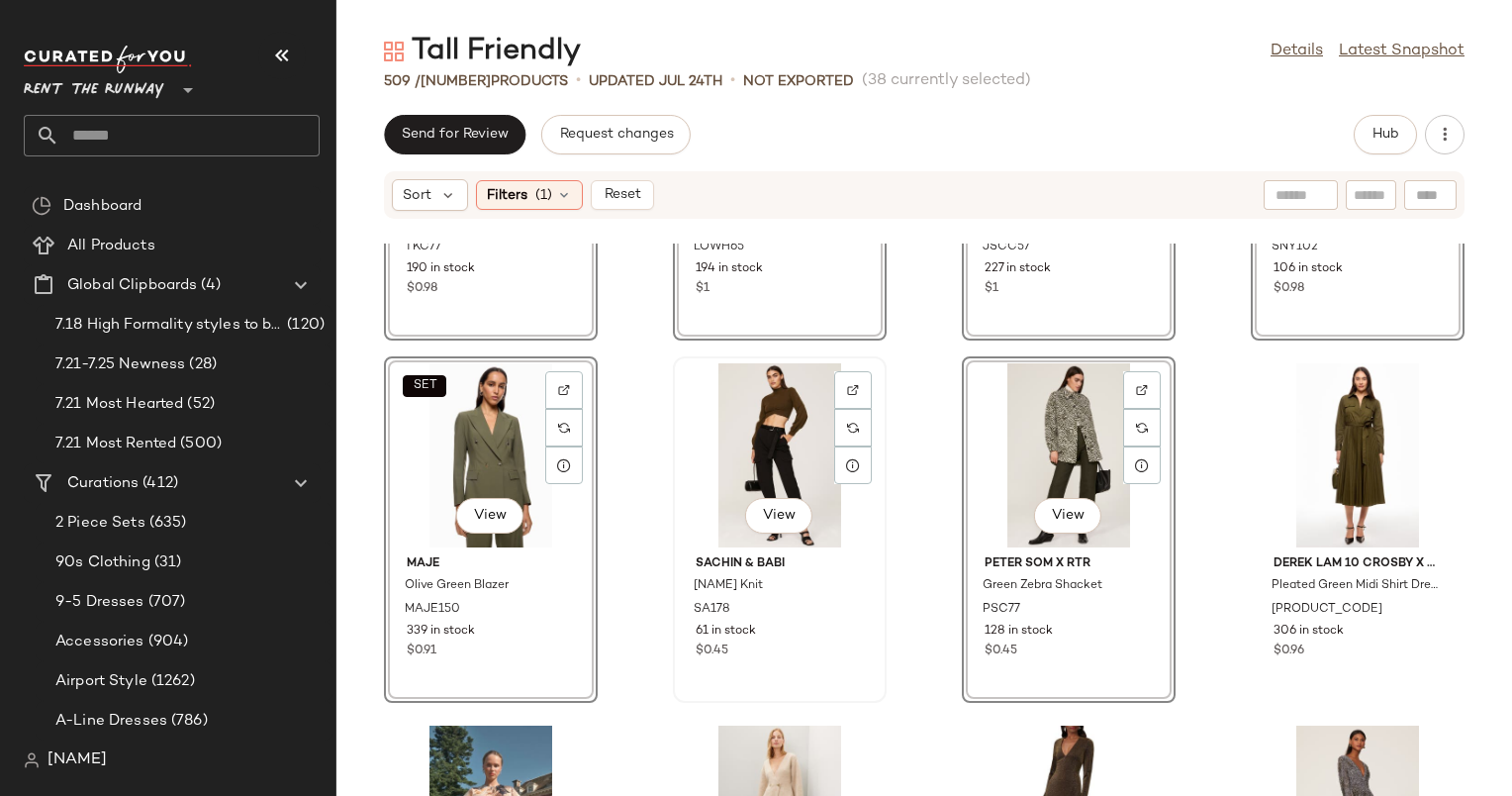 click on "View" 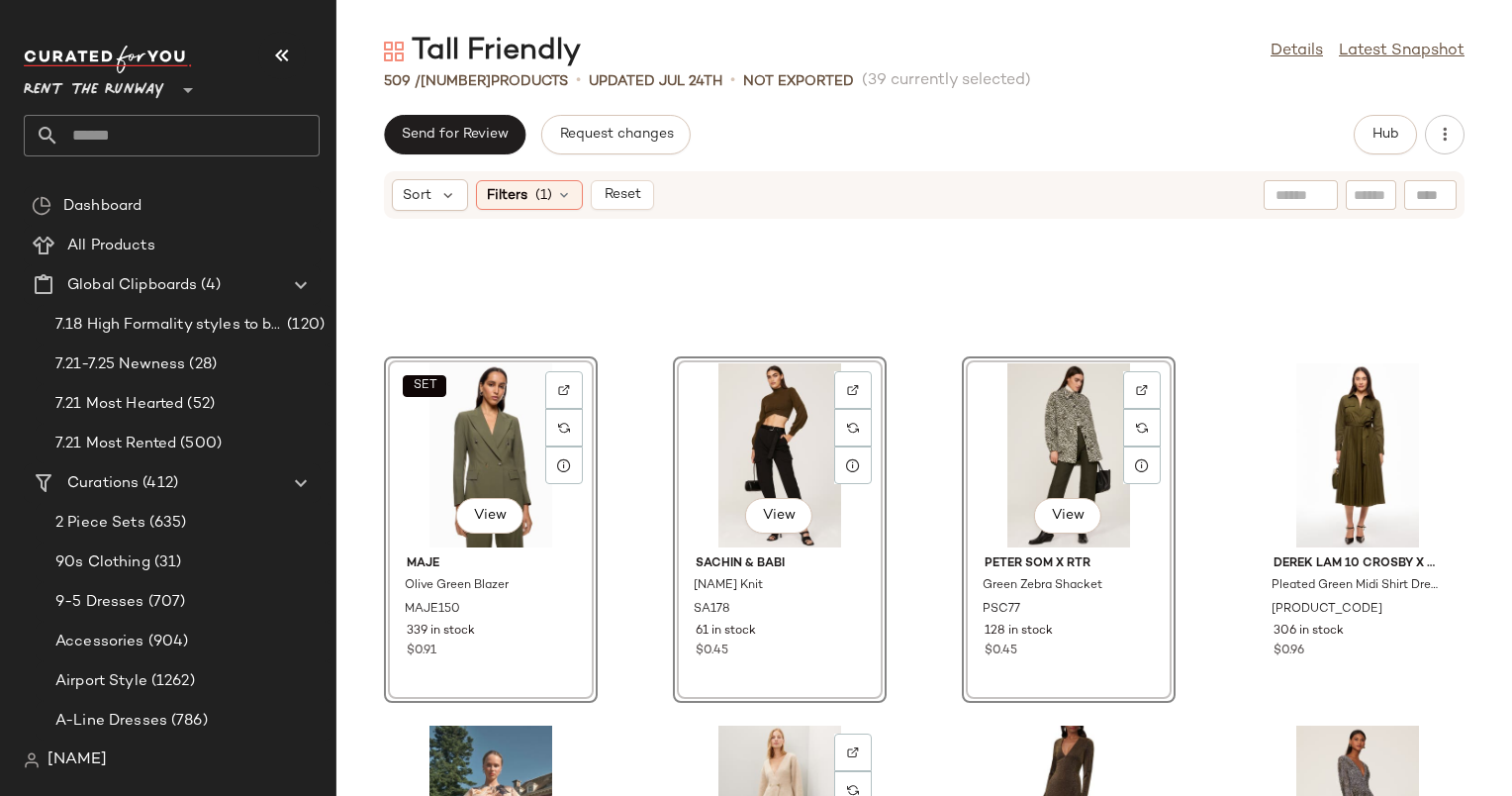 scroll, scrollTop: 4679, scrollLeft: 0, axis: vertical 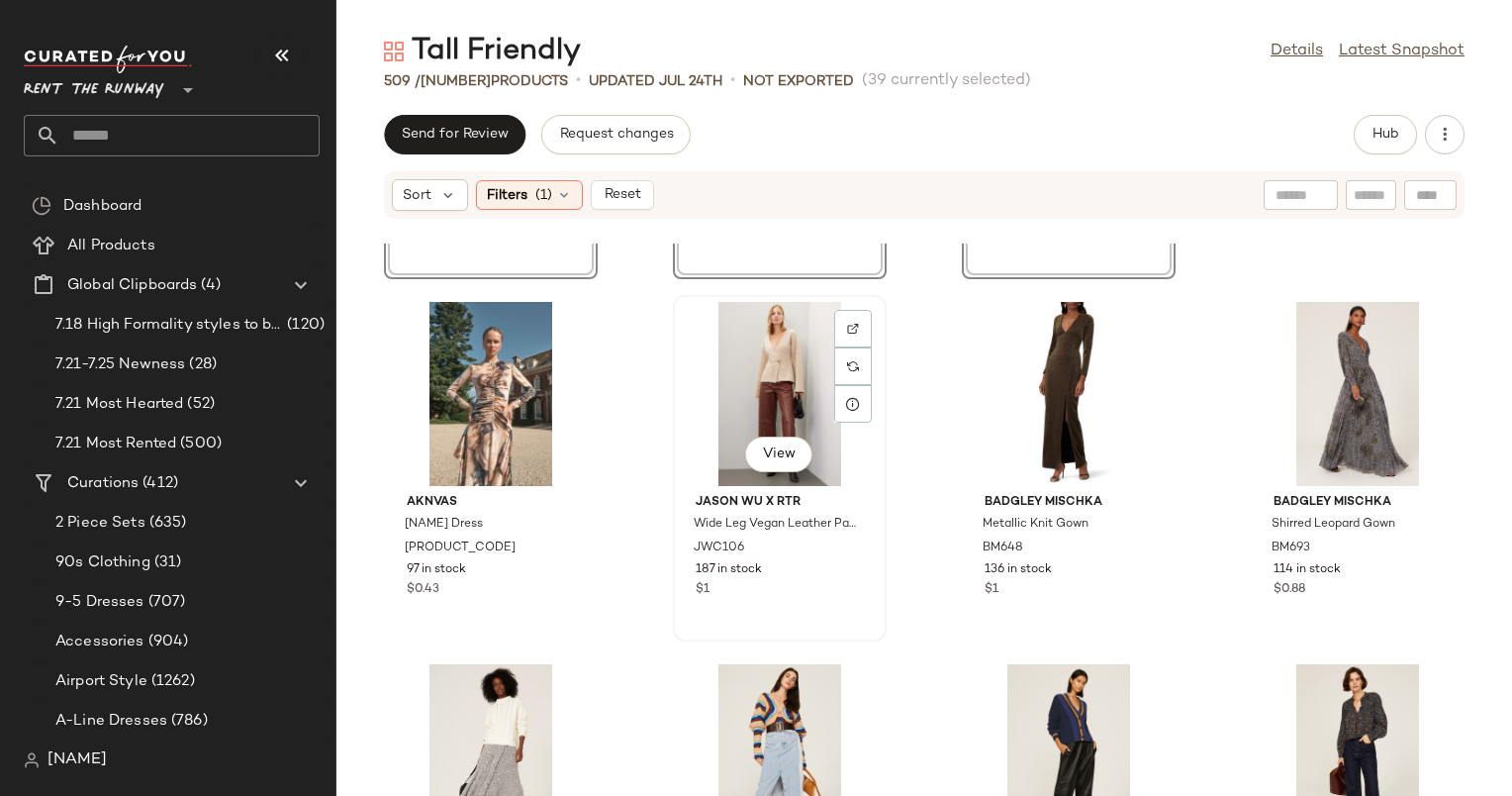 click on "View" 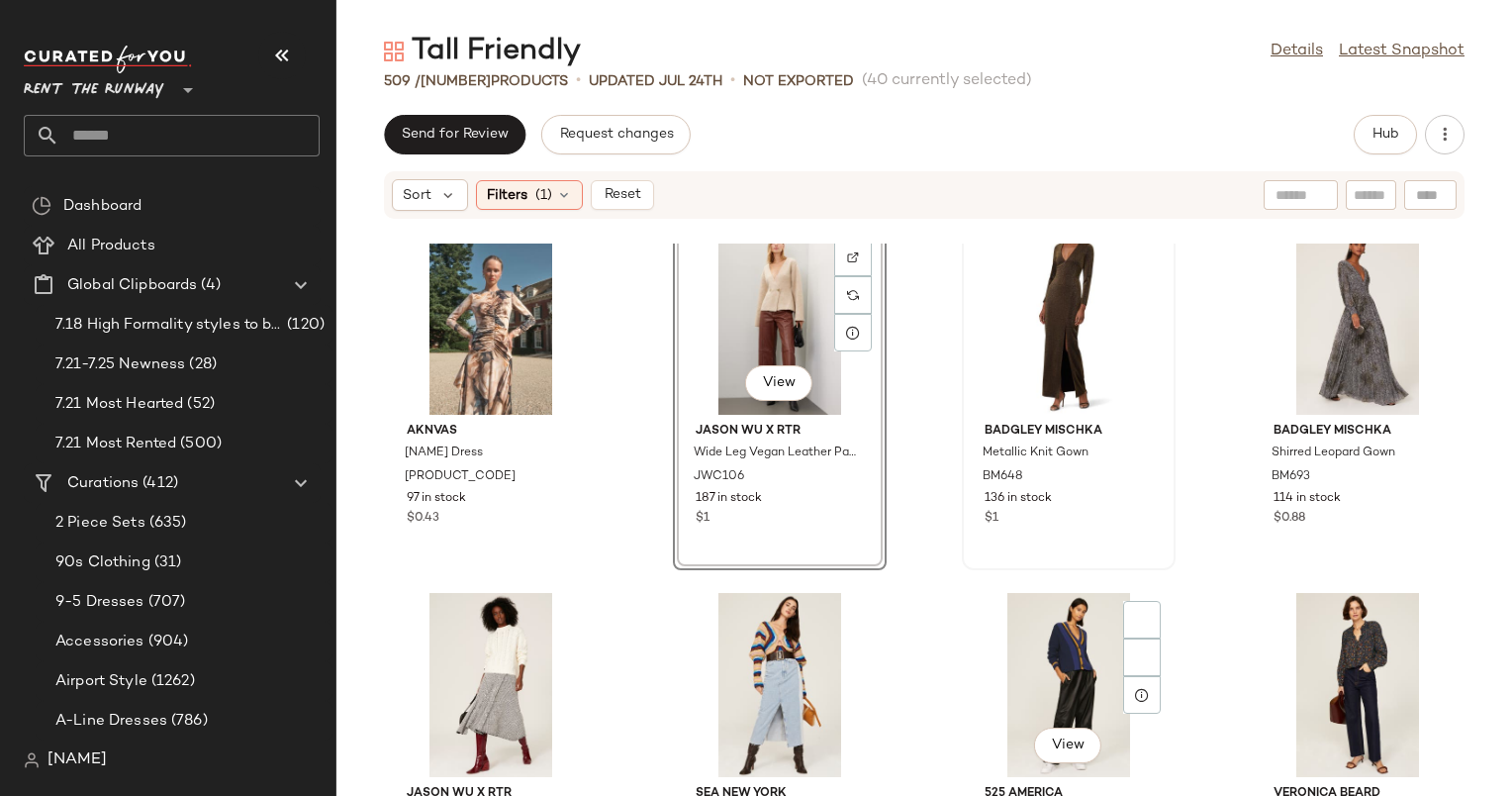 scroll, scrollTop: 4965, scrollLeft: 0, axis: vertical 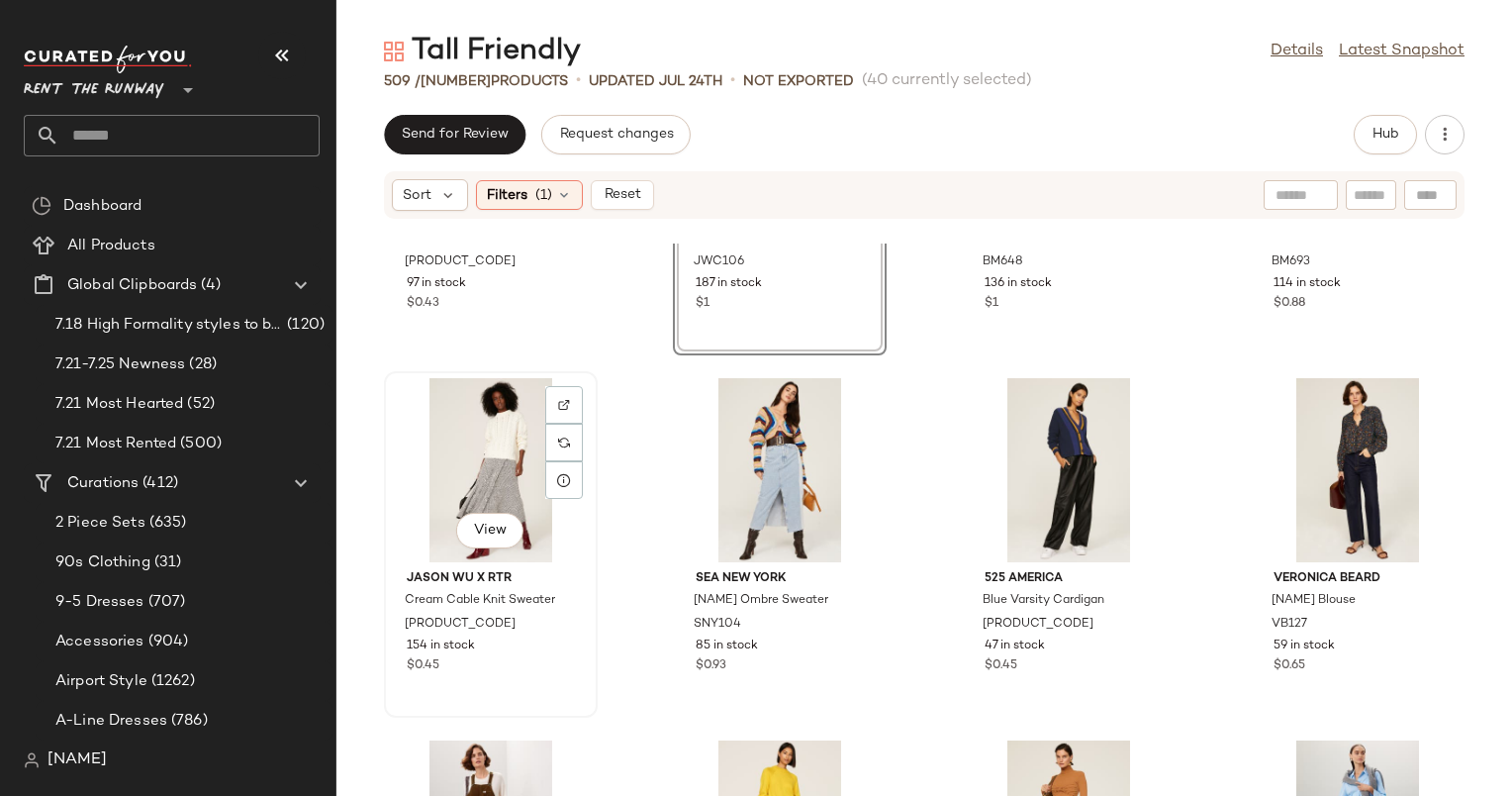 click on "View" 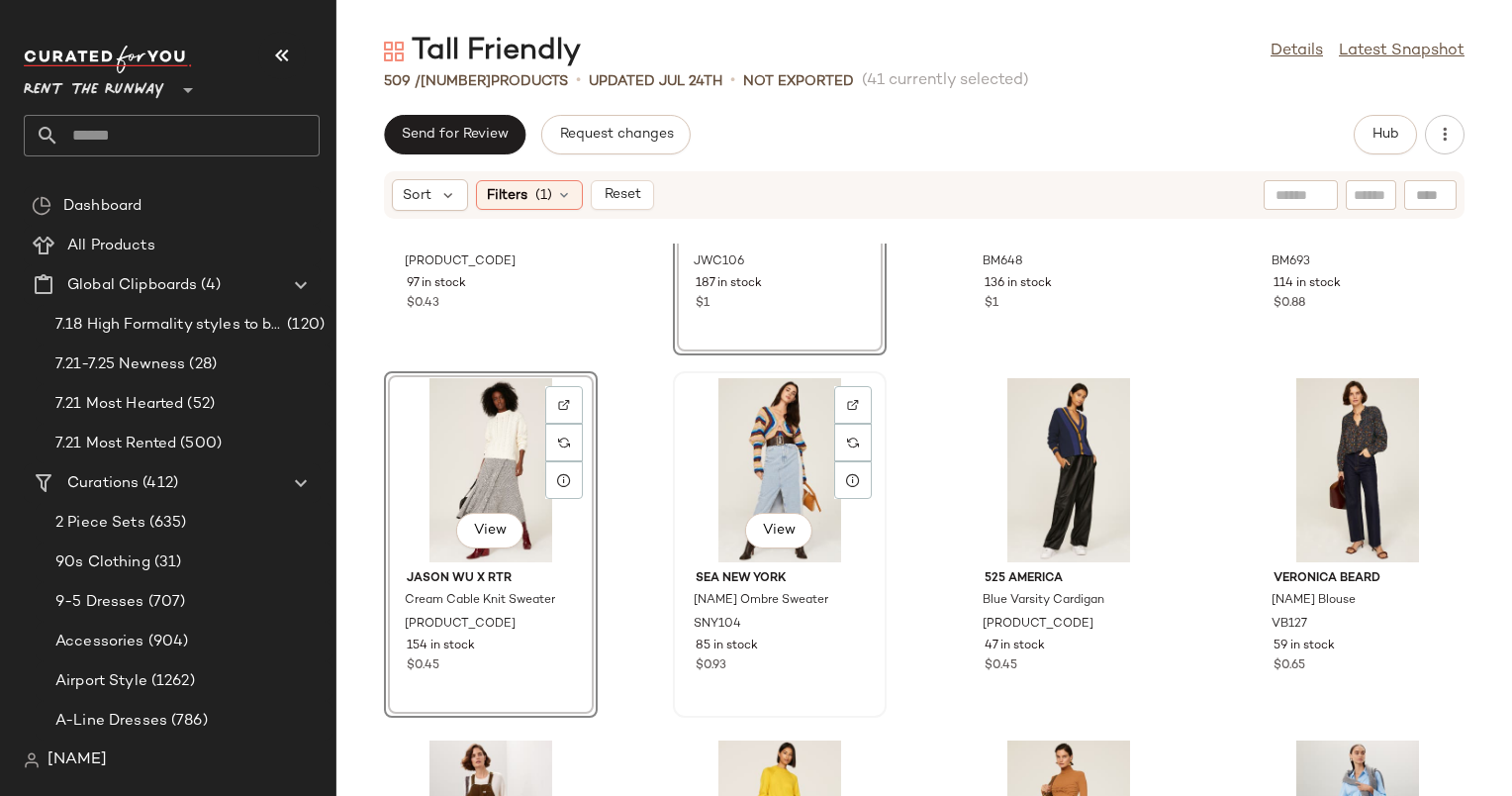 click on "View" 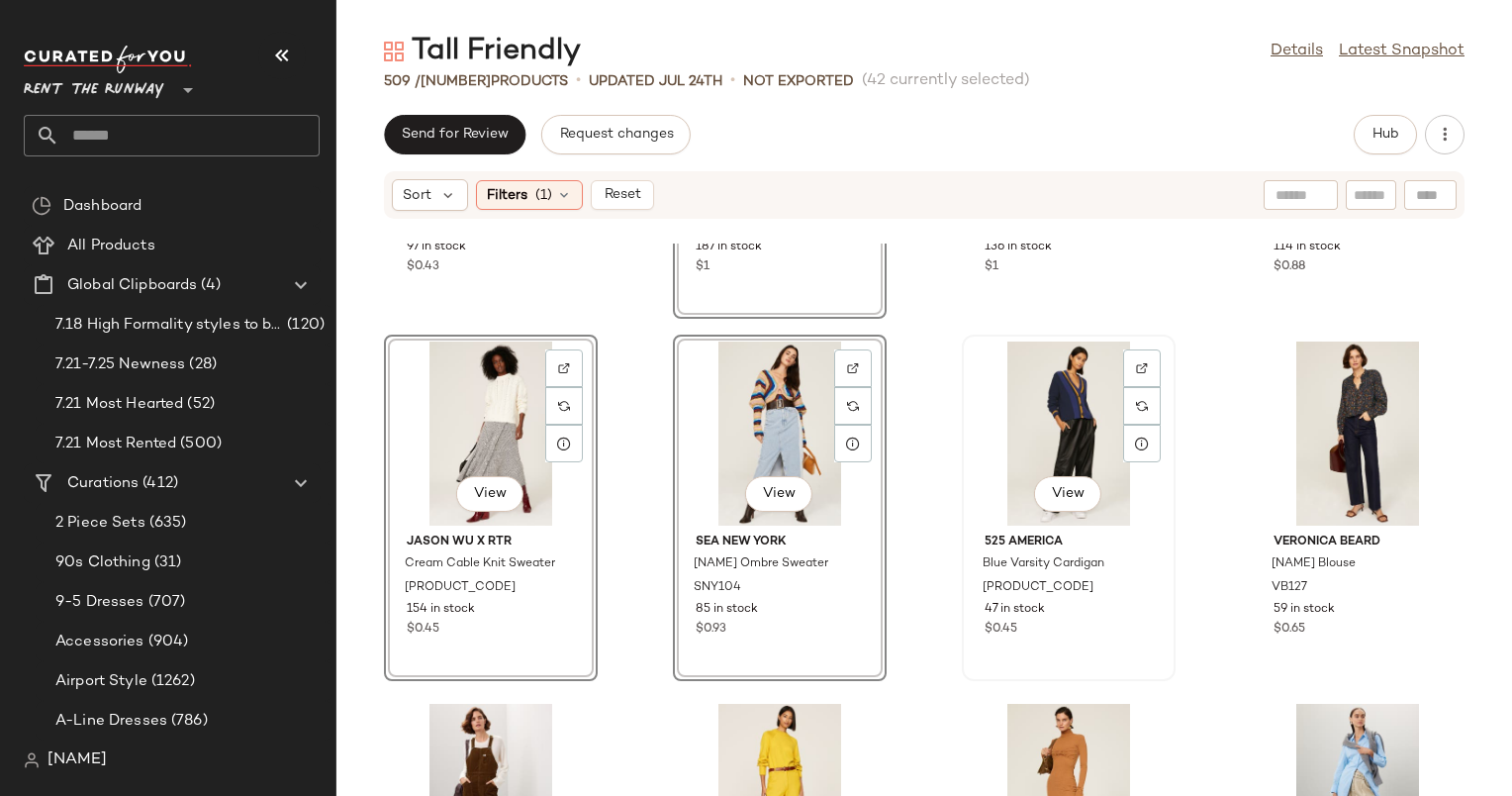 scroll, scrollTop: 5004, scrollLeft: 0, axis: vertical 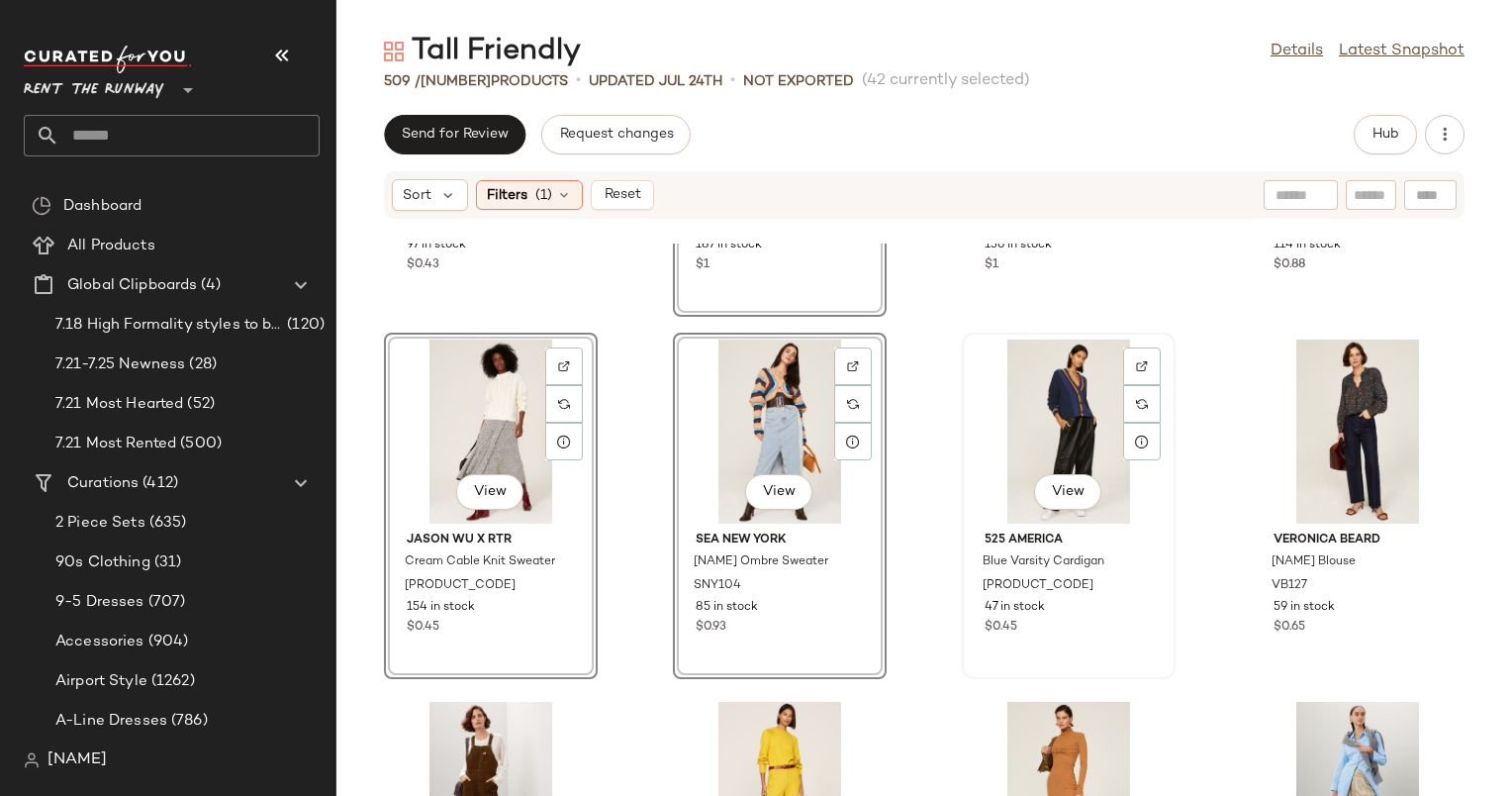 click on "View" 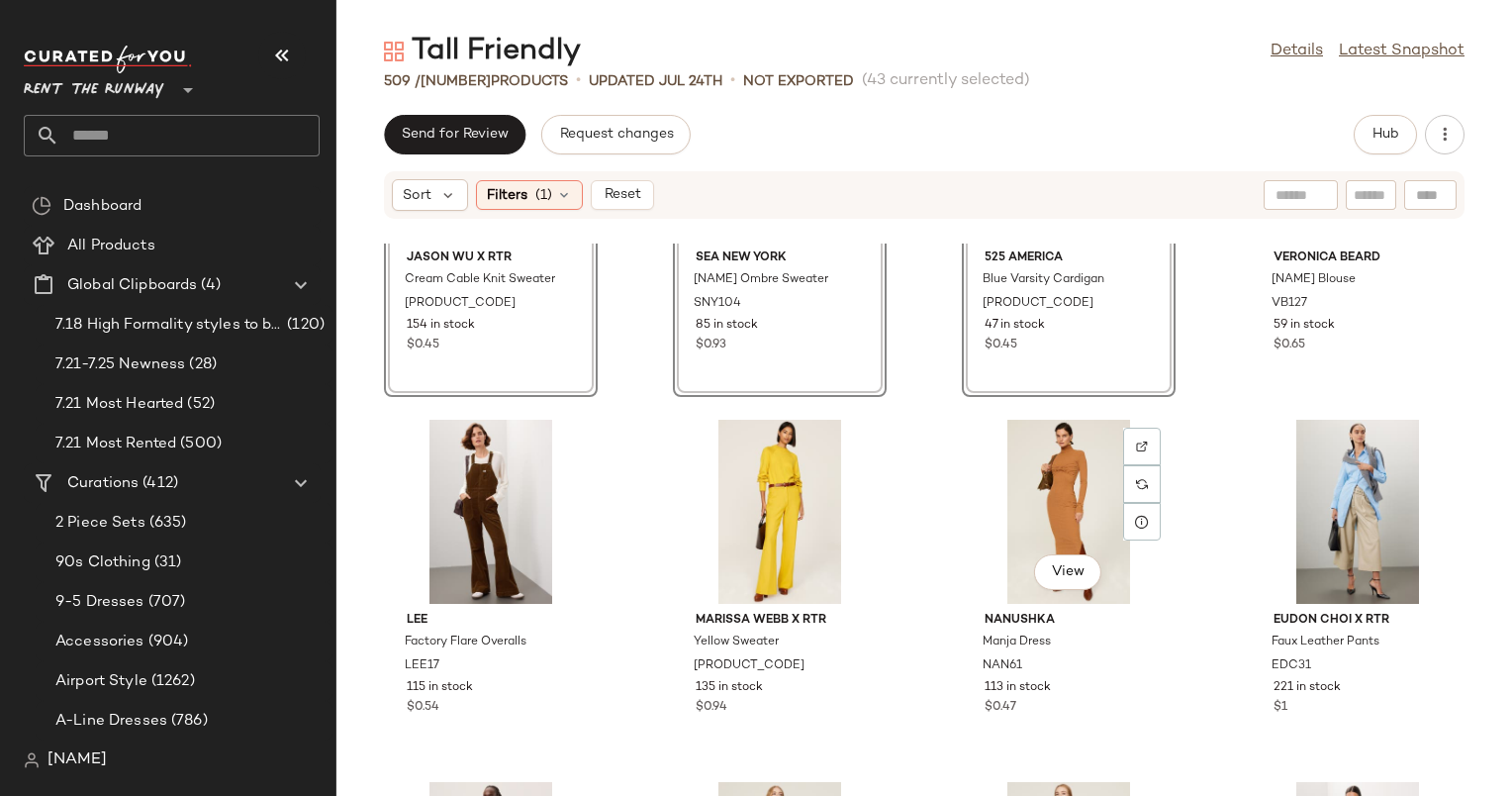 scroll, scrollTop: 5326, scrollLeft: 0, axis: vertical 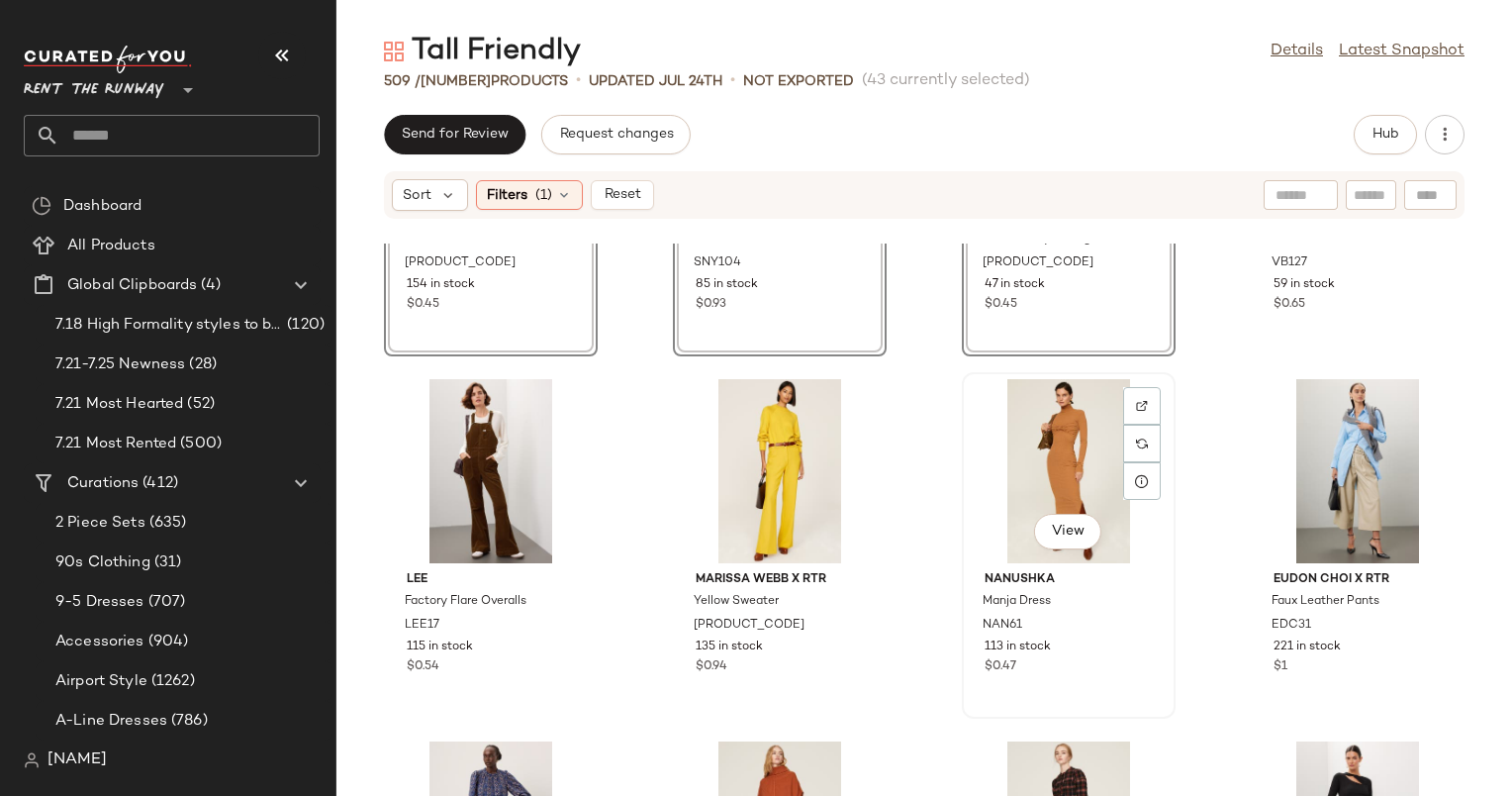 click on "View" 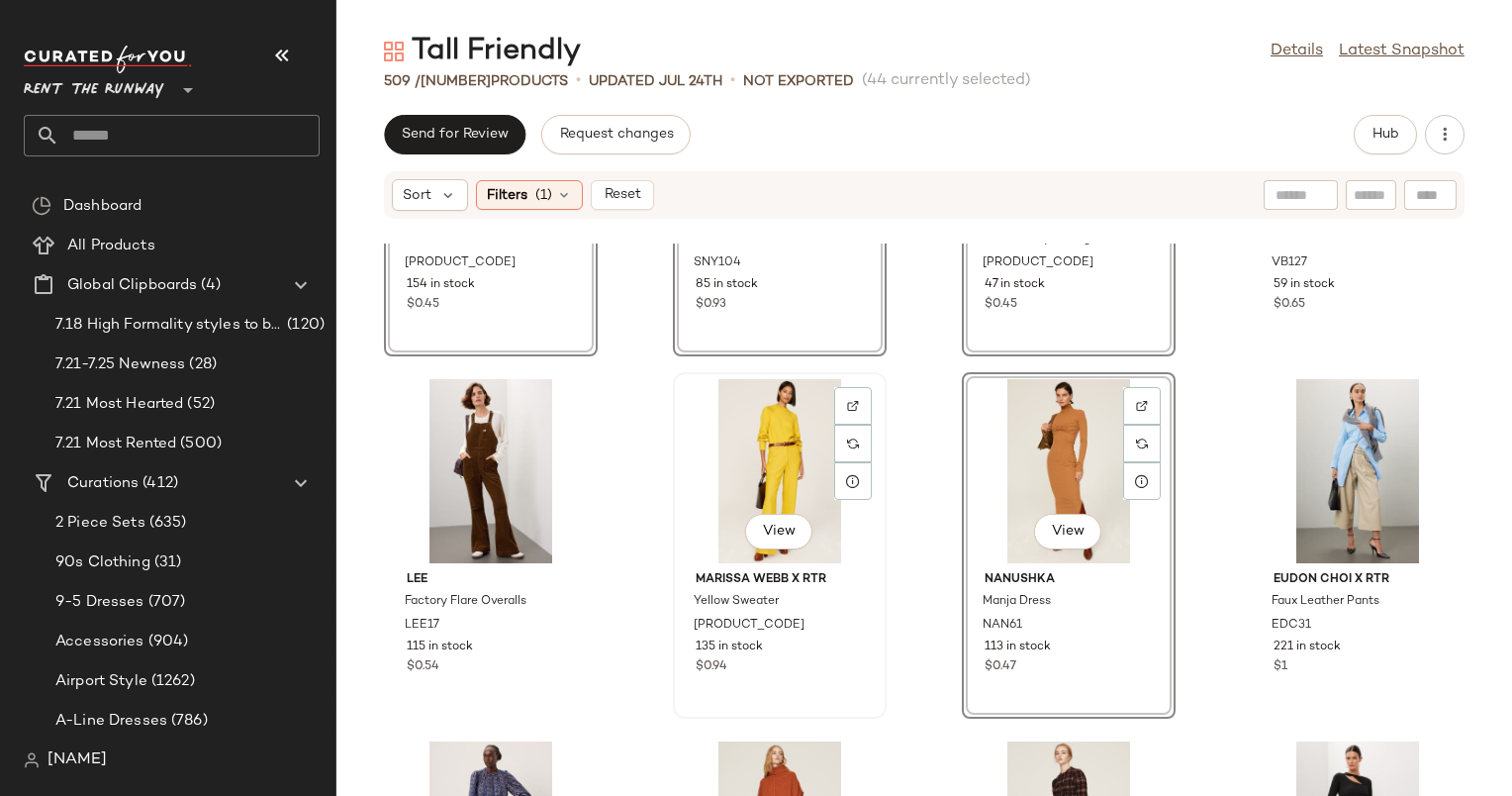 click on "View" 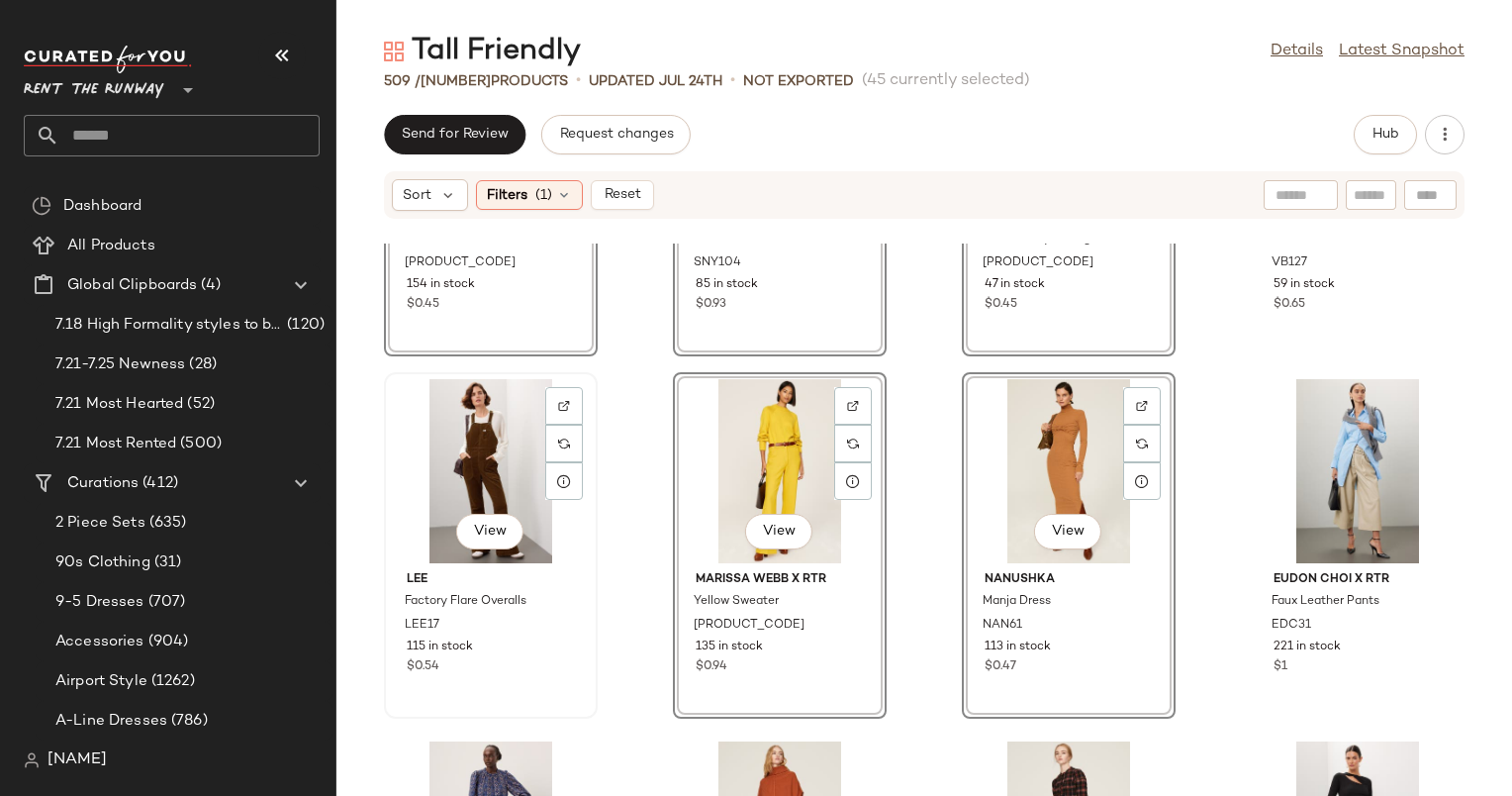 click on "View" 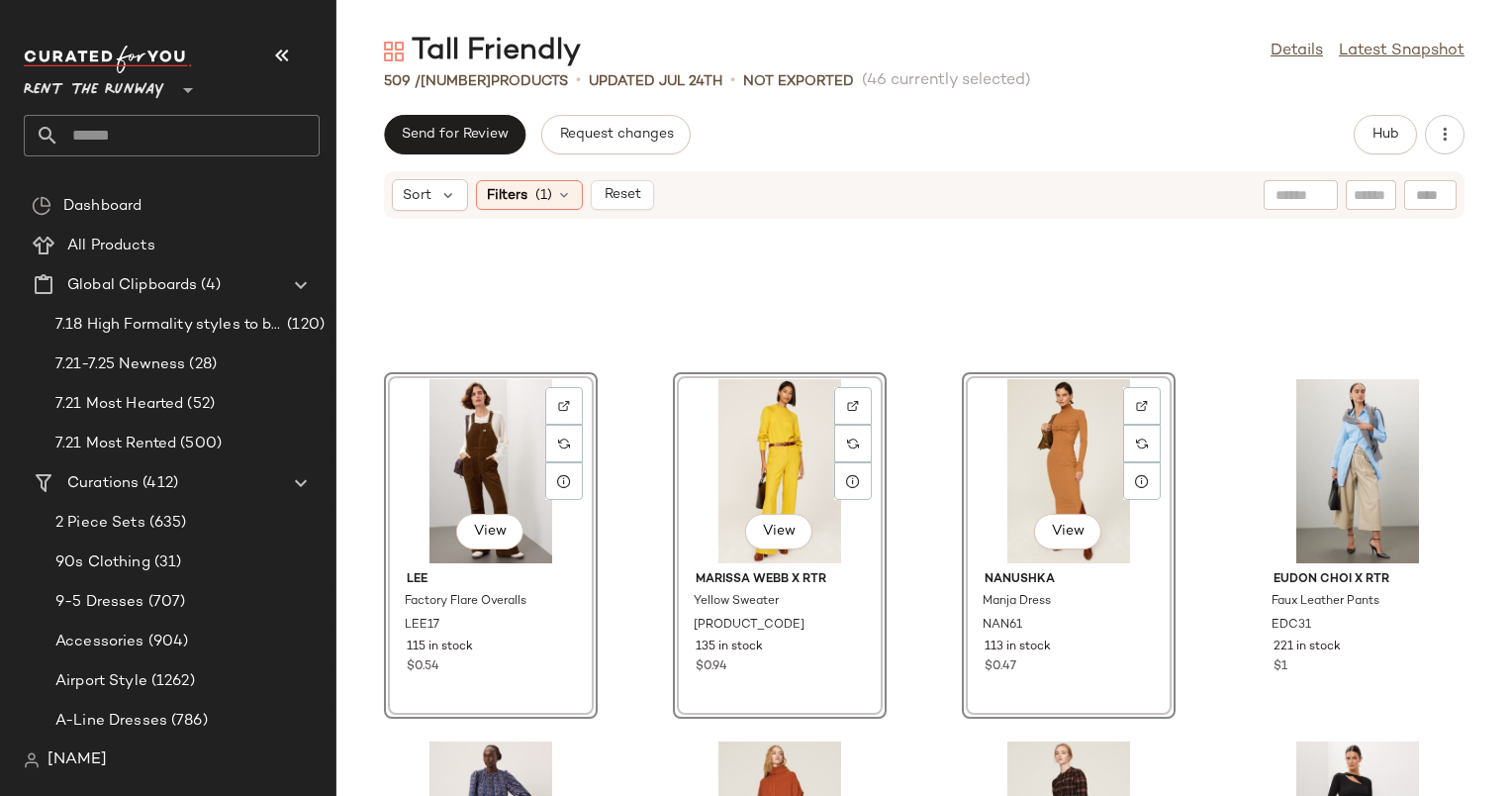 scroll, scrollTop: 5651, scrollLeft: 0, axis: vertical 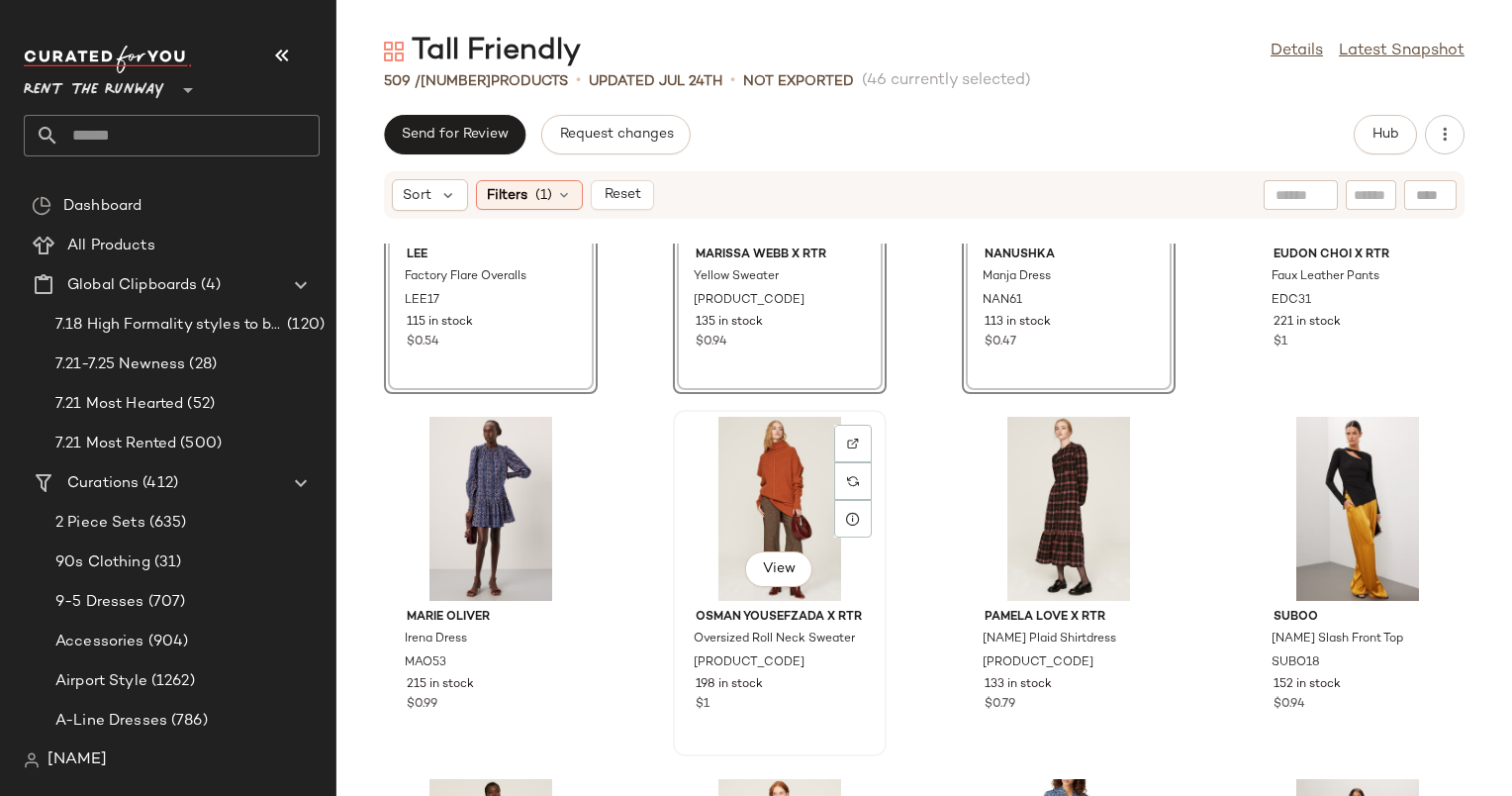 click on "View" 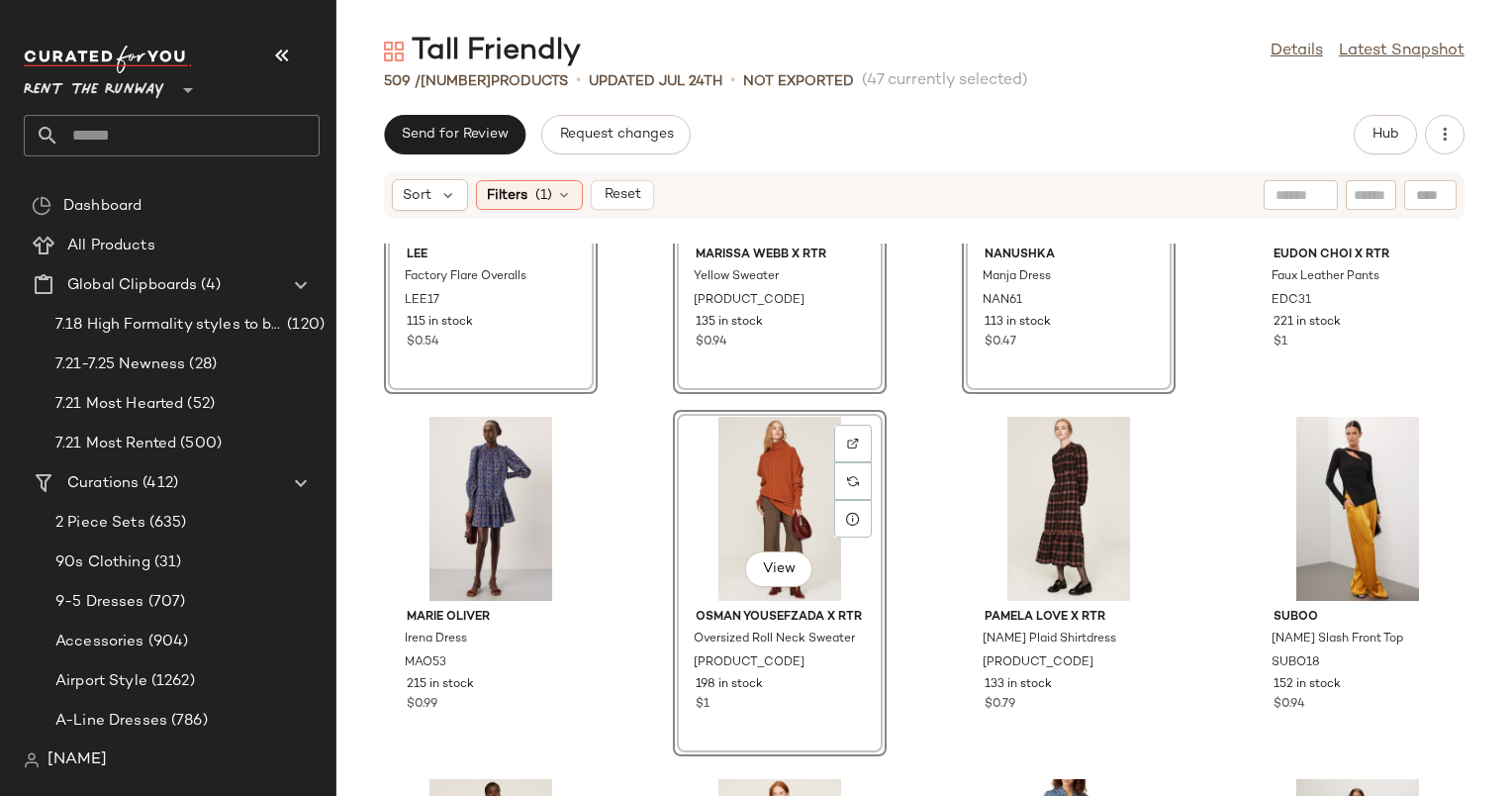 click on "View" 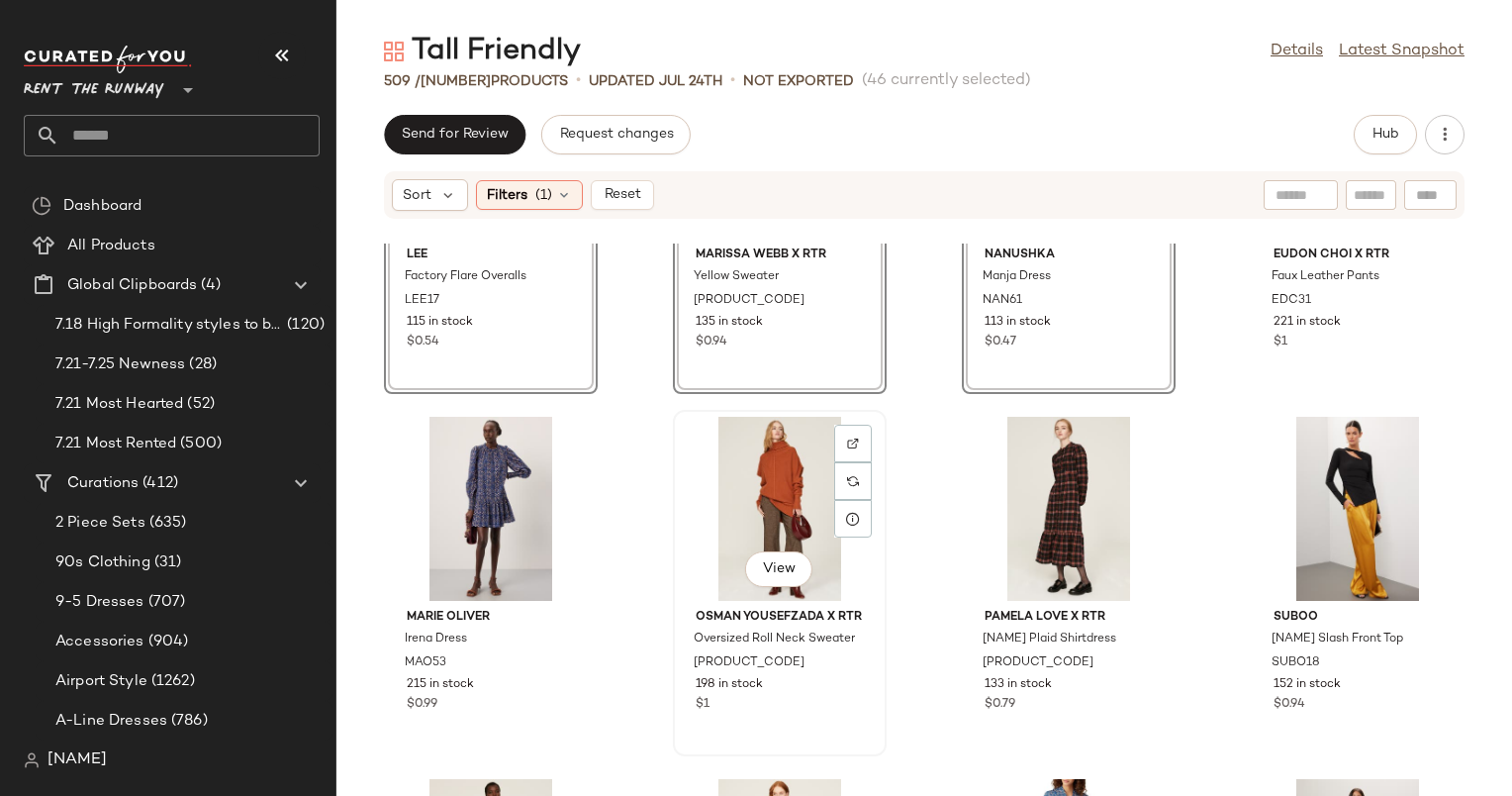 click on "View" 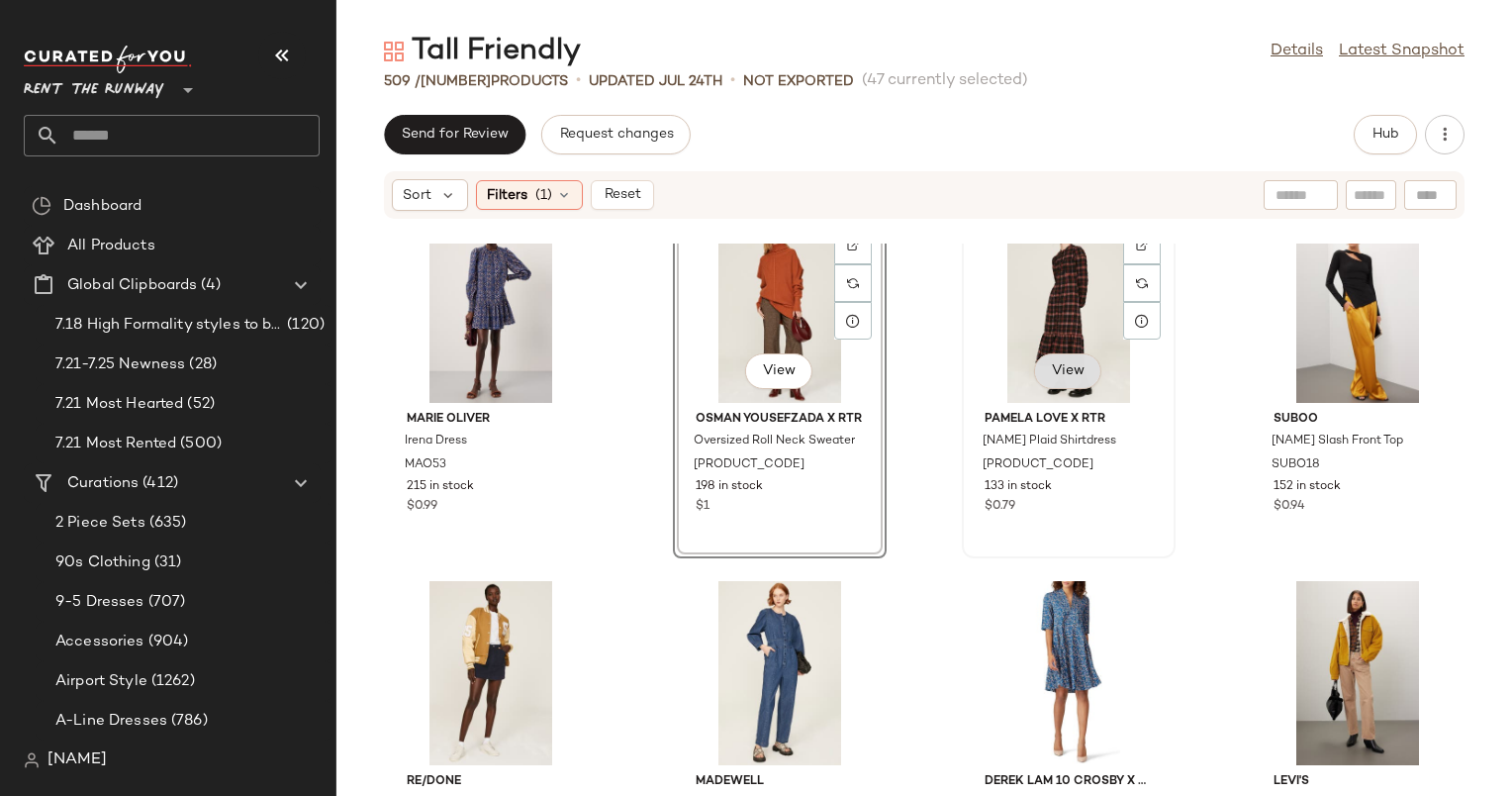 scroll, scrollTop: 5899, scrollLeft: 0, axis: vertical 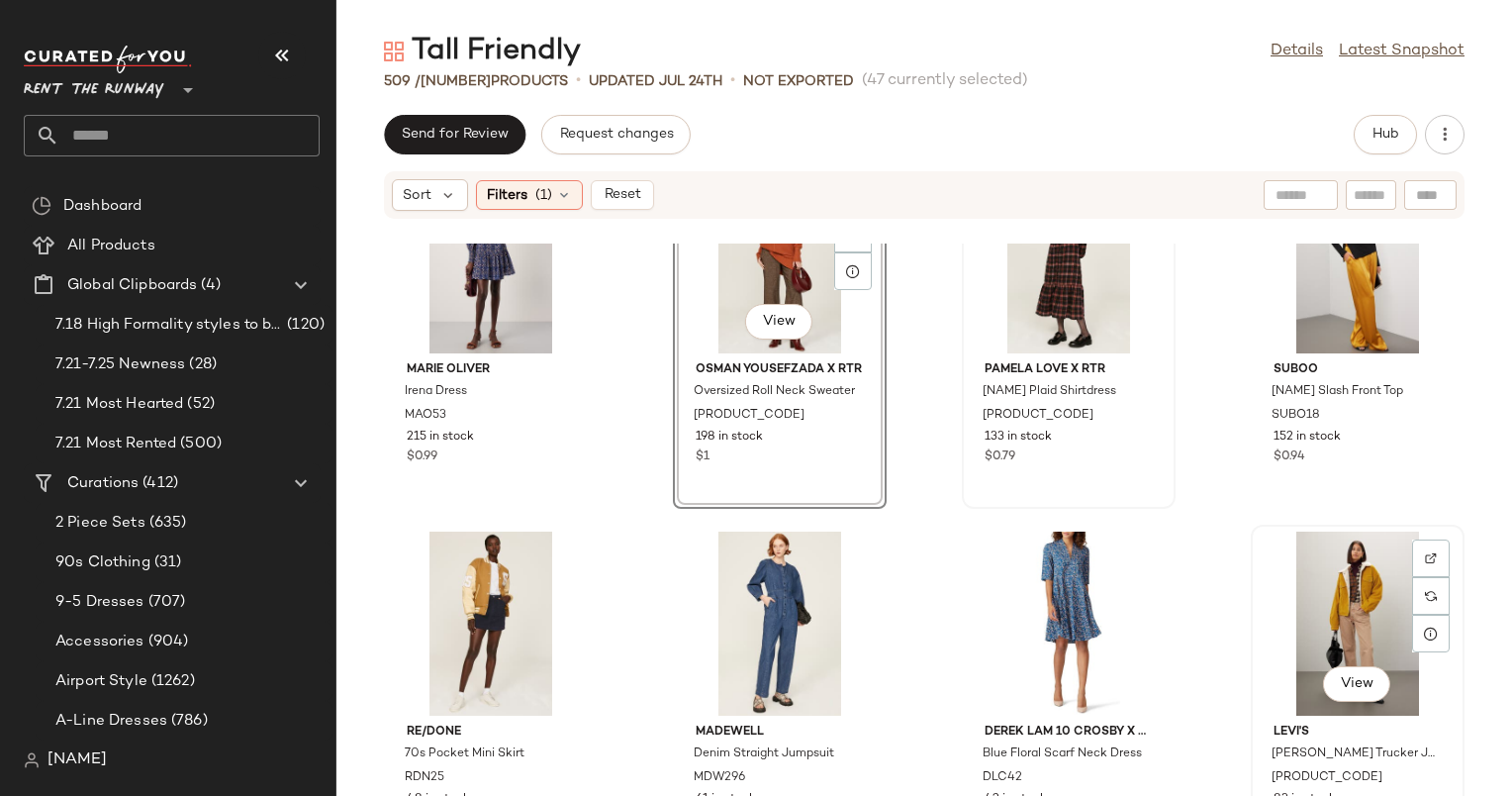 click on "View" 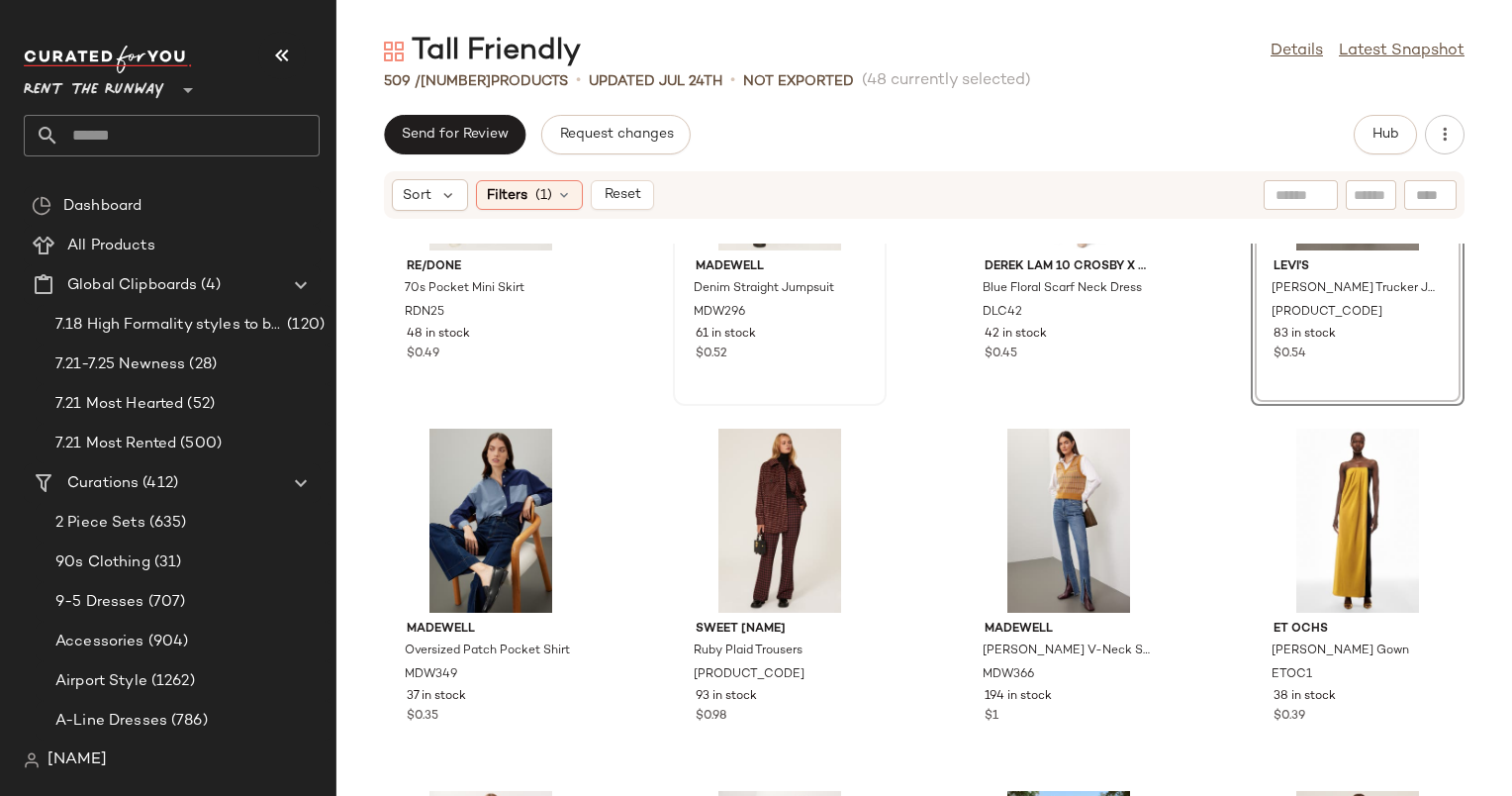 scroll, scrollTop: 6396, scrollLeft: 0, axis: vertical 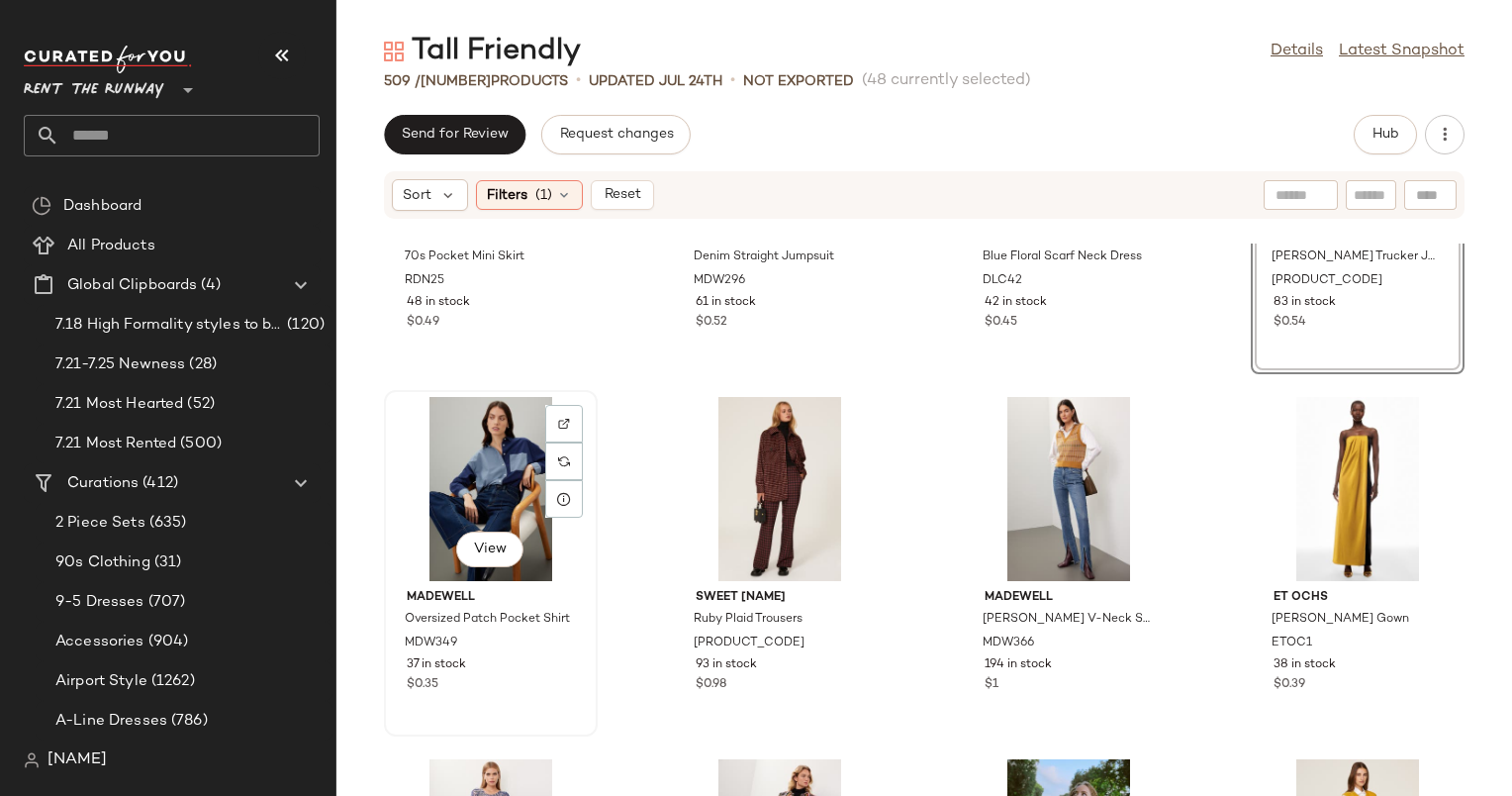 click on "View" 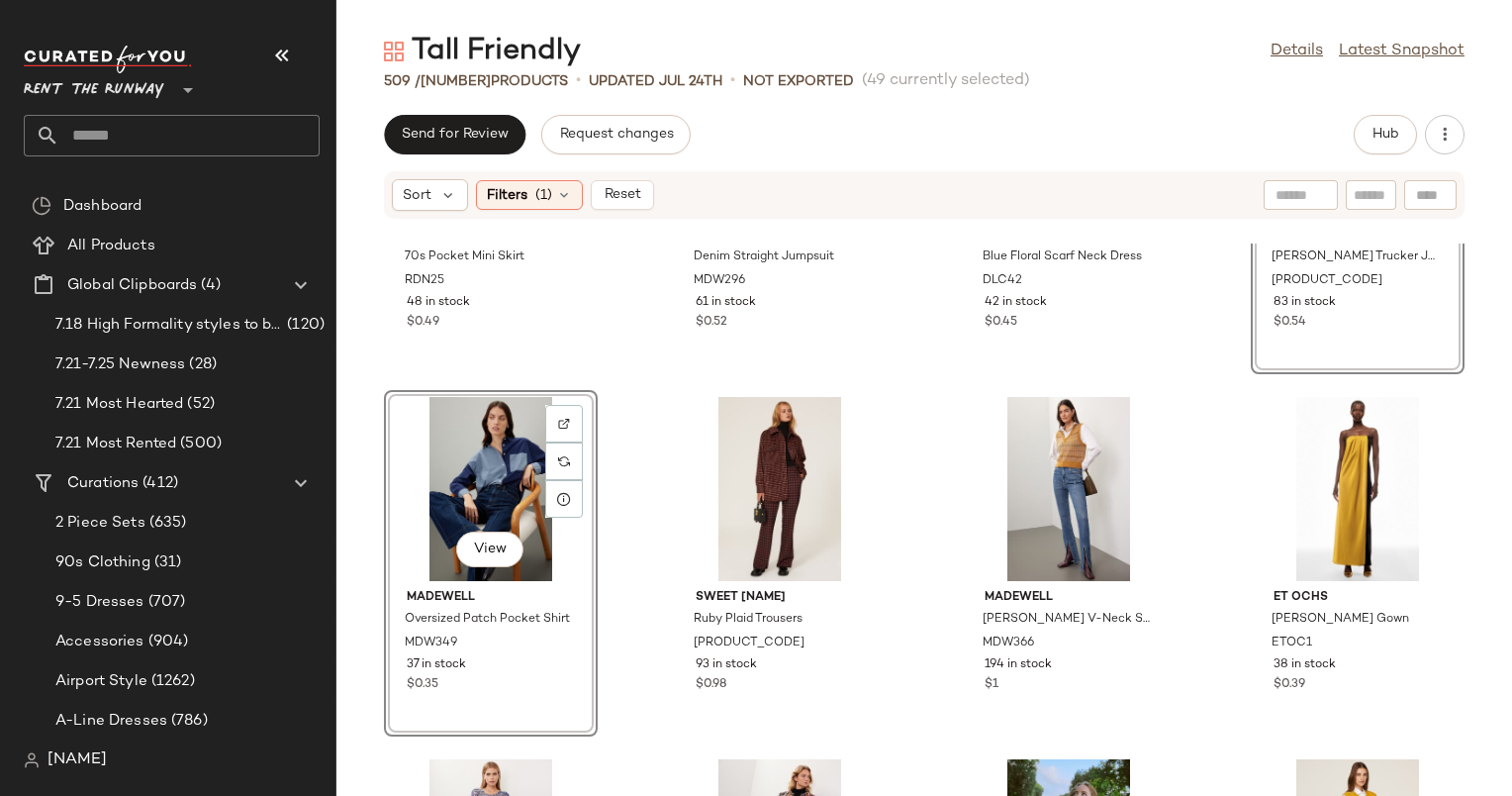 click on "View" 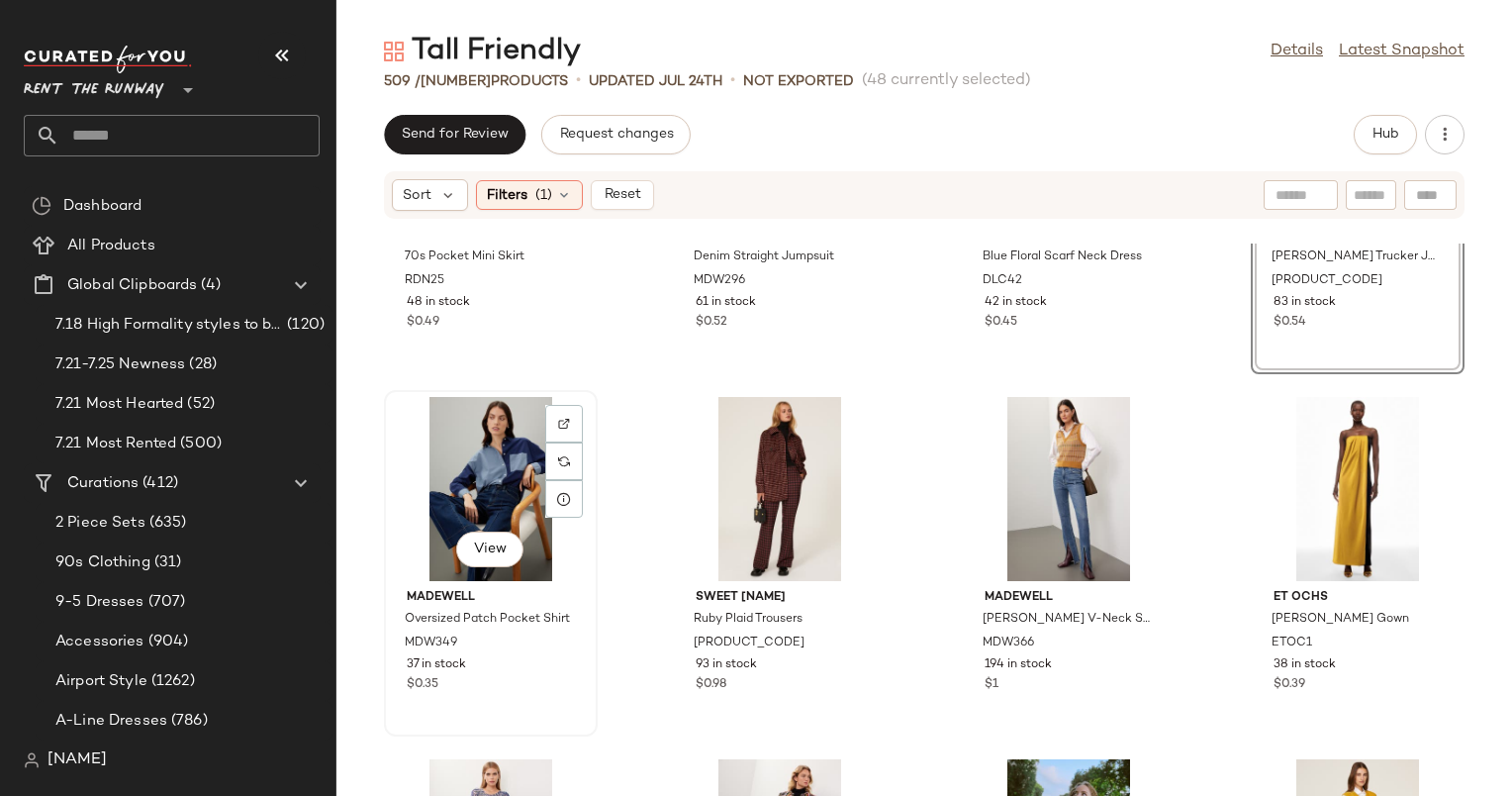 click on "View" 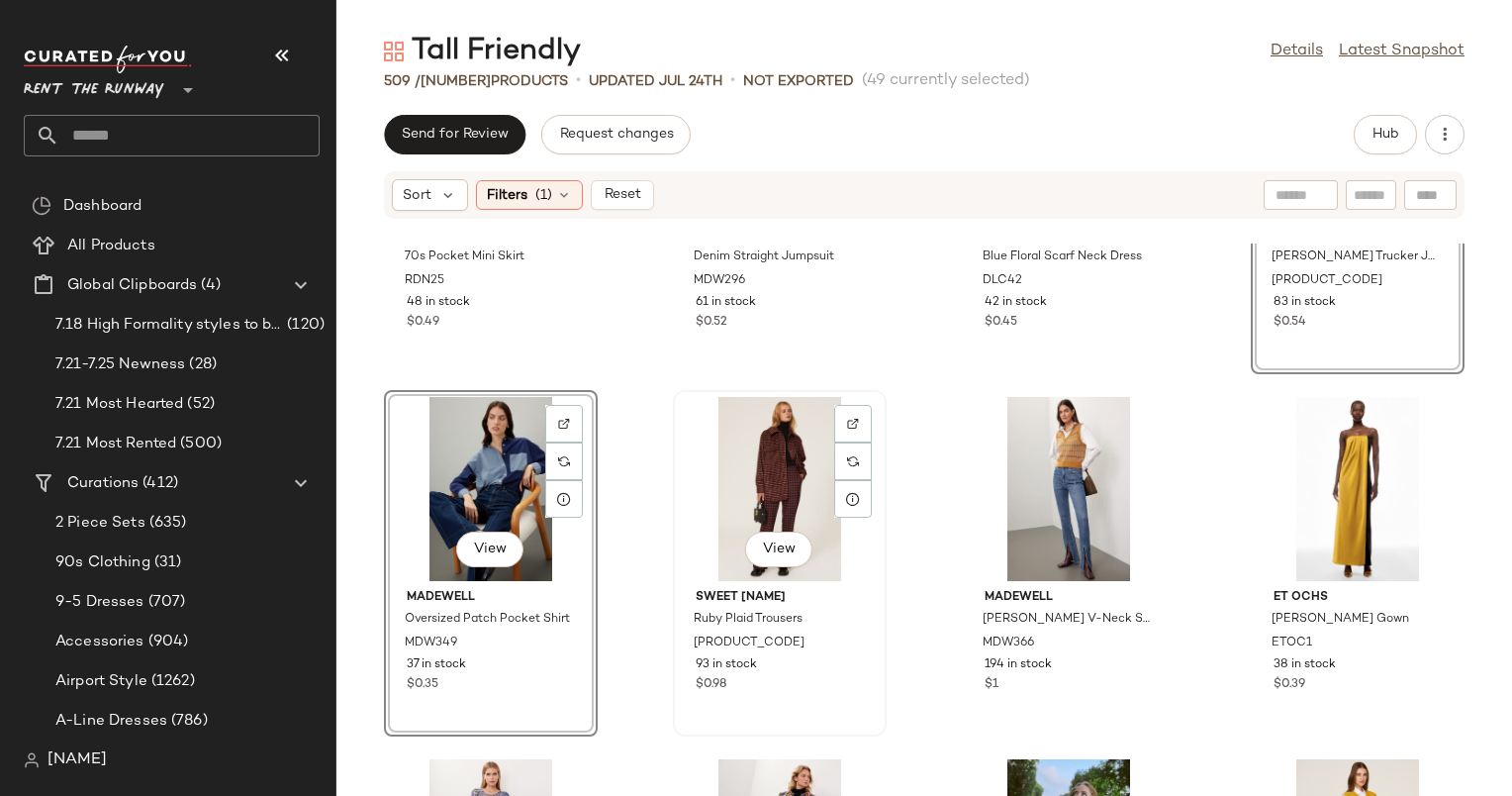 click on "View" 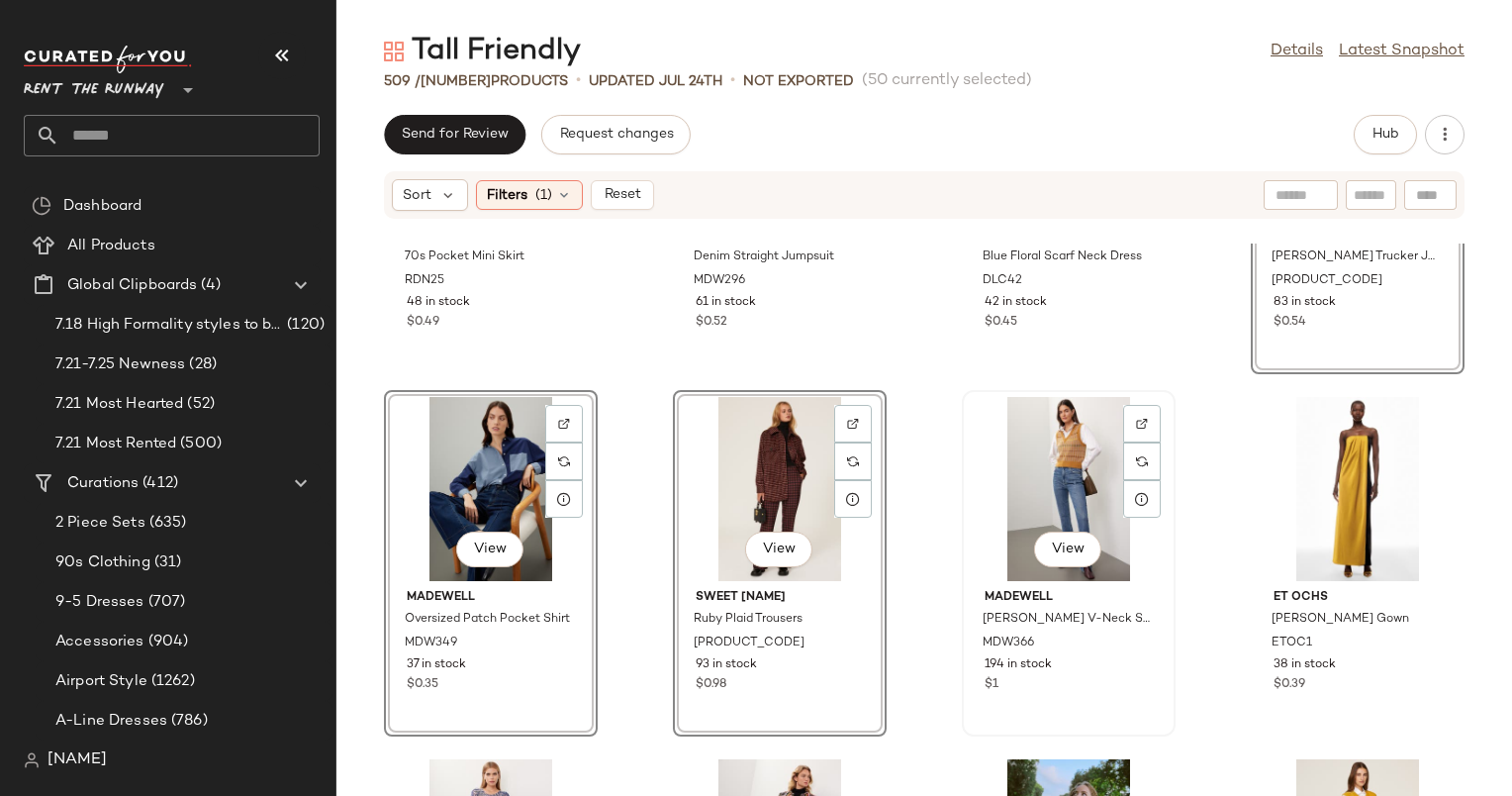 click on "View" 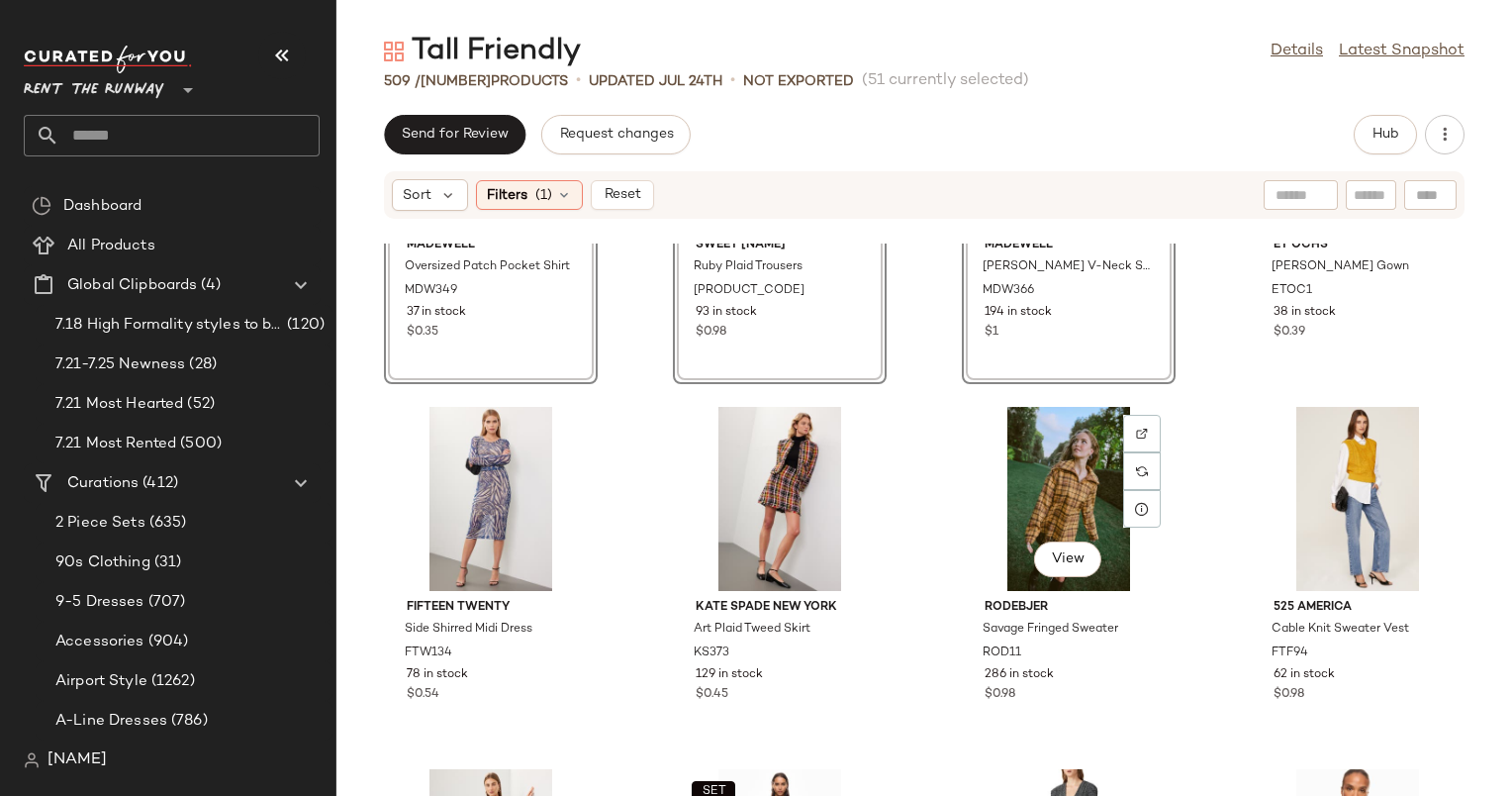scroll, scrollTop: 6843, scrollLeft: 0, axis: vertical 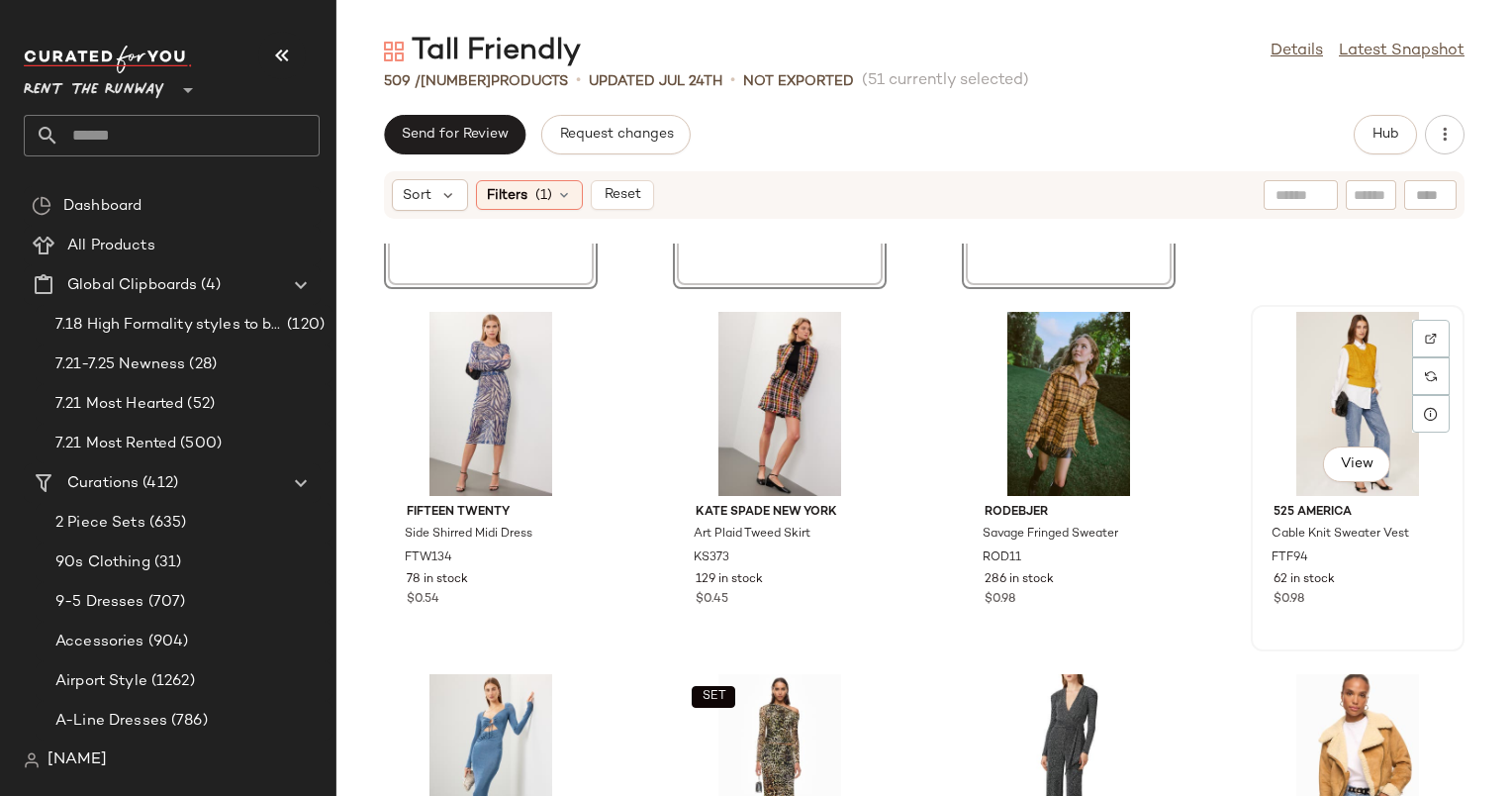 click on "View" 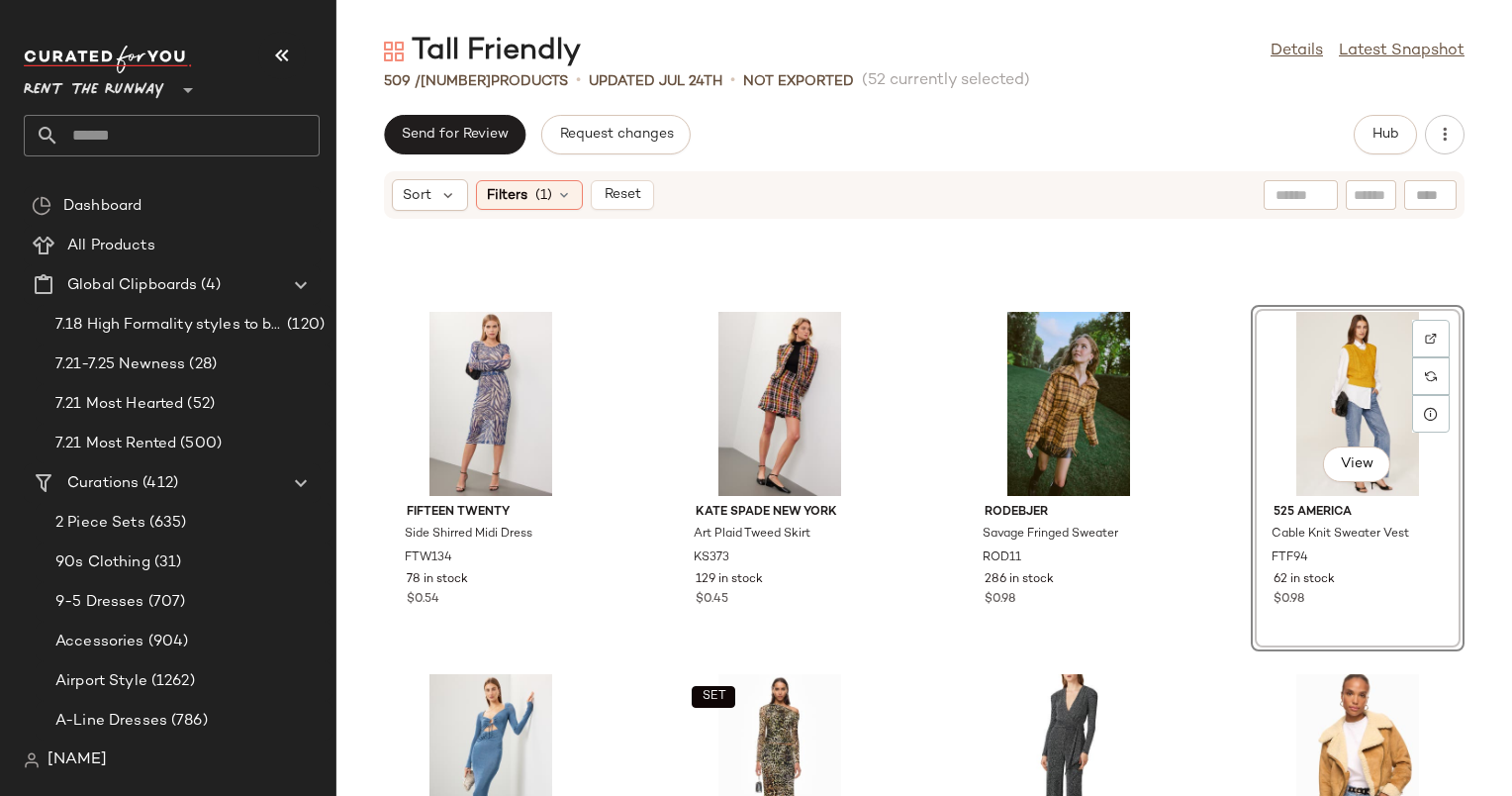 scroll, scrollTop: 7120, scrollLeft: 0, axis: vertical 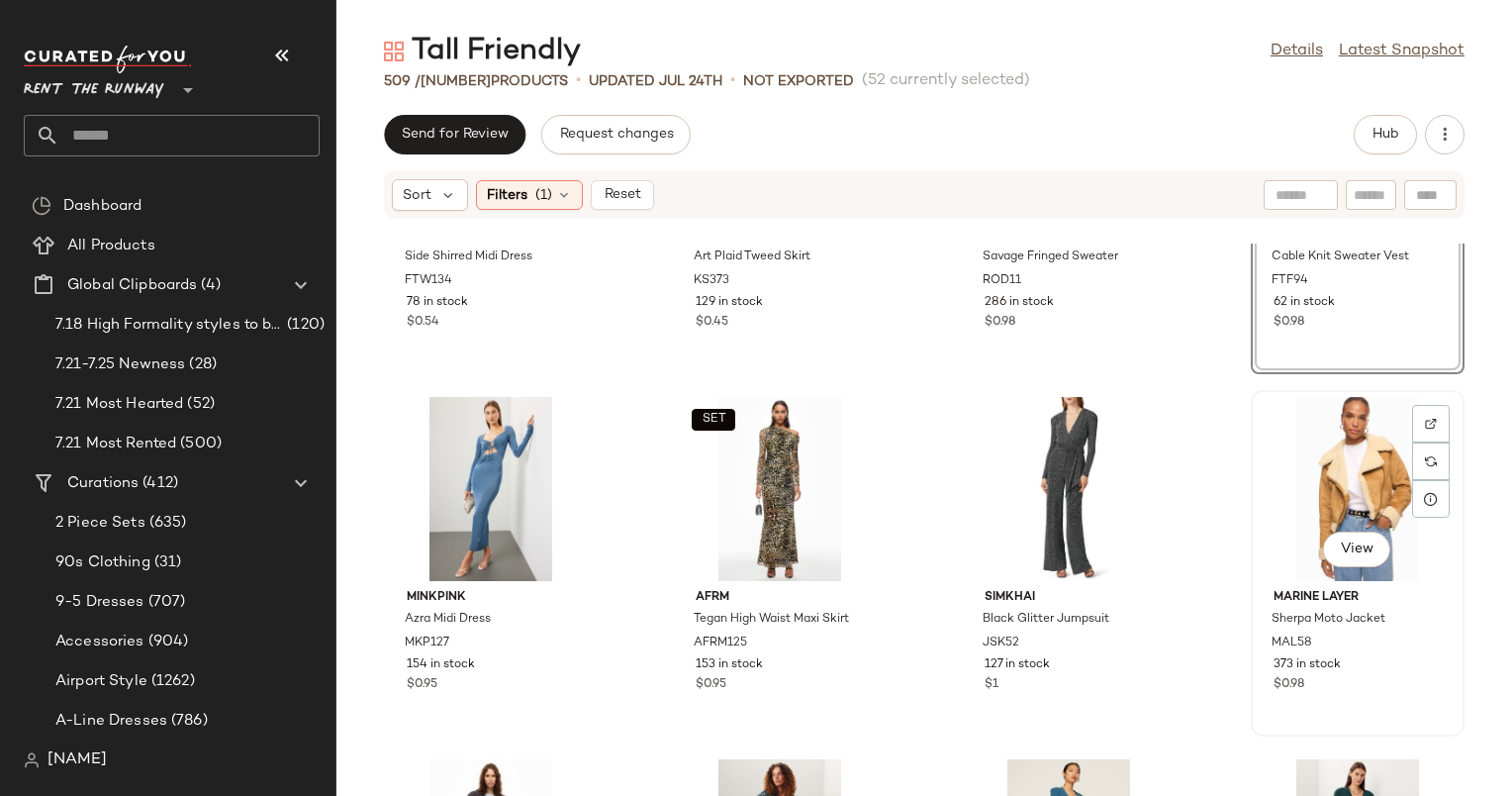 click on "View" 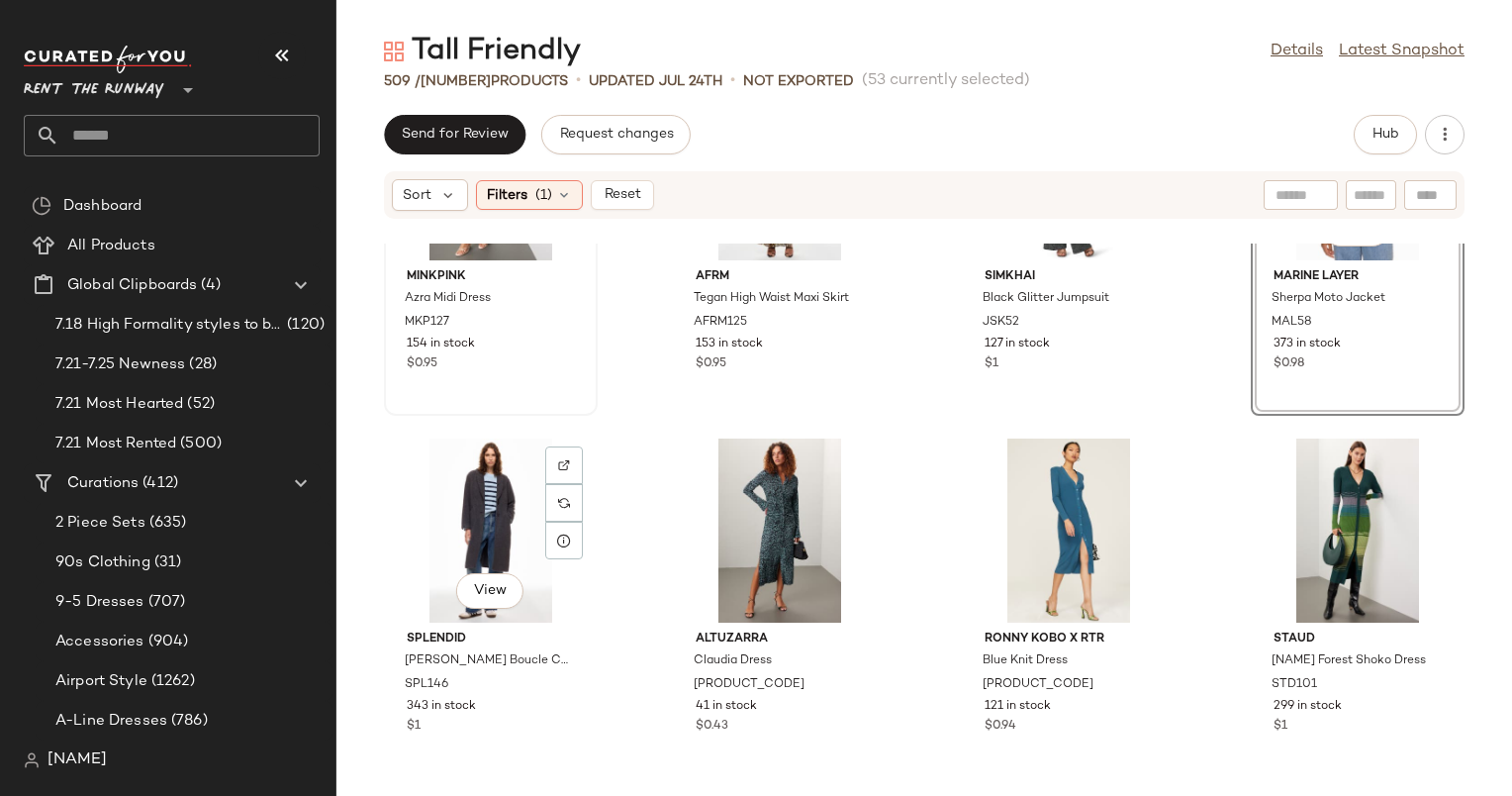 scroll, scrollTop: 7443, scrollLeft: 0, axis: vertical 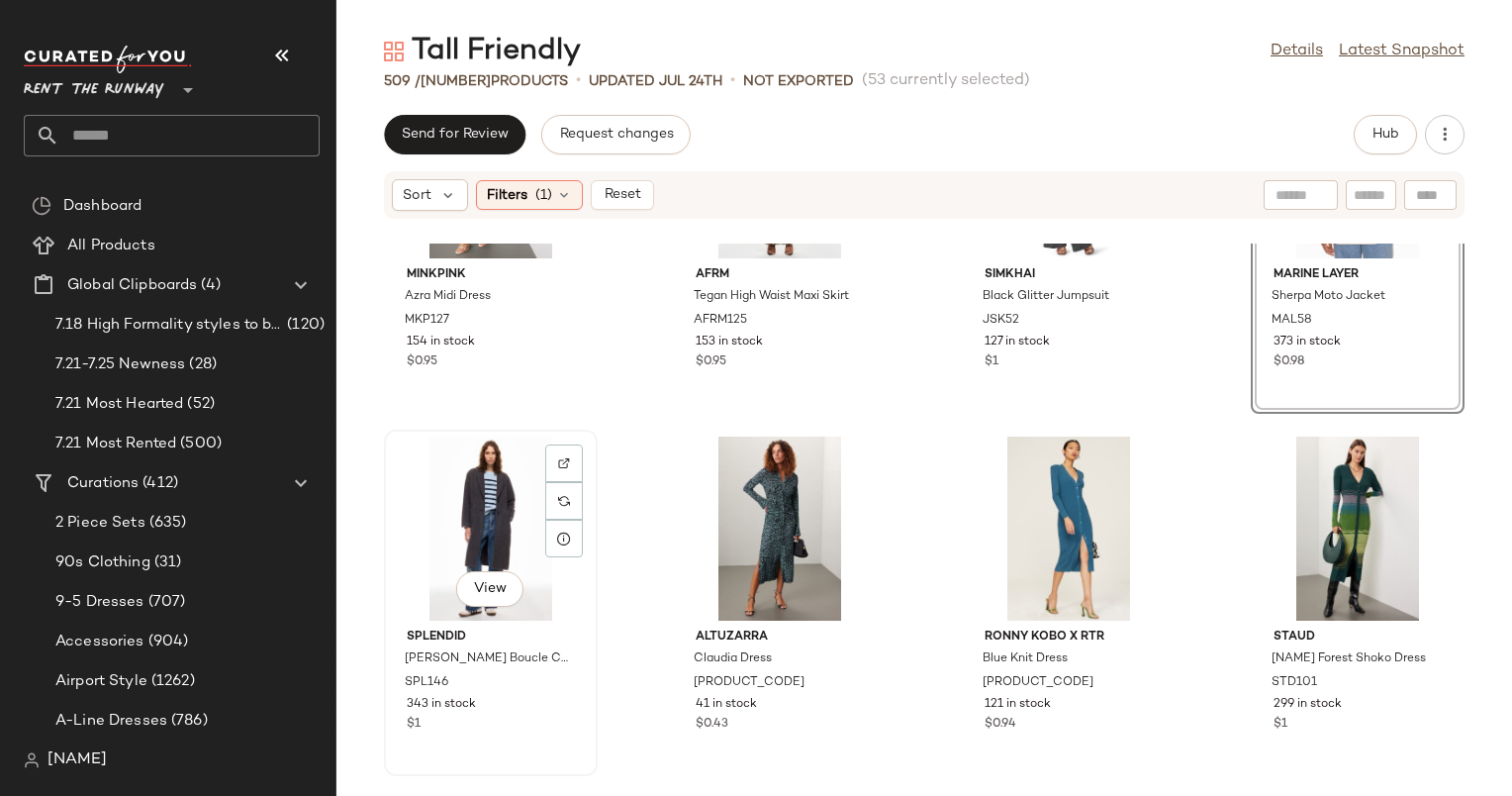 click on "View" 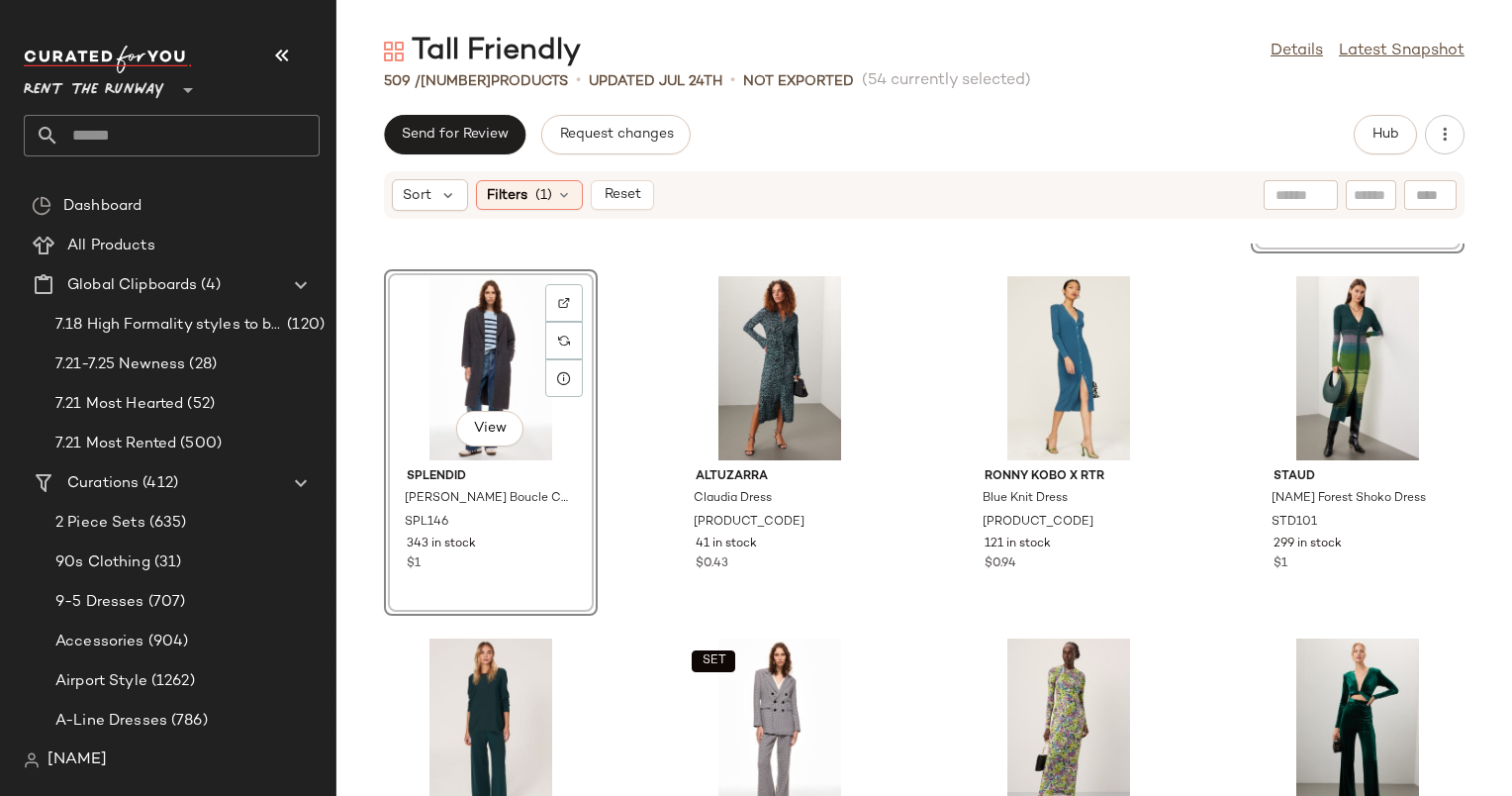 scroll, scrollTop: 7611, scrollLeft: 0, axis: vertical 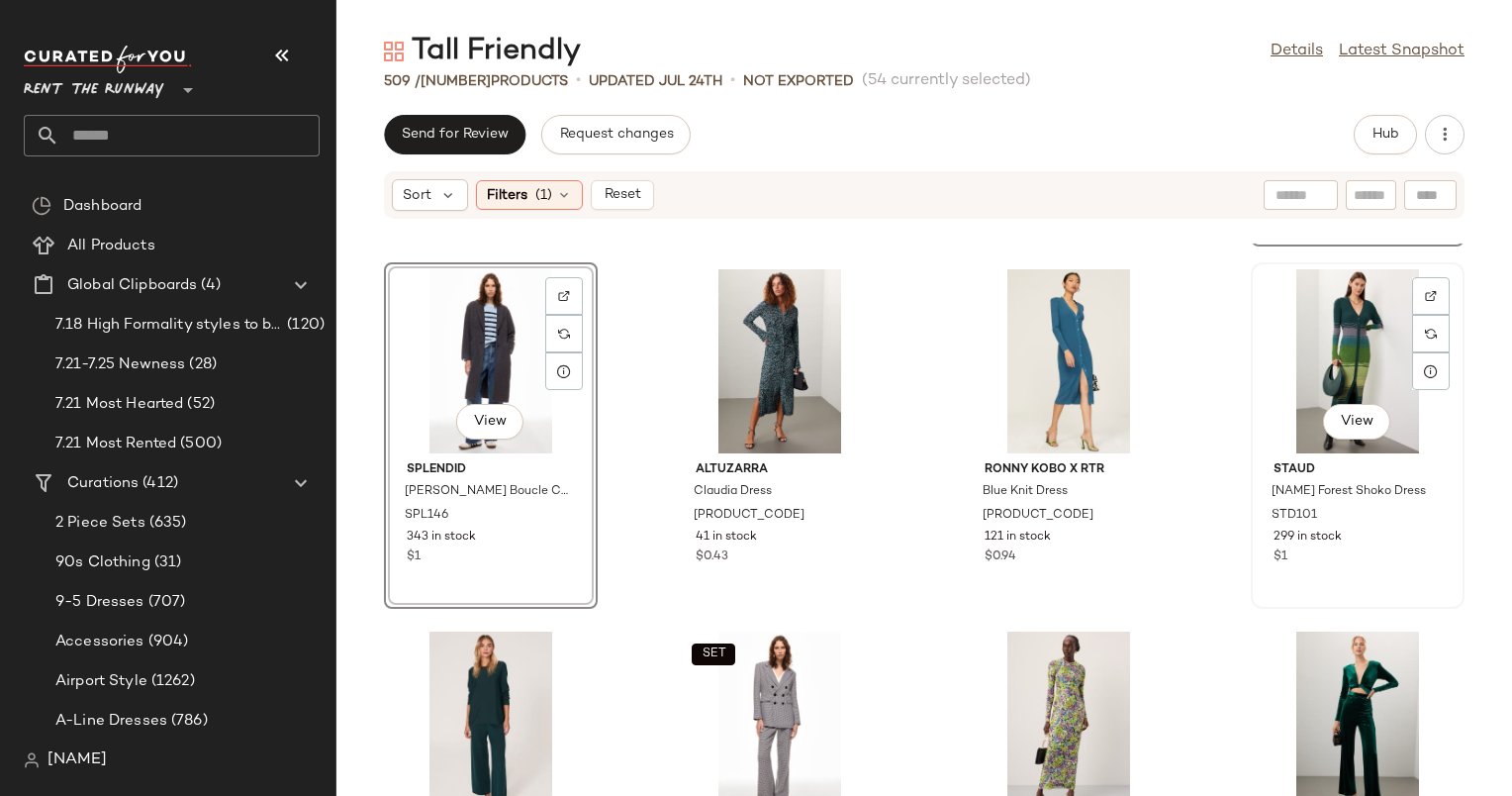 click on "View" 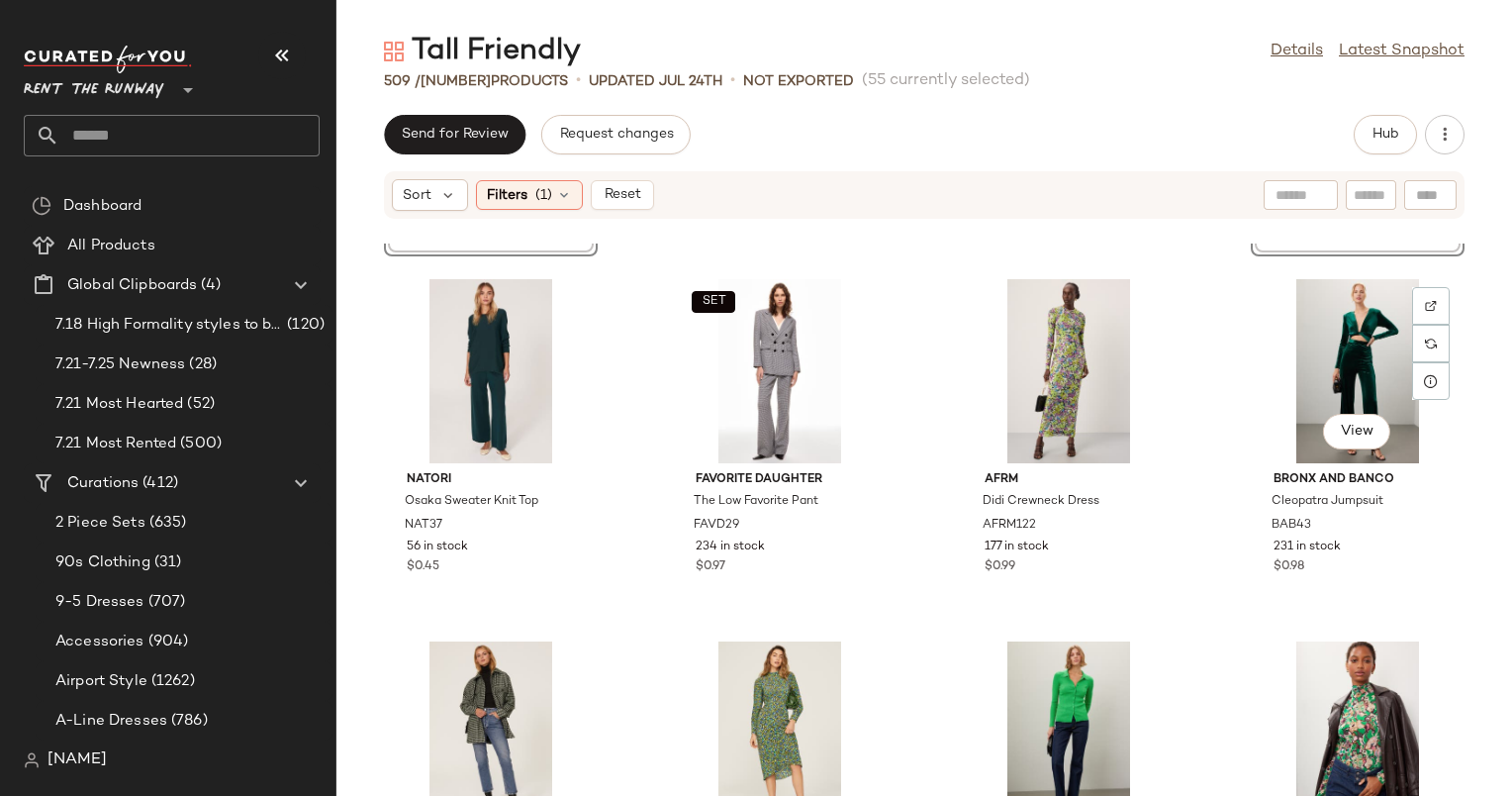 scroll, scrollTop: 7964, scrollLeft: 0, axis: vertical 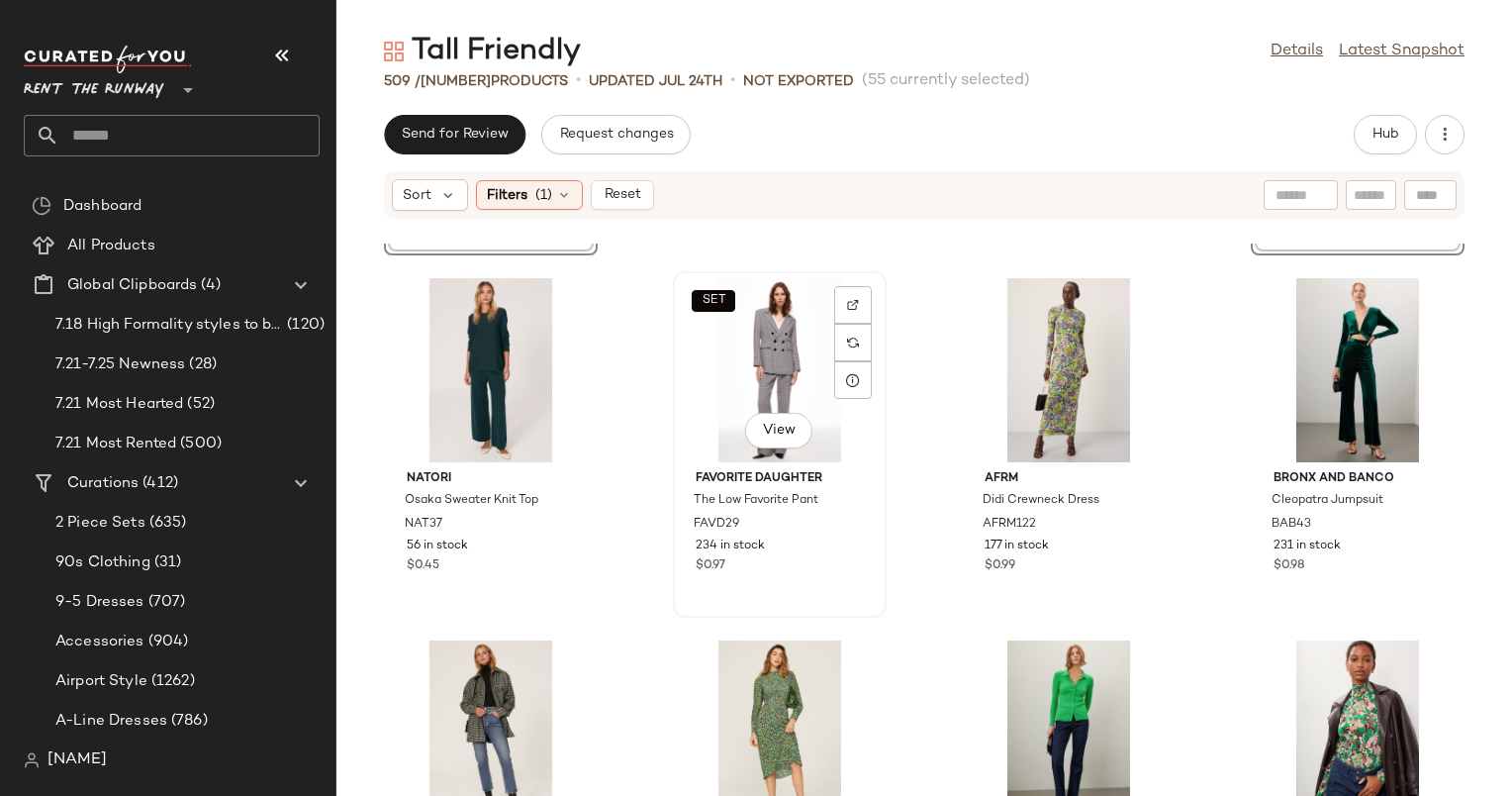 click on "SET   View" 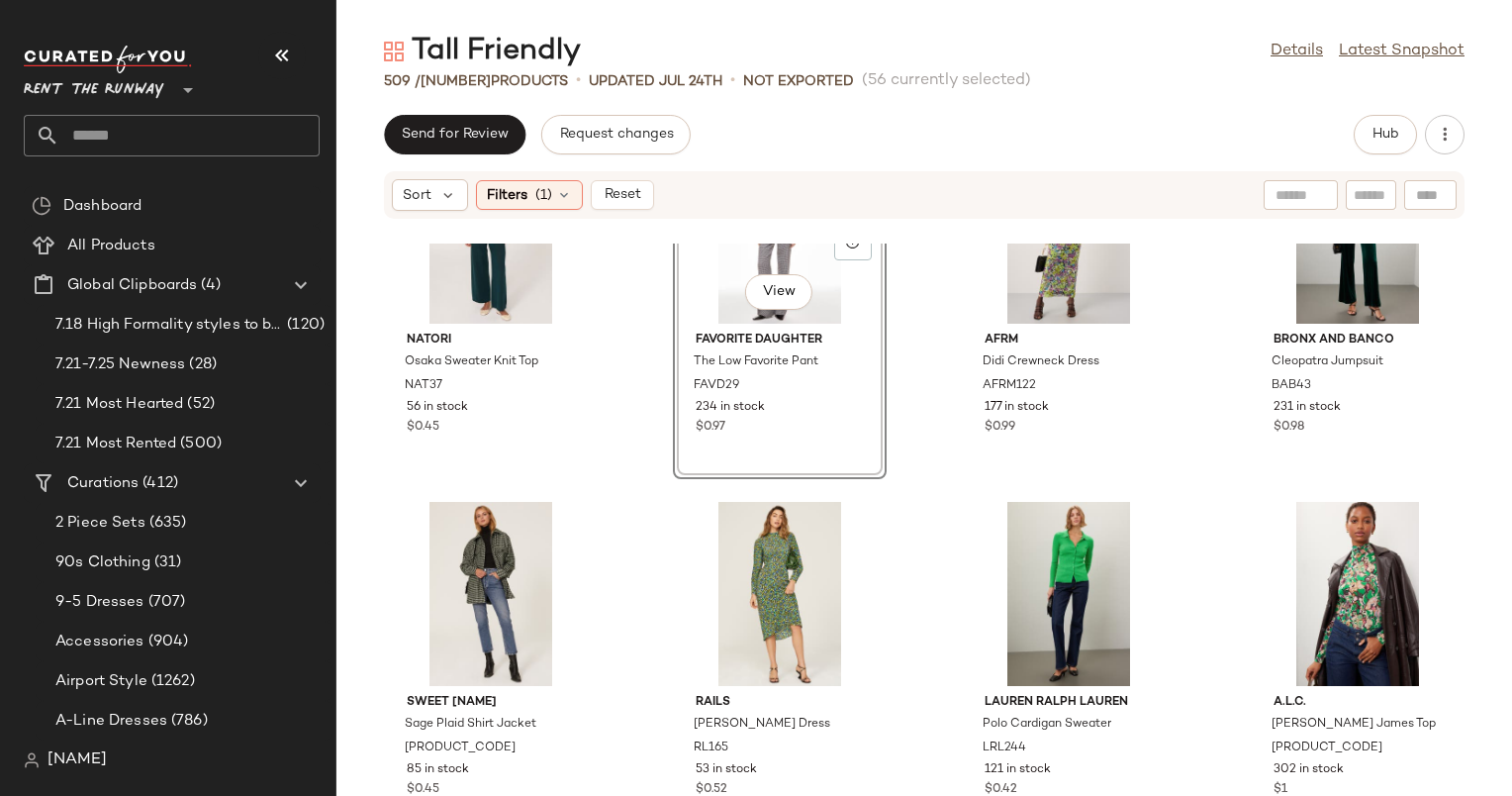 scroll, scrollTop: 7984, scrollLeft: 0, axis: vertical 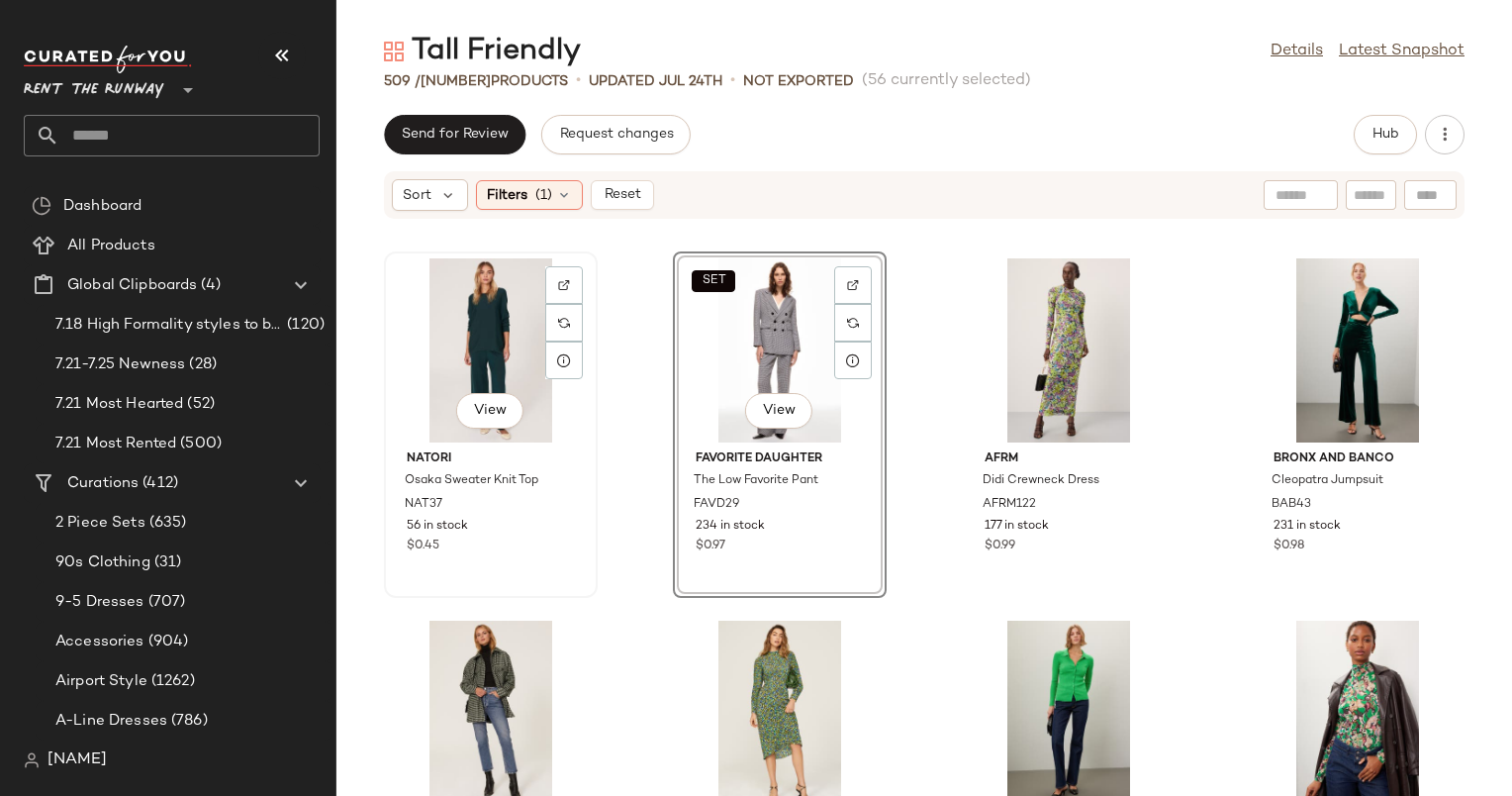 click on "View" 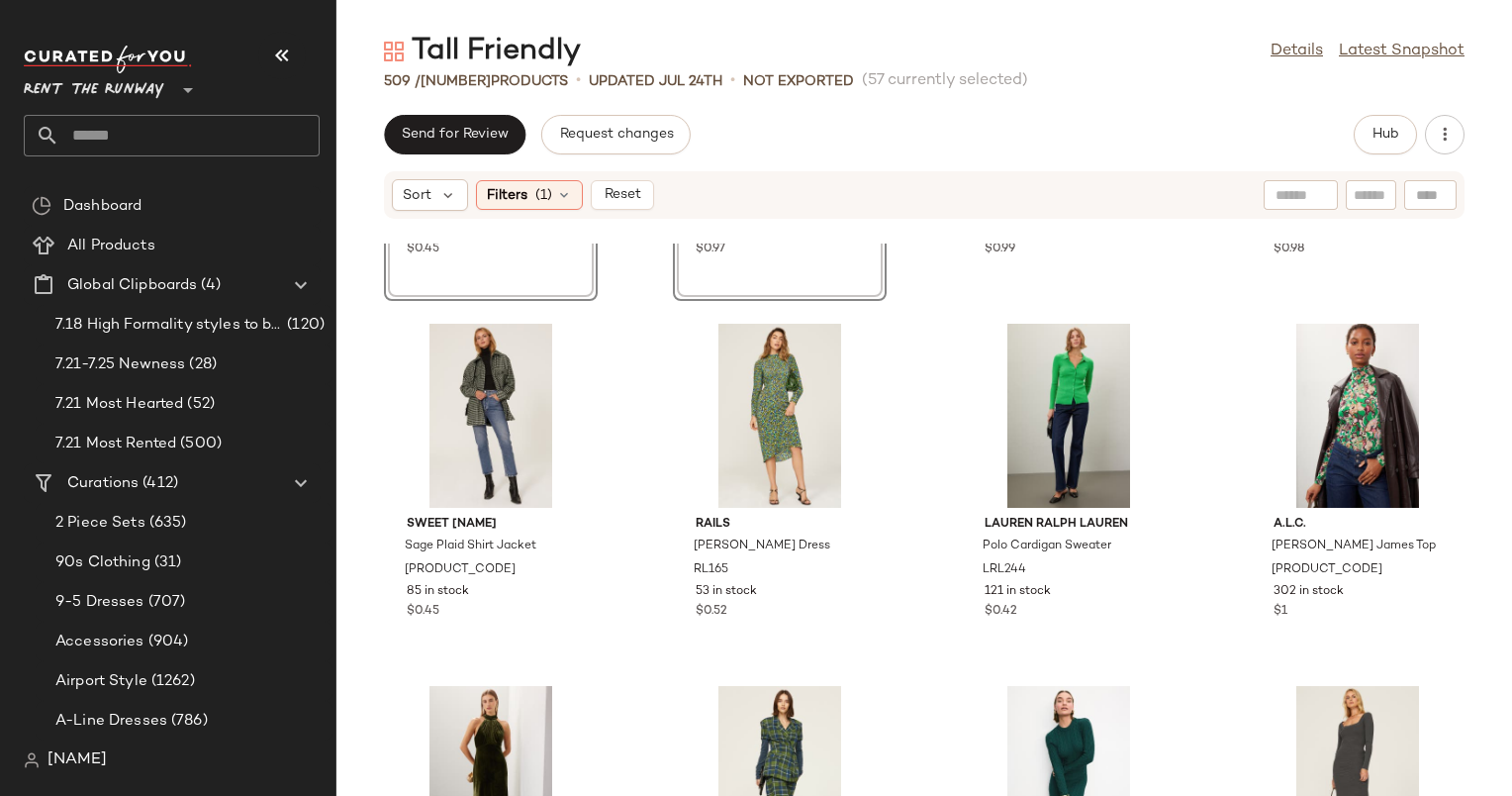 scroll, scrollTop: 8283, scrollLeft: 0, axis: vertical 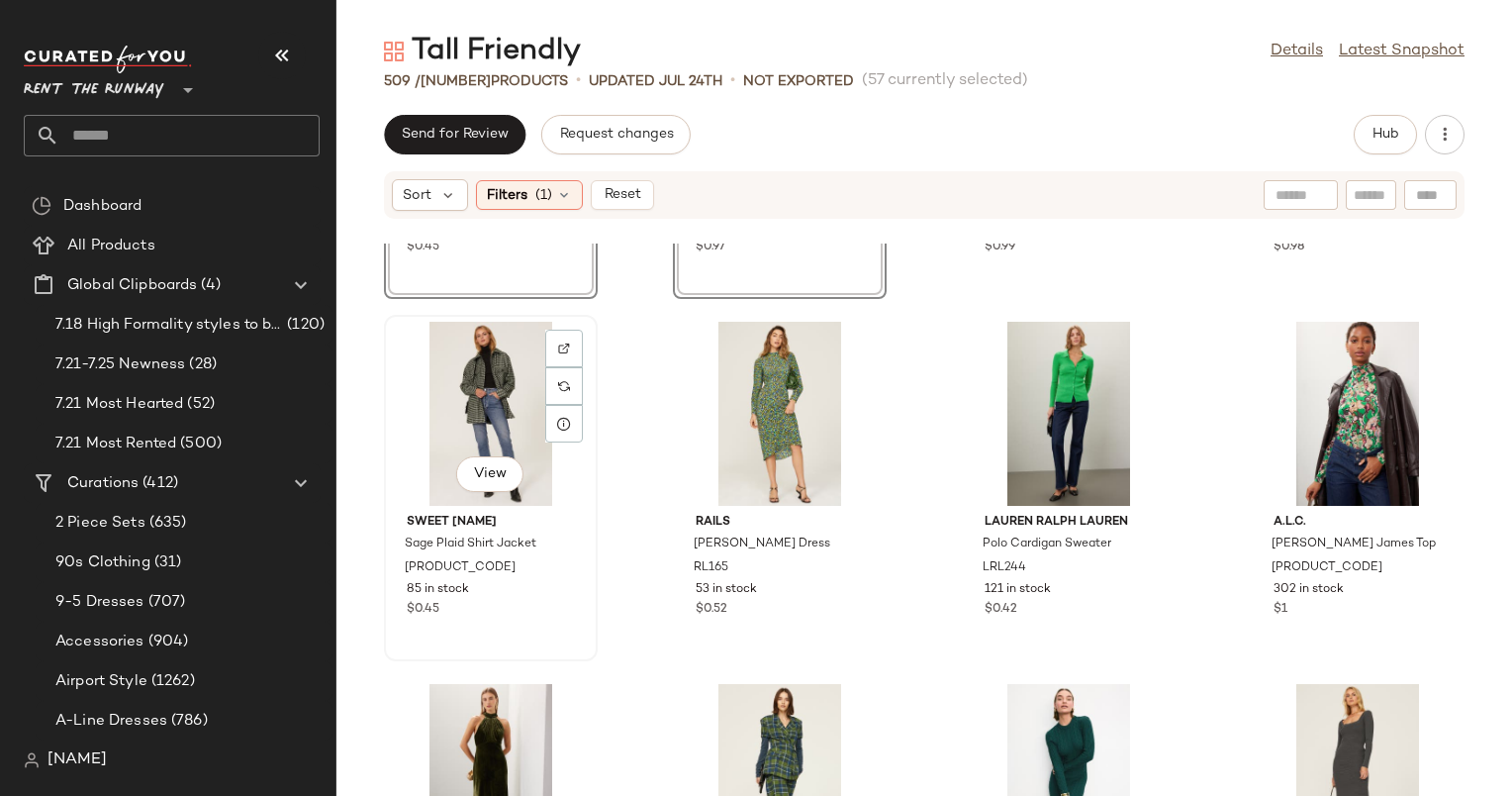 click on "View" 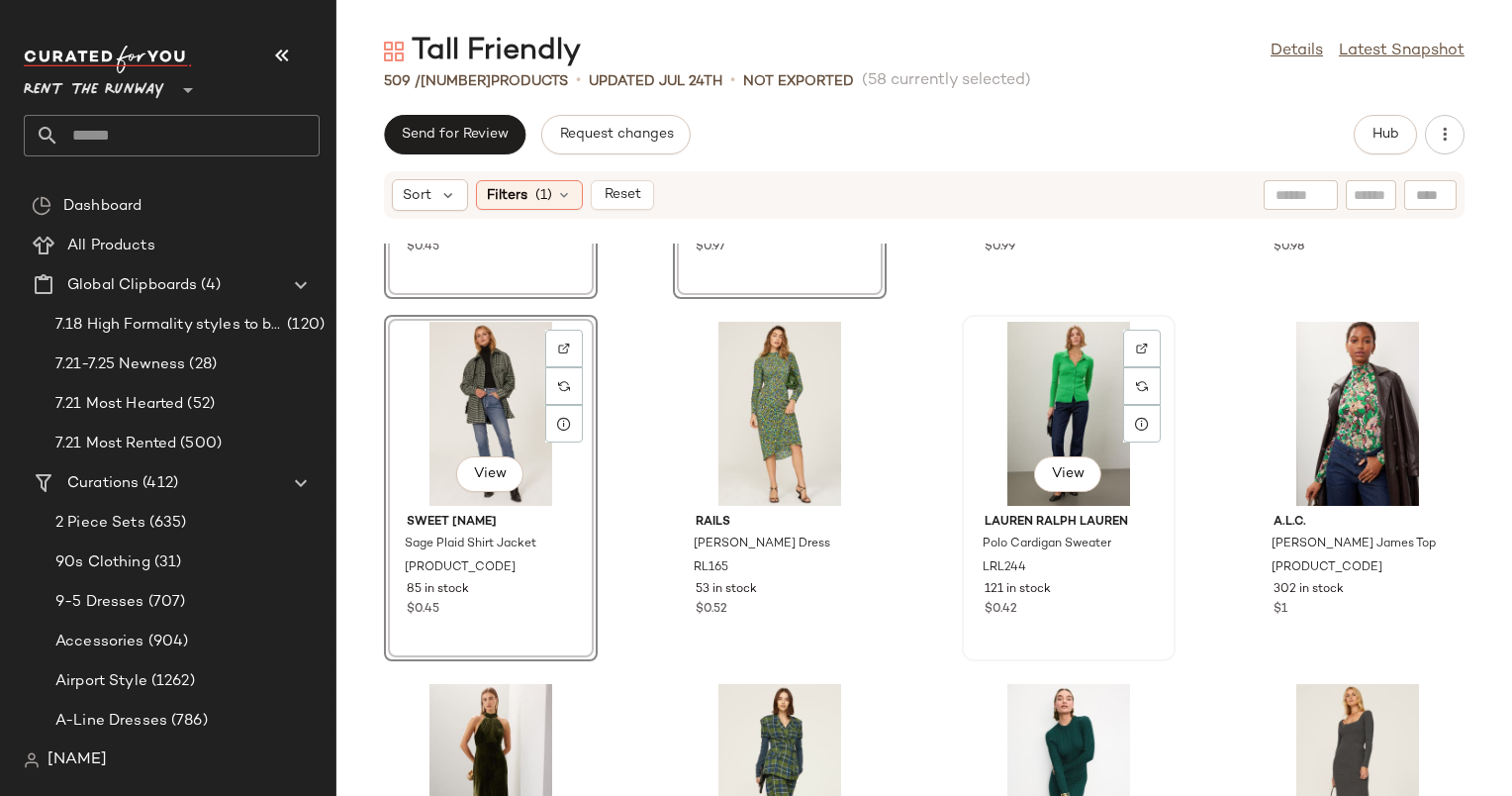 click on "View" 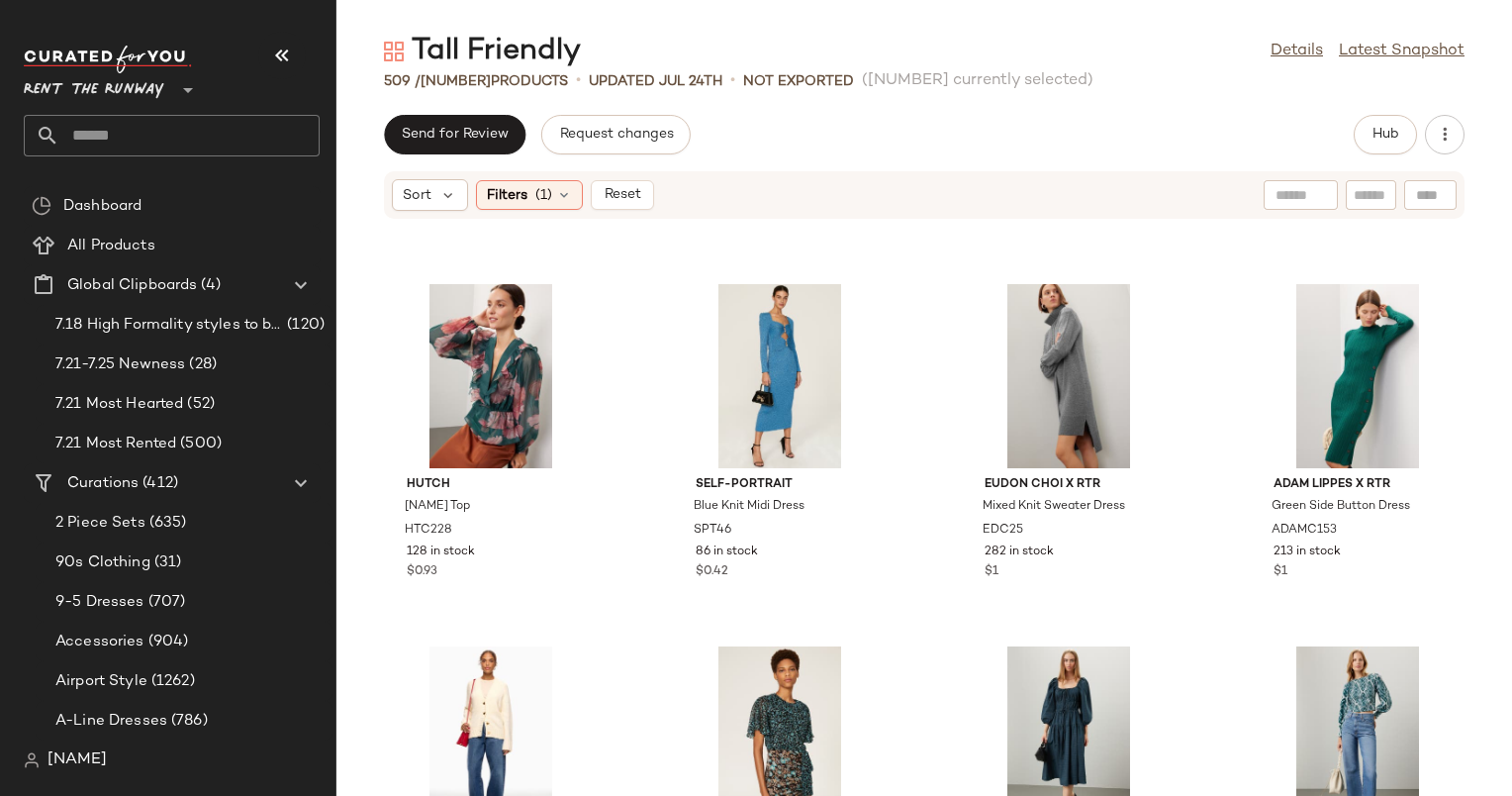 scroll, scrollTop: 9405, scrollLeft: 0, axis: vertical 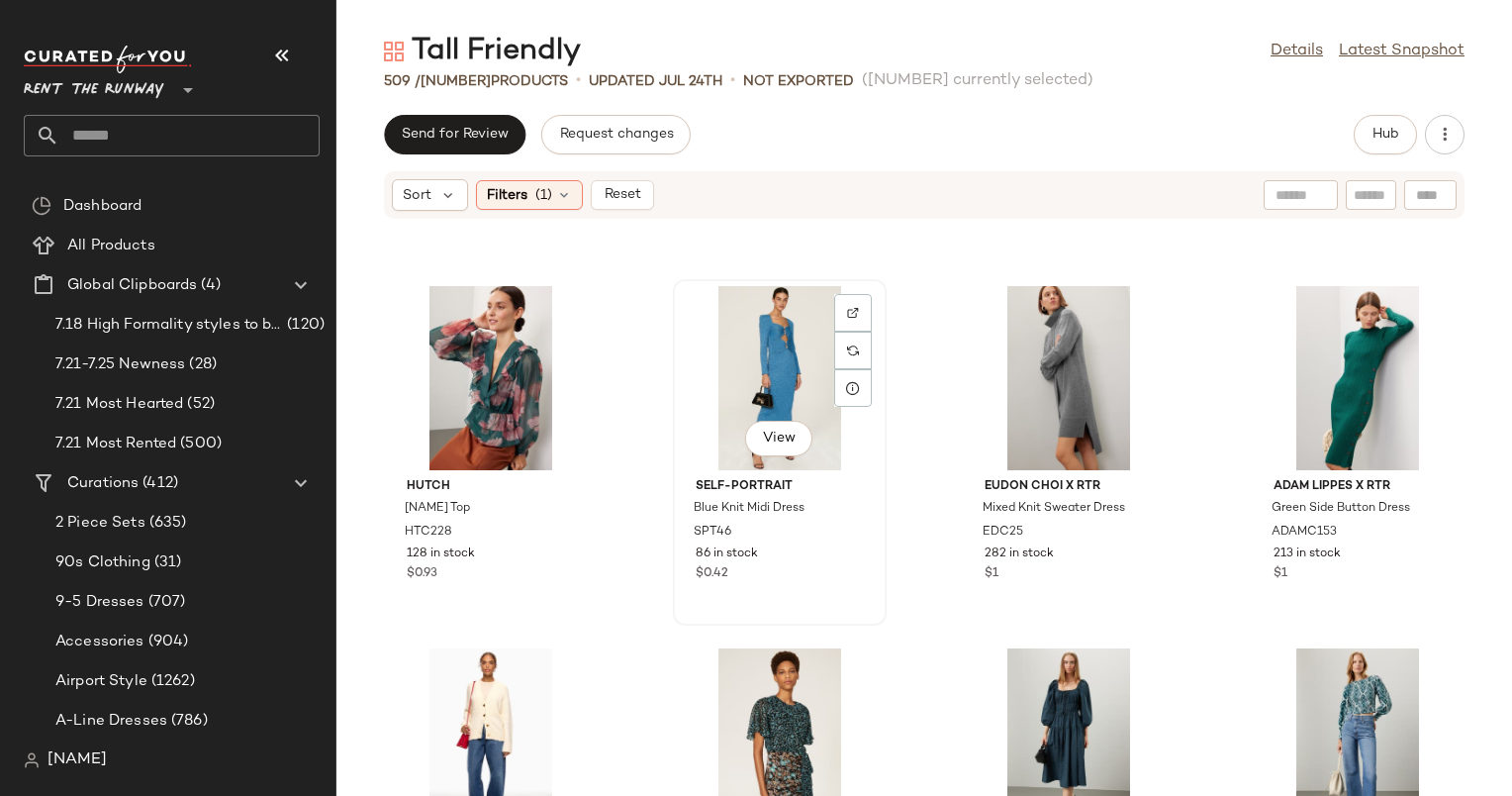 click on "View" 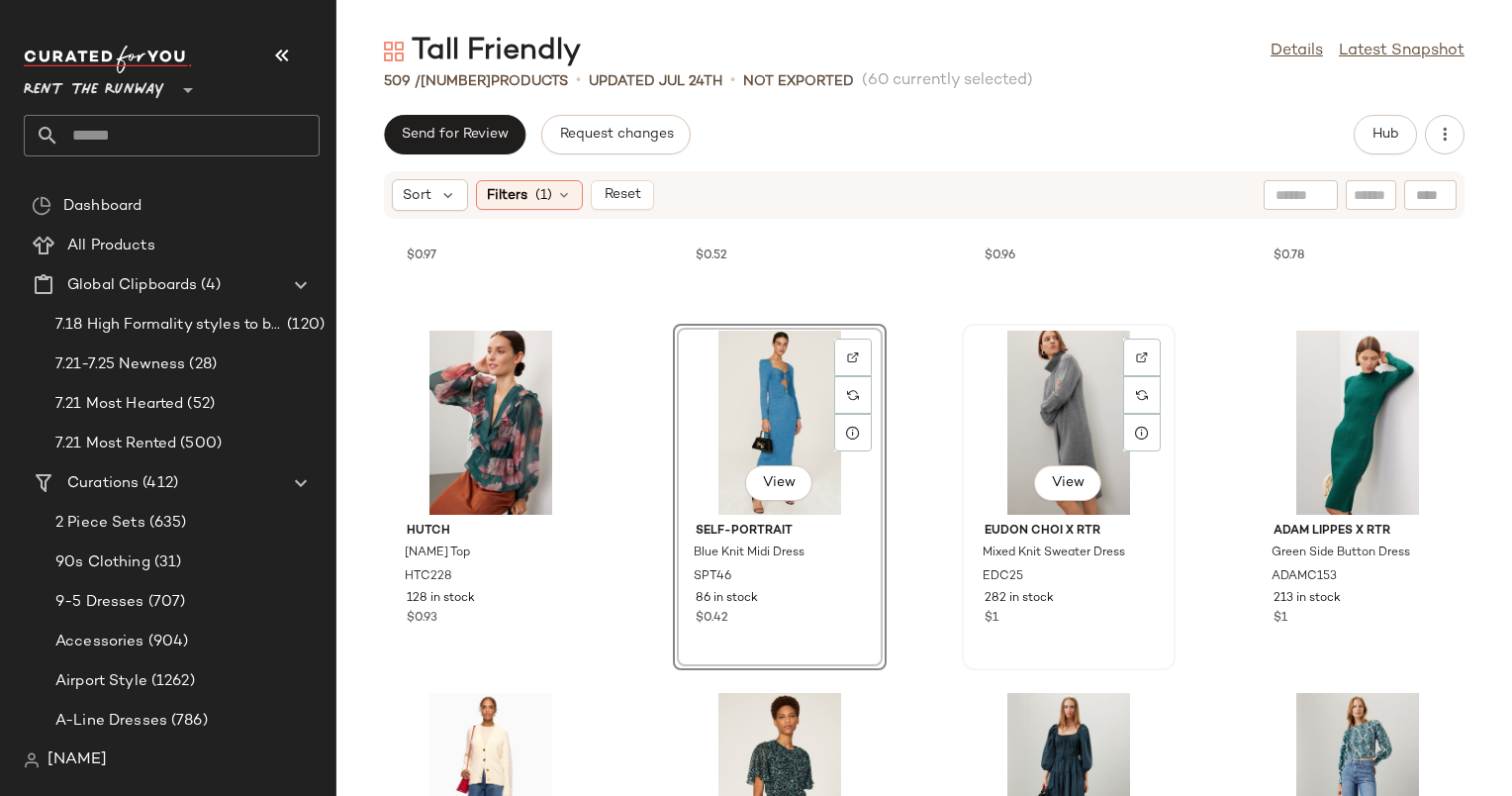 scroll, scrollTop: 9341, scrollLeft: 0, axis: vertical 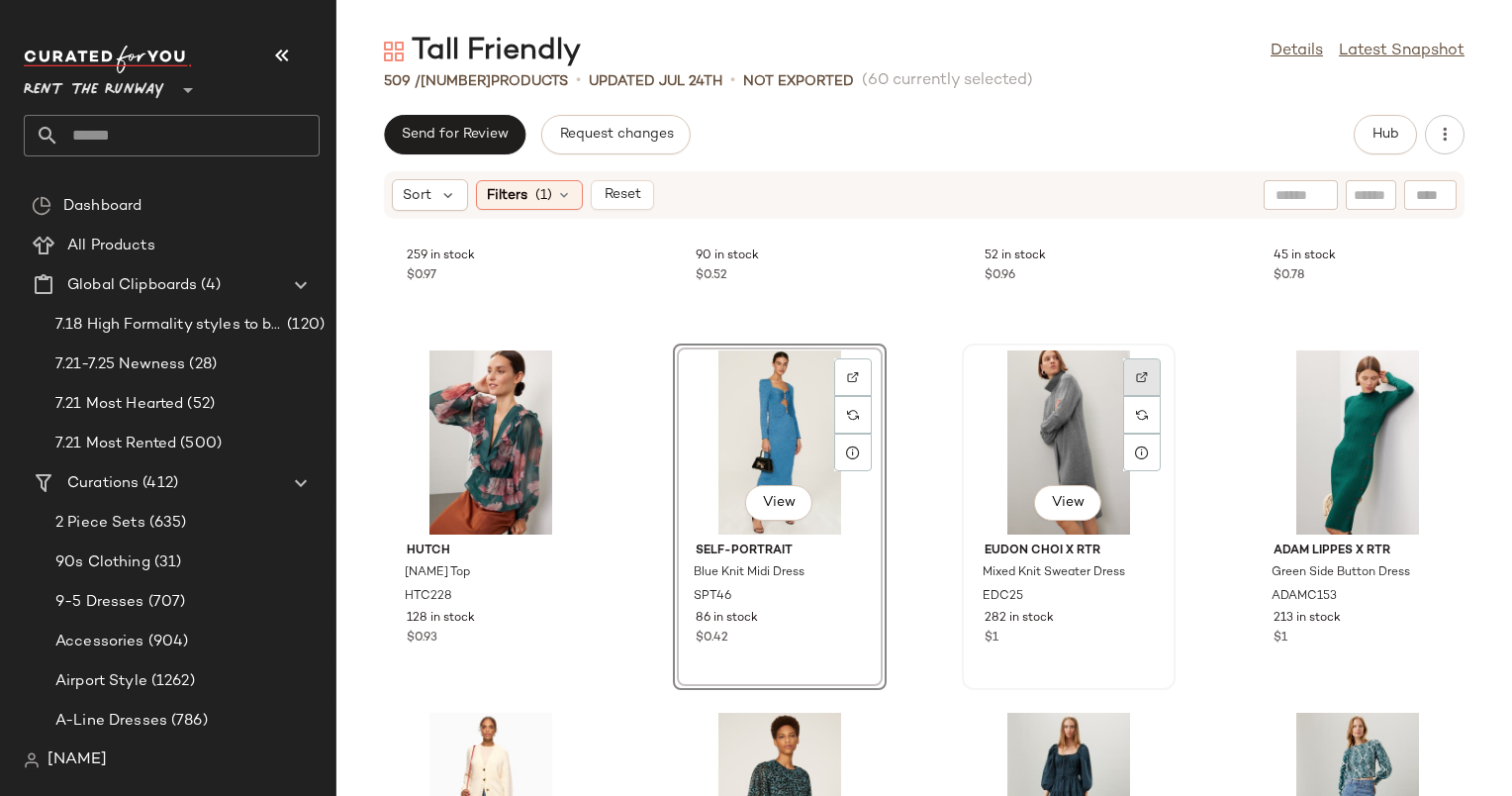 click 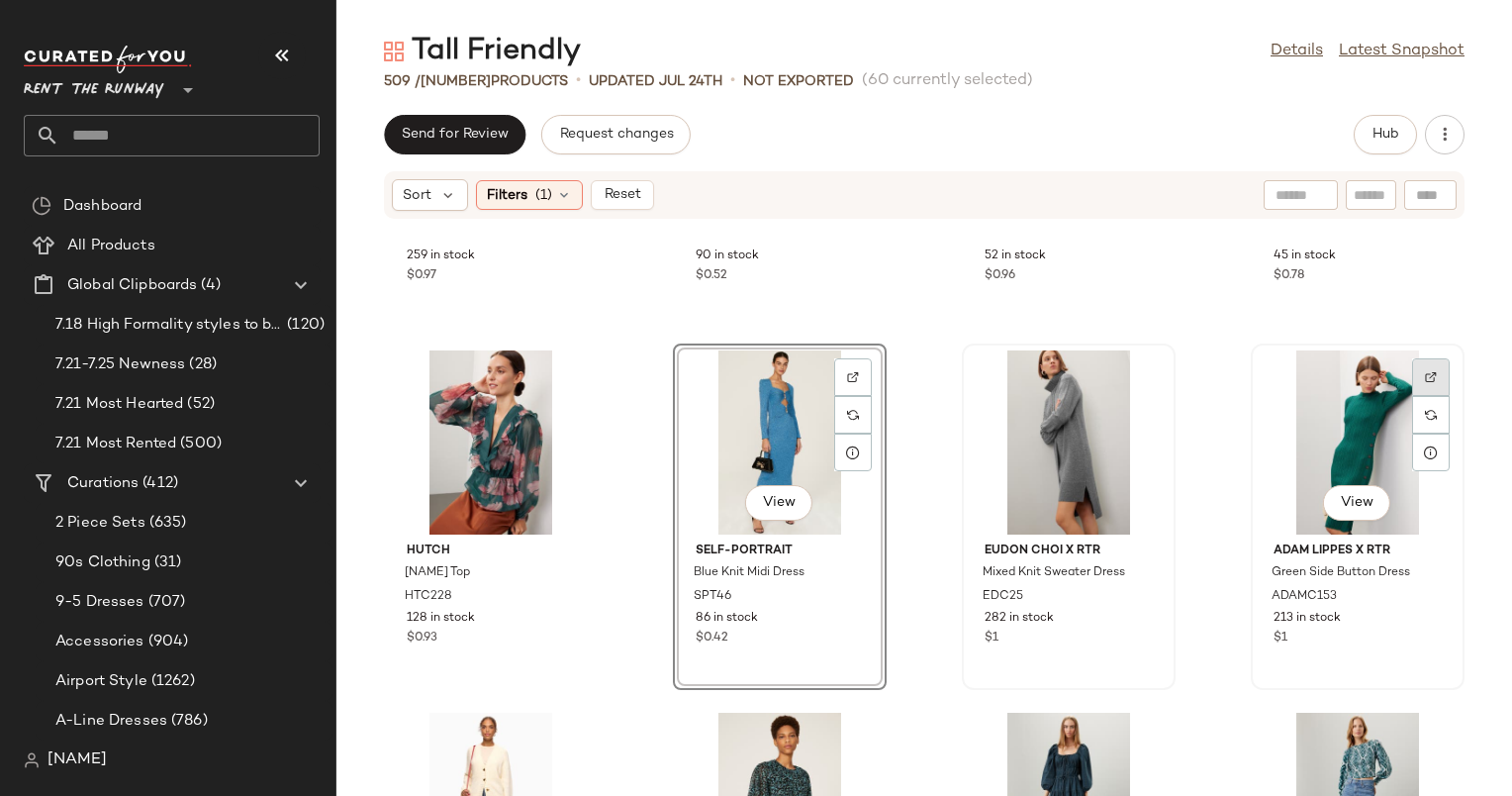 click 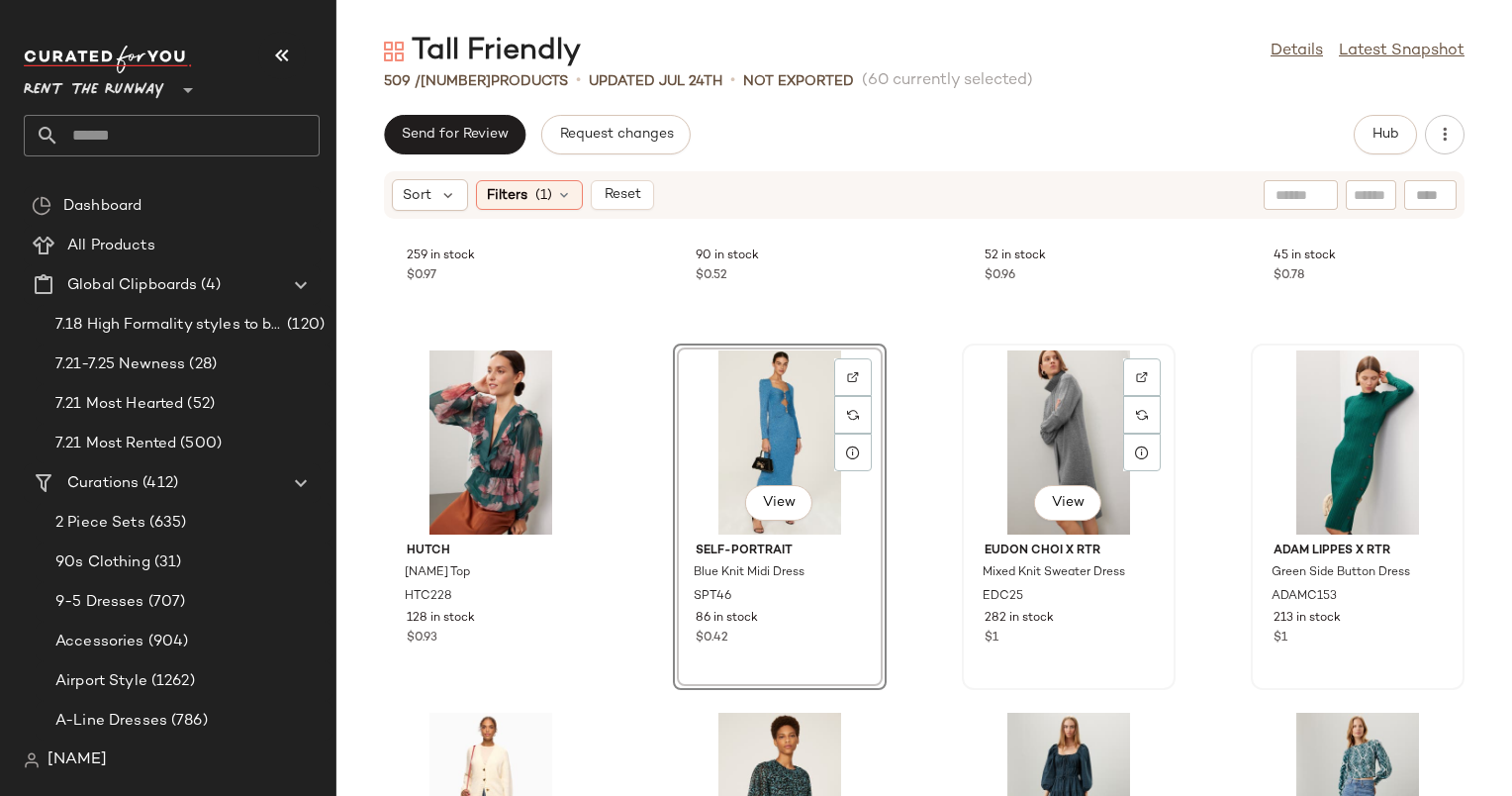 click on "View" 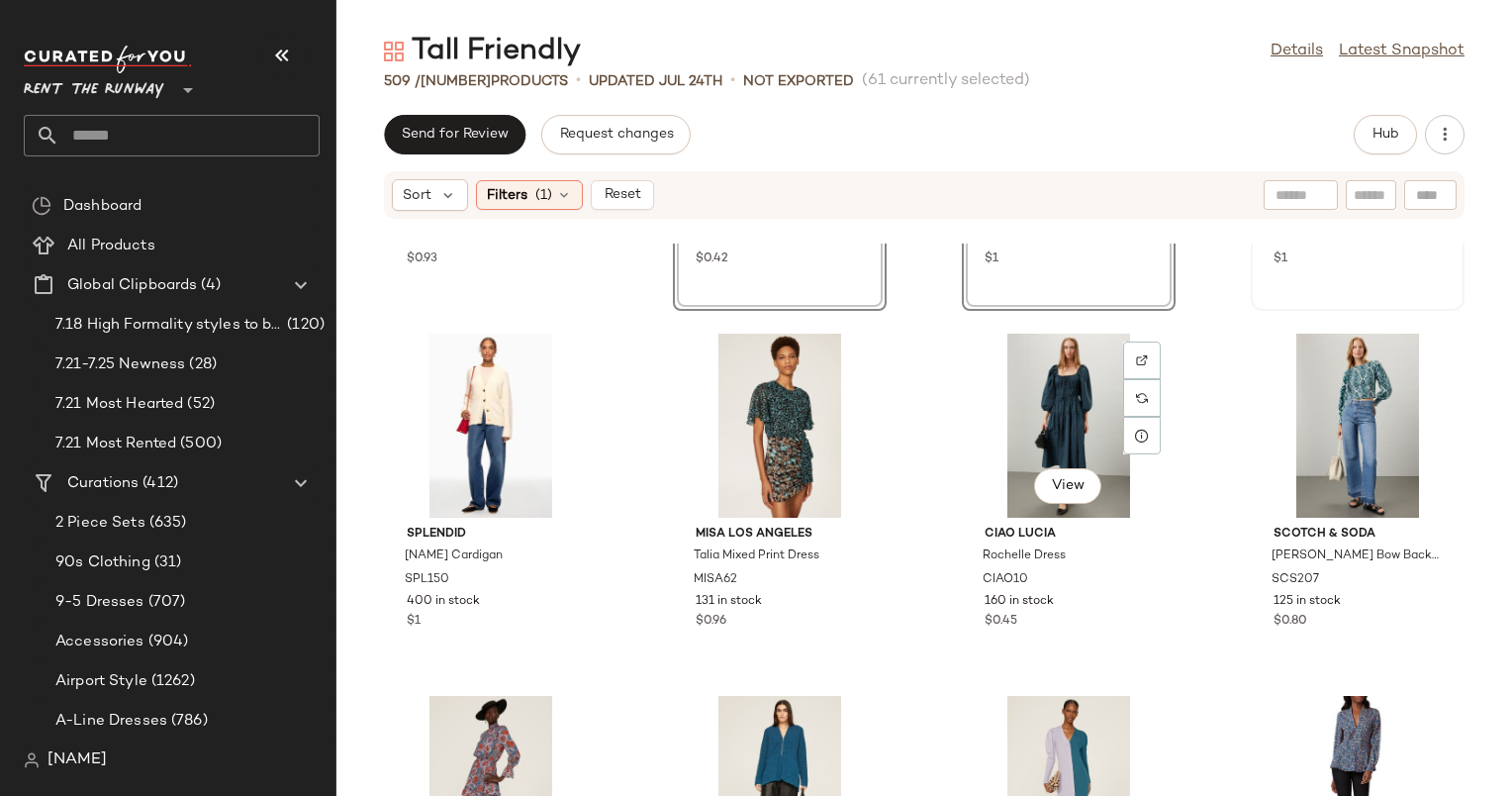 scroll, scrollTop: 9748, scrollLeft: 0, axis: vertical 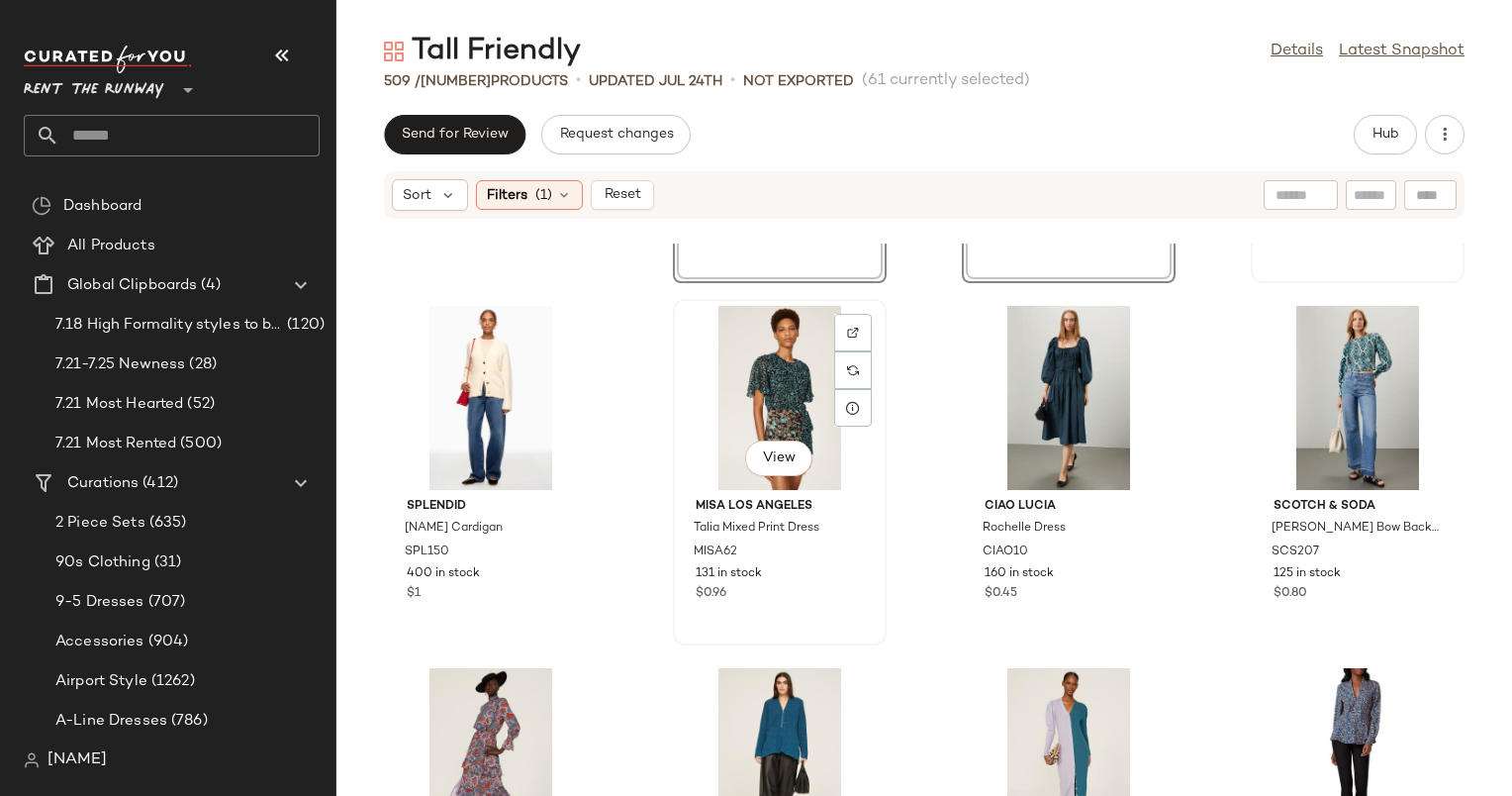 click on "View" 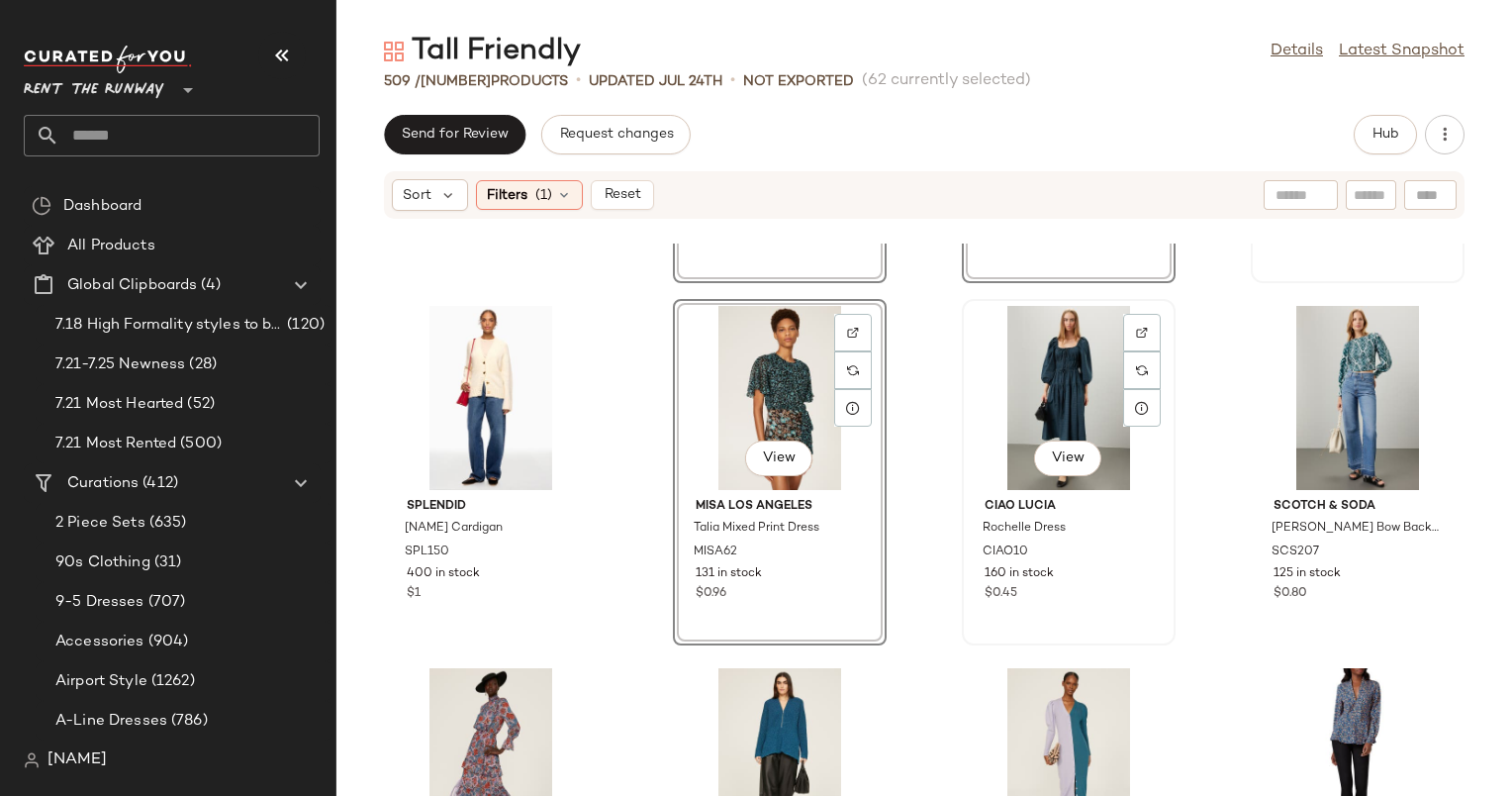 click on "View" 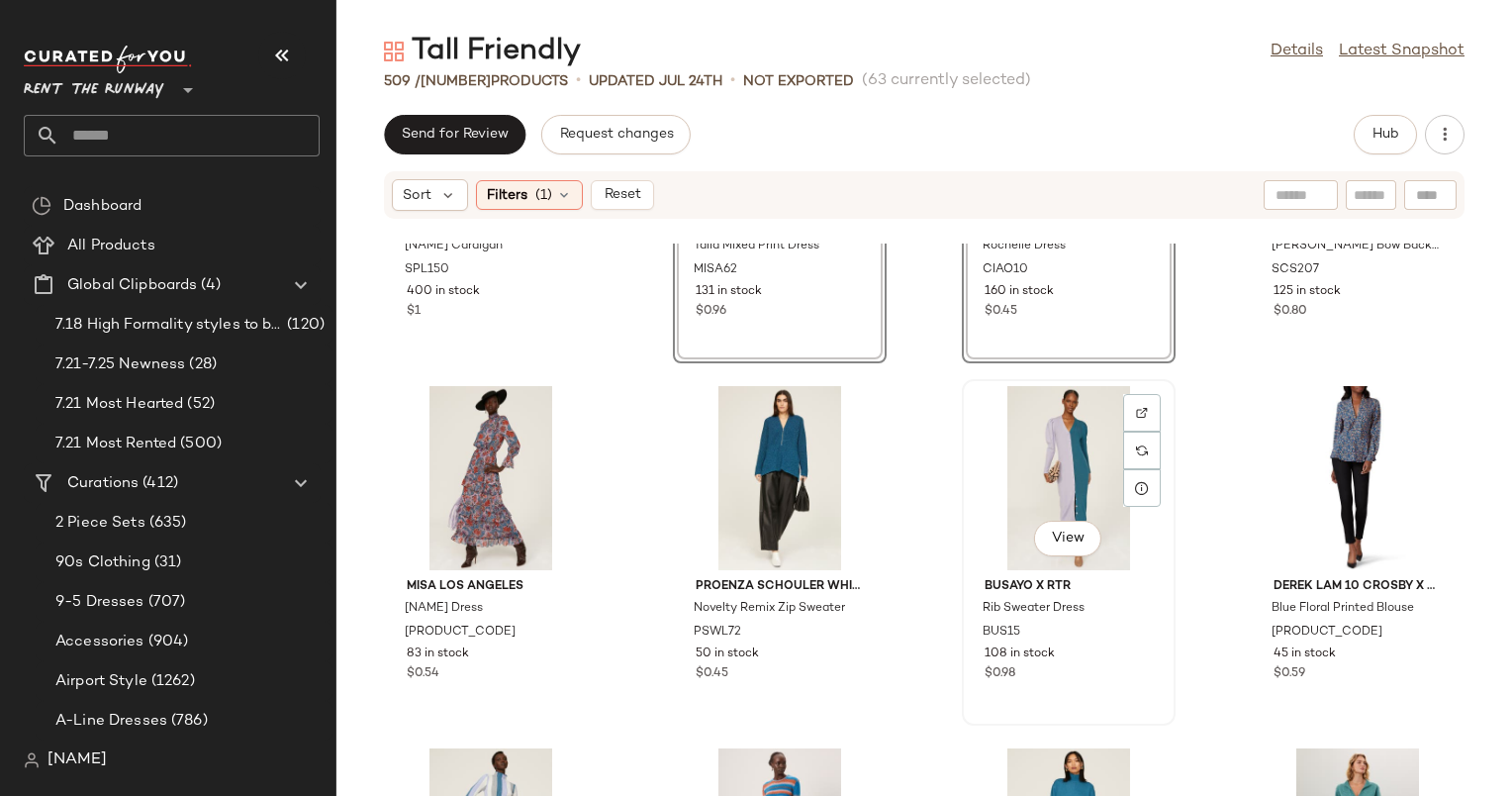 scroll, scrollTop: 10075, scrollLeft: 0, axis: vertical 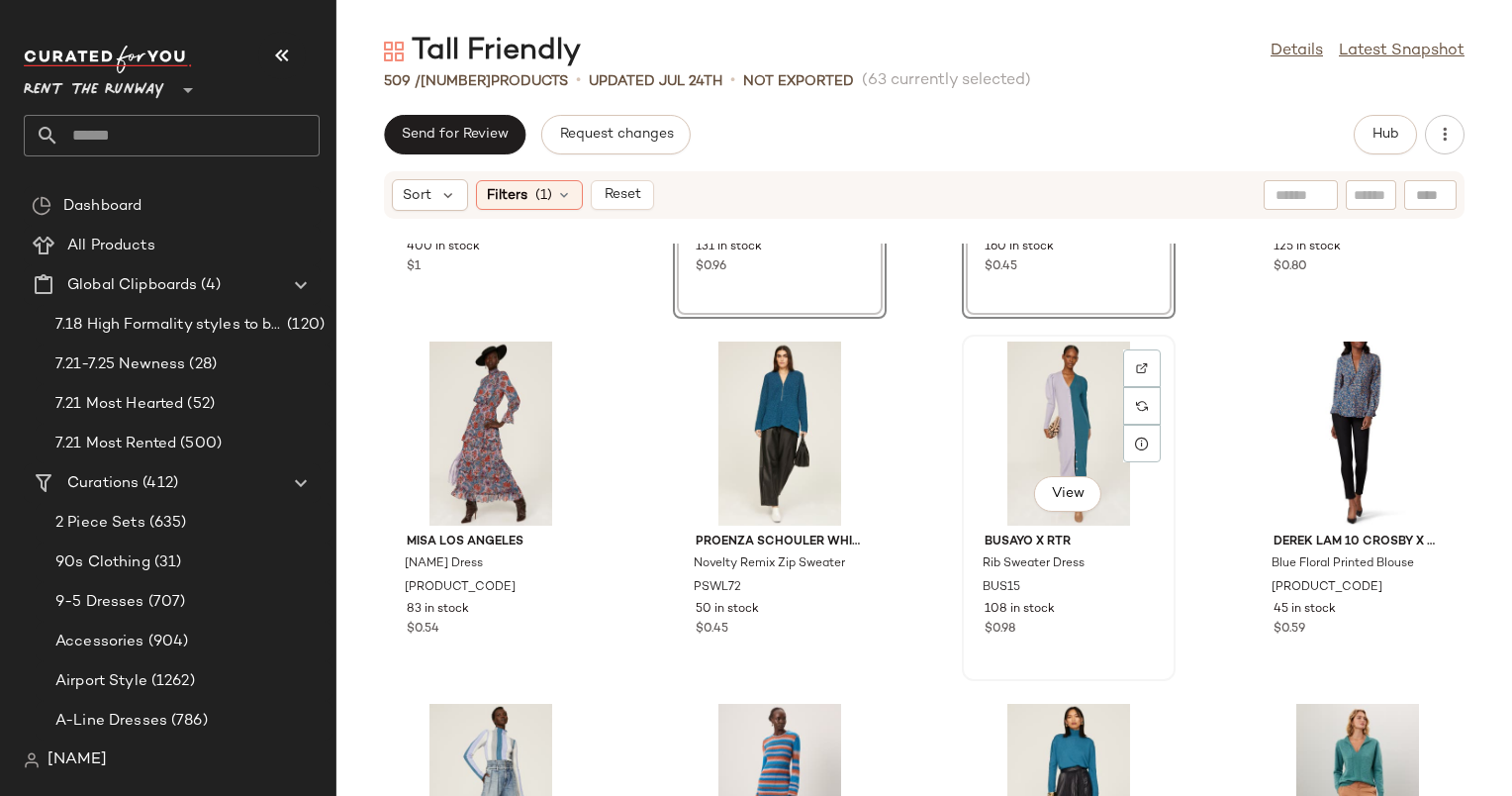 click on "View" 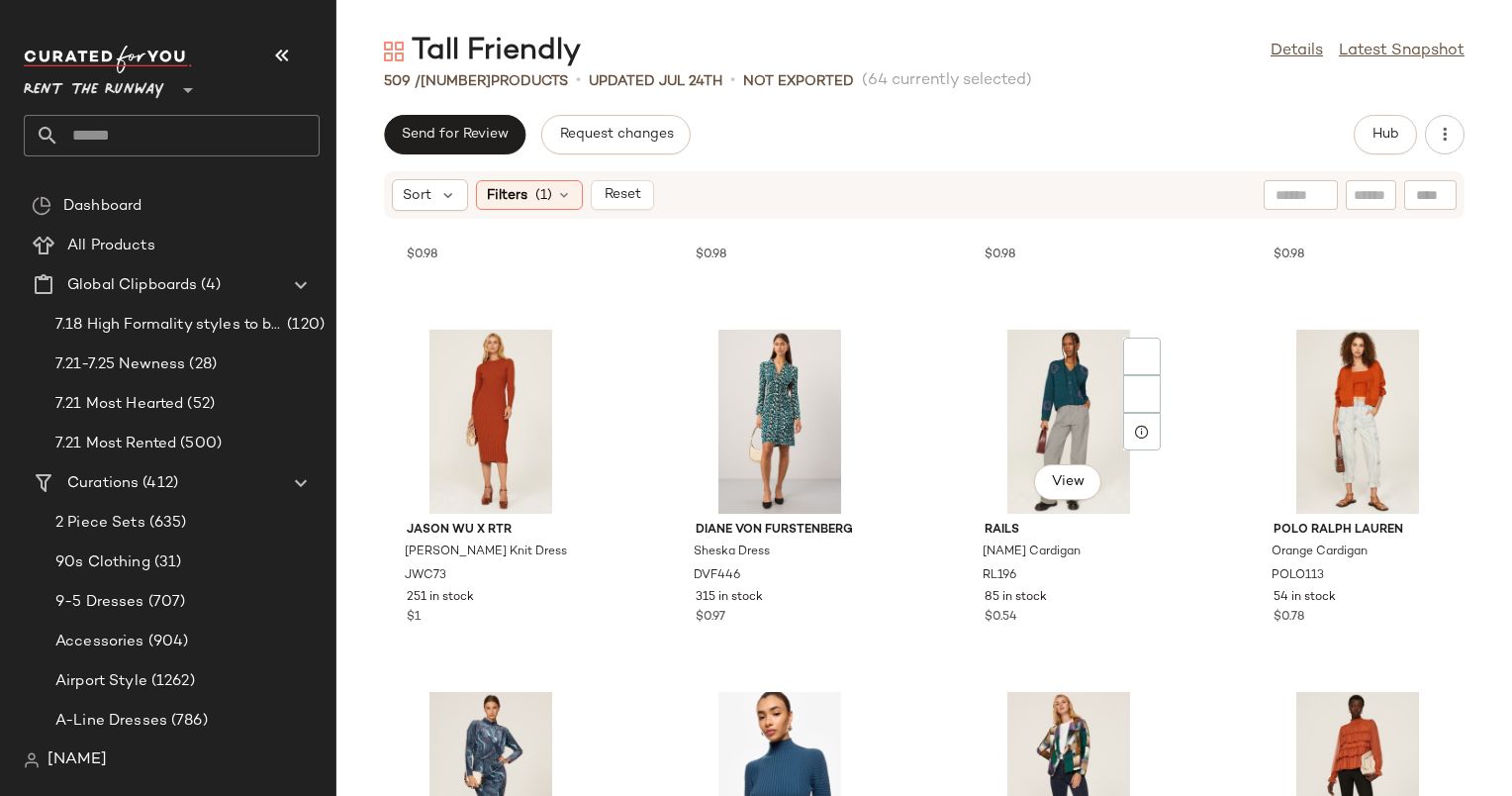 scroll, scrollTop: 10822, scrollLeft: 0, axis: vertical 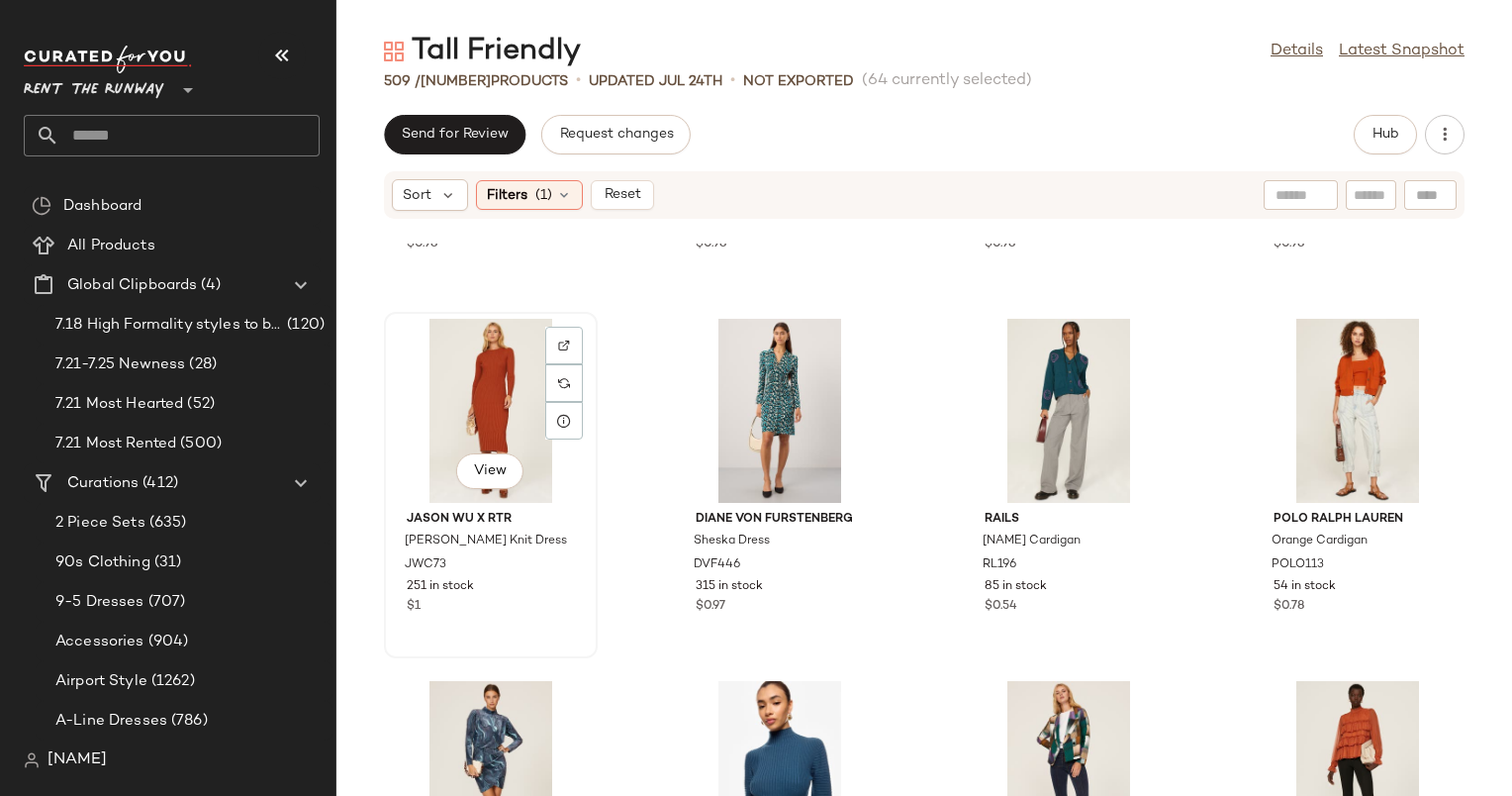 click on "View" 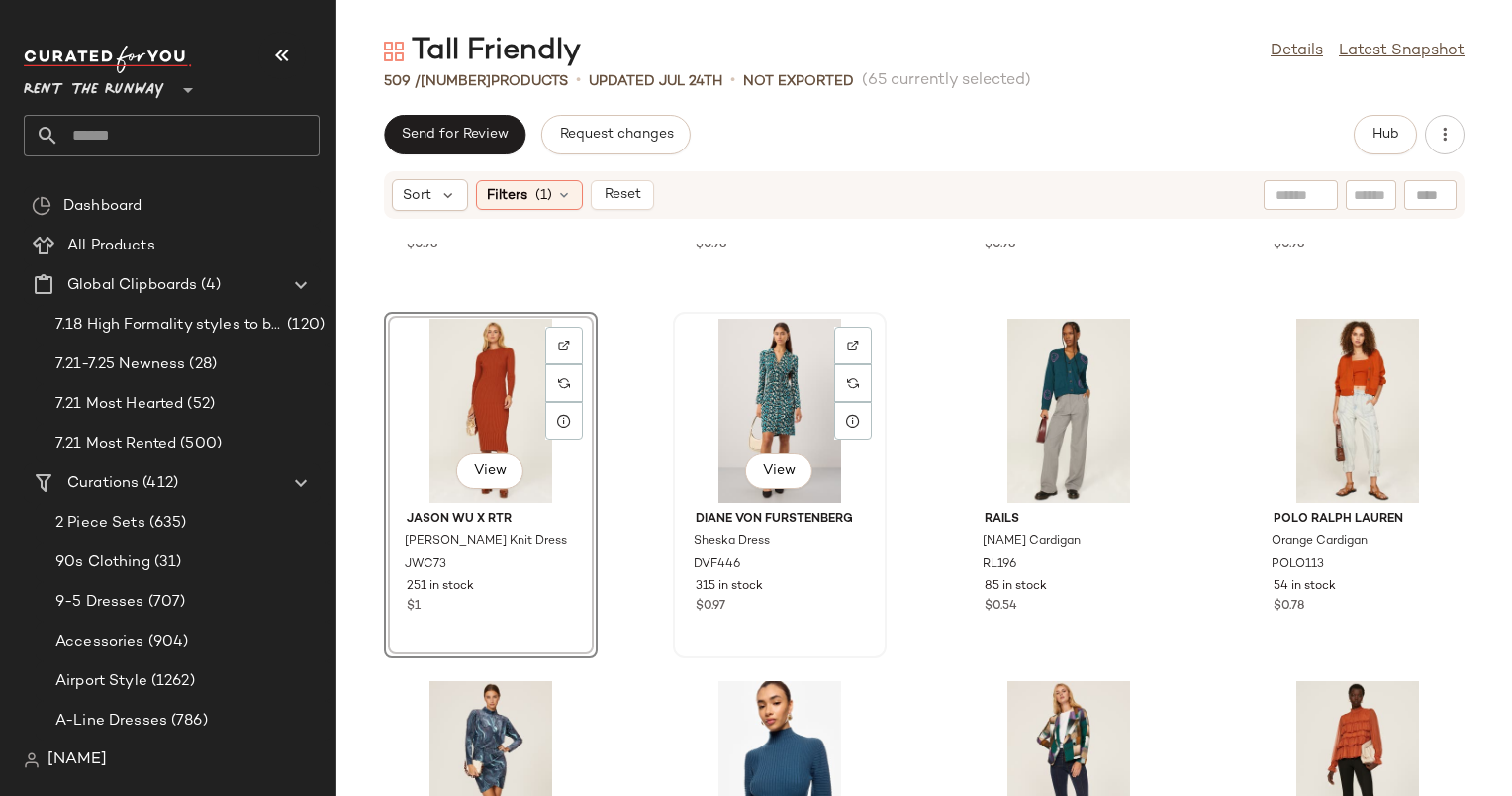 click on "View" 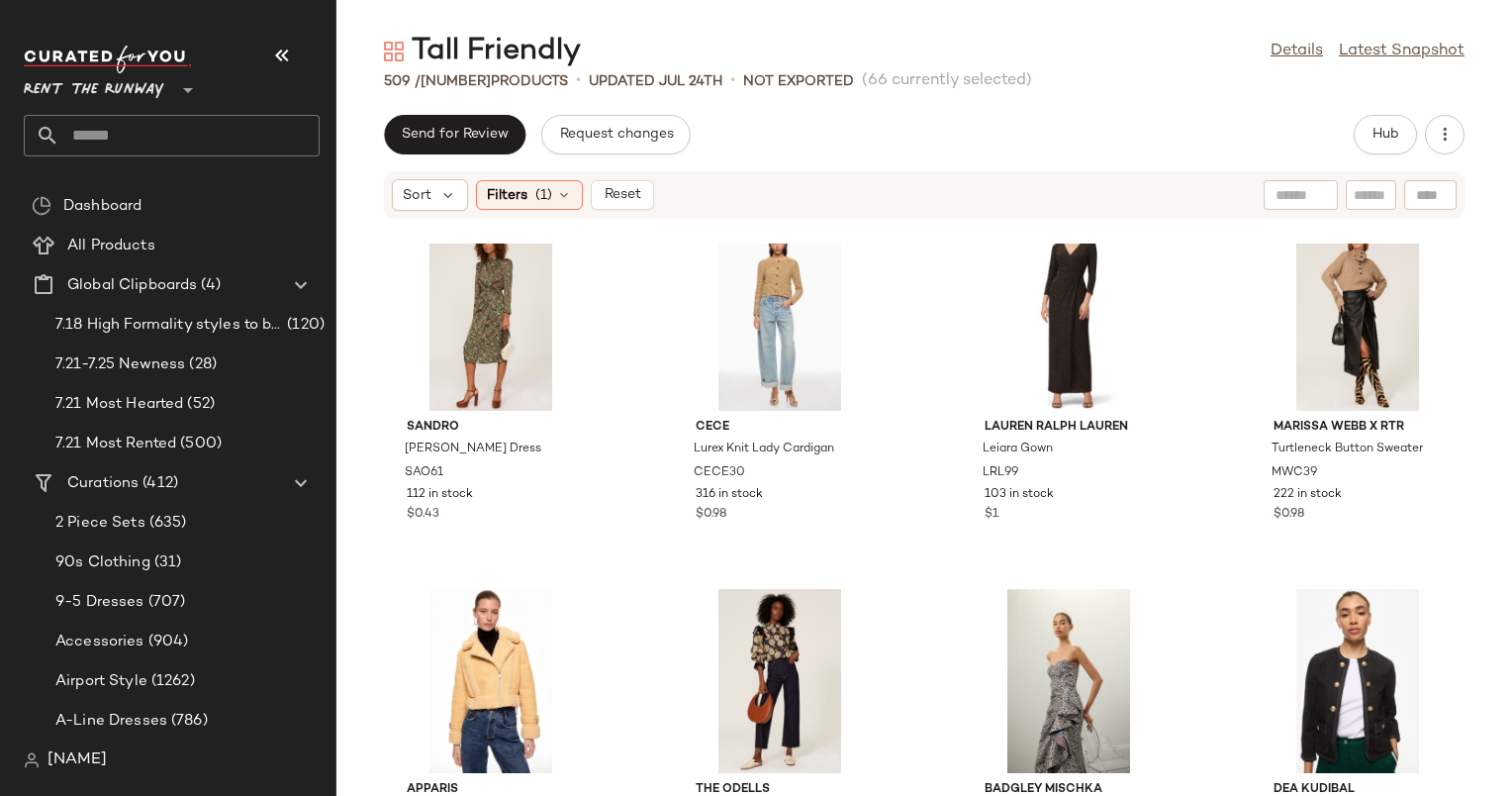 scroll, scrollTop: 11613, scrollLeft: 0, axis: vertical 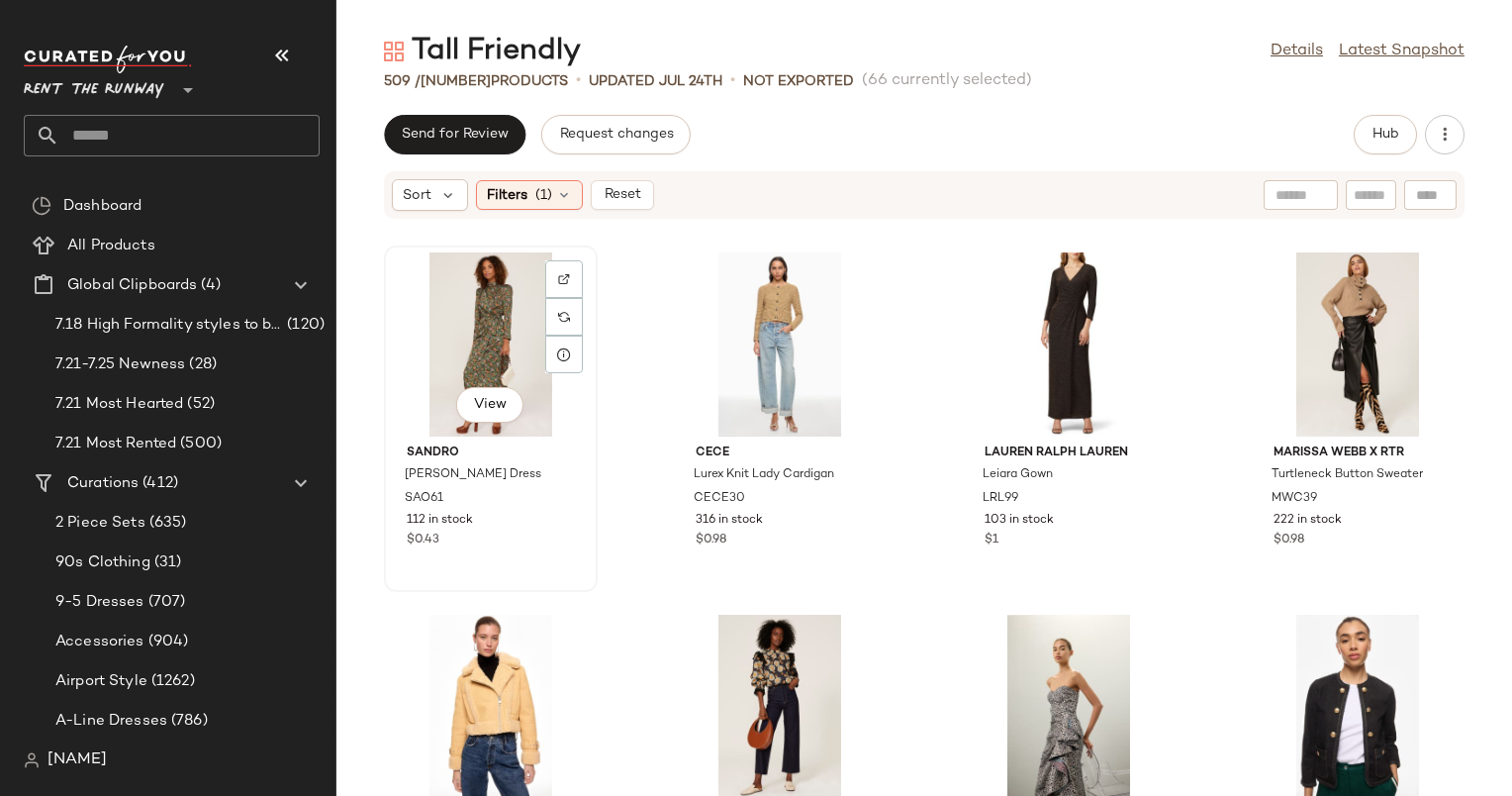 click on "View" 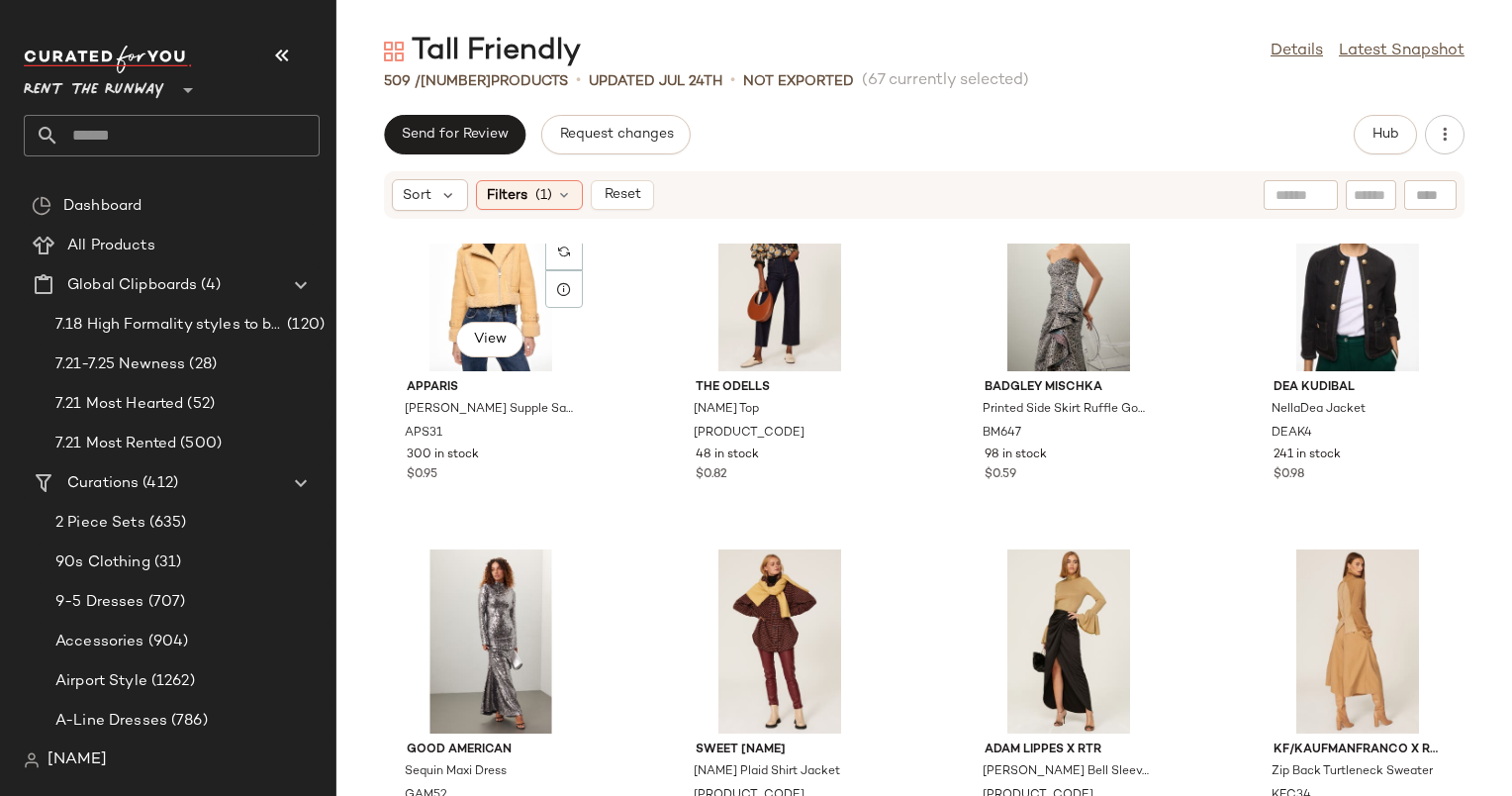 scroll, scrollTop: 12043, scrollLeft: 0, axis: vertical 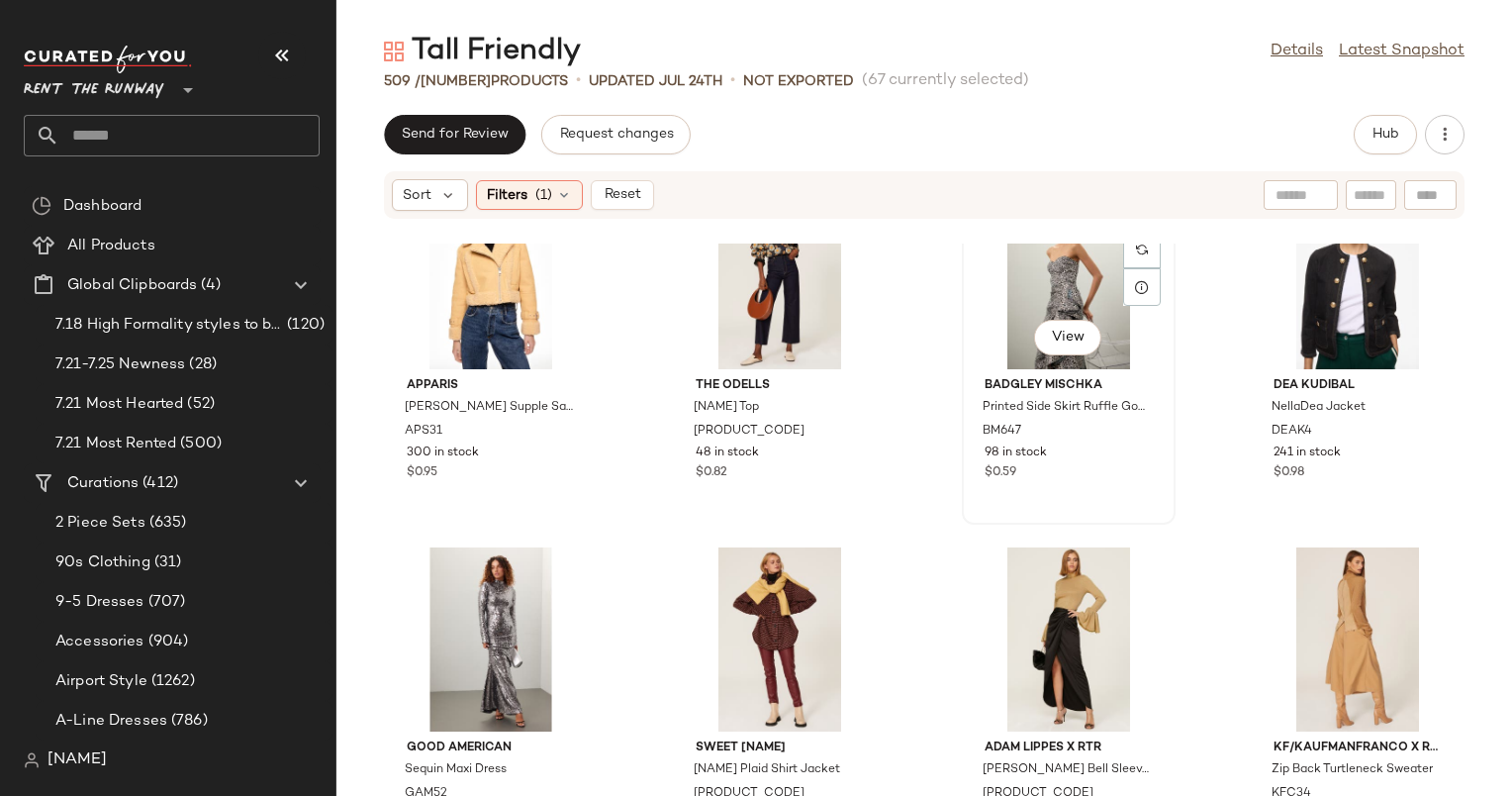 click on "View" 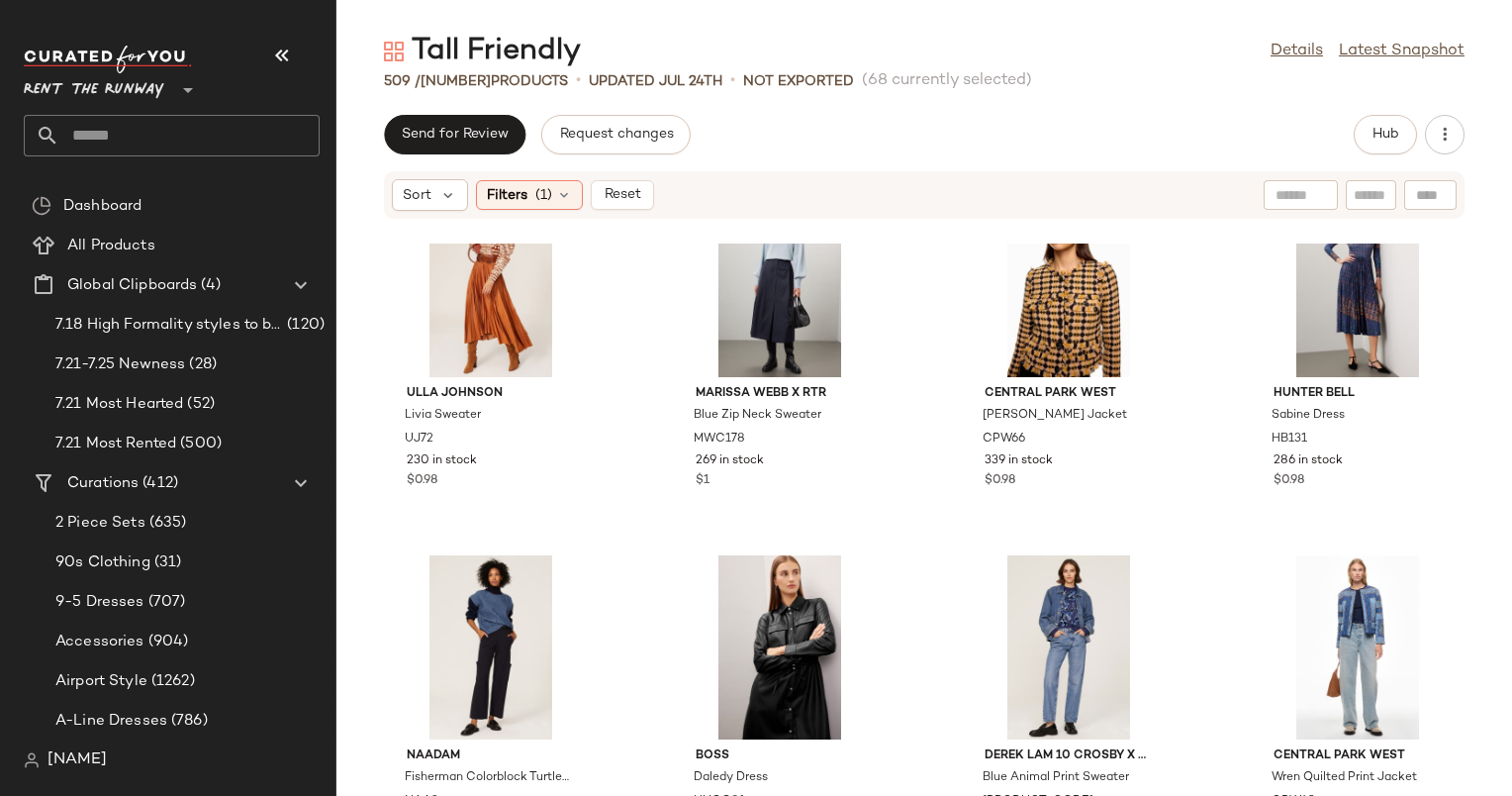 scroll, scrollTop: 13123, scrollLeft: 0, axis: vertical 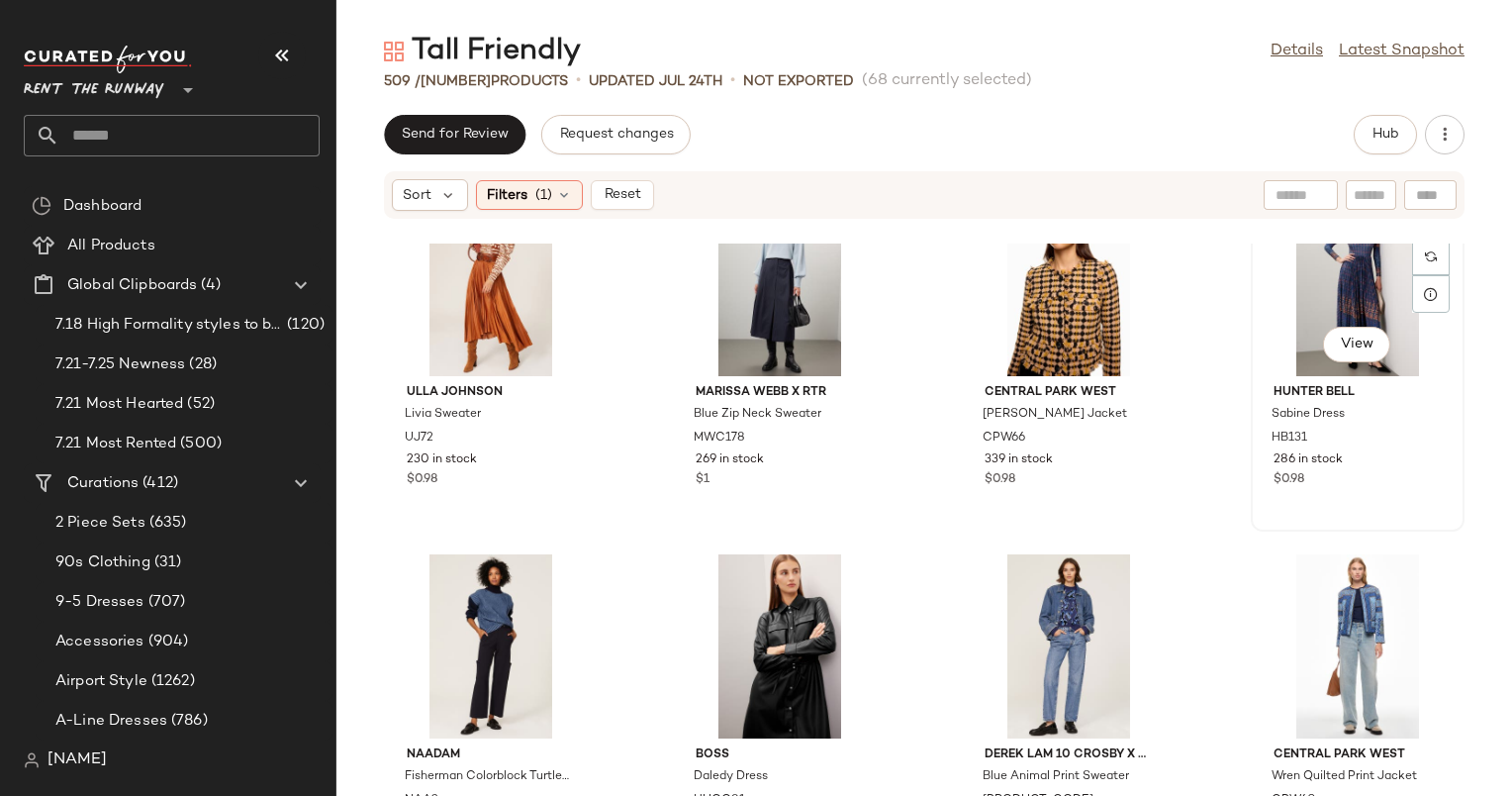 click on "View" 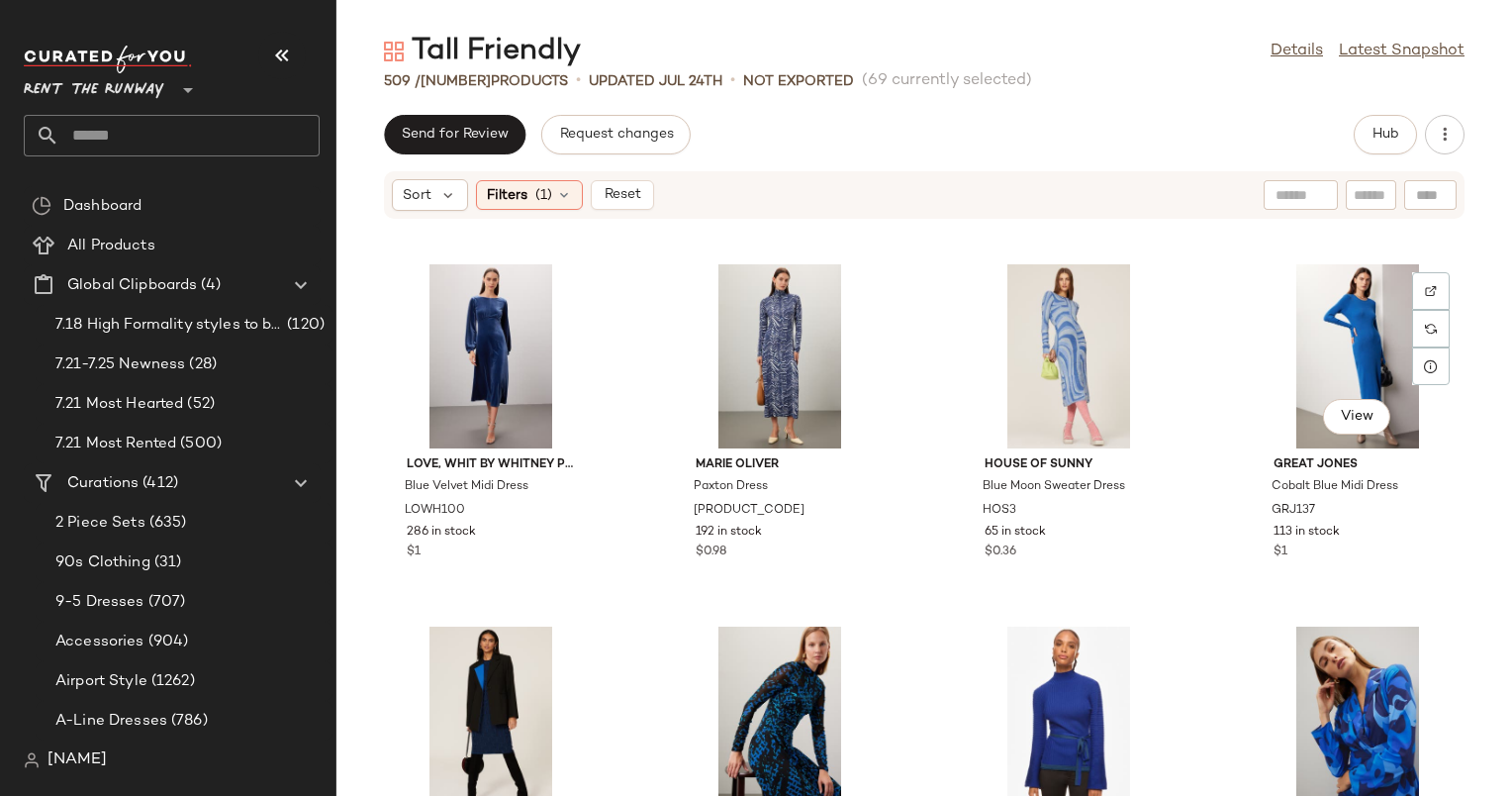 scroll, scrollTop: 13777, scrollLeft: 0, axis: vertical 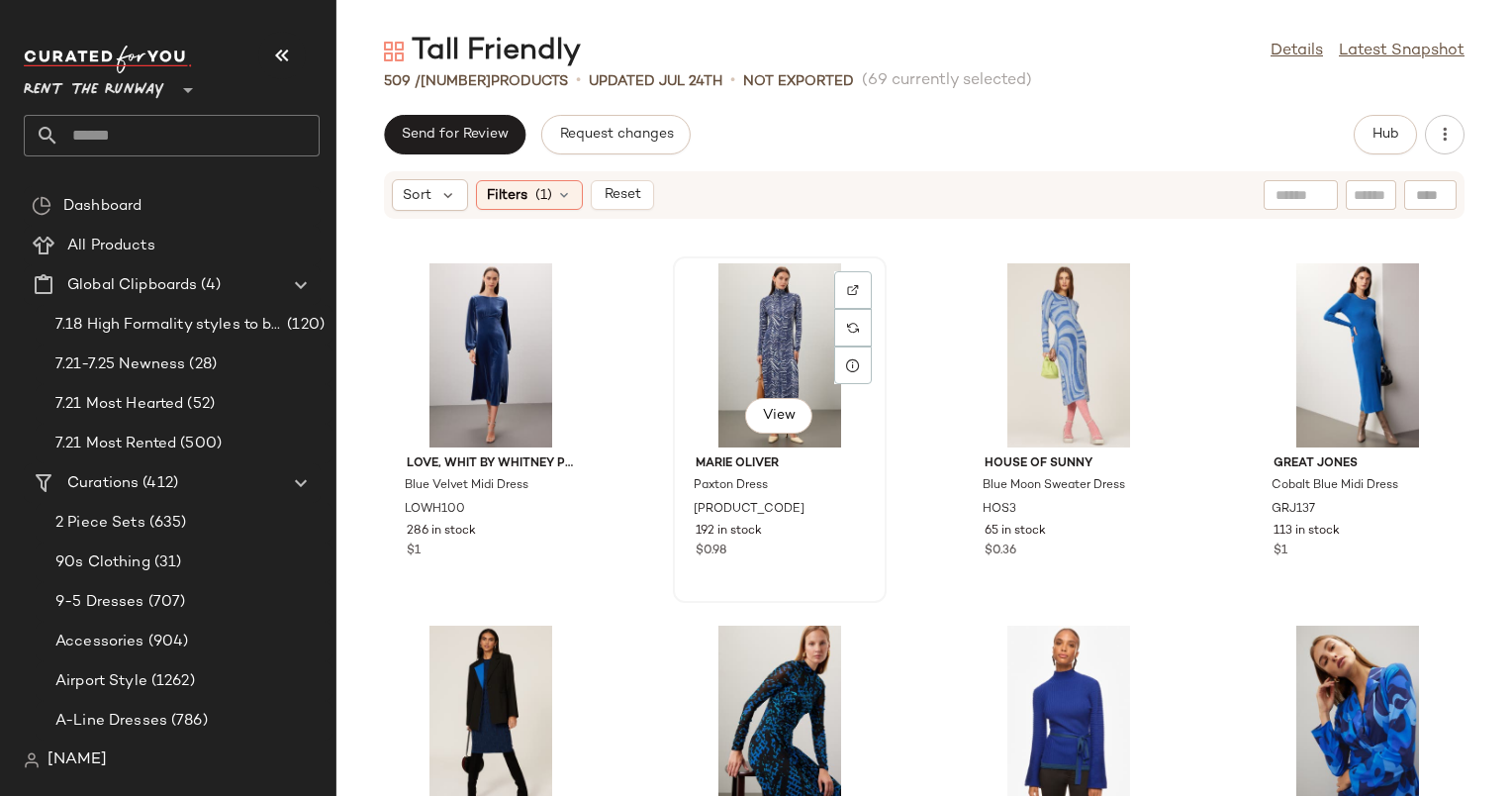 click on "View" 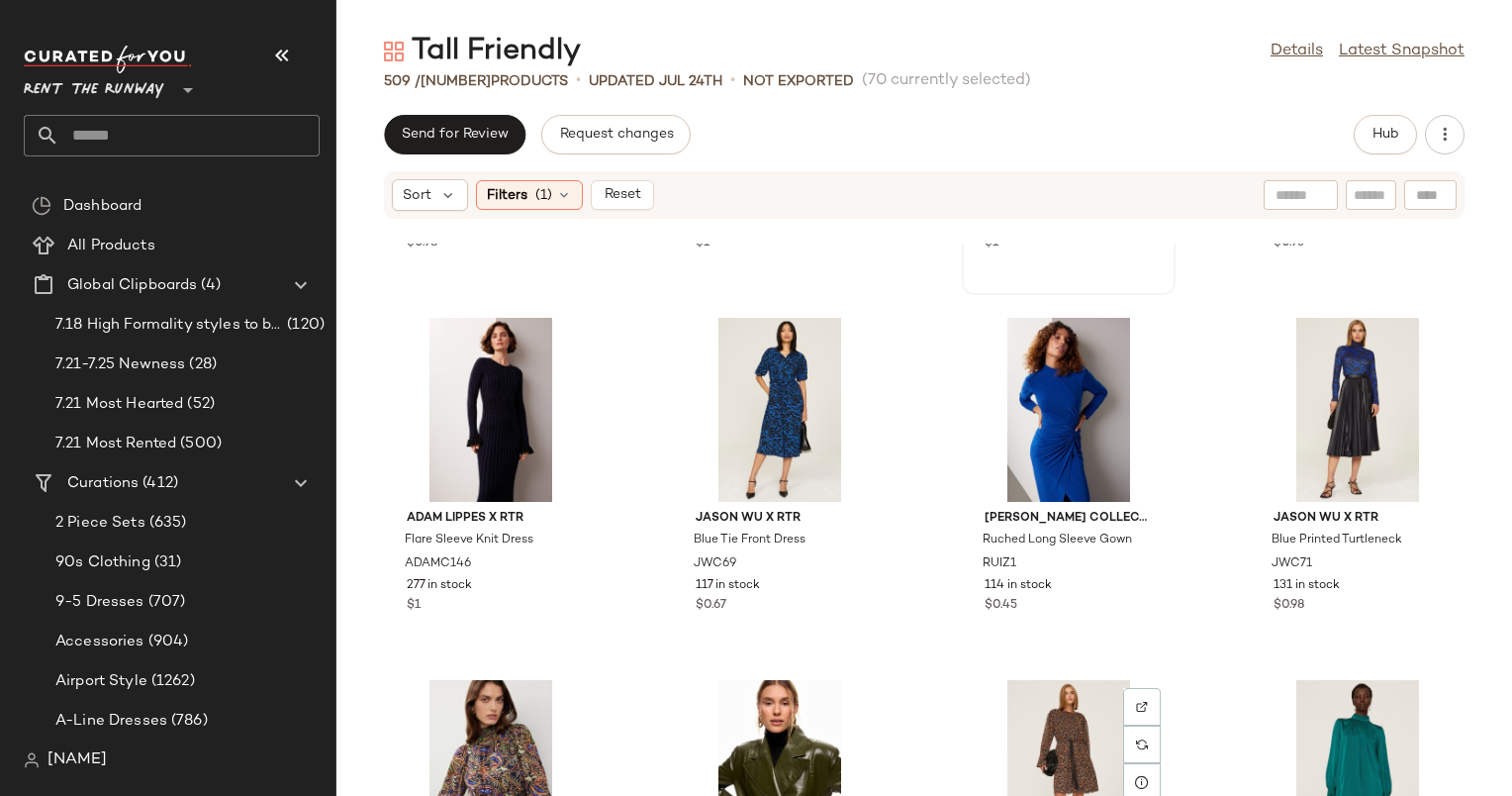 scroll, scrollTop: 14451, scrollLeft: 0, axis: vertical 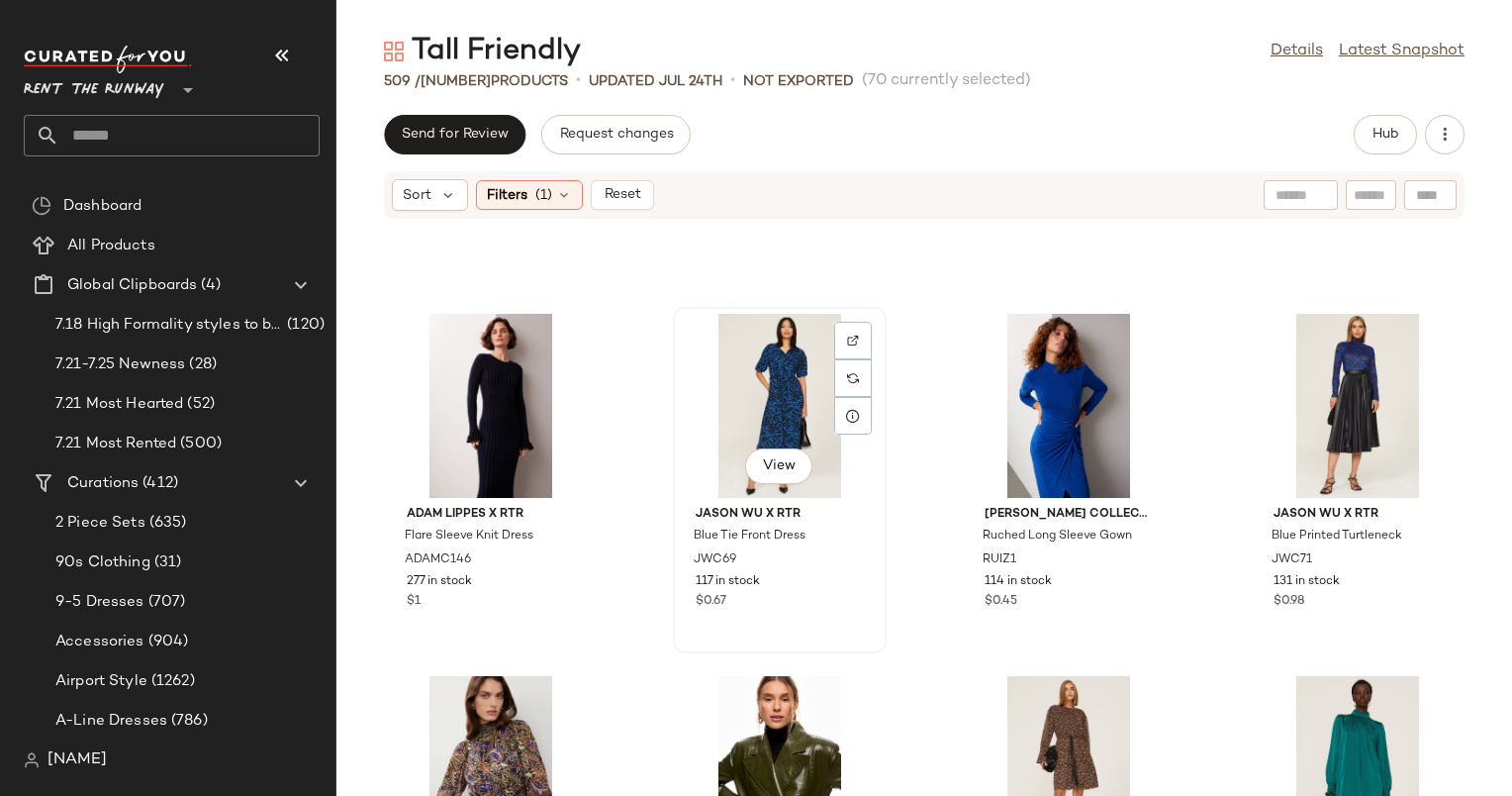 click on "View" 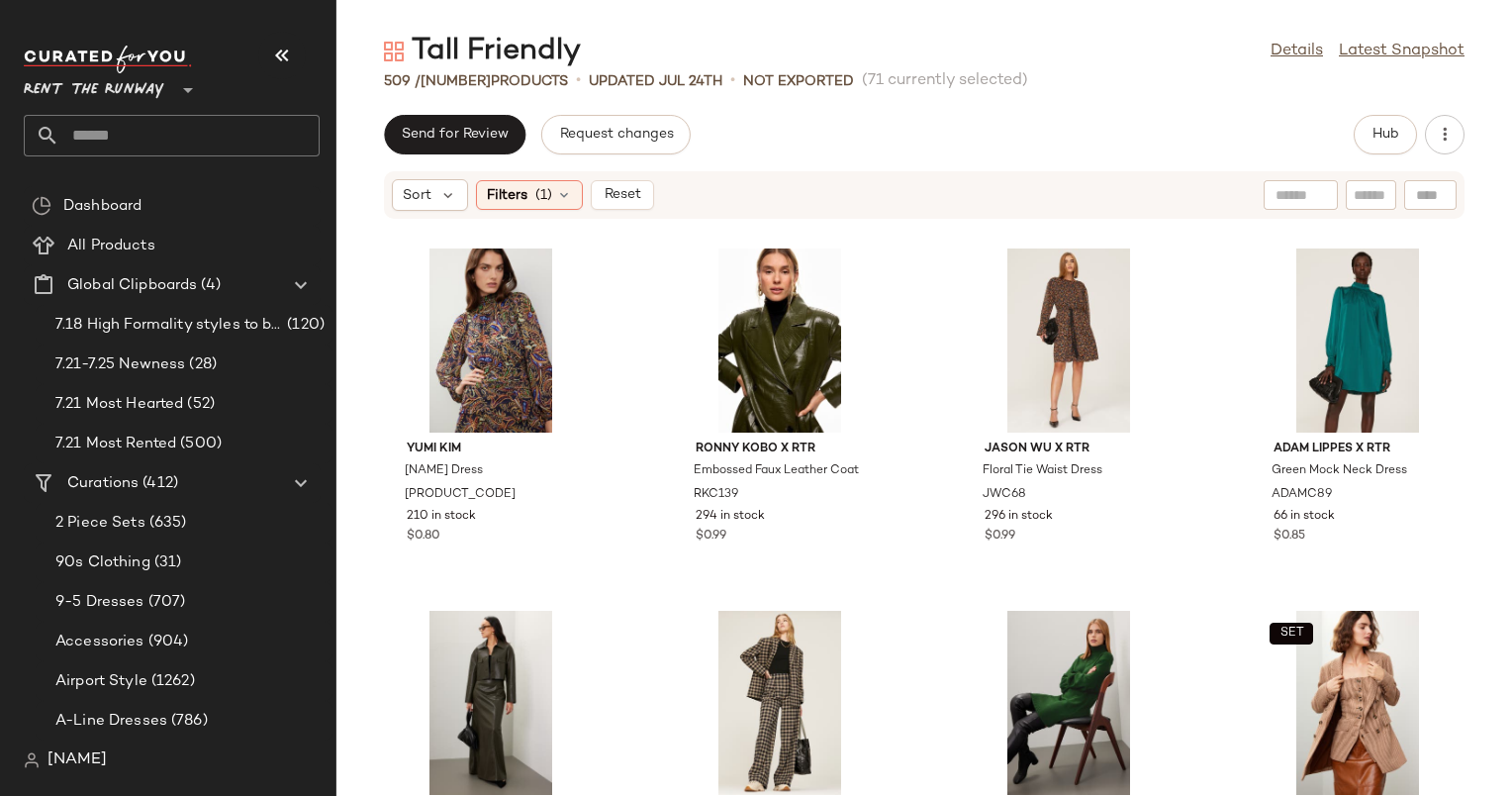 scroll, scrollTop: 14878, scrollLeft: 0, axis: vertical 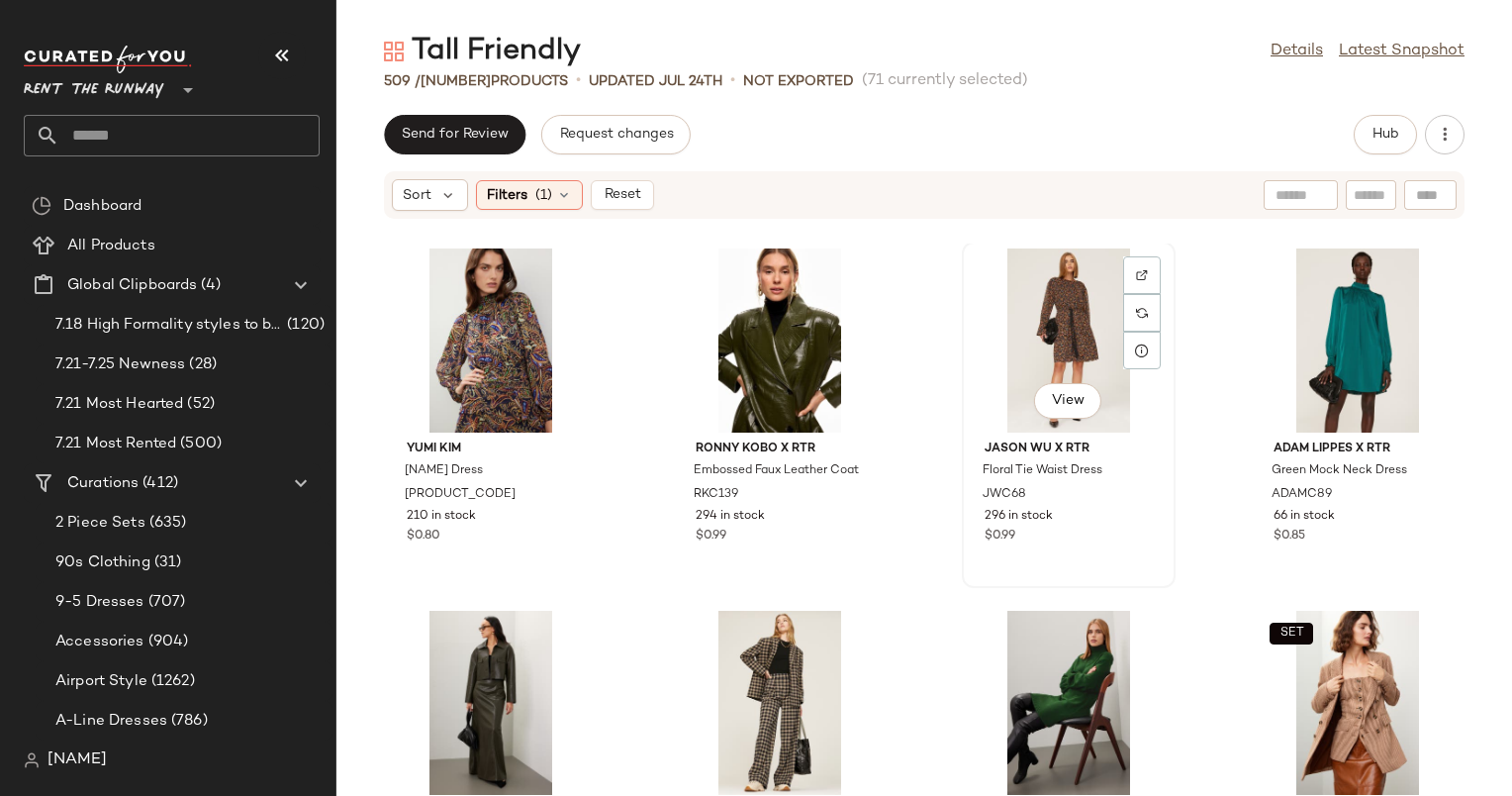click on "View" 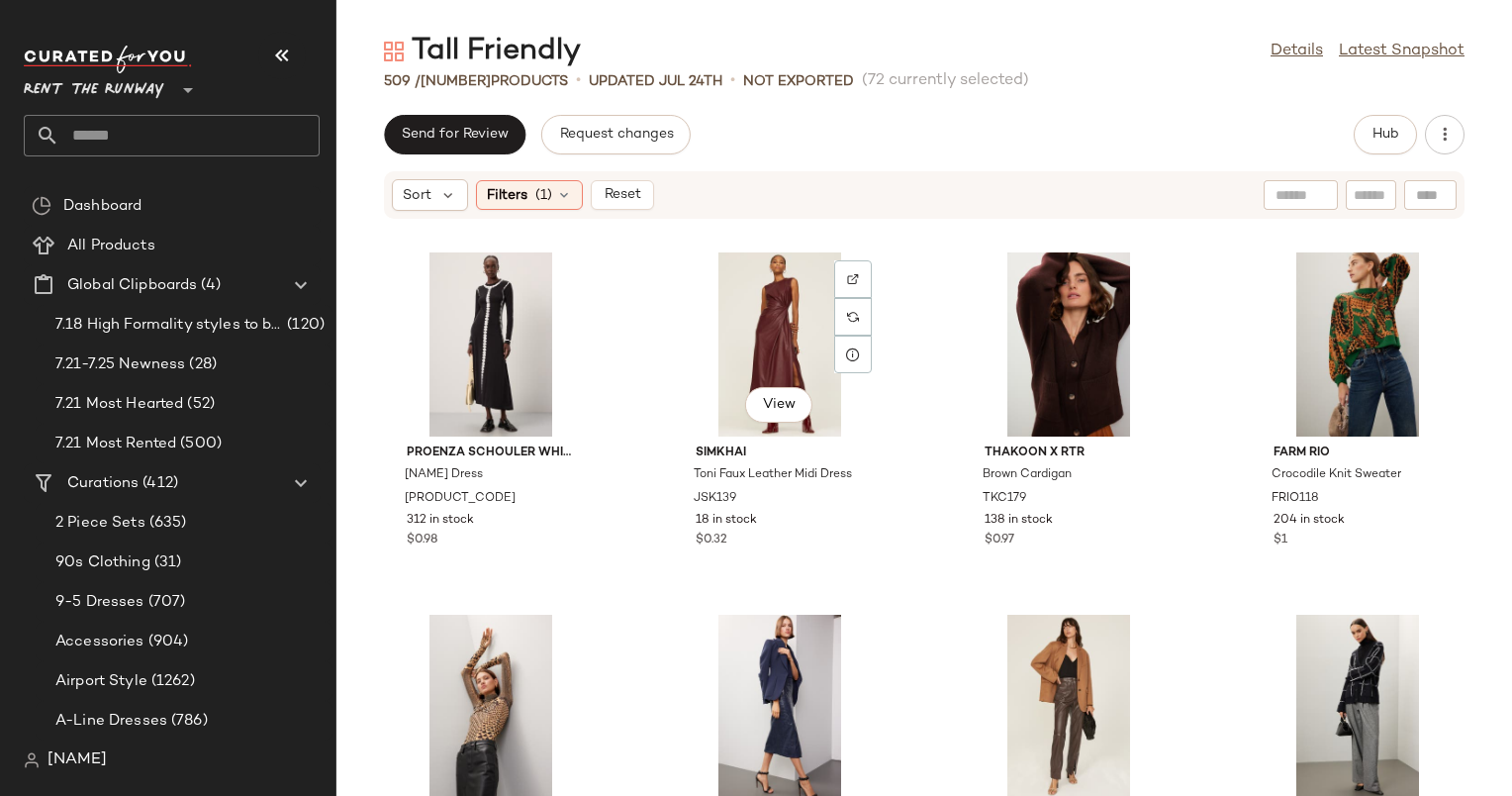 scroll, scrollTop: 15601, scrollLeft: 0, axis: vertical 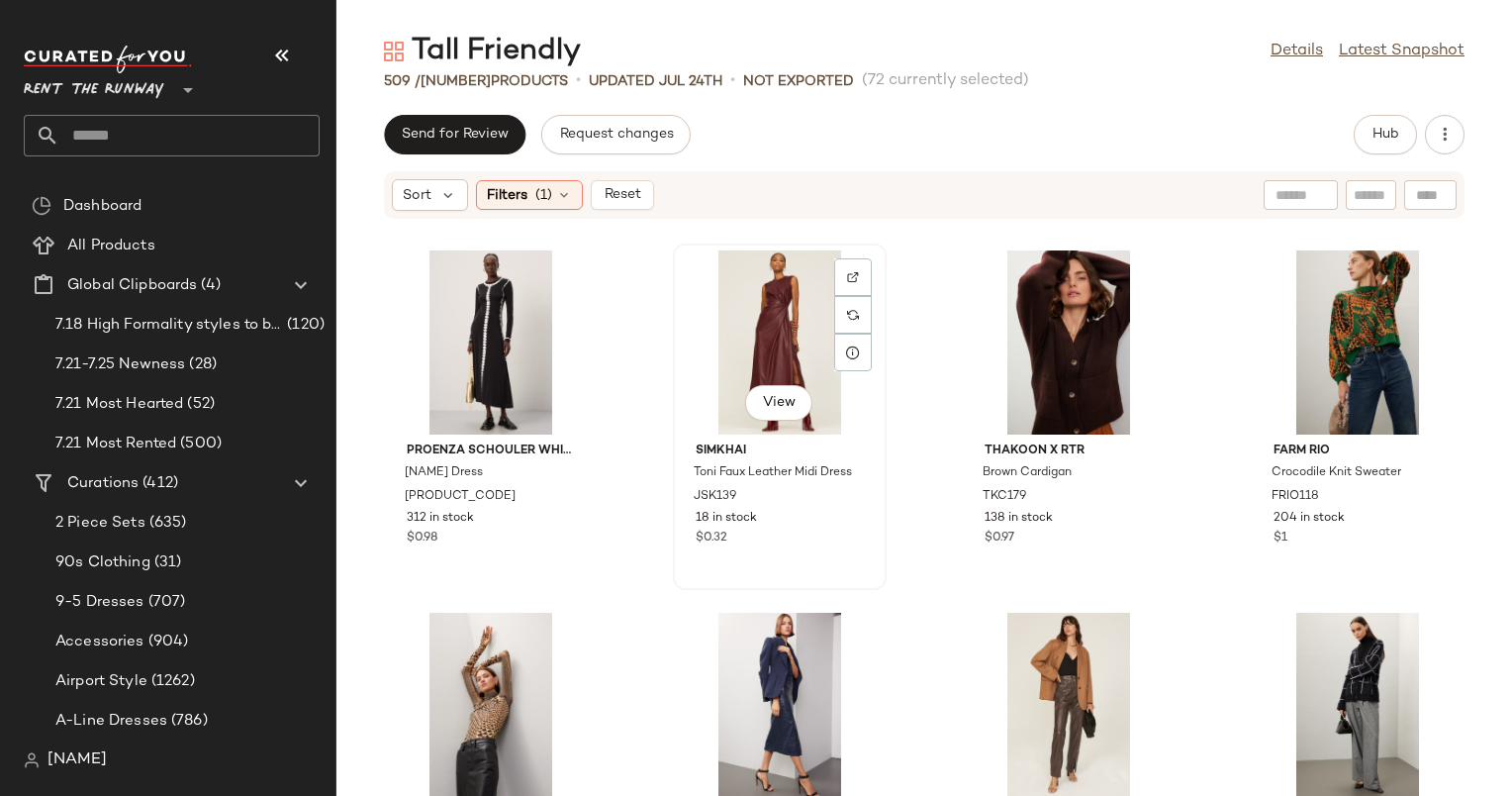 click on "View" 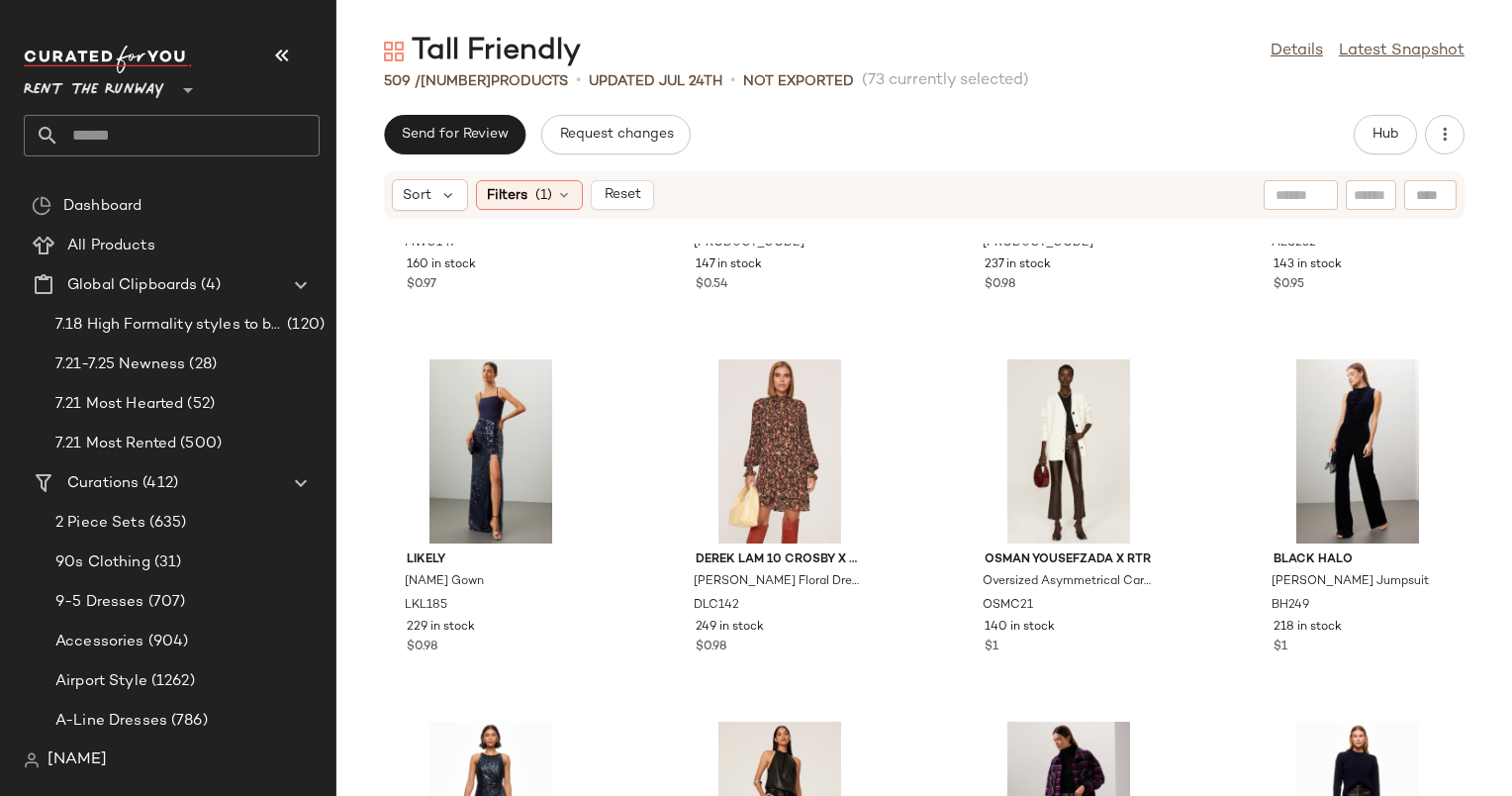 scroll, scrollTop: 18755, scrollLeft: 0, axis: vertical 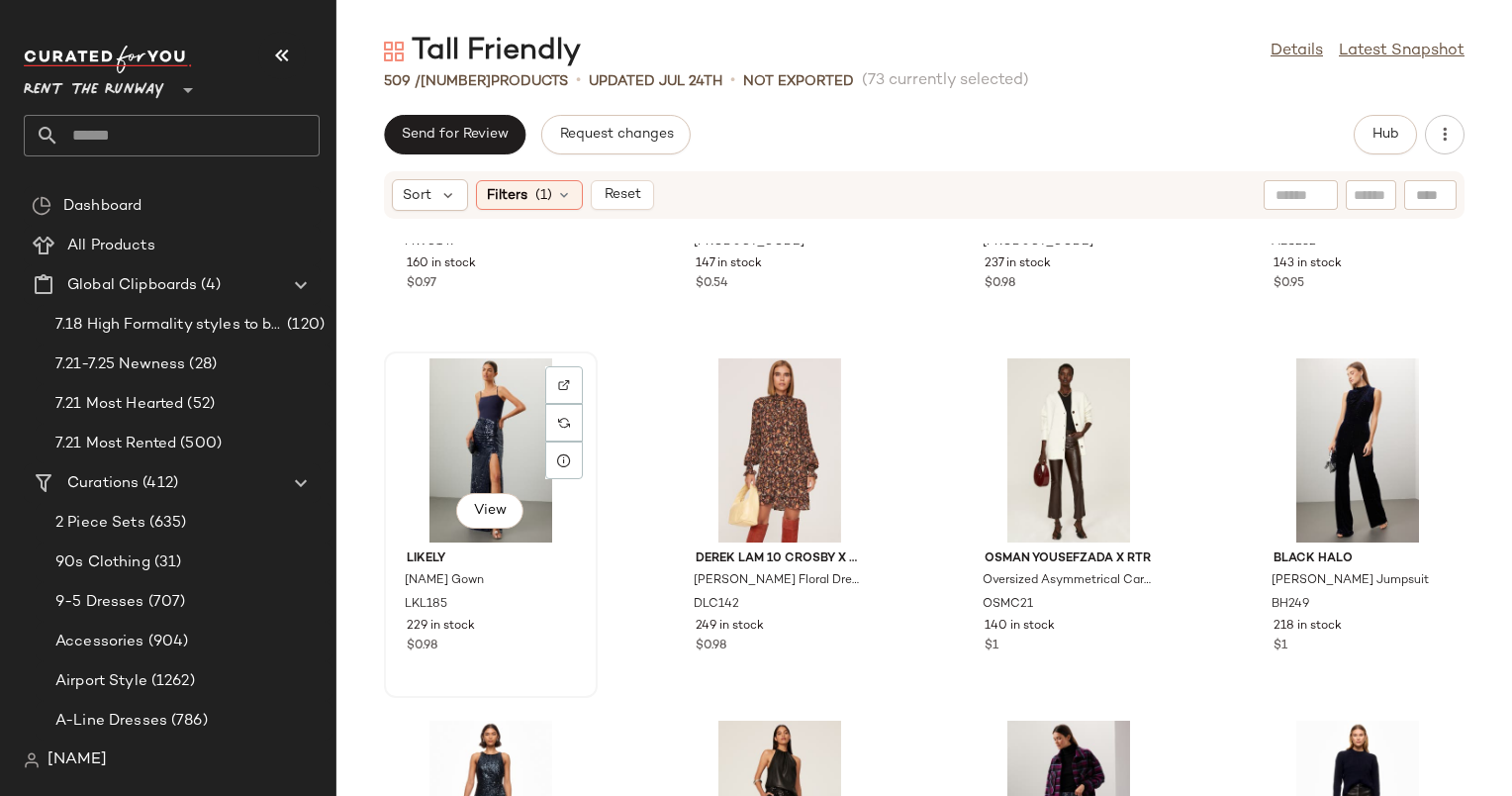 click on "View" 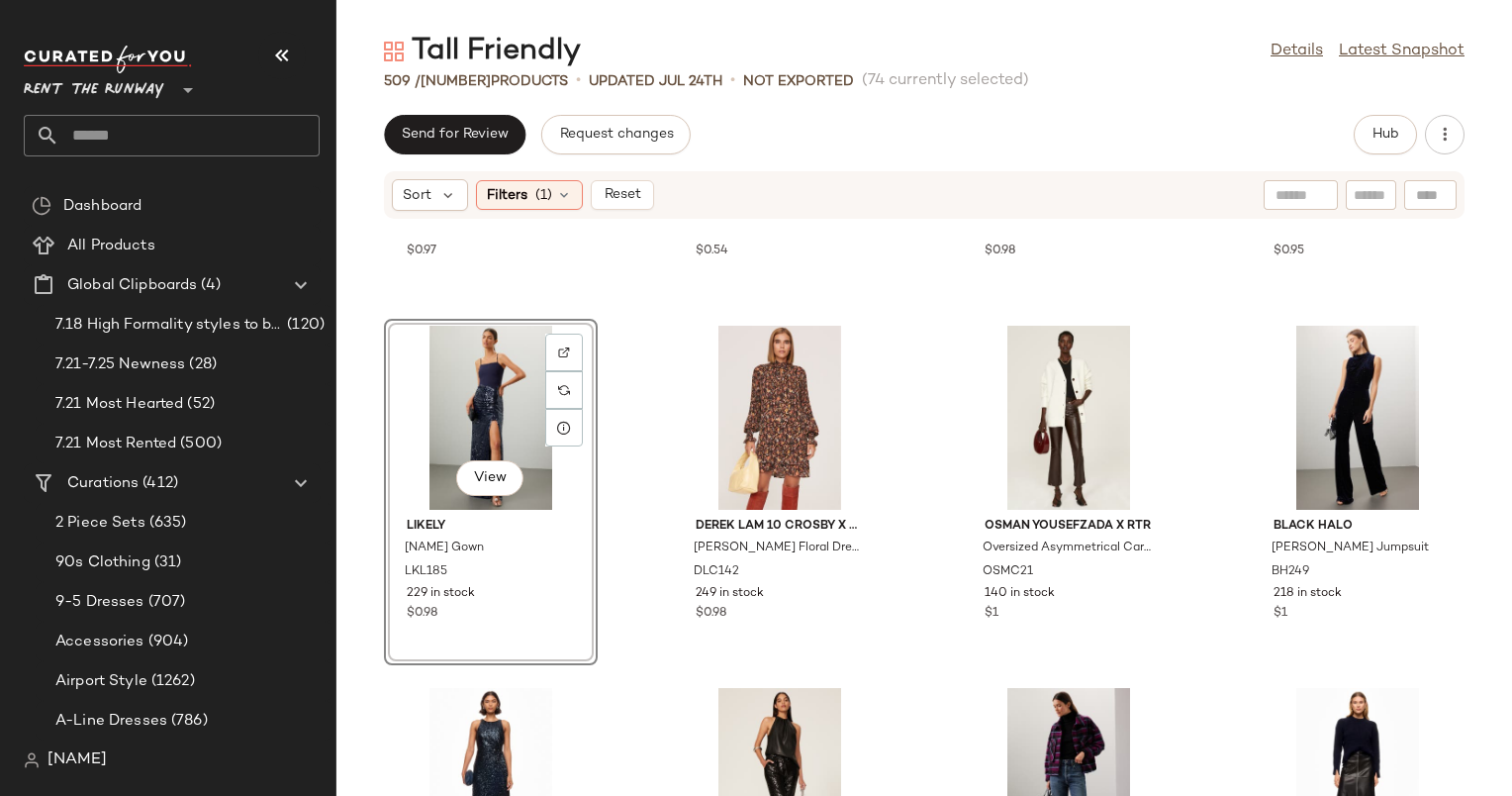 scroll, scrollTop: 18789, scrollLeft: 0, axis: vertical 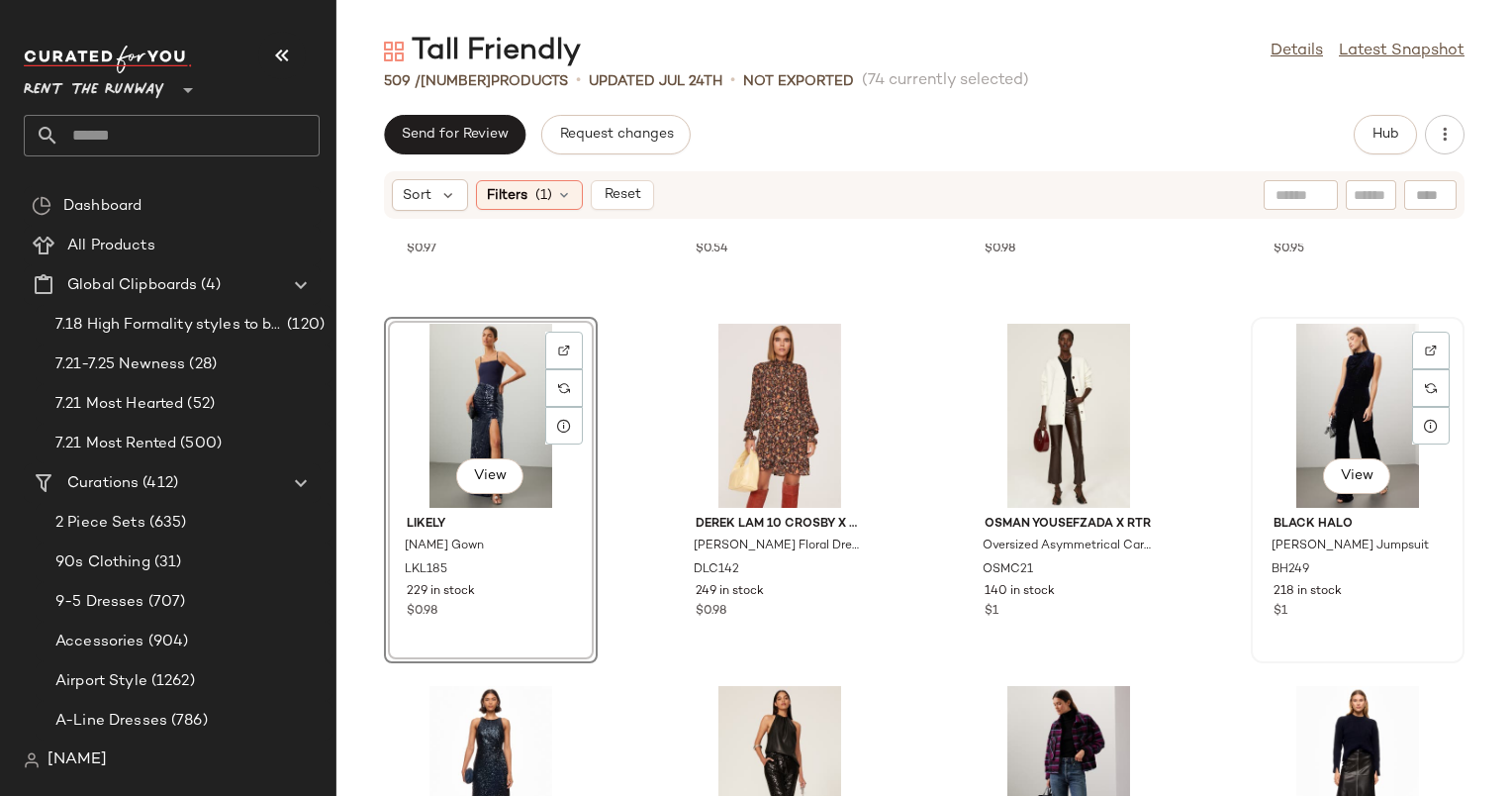 click on "View" 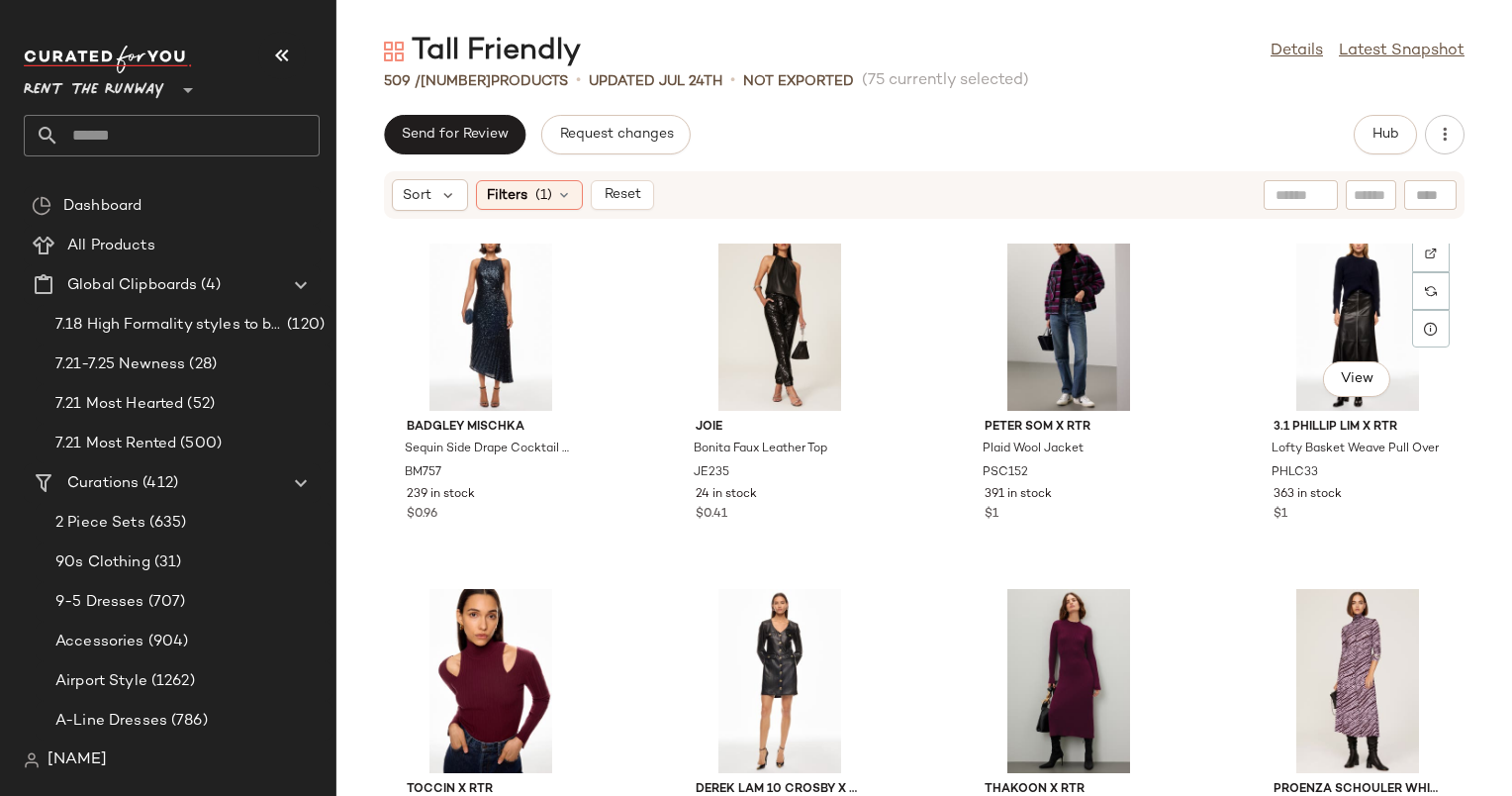 scroll, scrollTop: 19250, scrollLeft: 0, axis: vertical 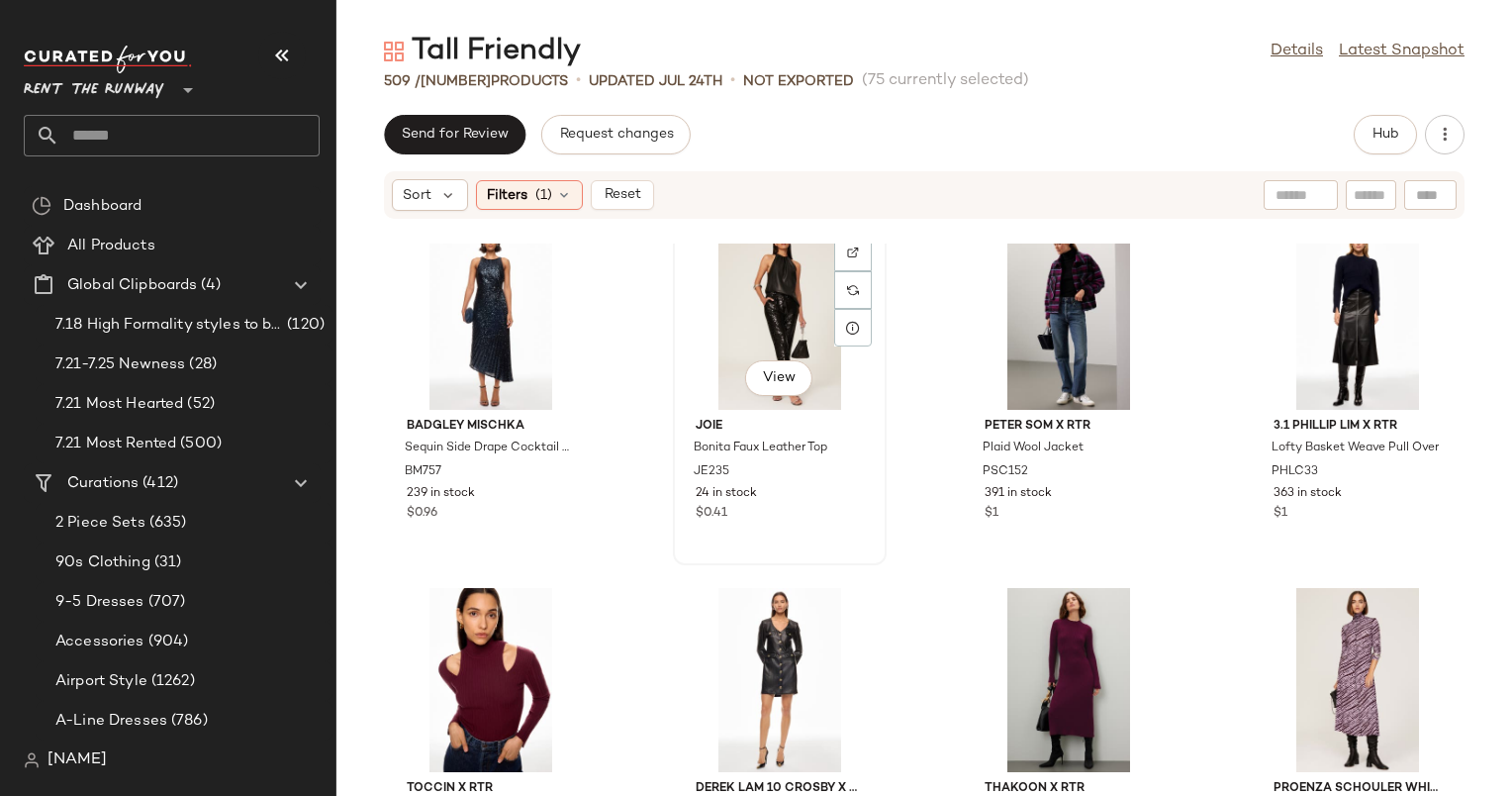 click on "View" 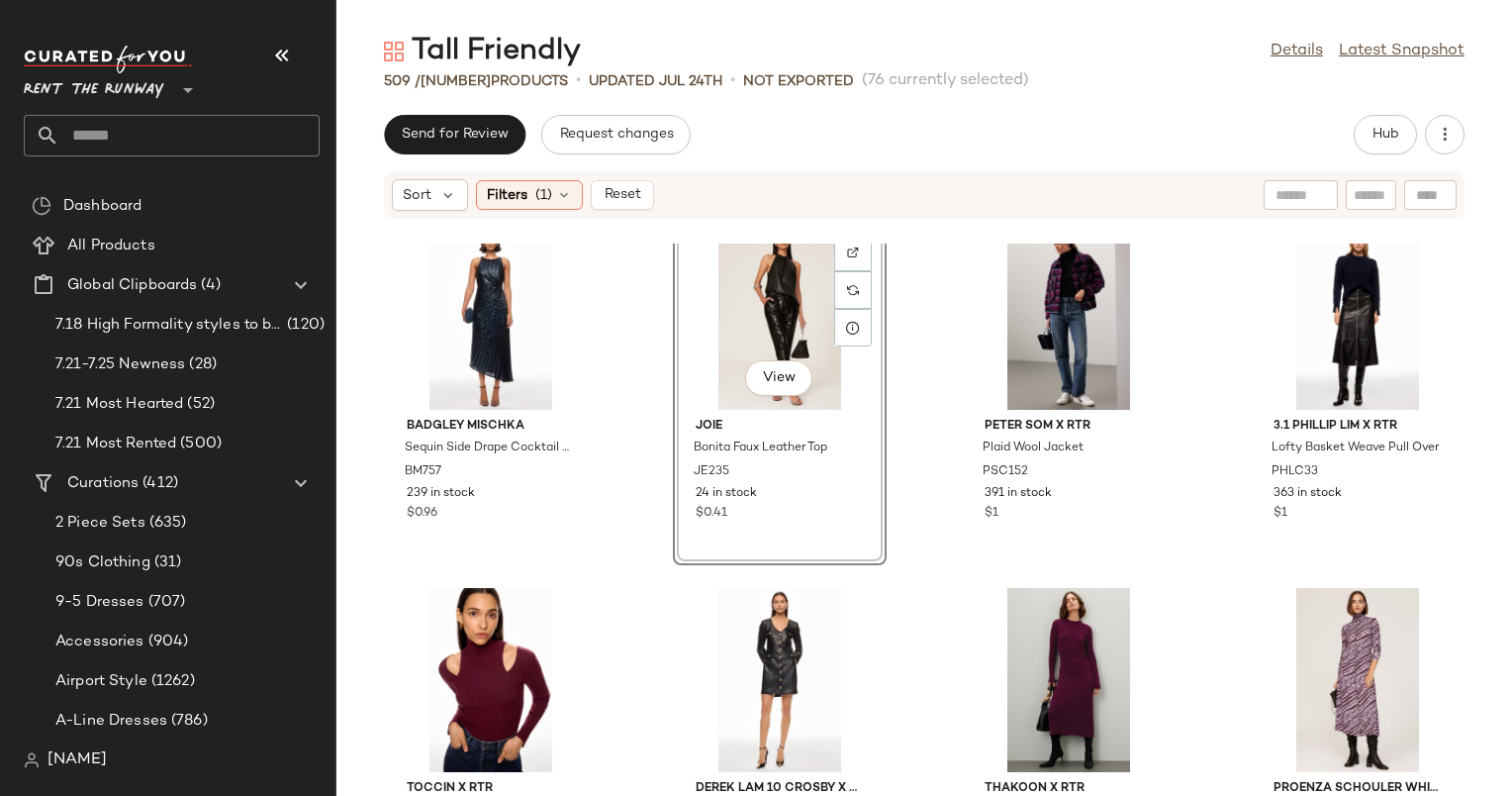 click on "View" 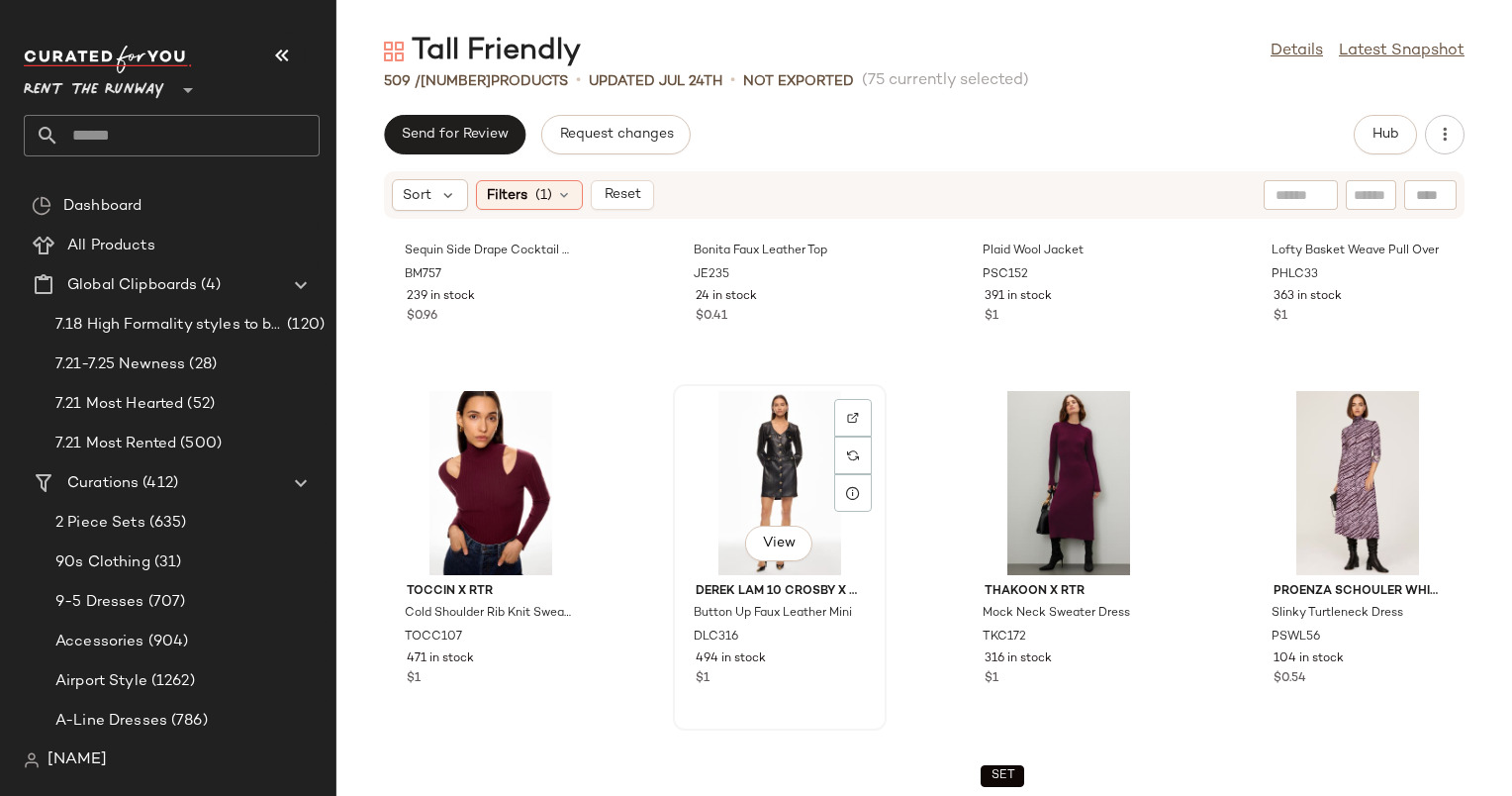 scroll, scrollTop: 19463, scrollLeft: 0, axis: vertical 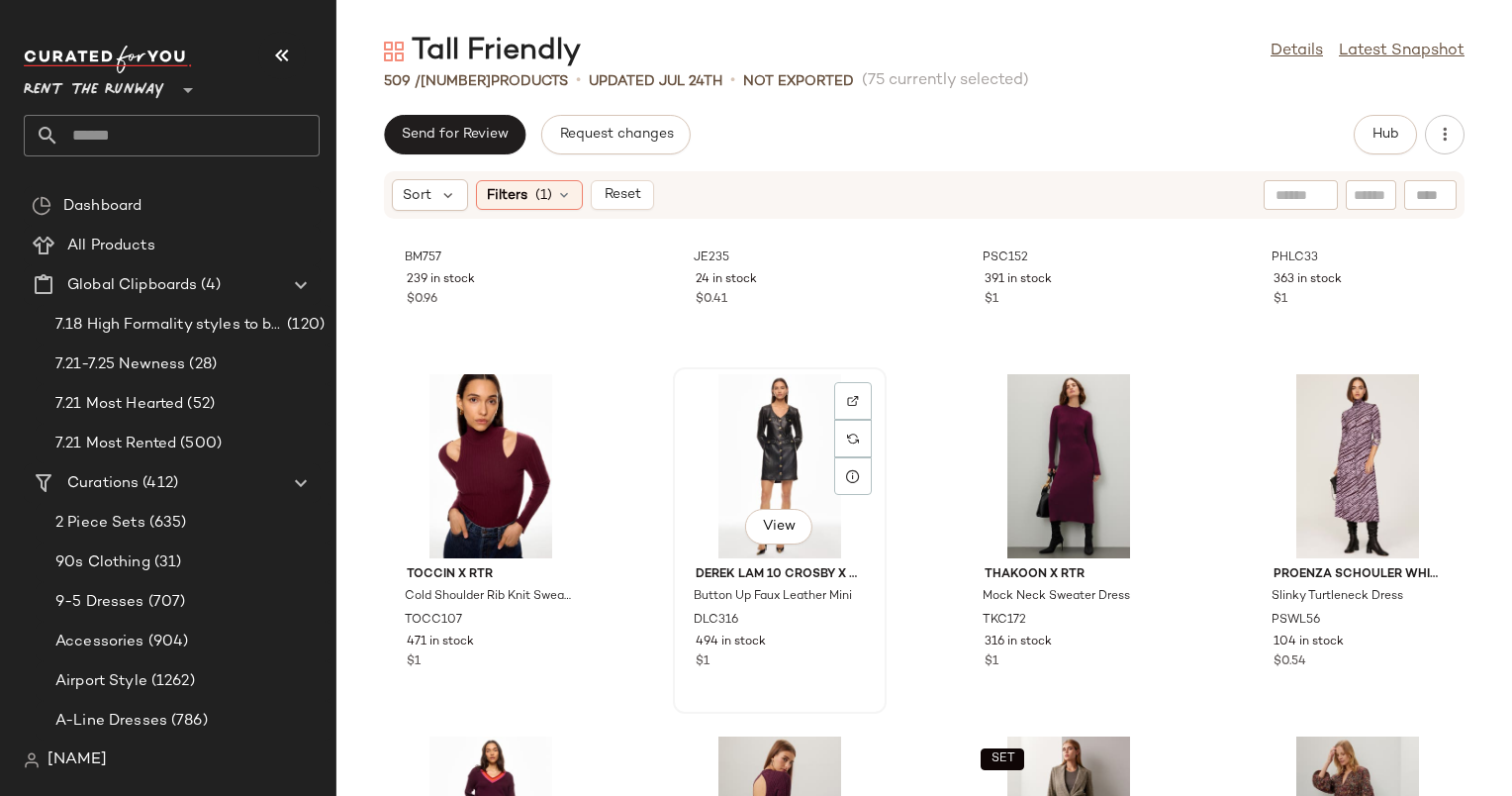click on "View" 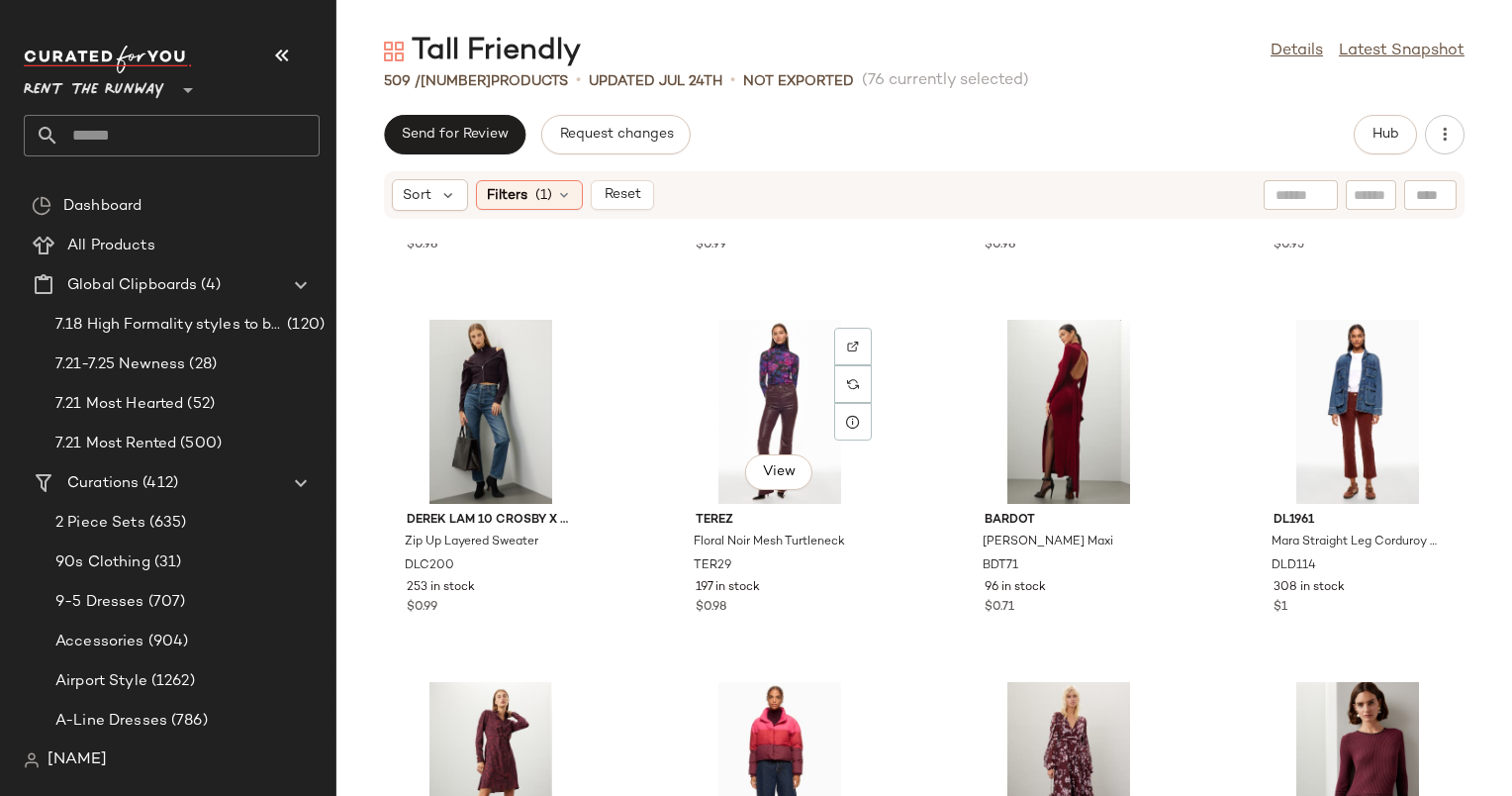 scroll, scrollTop: 20343, scrollLeft: 0, axis: vertical 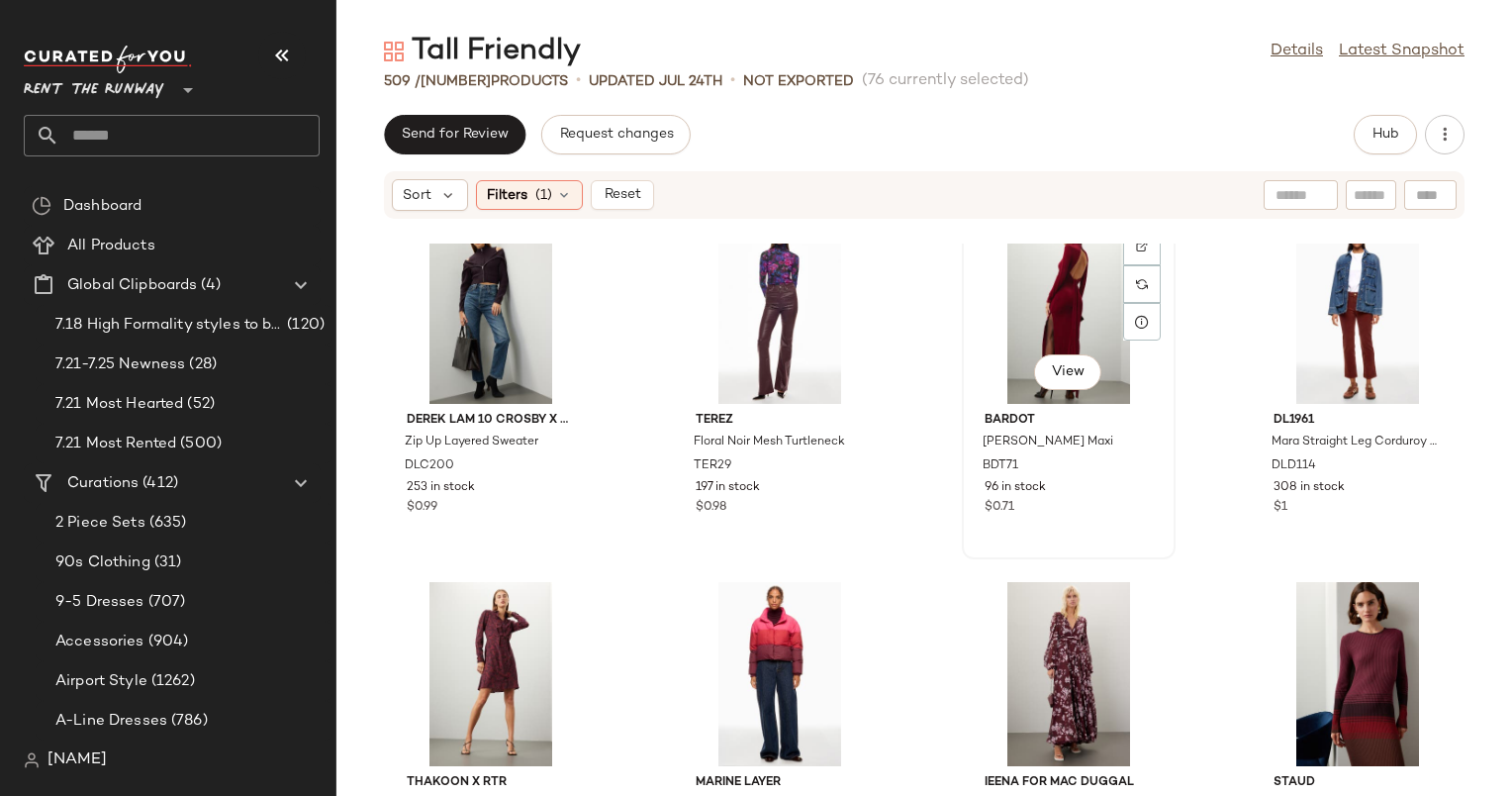 click on "View" 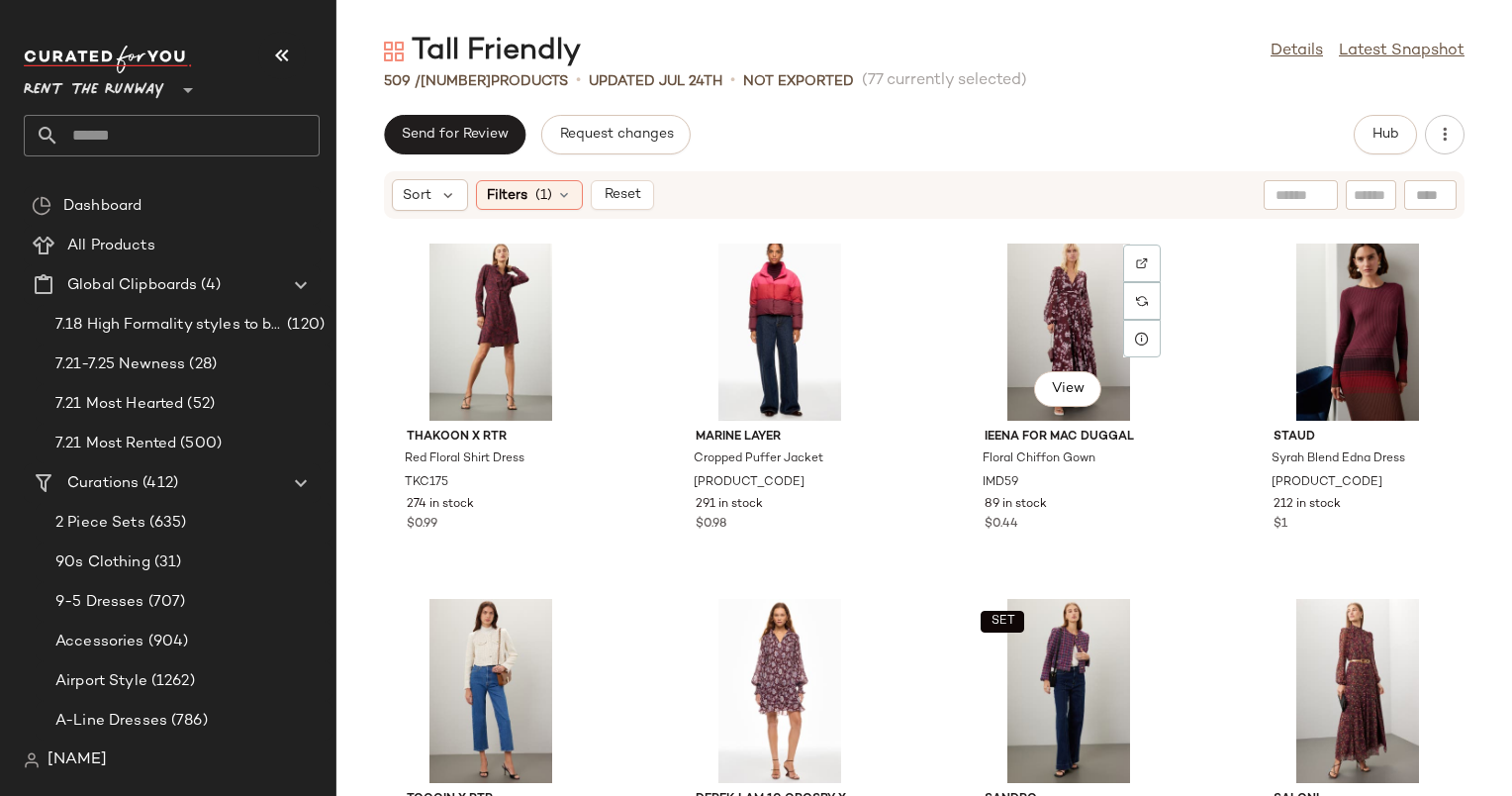 scroll, scrollTop: 20755, scrollLeft: 0, axis: vertical 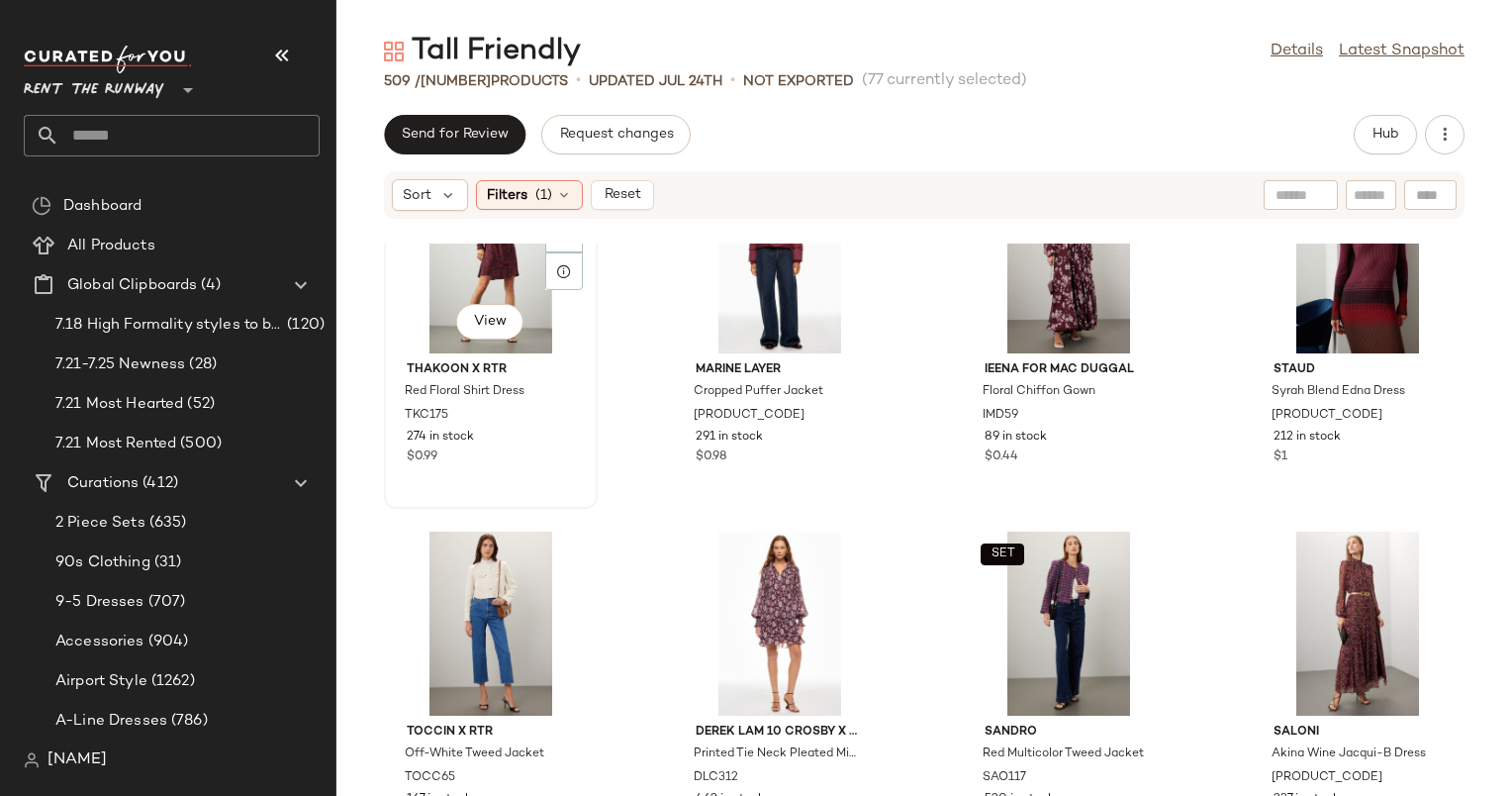 click on "View" 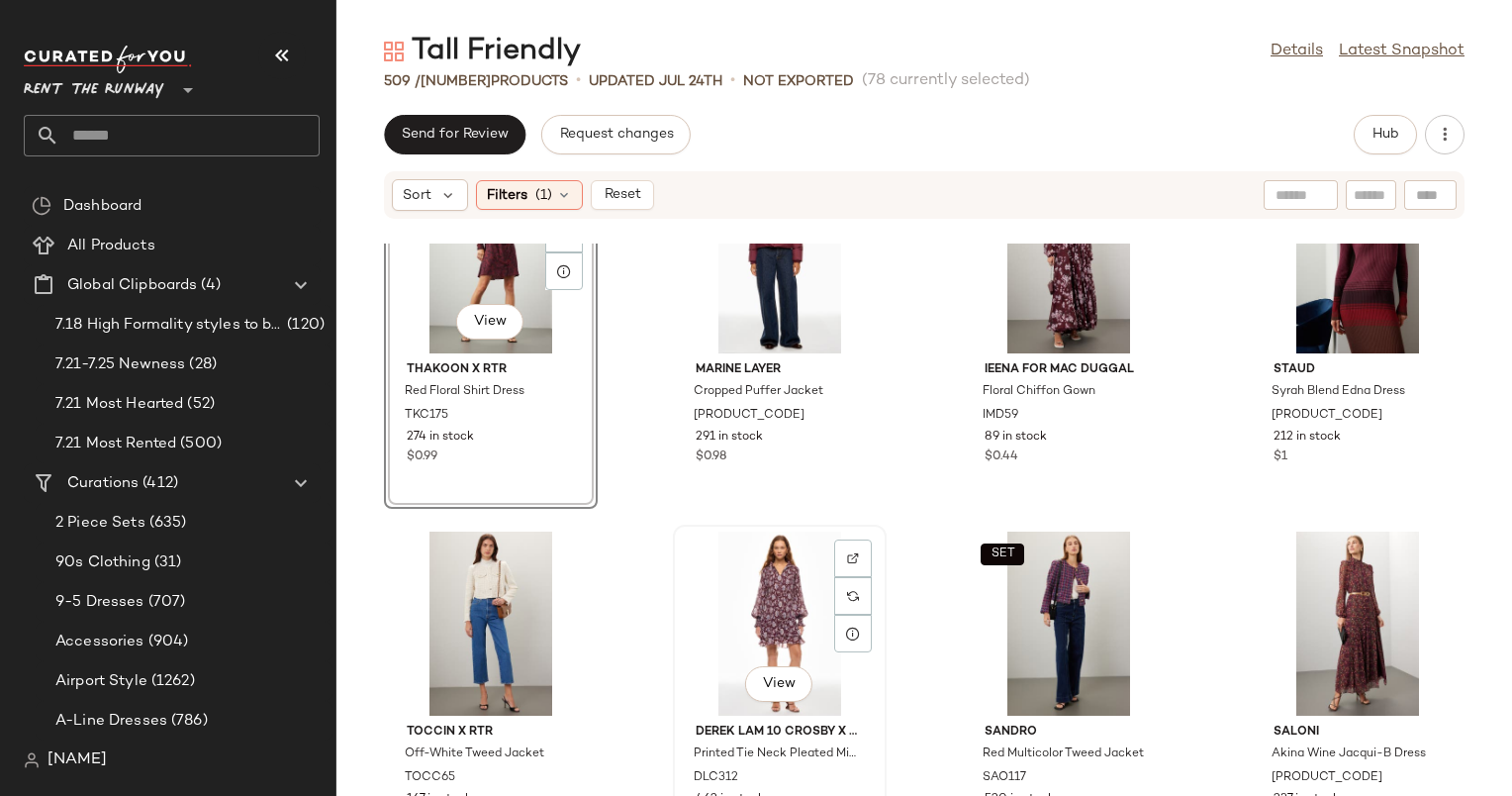 click on "View" 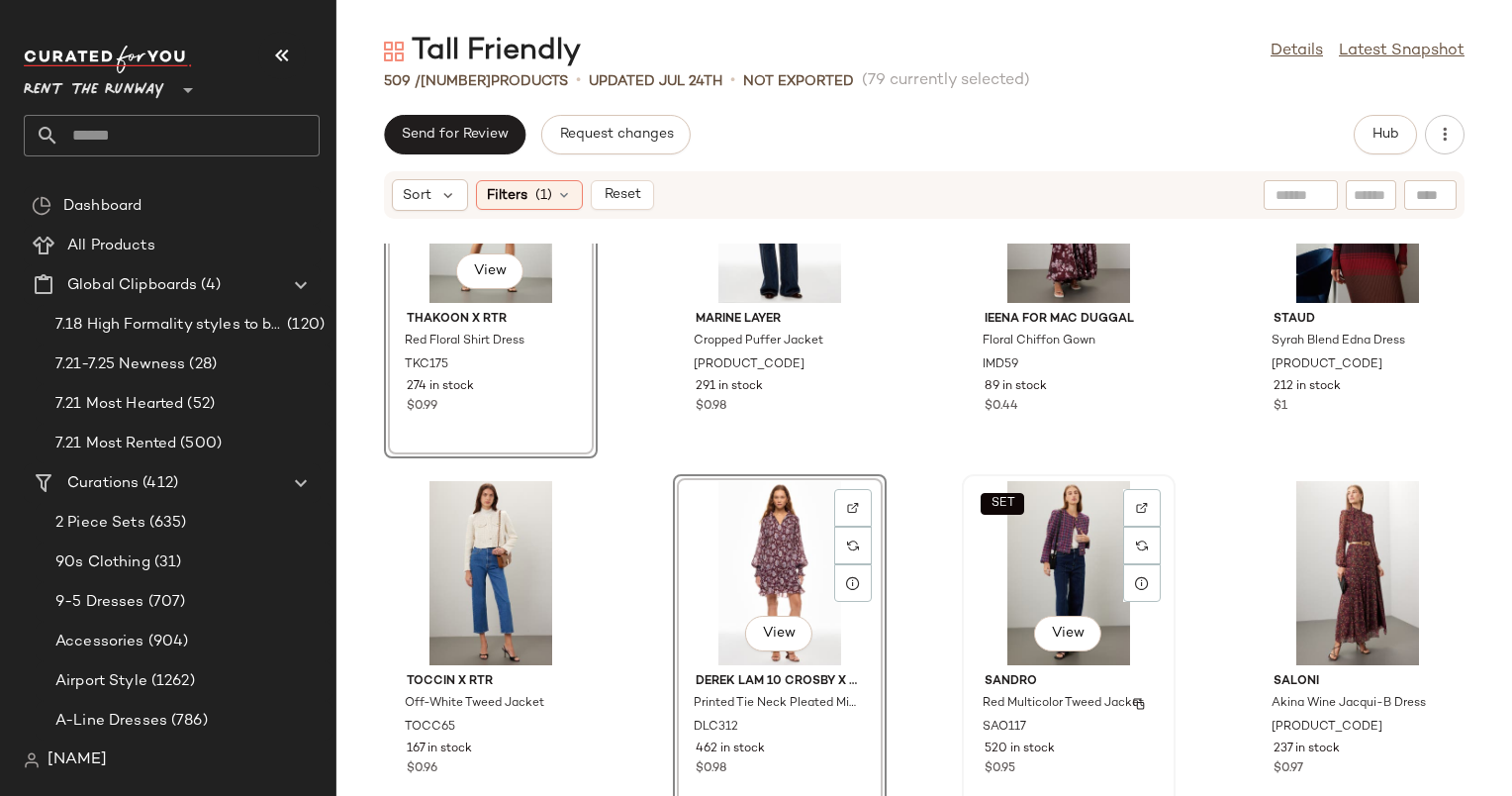 scroll, scrollTop: 20807, scrollLeft: 0, axis: vertical 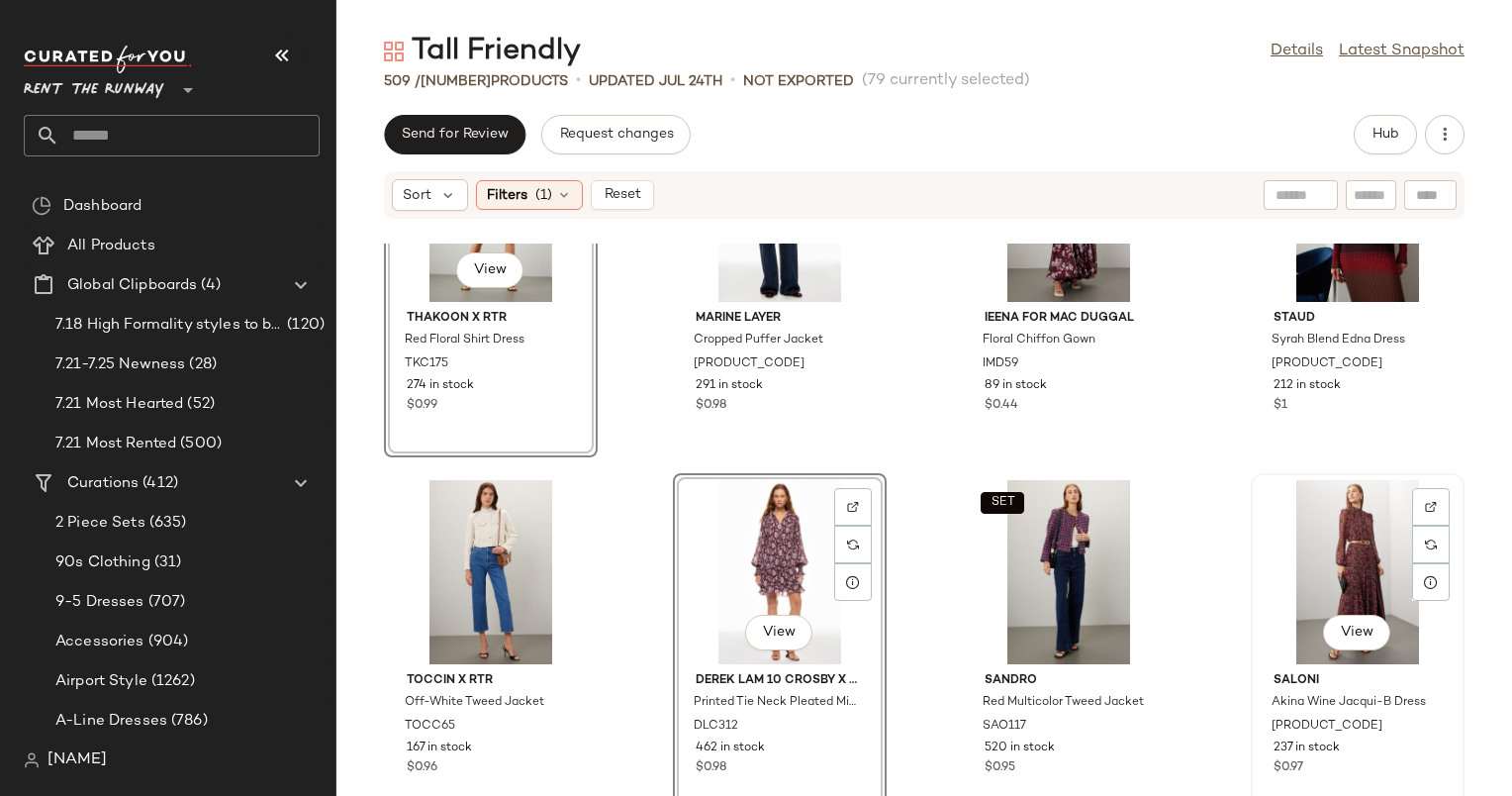 click on "View" 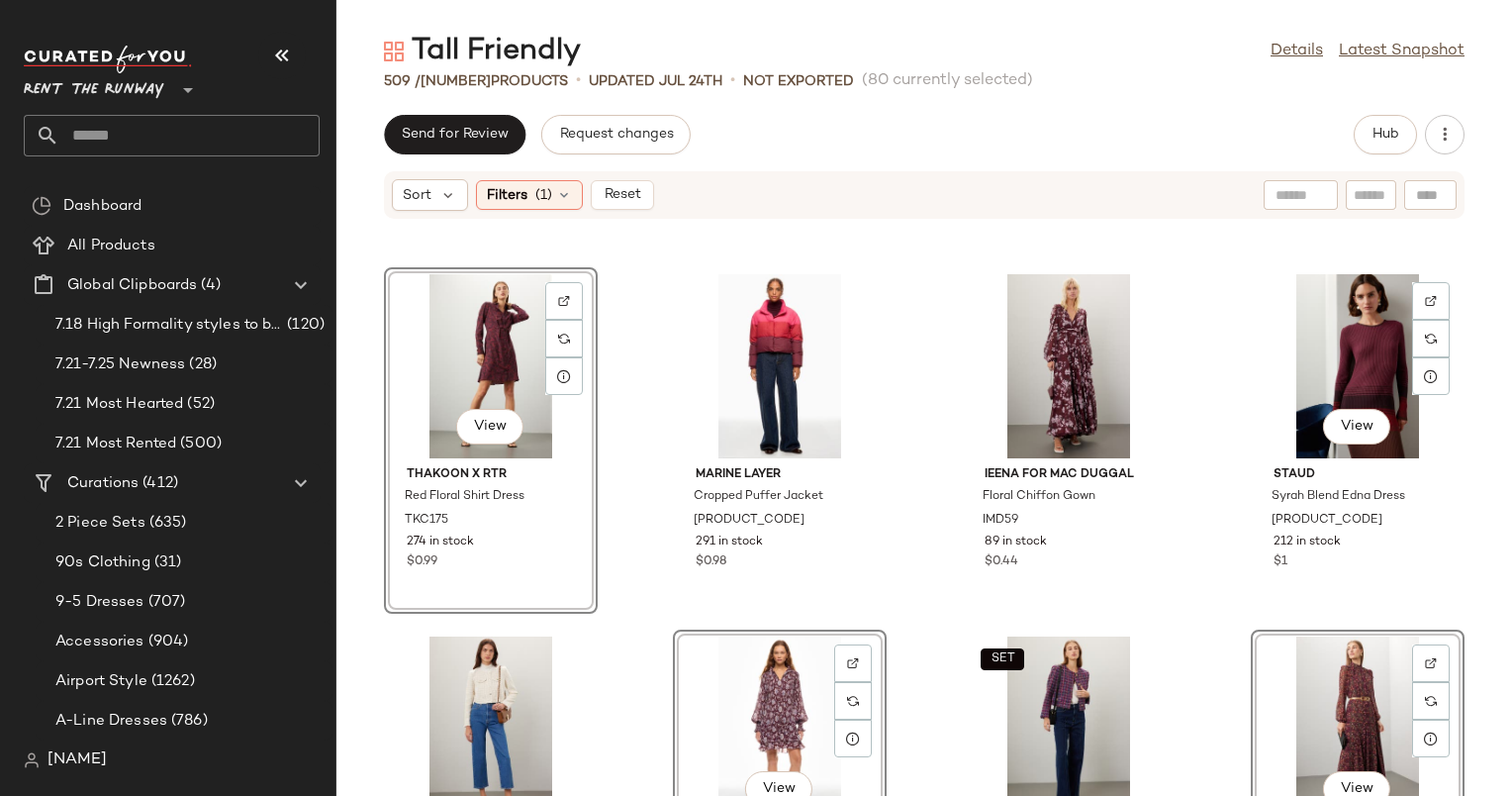 scroll, scrollTop: 20648, scrollLeft: 0, axis: vertical 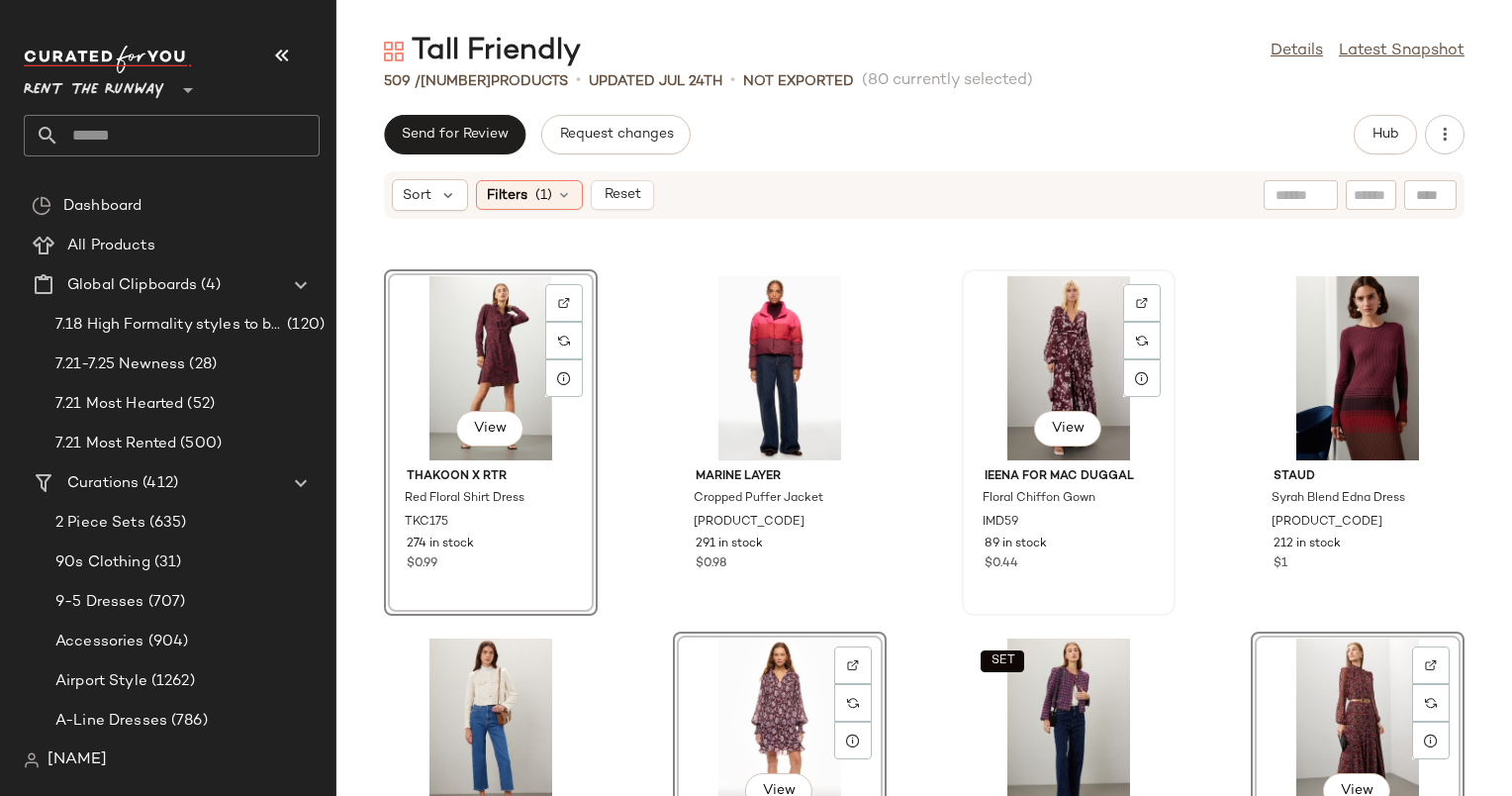 click on "View" 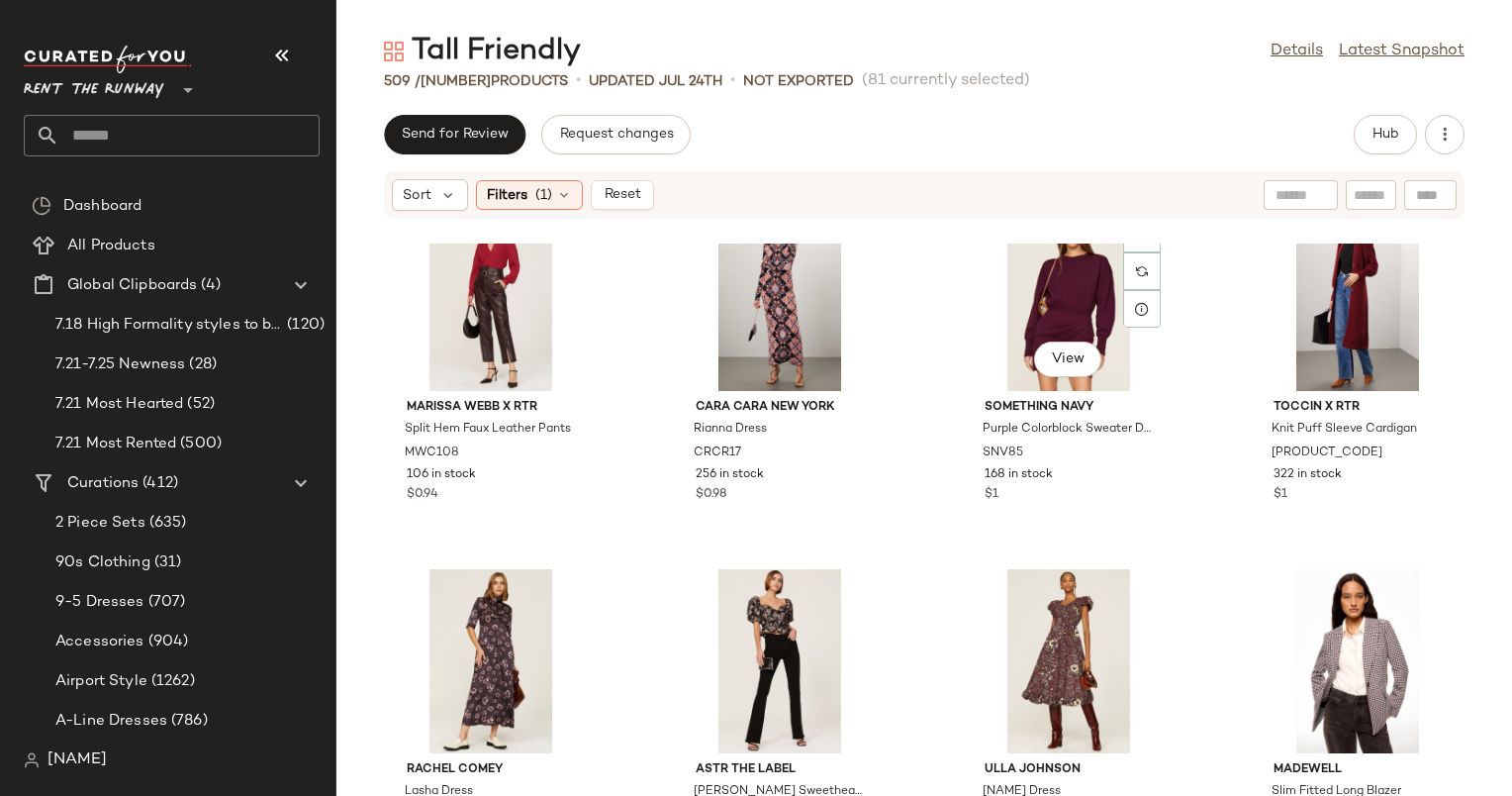 scroll, scrollTop: 21443, scrollLeft: 0, axis: vertical 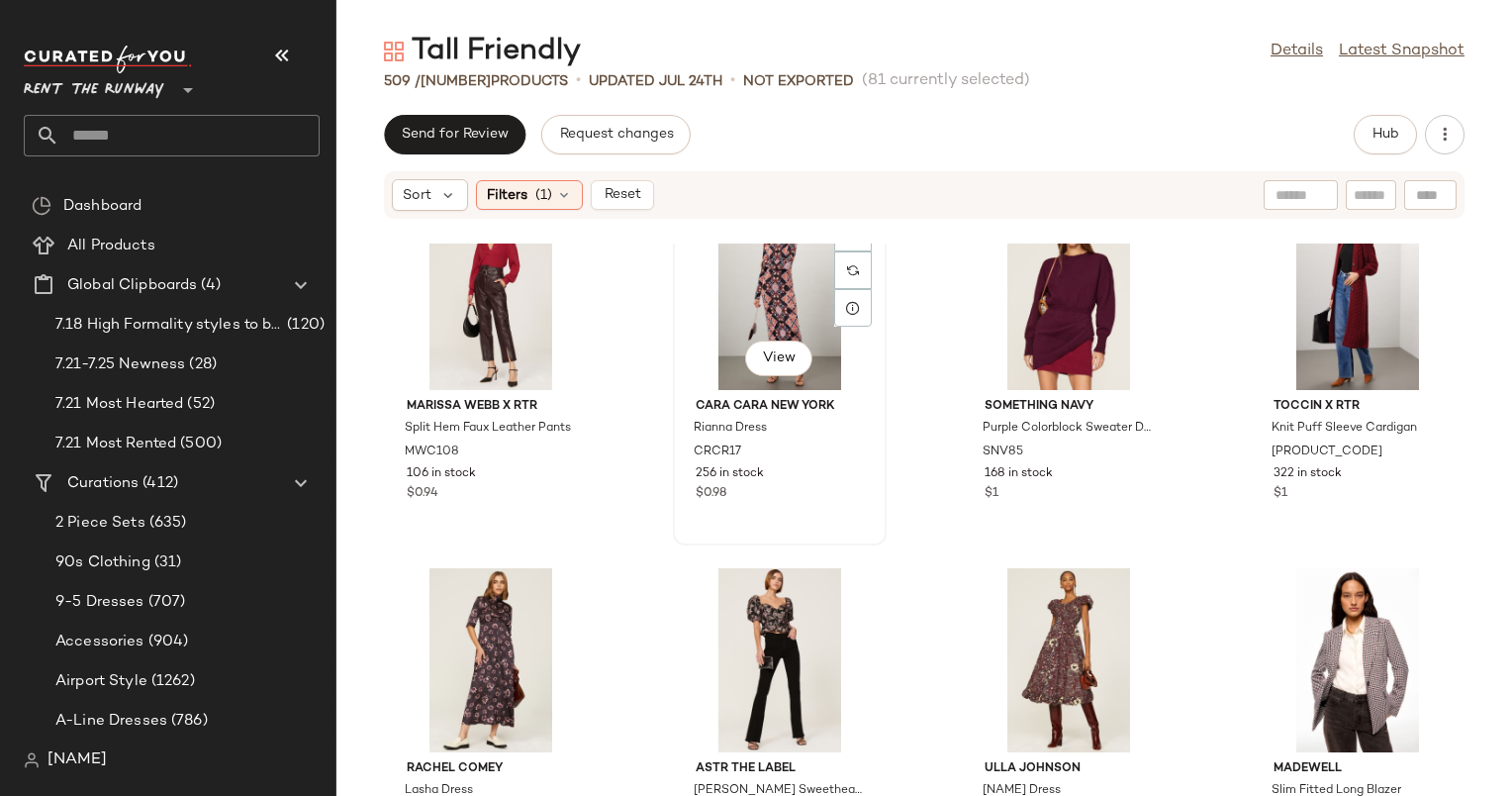 click on "View" 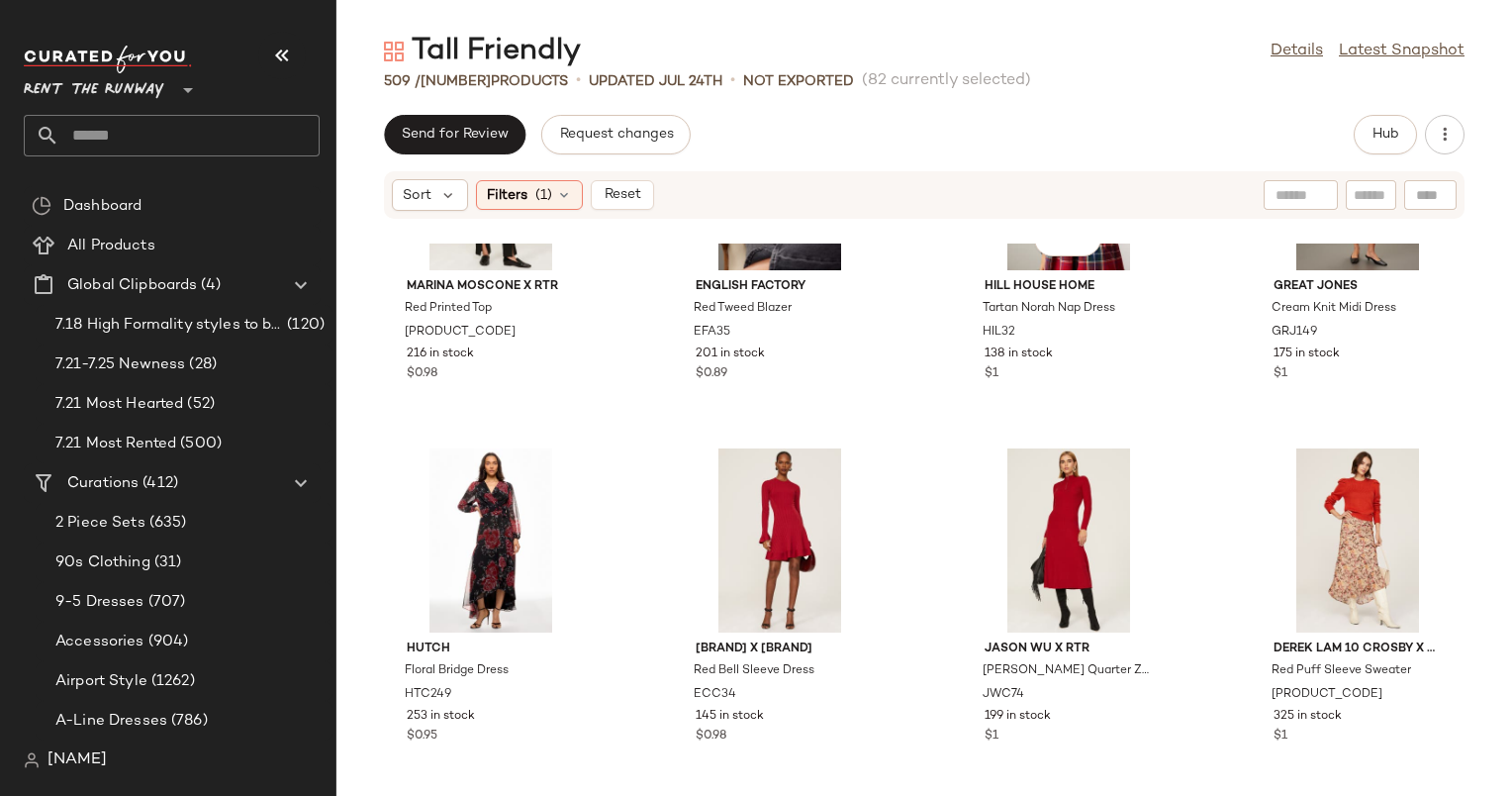 scroll, scrollTop: 22848, scrollLeft: 0, axis: vertical 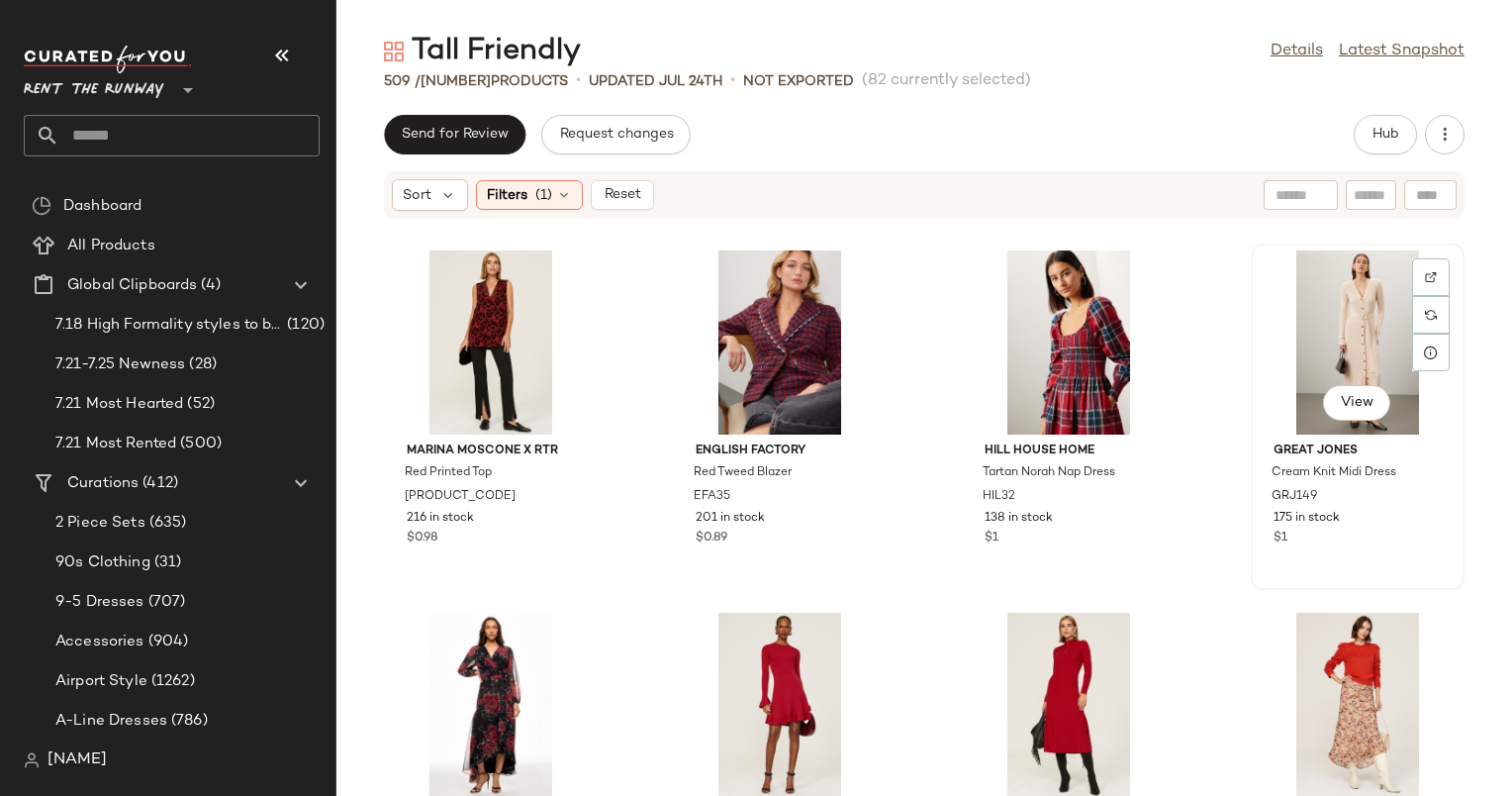 click on "View" 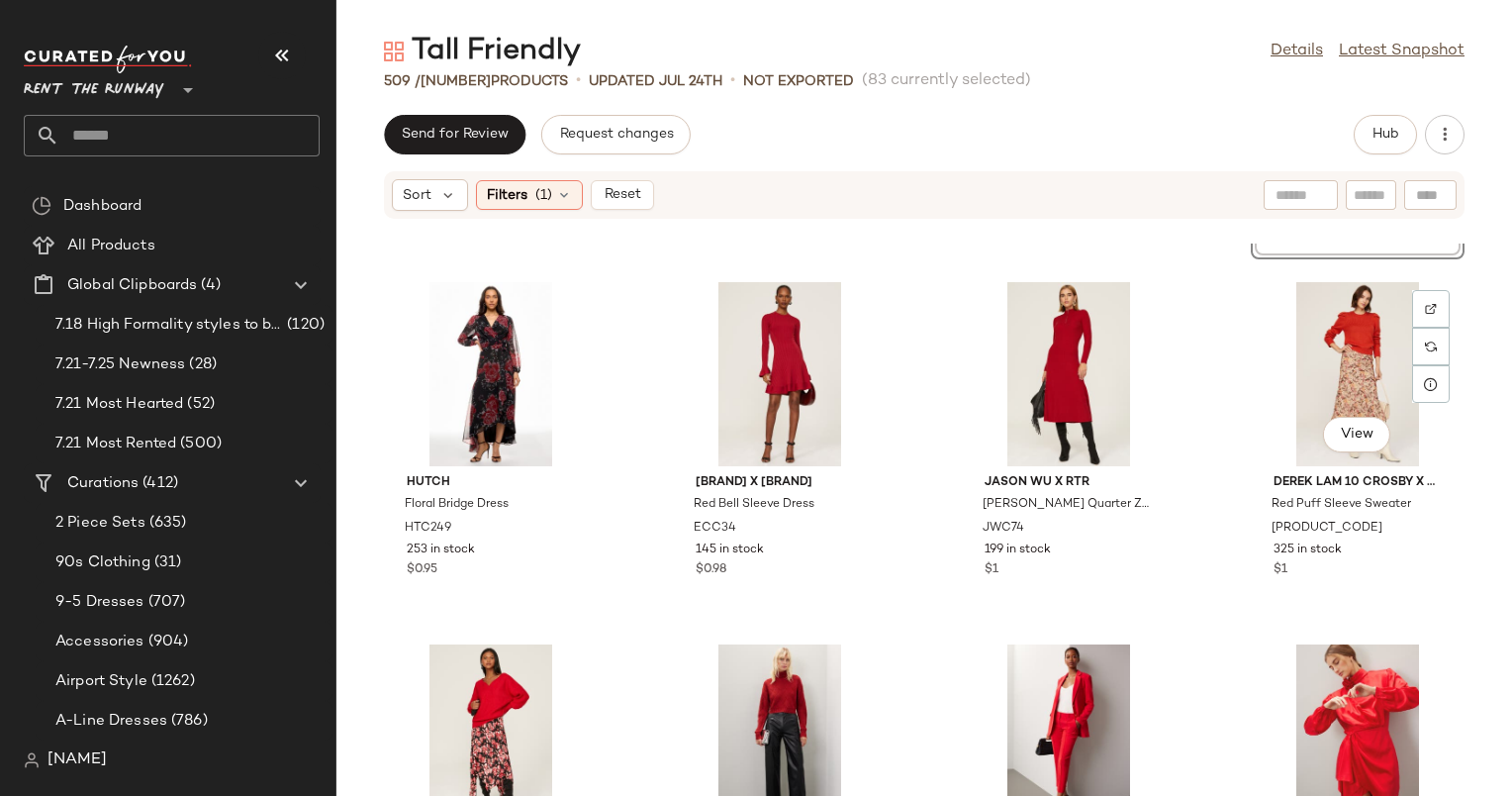 scroll, scrollTop: 23284, scrollLeft: 0, axis: vertical 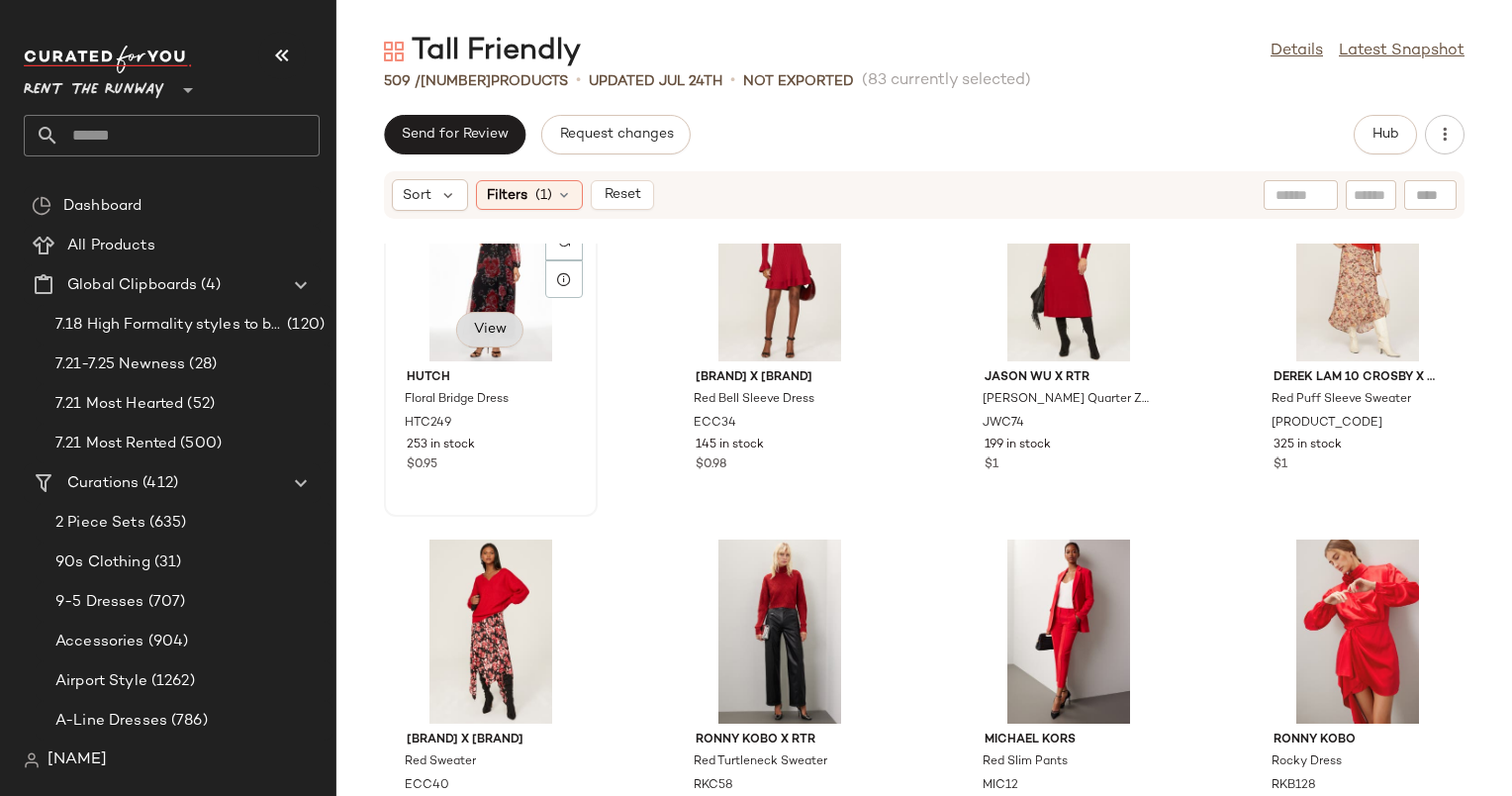 type 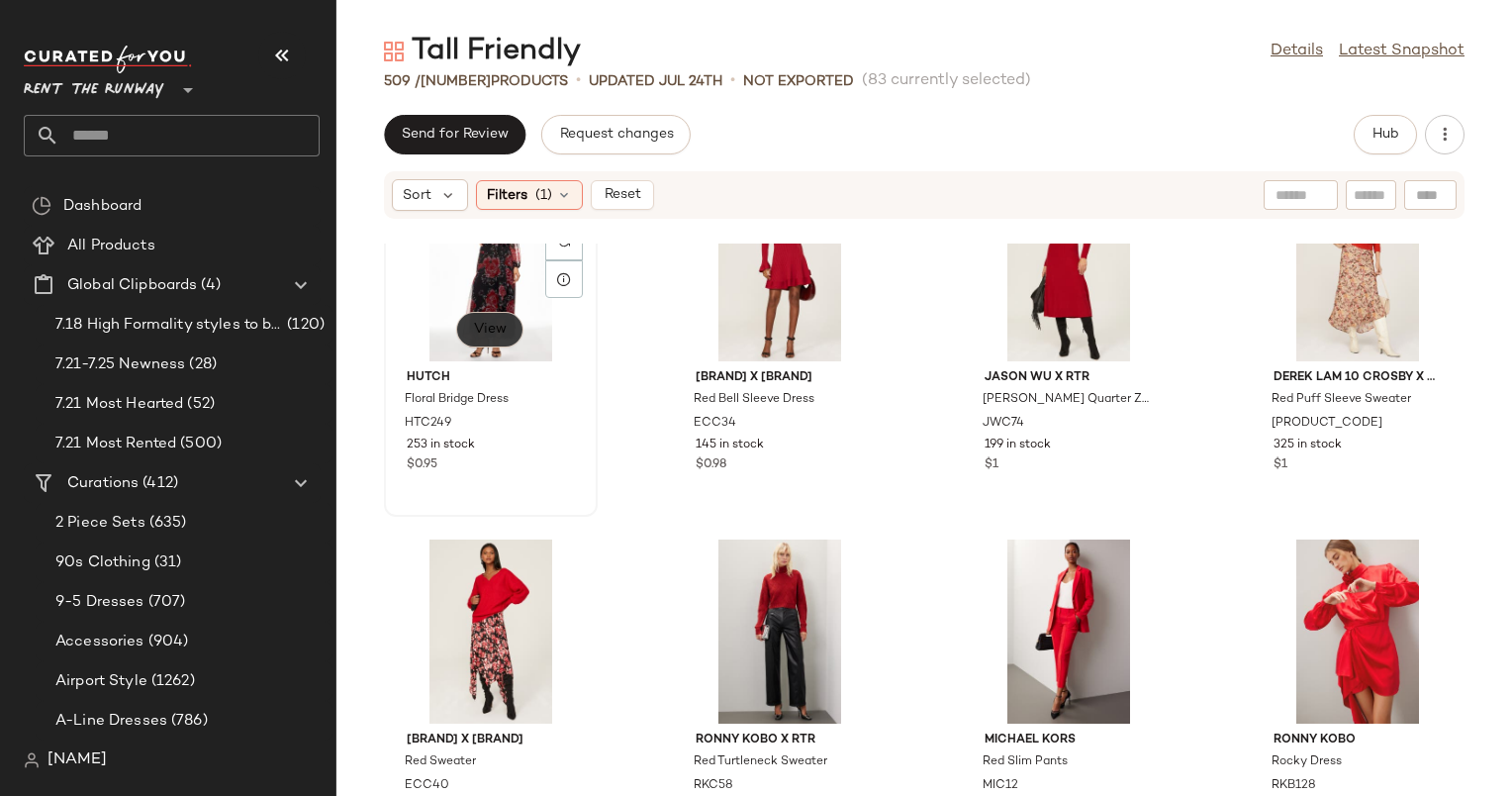 click on "View" at bounding box center [490, 330] 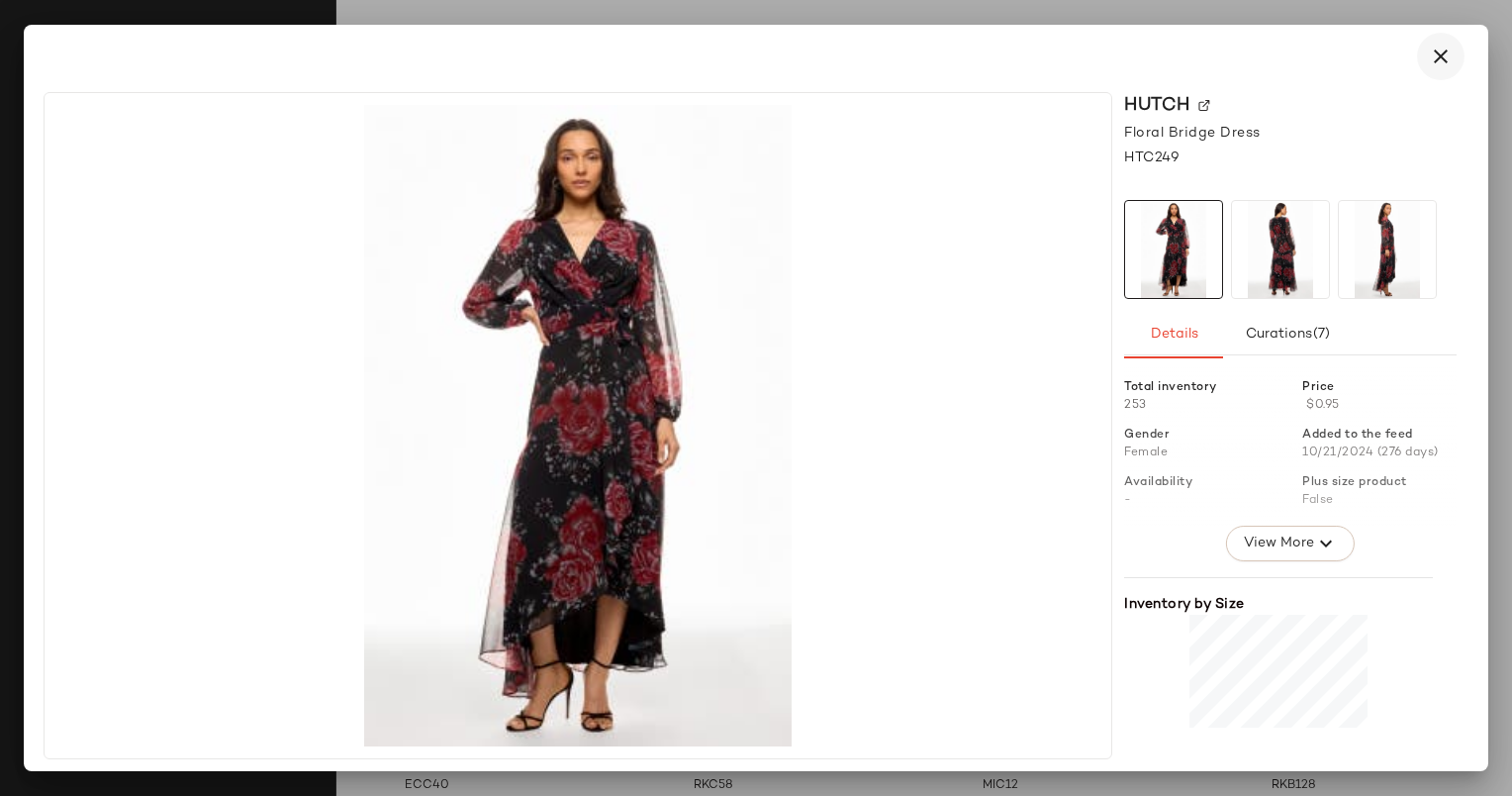 type 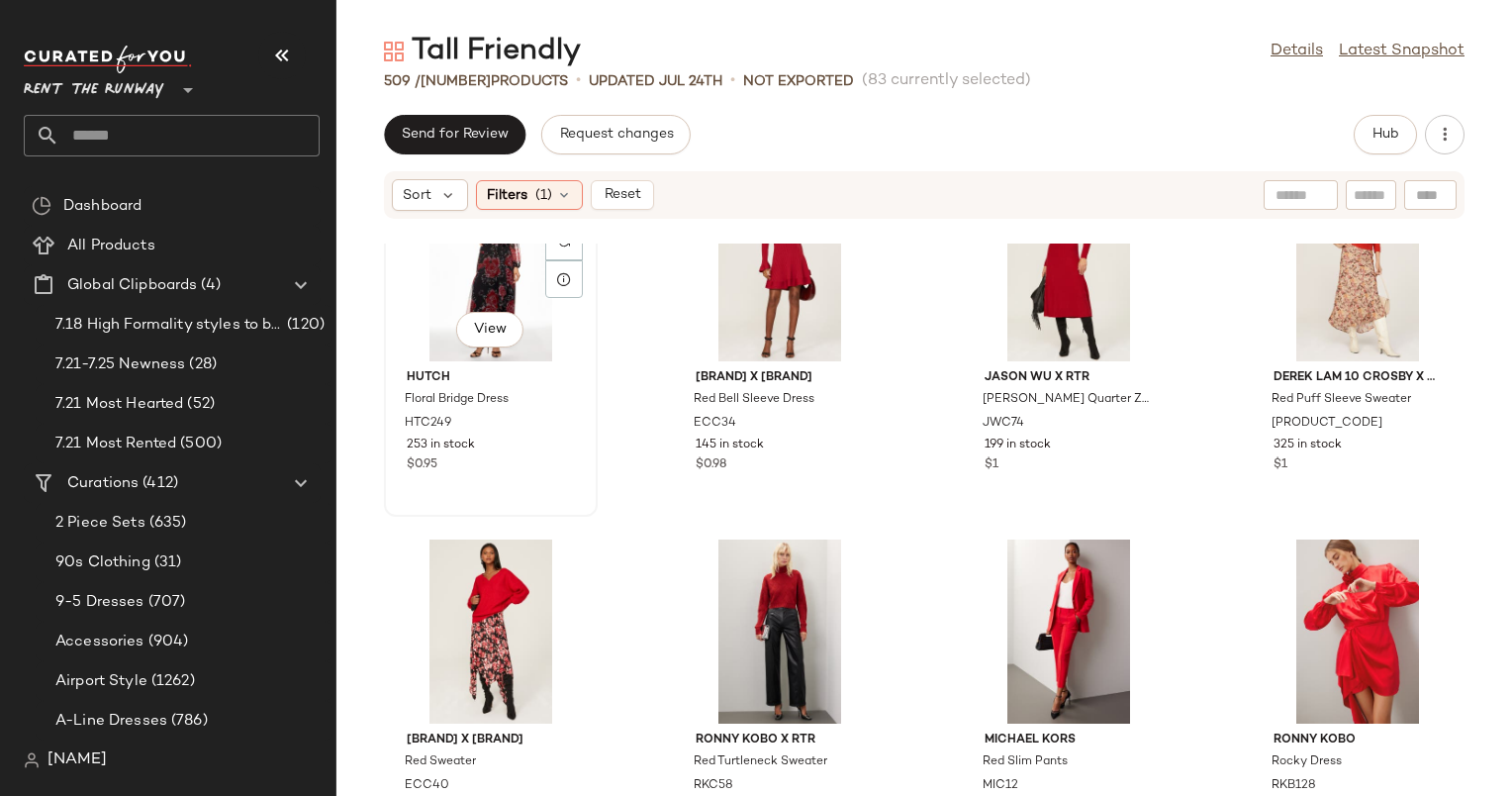 click on "View" 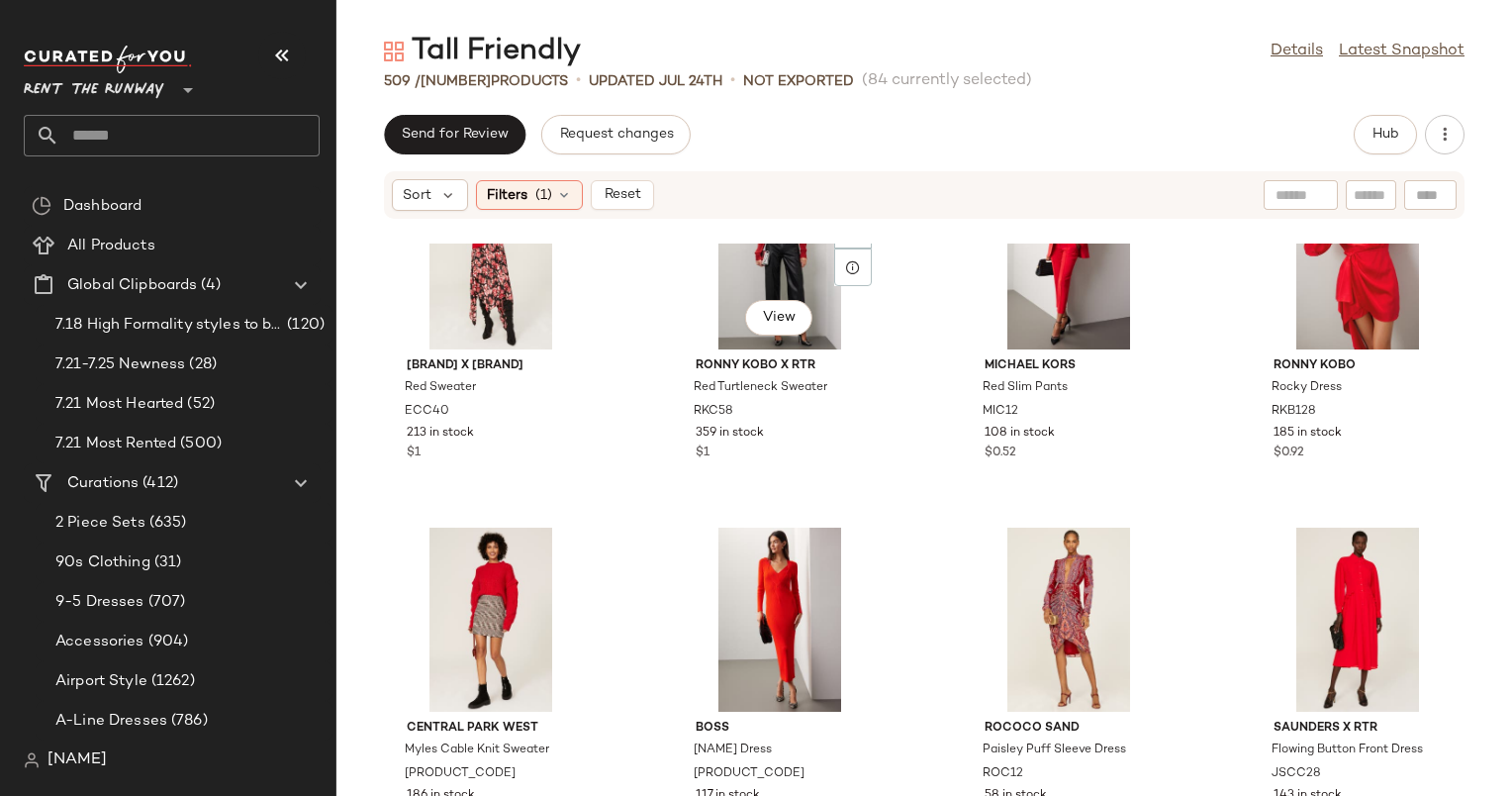 scroll, scrollTop: 23547, scrollLeft: 0, axis: vertical 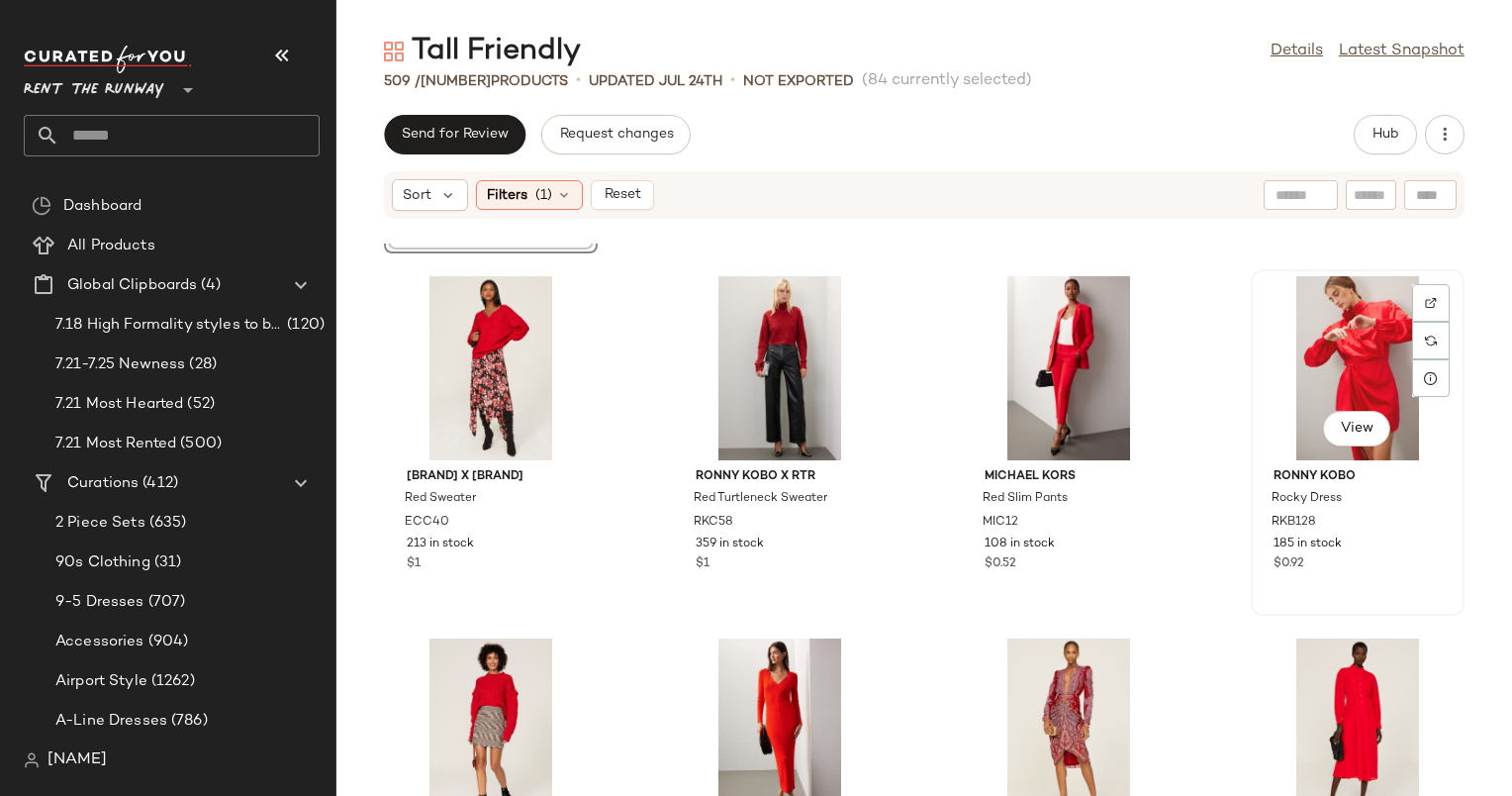 click on "View" 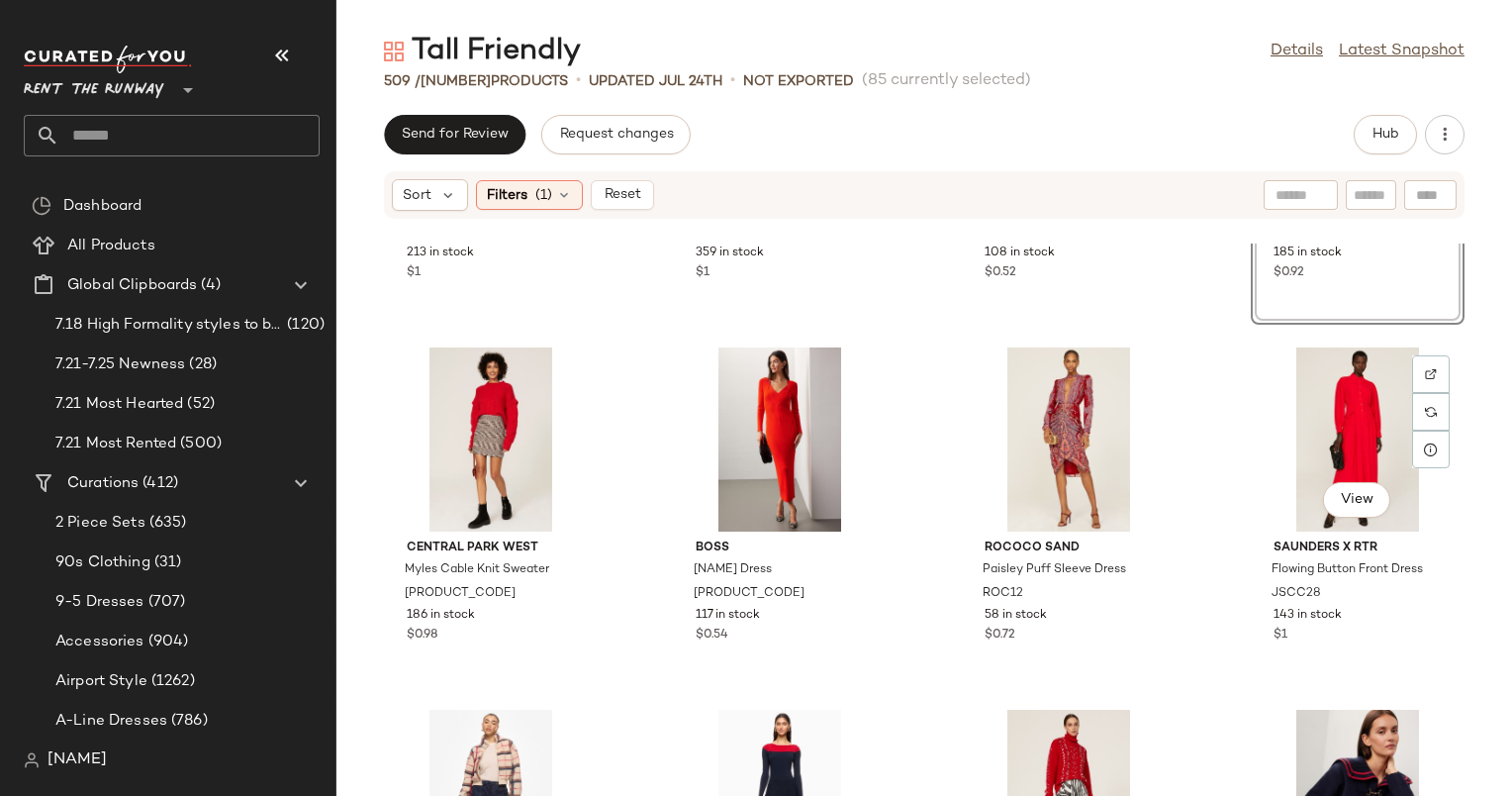 scroll, scrollTop: 23883, scrollLeft: 0, axis: vertical 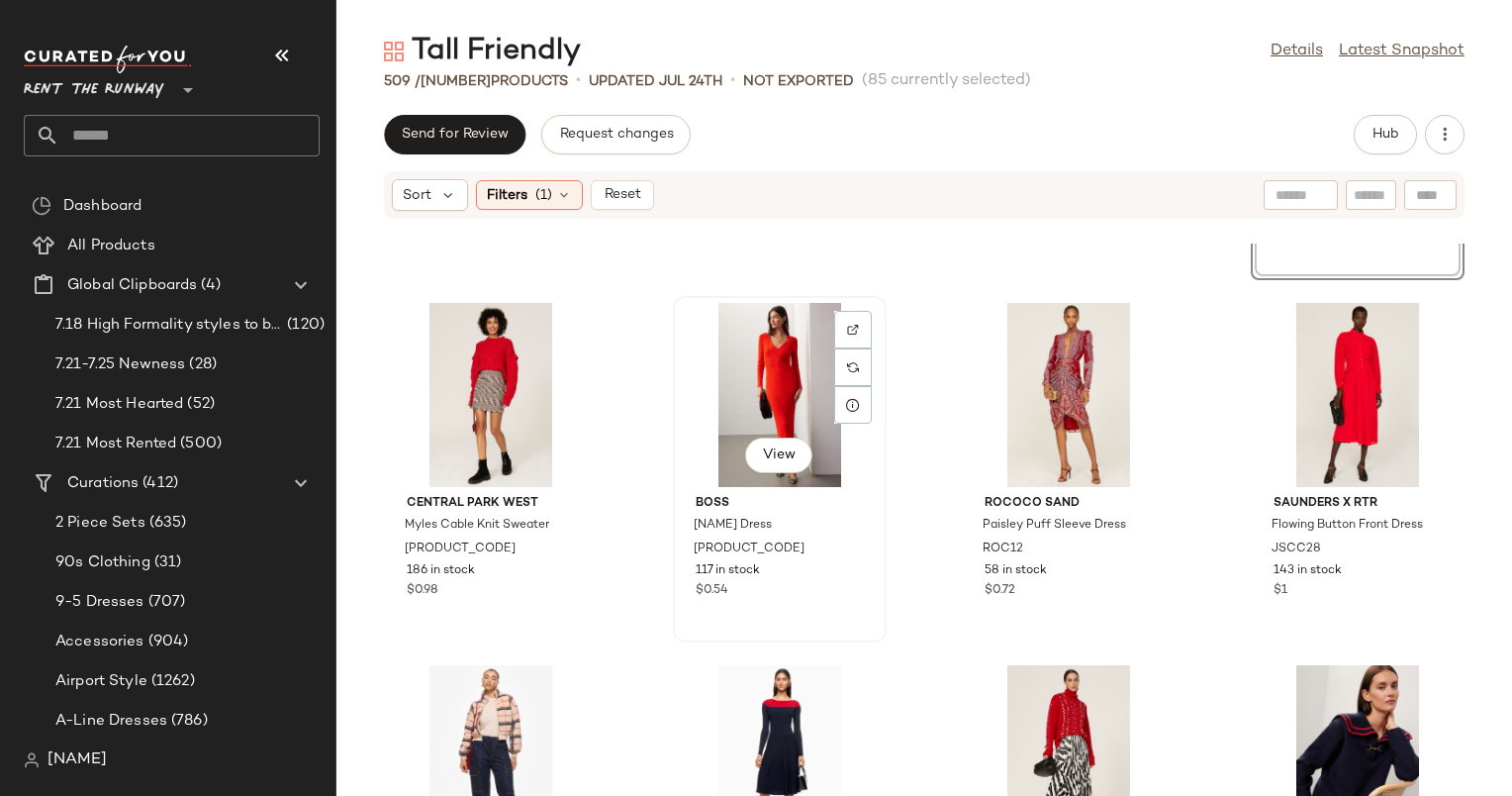 click on "View" 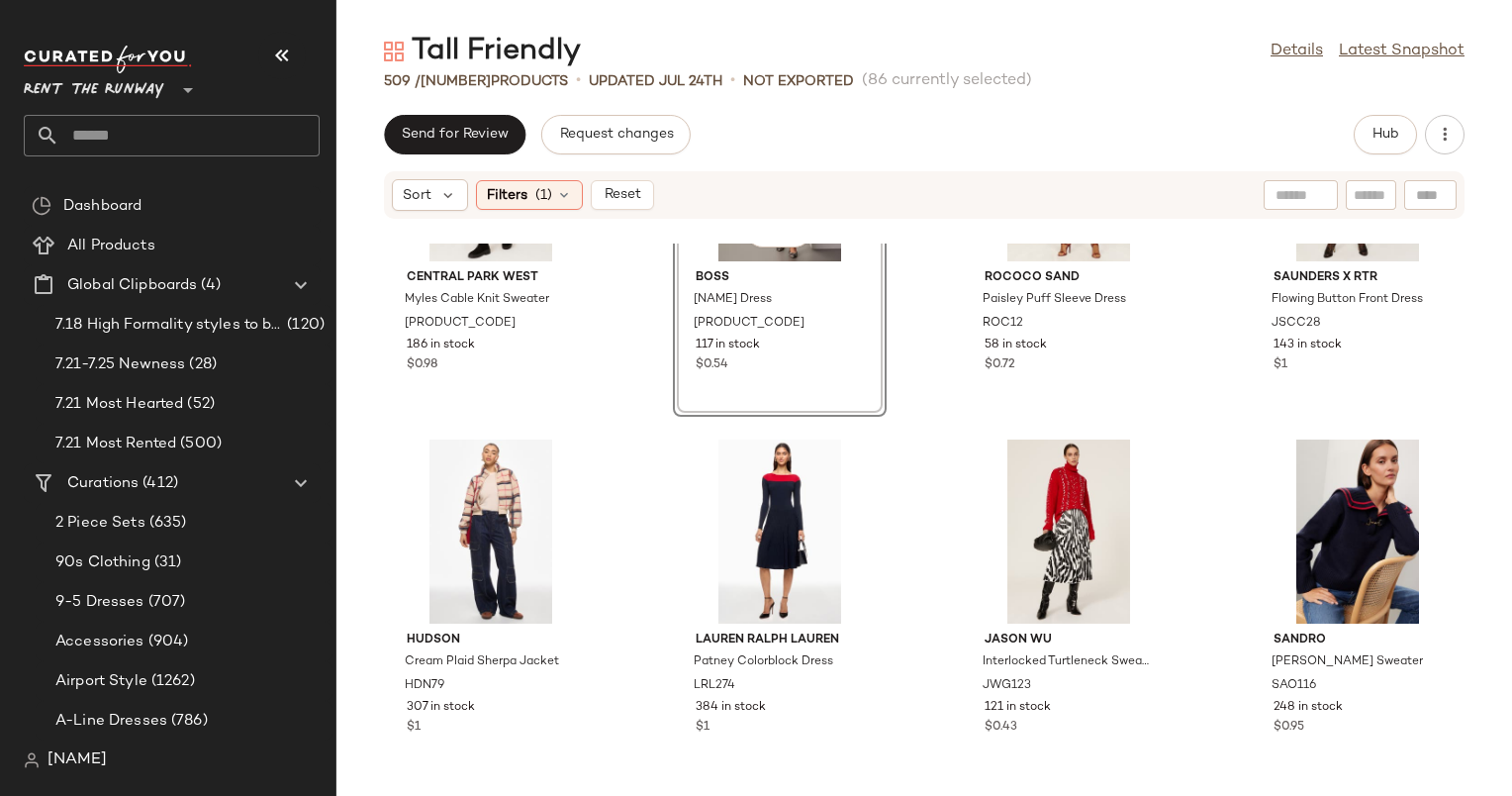scroll, scrollTop: 23813, scrollLeft: 0, axis: vertical 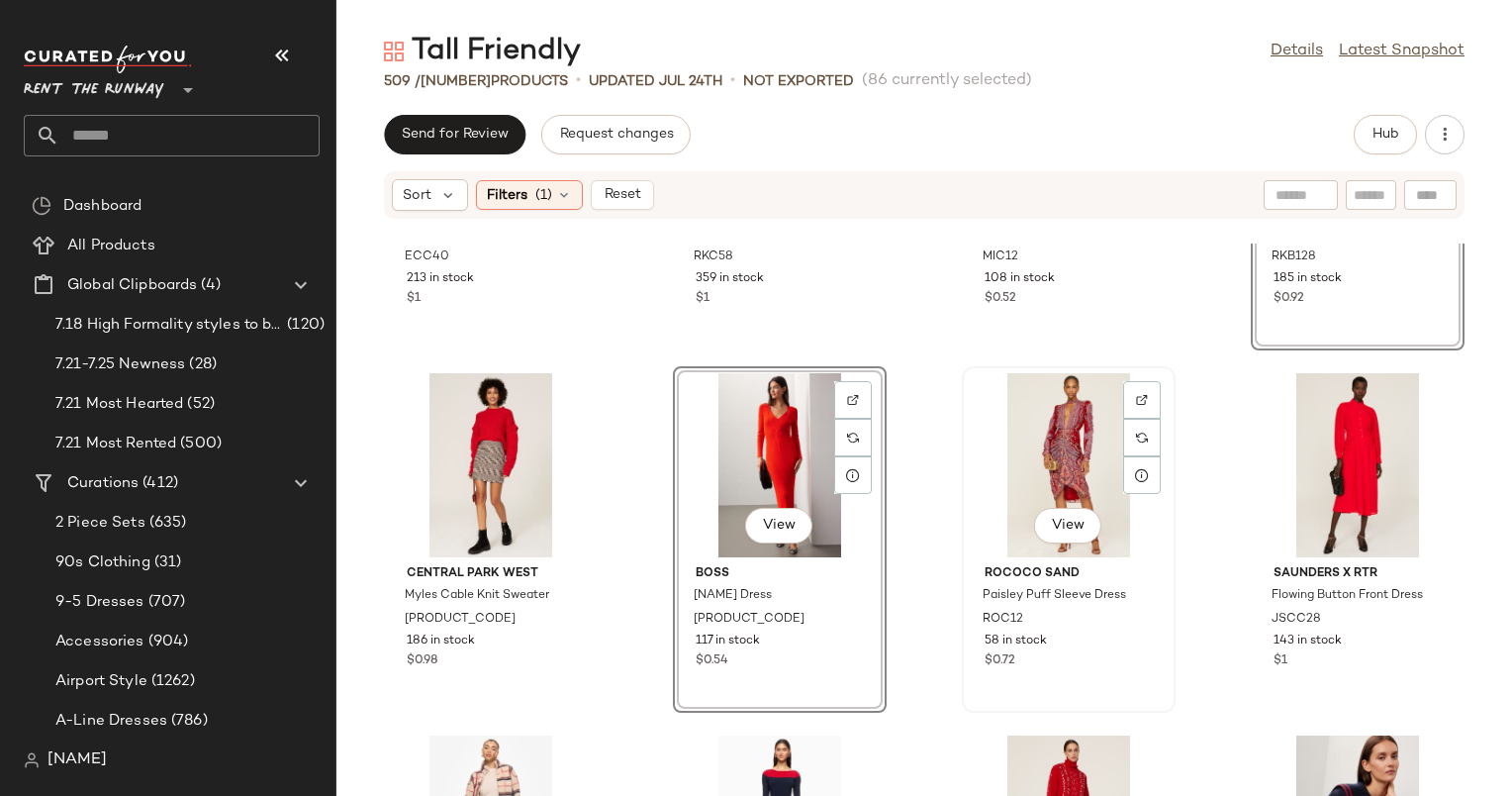 click on "View" 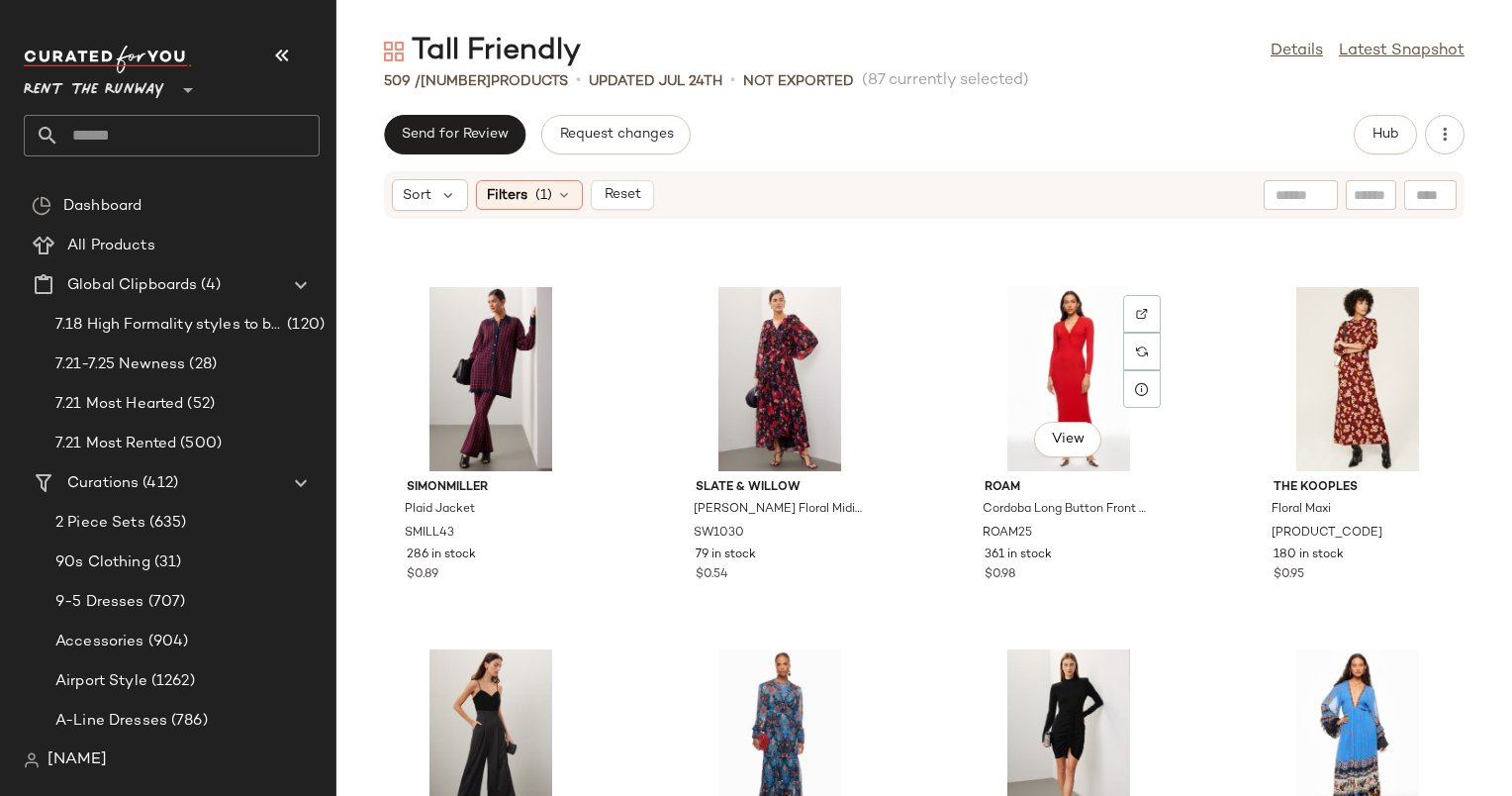 scroll, scrollTop: 24625, scrollLeft: 0, axis: vertical 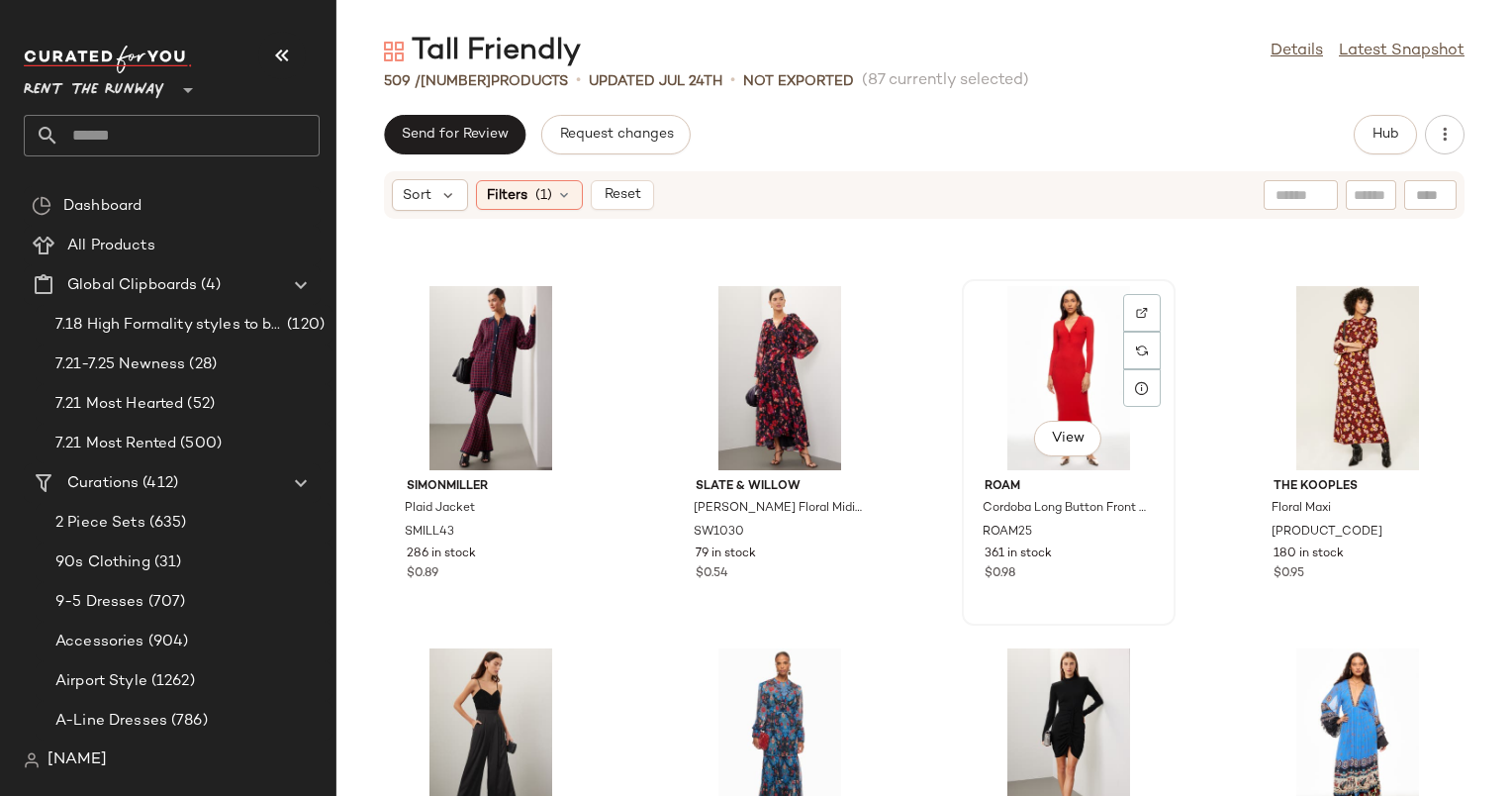 click on "ROAM" at bounding box center [1069, 487] 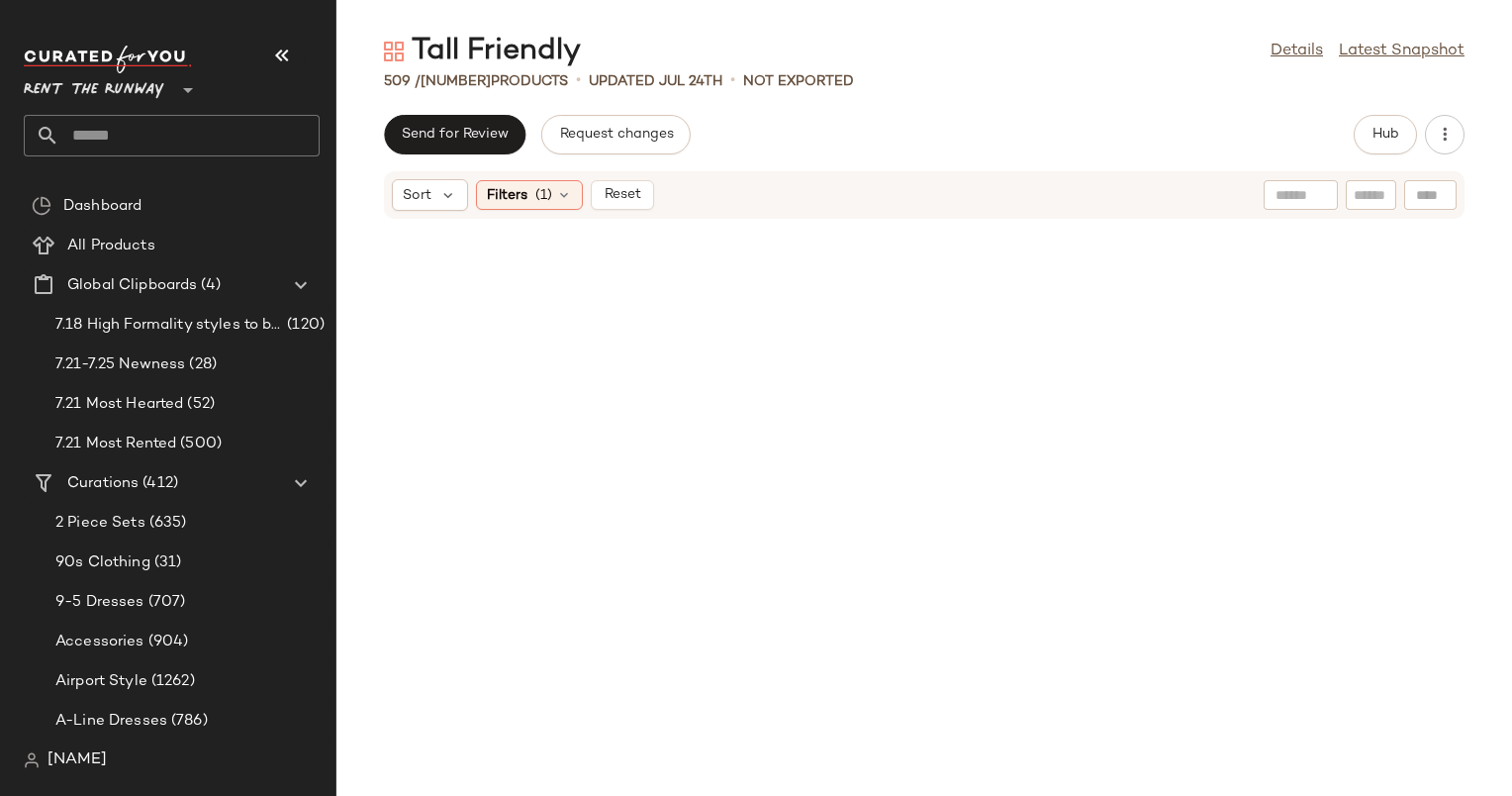 scroll, scrollTop: 45832, scrollLeft: 0, axis: vertical 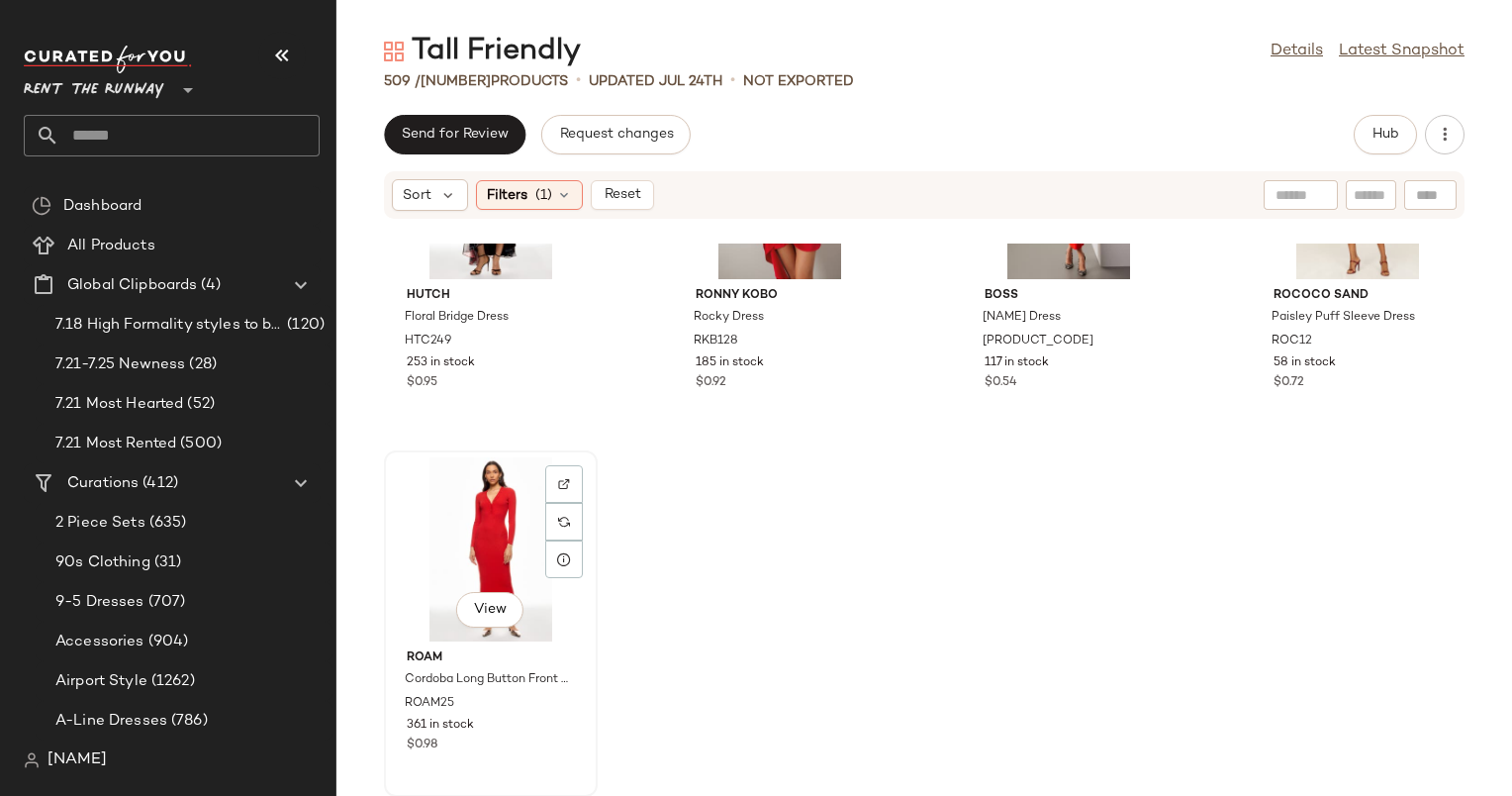 click on "View" 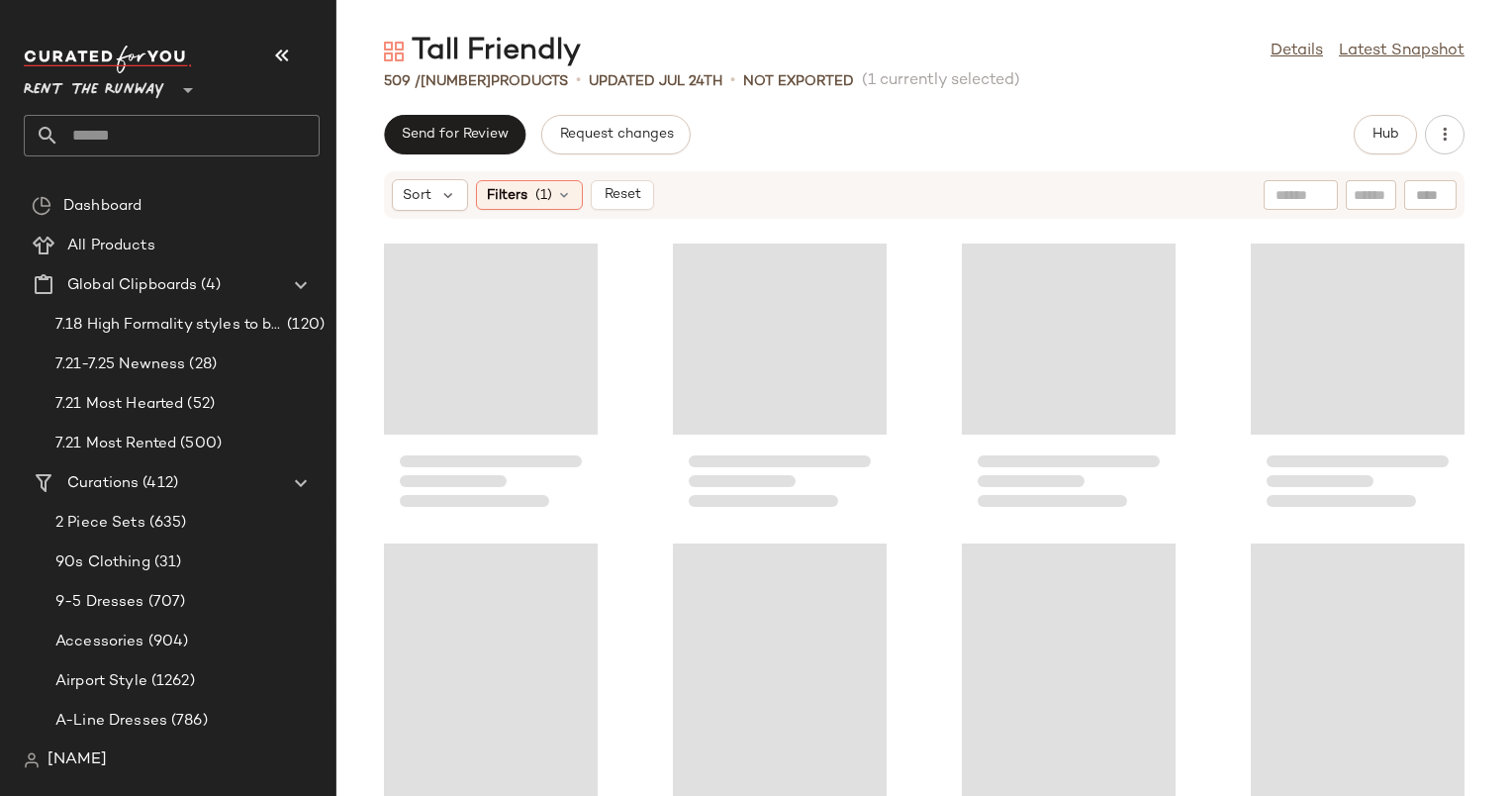 scroll, scrollTop: 0, scrollLeft: 0, axis: both 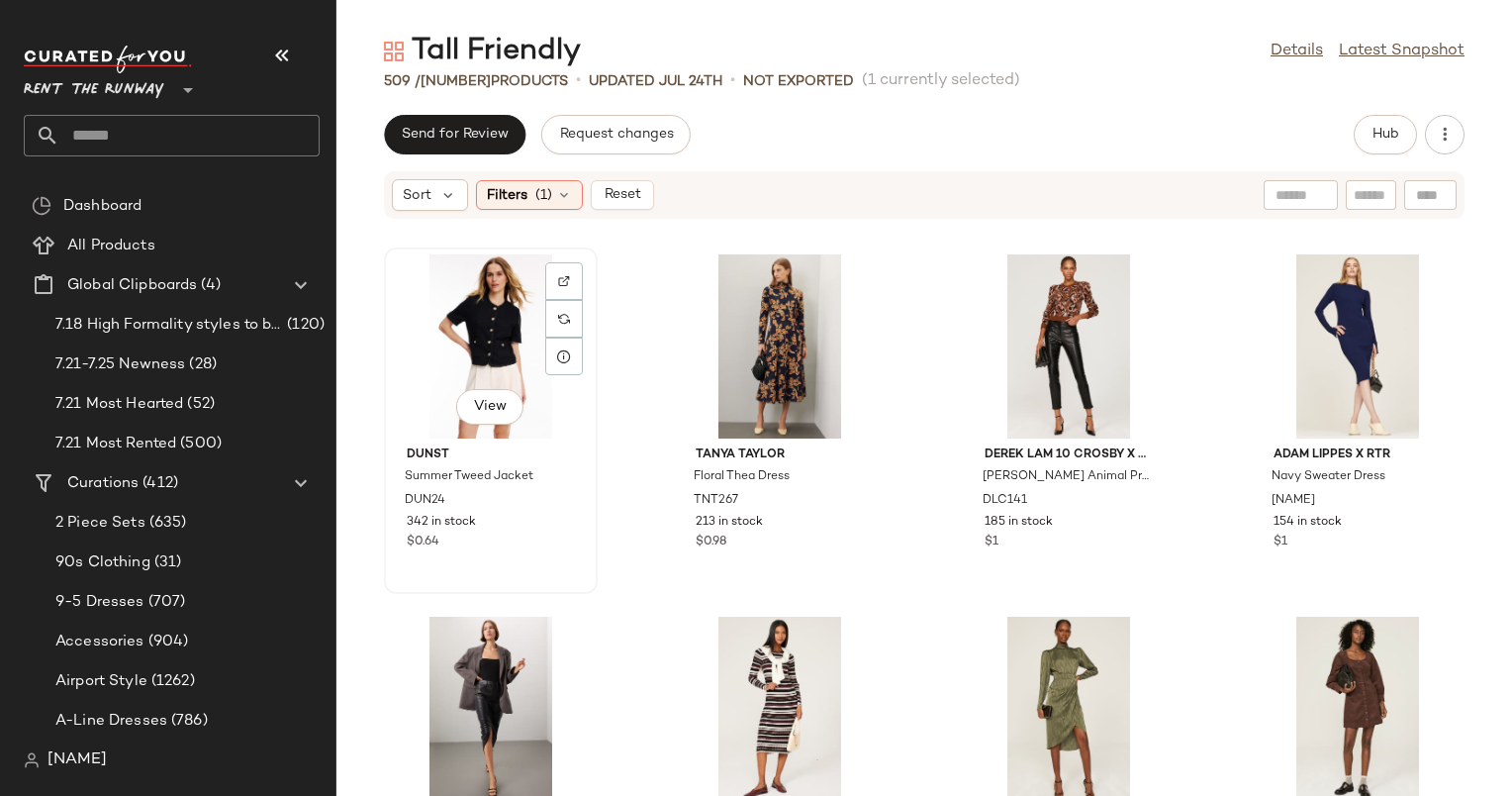 click on "View" 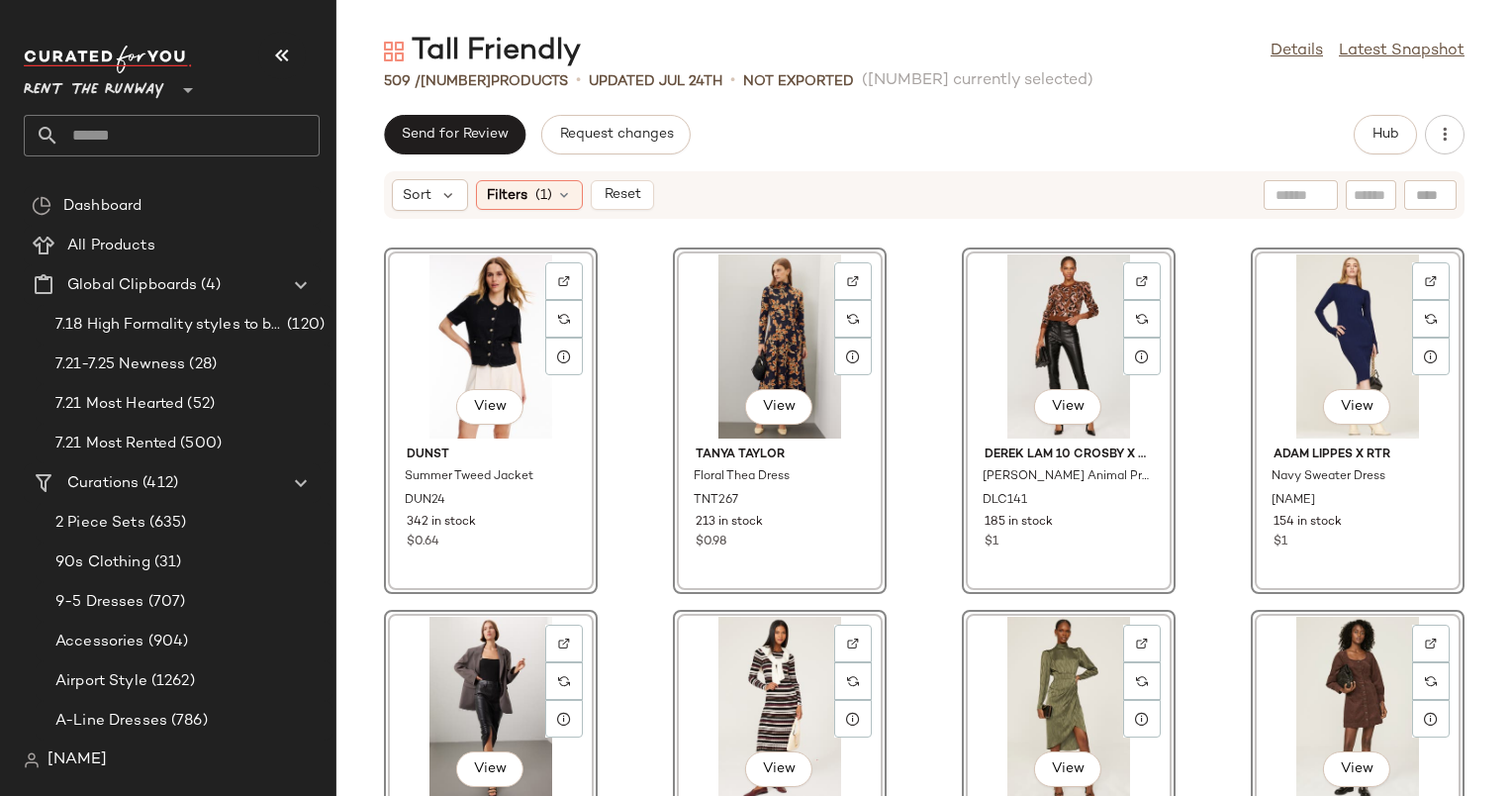 click on "View  DUNST Summer Tweed Jacket DUN24 342 in stock $0.64  View  Tanya Taylor Floral Thea Dress TNT267 213 in stock $0.98  View  Derek Lam 10 Crosby x RTR Brown Animal Print Sweater DLC141 185 in stock $1  View  Adam Lippes x RTR Navy Sweater Dress ADAMC95 154 in stock $1  View  Hudson Faux Leather Midi Skirt HDN53 76 in stock $0.54  View  Adam Lippes x RTR Striped Long Sleeve Ribbed Dress ADAMC36 165 in stock $0.98  View  Ronny Kobo x RTR Green Puff Sleeve Dress RKC7 121 in stock $0.94  View  Madewell Esti Dress MDW231 93 in stock $0.52  View  Ronny Kobo Yebba Dress RKB125 254 in stock $0.95  View  Ronny Kobo x RTR Mini Sweater Dress RKC64 217 in stock $1  View  Sweet Baby Jamie Sage Plaid Midi Dress SBJC45 226 in stock $0.98  View  Tanya Taylor Elana Dress TNT261 309 in stock $0.98  View  Derek Lam 10 Crosby x RTR Pleated Green Midi Shirt Dress DLC310 306 in stock $0.96  View  AKNVAS Houston Dress AKNA23 97 in stock $0.43  View  Badgley Mischka Metallic Knit Gown BM648 136 in stock $1  View  Badgley Mischka" 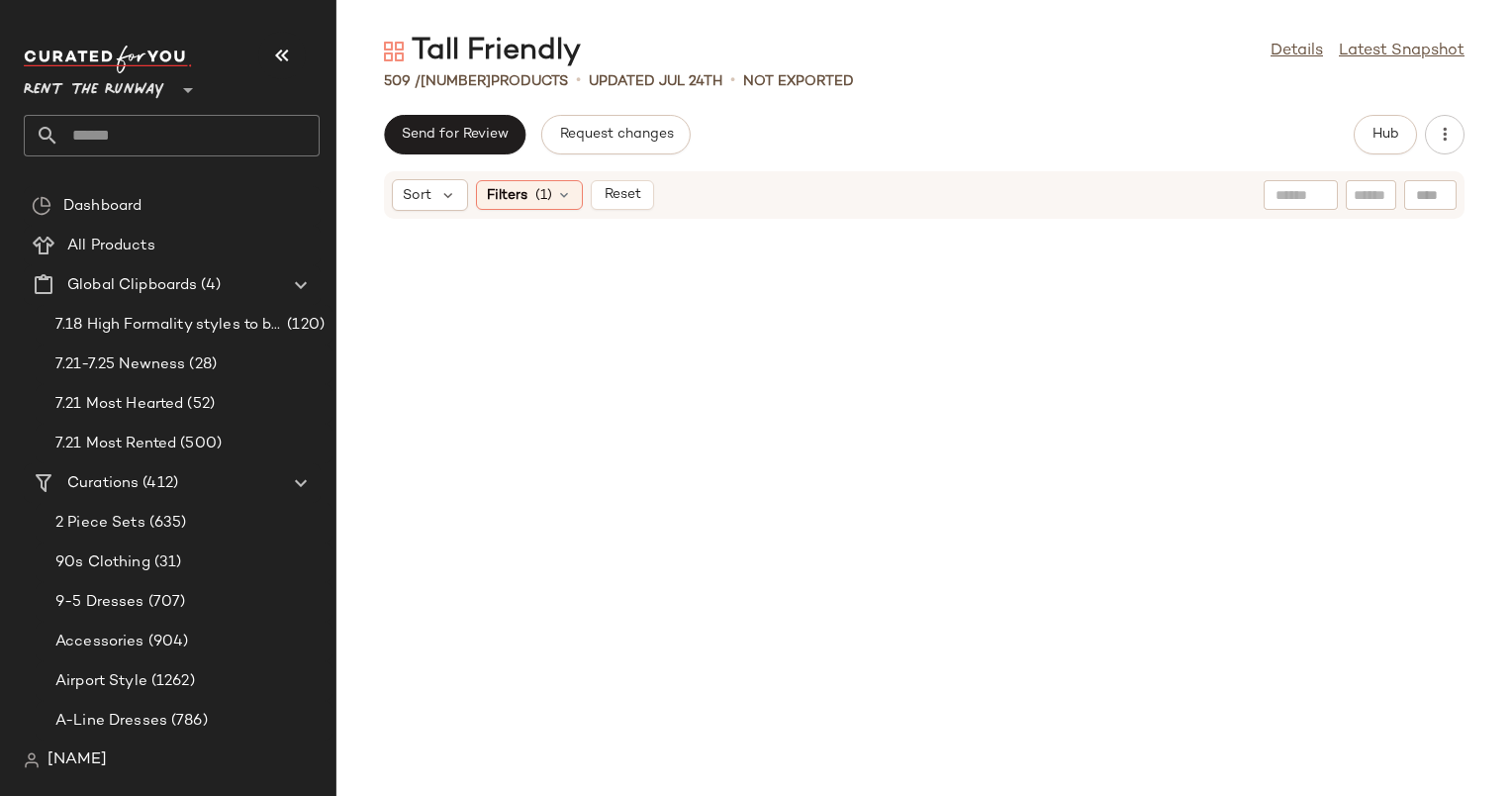 scroll, scrollTop: 45832, scrollLeft: 0, axis: vertical 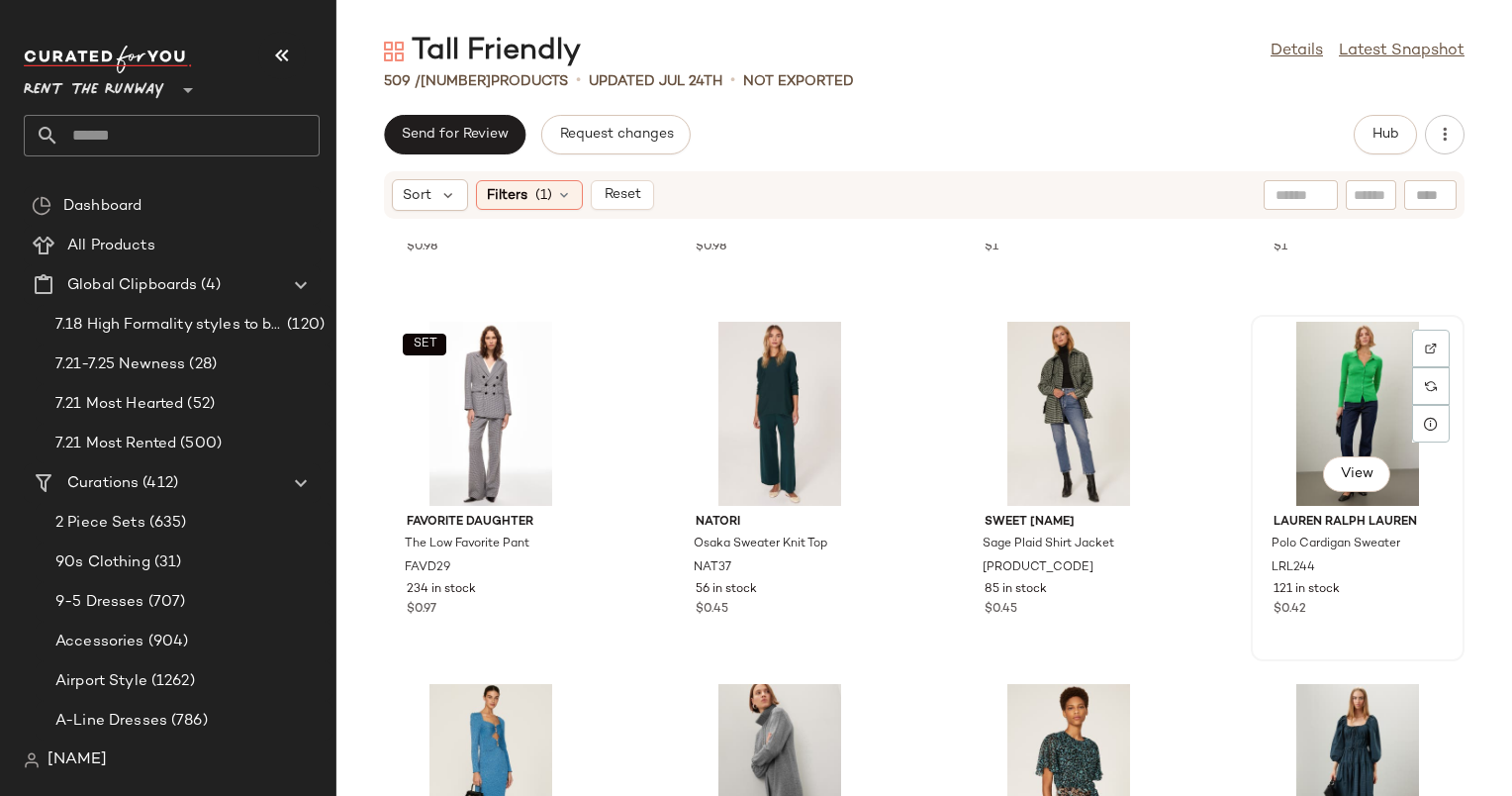 click on "View" 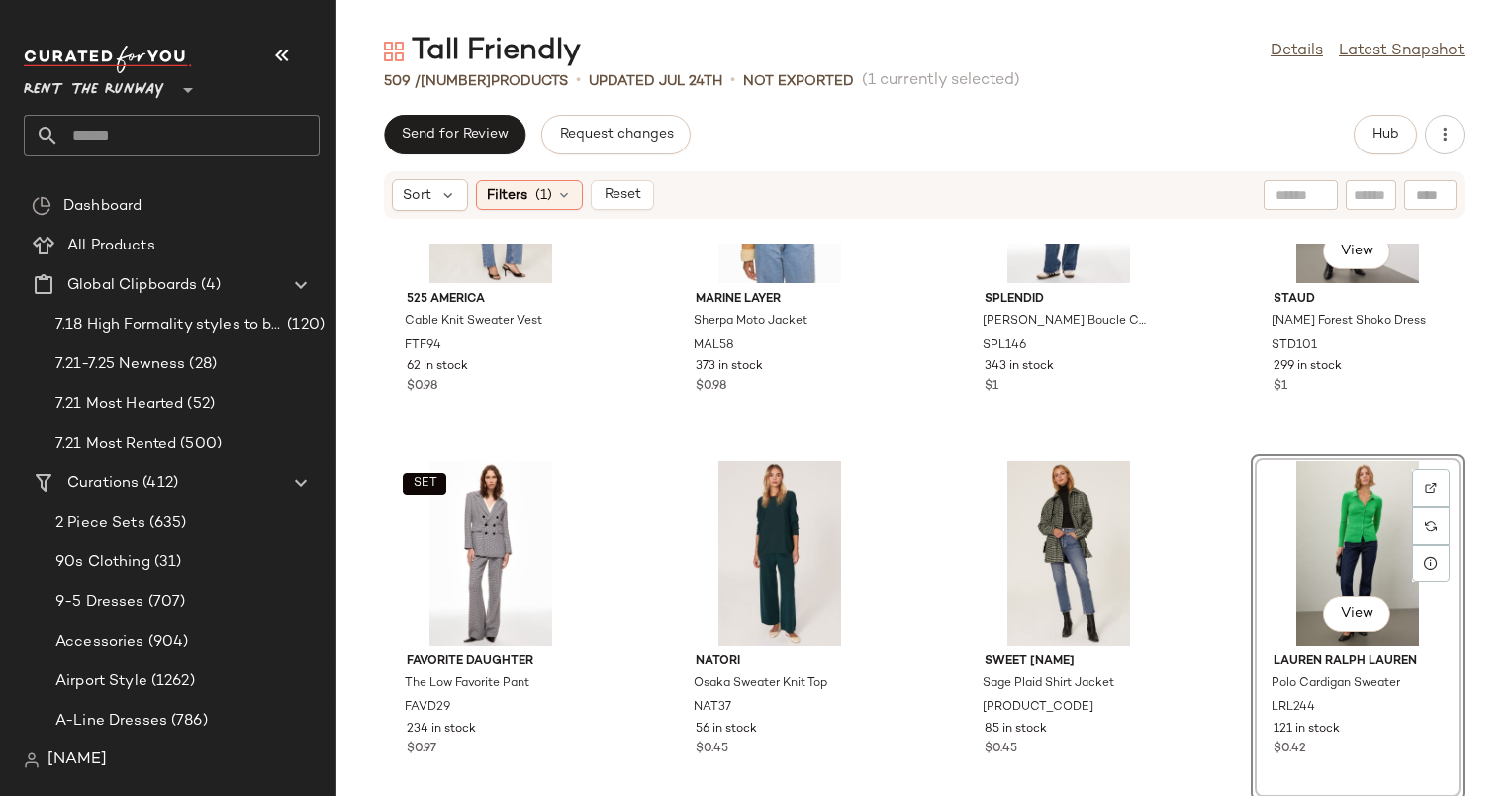 scroll, scrollTop: 42929, scrollLeft: 0, axis: vertical 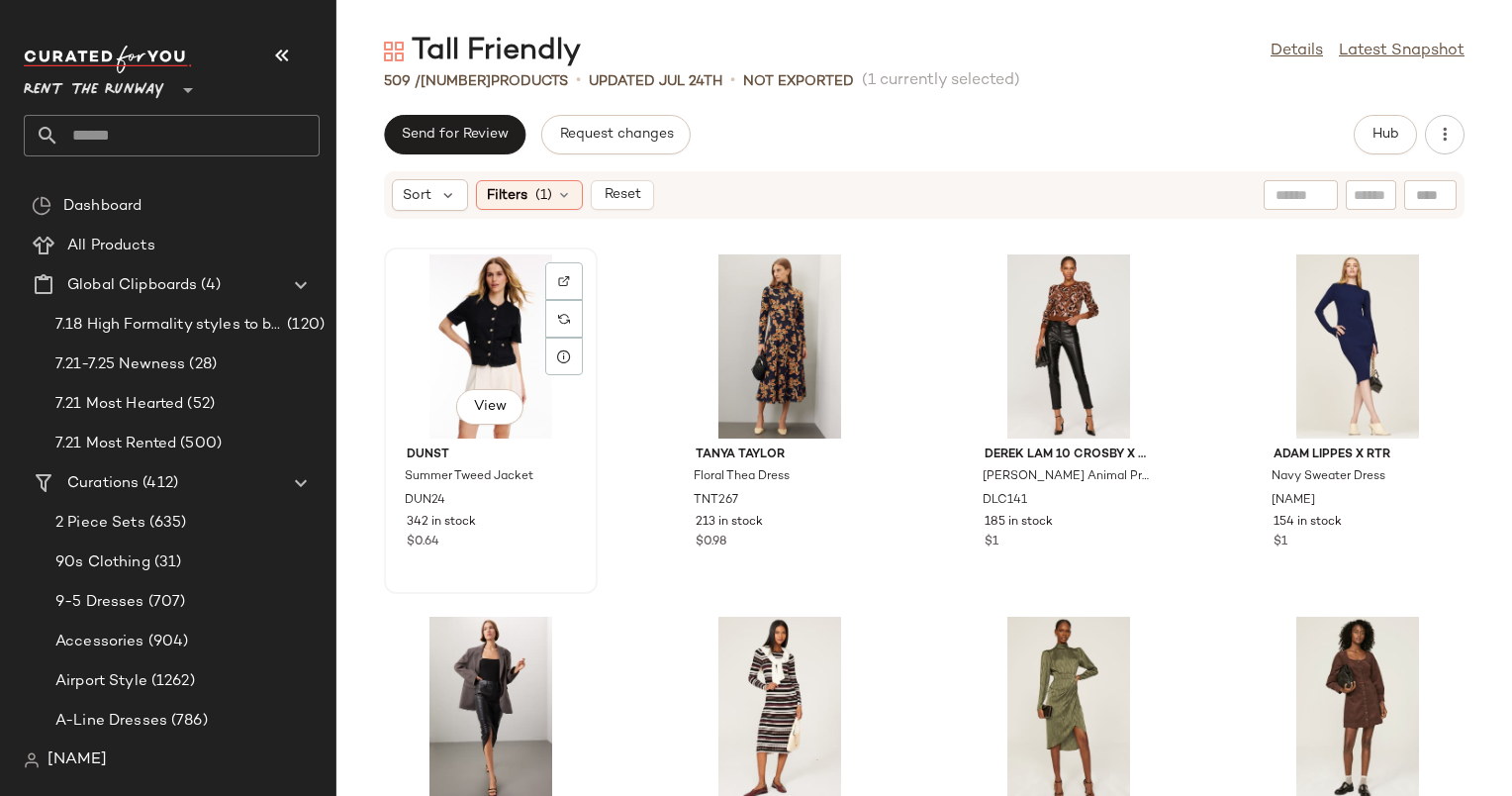 click on "View" 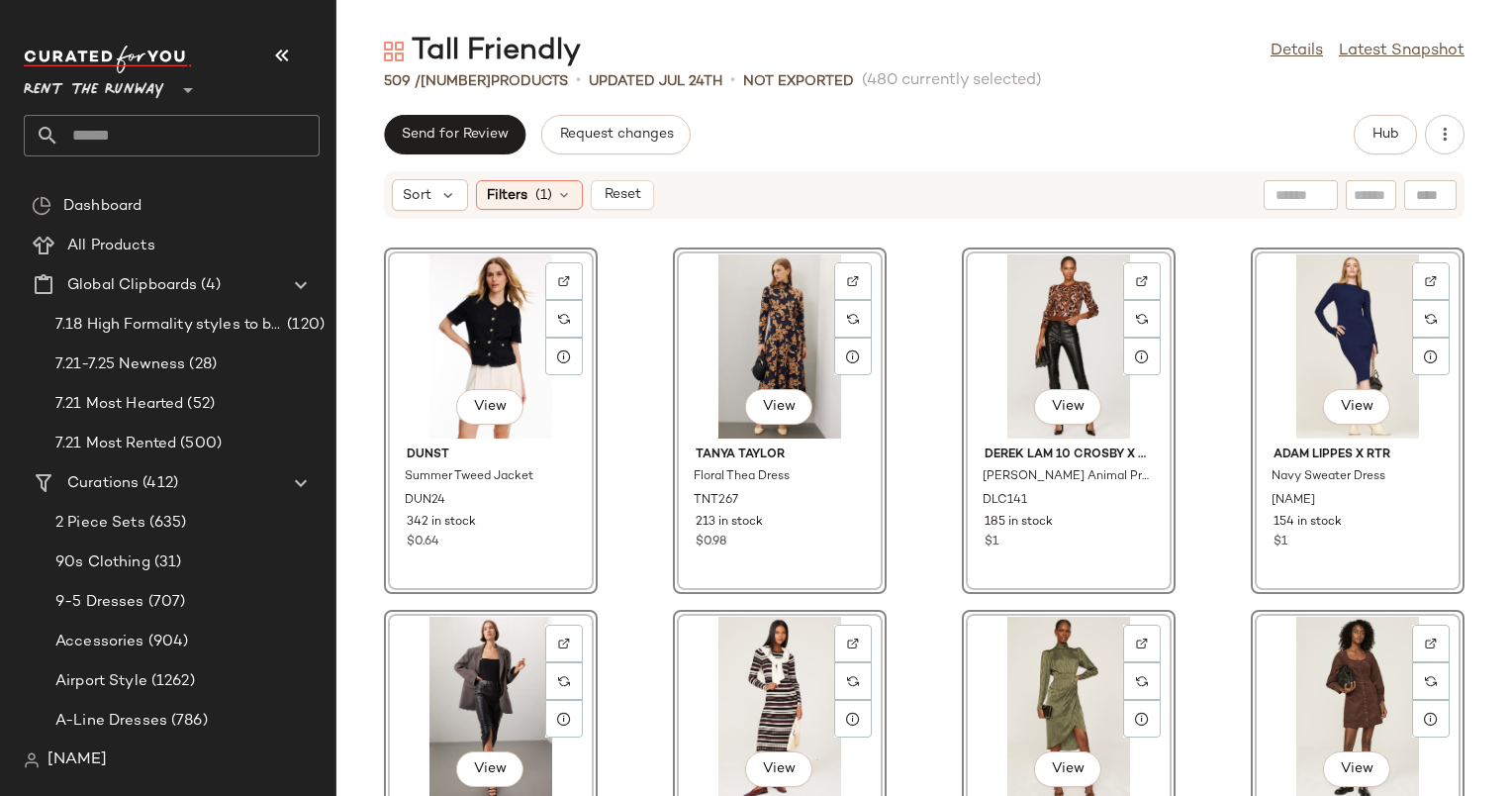 click on "View" 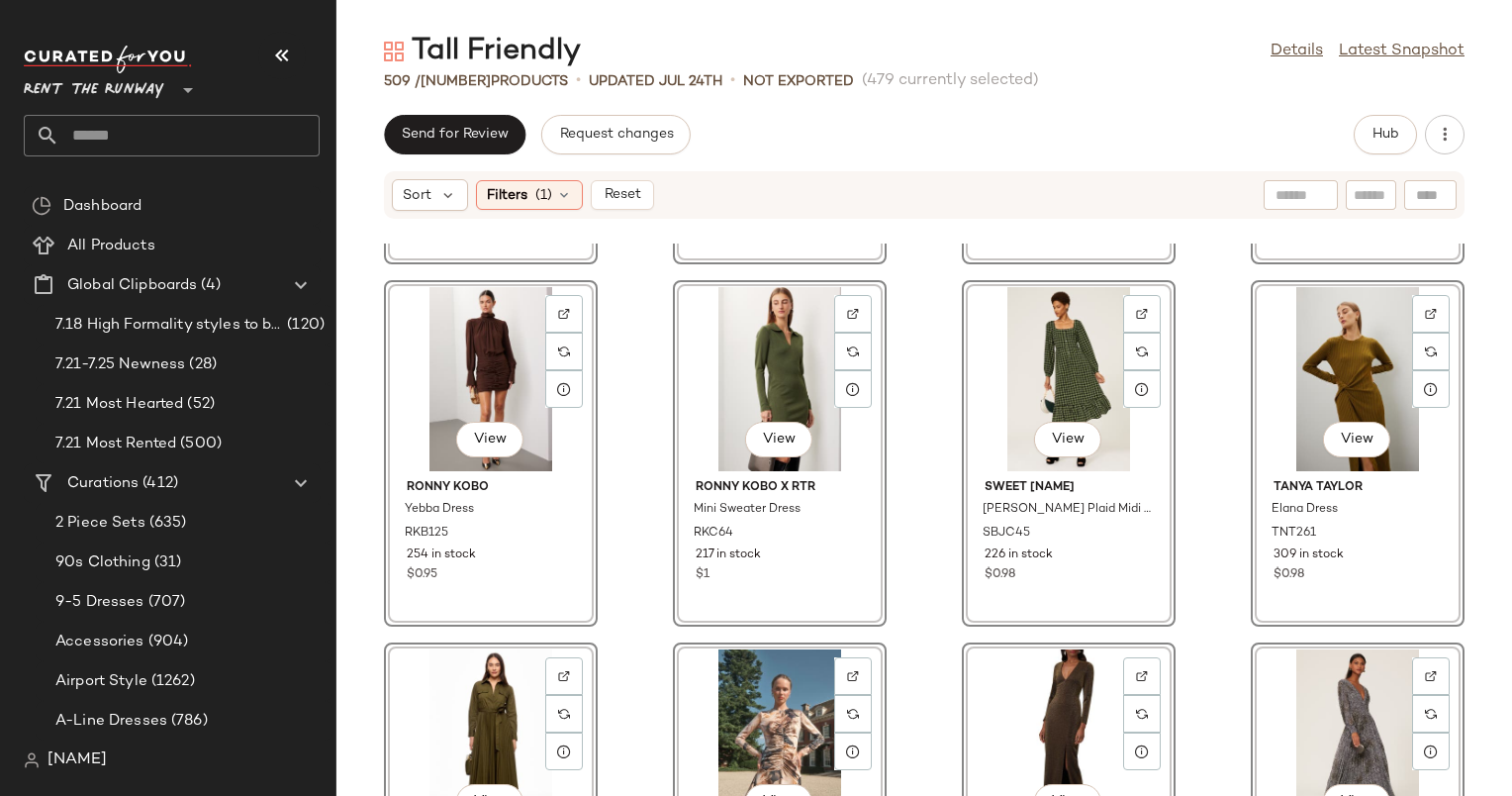 scroll, scrollTop: 709, scrollLeft: 0, axis: vertical 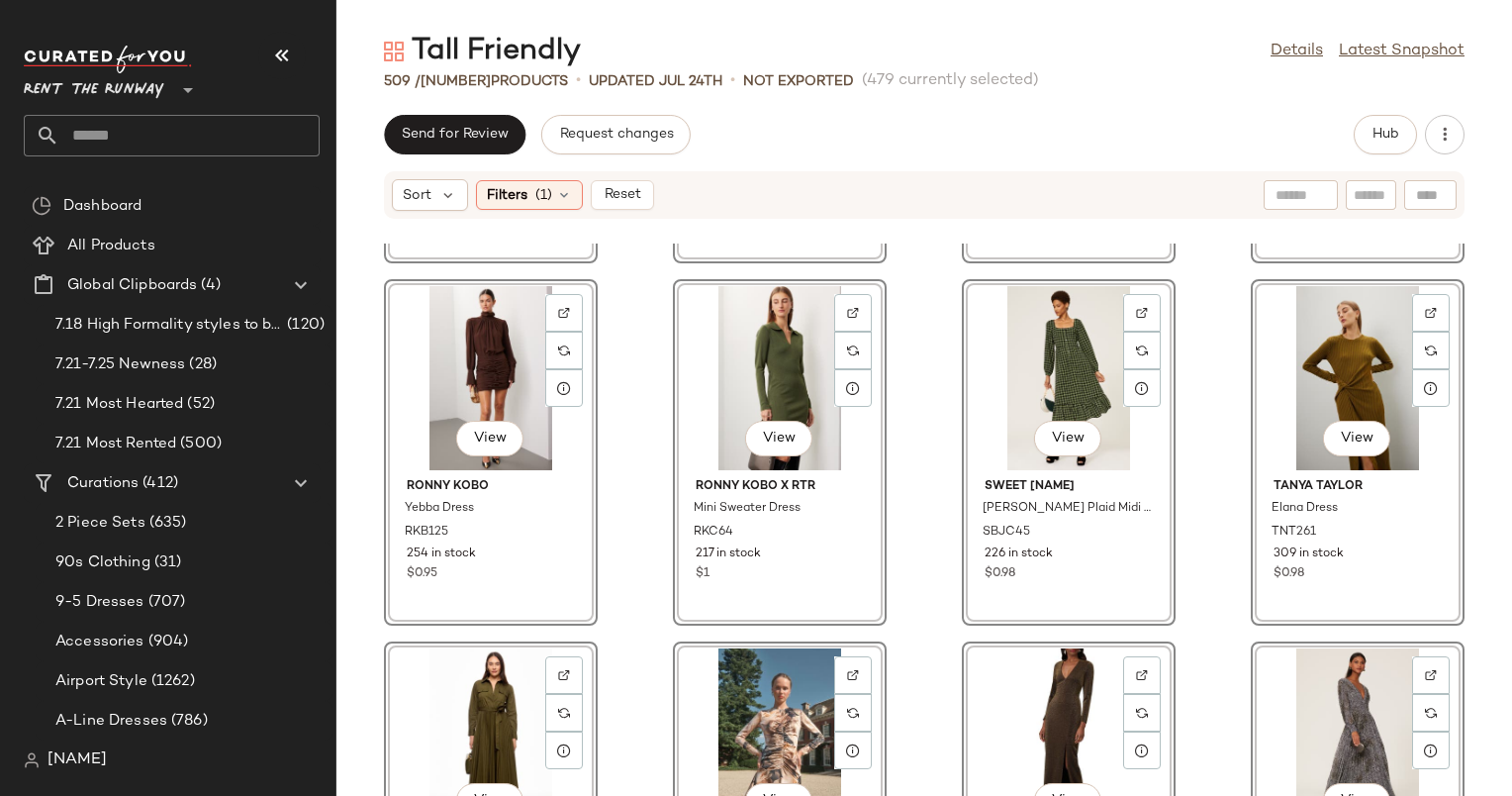 click on "View" 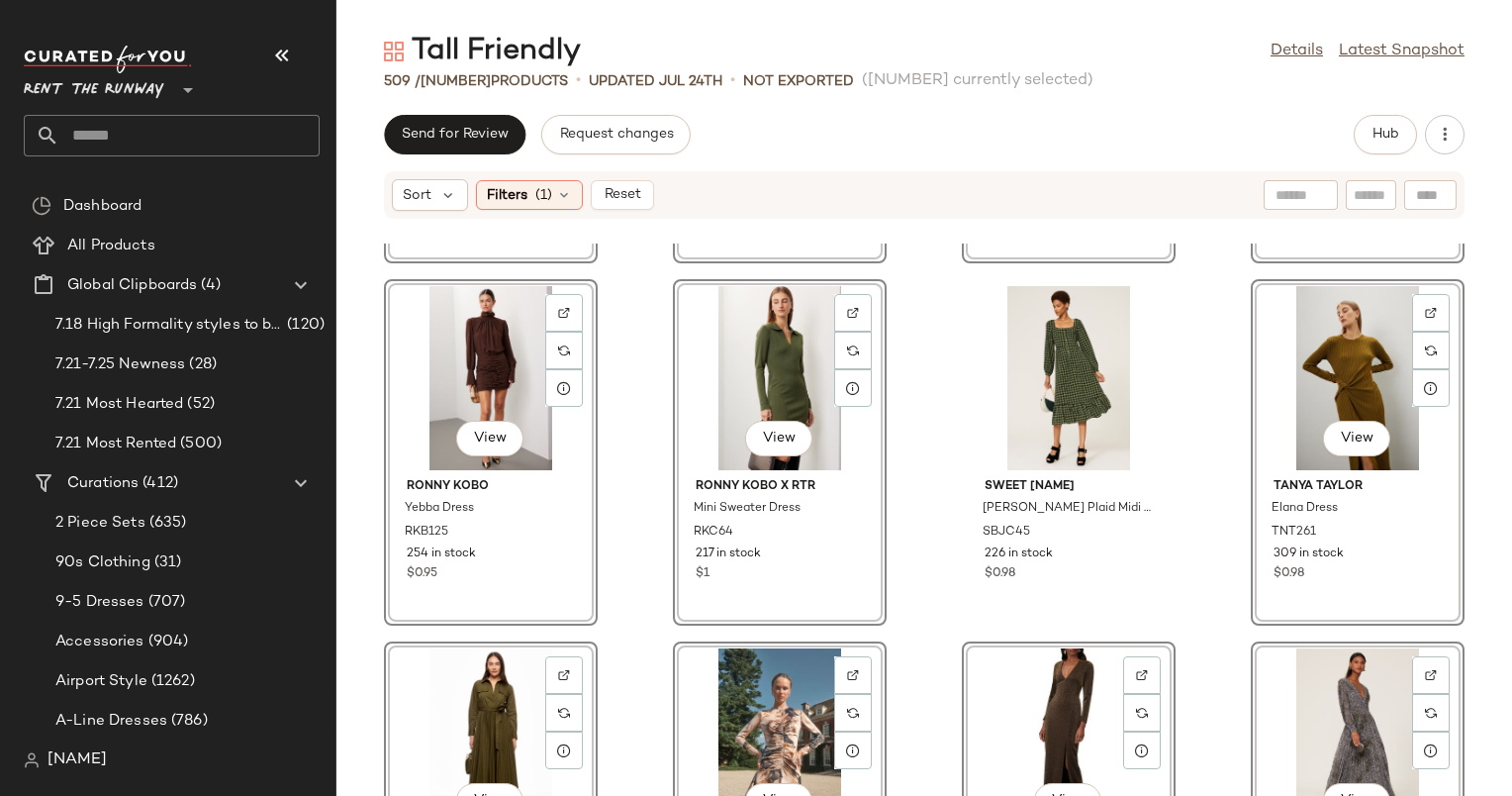 click on "View" 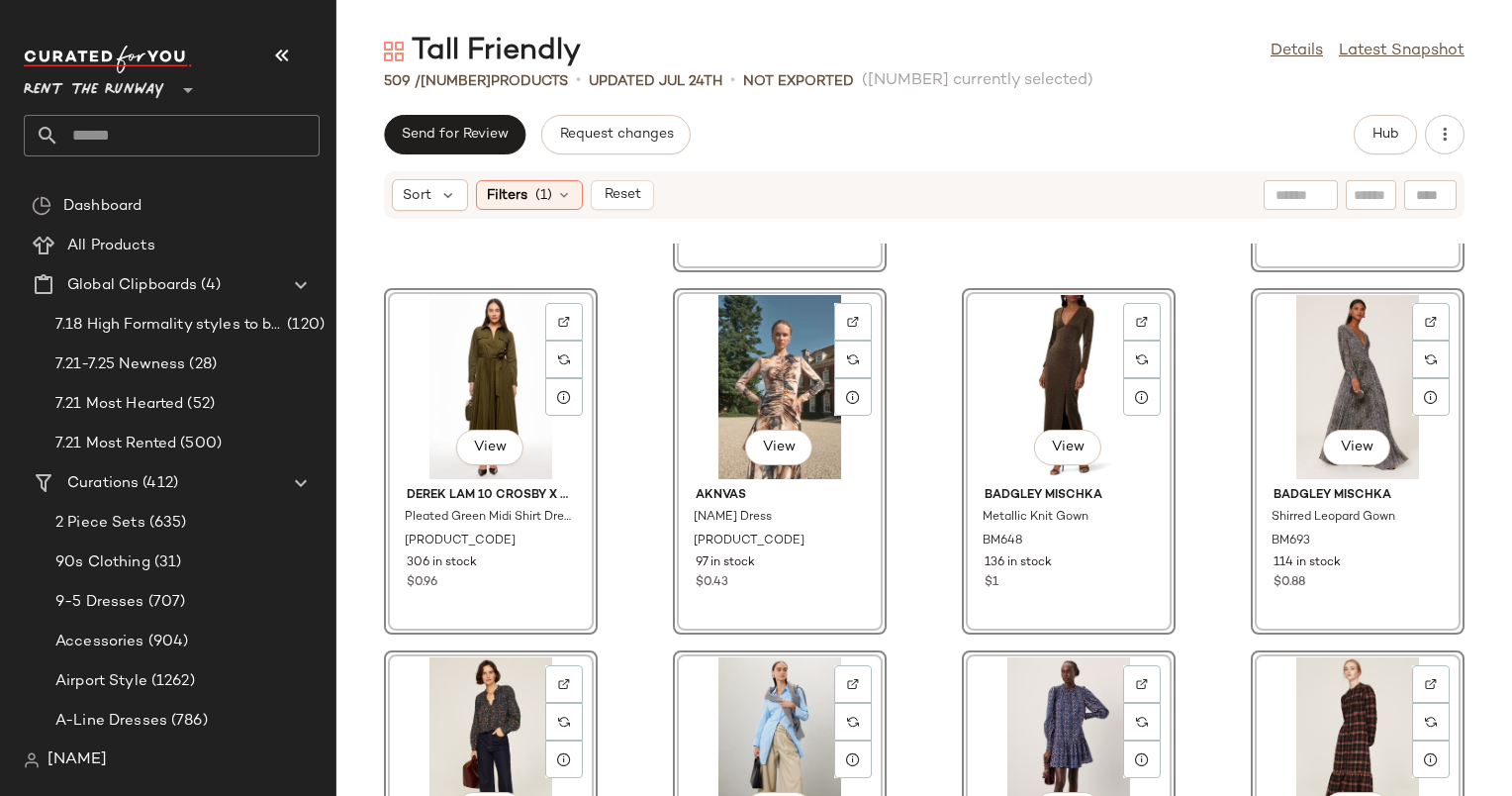 scroll, scrollTop: 1079, scrollLeft: 0, axis: vertical 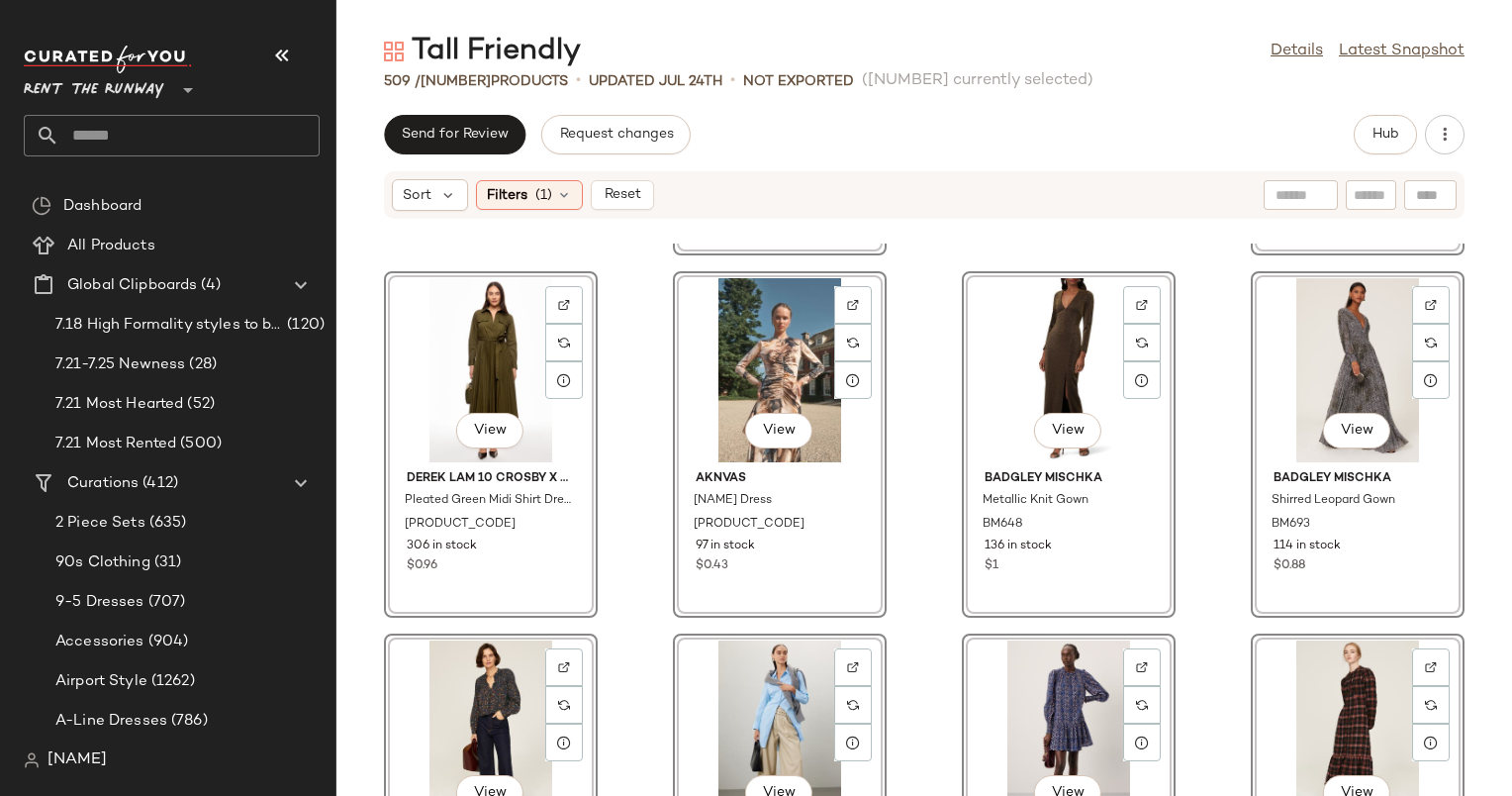 click on "View" 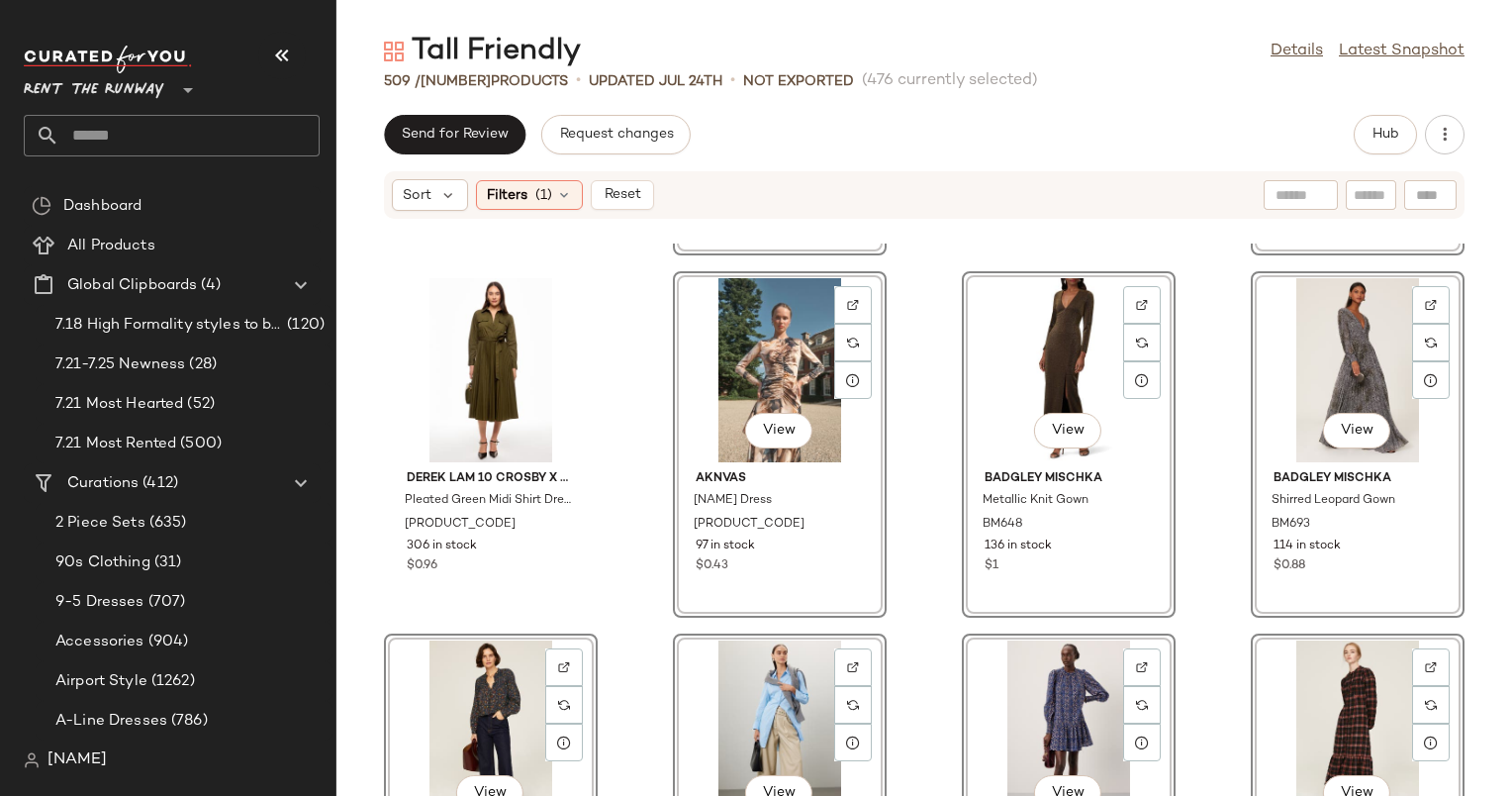 click on "View" 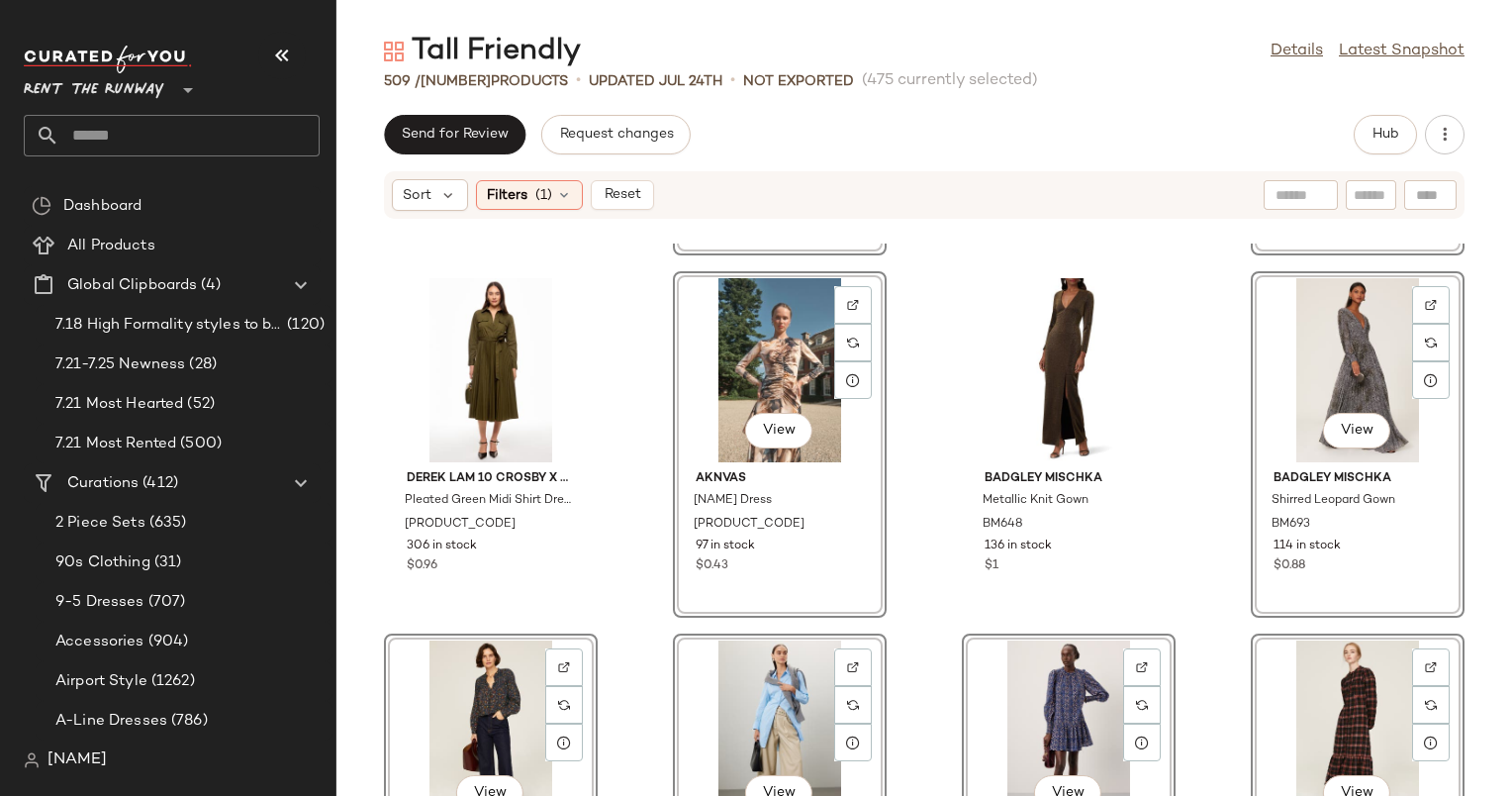 click on "View" 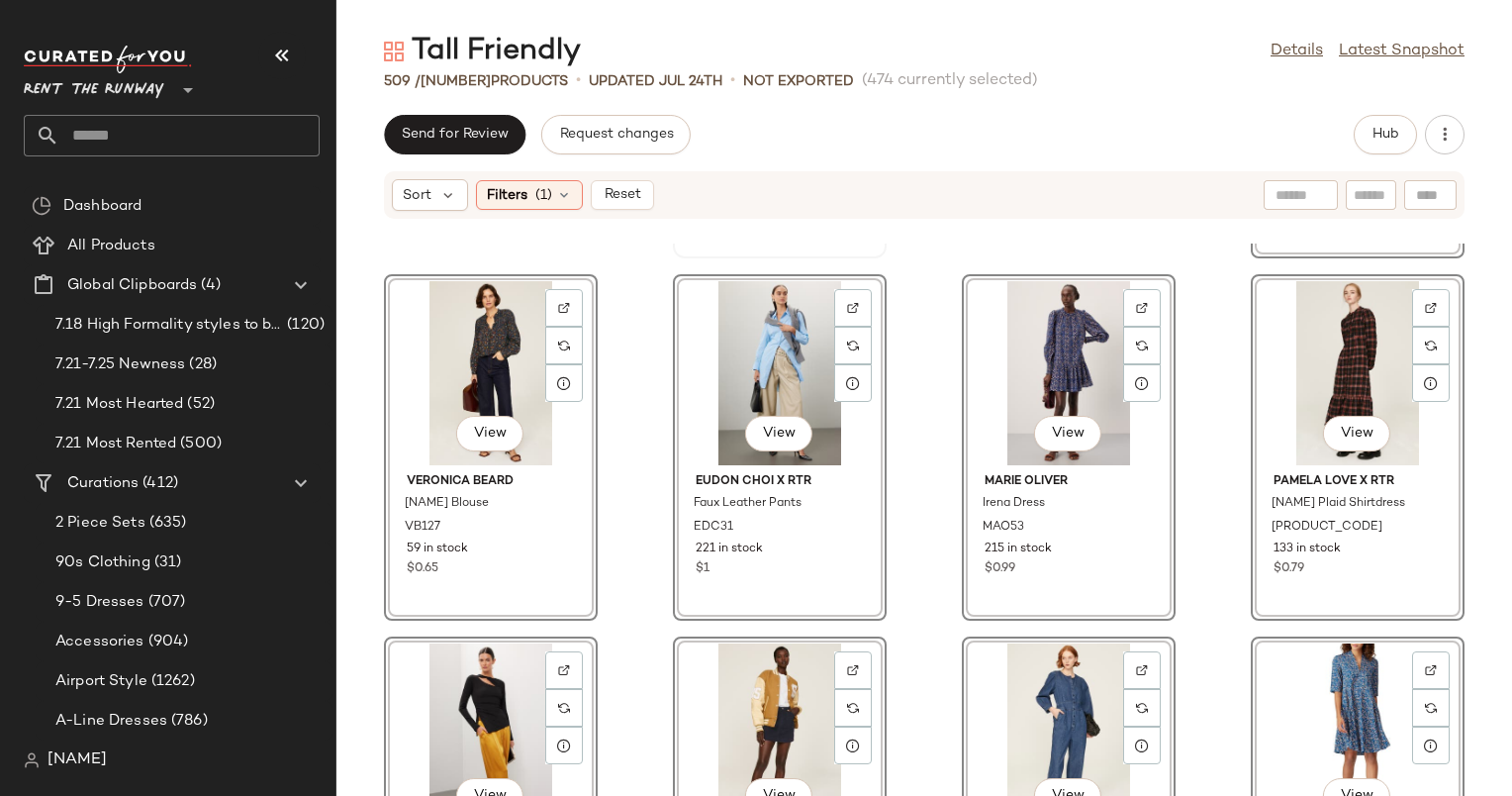 scroll, scrollTop: 1442, scrollLeft: 0, axis: vertical 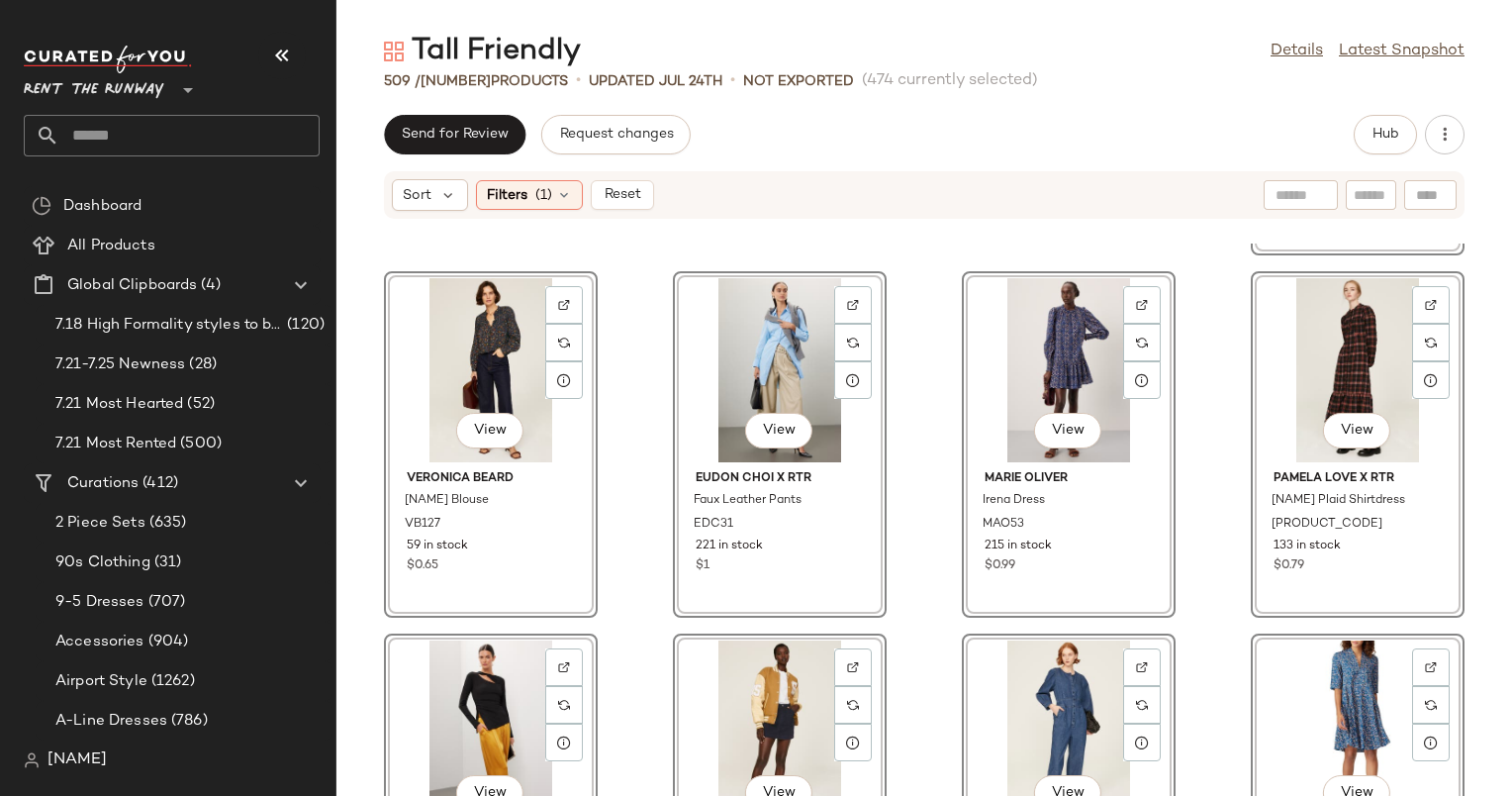 click on "View" 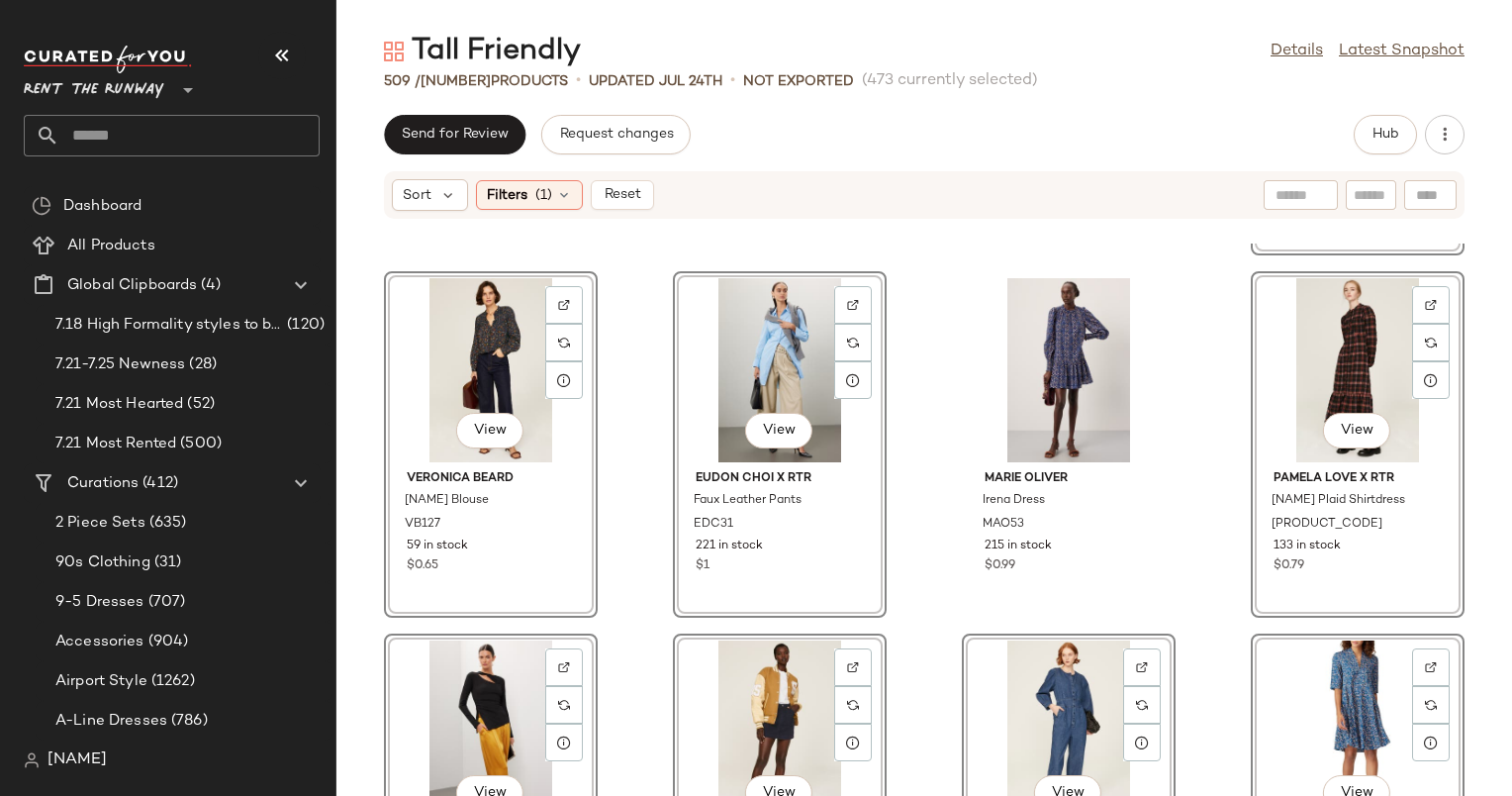 click on "View" 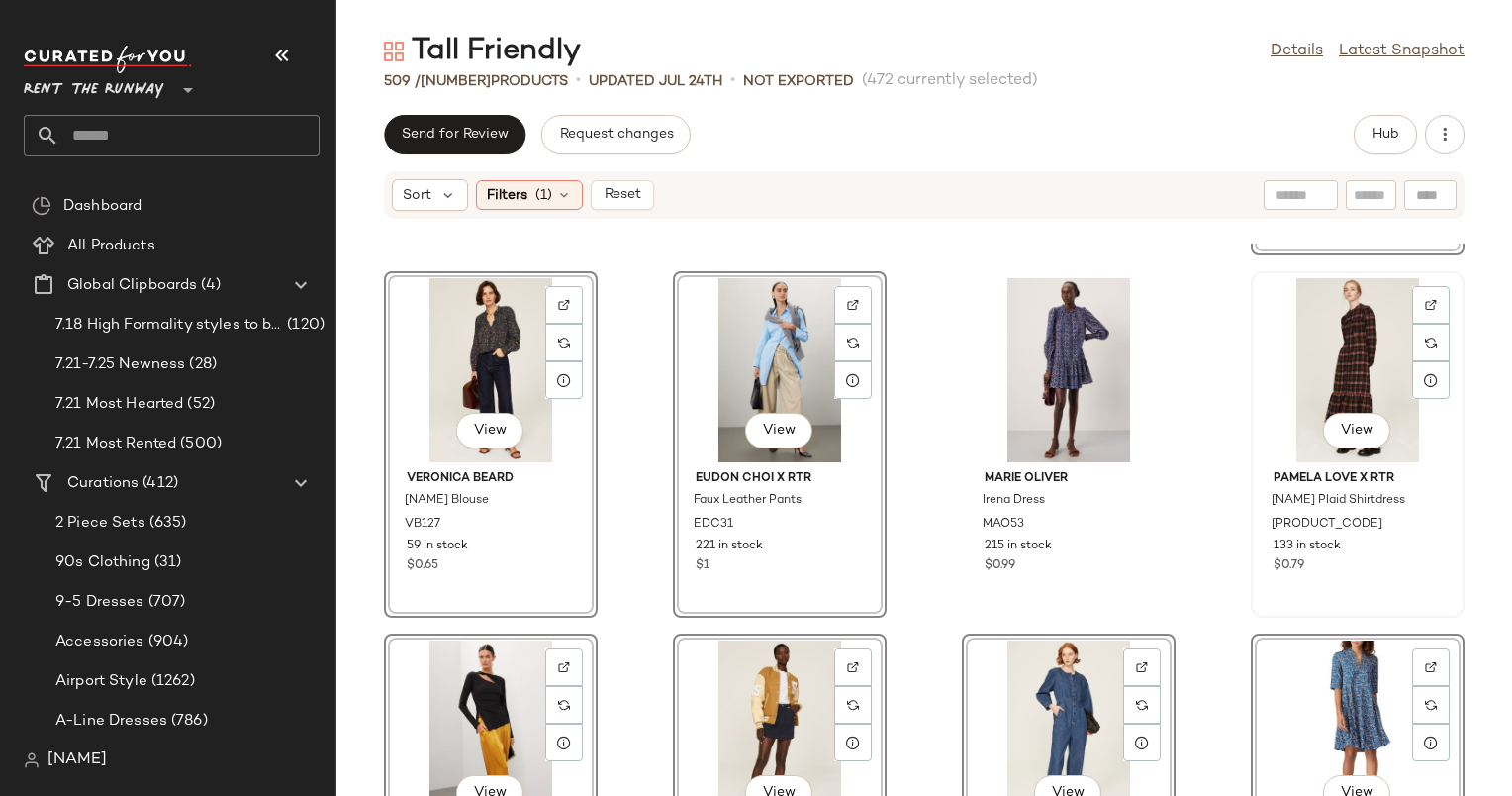 click on "View" 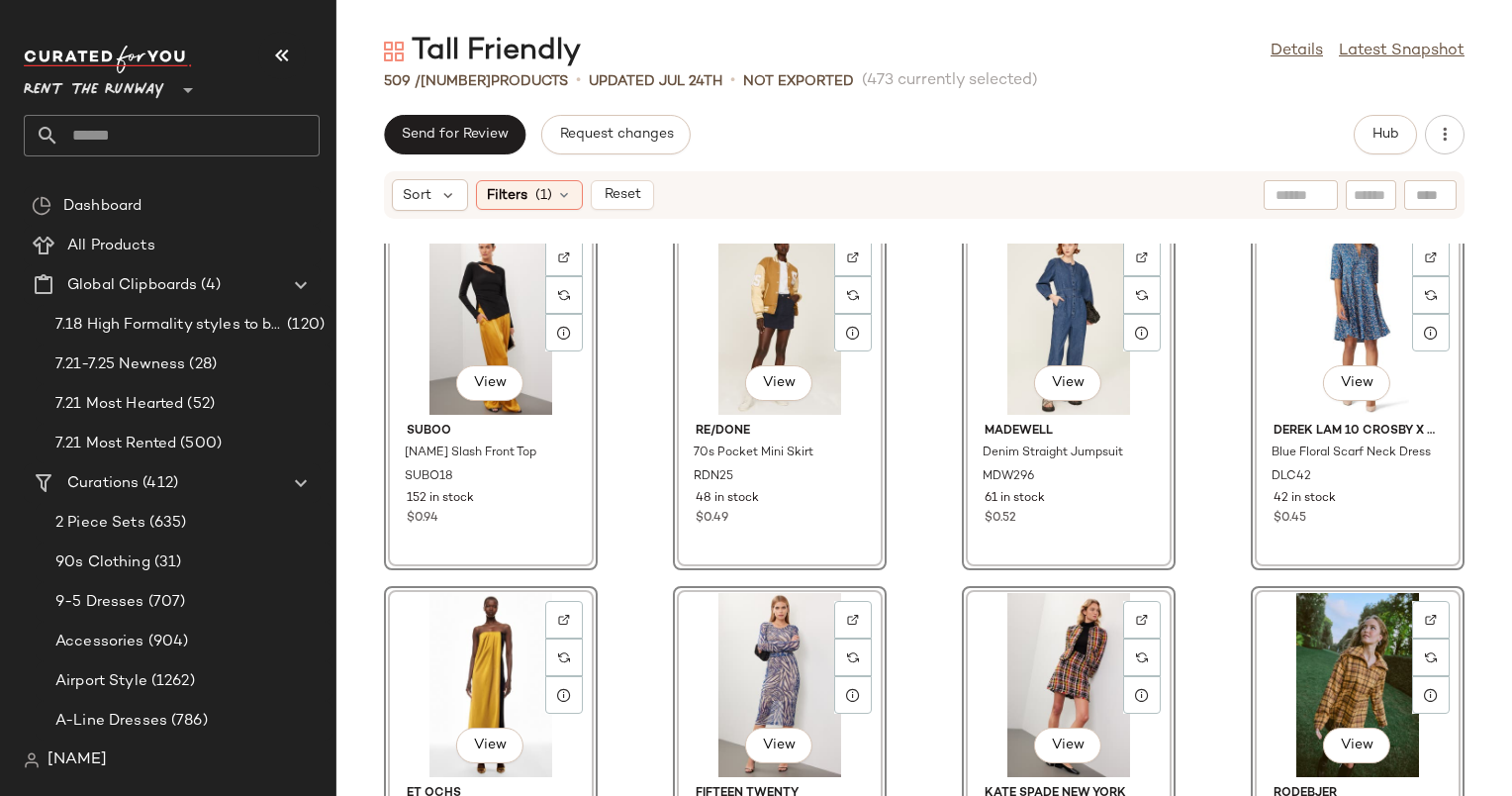 scroll, scrollTop: 1852, scrollLeft: 0, axis: vertical 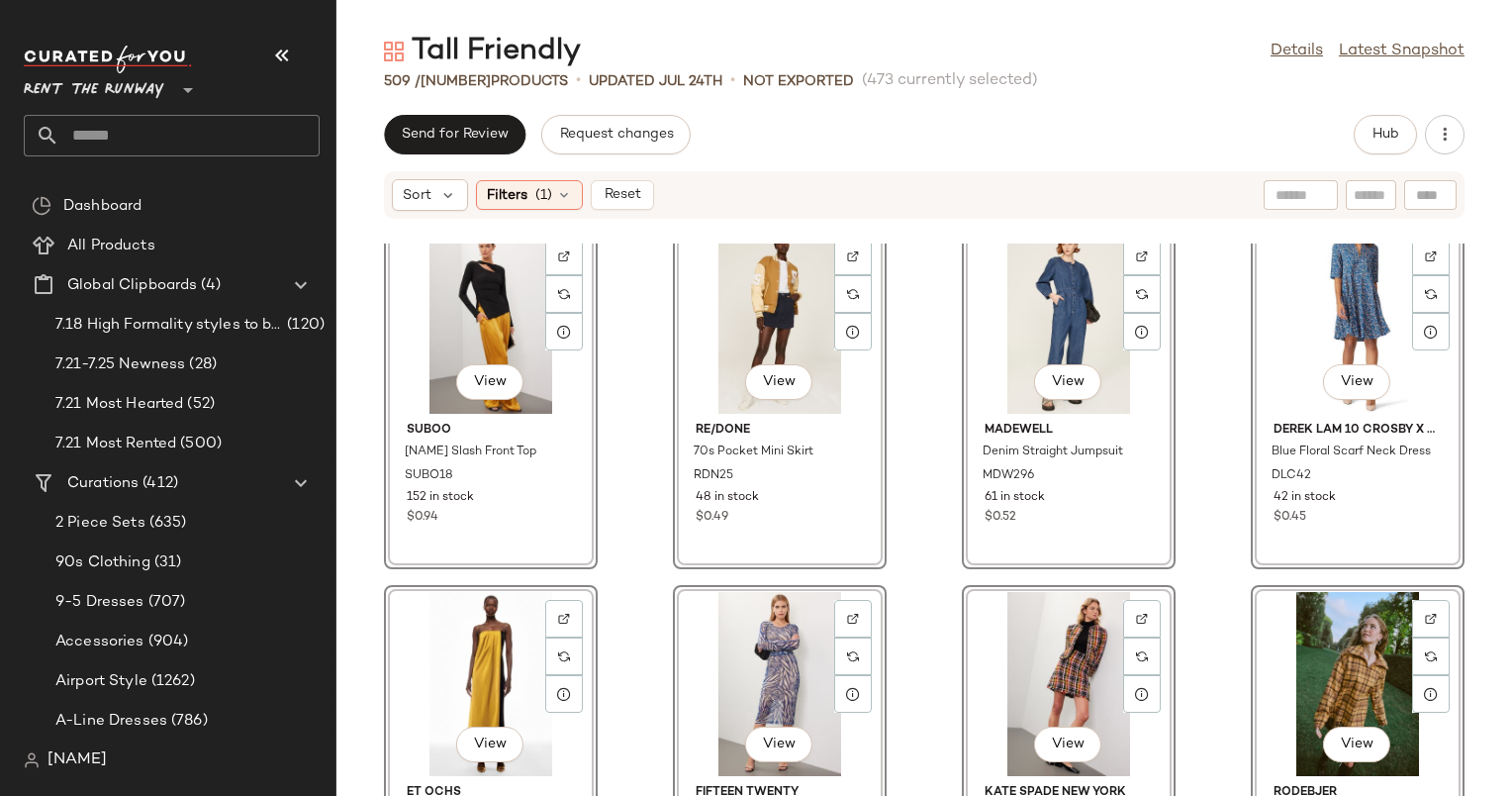 click on "View" 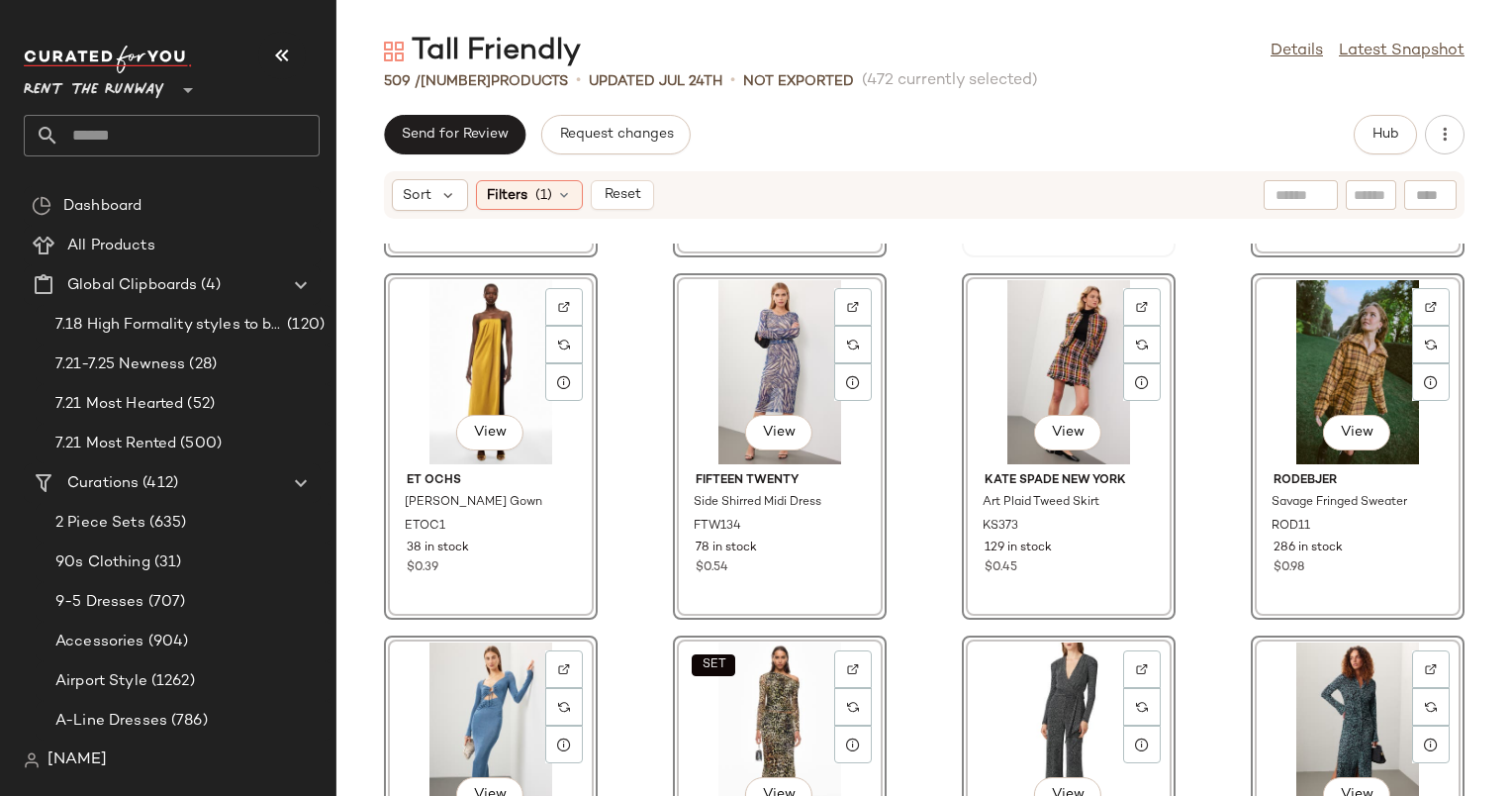 scroll, scrollTop: 2198, scrollLeft: 0, axis: vertical 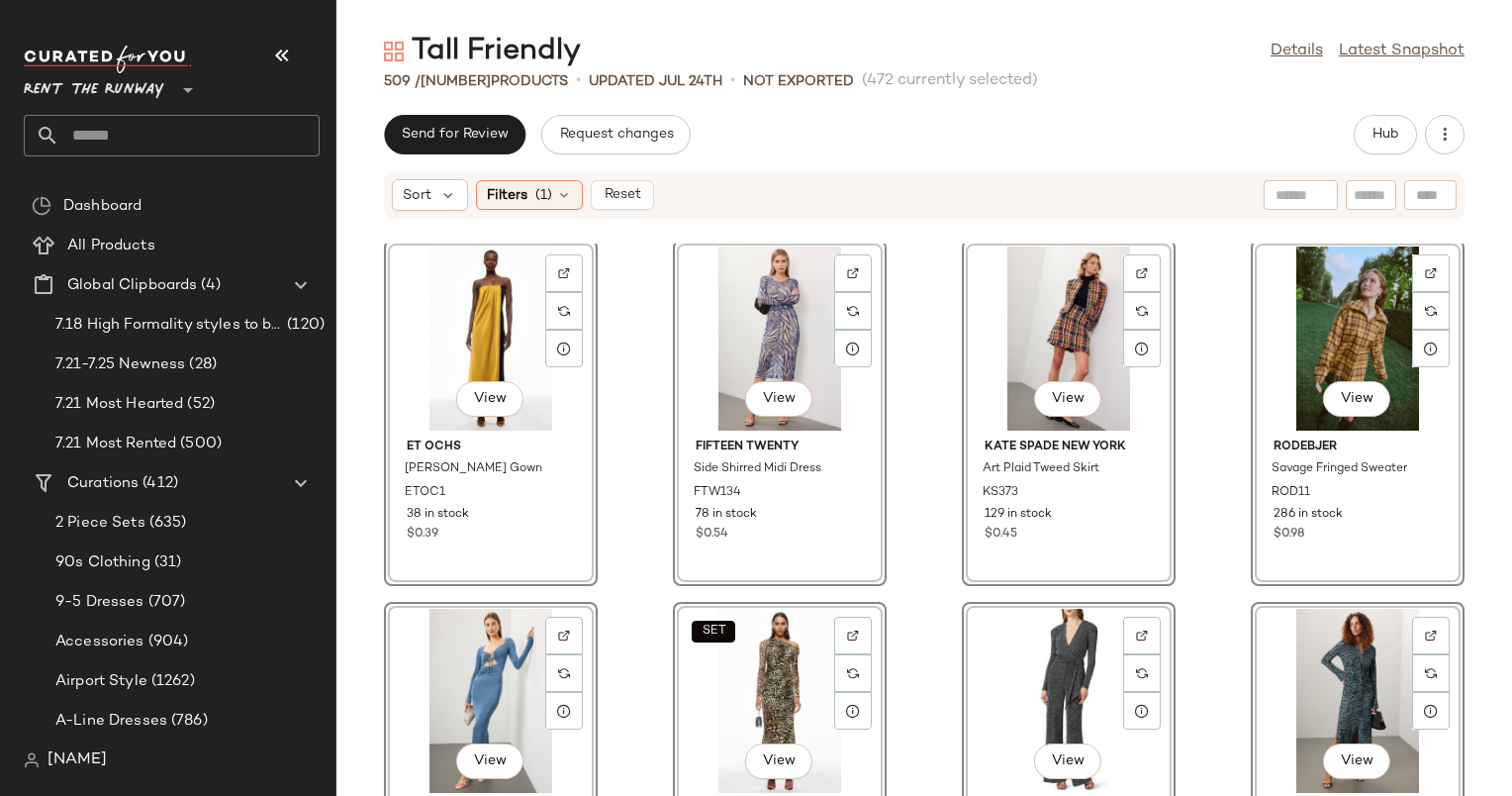 click on "View" 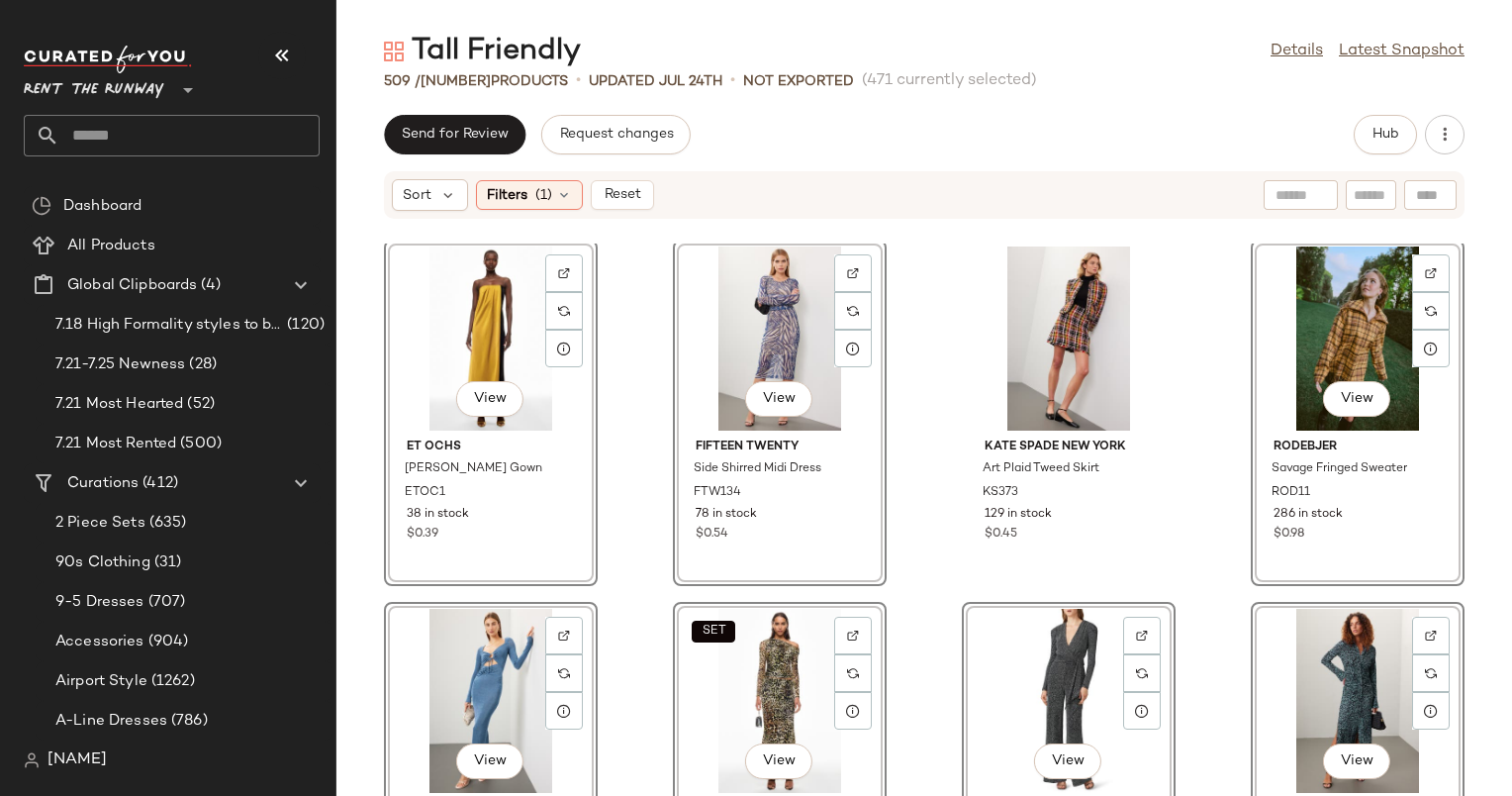 click on "View" 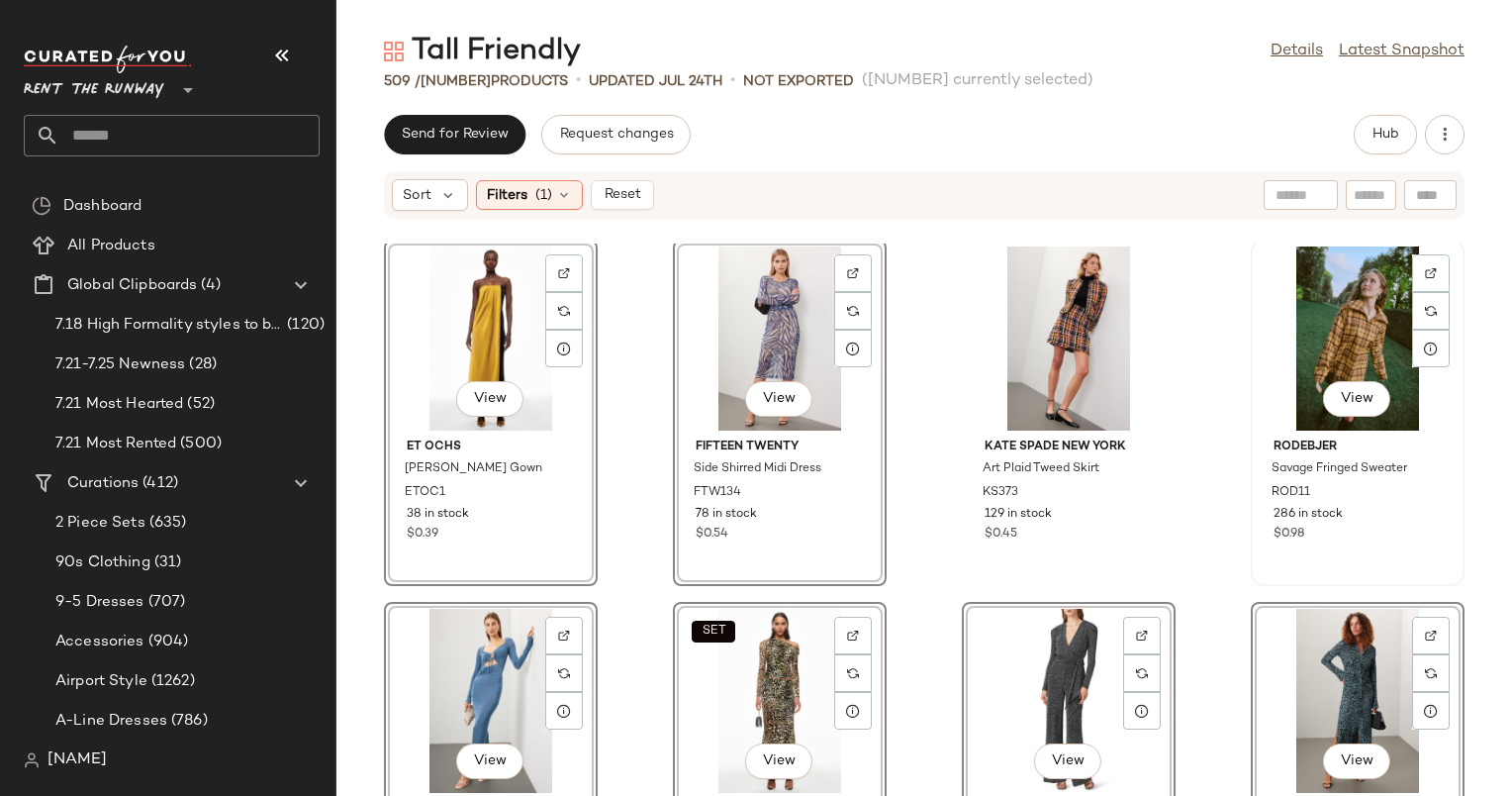 click on "View" 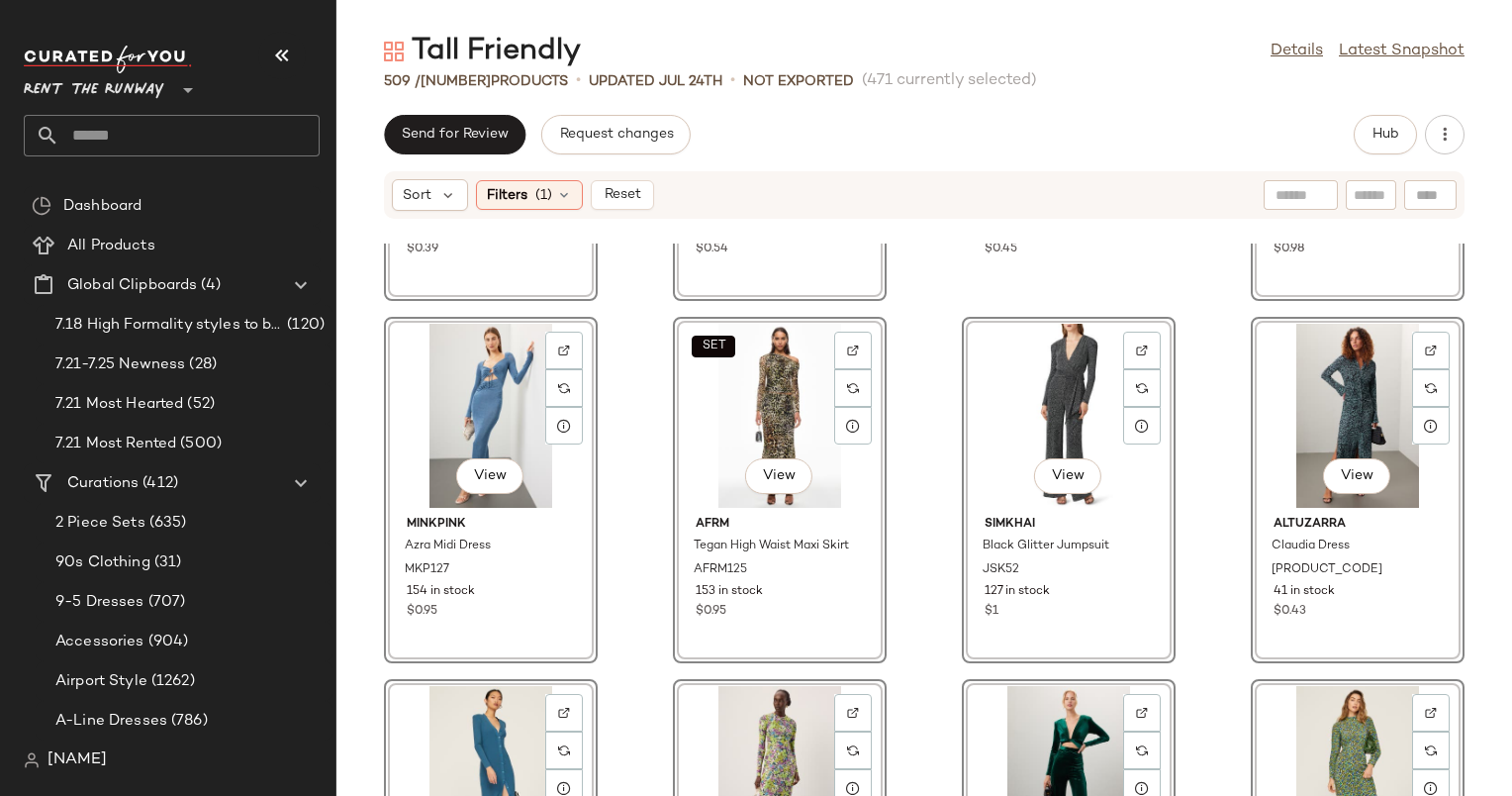 scroll, scrollTop: 2579, scrollLeft: 0, axis: vertical 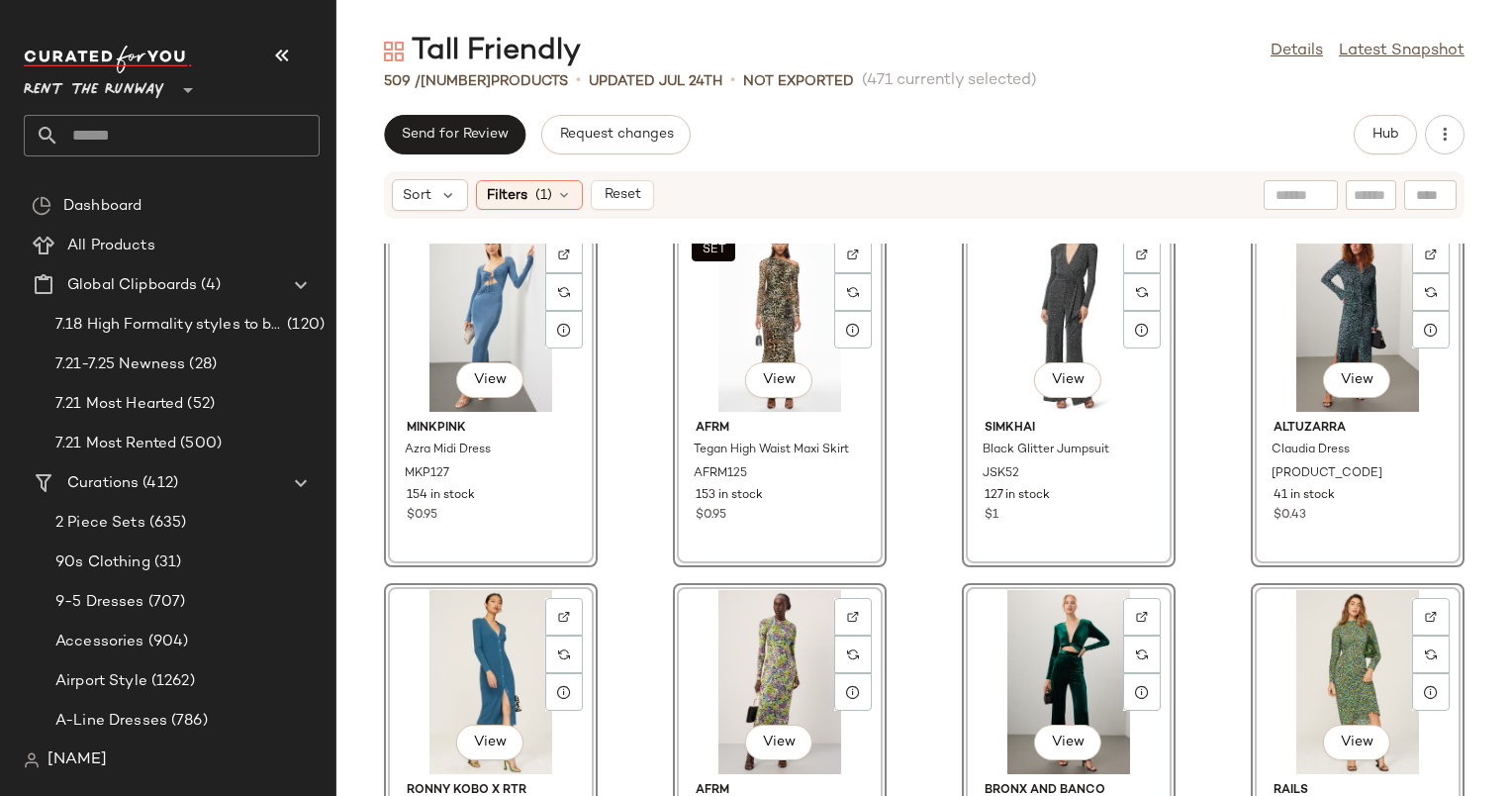 click on "View" 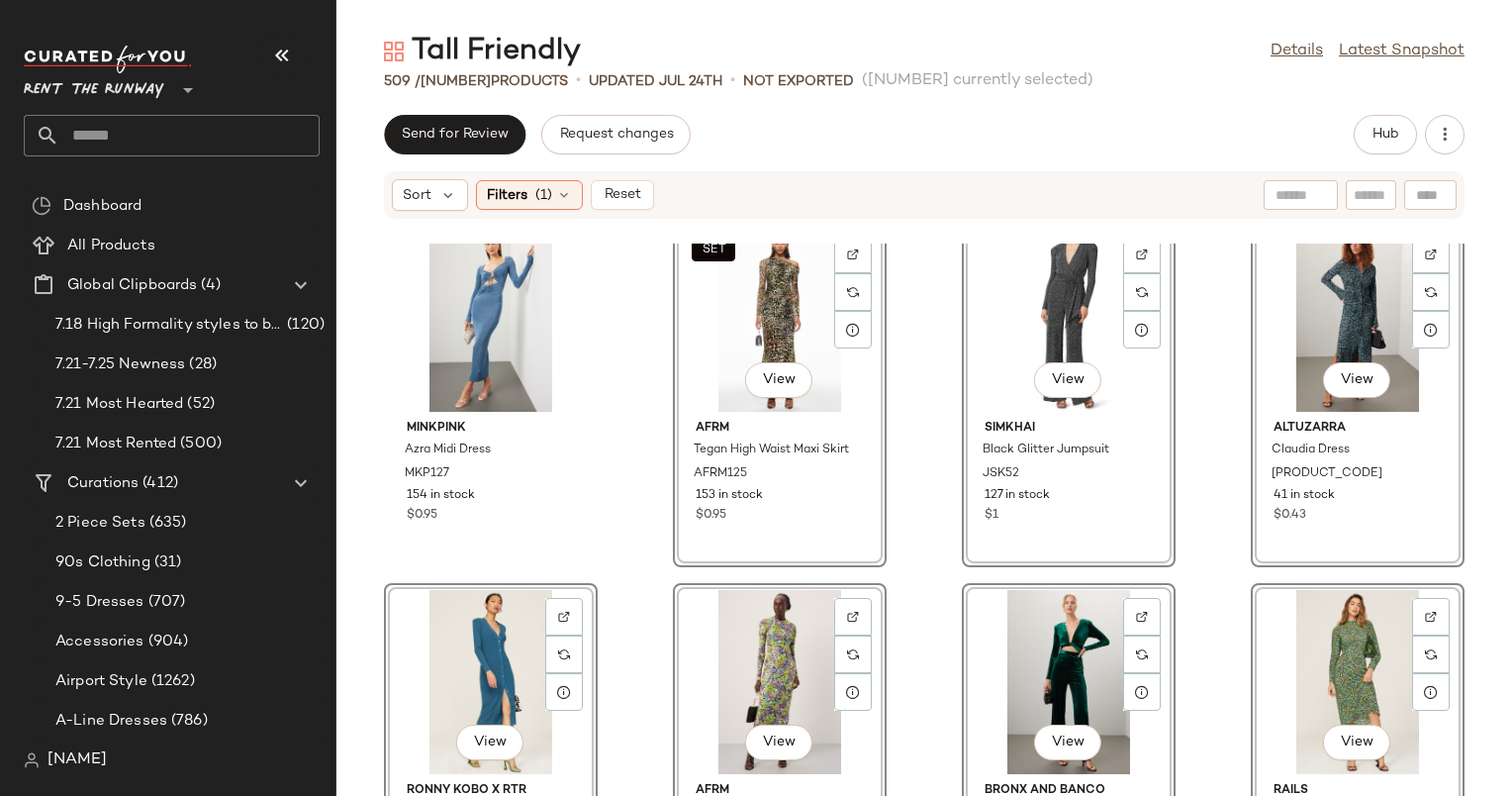 click on "SET   View" 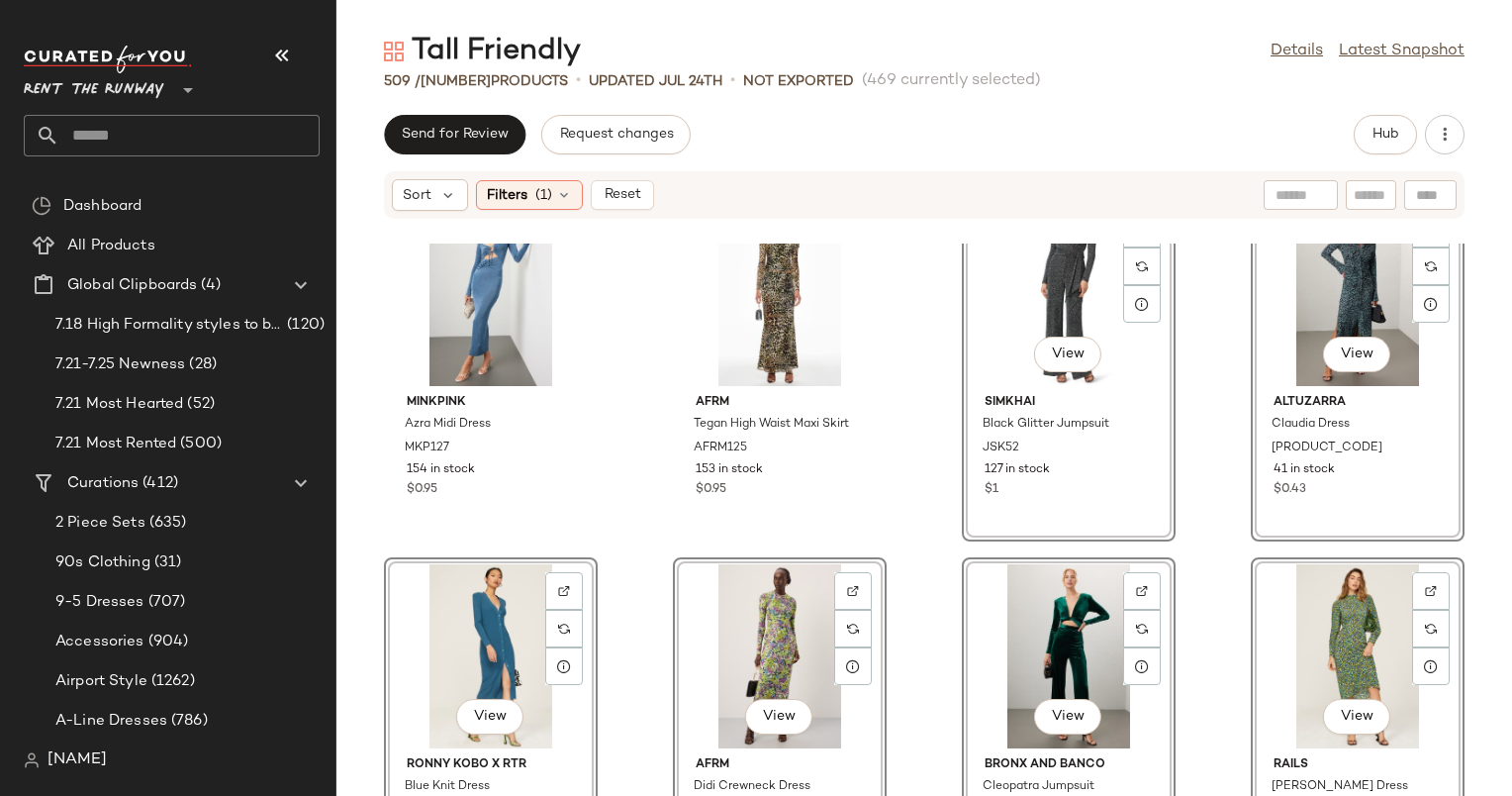 scroll, scrollTop: 2602, scrollLeft: 0, axis: vertical 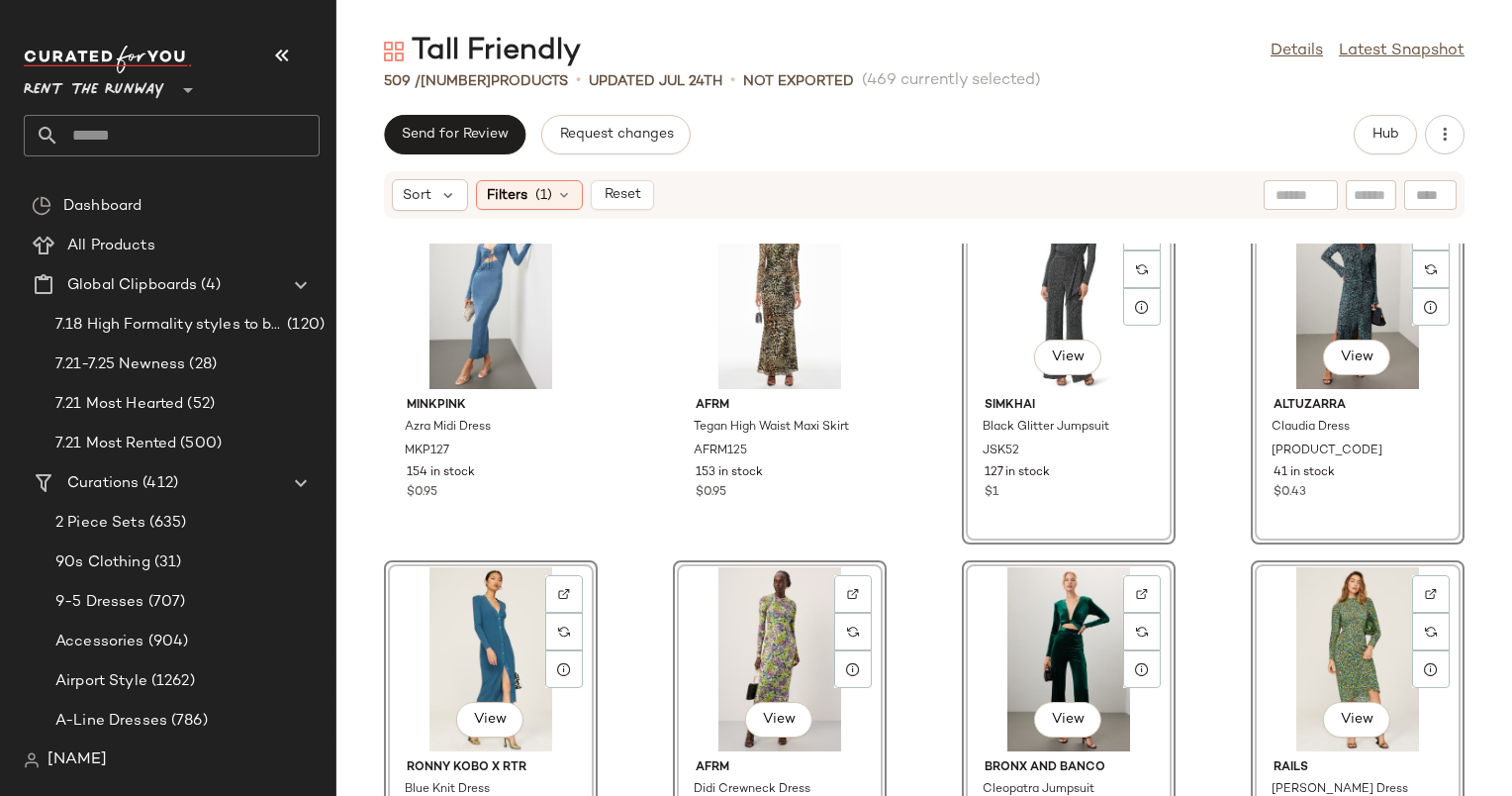 click on "View" 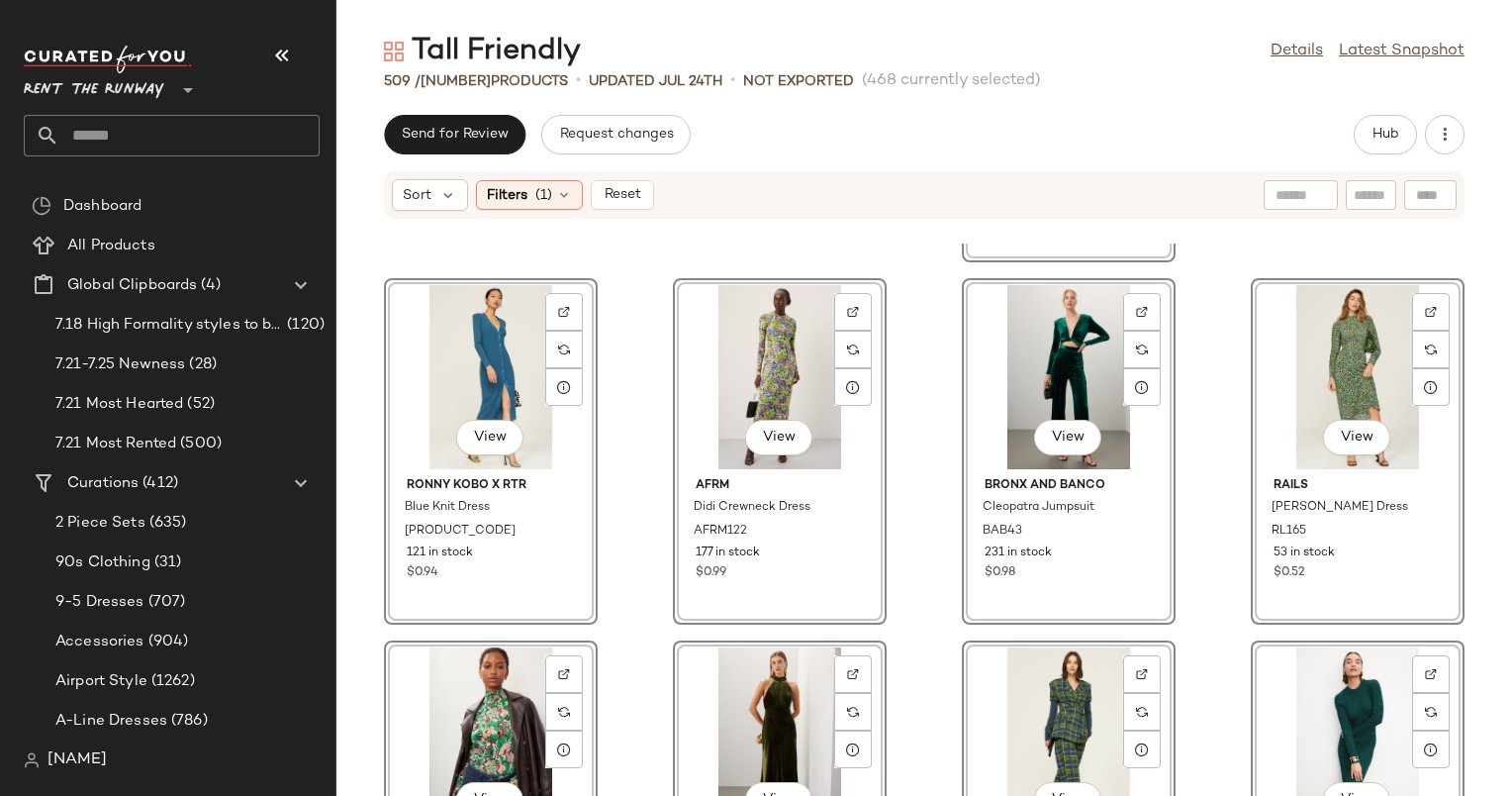 scroll, scrollTop: 2882, scrollLeft: 0, axis: vertical 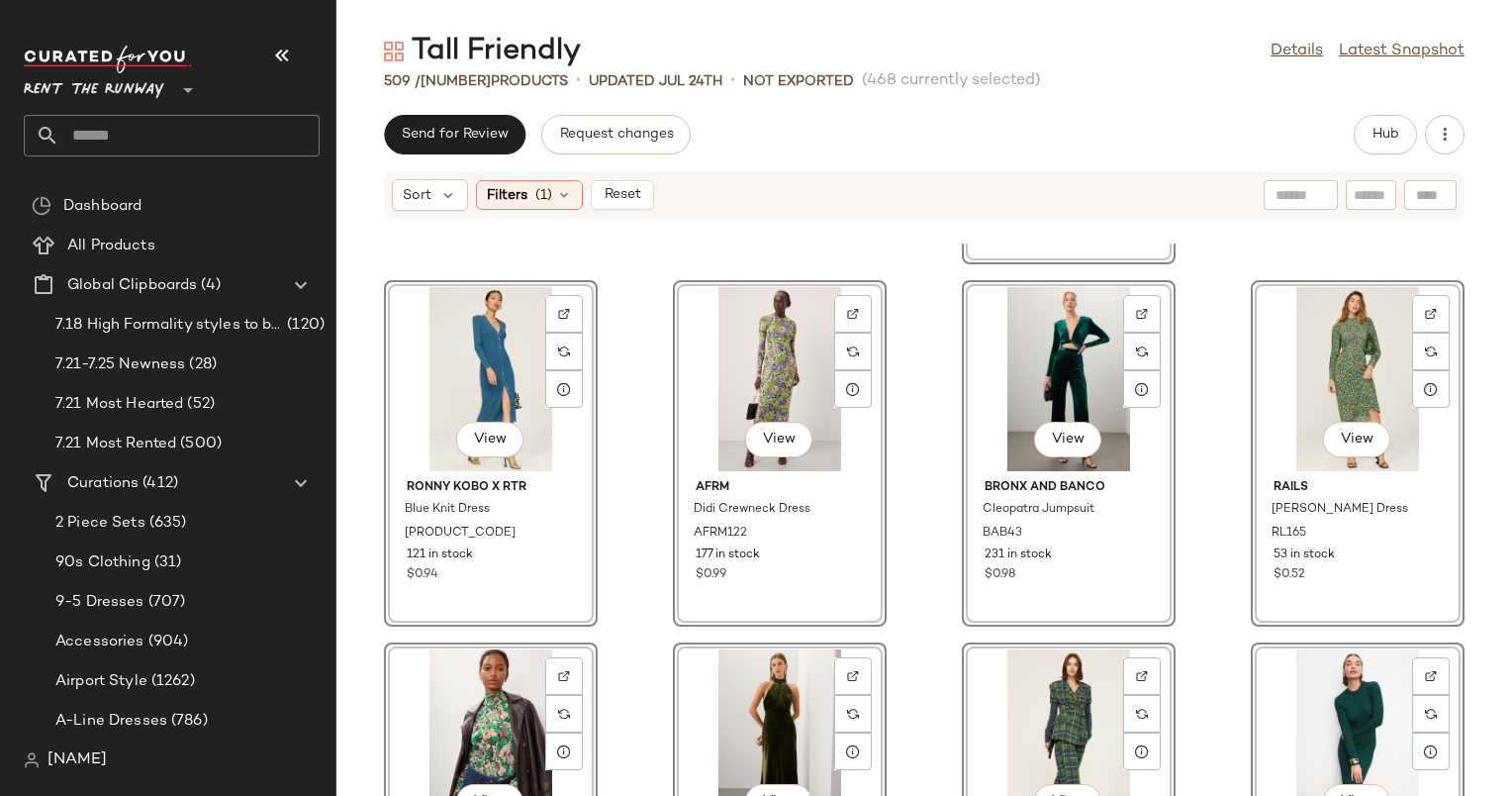 click on "View" 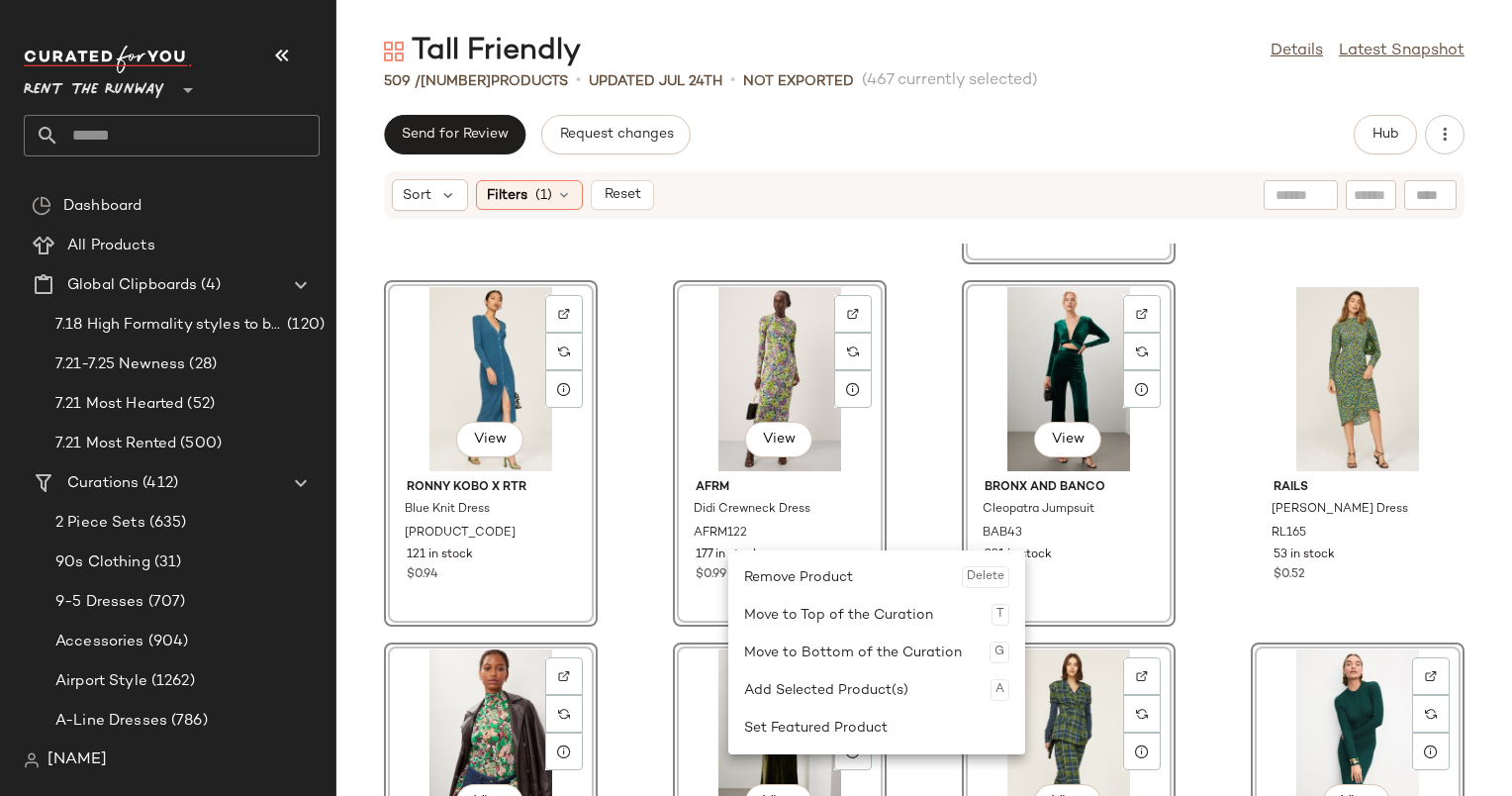 click on "View" 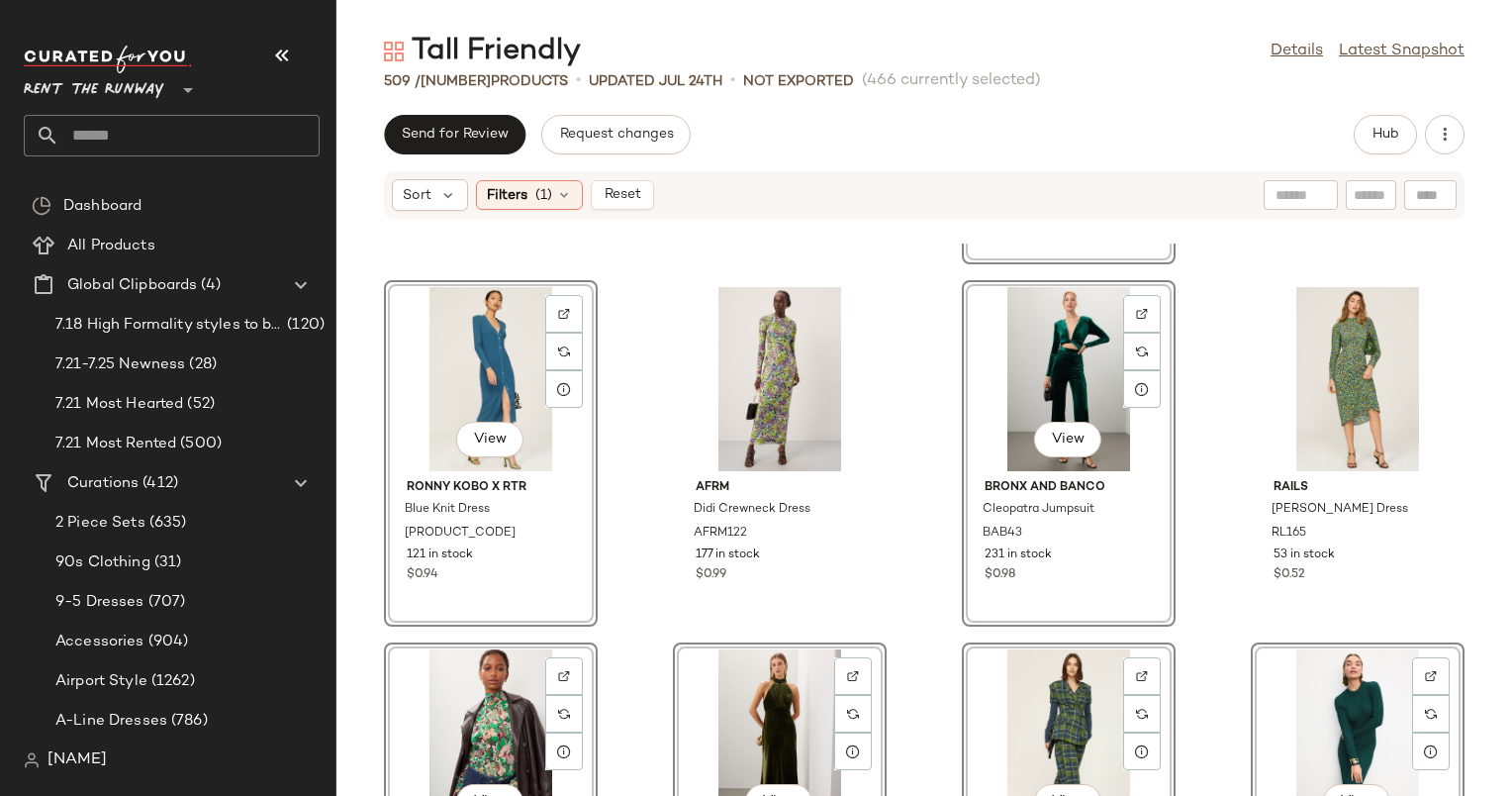 click on "View" 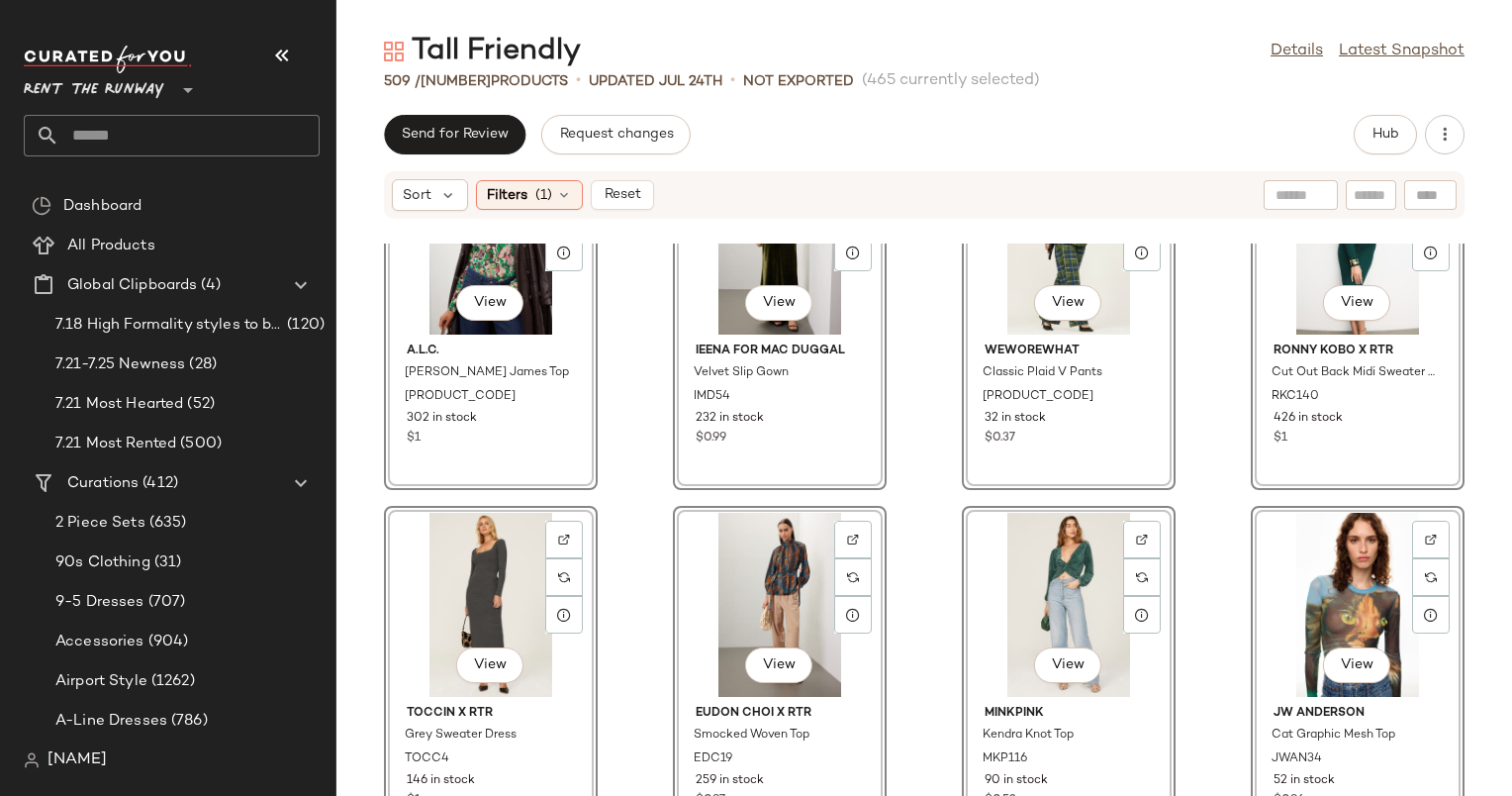 scroll, scrollTop: 3307, scrollLeft: 0, axis: vertical 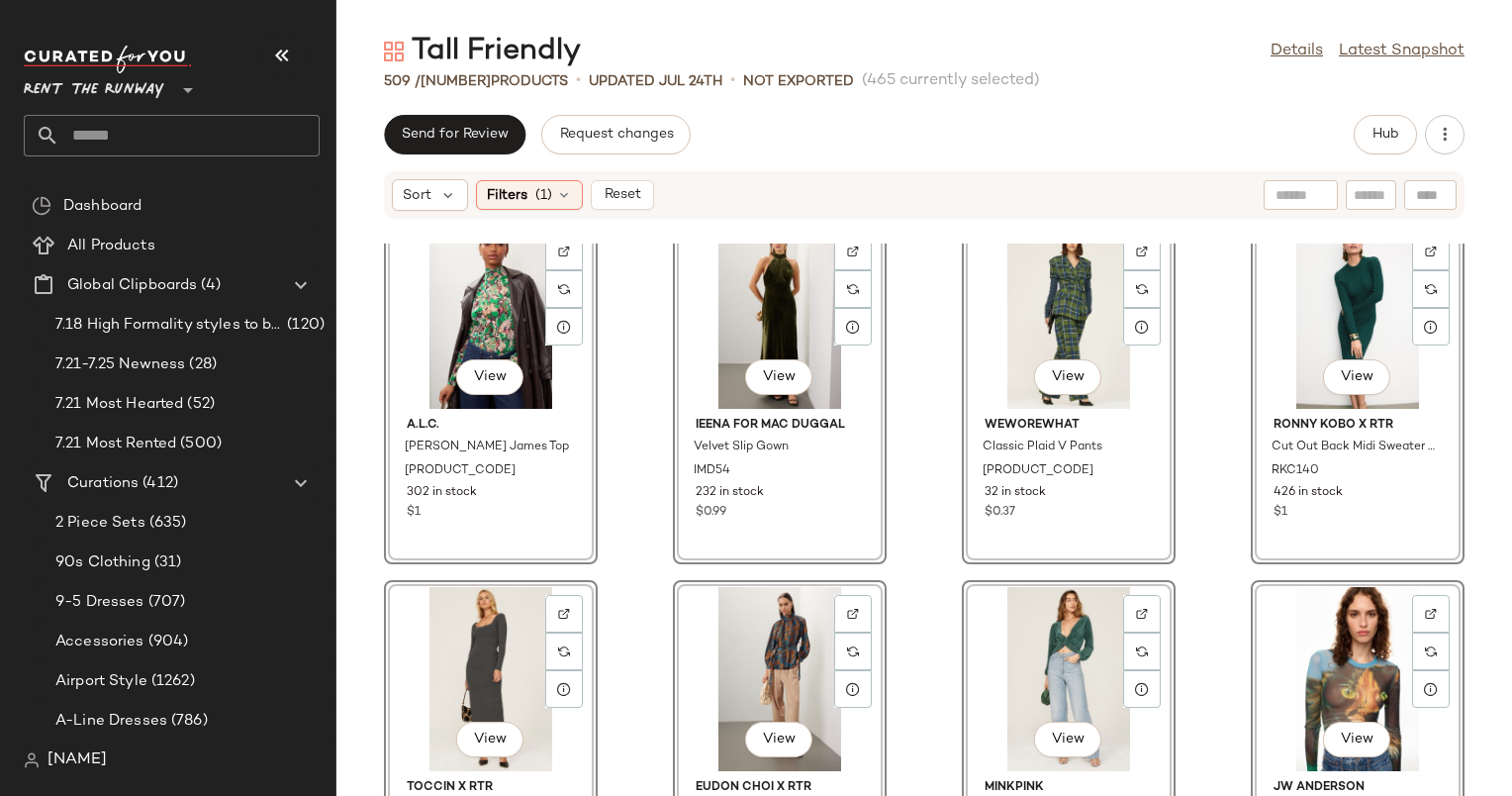click on "View" 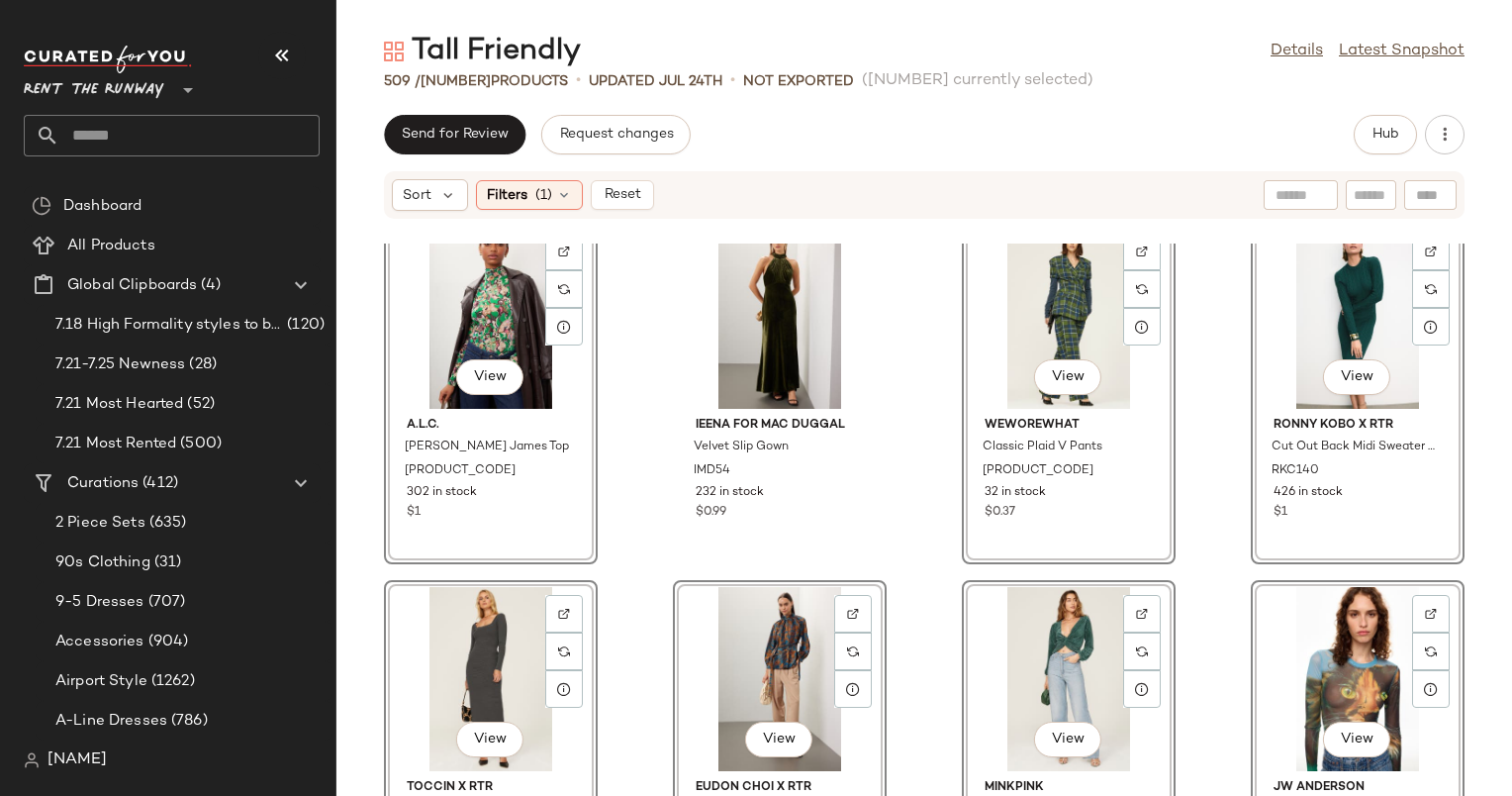 click on "View" 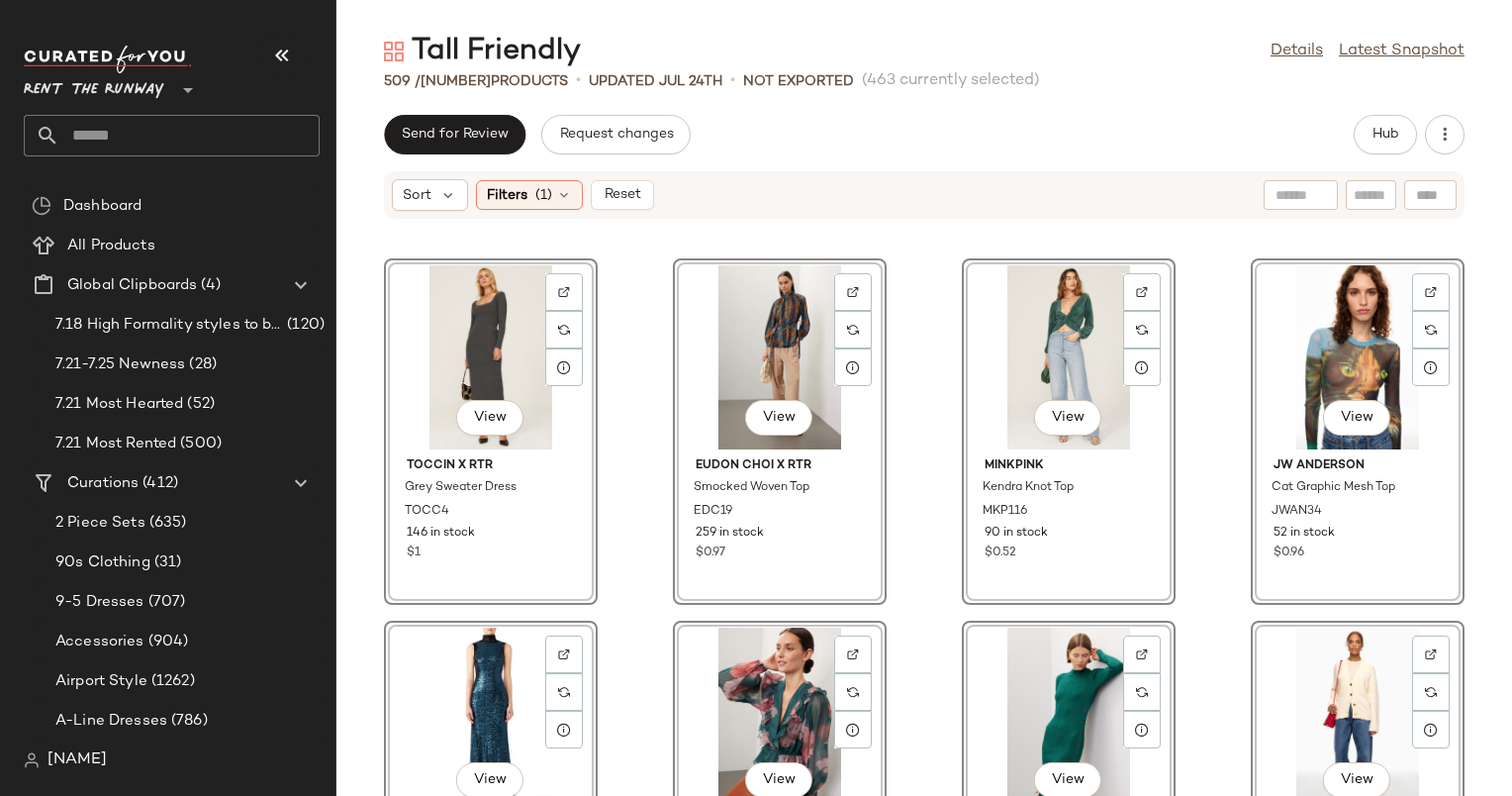 scroll, scrollTop: 3630, scrollLeft: 0, axis: vertical 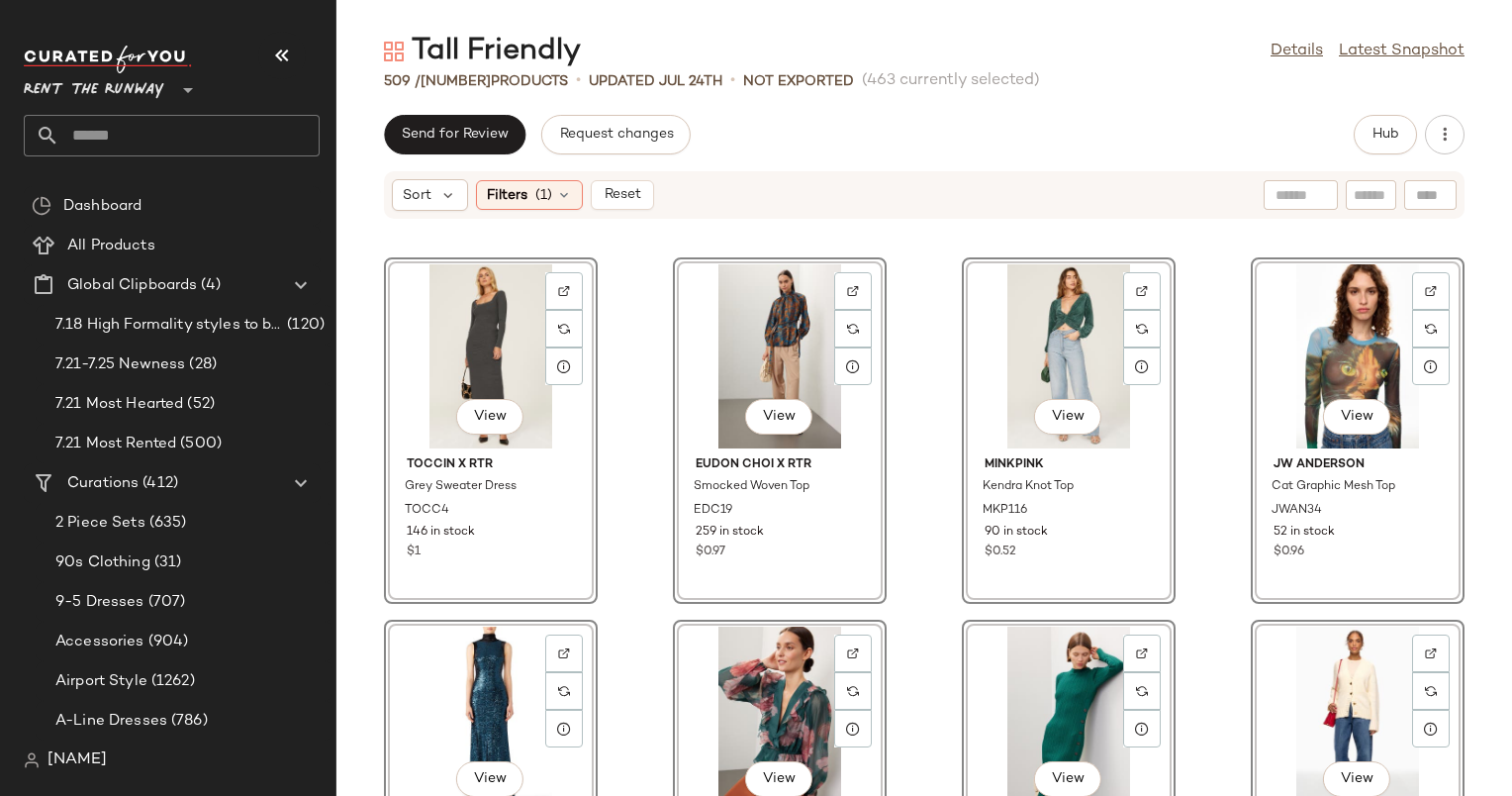click on "View" 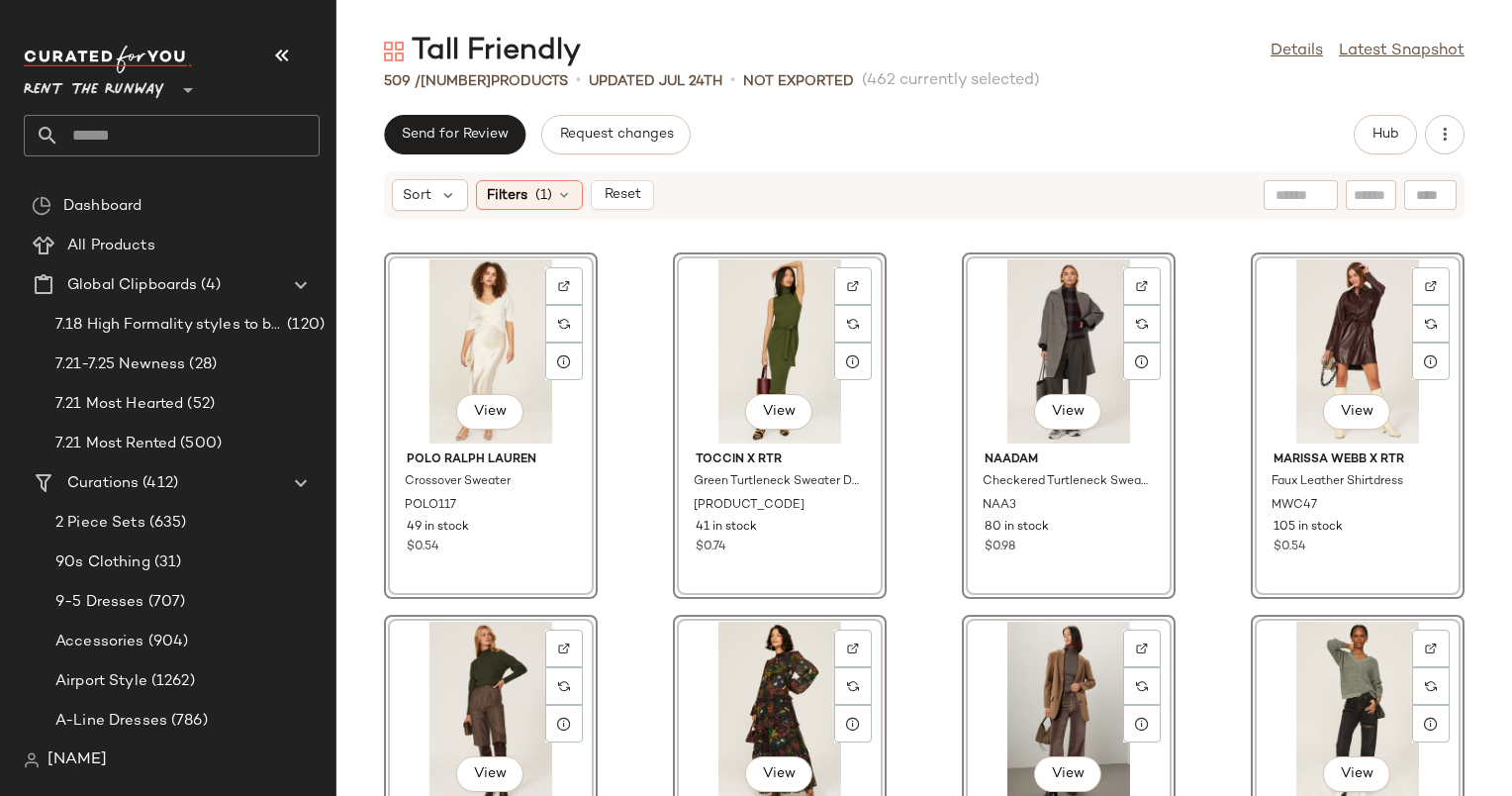 scroll, scrollTop: 9871, scrollLeft: 0, axis: vertical 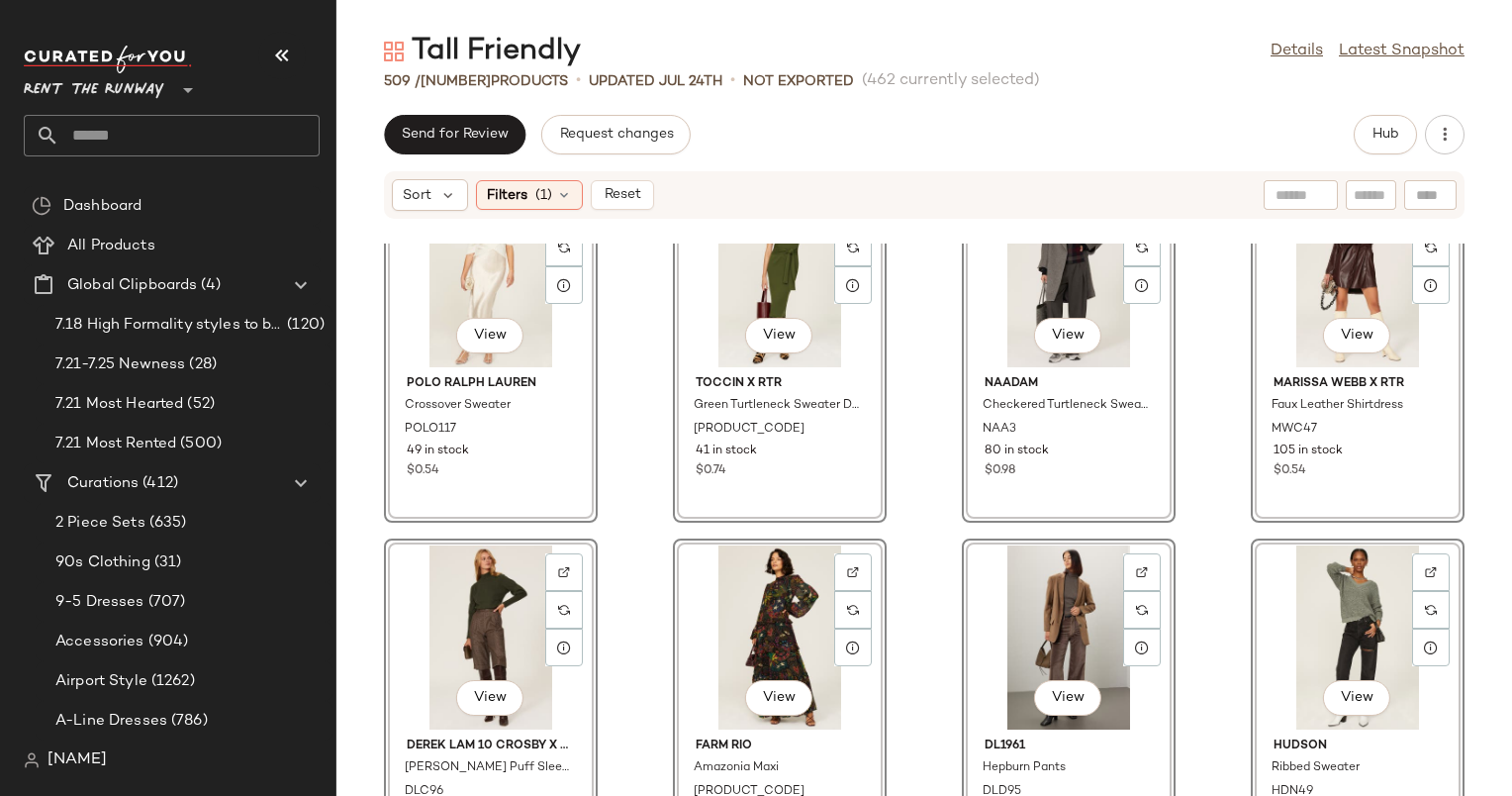 click on "View  TOCCIN X RTR Green Turtleneck Sweater Dress TOCC7 41 in stock $0.74" 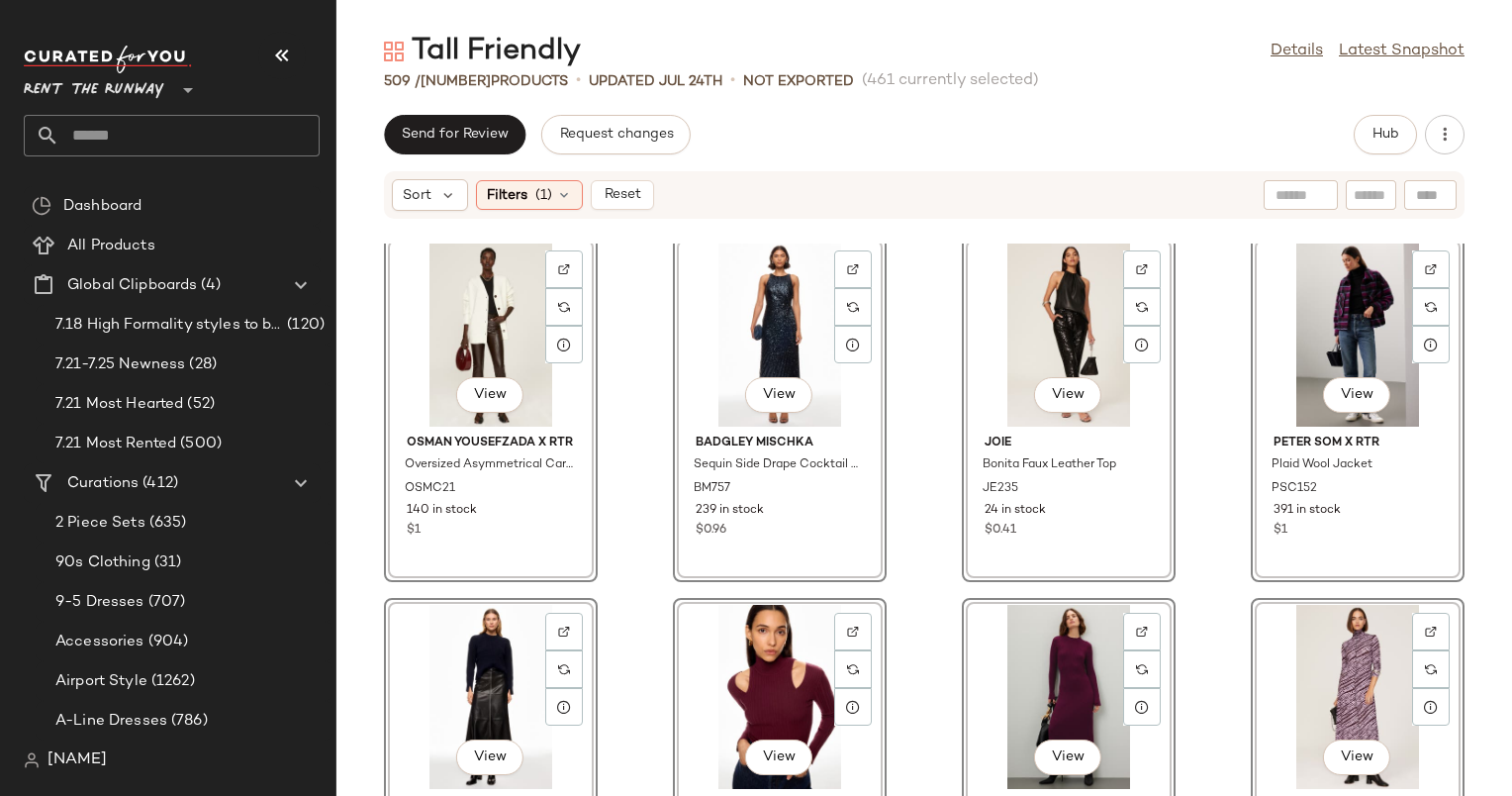 scroll, scrollTop: 12329, scrollLeft: 0, axis: vertical 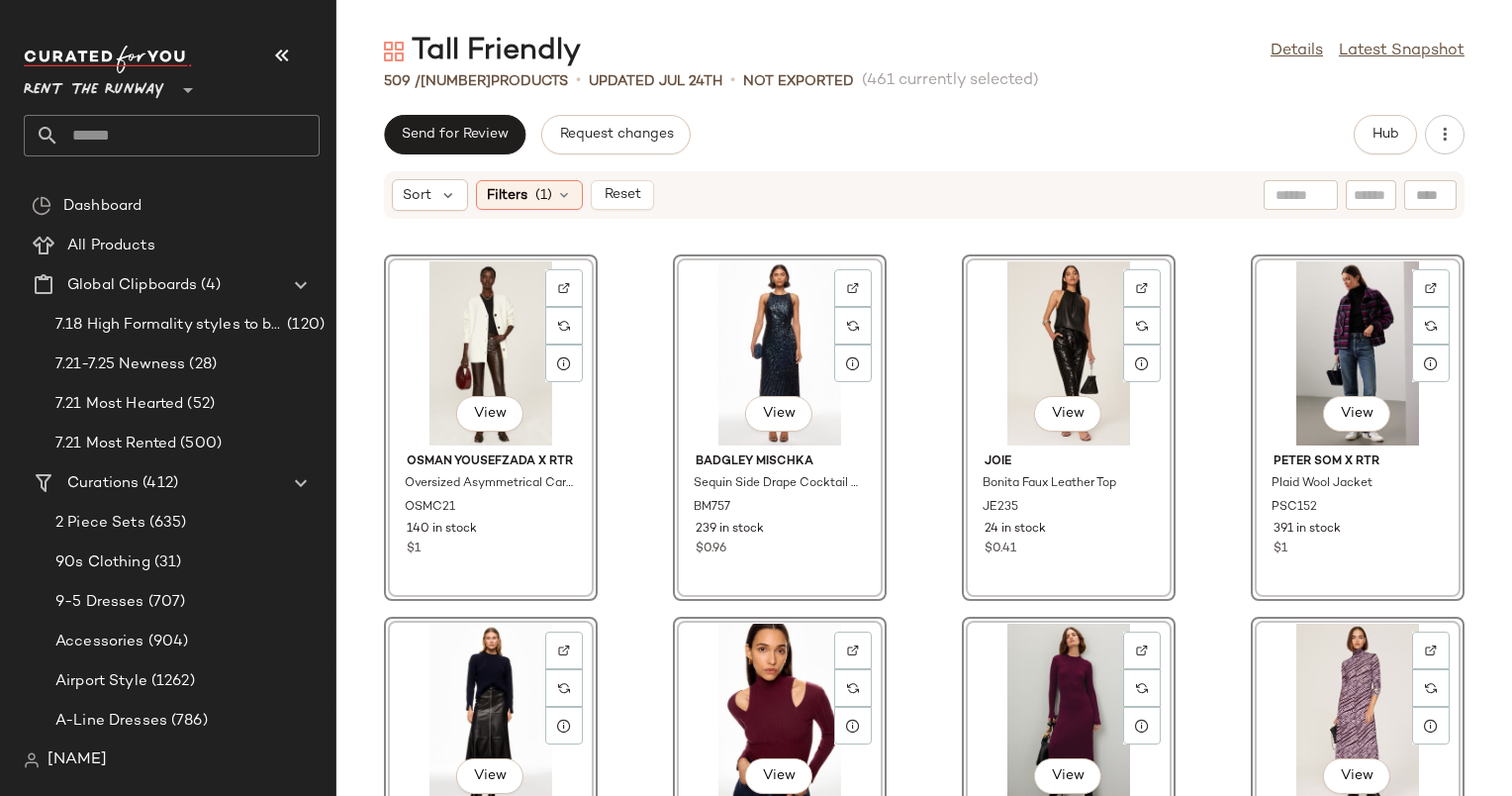 click on "View" 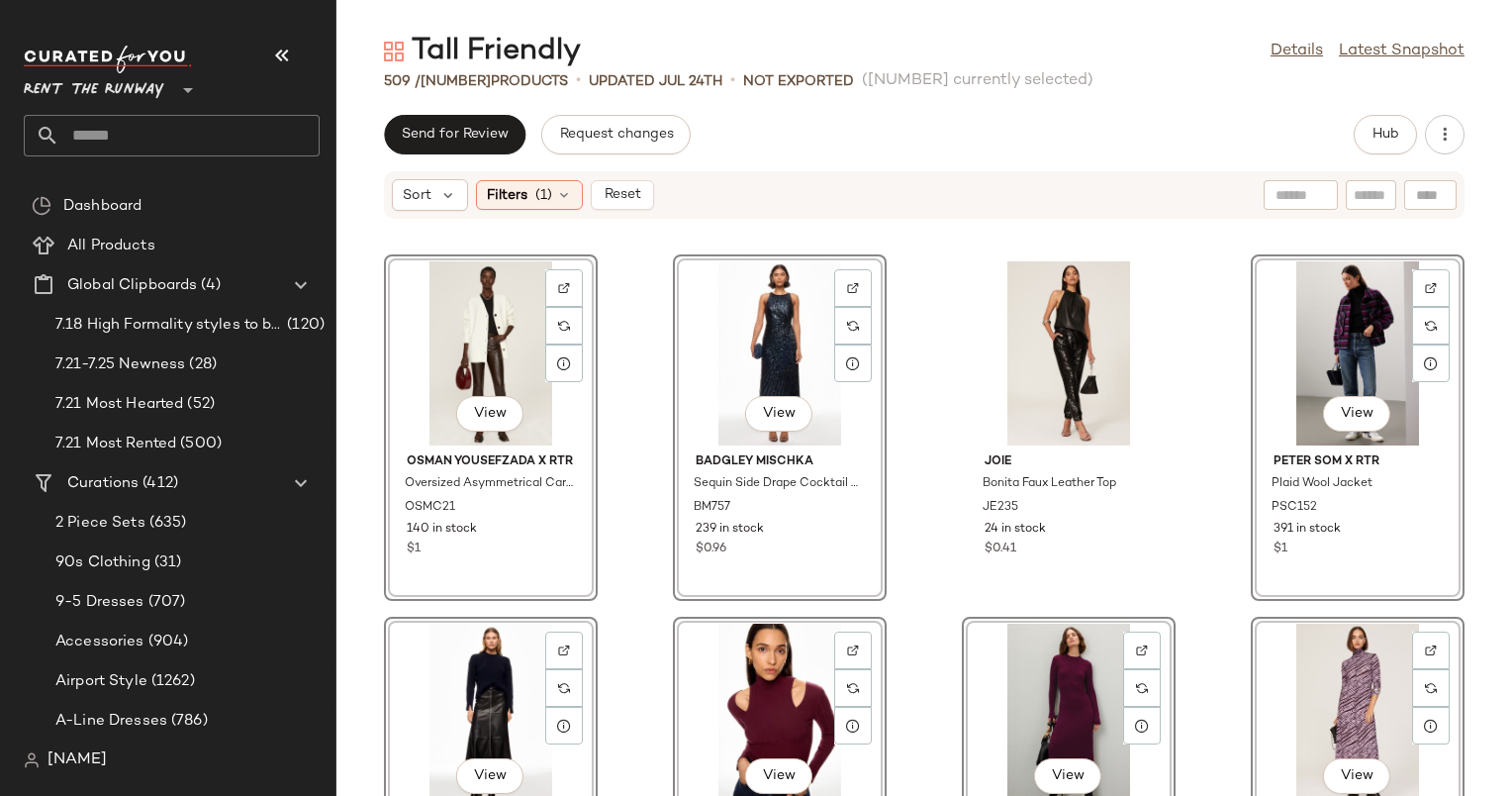 click on "View" 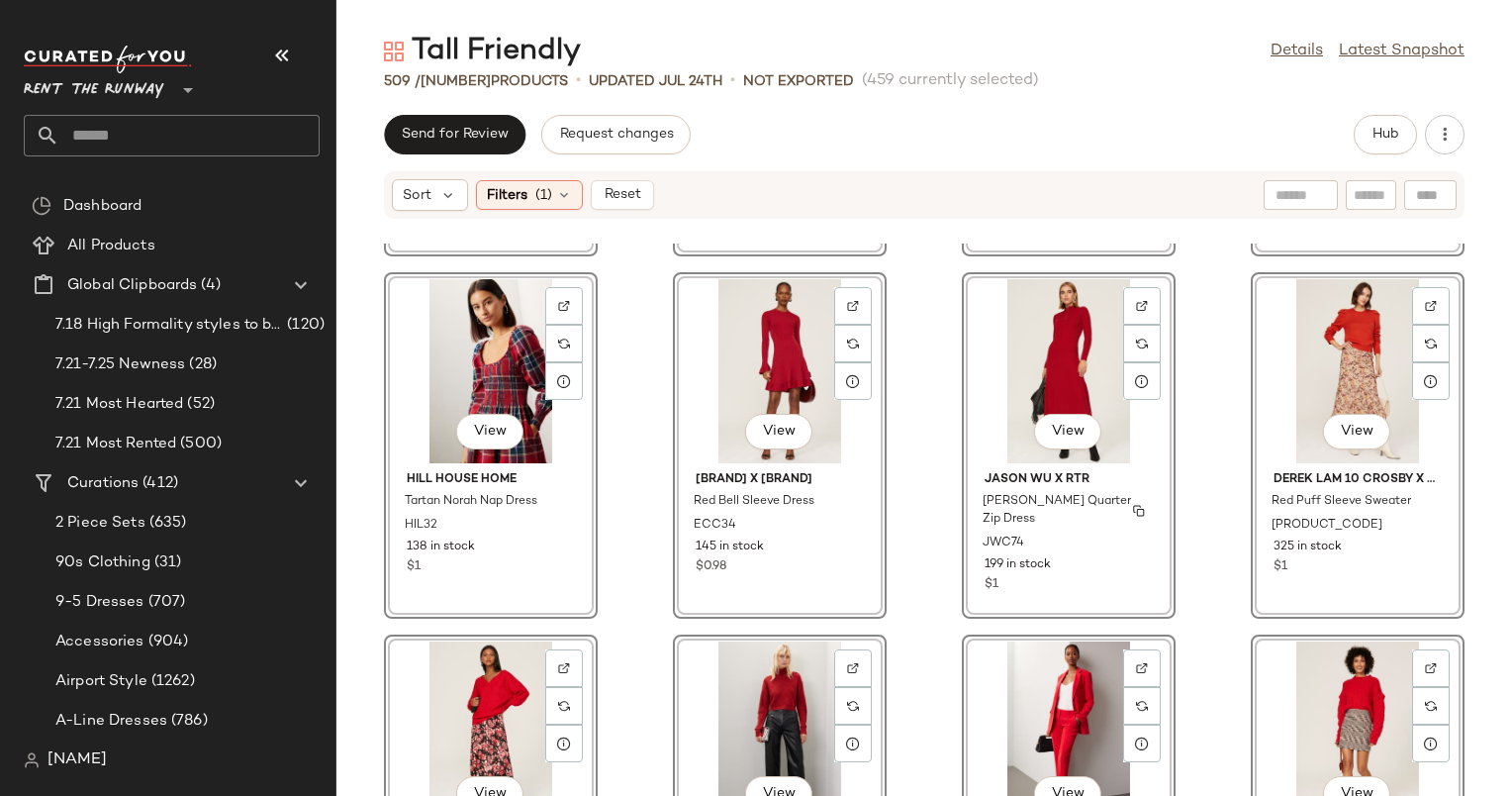 scroll, scrollTop: 15574, scrollLeft: 0, axis: vertical 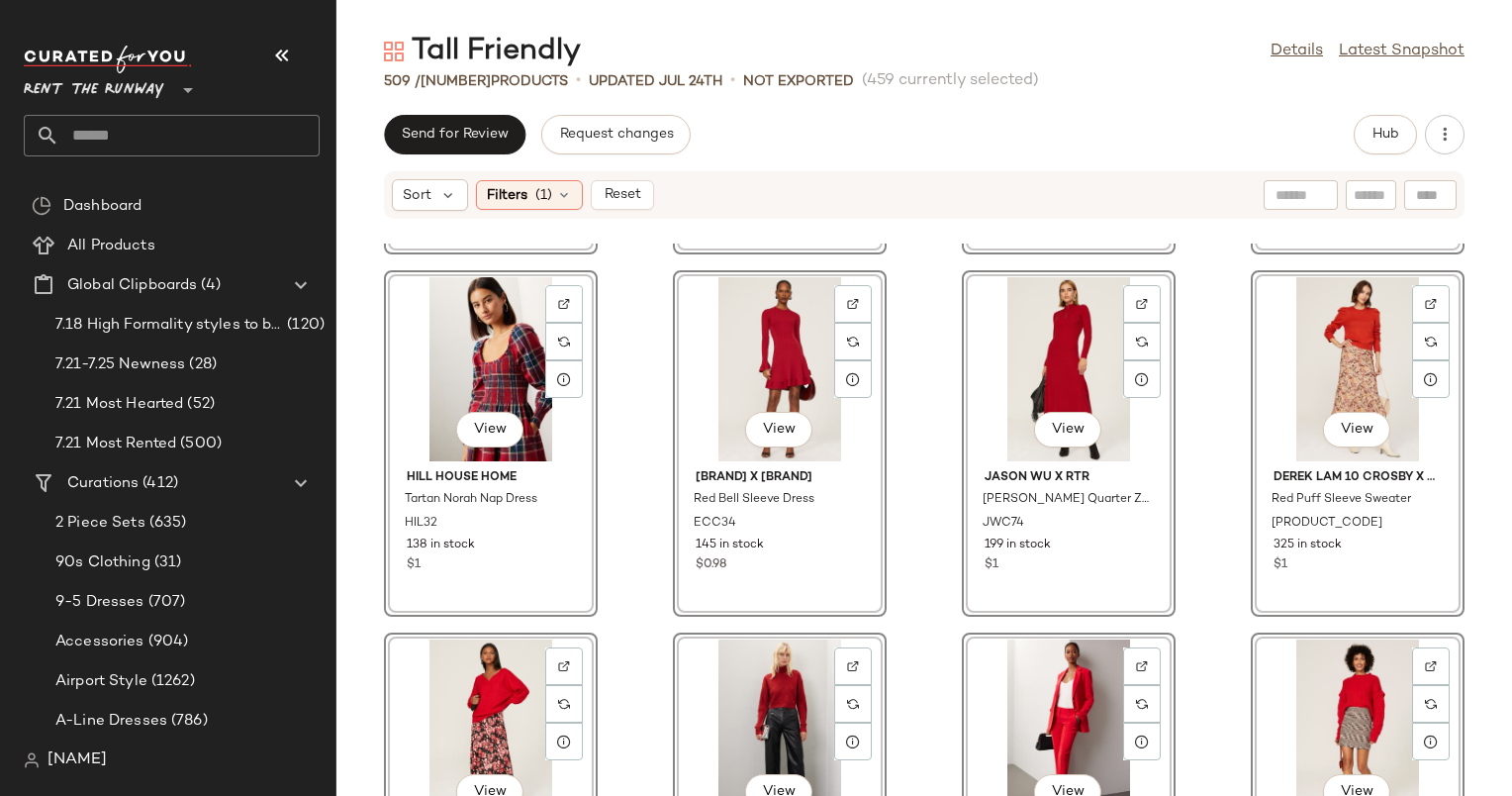 click on "View" 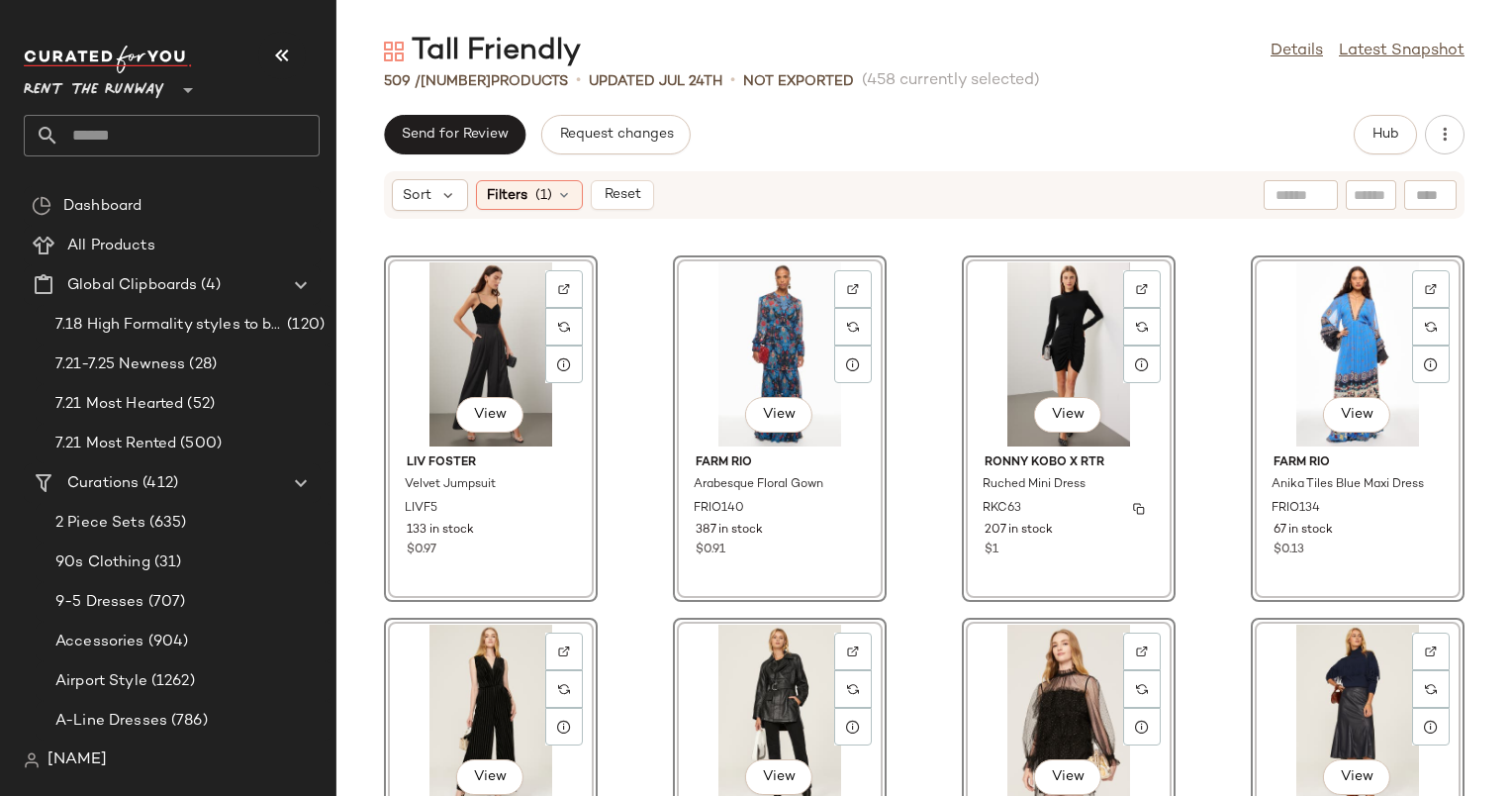 scroll, scrollTop: 17043, scrollLeft: 0, axis: vertical 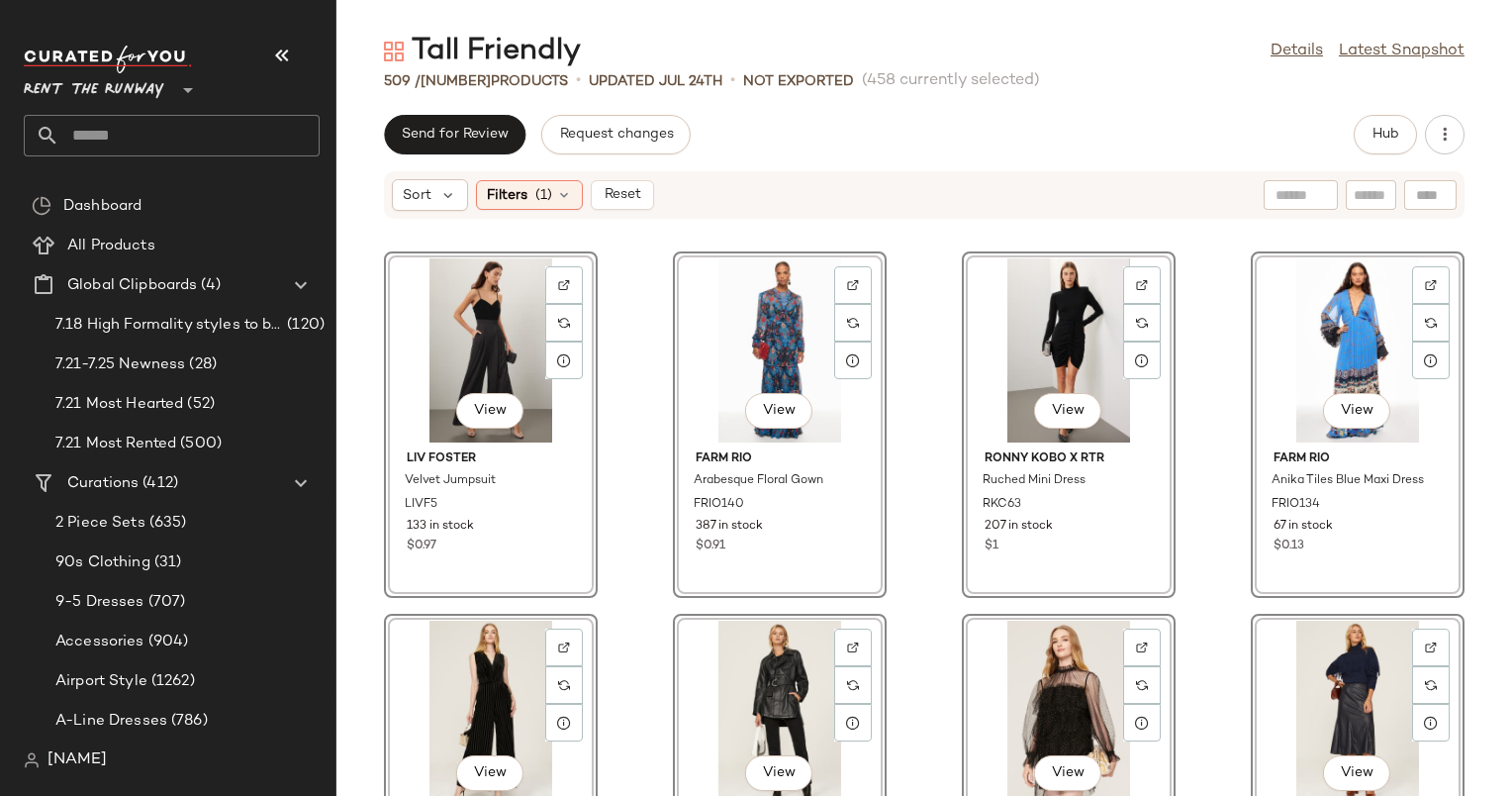 click on "View" 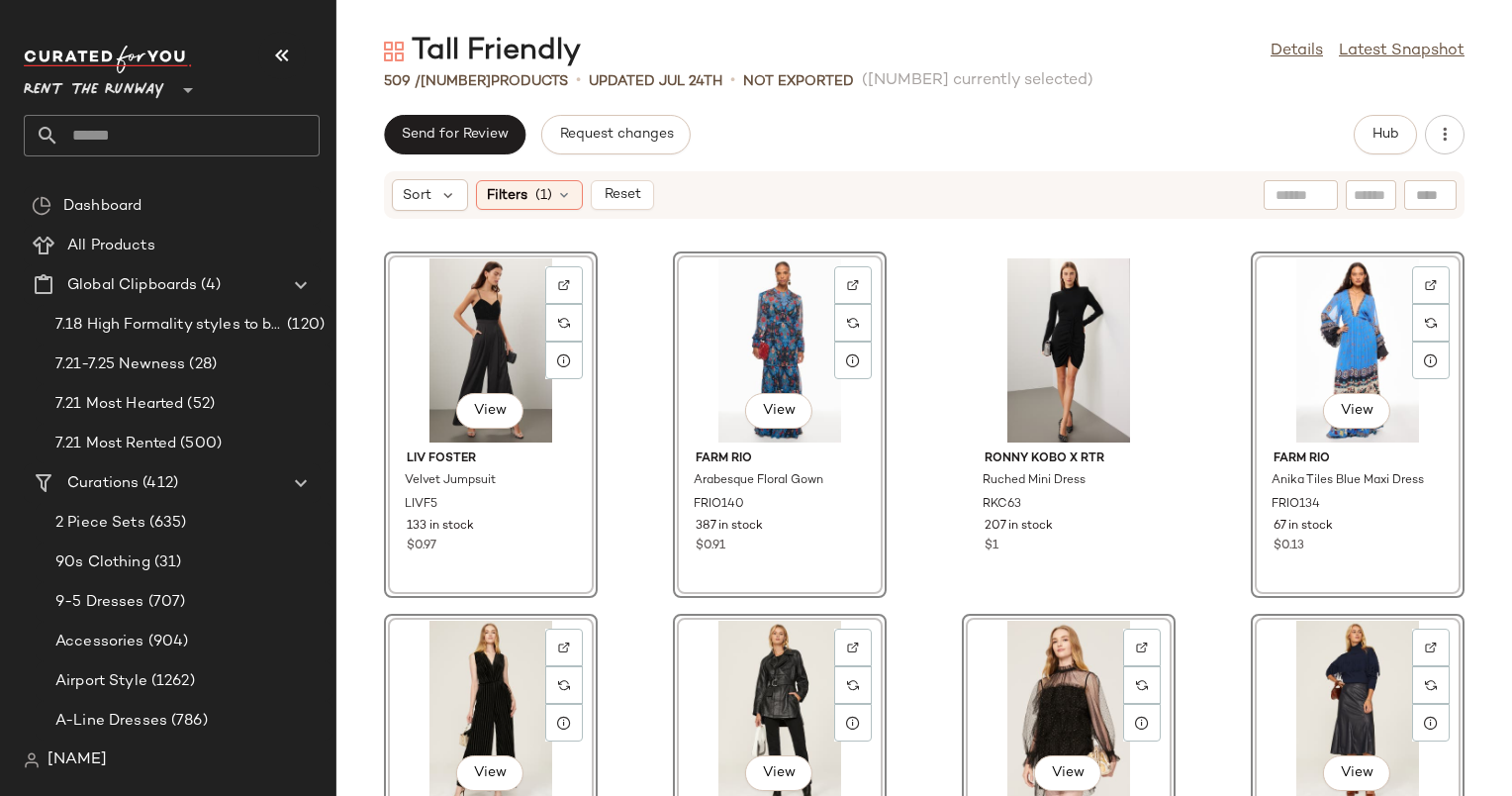 click on "View" 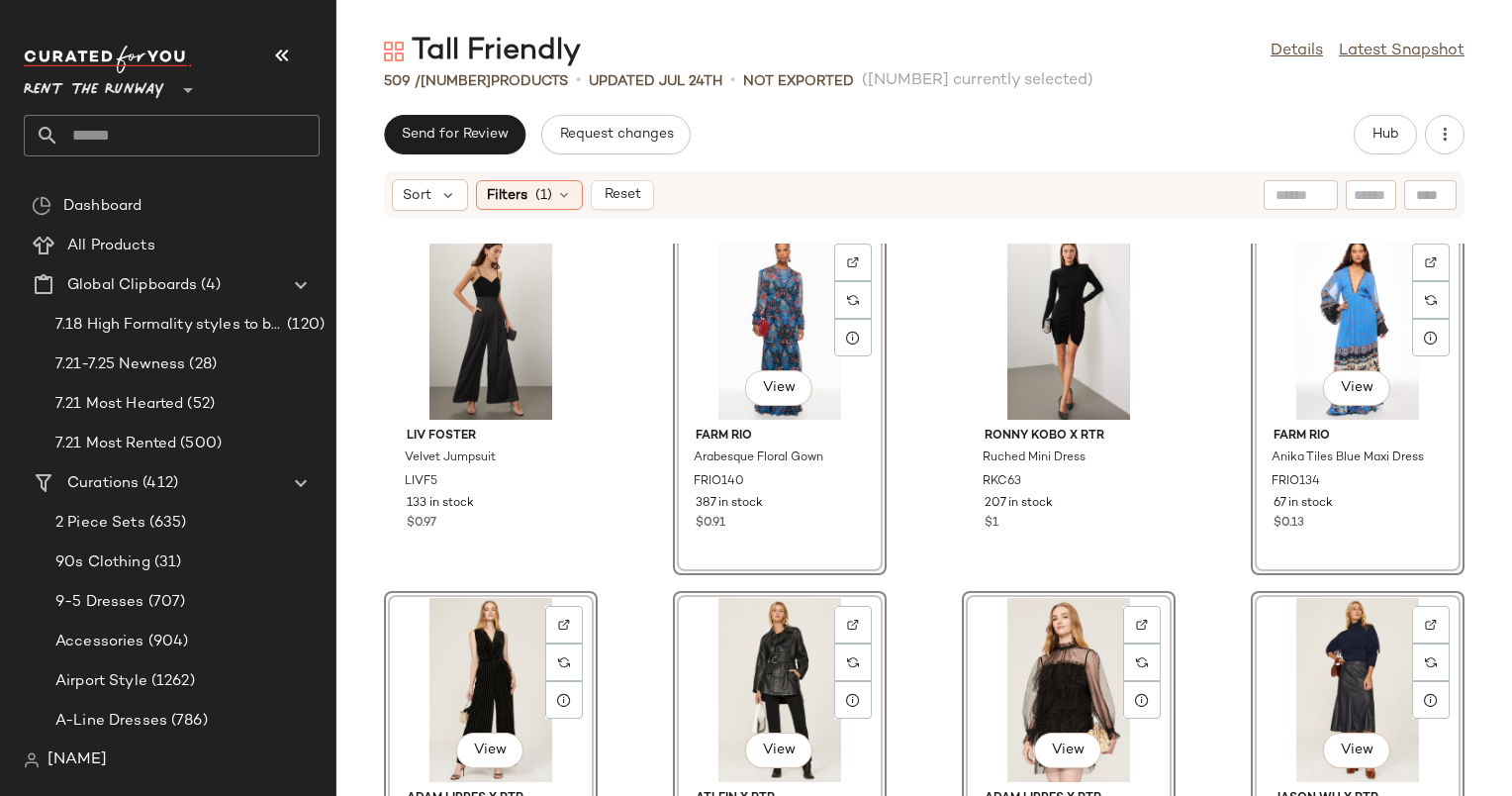 scroll, scrollTop: 17066, scrollLeft: 0, axis: vertical 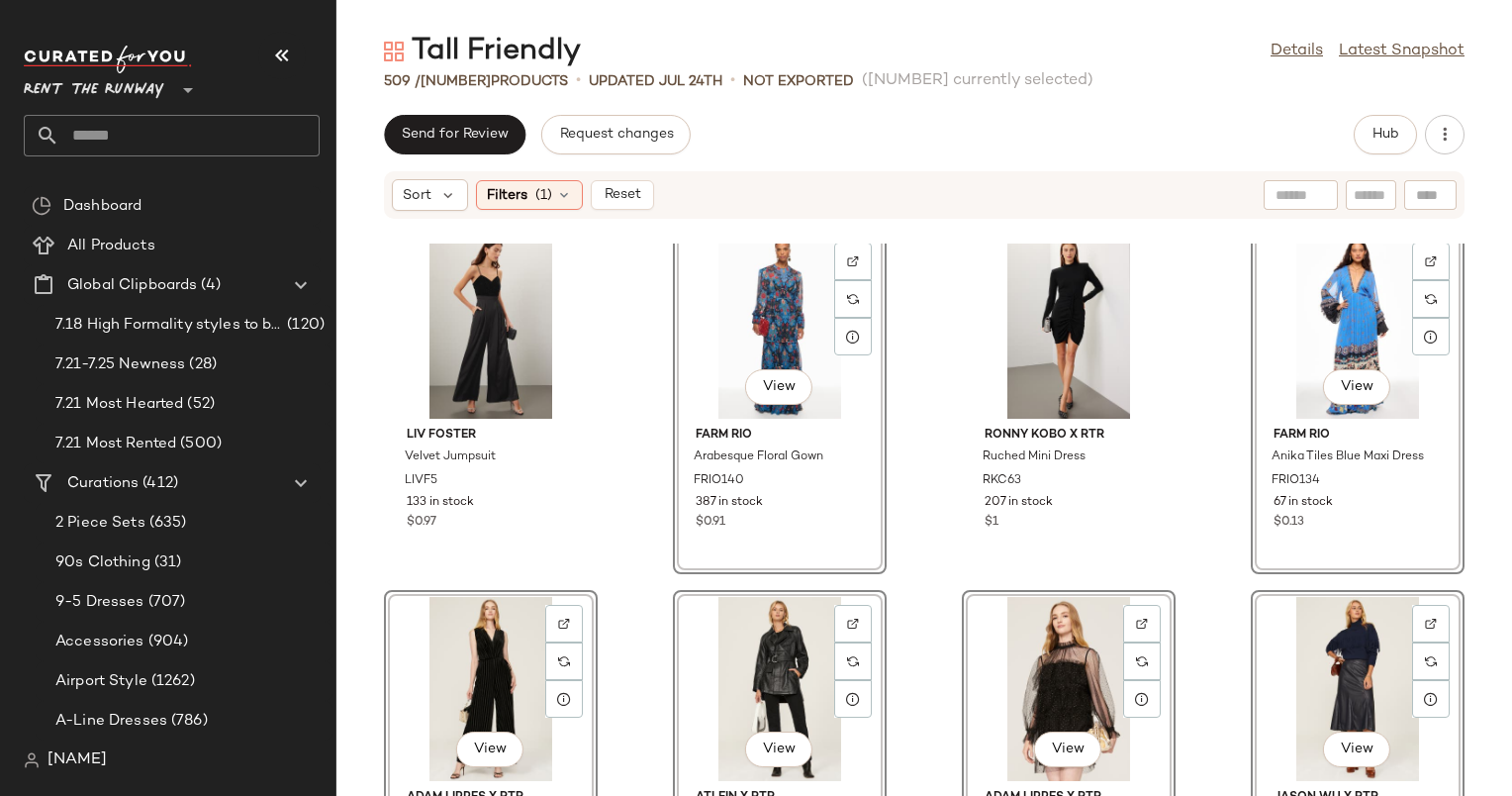 click on "View" 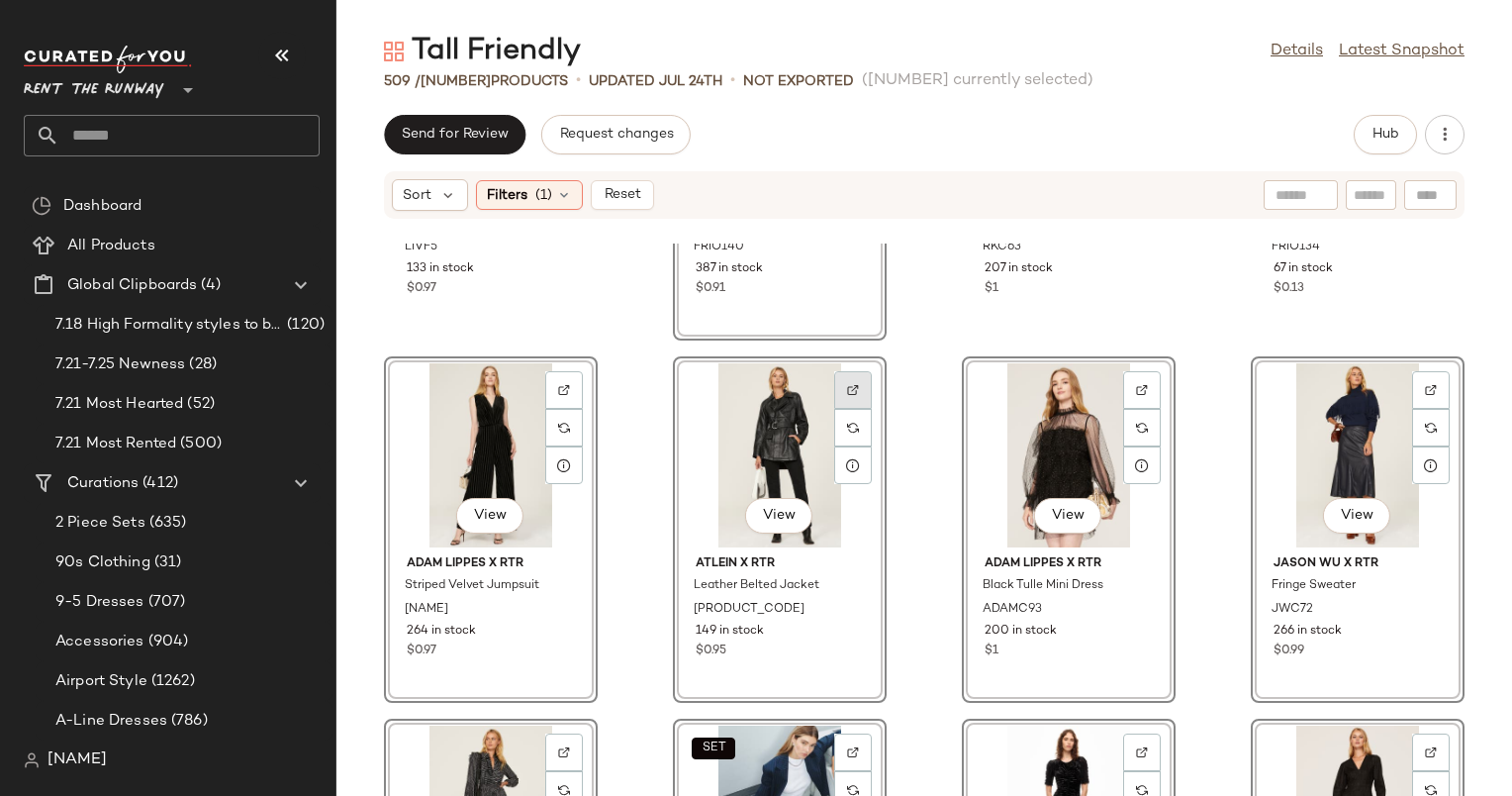 scroll, scrollTop: 17301, scrollLeft: 0, axis: vertical 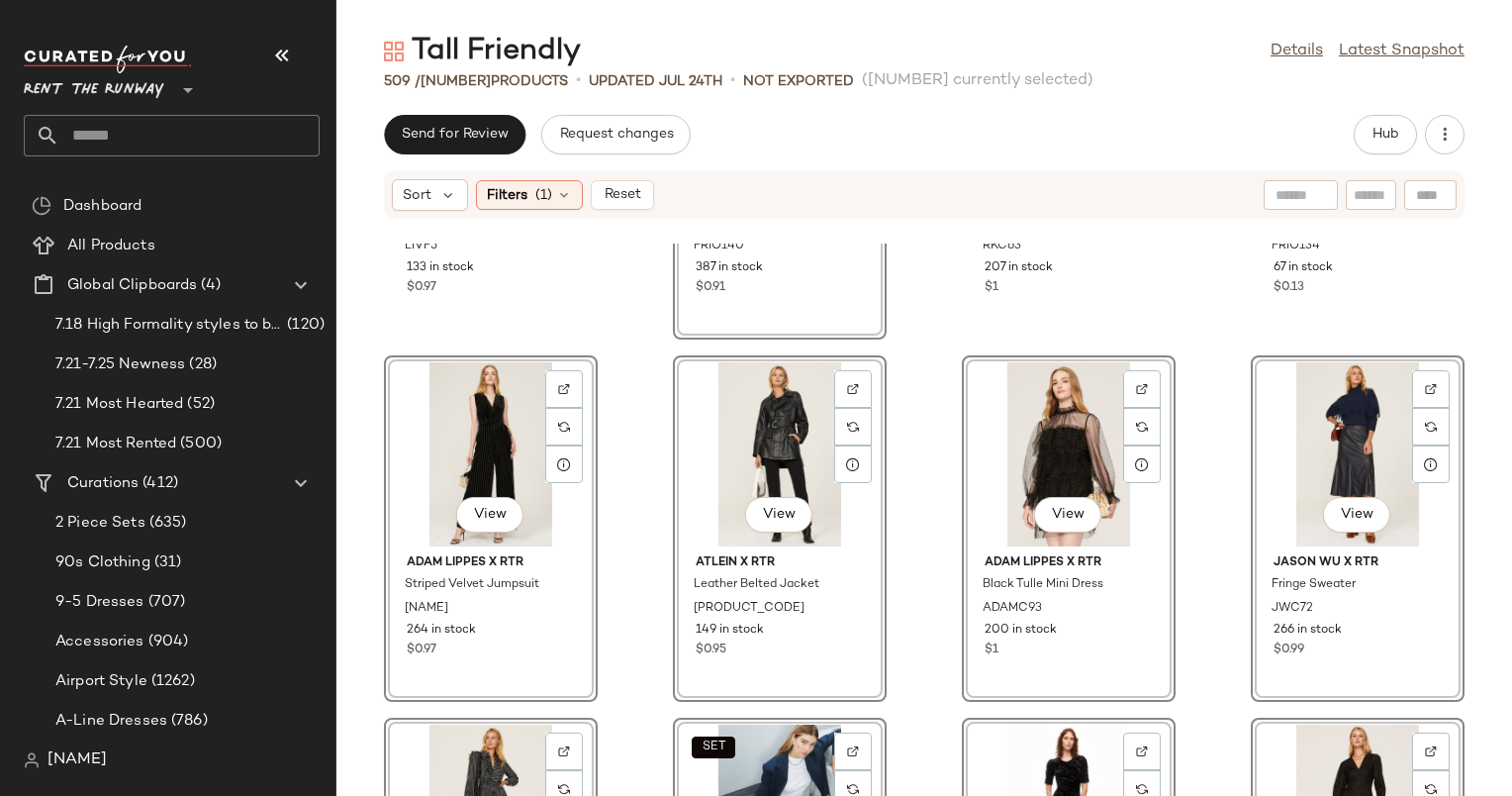 click on "View" 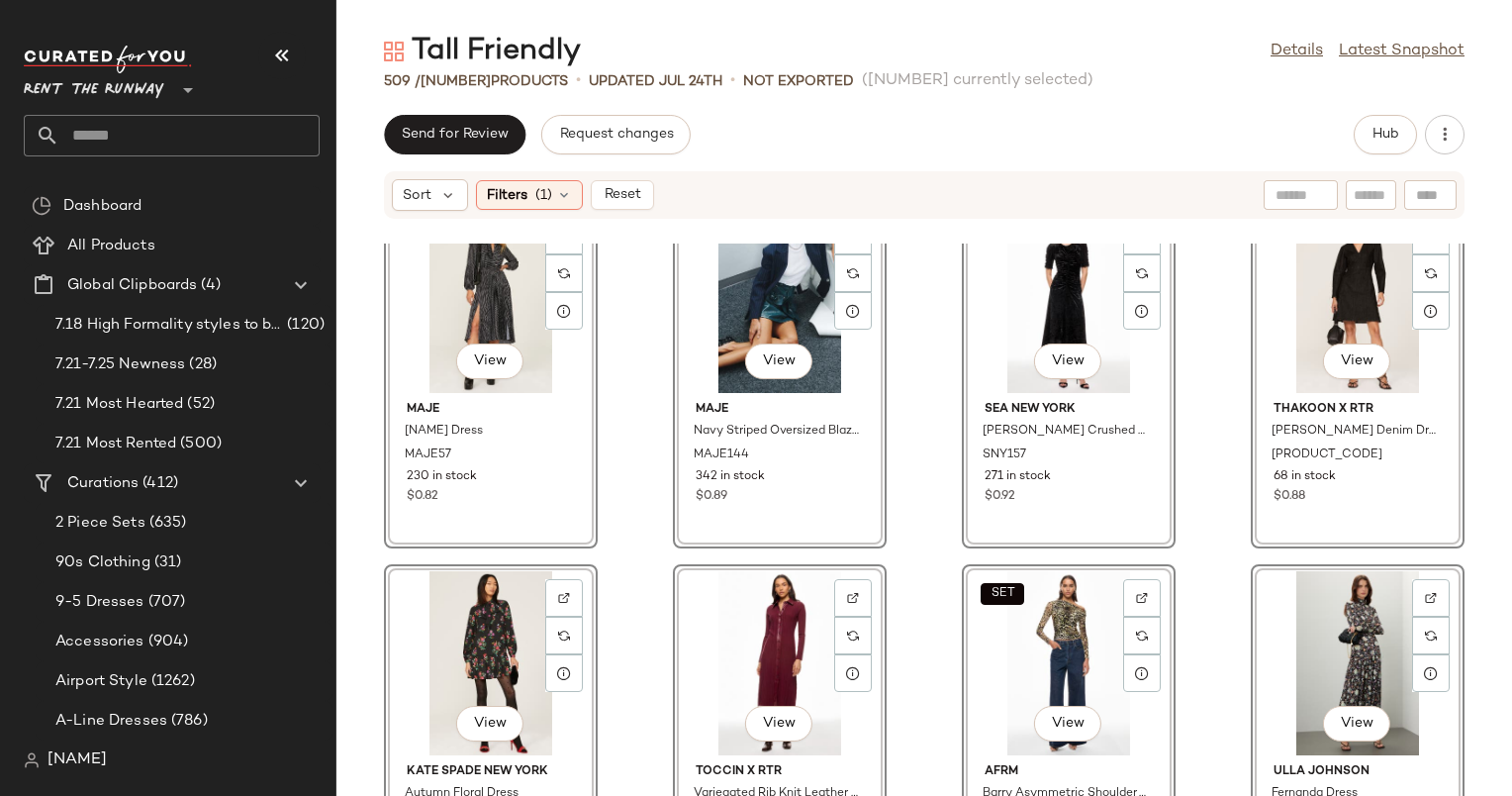 scroll, scrollTop: 17818, scrollLeft: 0, axis: vertical 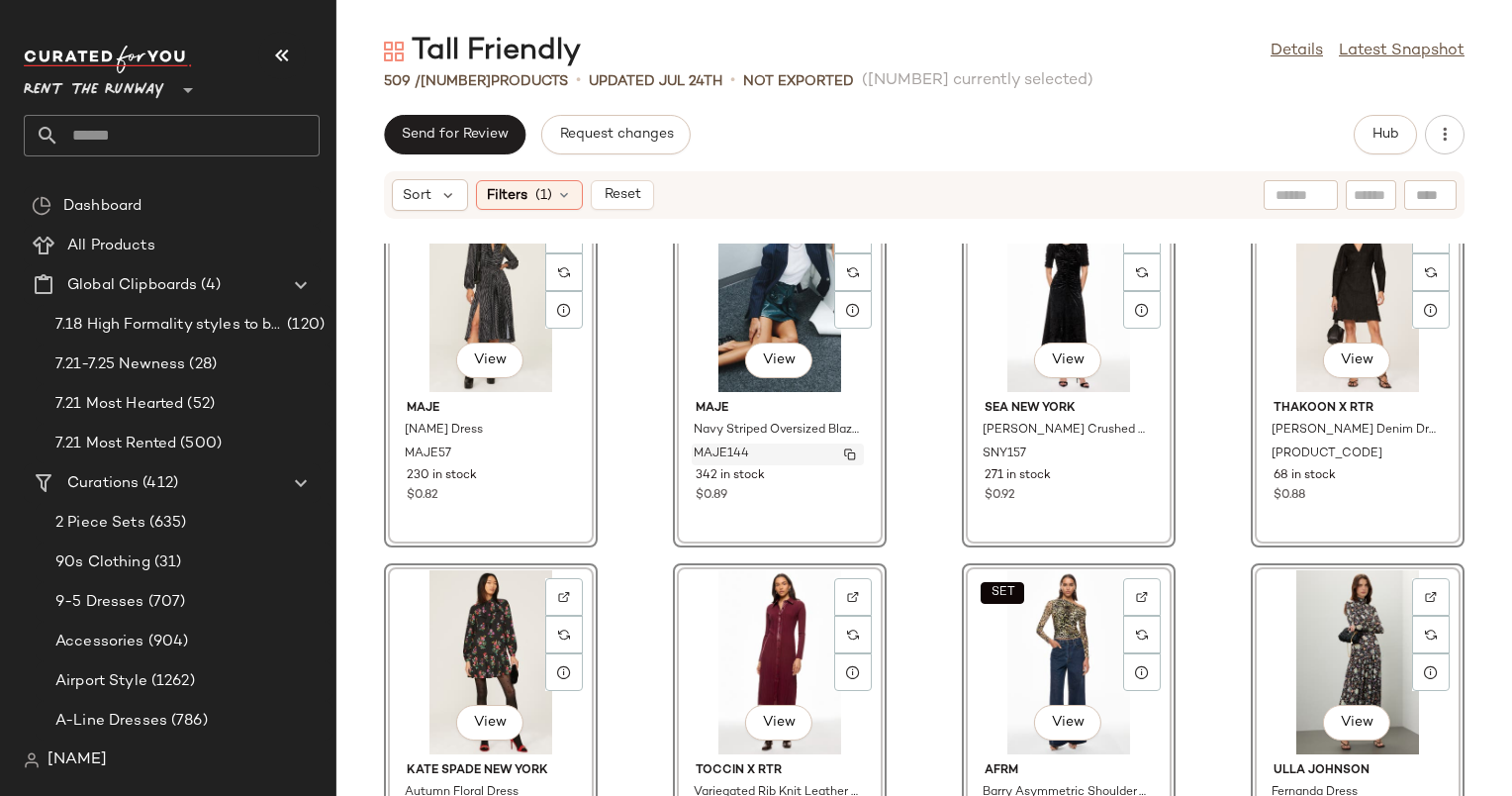 type 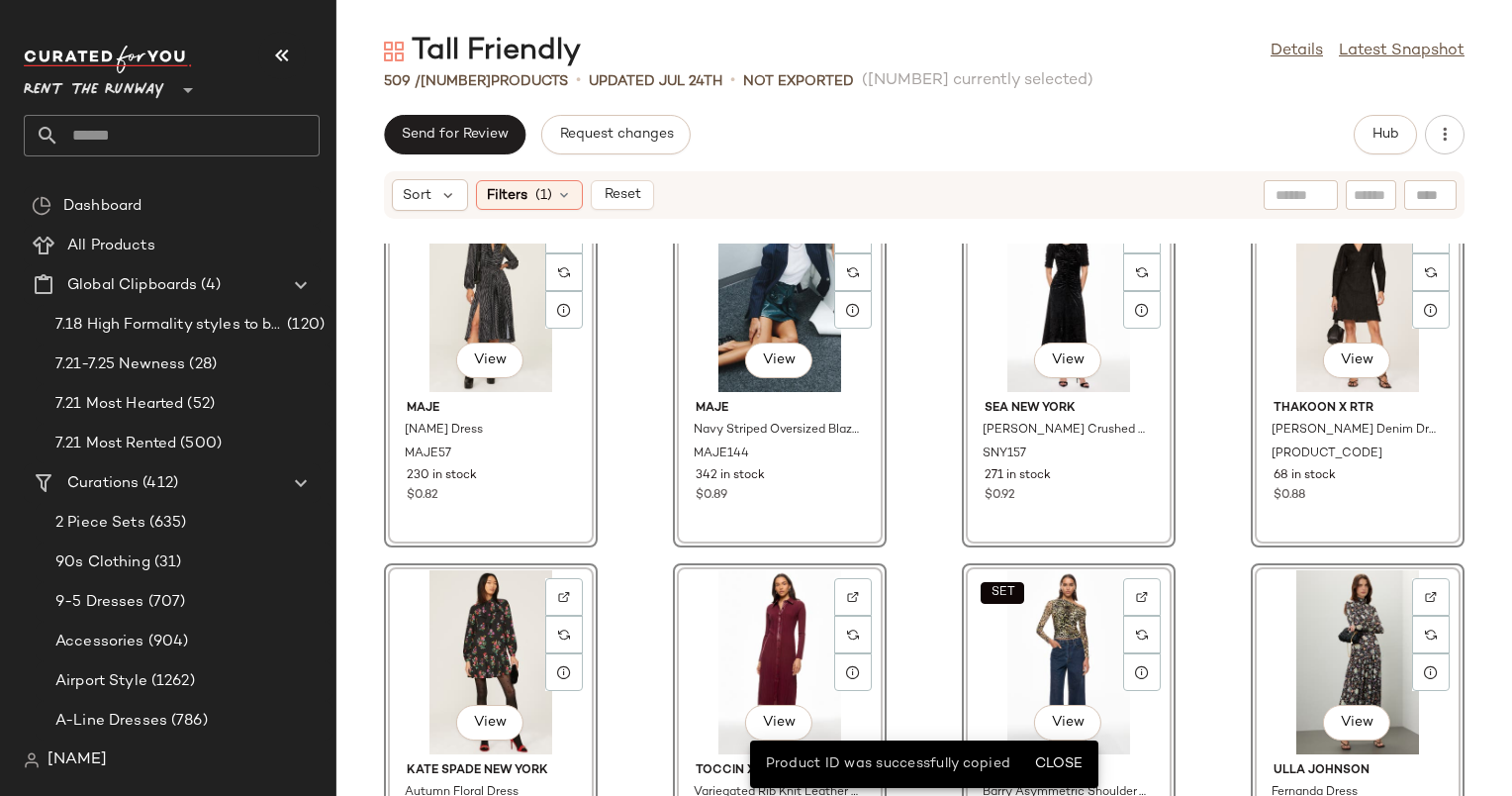 click on "SET   View  Maje Navy Striped Oversized Blazer MAJE144 342 in stock $0.89" 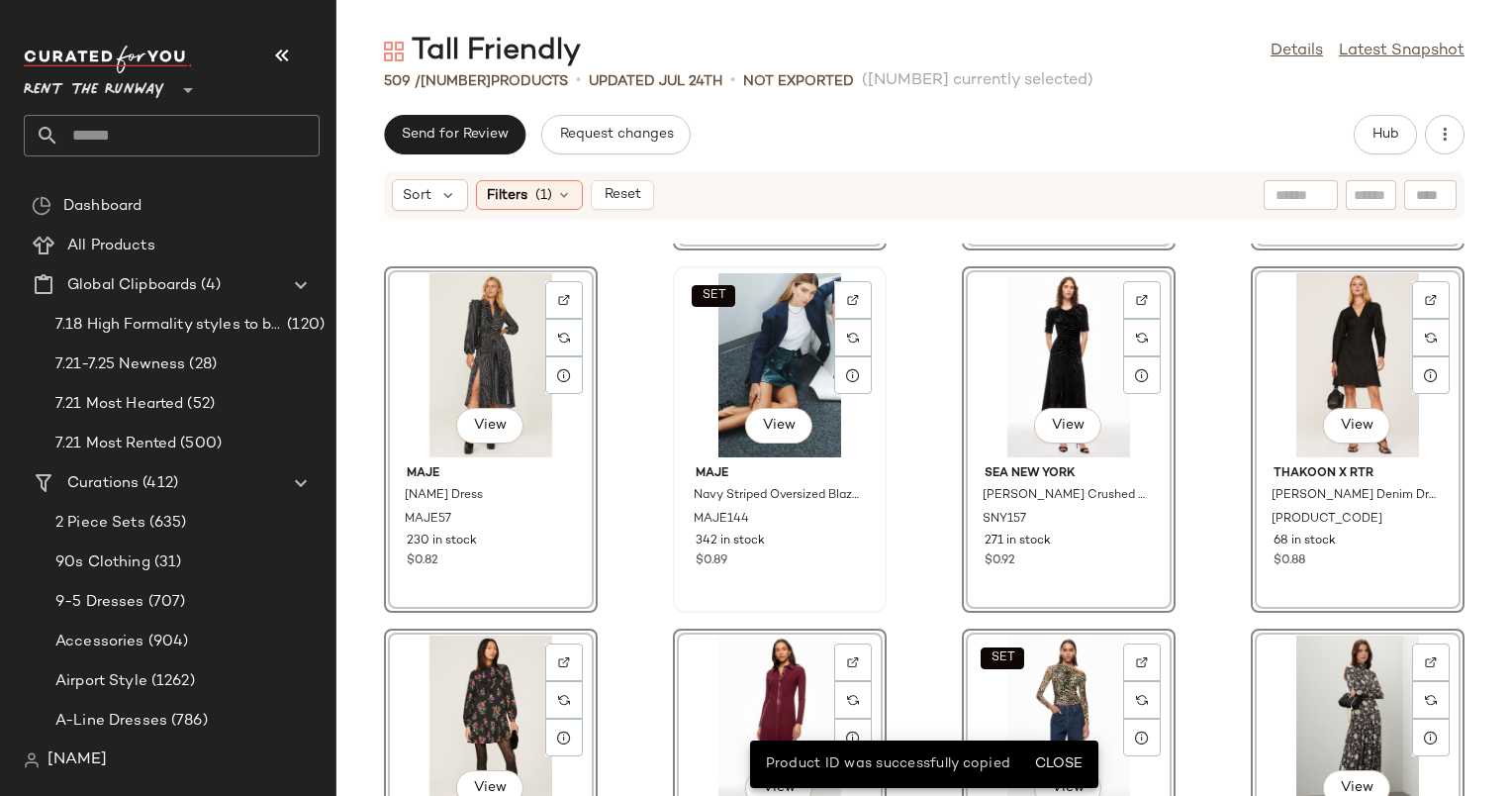 scroll, scrollTop: 17761, scrollLeft: 0, axis: vertical 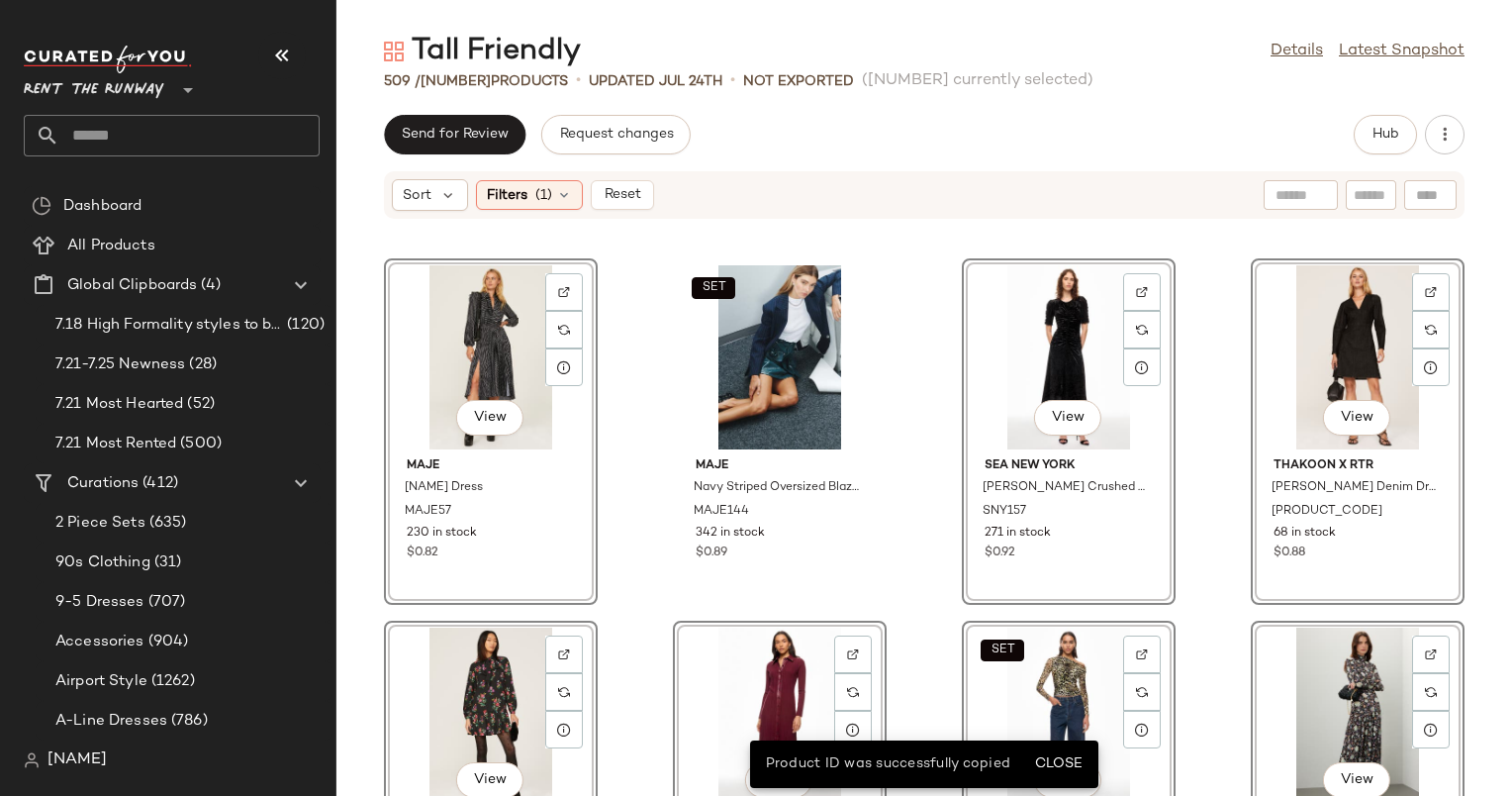 click on "View" 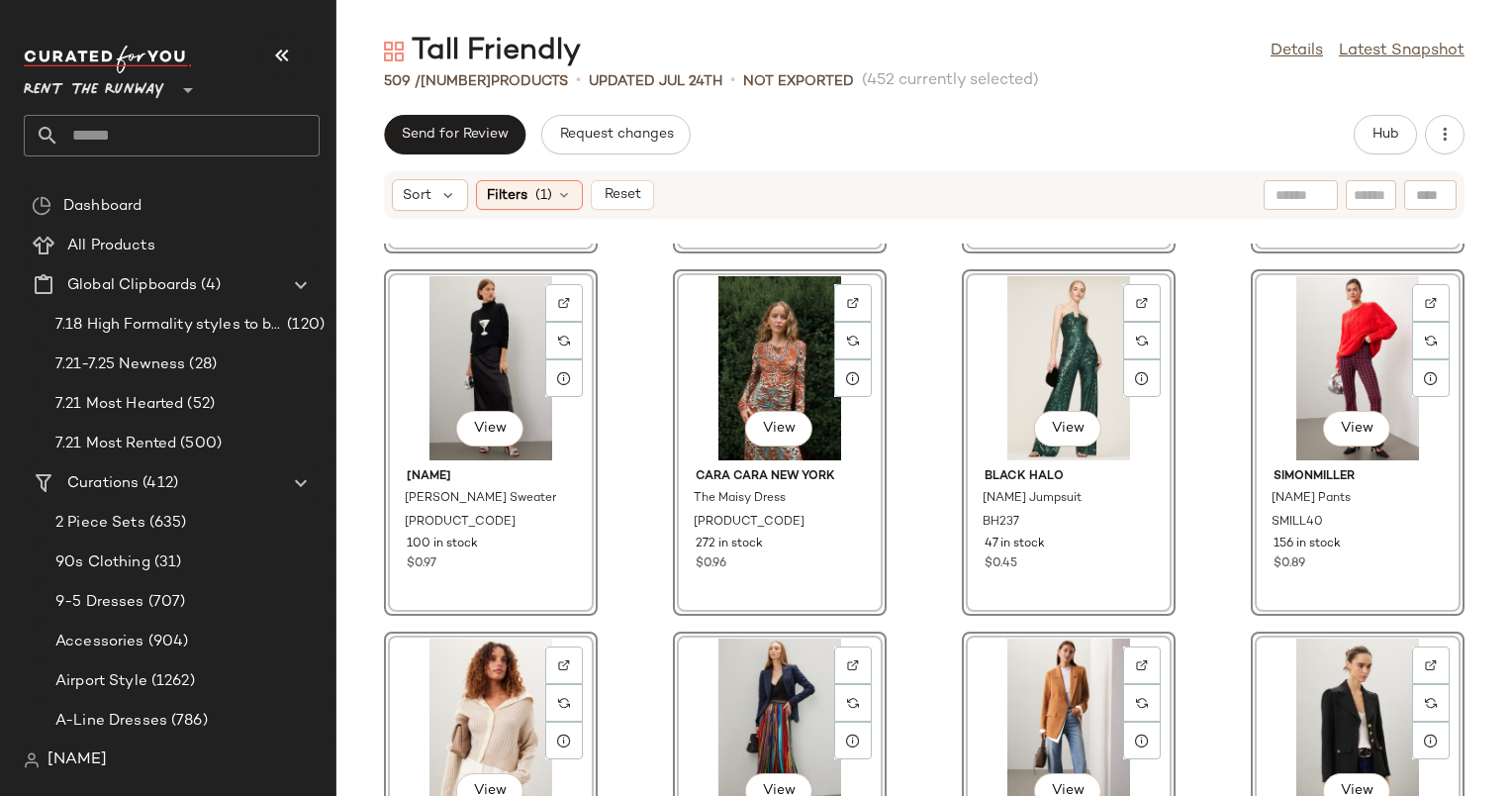 scroll, scrollTop: 18517, scrollLeft: 0, axis: vertical 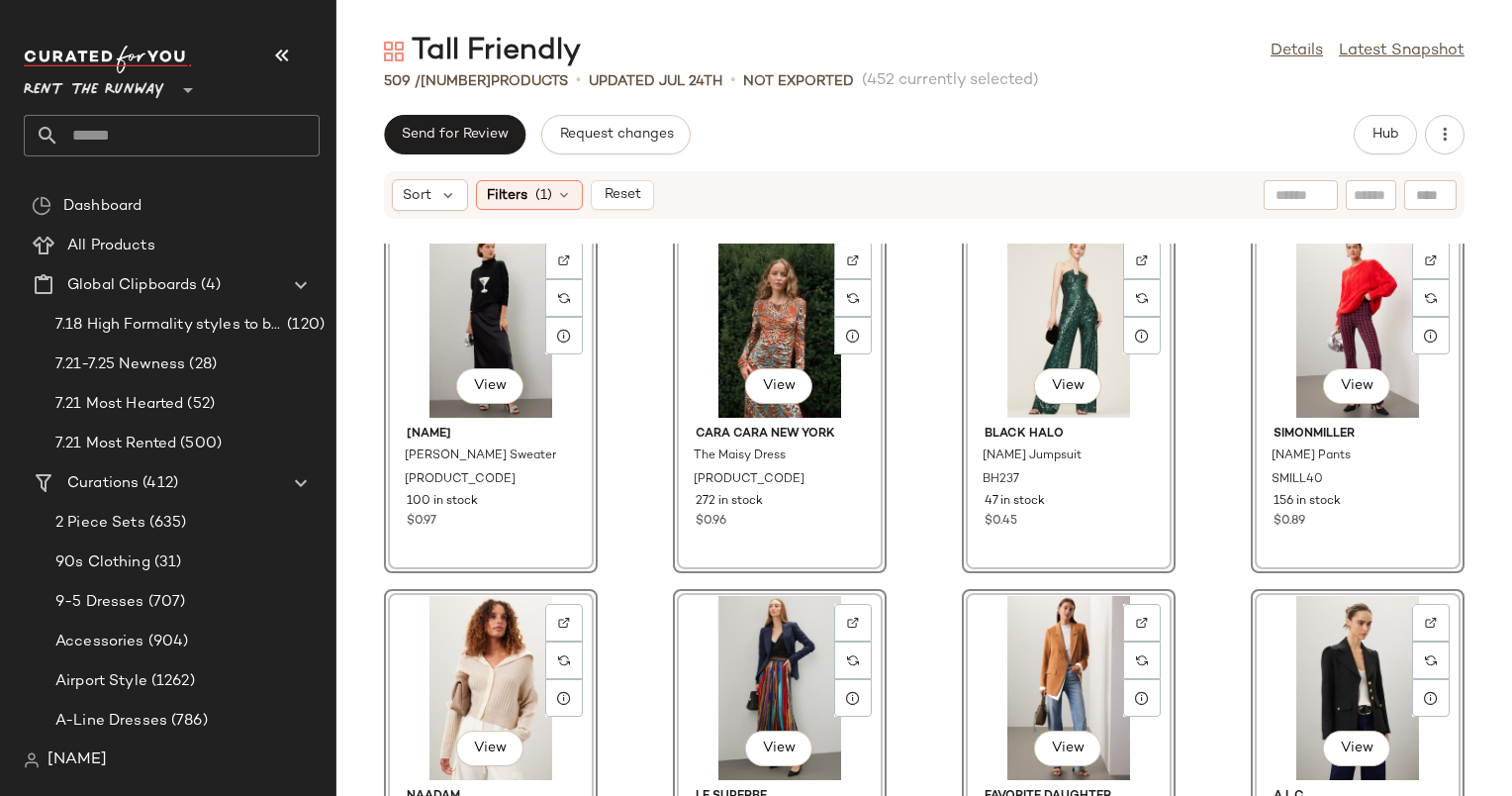 click on "View" 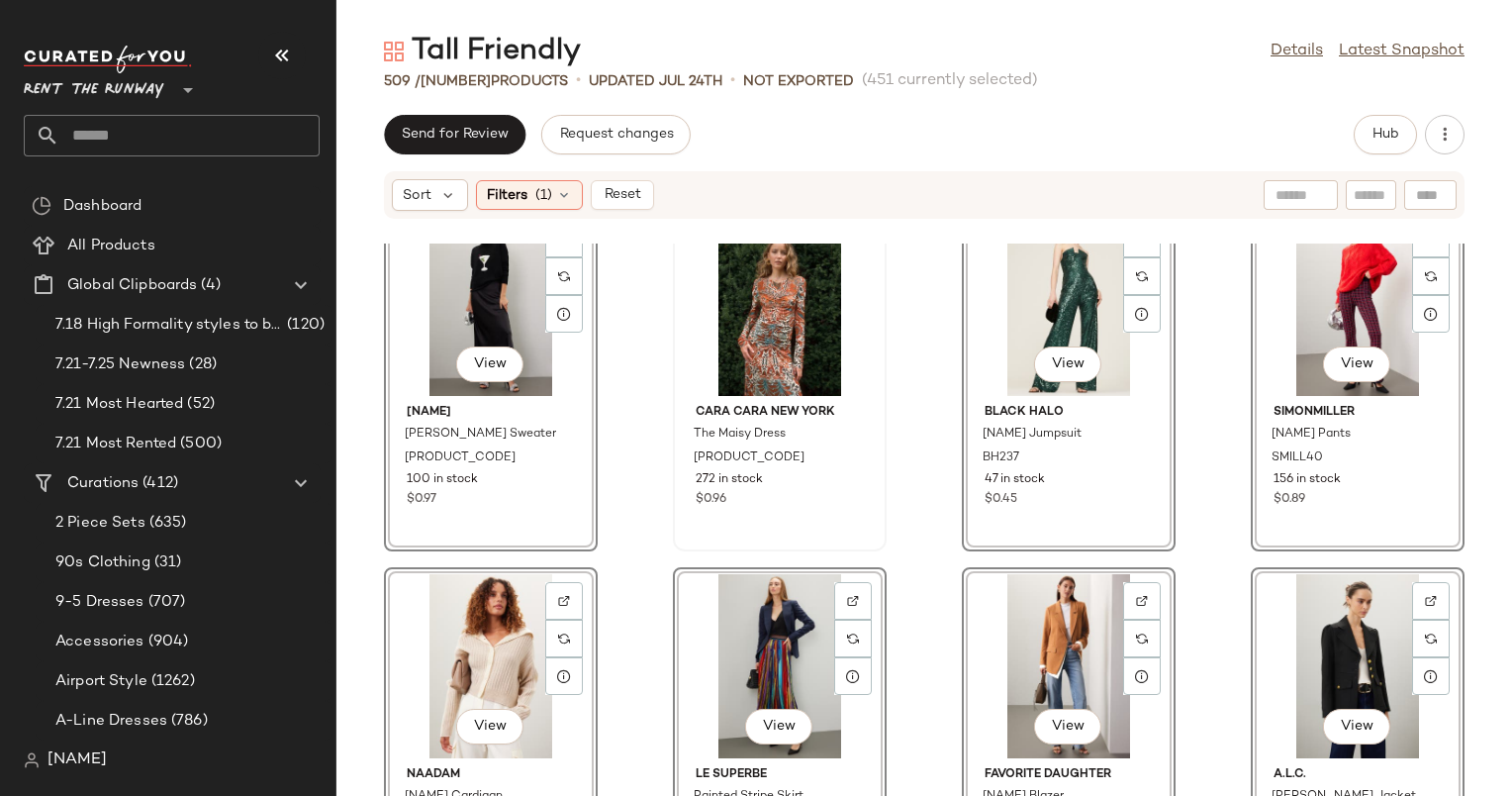 scroll, scrollTop: 18501, scrollLeft: 0, axis: vertical 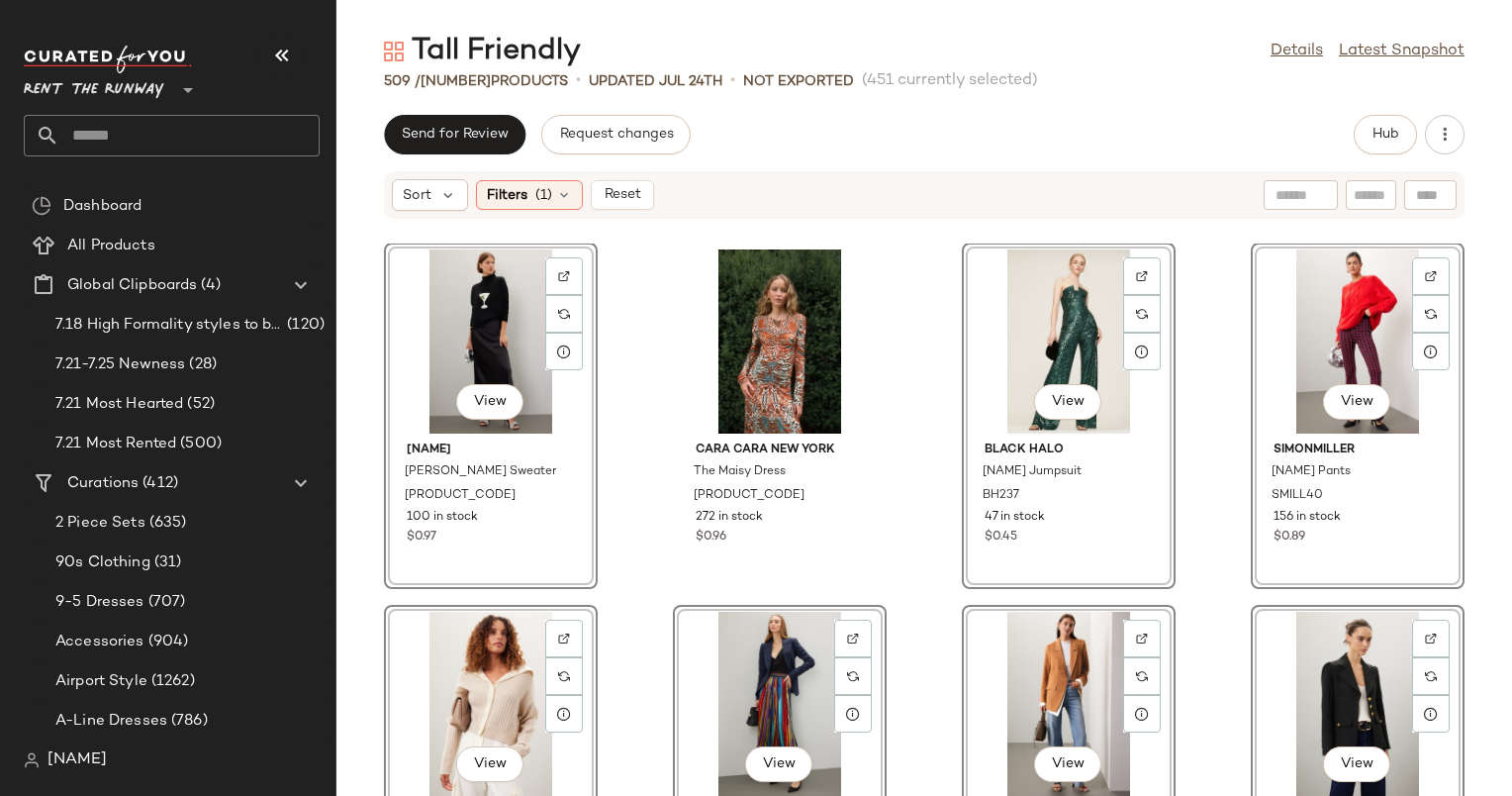 click on "View" 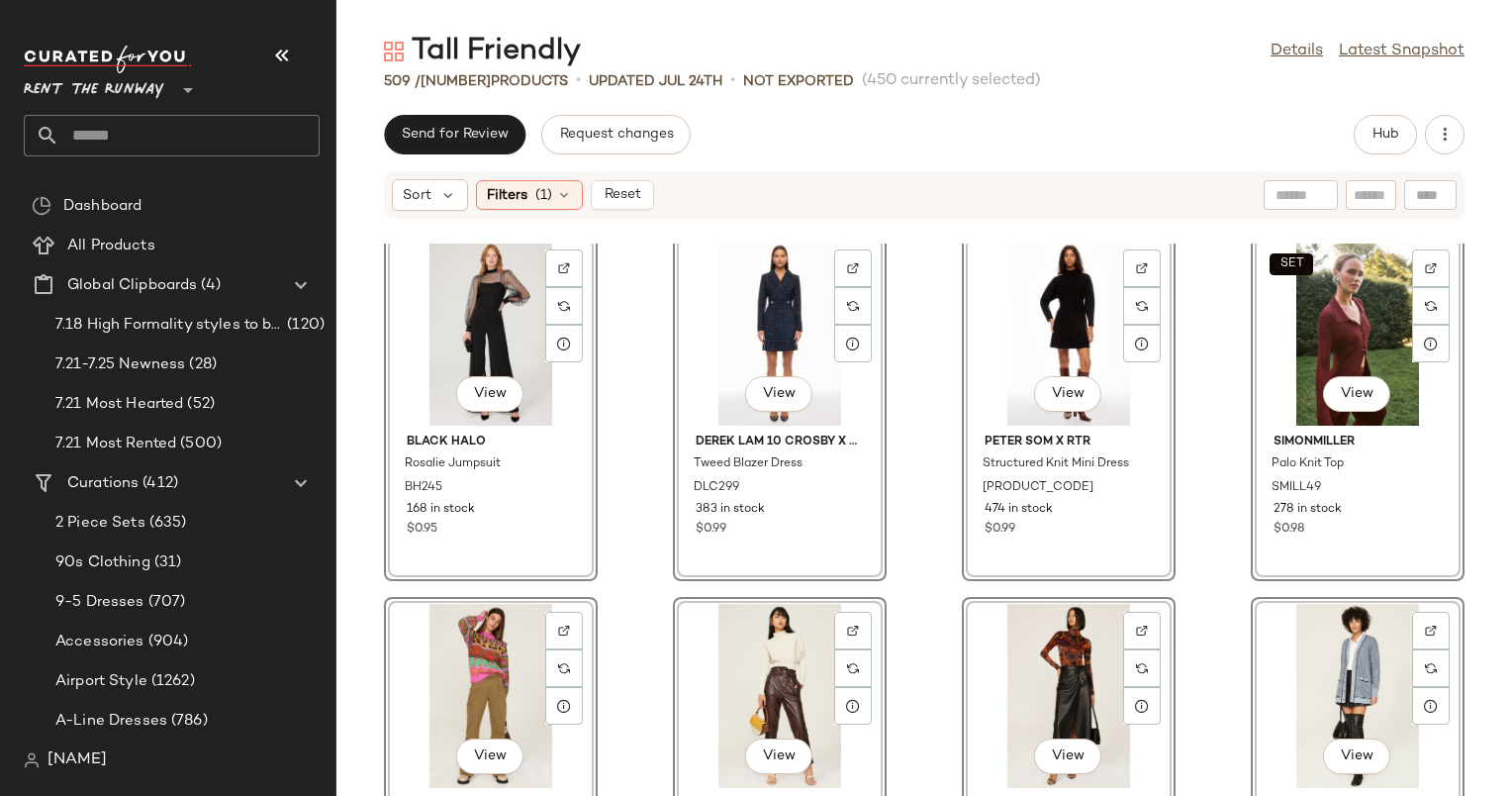 scroll, scrollTop: 19959, scrollLeft: 0, axis: vertical 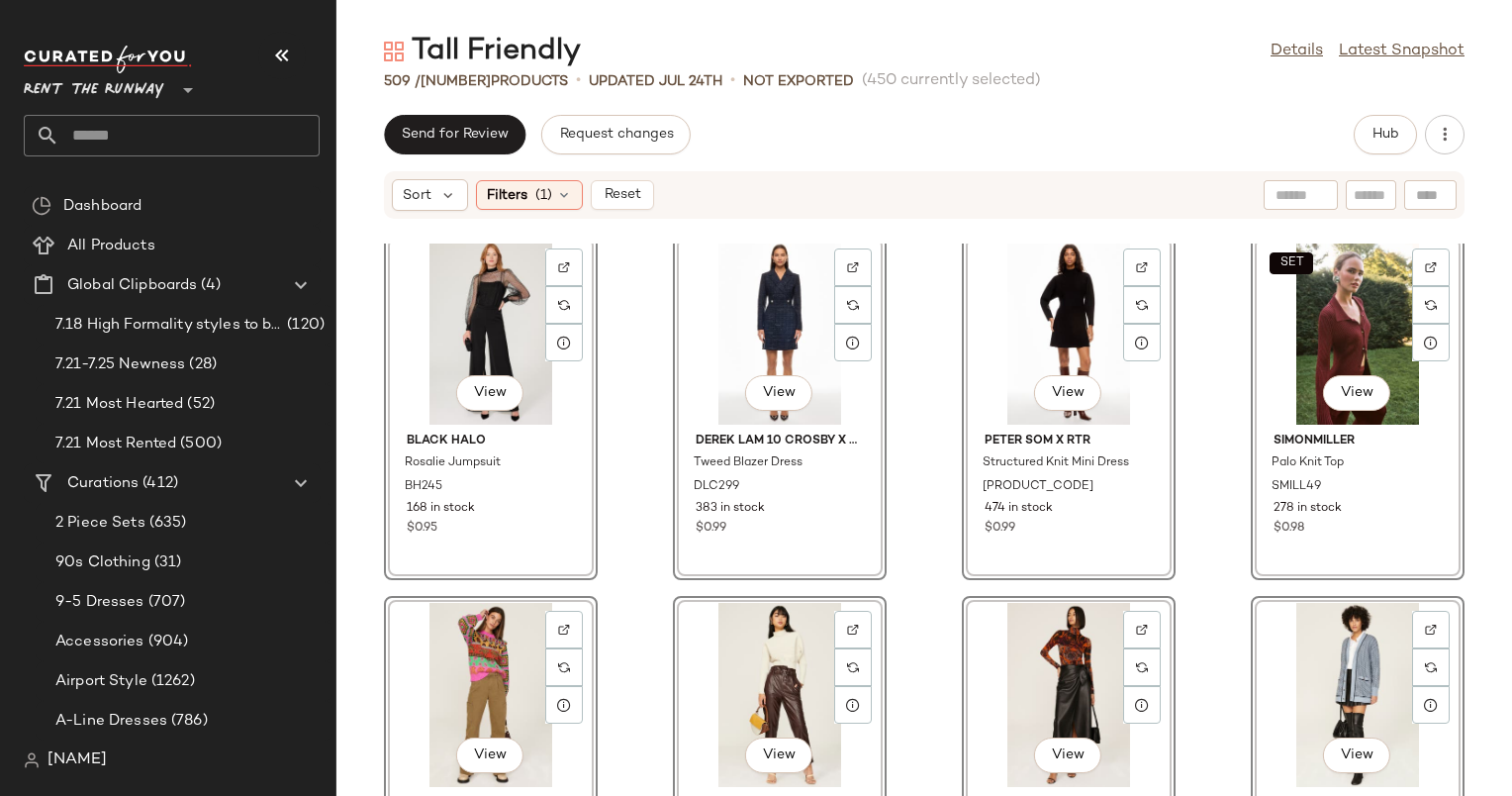click on "View" 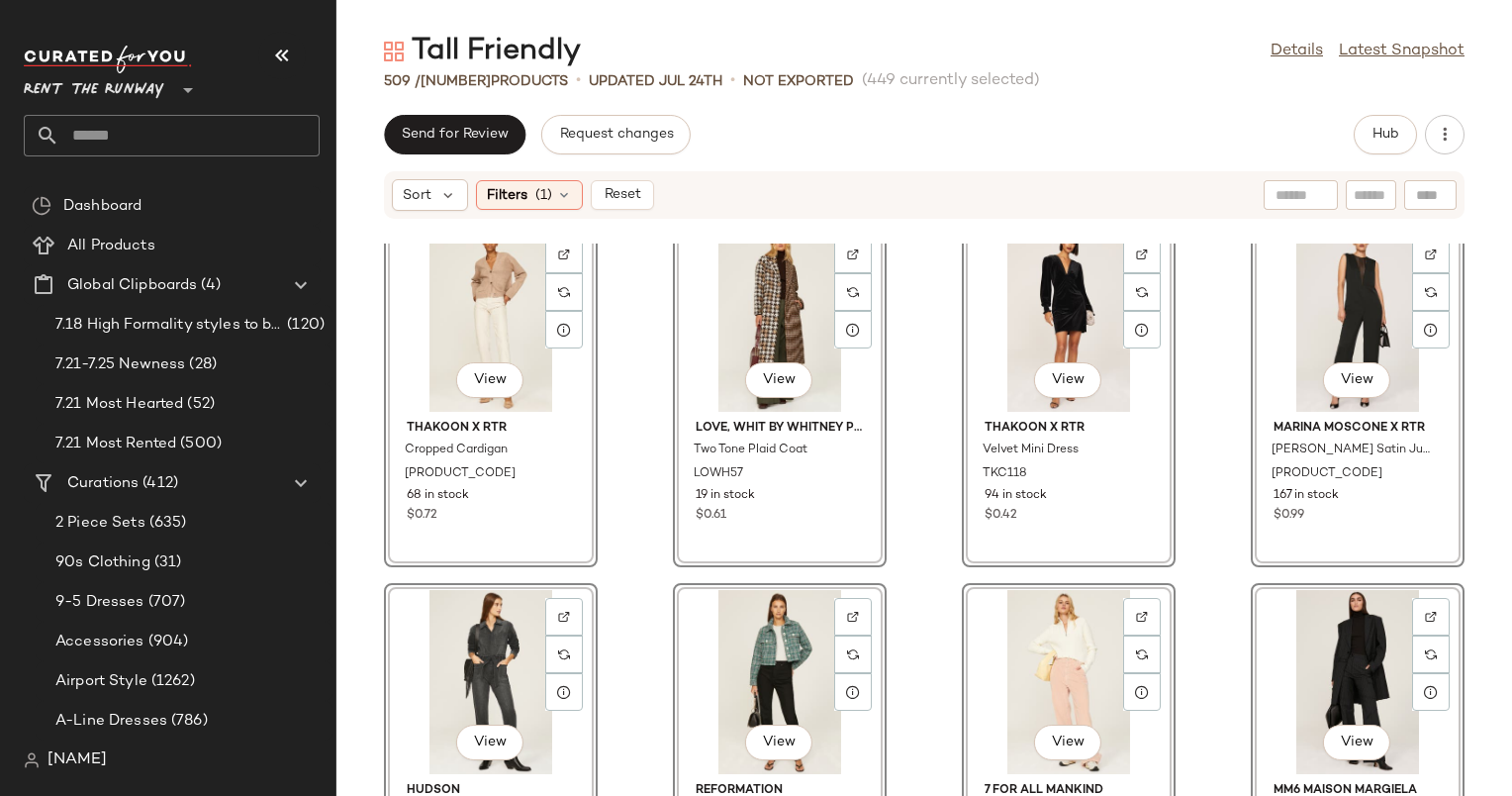 scroll, scrollTop: 21077, scrollLeft: 0, axis: vertical 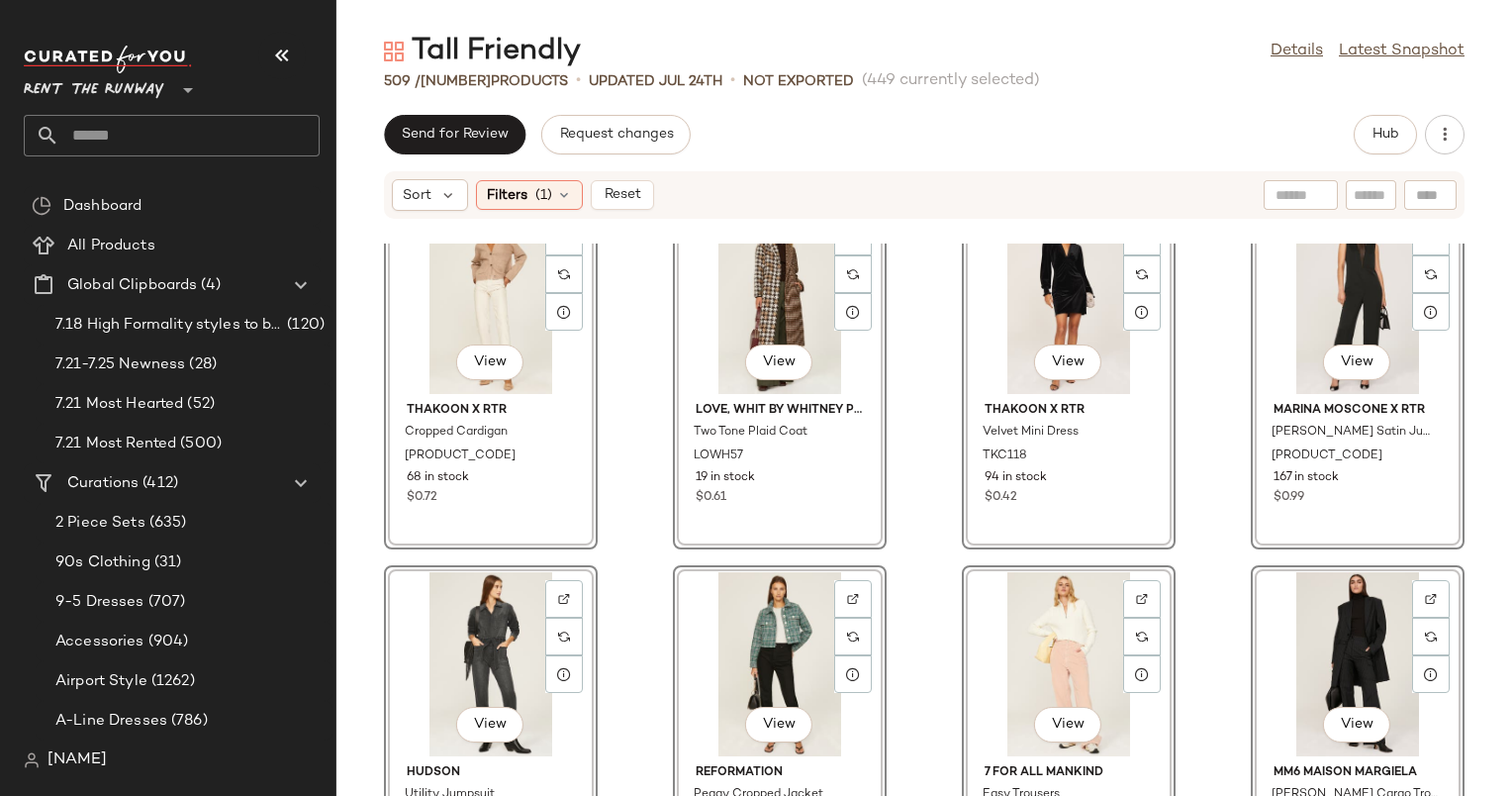 click on "View" 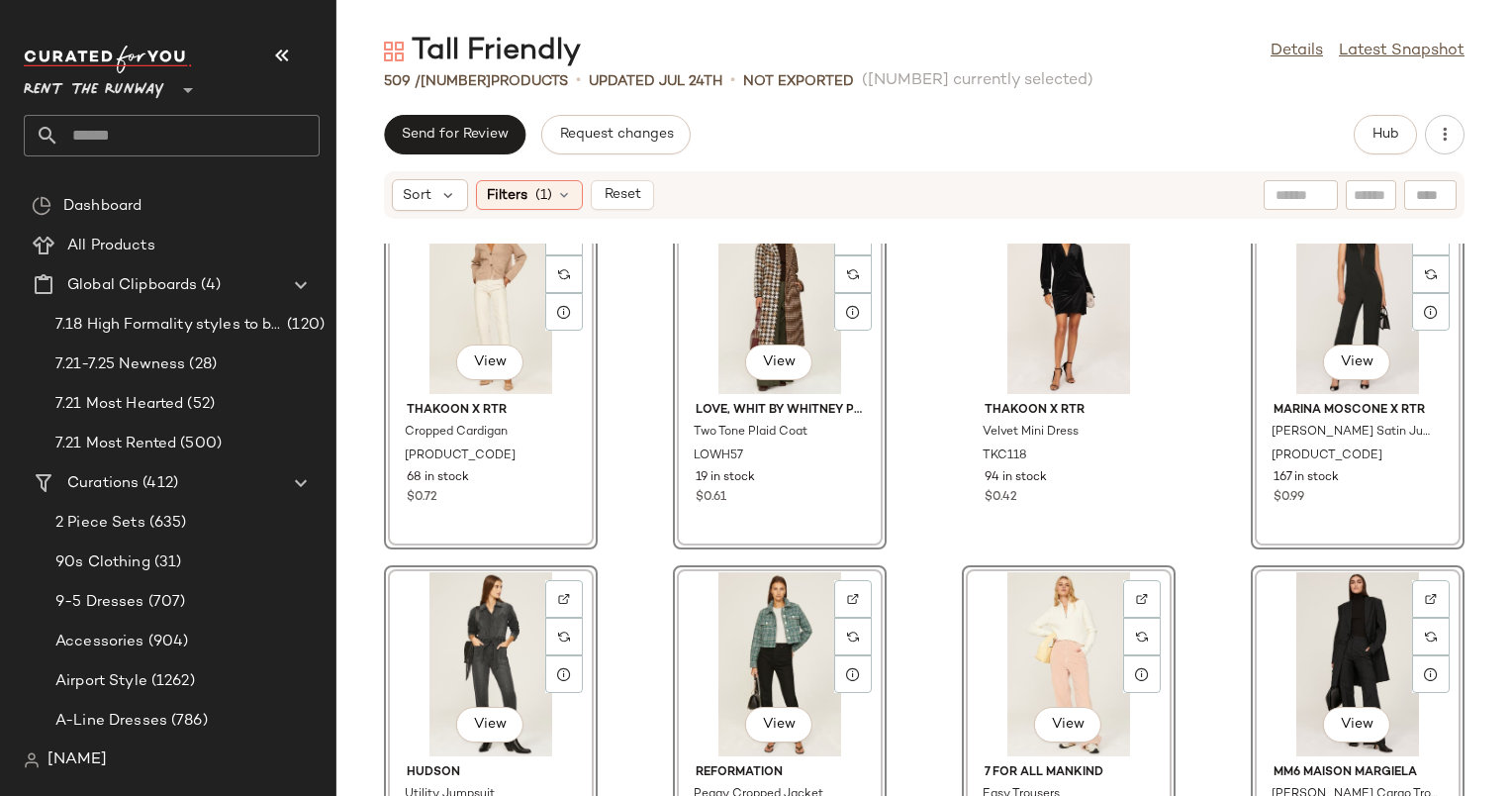click on "View" 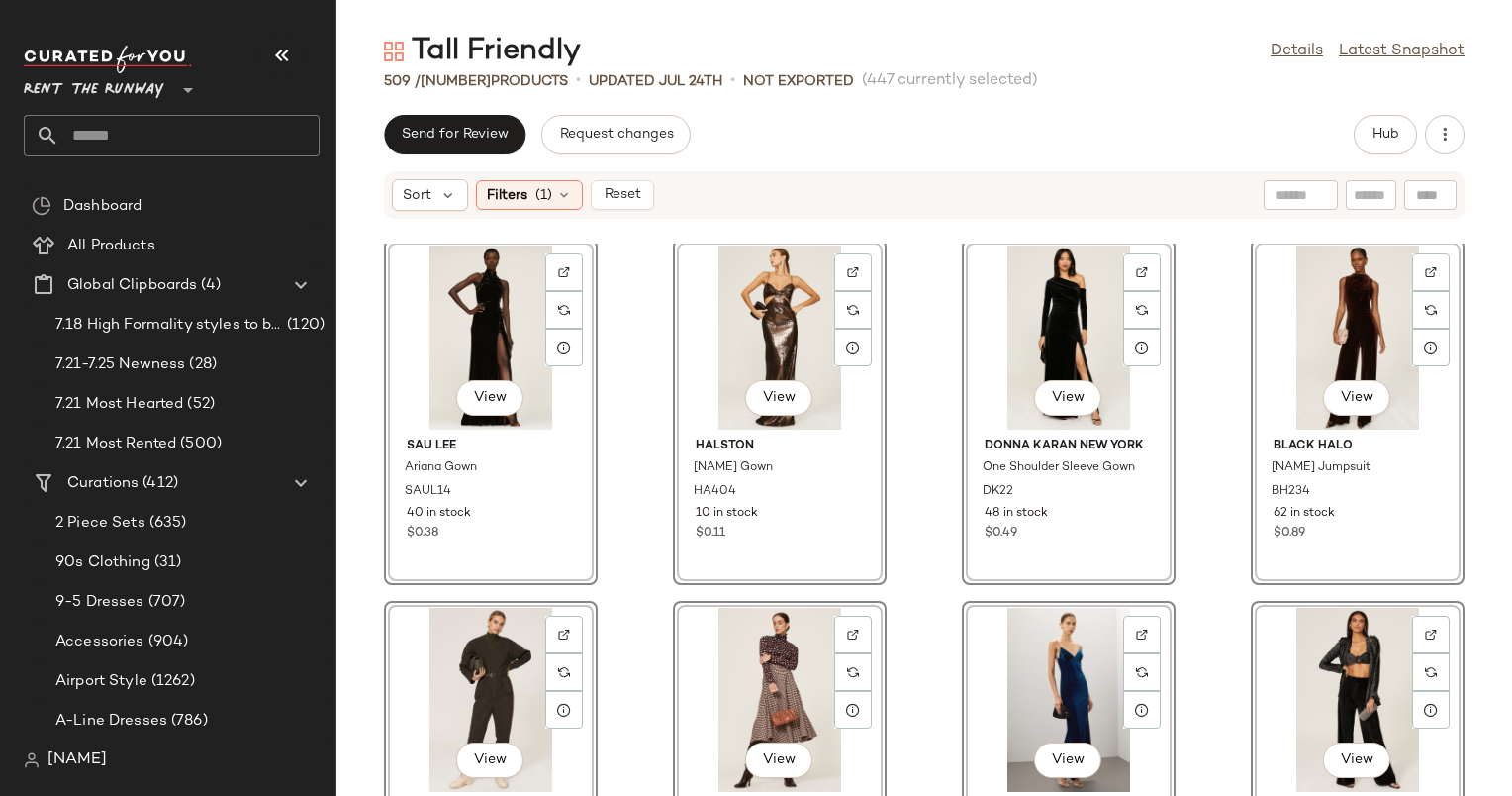 scroll, scrollTop: 22133, scrollLeft: 0, axis: vertical 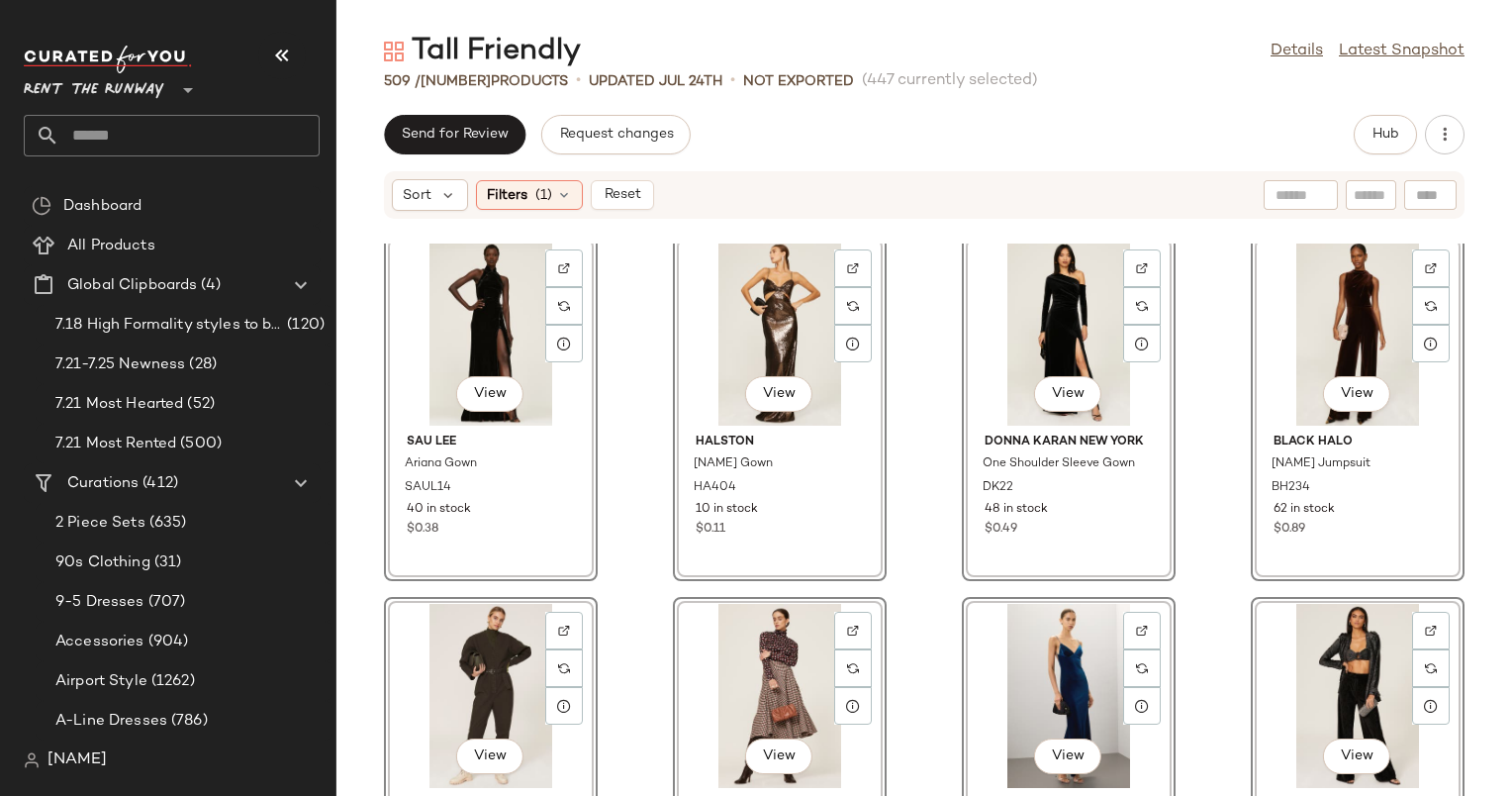 click on "View" 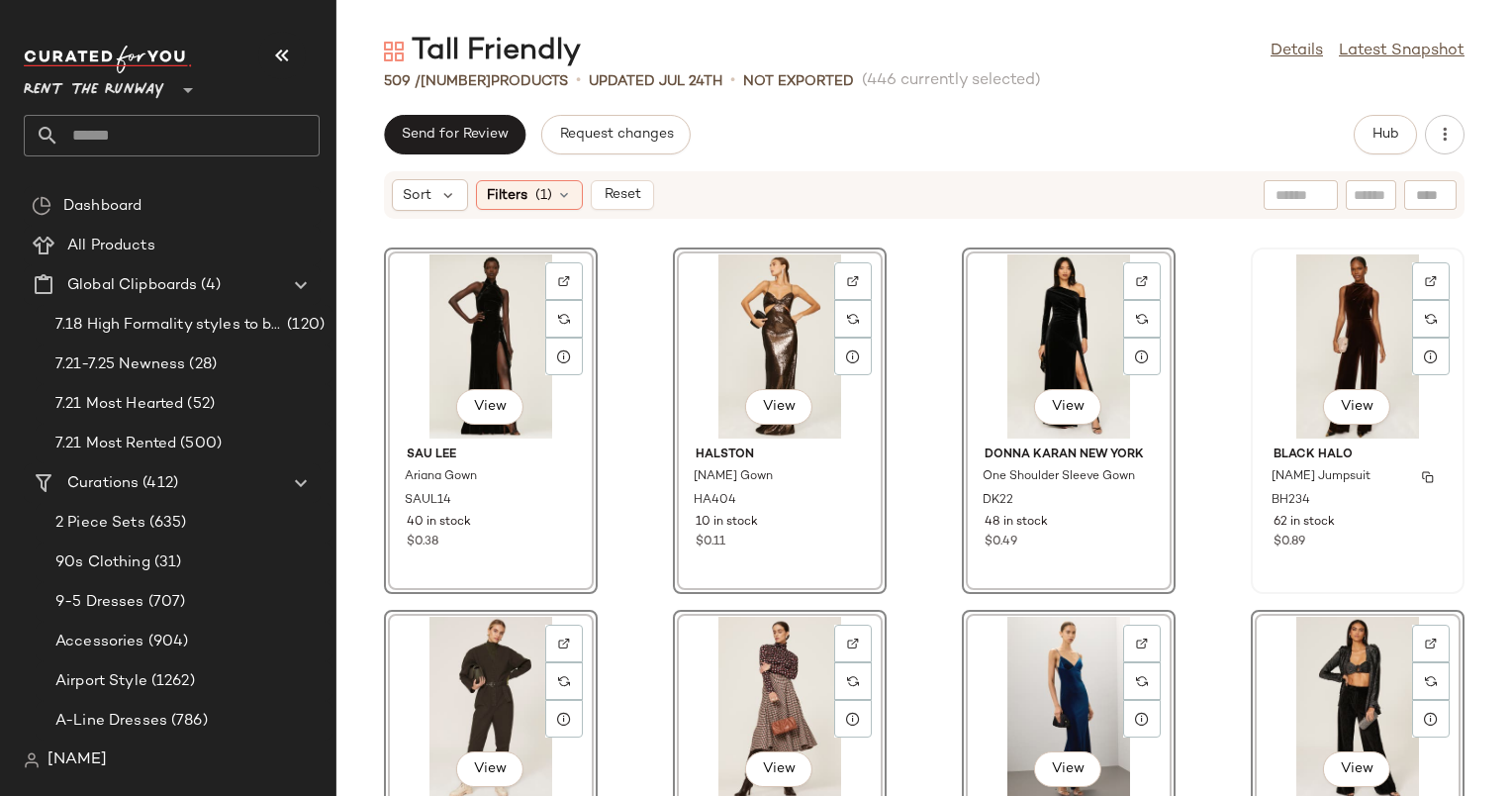 scroll, scrollTop: 22119, scrollLeft: 0, axis: vertical 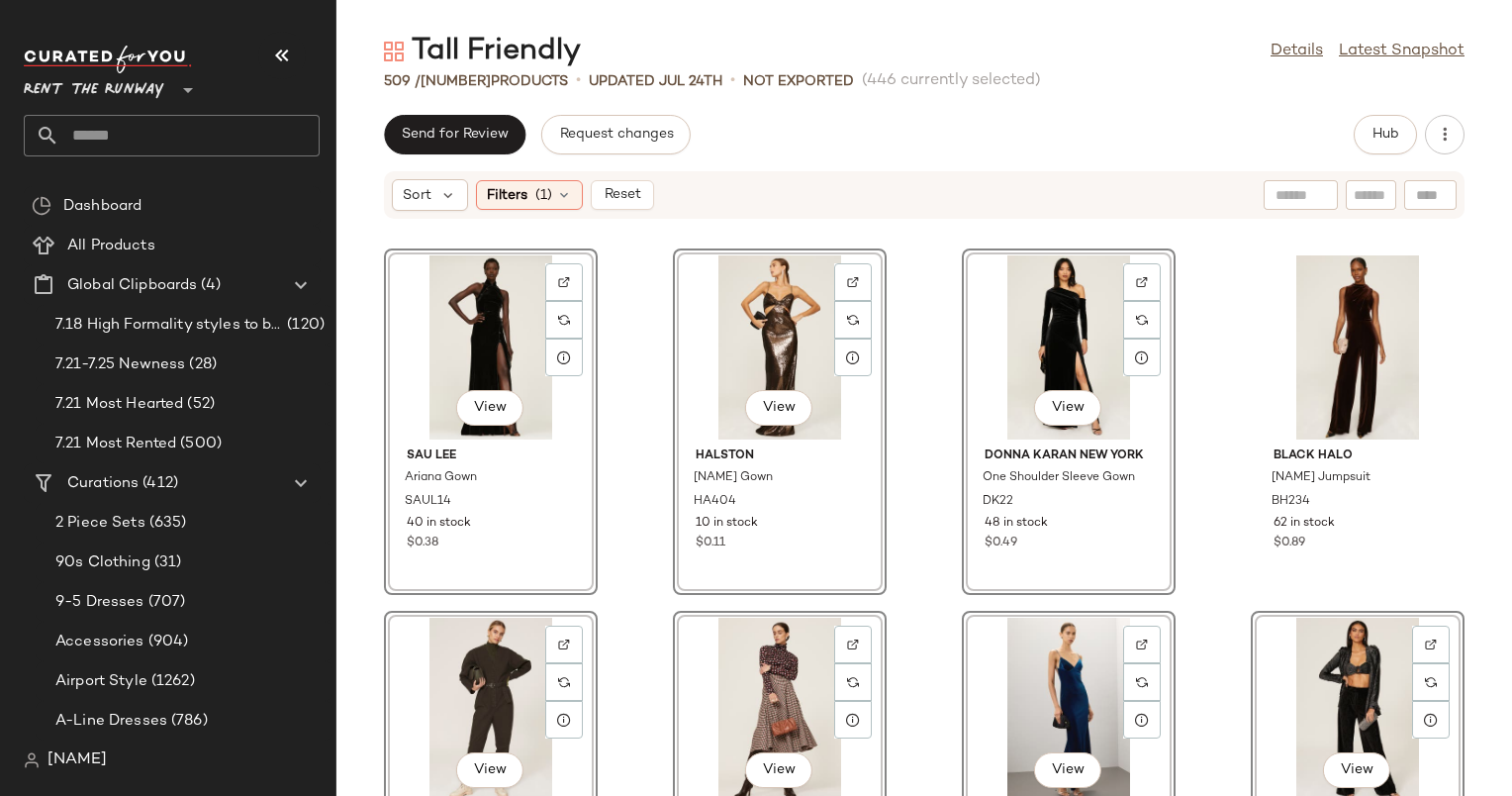 click on "View" 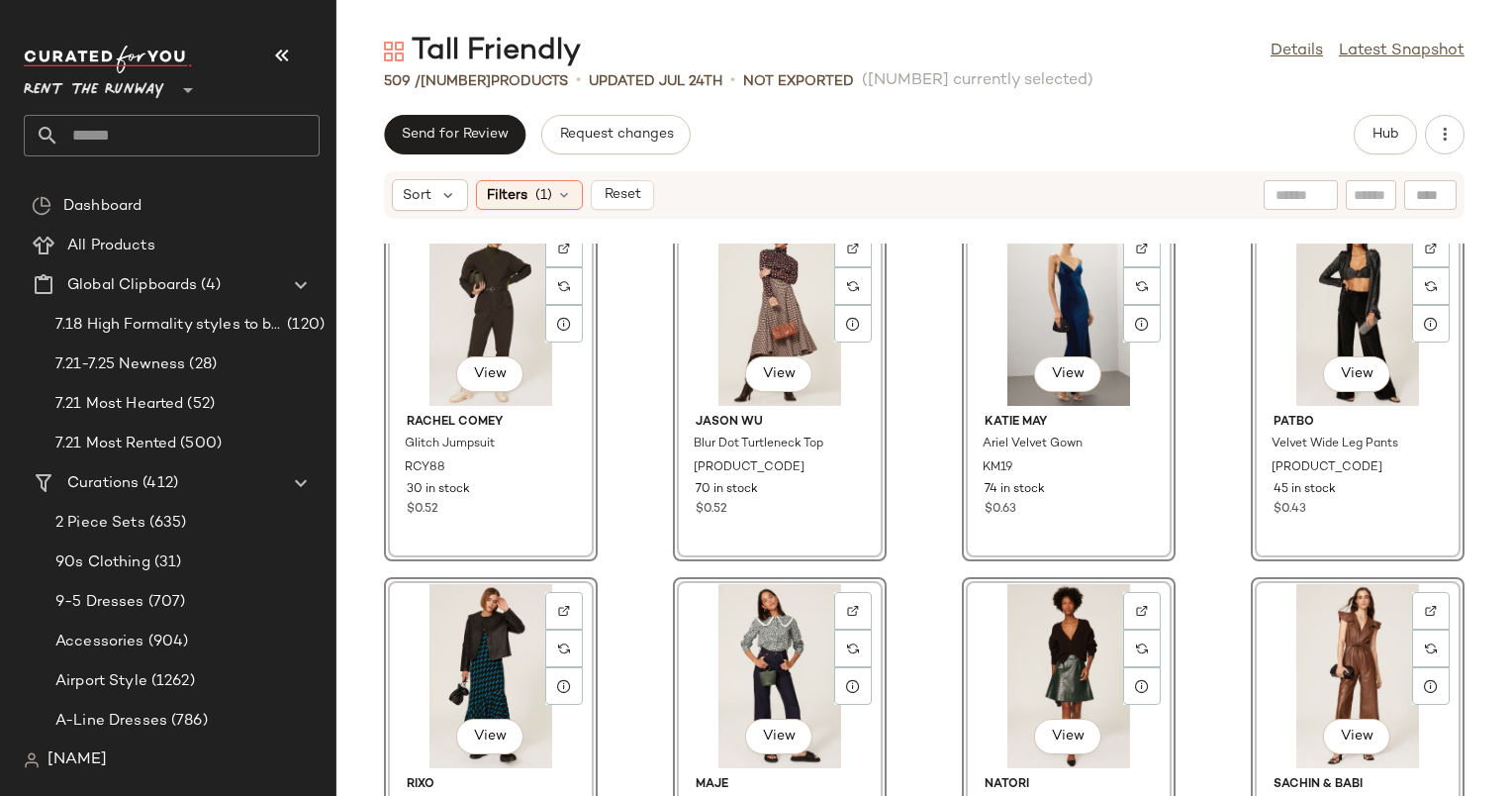 scroll, scrollTop: 22525, scrollLeft: 0, axis: vertical 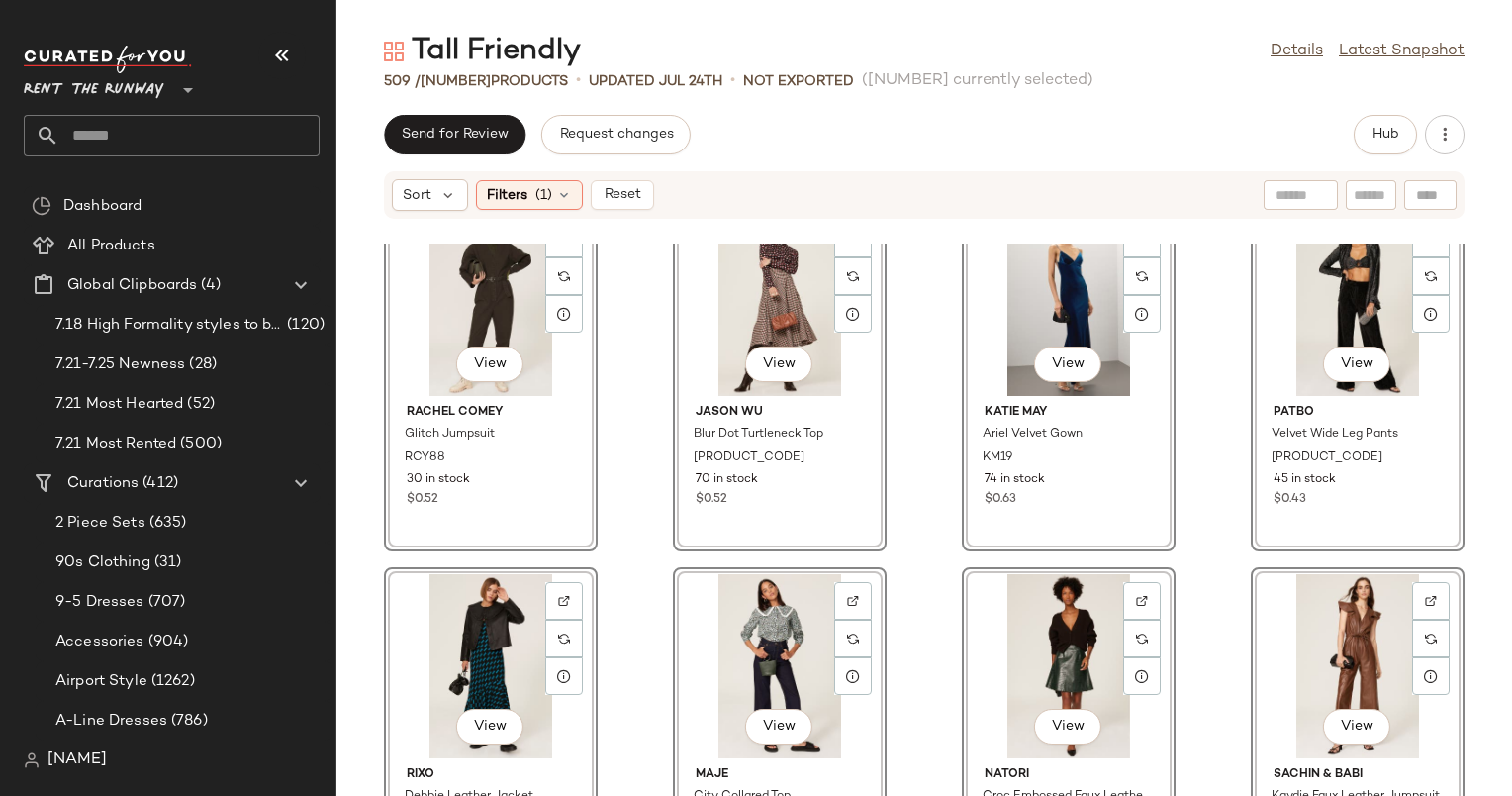 click on "View" 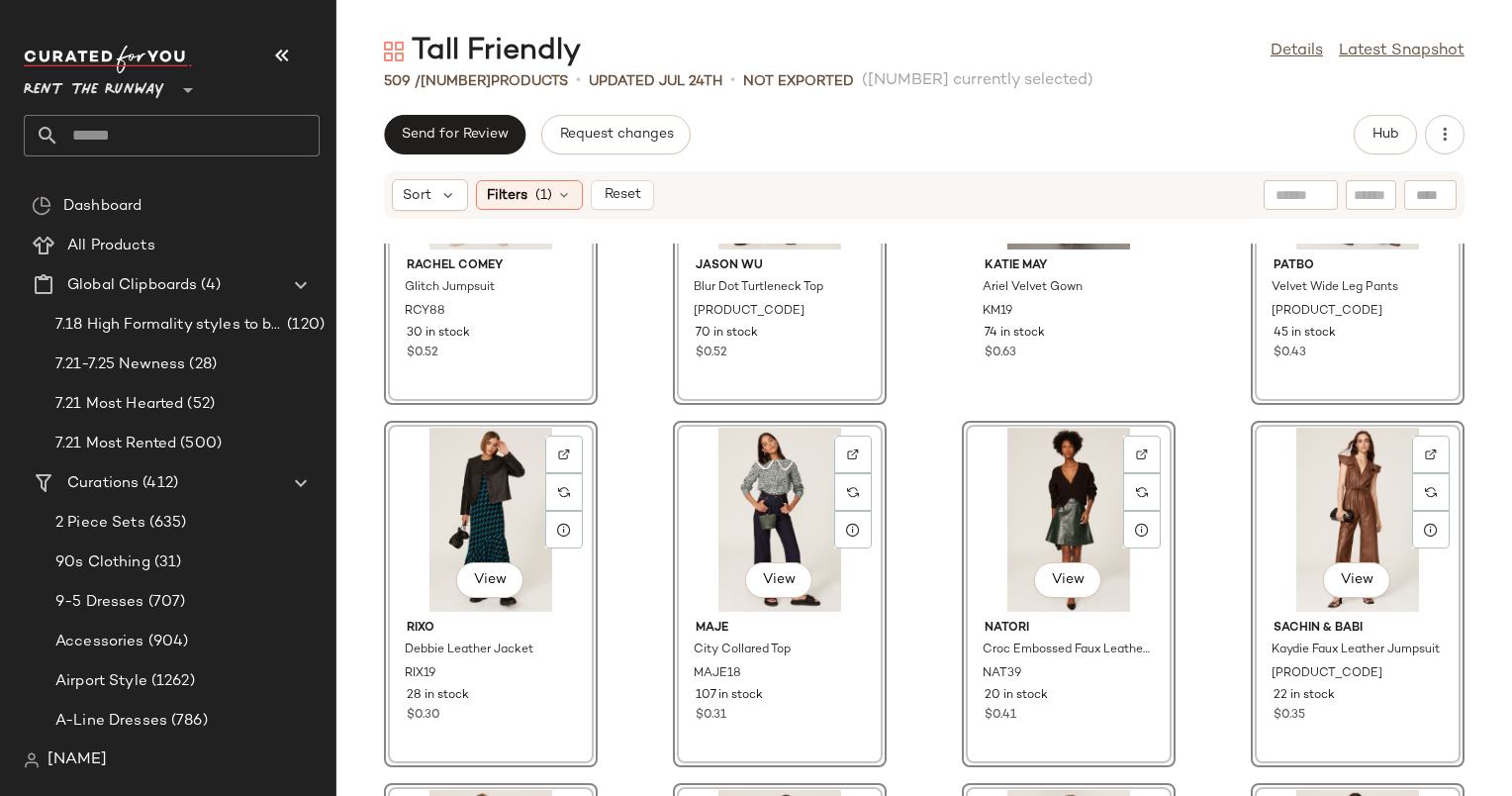 scroll, scrollTop: 22788, scrollLeft: 0, axis: vertical 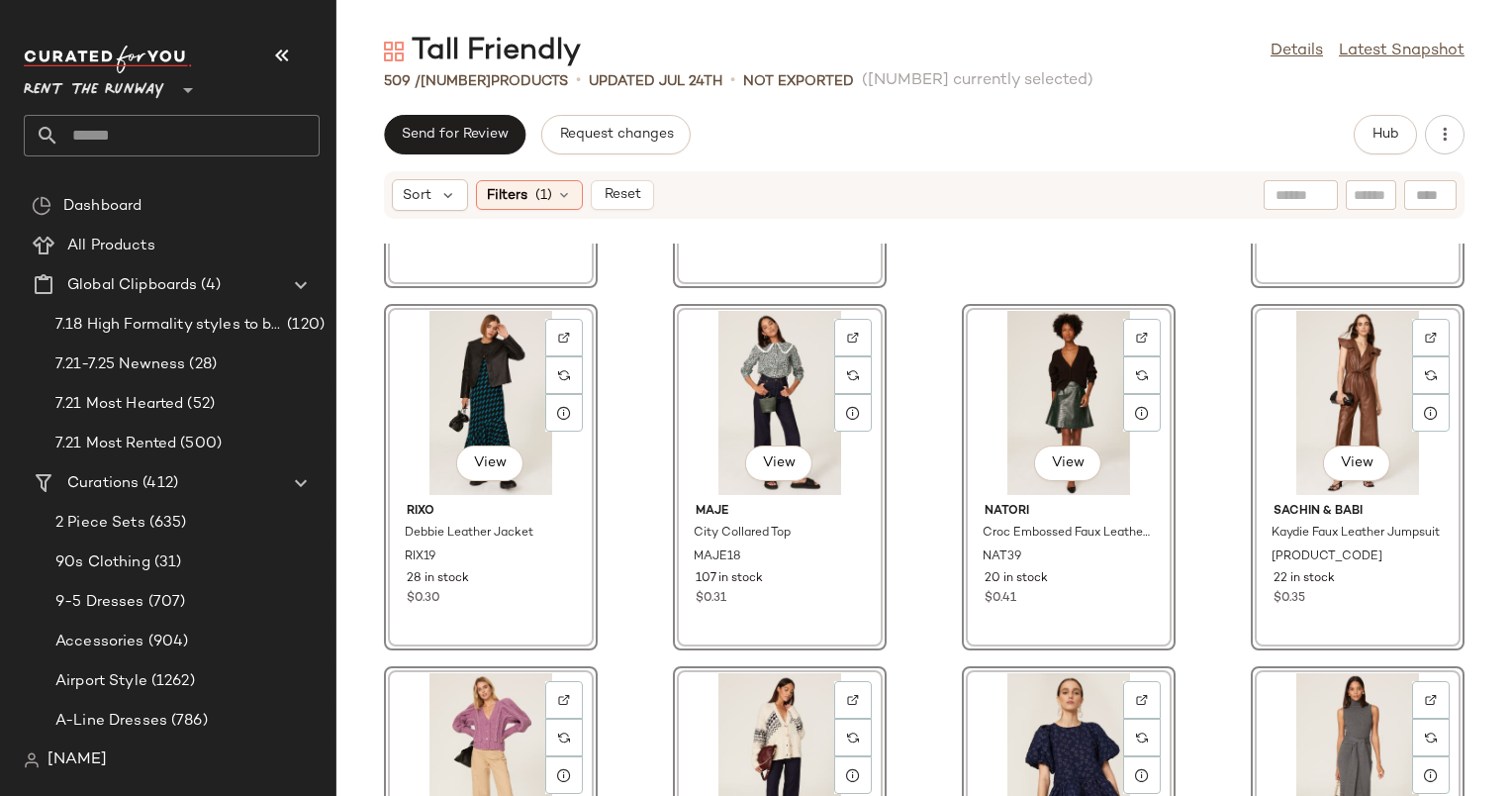 click on "View" 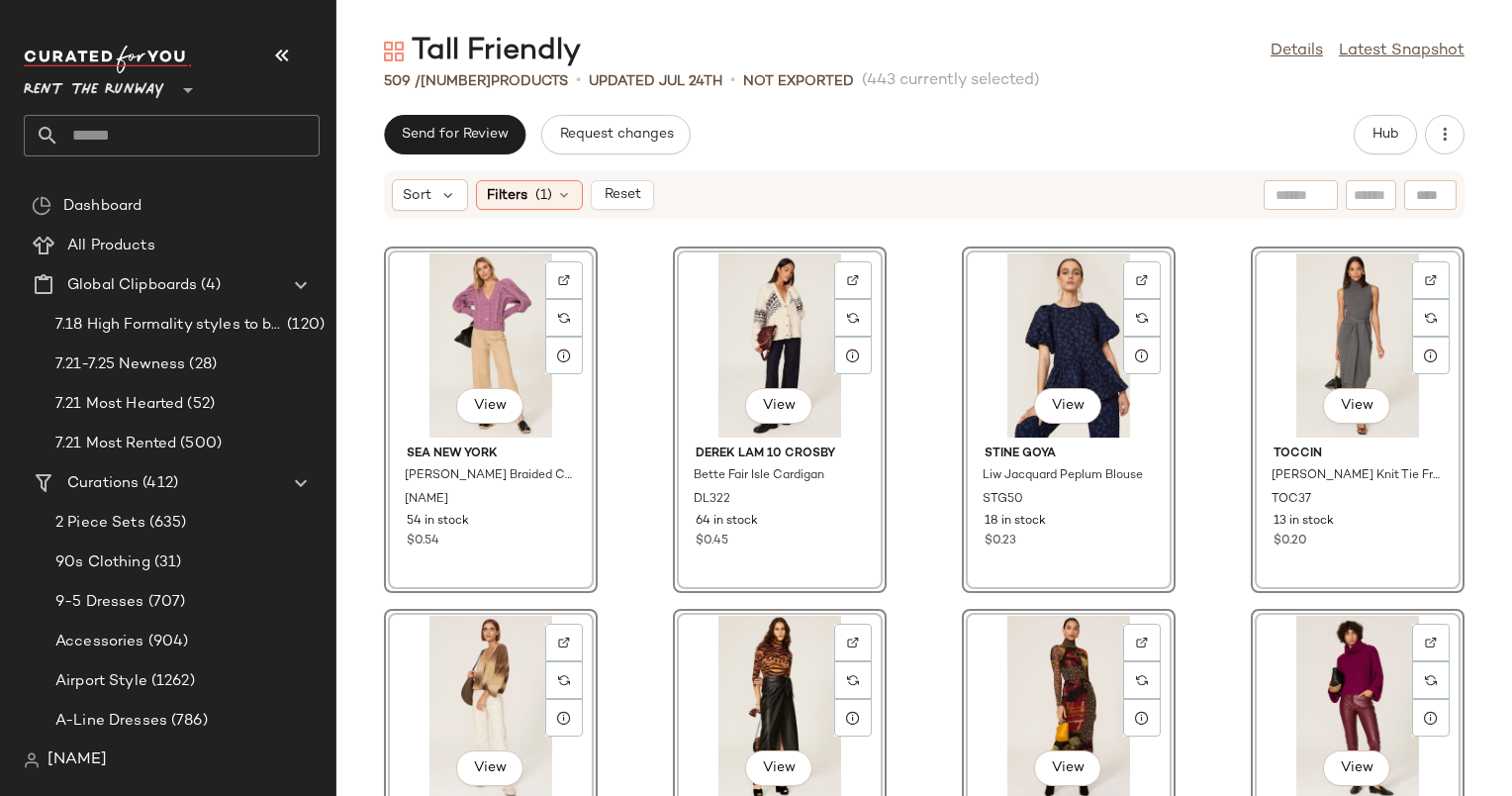 scroll, scrollTop: 23304, scrollLeft: 0, axis: vertical 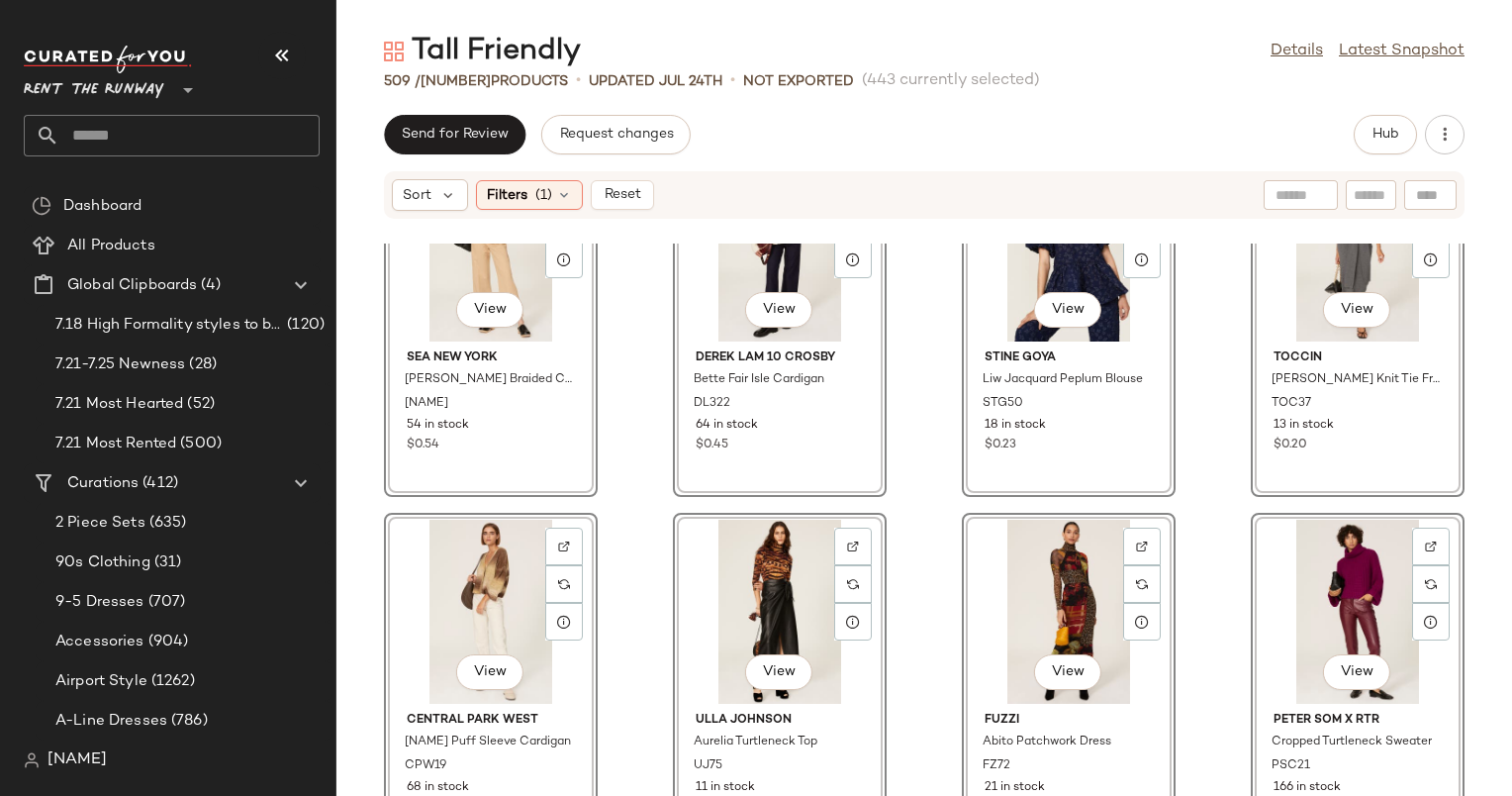 click on "View" 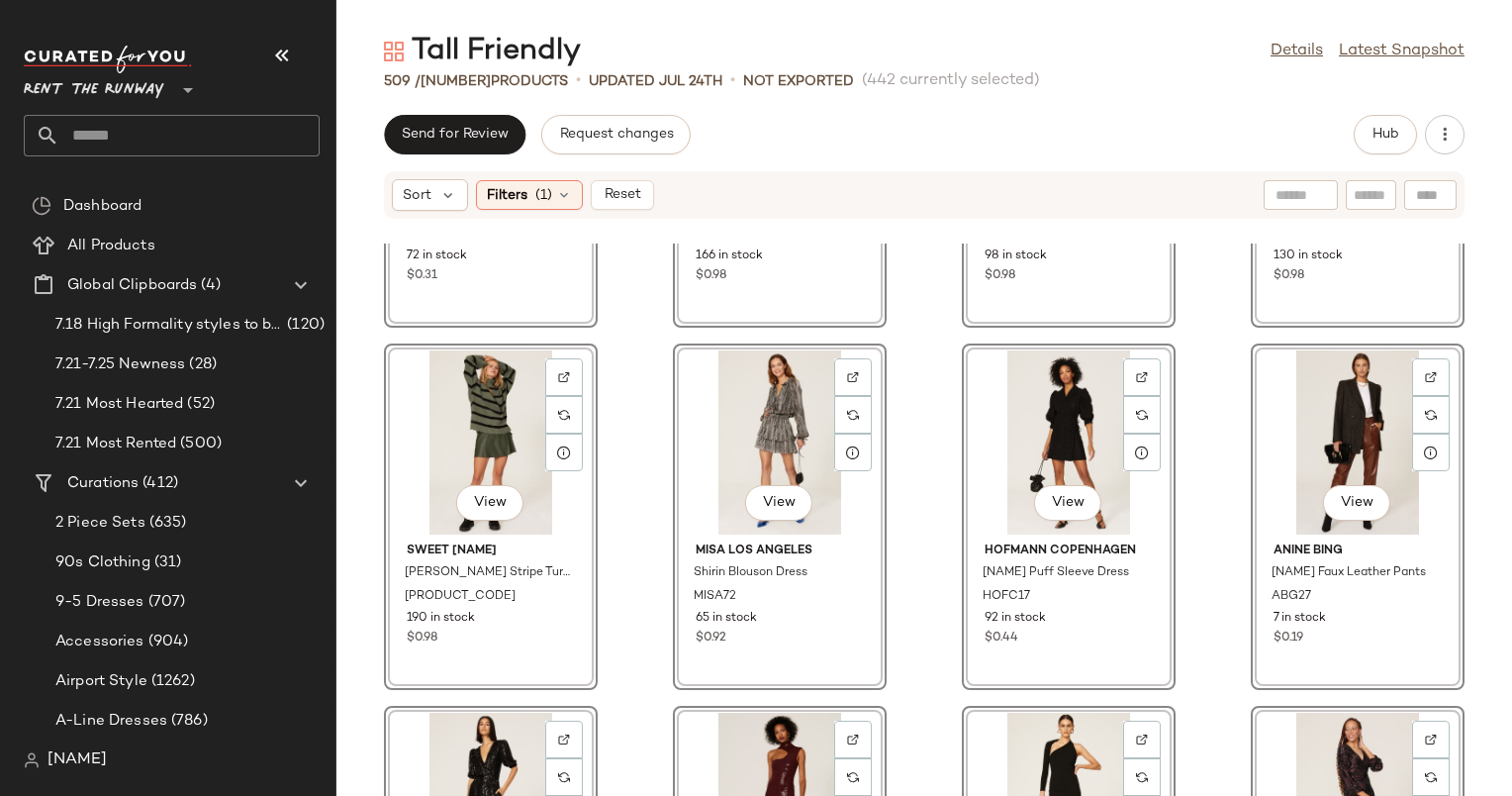scroll, scrollTop: 27822, scrollLeft: 0, axis: vertical 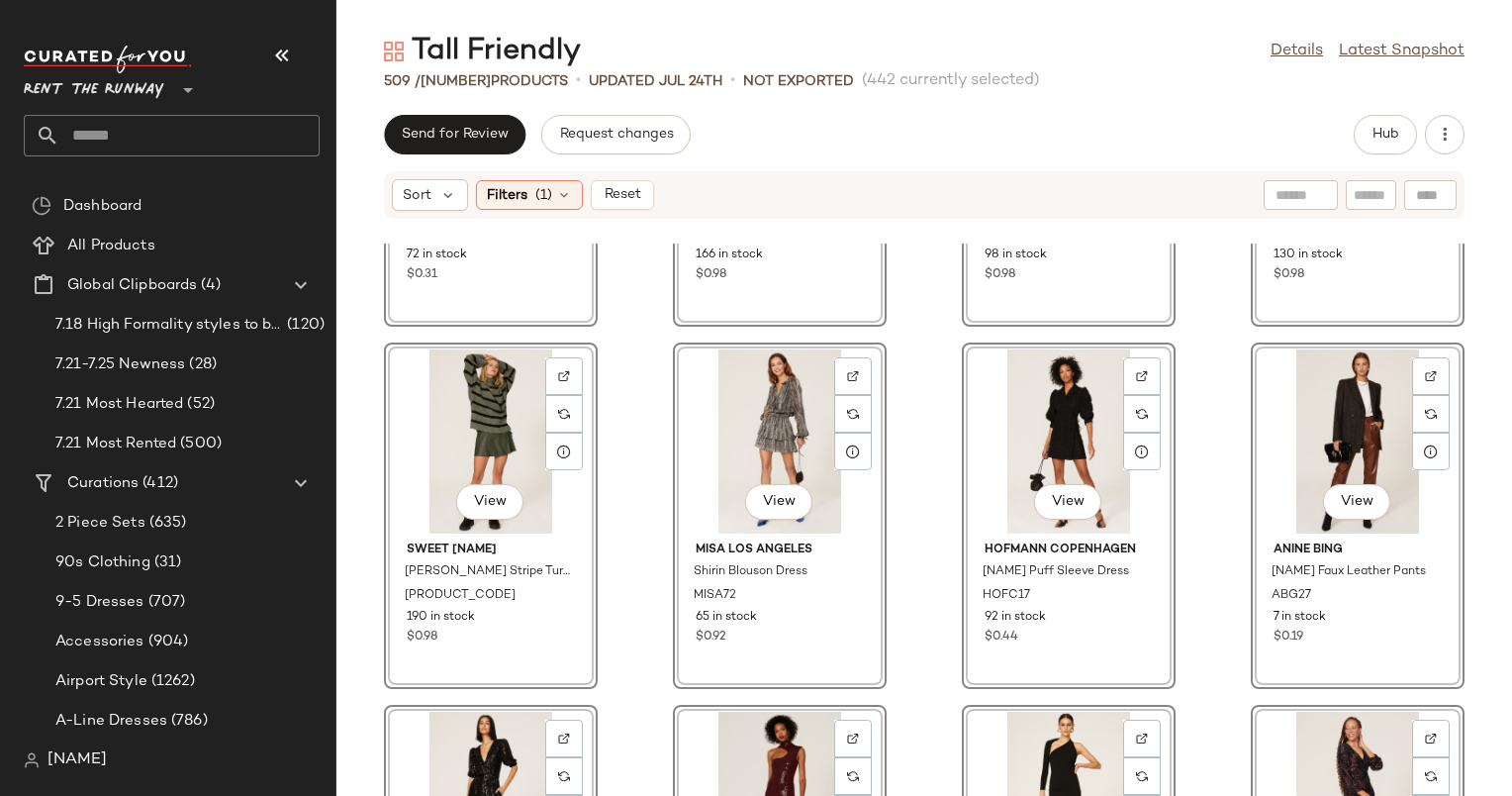 click on "View" 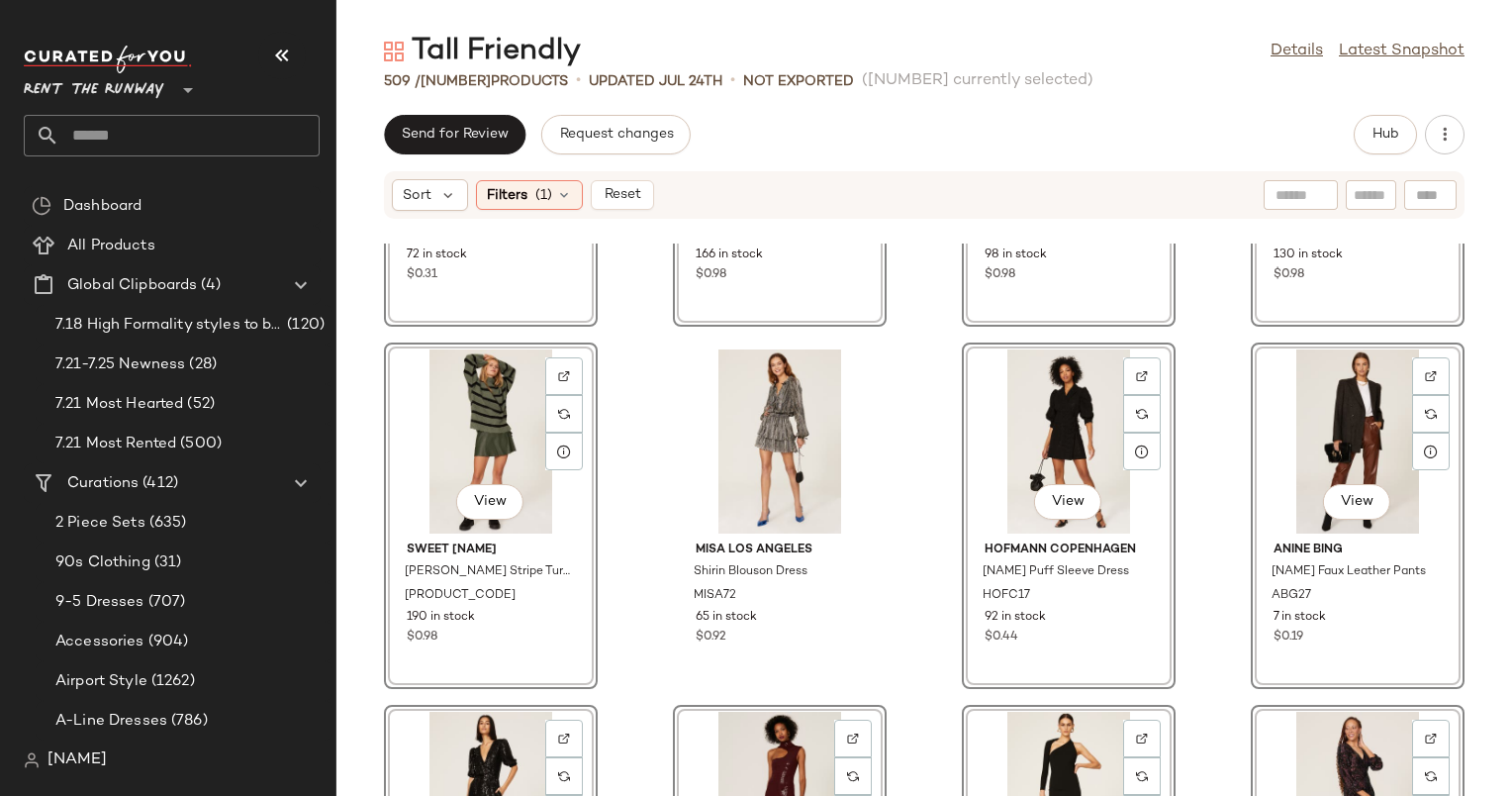 click on "View" 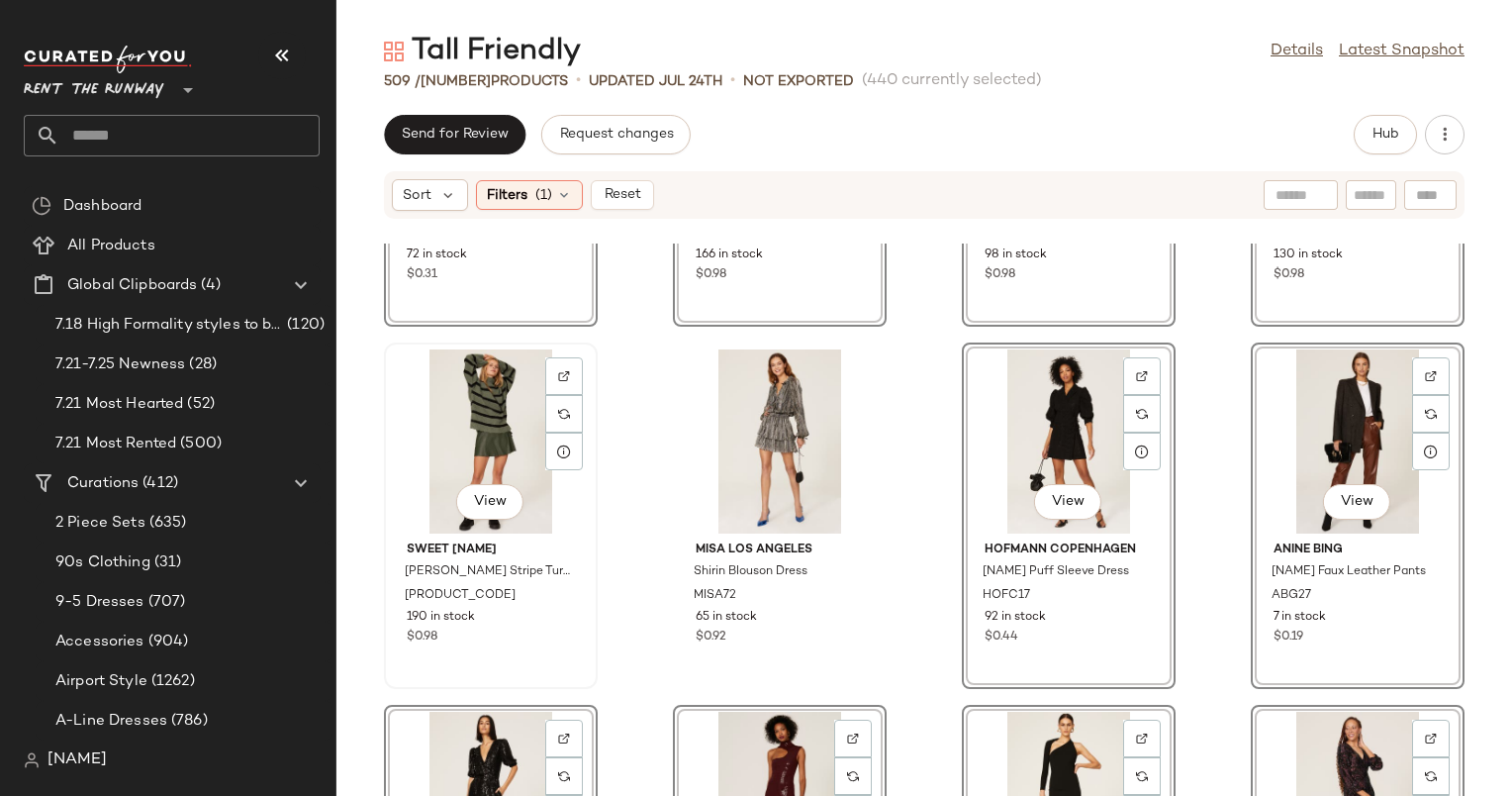 click on "View" 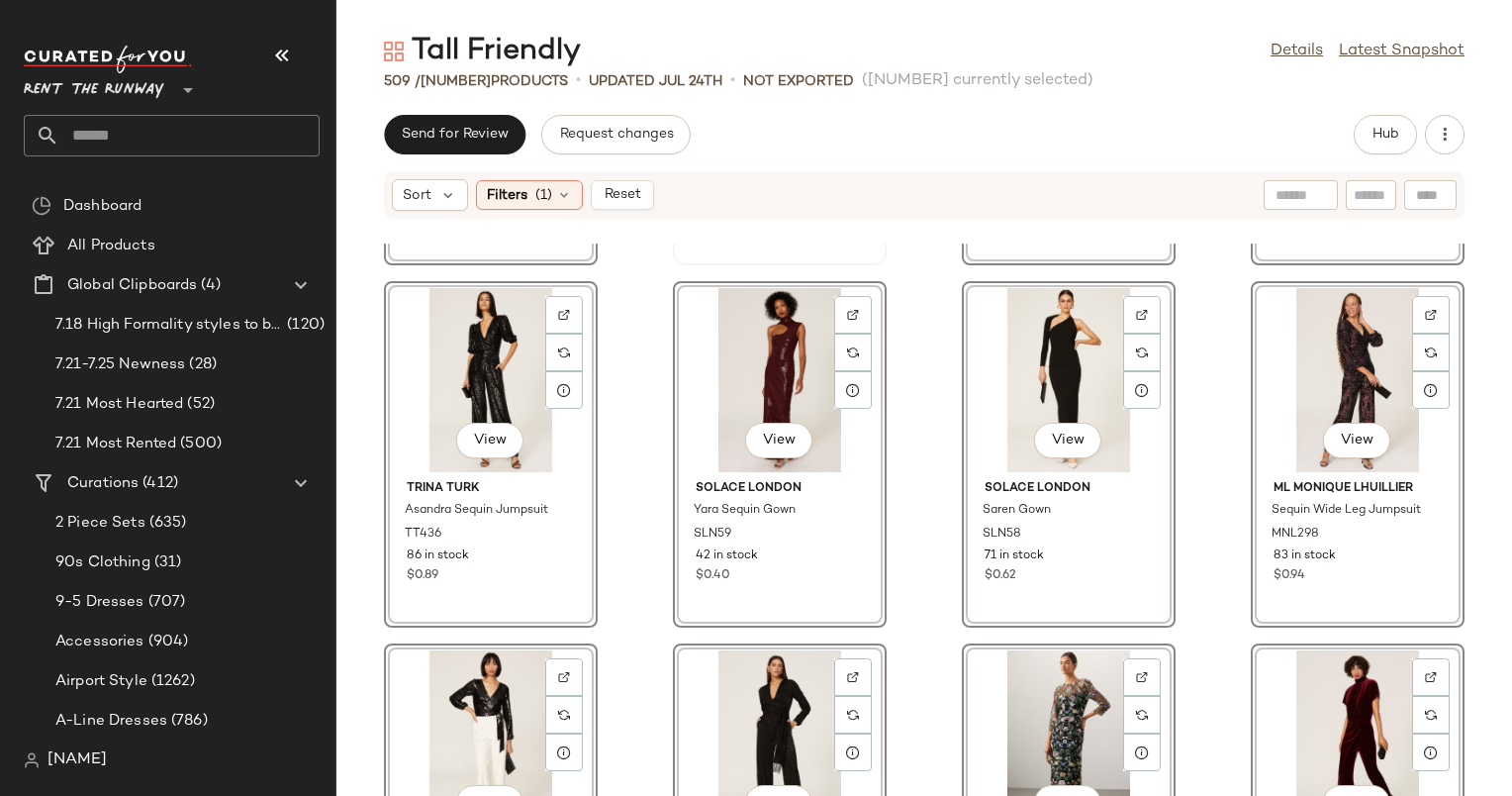 scroll, scrollTop: 28247, scrollLeft: 0, axis: vertical 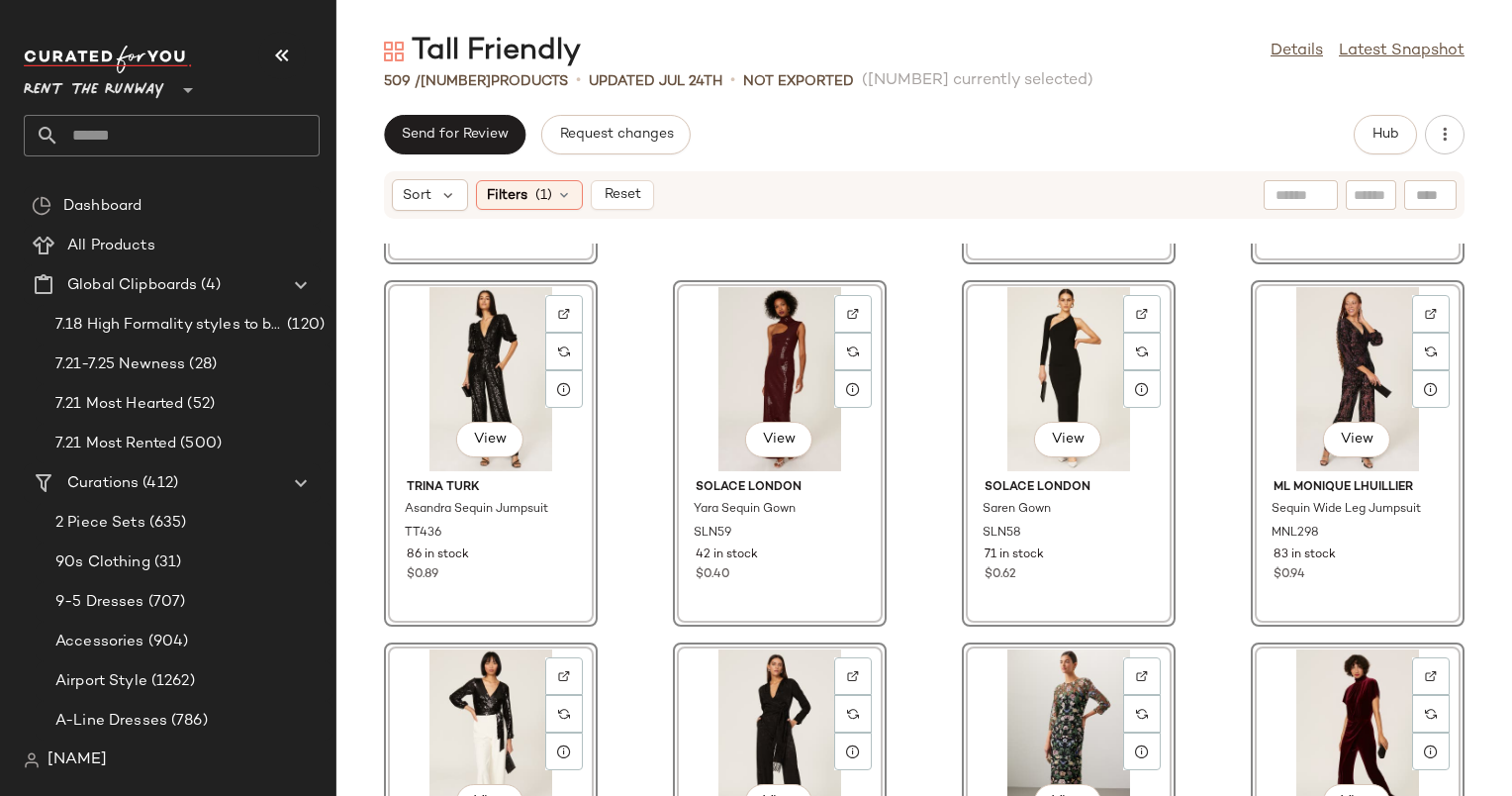 click on "View" 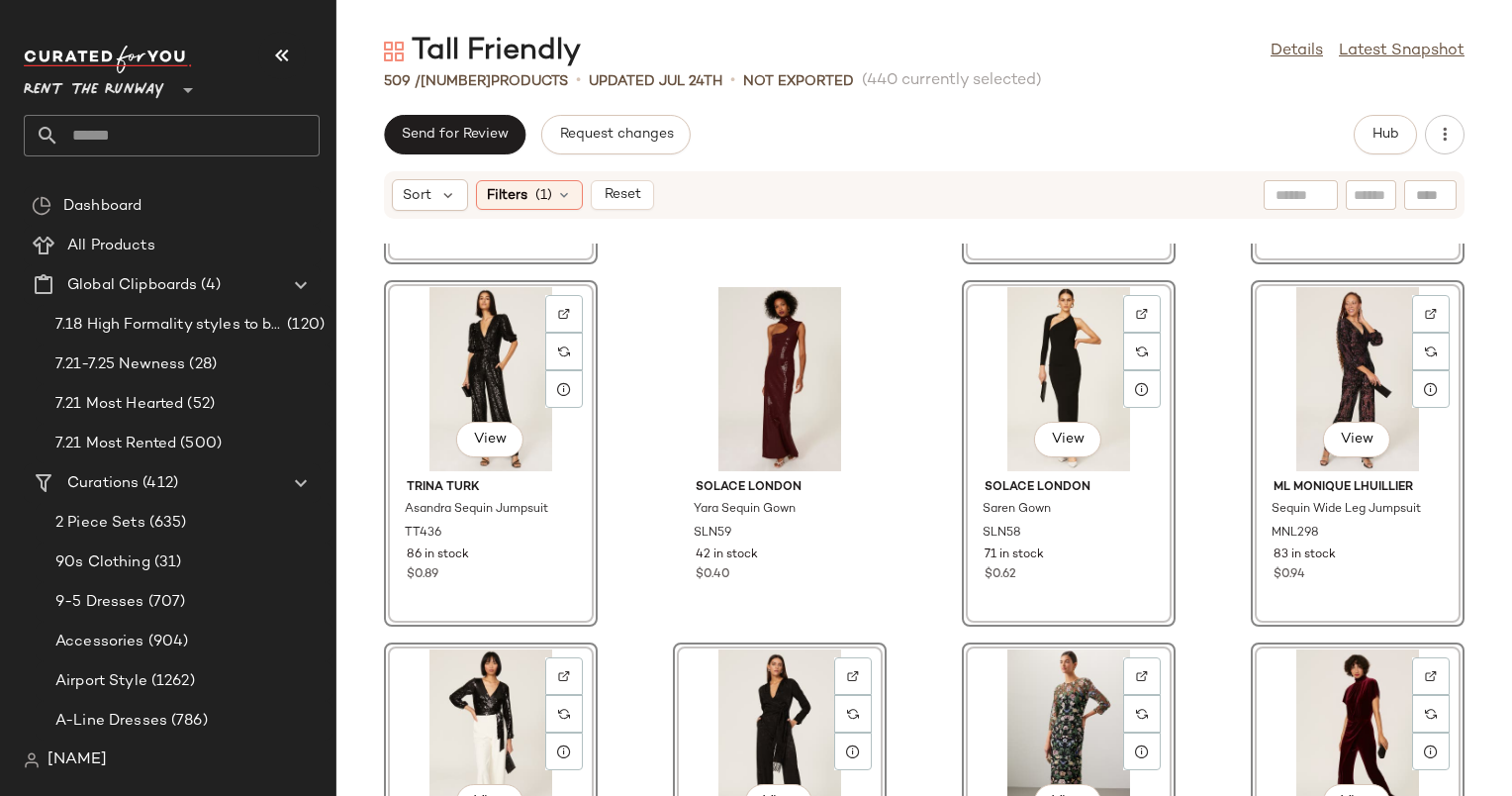 click on "View" 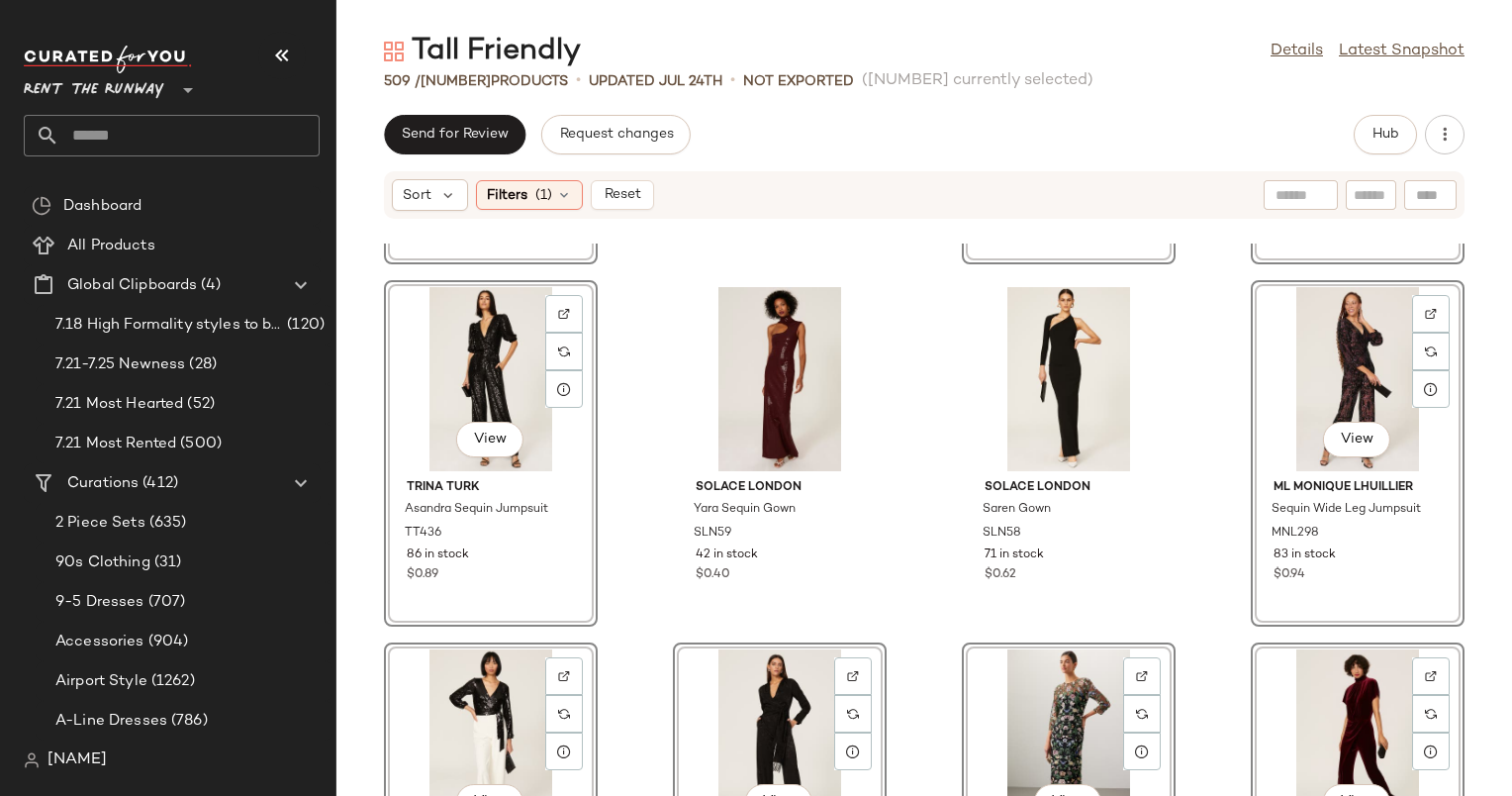 click on "View" 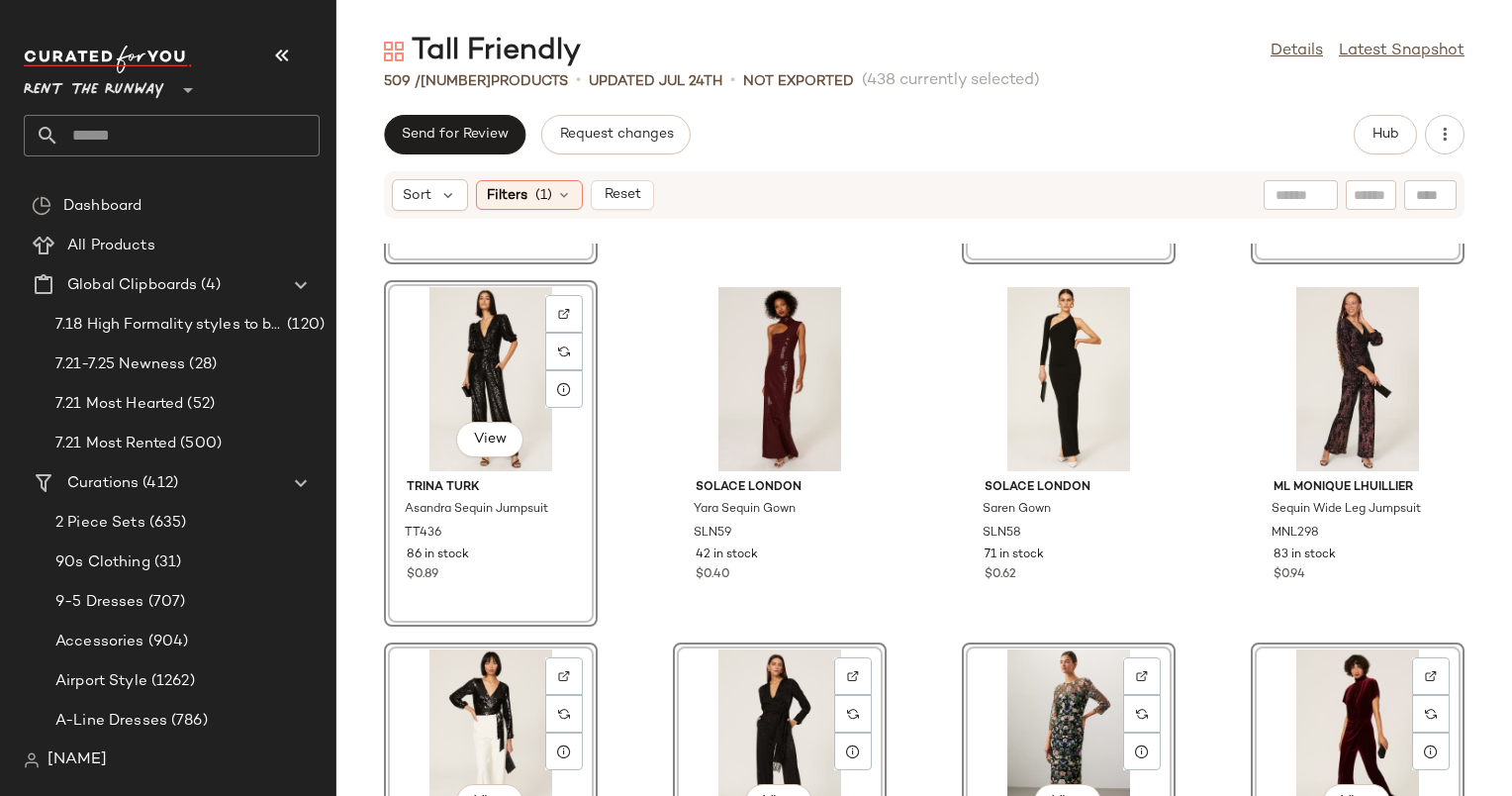 click on "View" 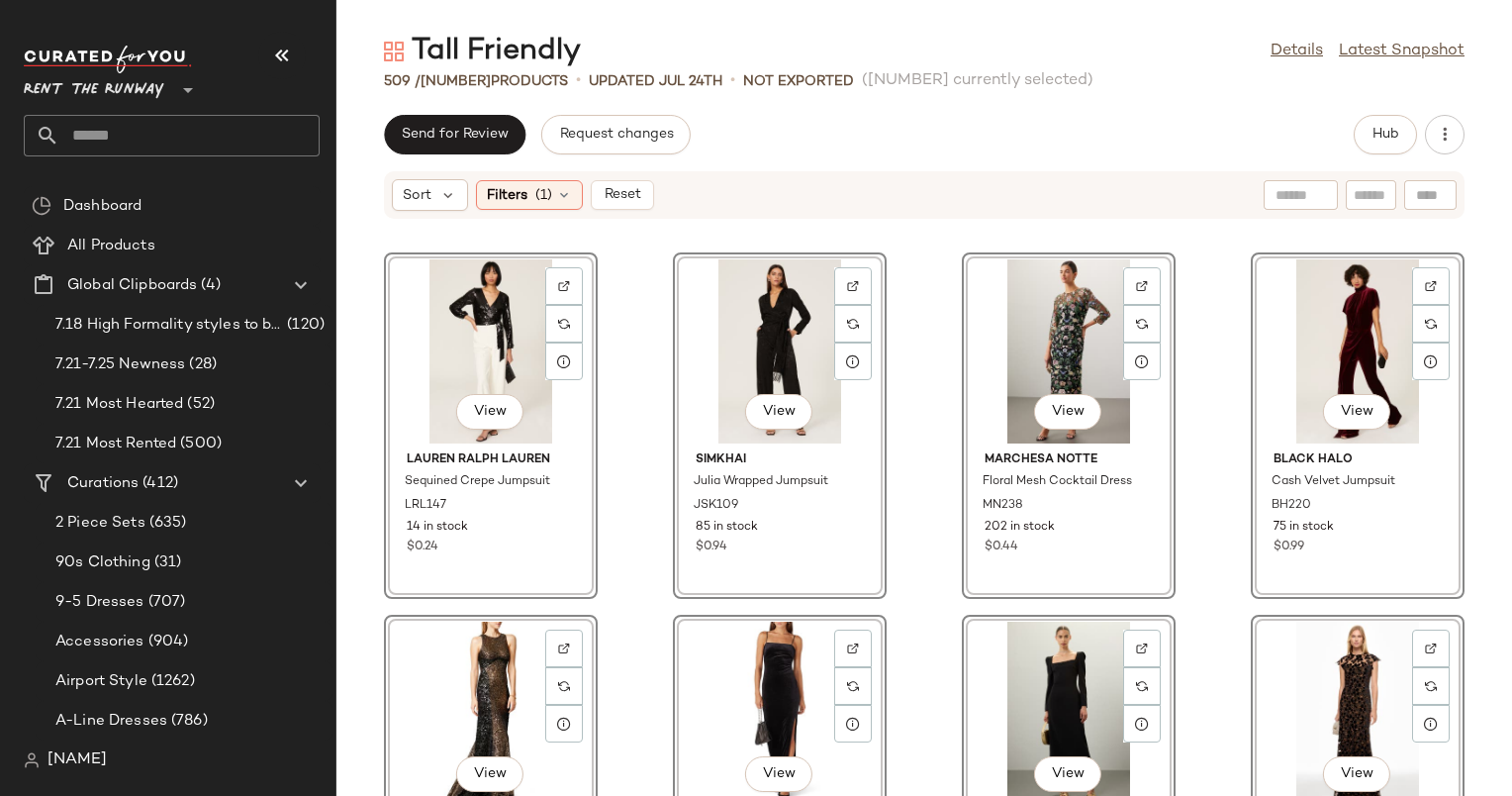 scroll, scrollTop: 28648, scrollLeft: 0, axis: vertical 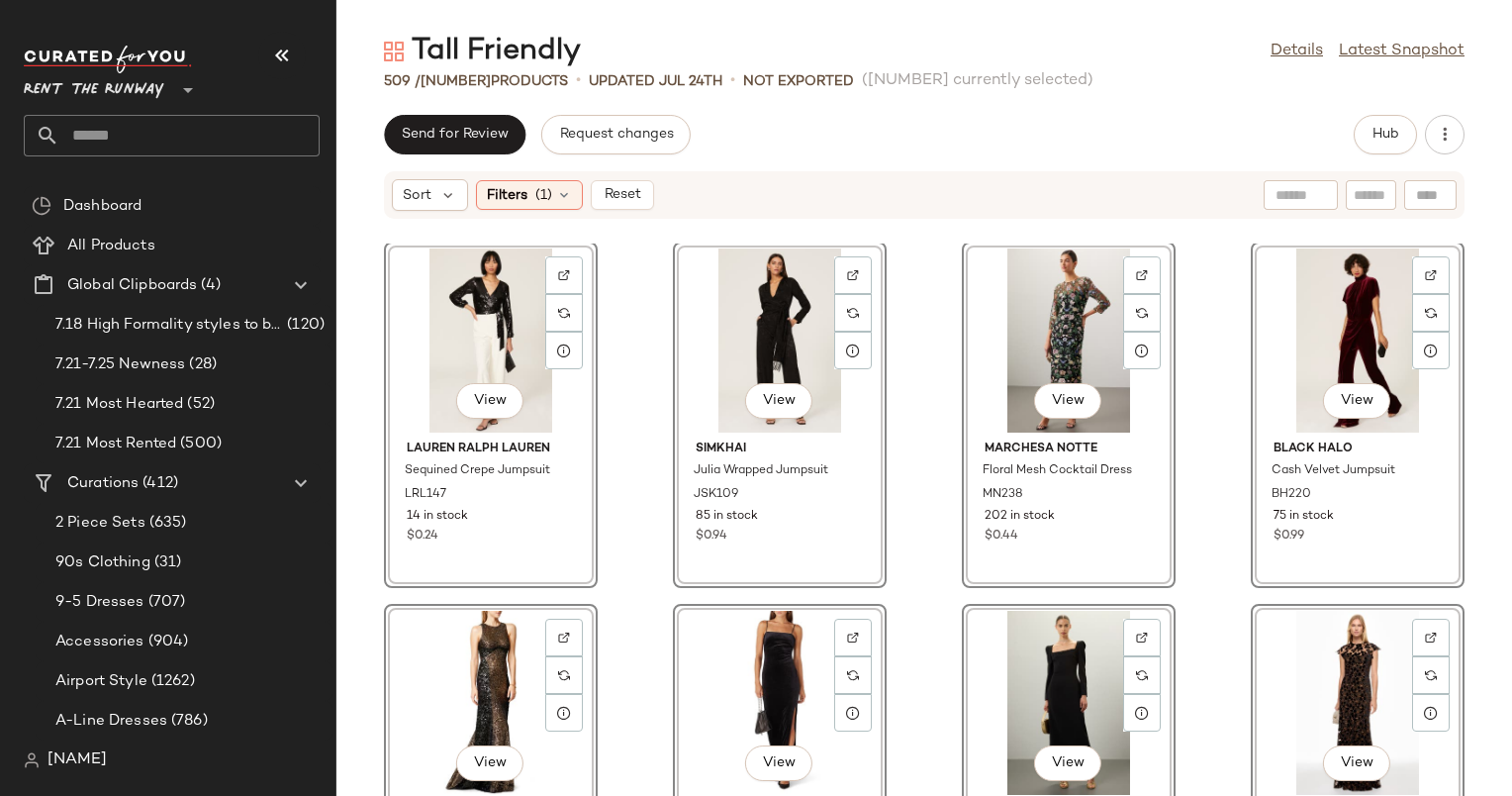 click on "View" 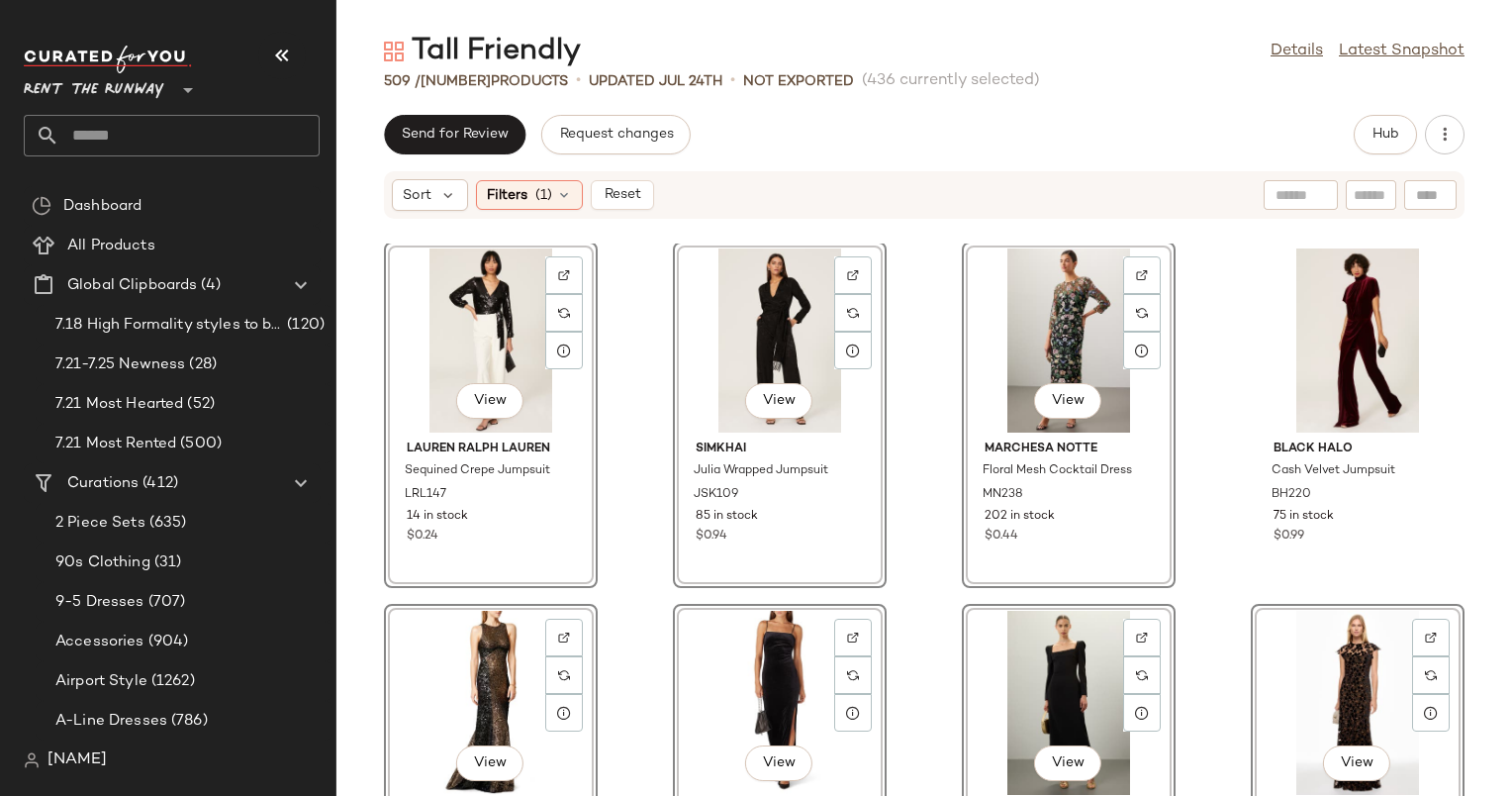 click on "View" 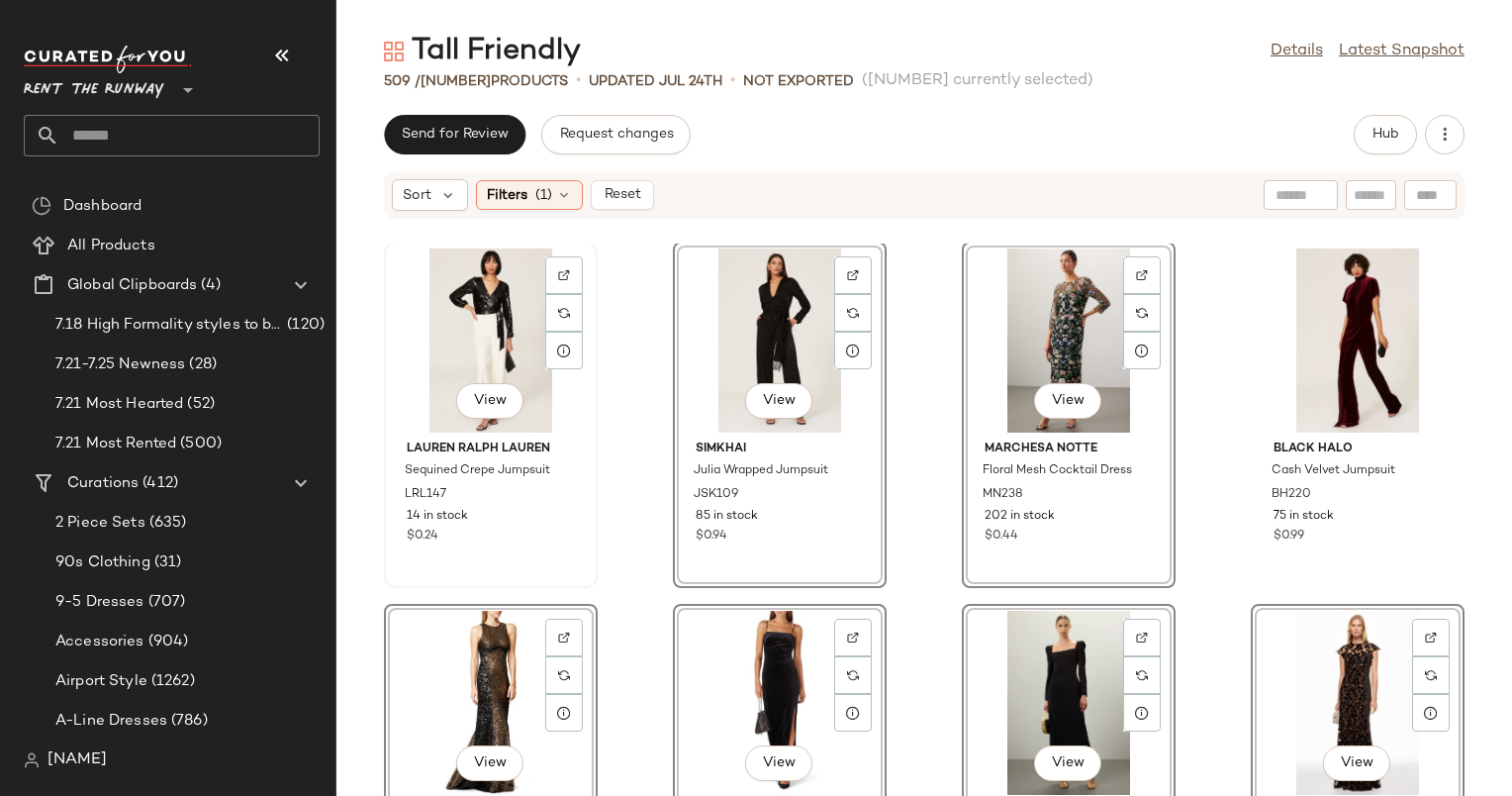 click on "View" 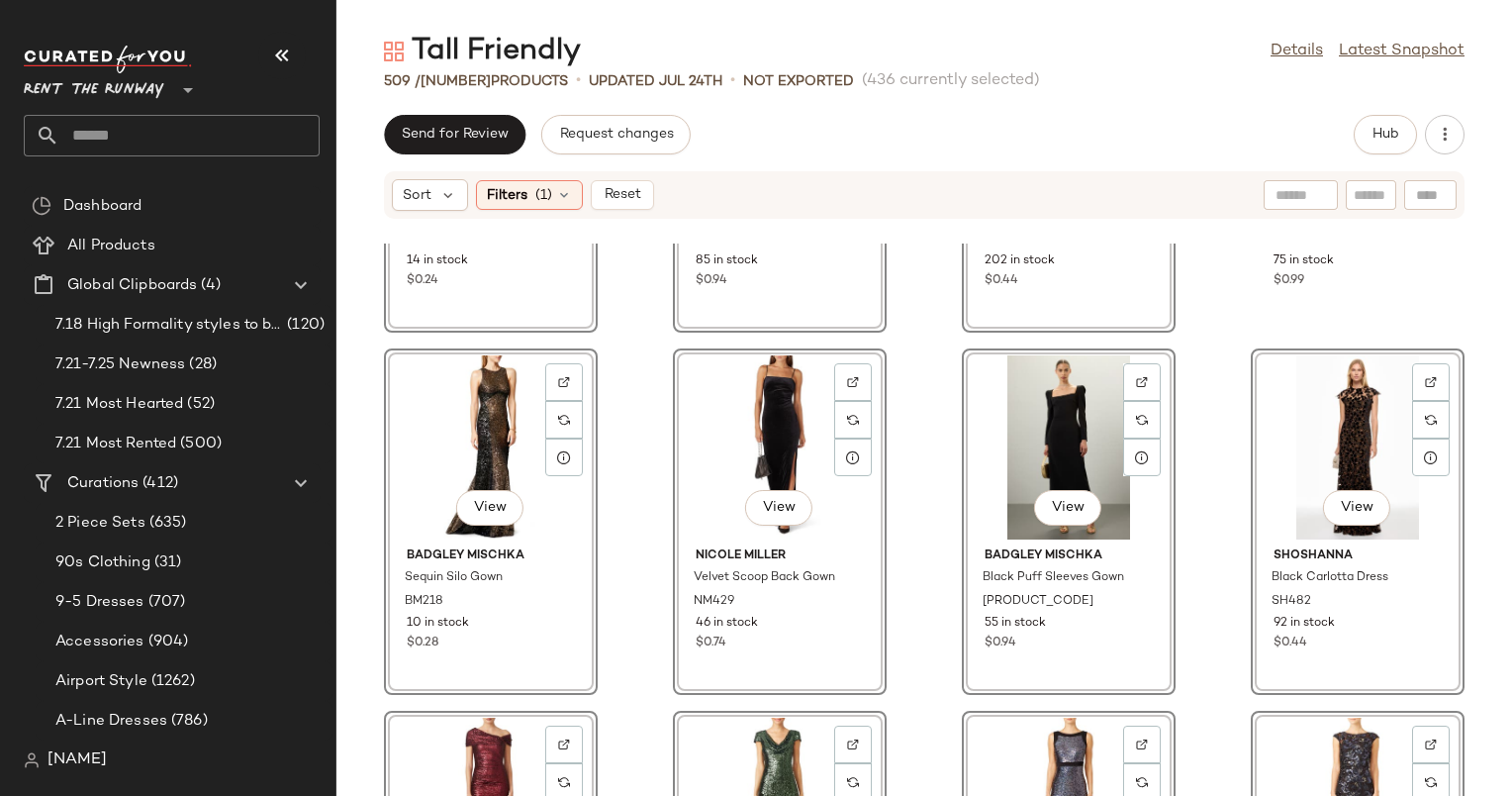 scroll, scrollTop: 28905, scrollLeft: 0, axis: vertical 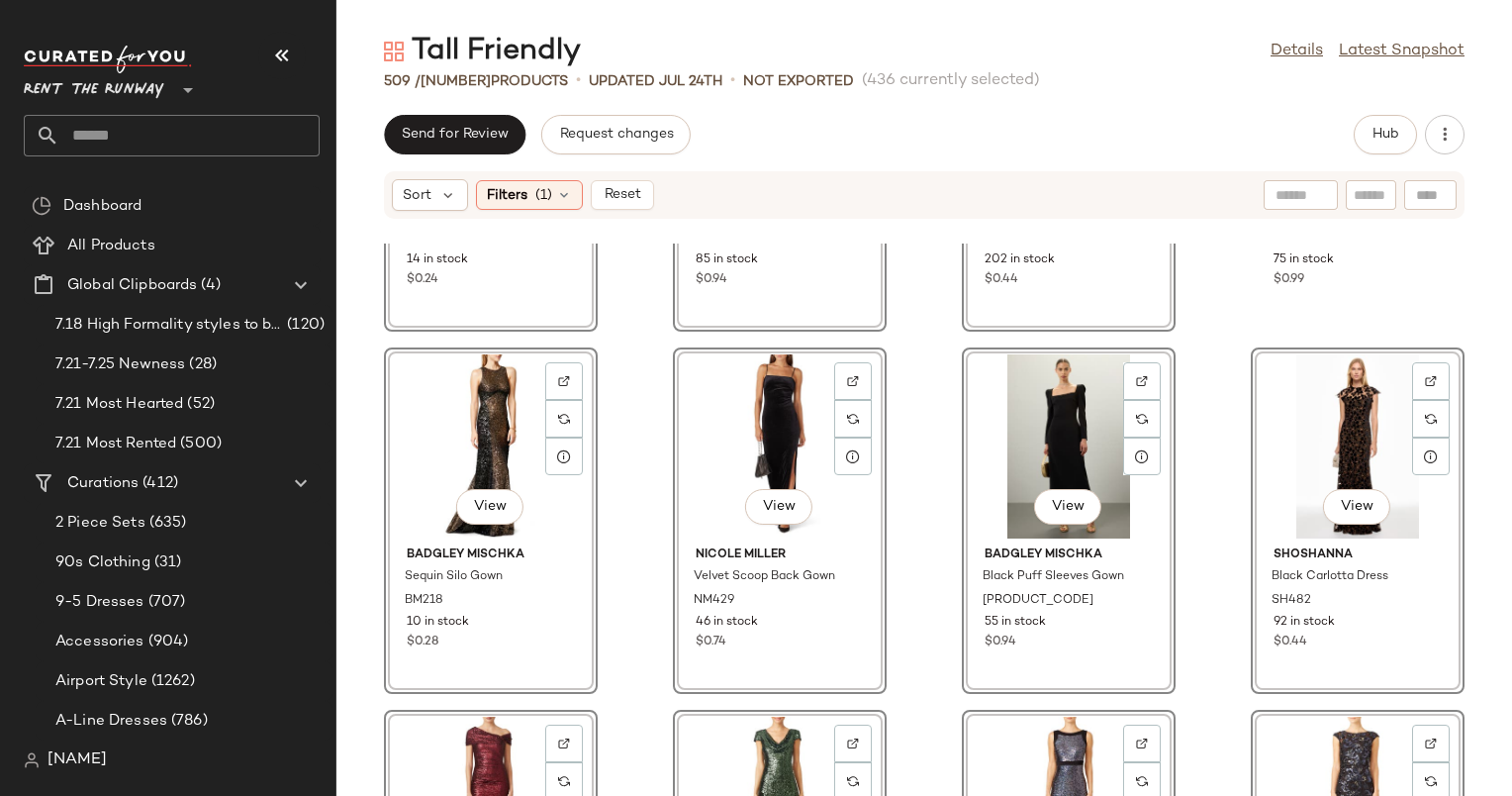 click on "View" 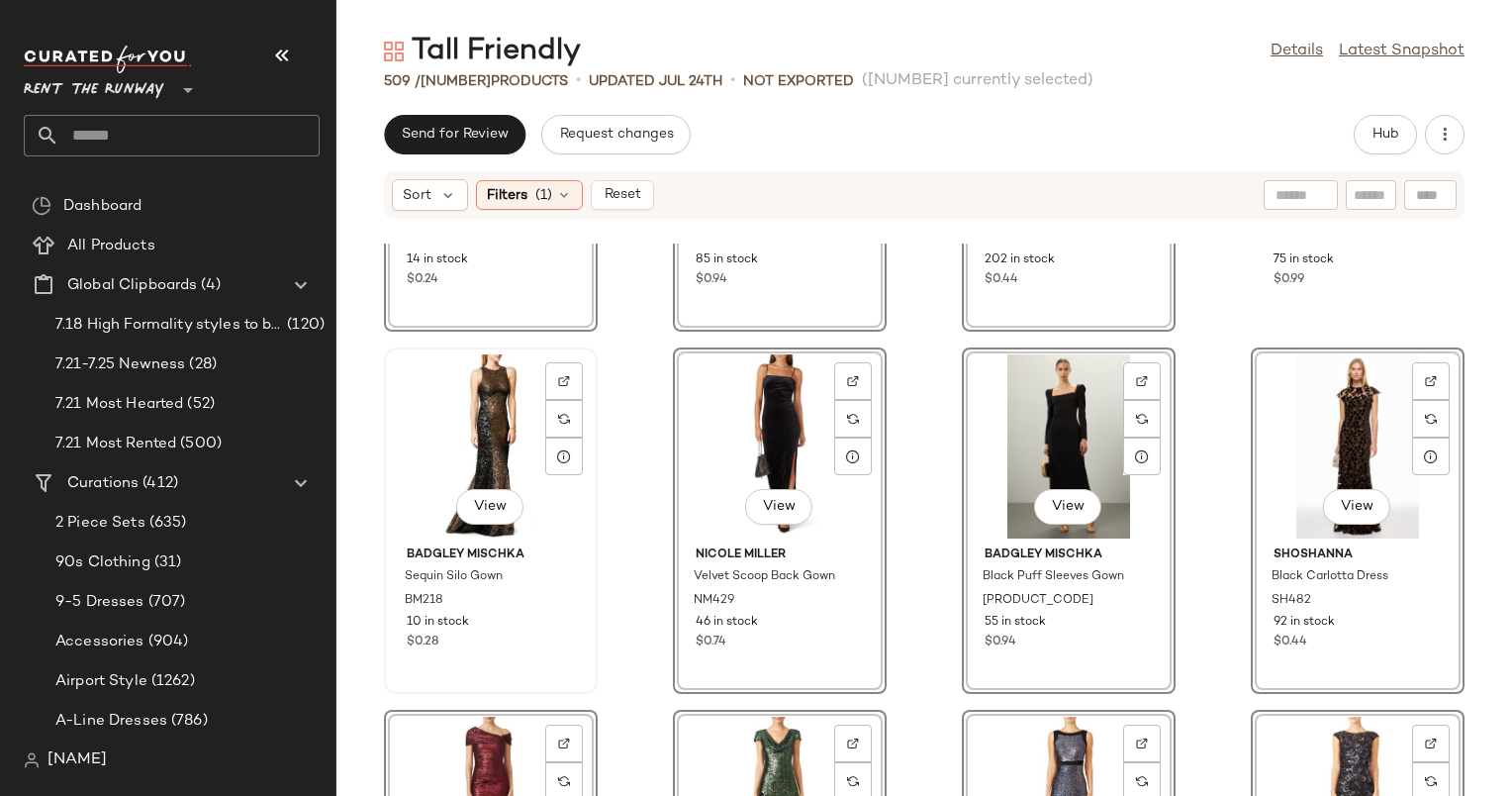 click on "View" 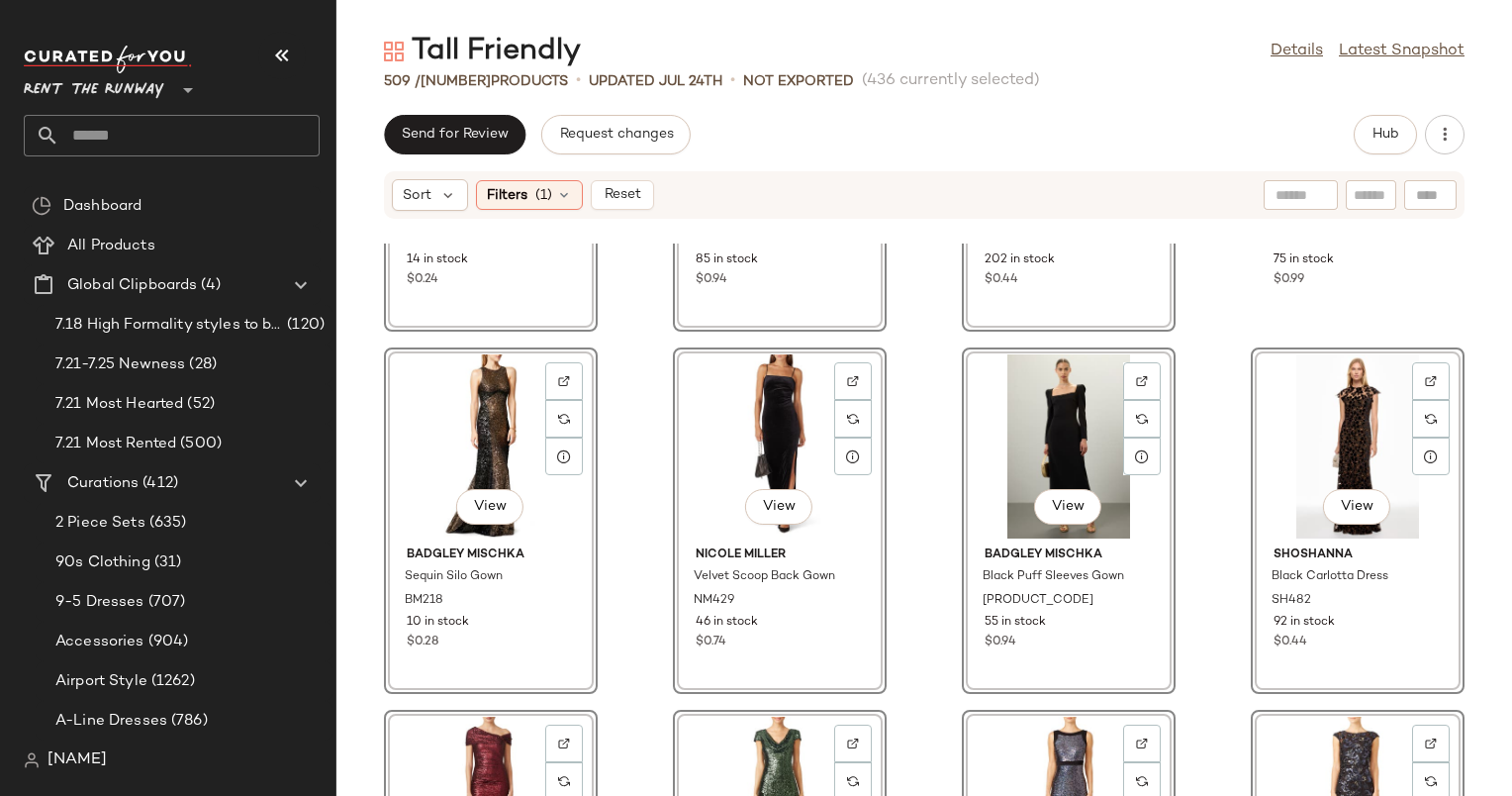 click on "View" 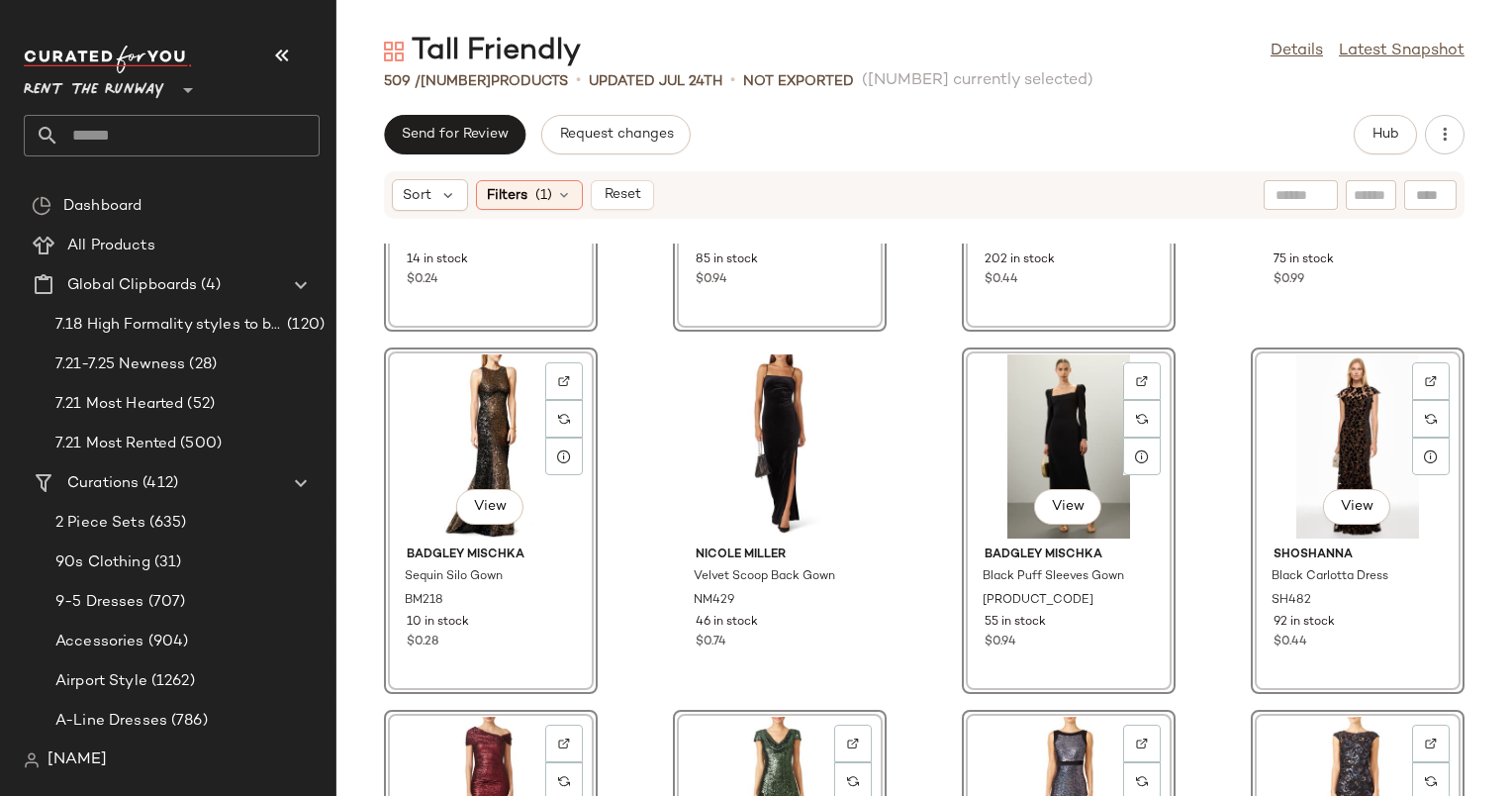 click on "View" 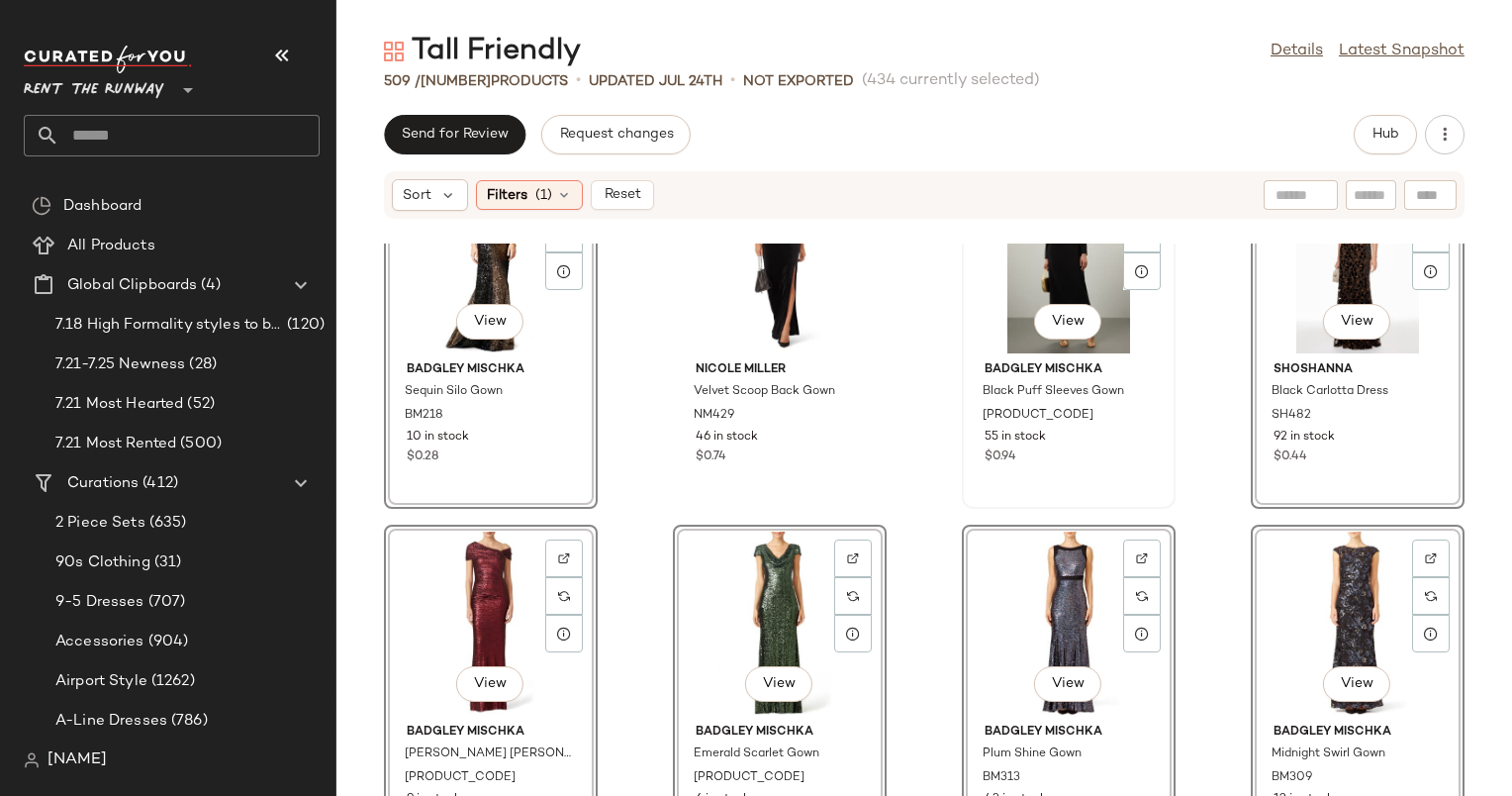 scroll, scrollTop: 29106, scrollLeft: 0, axis: vertical 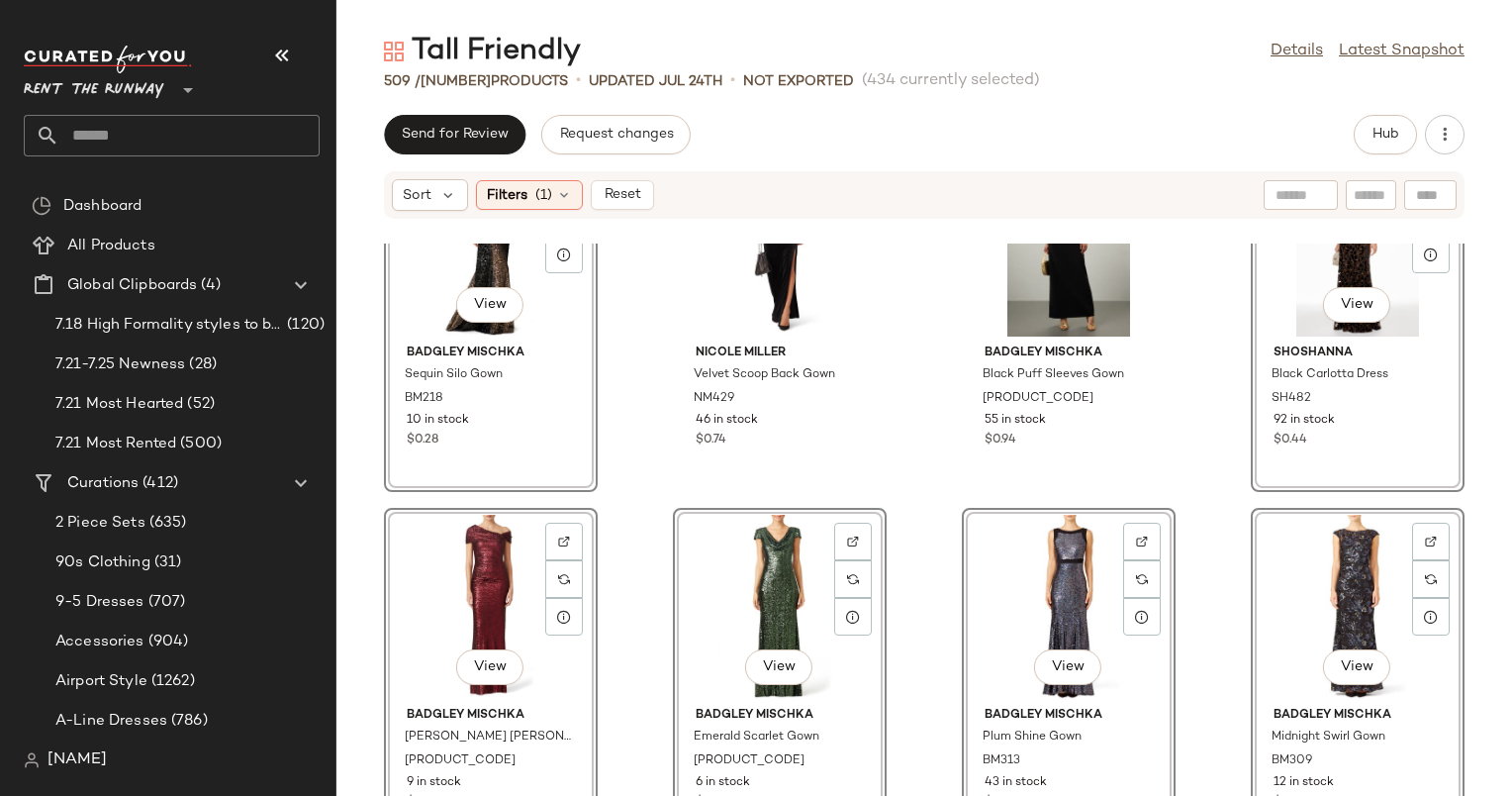click on "View" 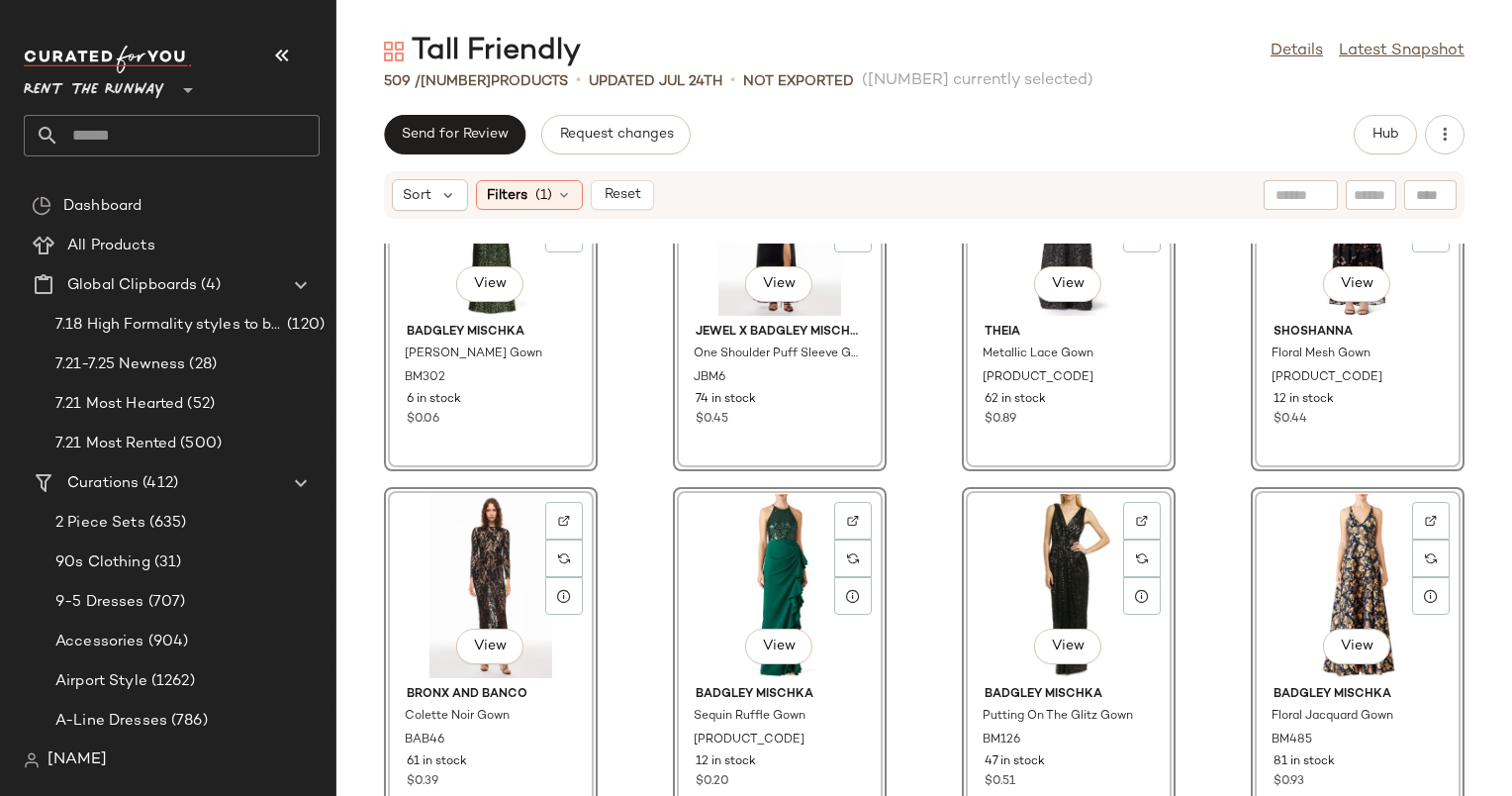 scroll, scrollTop: 29855, scrollLeft: 0, axis: vertical 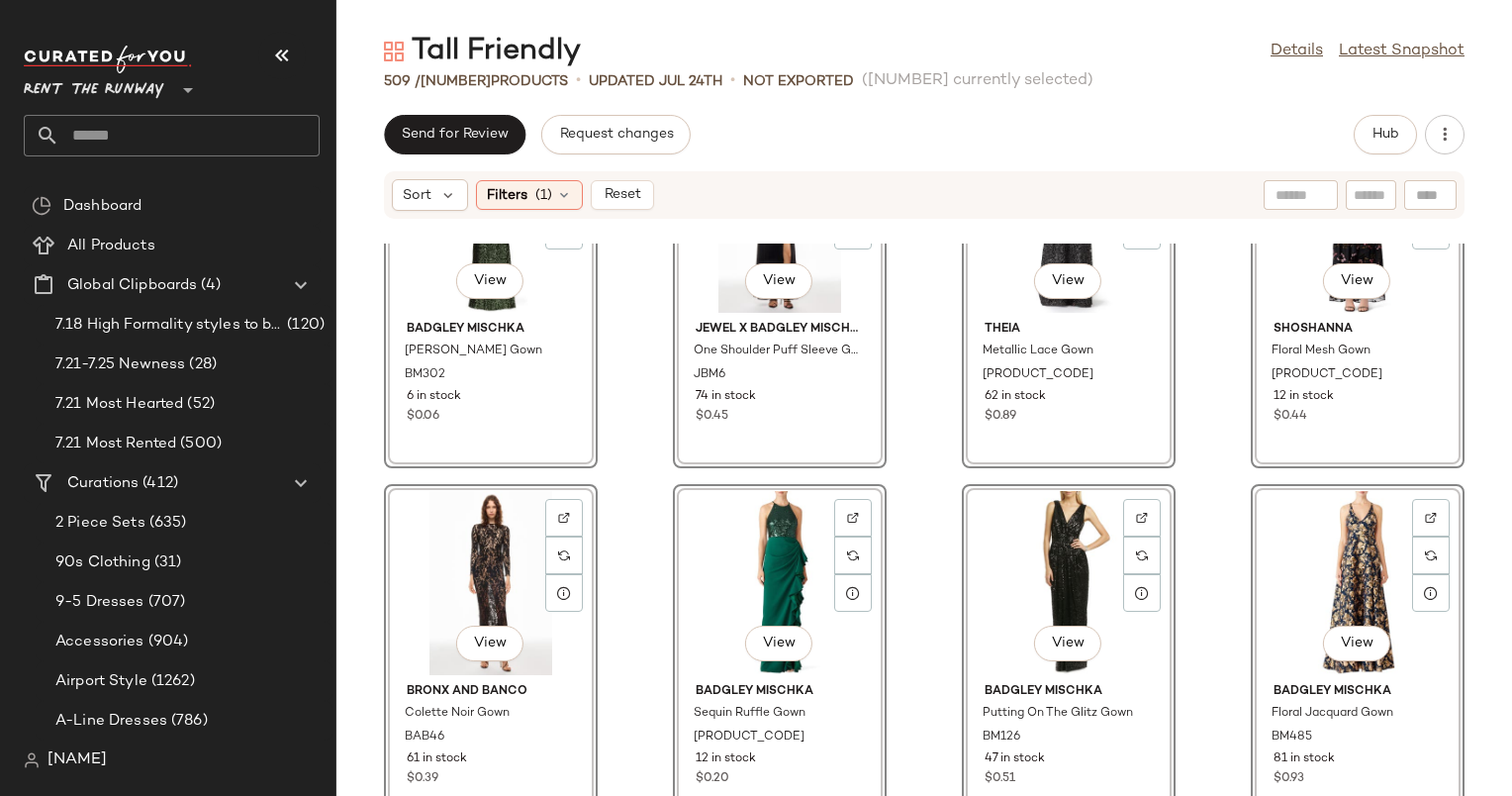 click on "View  Jewel x Badgley Mischka One Shoulder Puff Sleeve Gown JBM6 74 in stock $0.45" 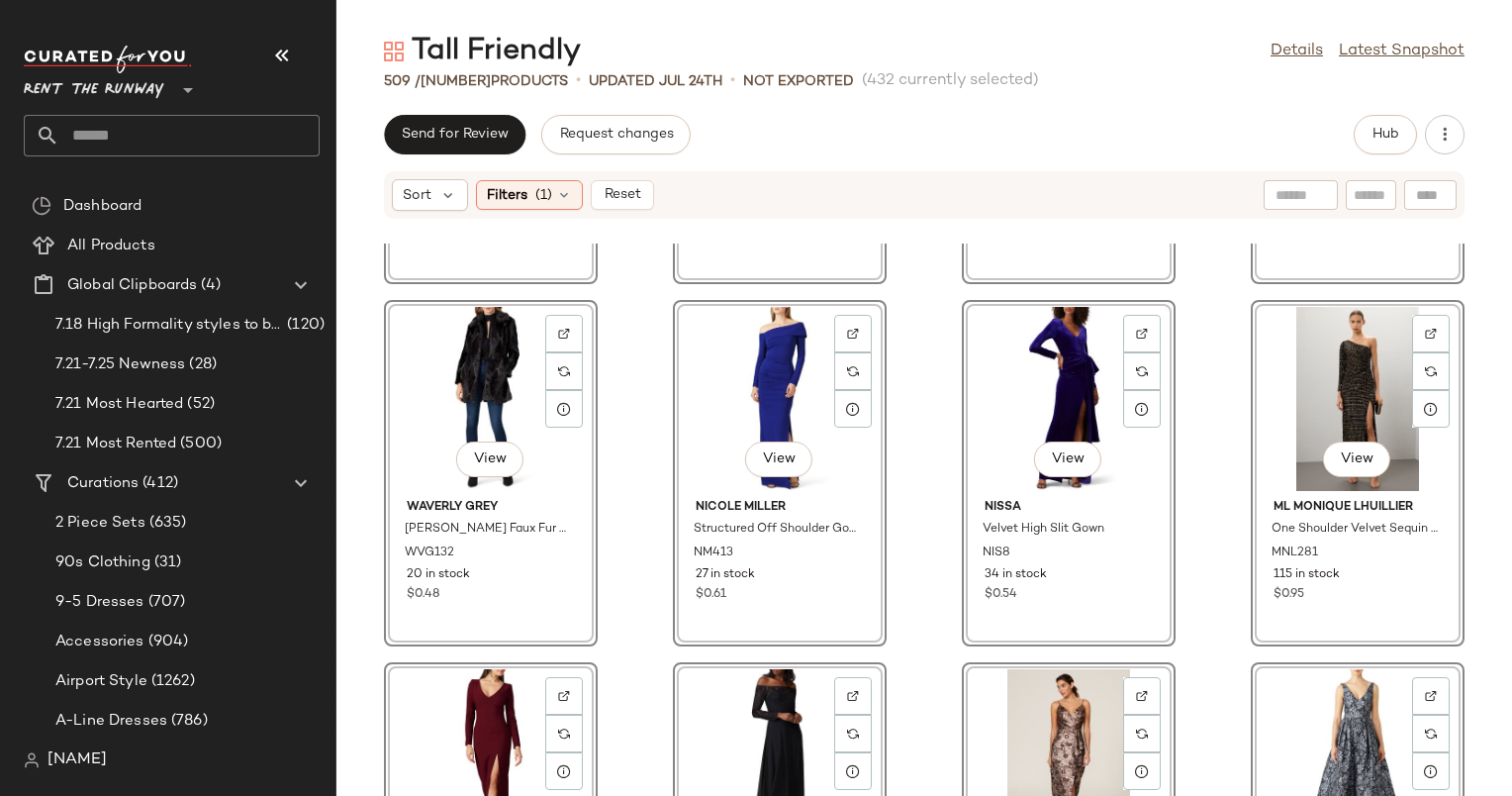 scroll, scrollTop: 30407, scrollLeft: 0, axis: vertical 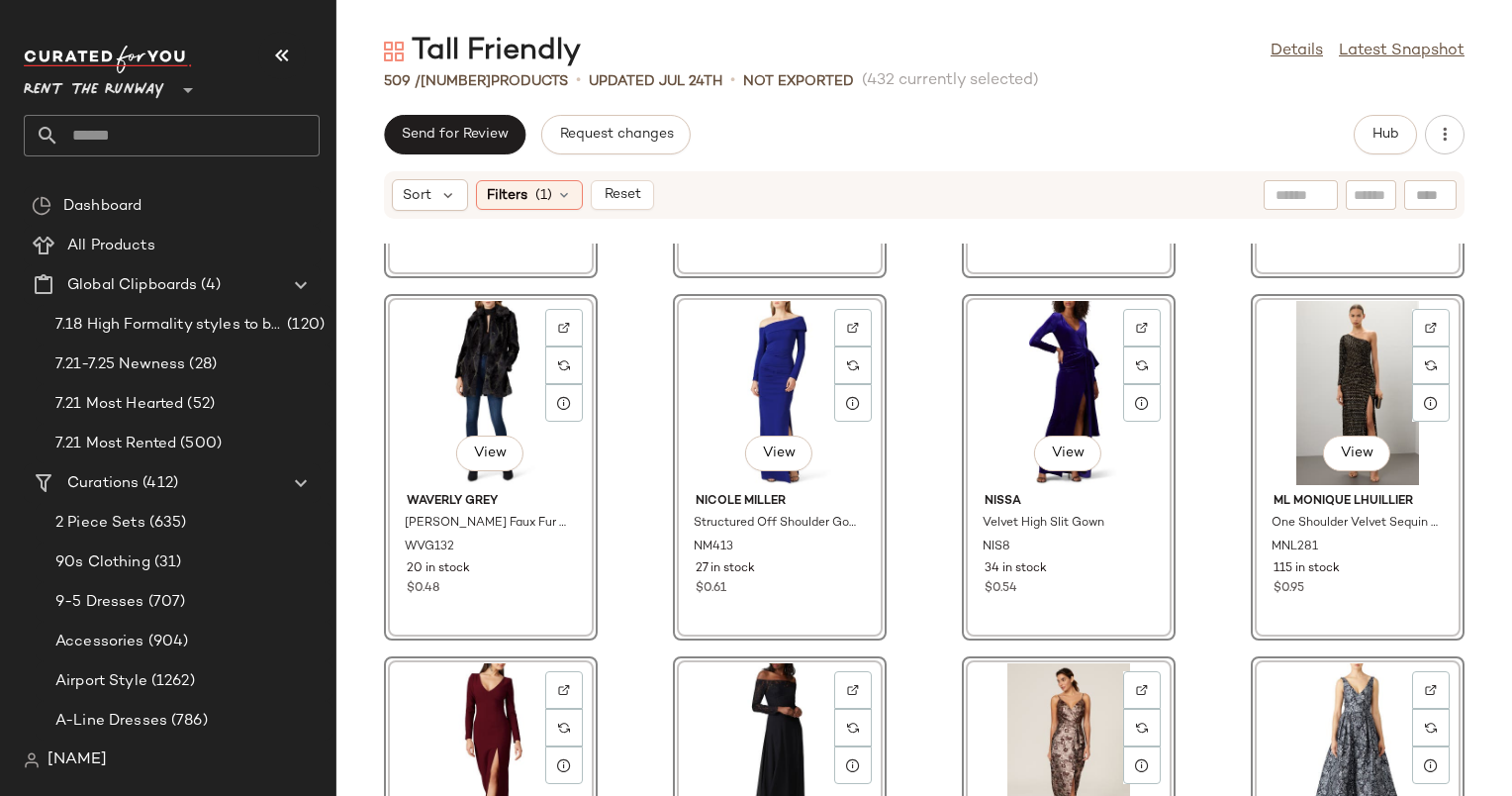 click on "View" 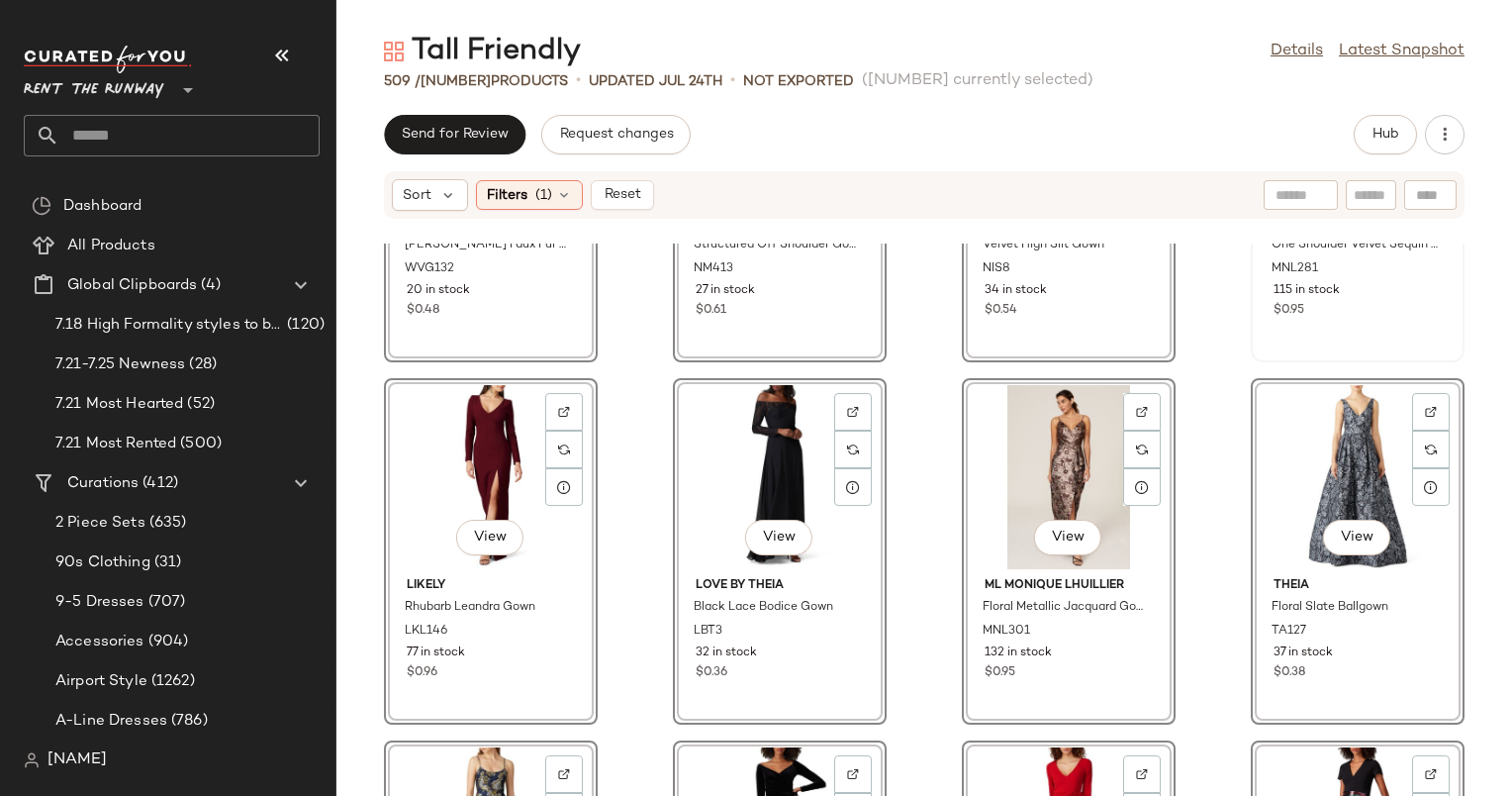 scroll, scrollTop: 30741, scrollLeft: 0, axis: vertical 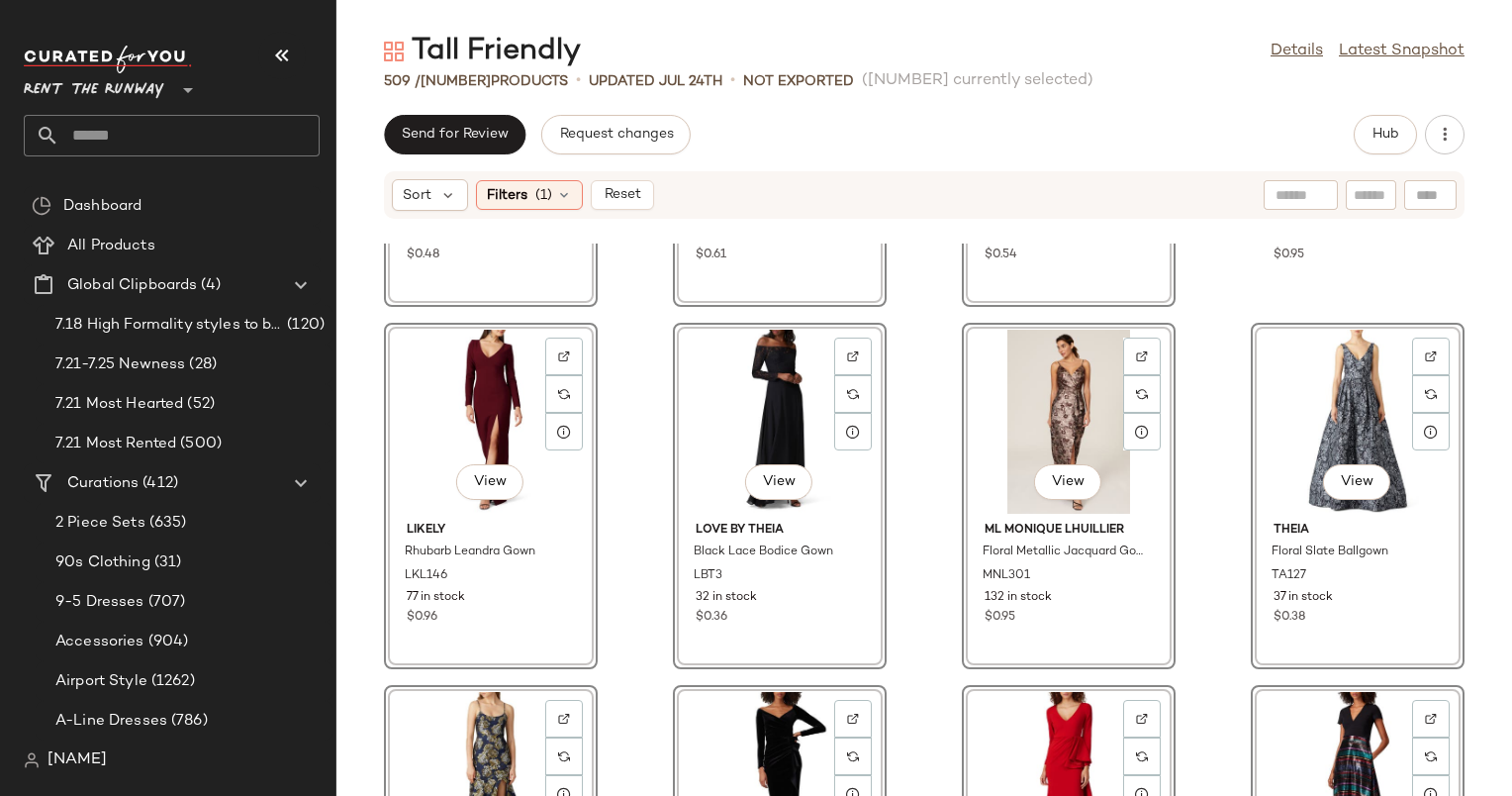 click on "View" 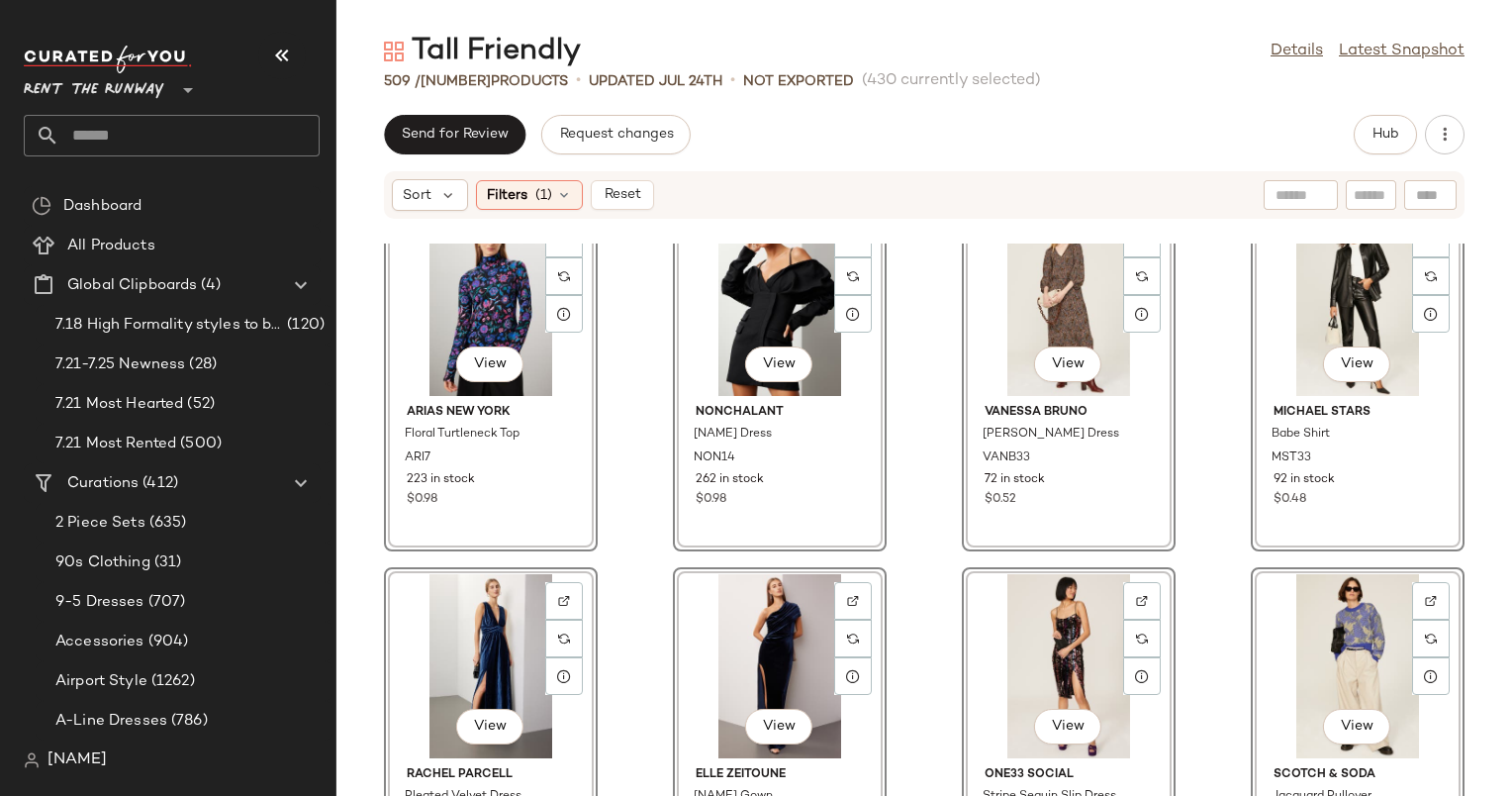 scroll, scrollTop: 32672, scrollLeft: 0, axis: vertical 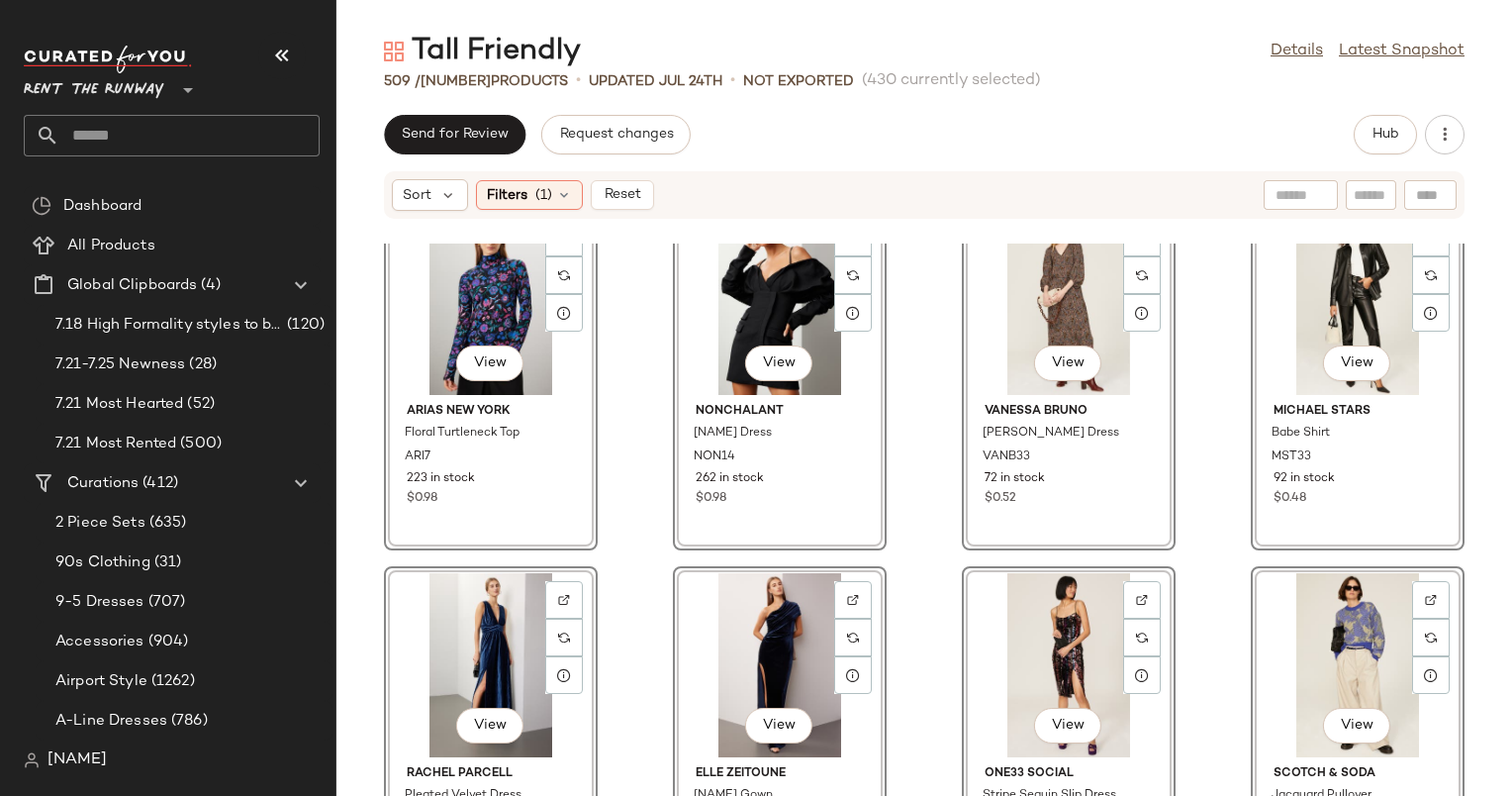 click on "View" 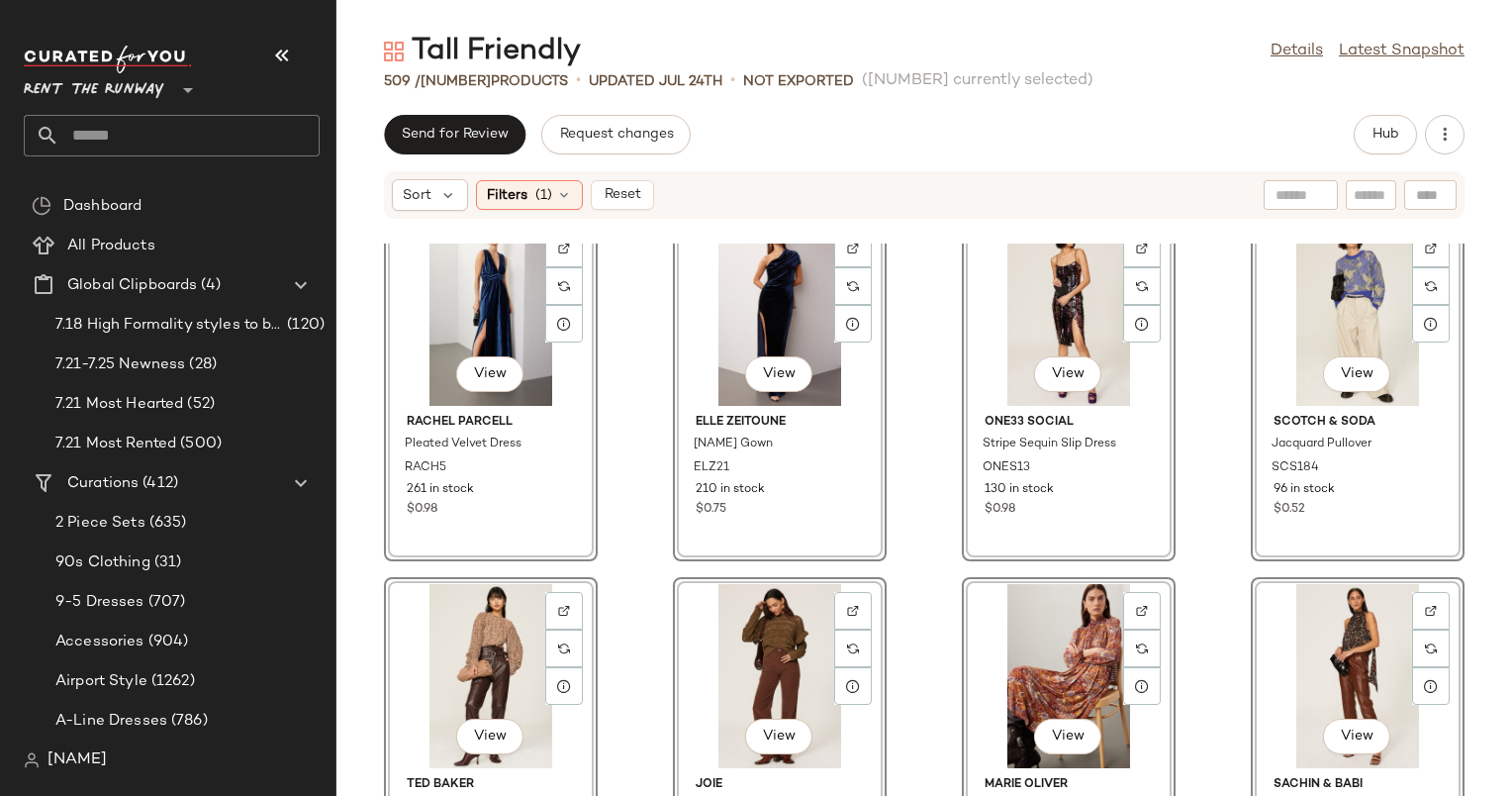 scroll, scrollTop: 33024, scrollLeft: 0, axis: vertical 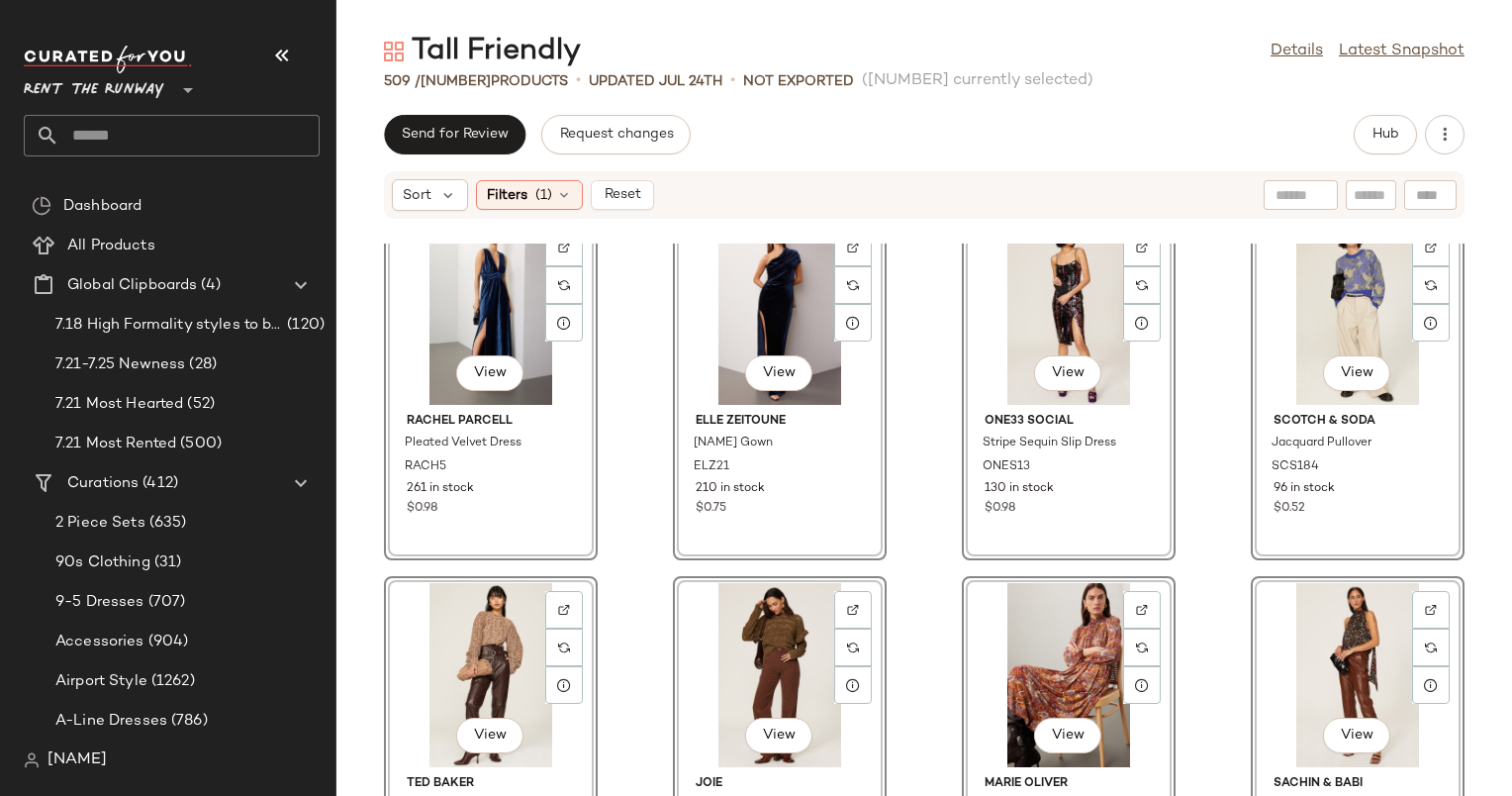 click on "View" 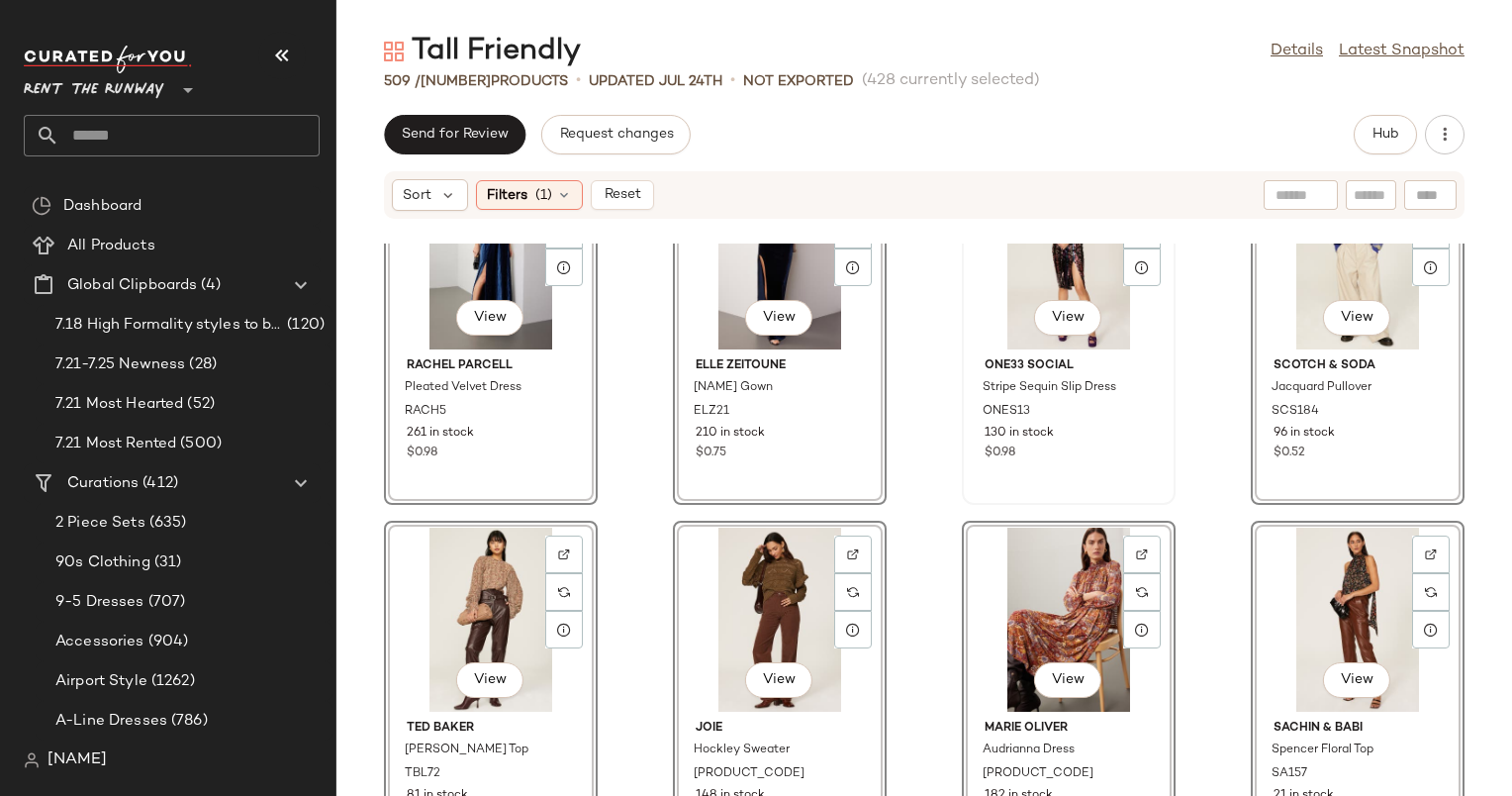 scroll, scrollTop: 33080, scrollLeft: 0, axis: vertical 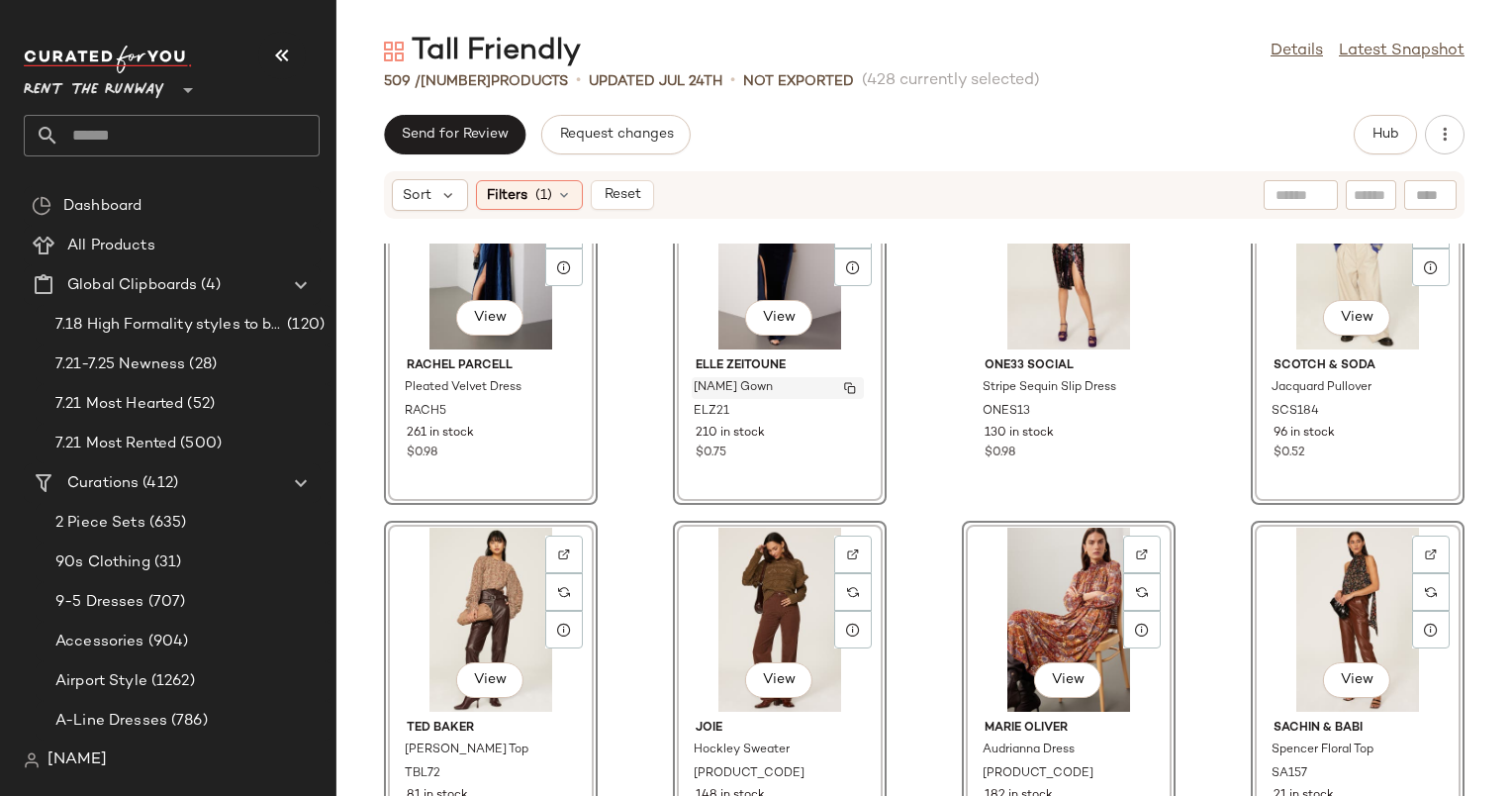 click on "Luna Gown" at bounding box center (778, 388) 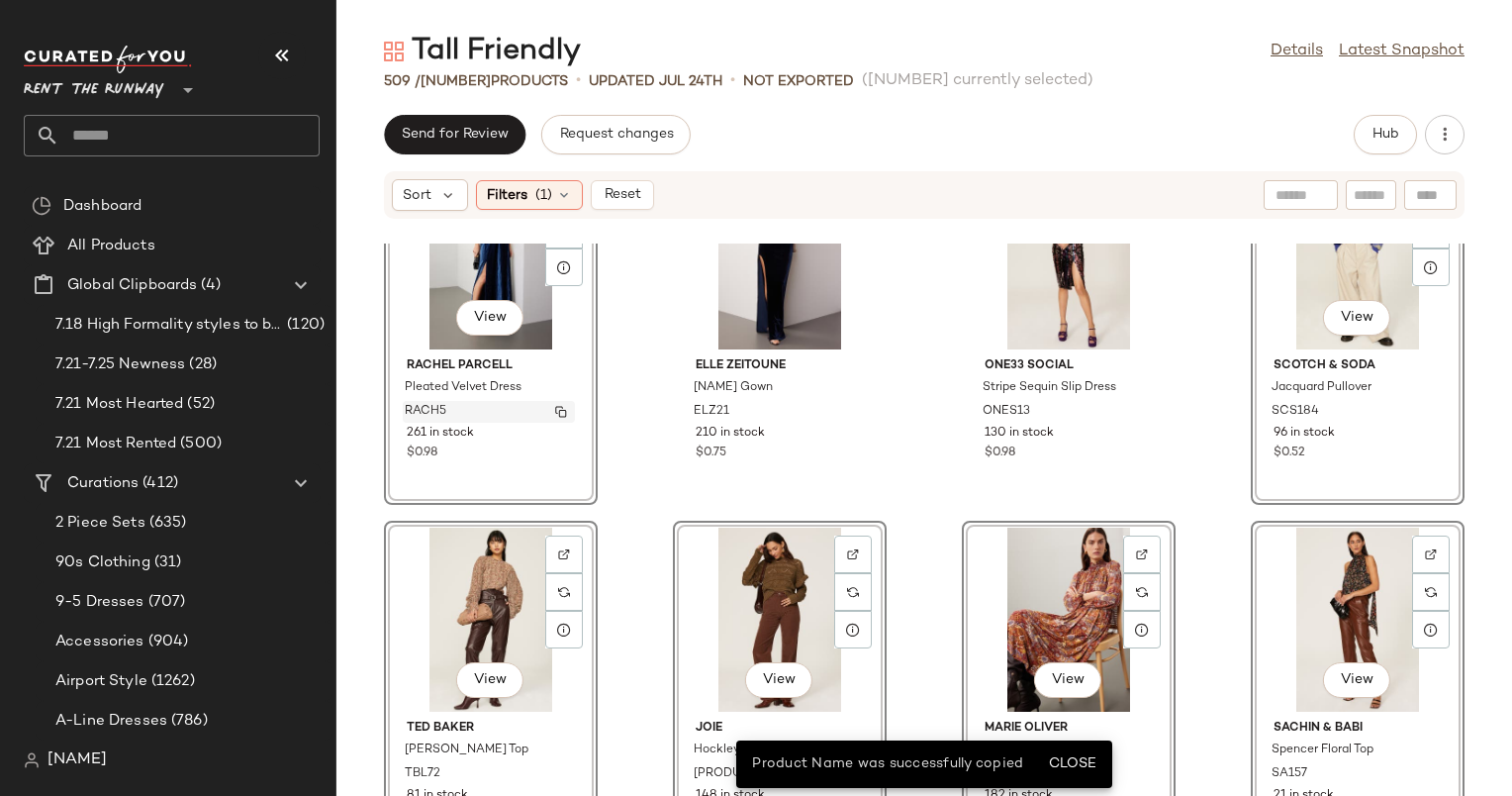 click on "RACH5" at bounding box center (489, 412) 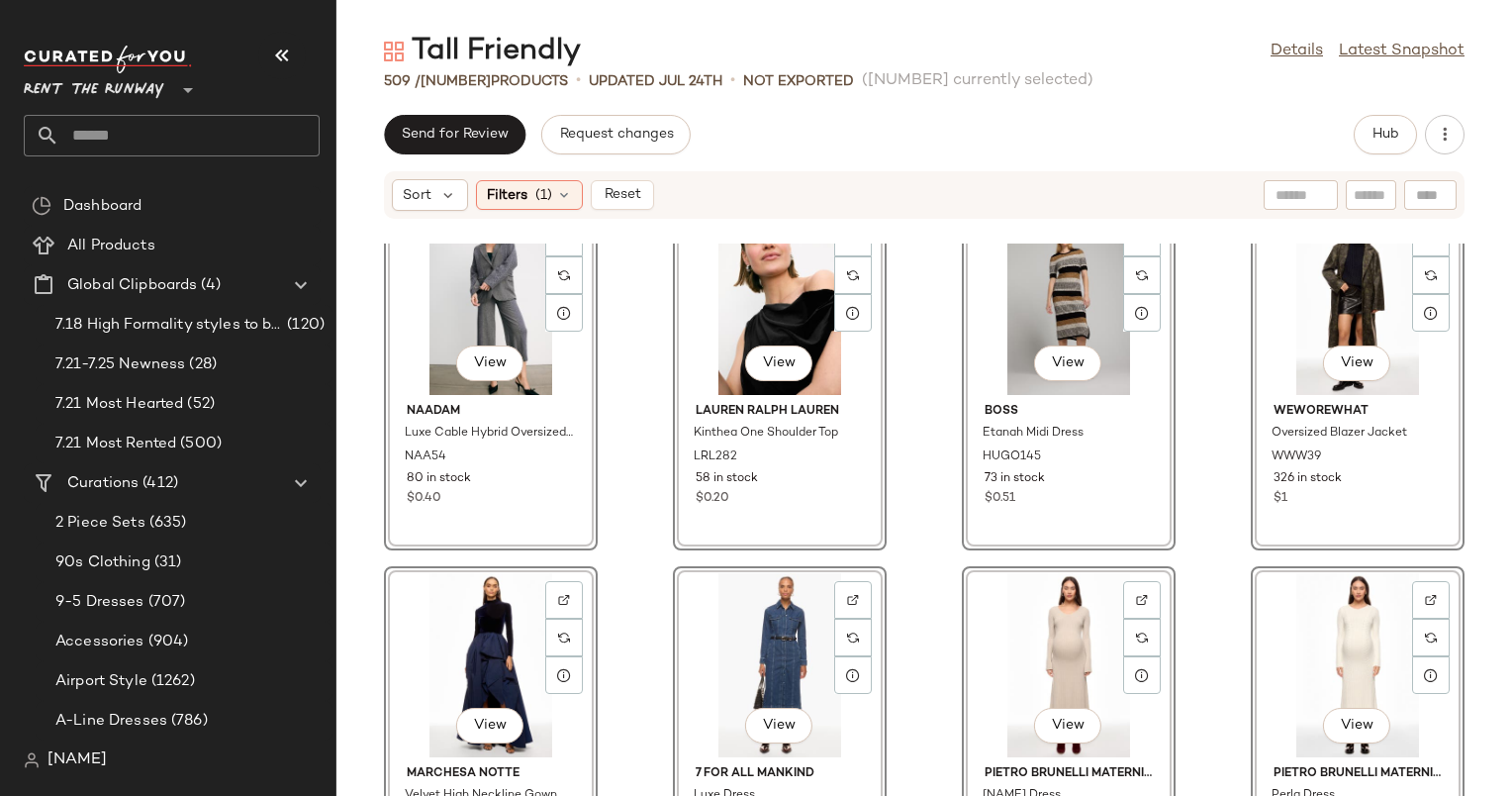scroll, scrollTop: 34492, scrollLeft: 0, axis: vertical 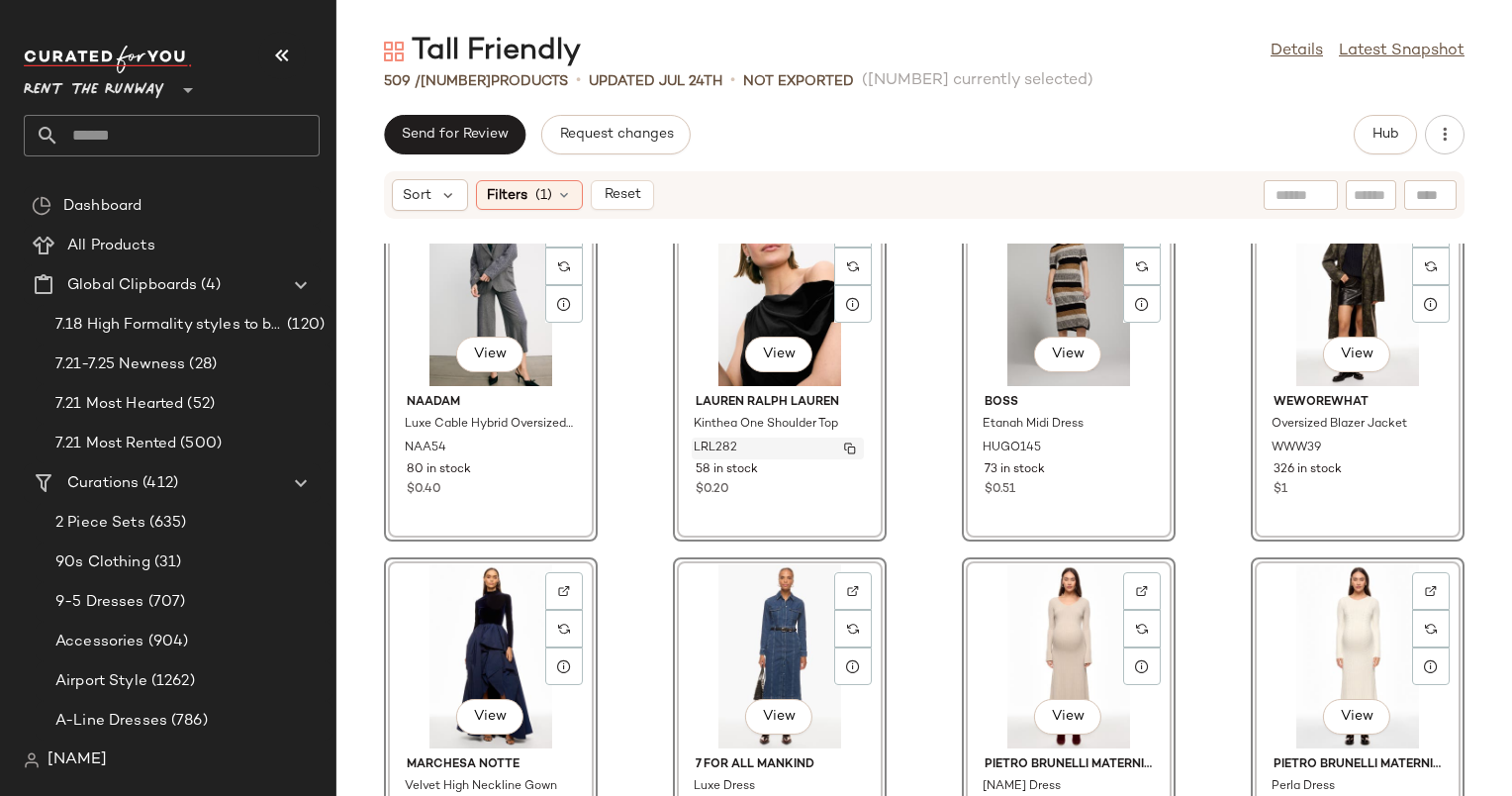 click on "LRL282" at bounding box center (778, 448) 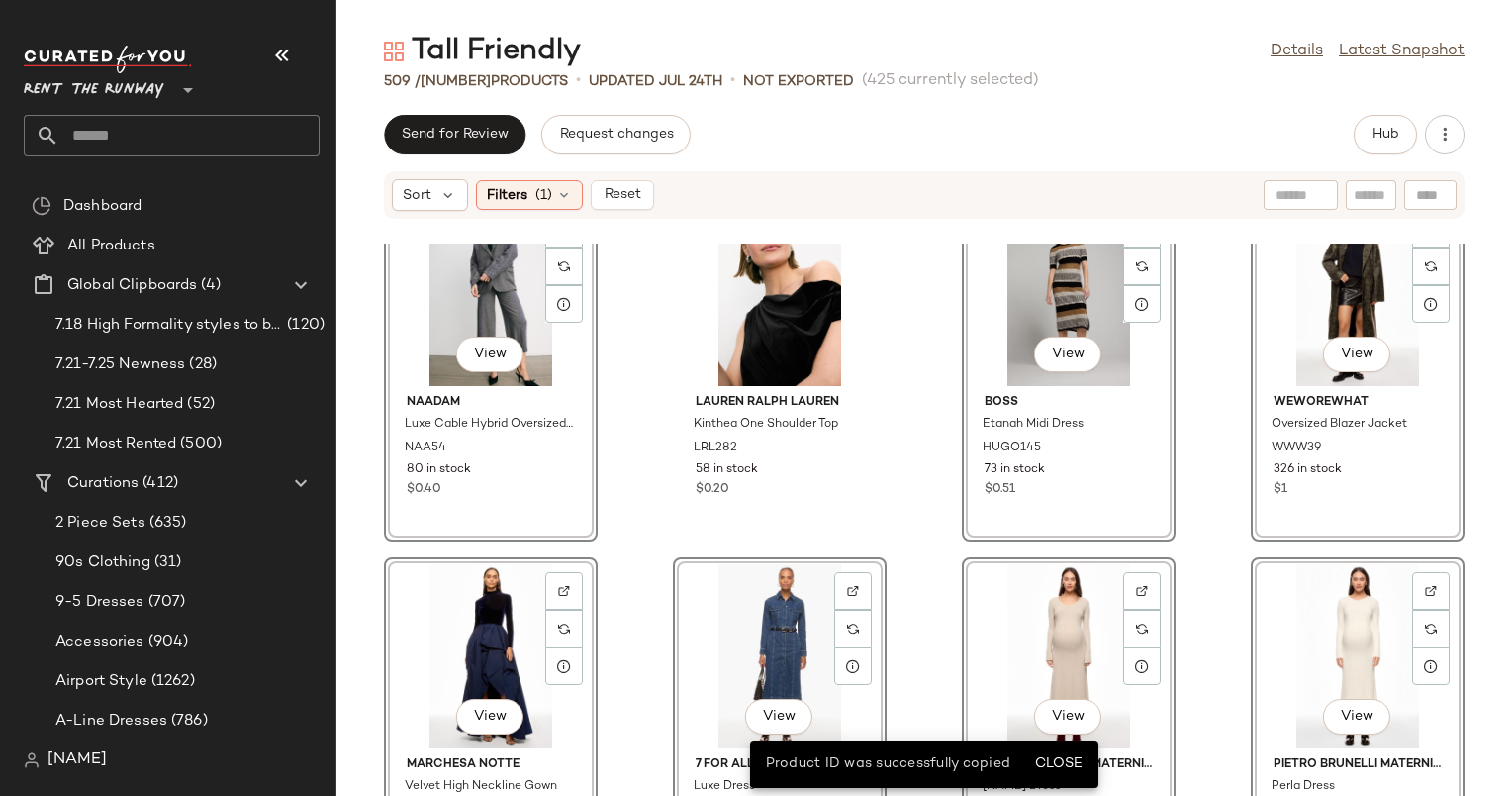 click on "View" 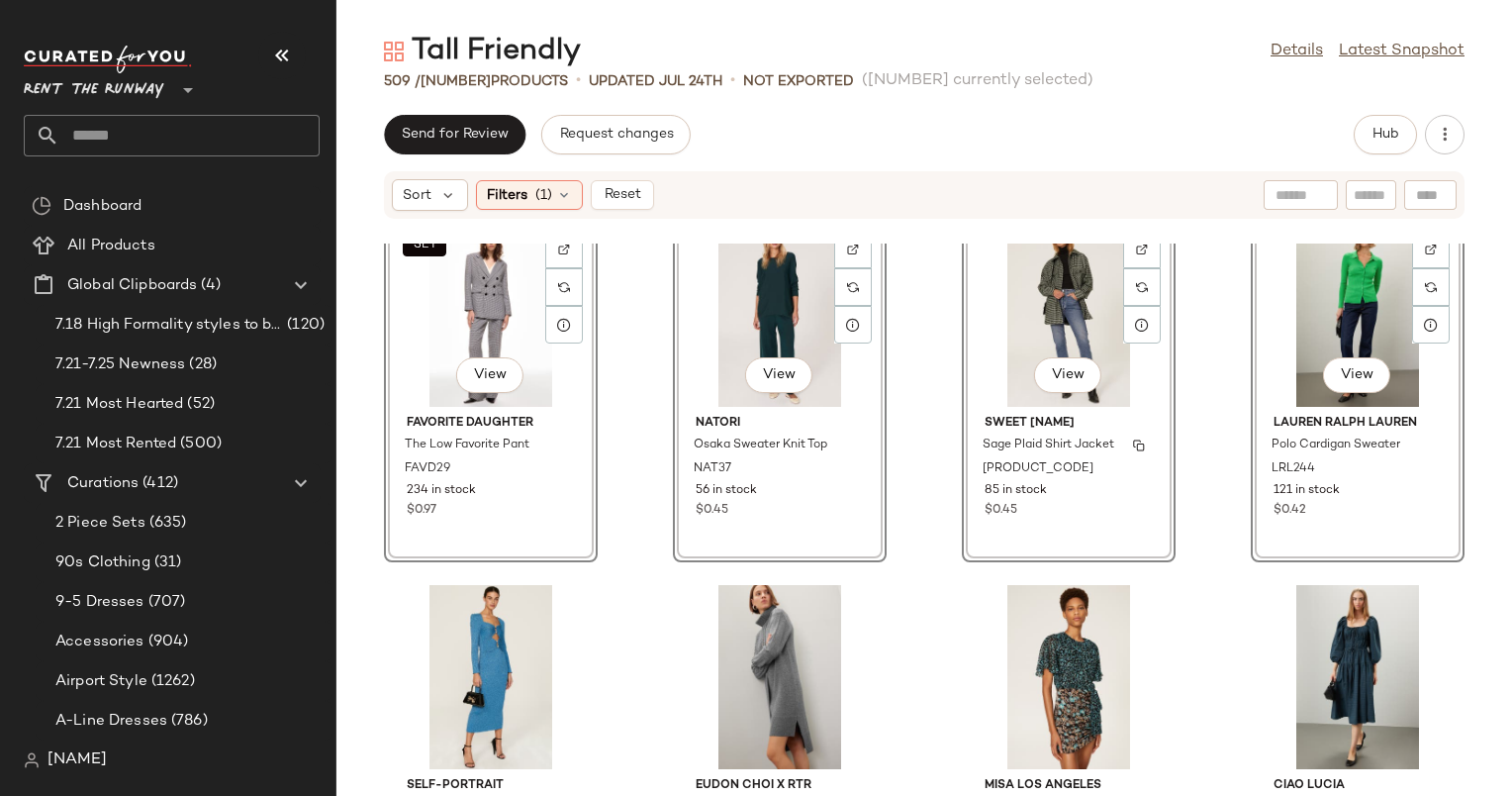 scroll, scrollTop: 43128, scrollLeft: 0, axis: vertical 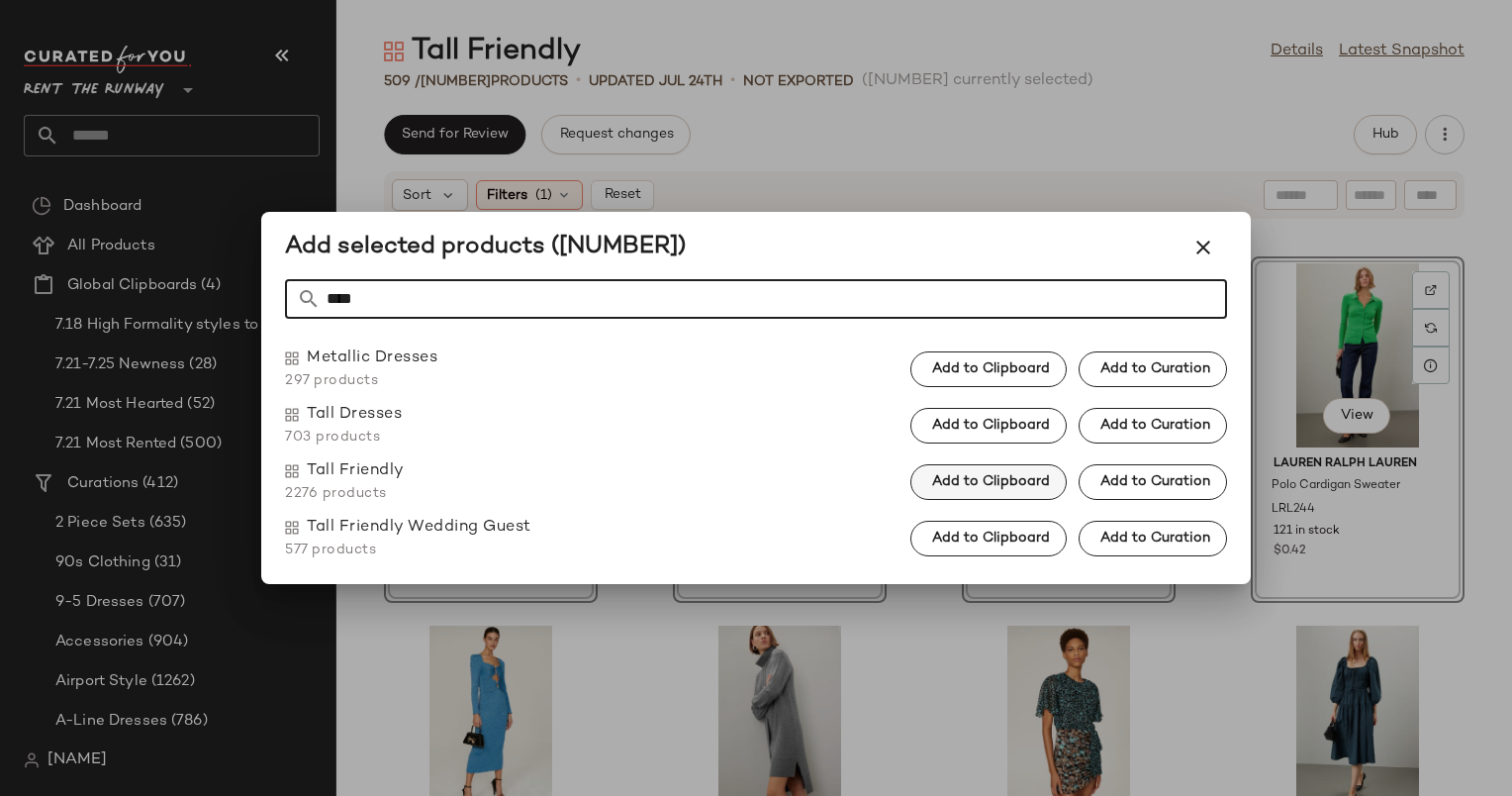 type on "****" 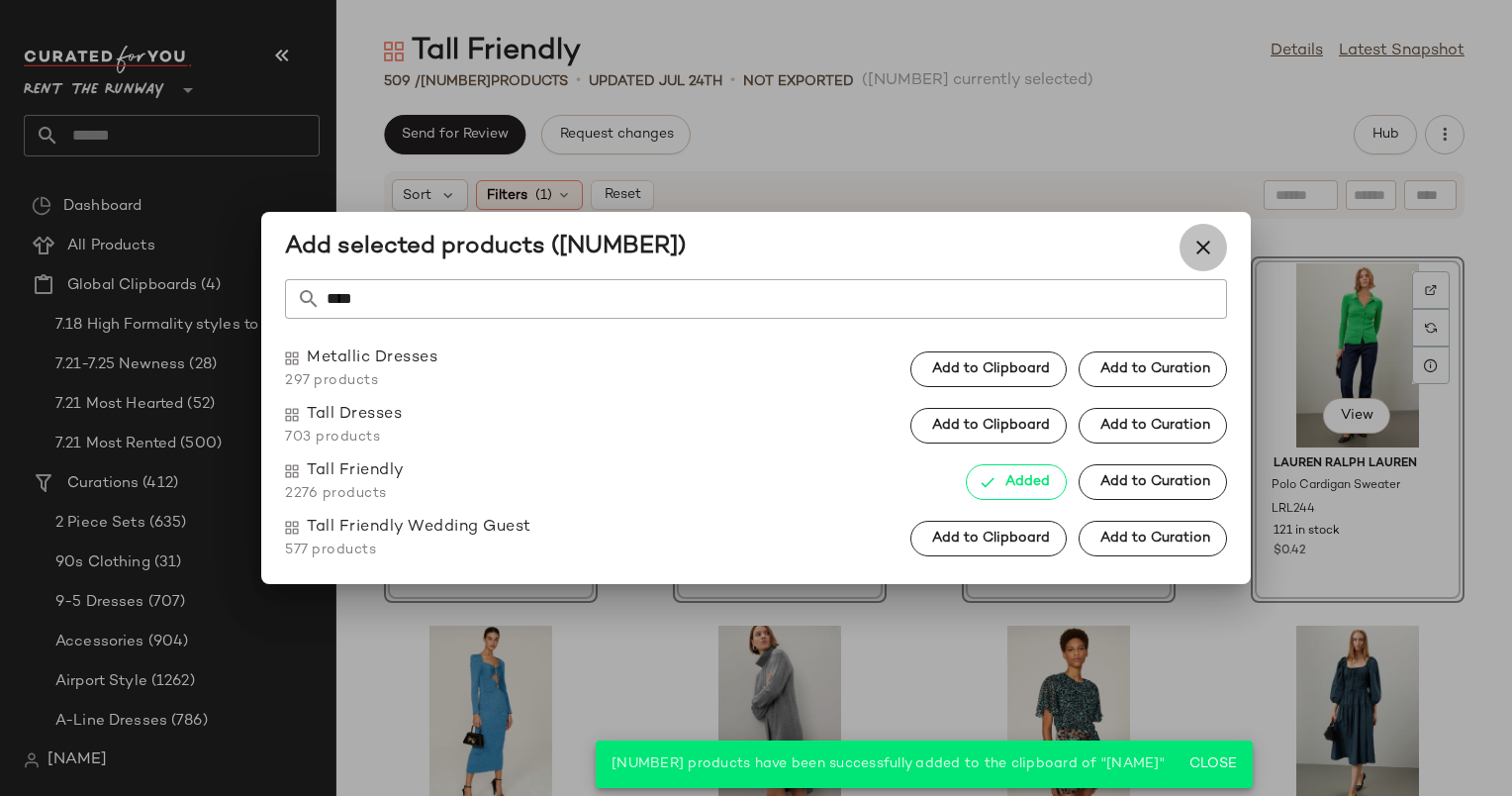 click at bounding box center (1203, 248) 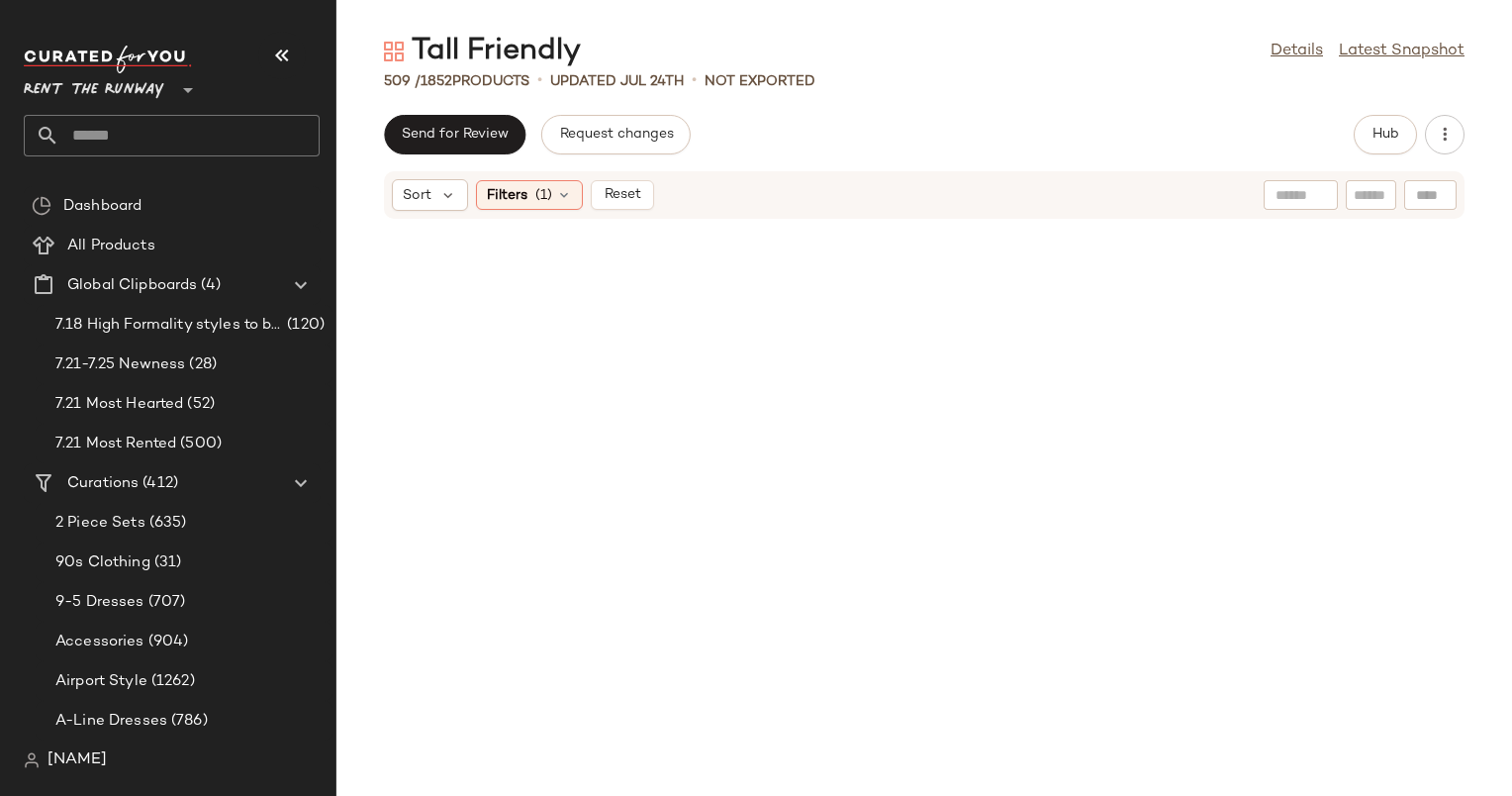 scroll, scrollTop: 7422, scrollLeft: 0, axis: vertical 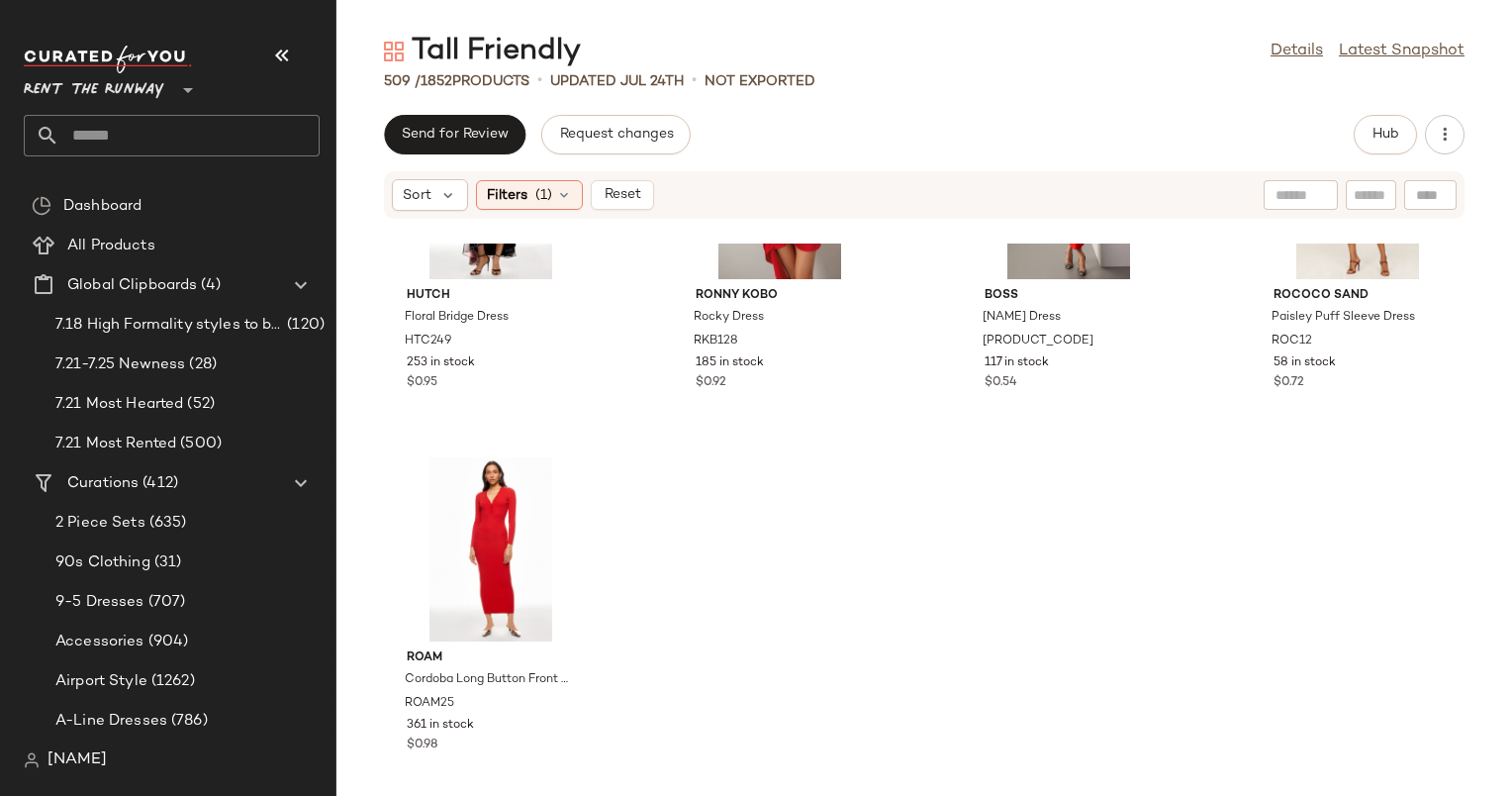 click on "Tall Friendly  Details   Latest Snapshot" 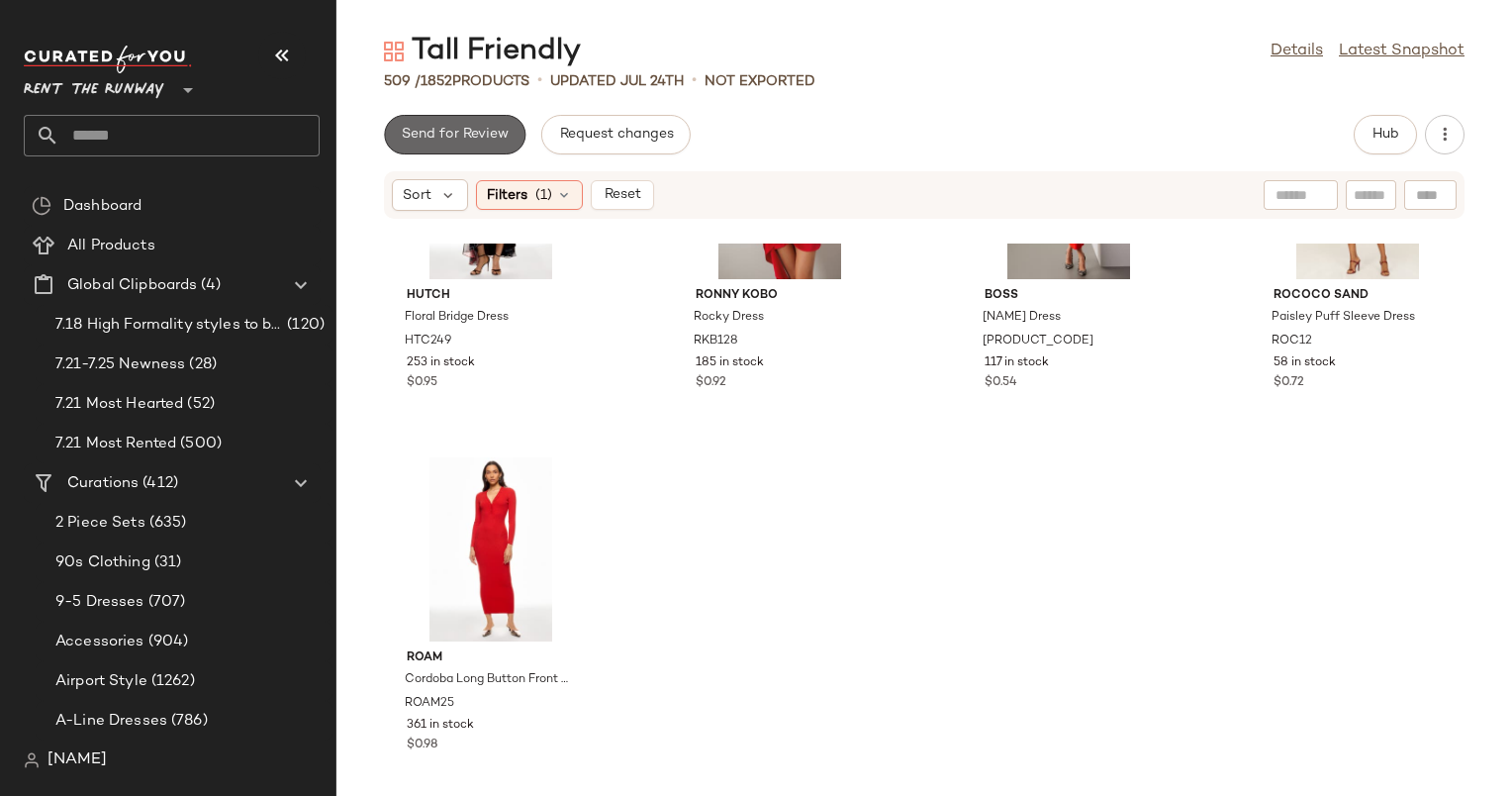 click on "Send for Review" at bounding box center [454, 135] 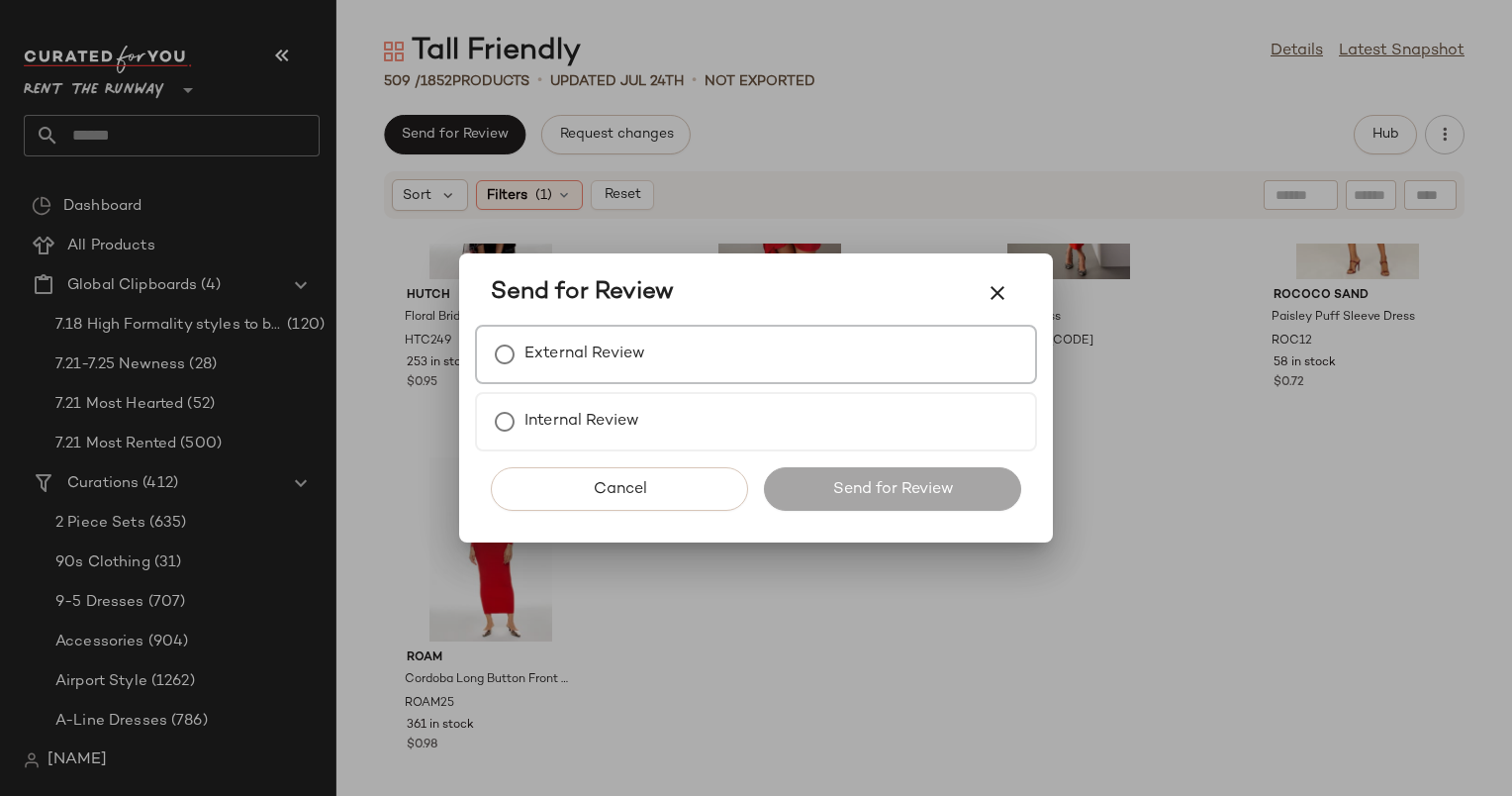 click on "External Review" at bounding box center [756, 354] 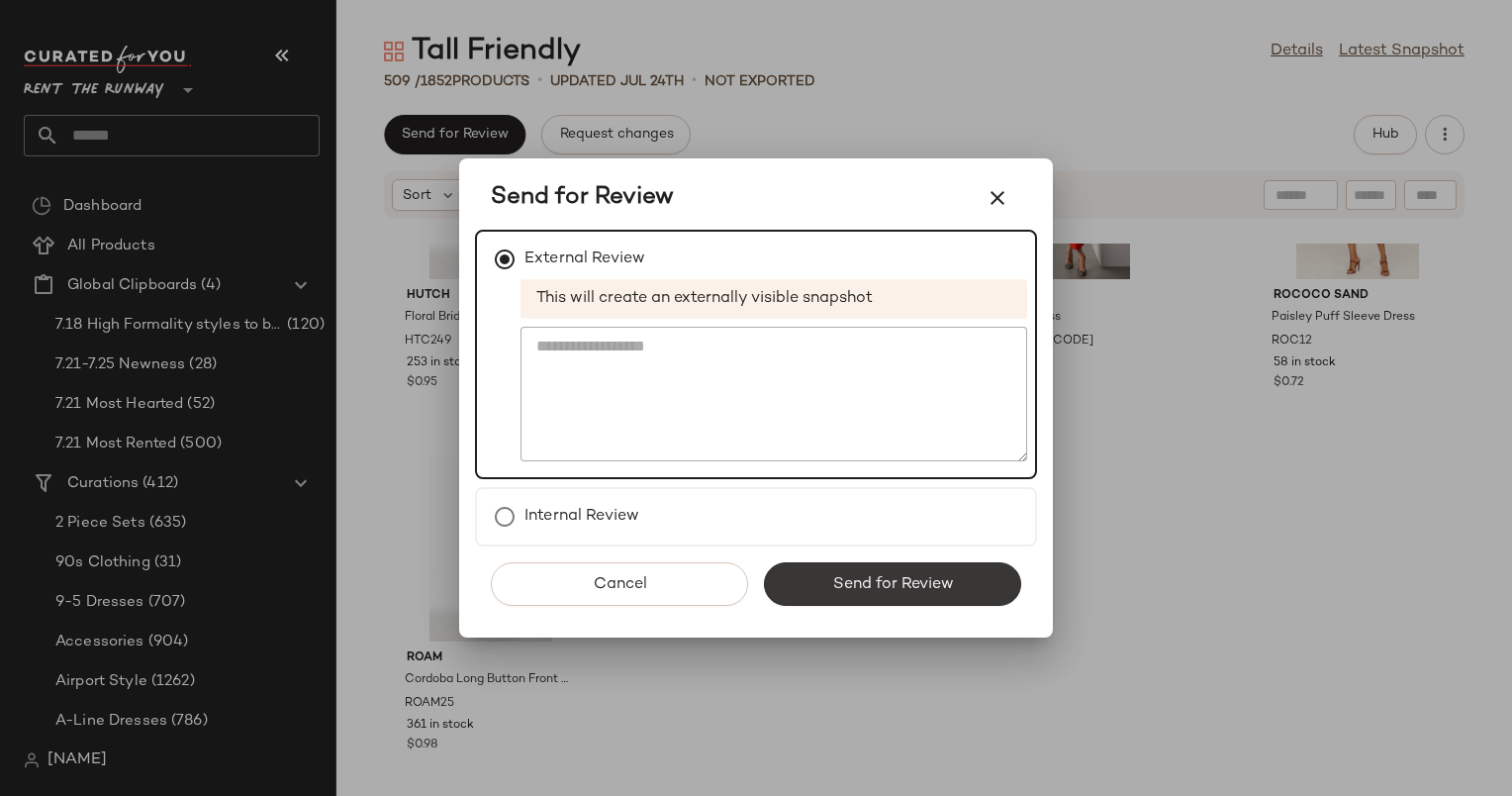 click on "Send for Review" 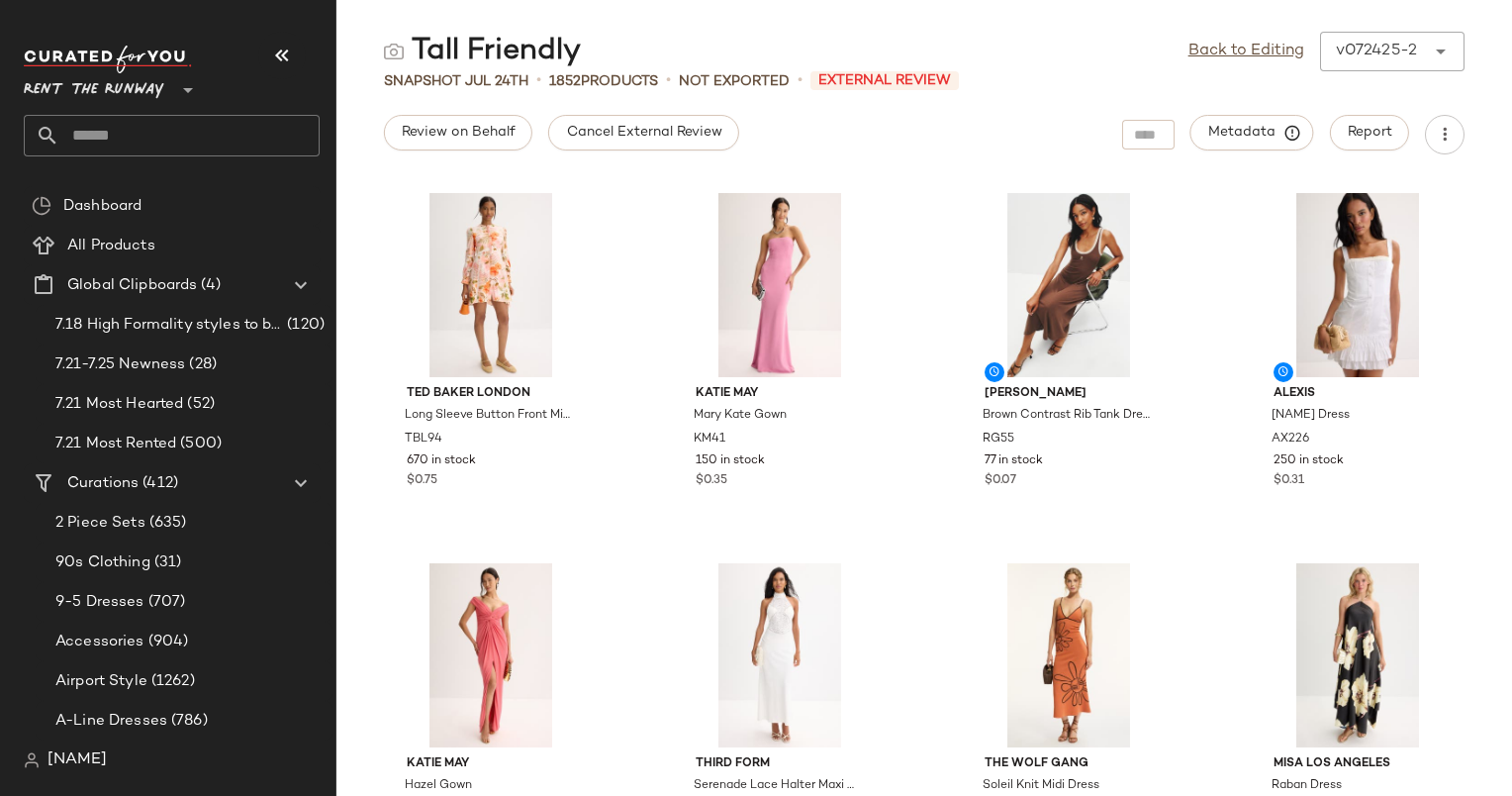 click on "Tall Friendly  Back to Editing  v072425-2 ******  Snapshot Jul 24th  •  1852  Products   •   Not Exported   •  External Review  Review on Behalf   Cancel External Review   Metadata   Report  Ted Baker London Long Sleeve Button Front Mini Dress TBL94 670 in stock $0.75 Katie May Mary Kate Gown KM41 150 in stock $0.35 Rosetta Getty Brown Contrast Rib Tank Dress RG55 77 in stock $0.07 Alexis Sandi Dress AX226 250 in stock $0.31 Katie May Hazel Gown KM39 297 in stock $0.39 THIRD FORM Serenade Lace Halter Maxi Dress THI38 296 in stock $0.35 The Wolf Gang Soleil Knit Midi Dress TWG13 393 in stock $0.32 MISA Los Angeles Raban Dress MISA147 299 in stock $0.11 Ted Baker London Square Neck Embroidery Detail Dress TBL99 450 in stock $0.28 Ted Baker London Shirt Dress With Belt TBL97 392 in stock $0.27 elle zeitoune Cole Gown ELZ31 395 in stock $0.36 Ted Baker London Shirt Dress TBL98 522 in stock $0.26 MILLE Garden Dress MILL13 598 in stock $0.30 BEL KAZAN Lucca Dress BEL3 220 in stock $0.43 Moon River MRR79" at bounding box center [924, 414] 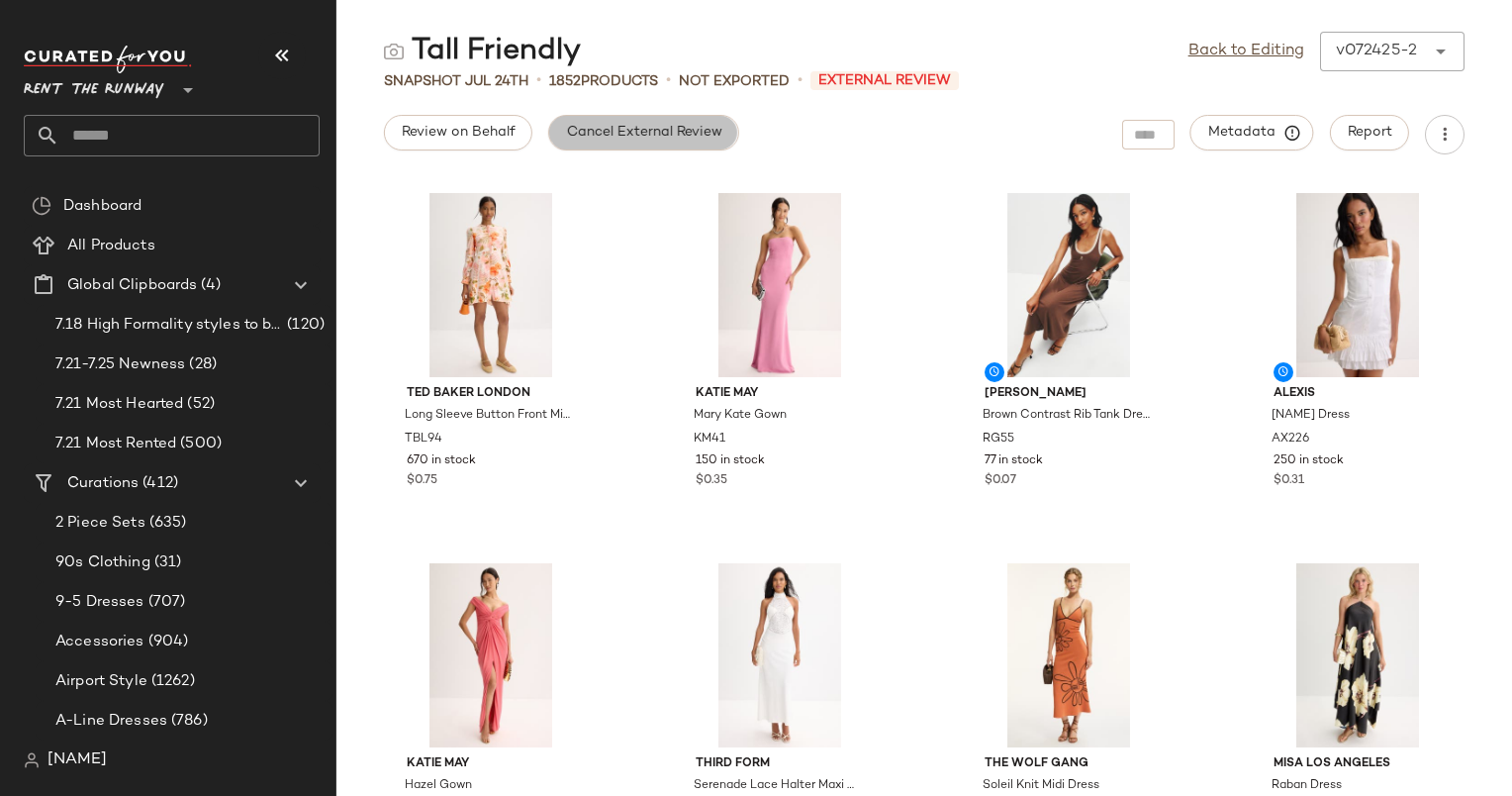 click on "Cancel External Review" 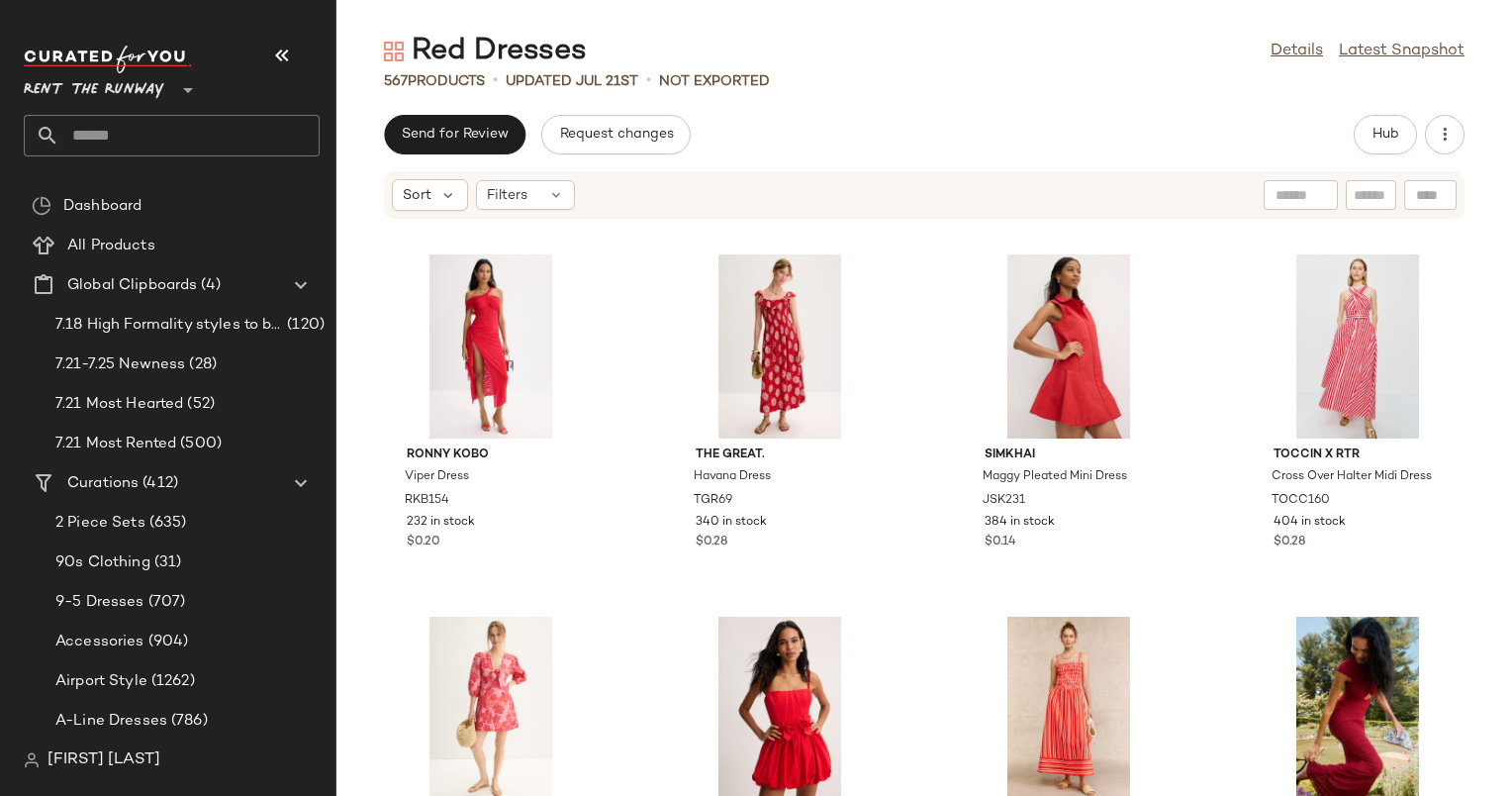 scroll, scrollTop: 0, scrollLeft: 0, axis: both 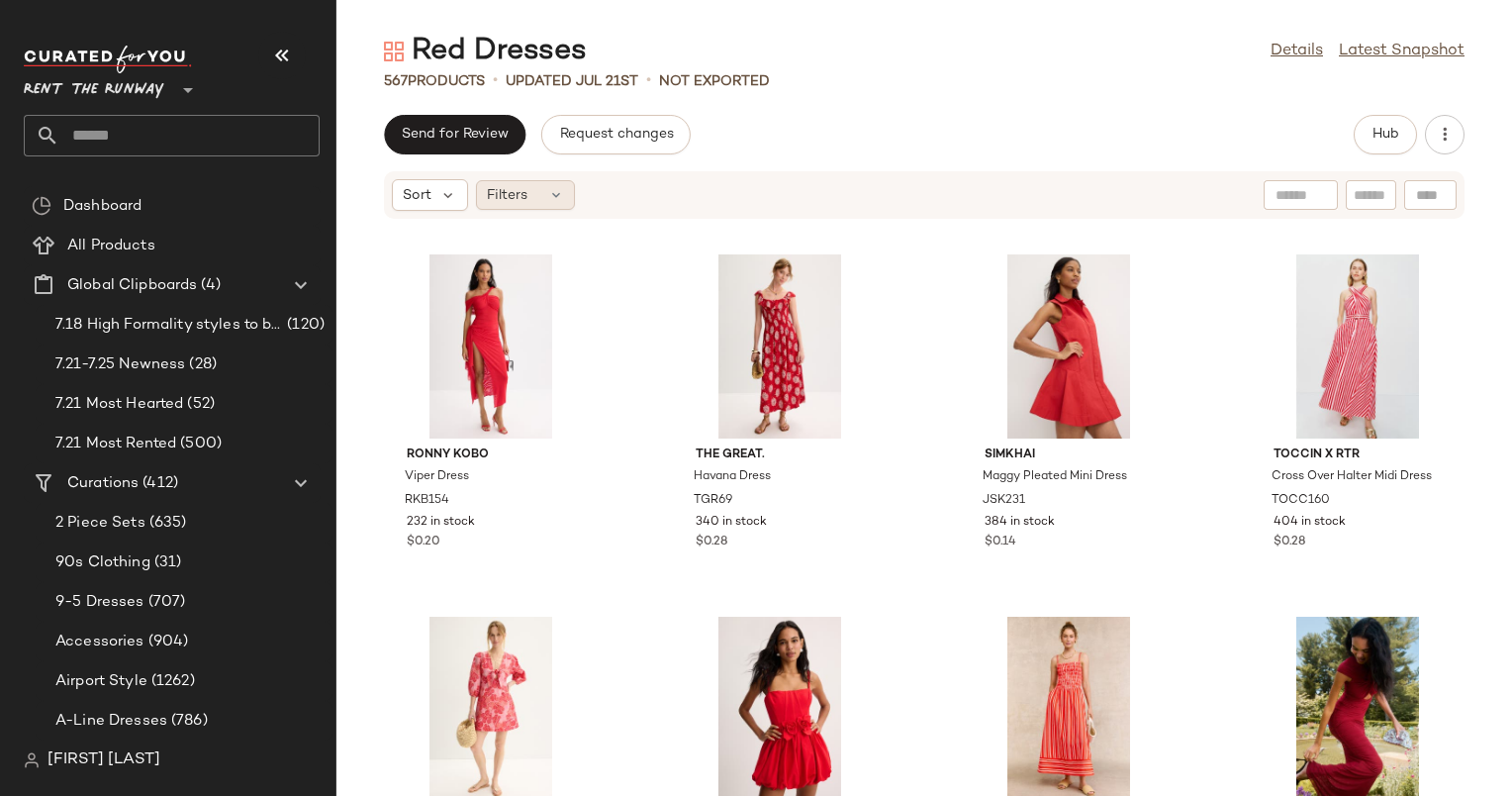 click on "Filters" 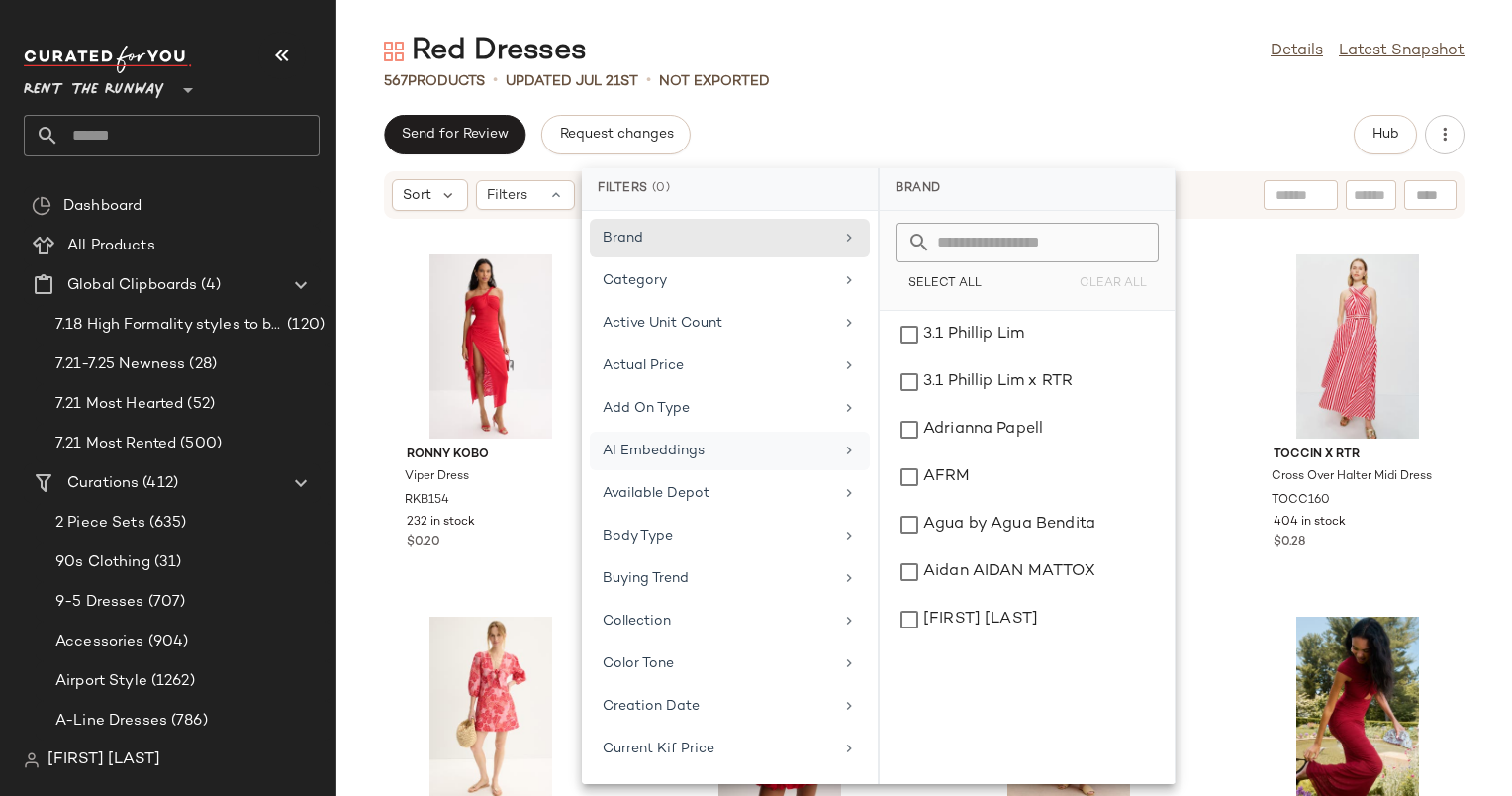 scroll, scrollTop: 1636, scrollLeft: 0, axis: vertical 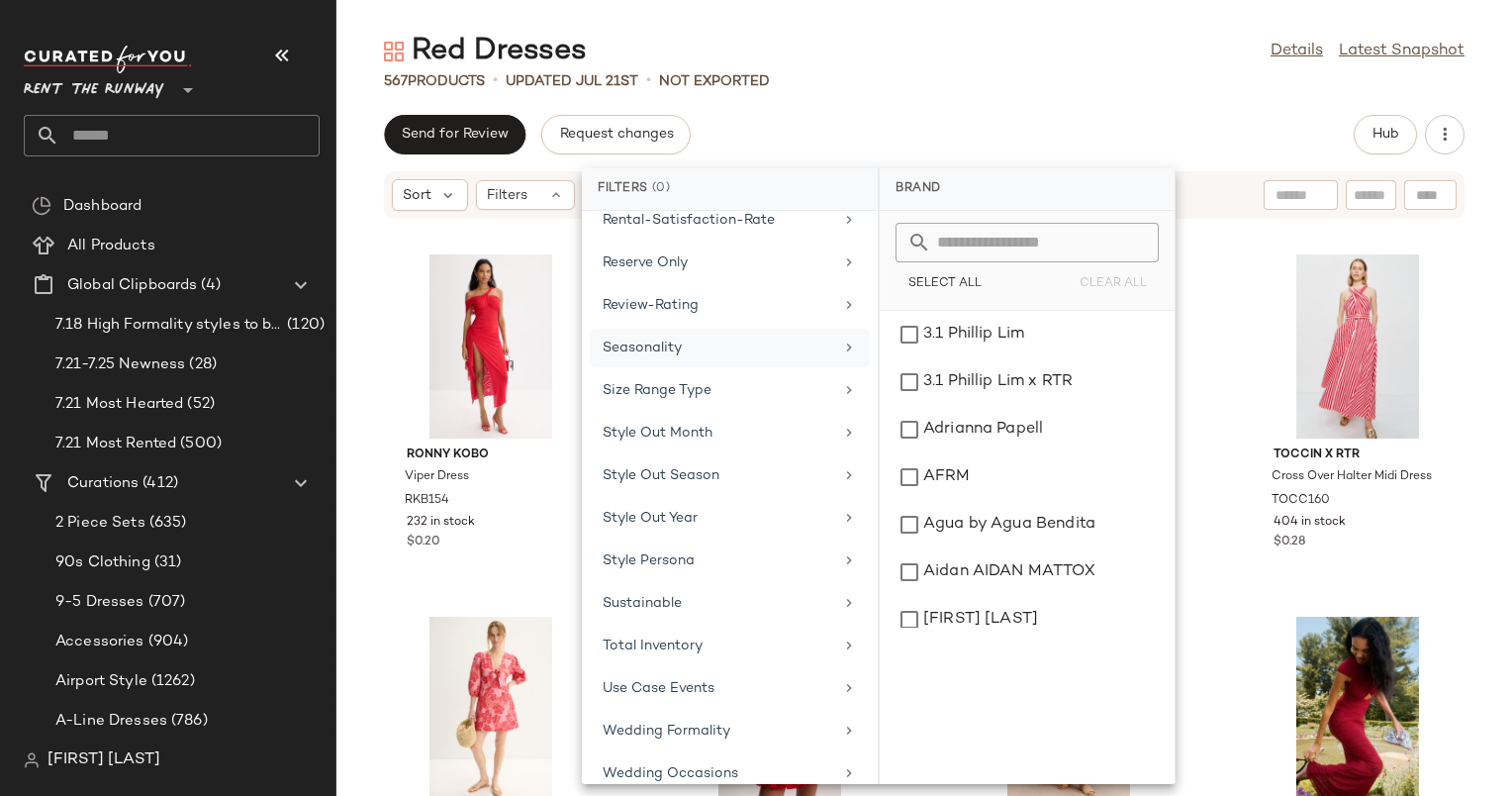 click on "Seasonality" at bounding box center (717, 348) 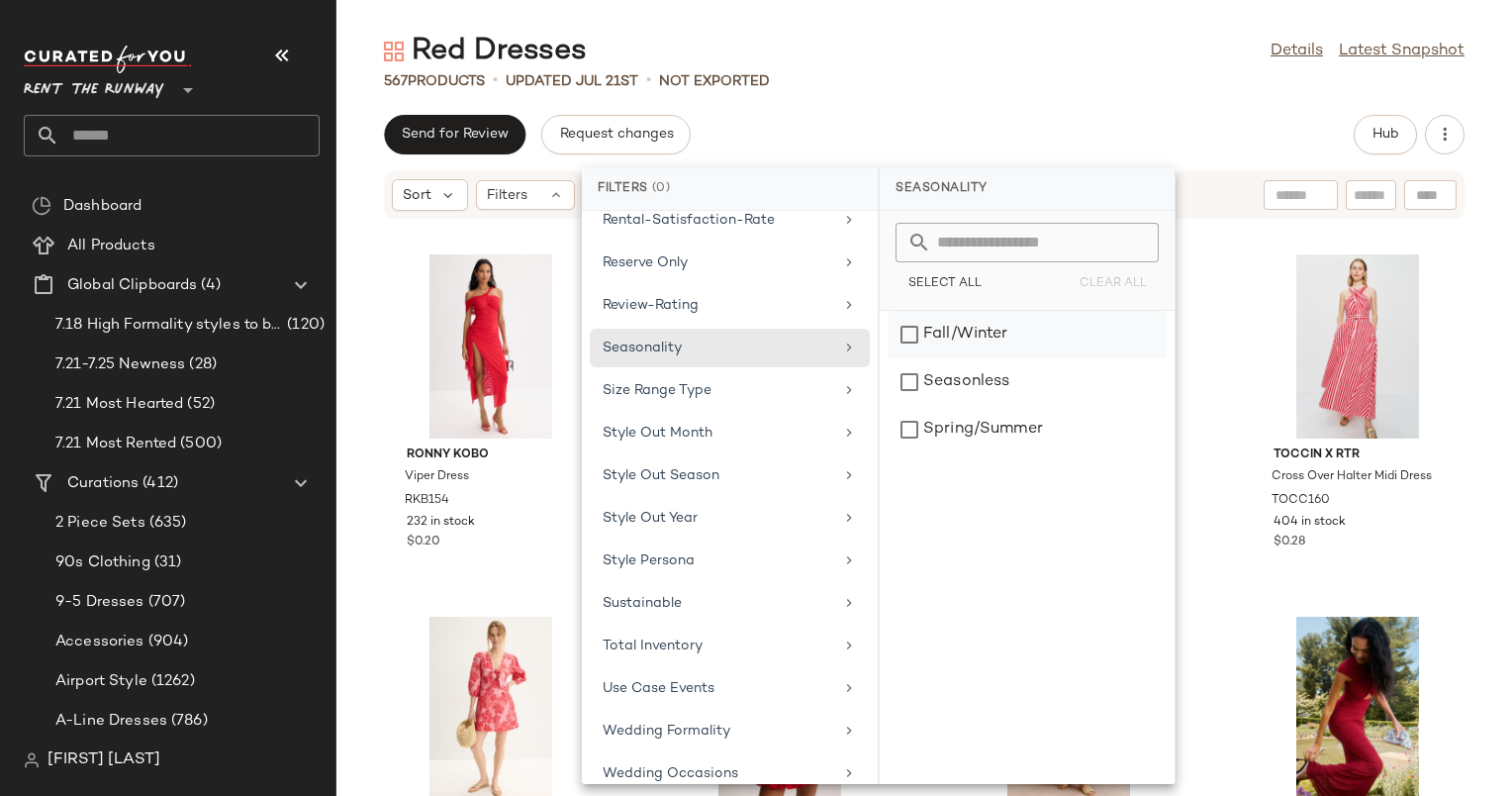 click on "Fall/Winter" 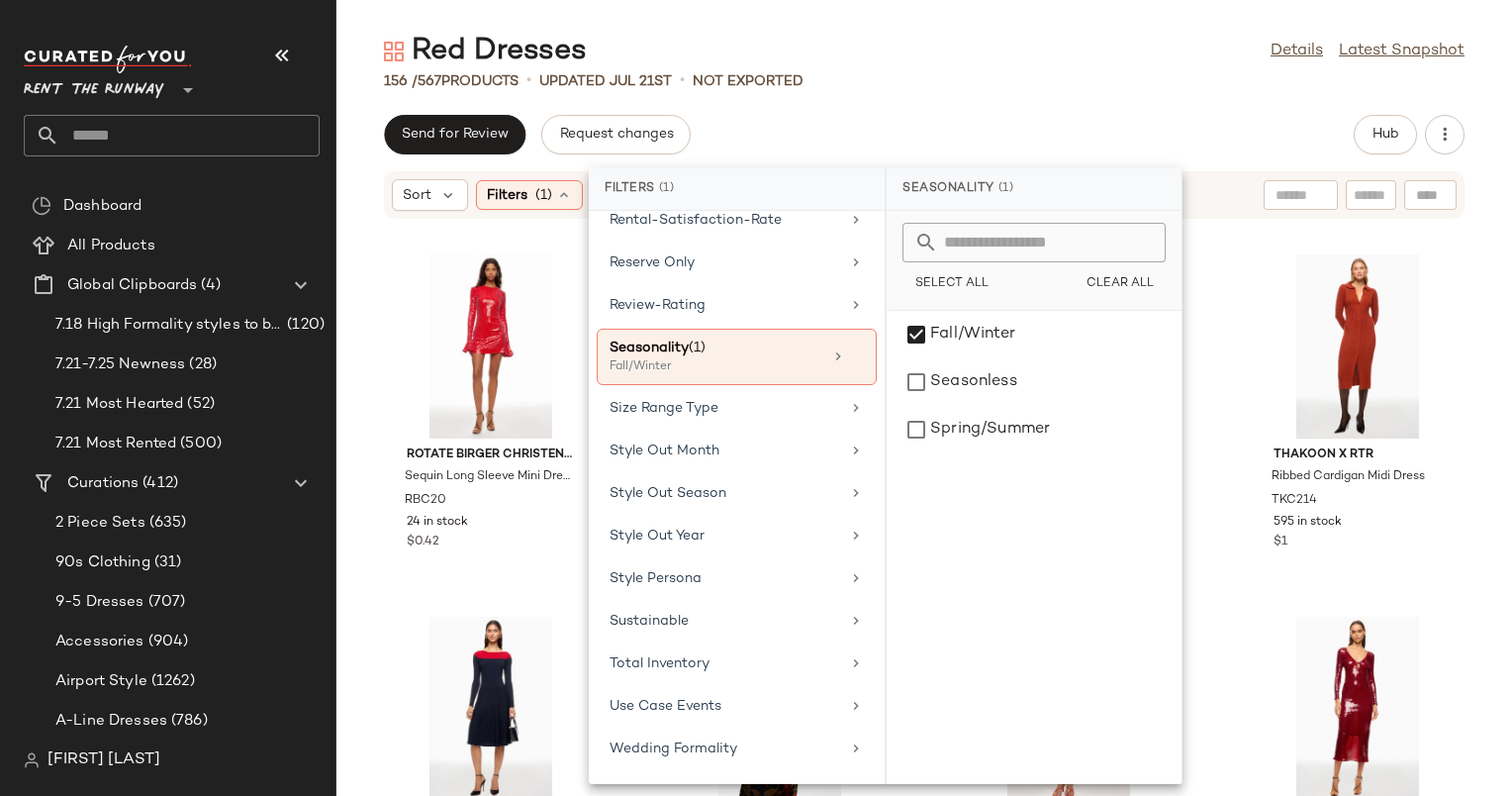click on "Send for Review   Request changes   Hub" 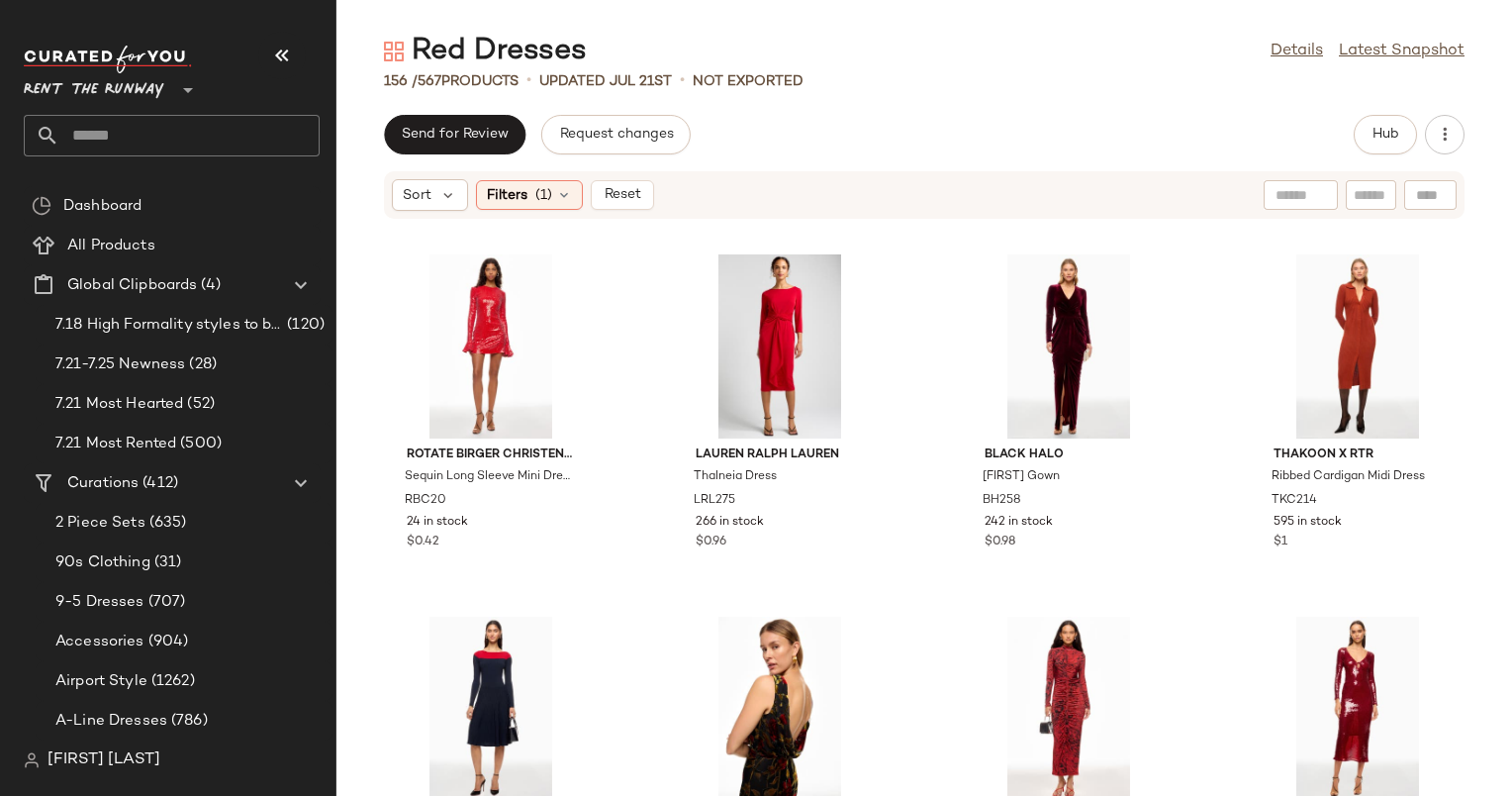 click on "Red Dresses  Details   Latest Snapshot" 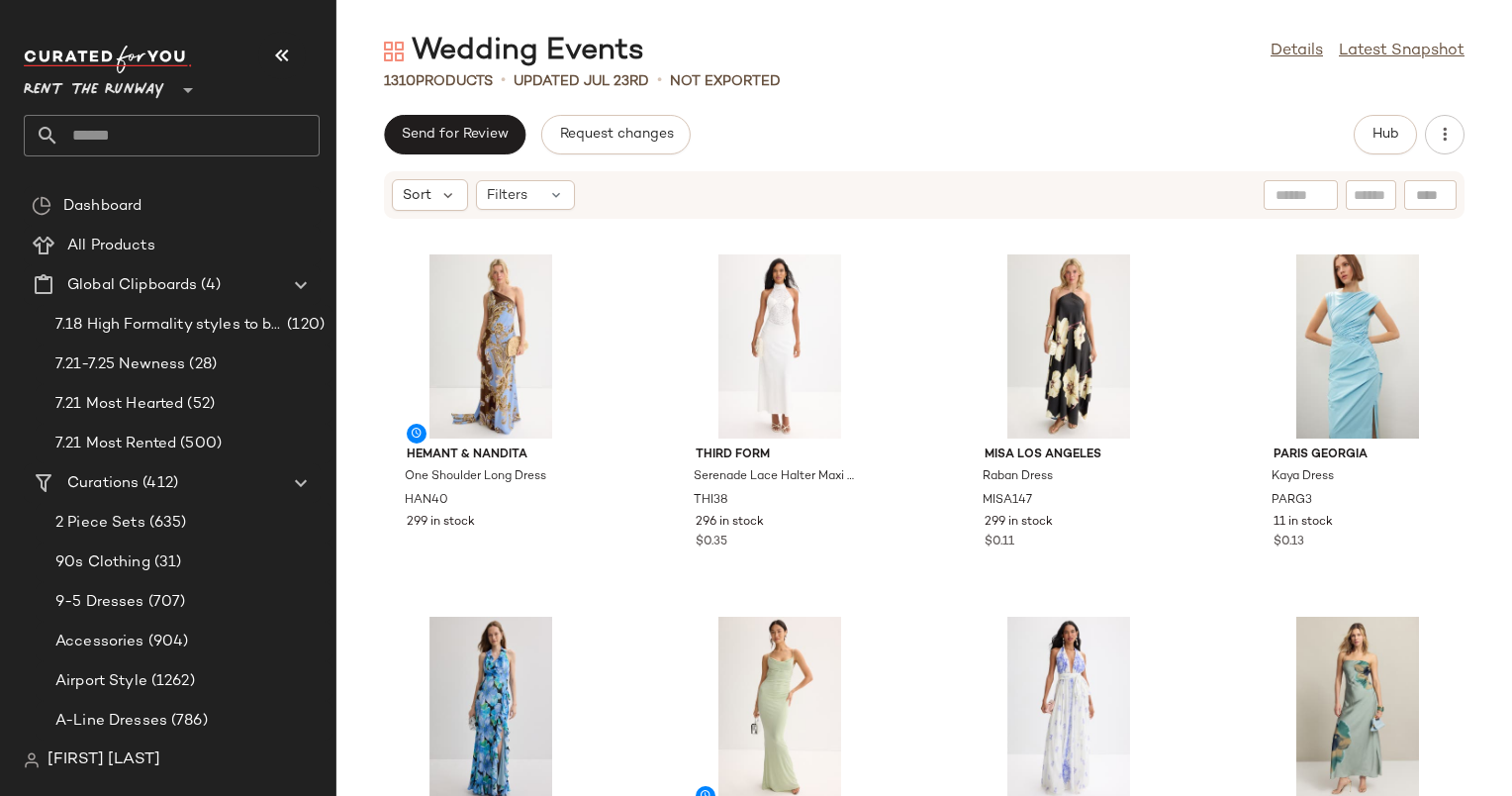 scroll, scrollTop: 0, scrollLeft: 0, axis: both 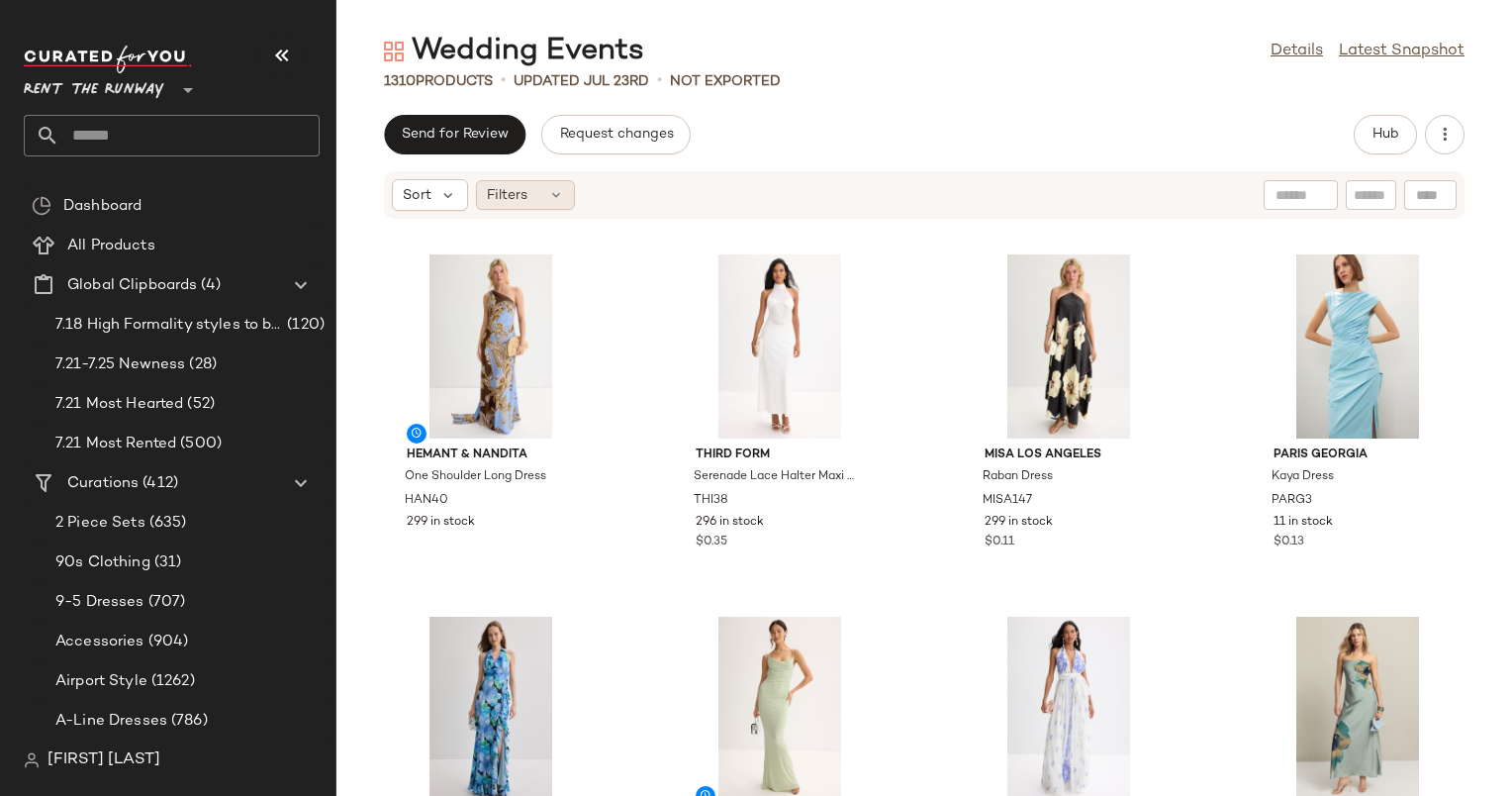 click at bounding box center [556, 195] 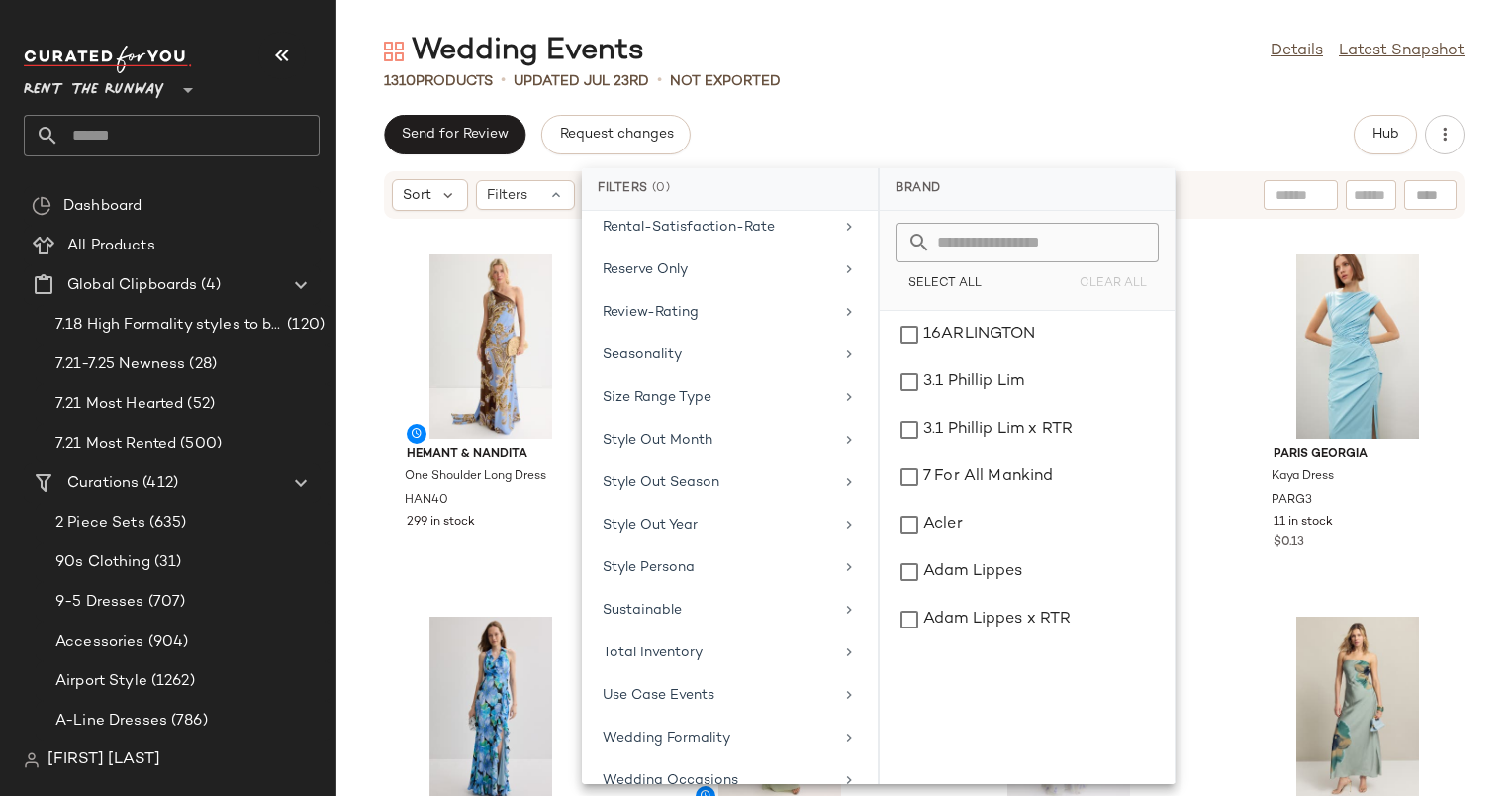 scroll, scrollTop: 1677, scrollLeft: 0, axis: vertical 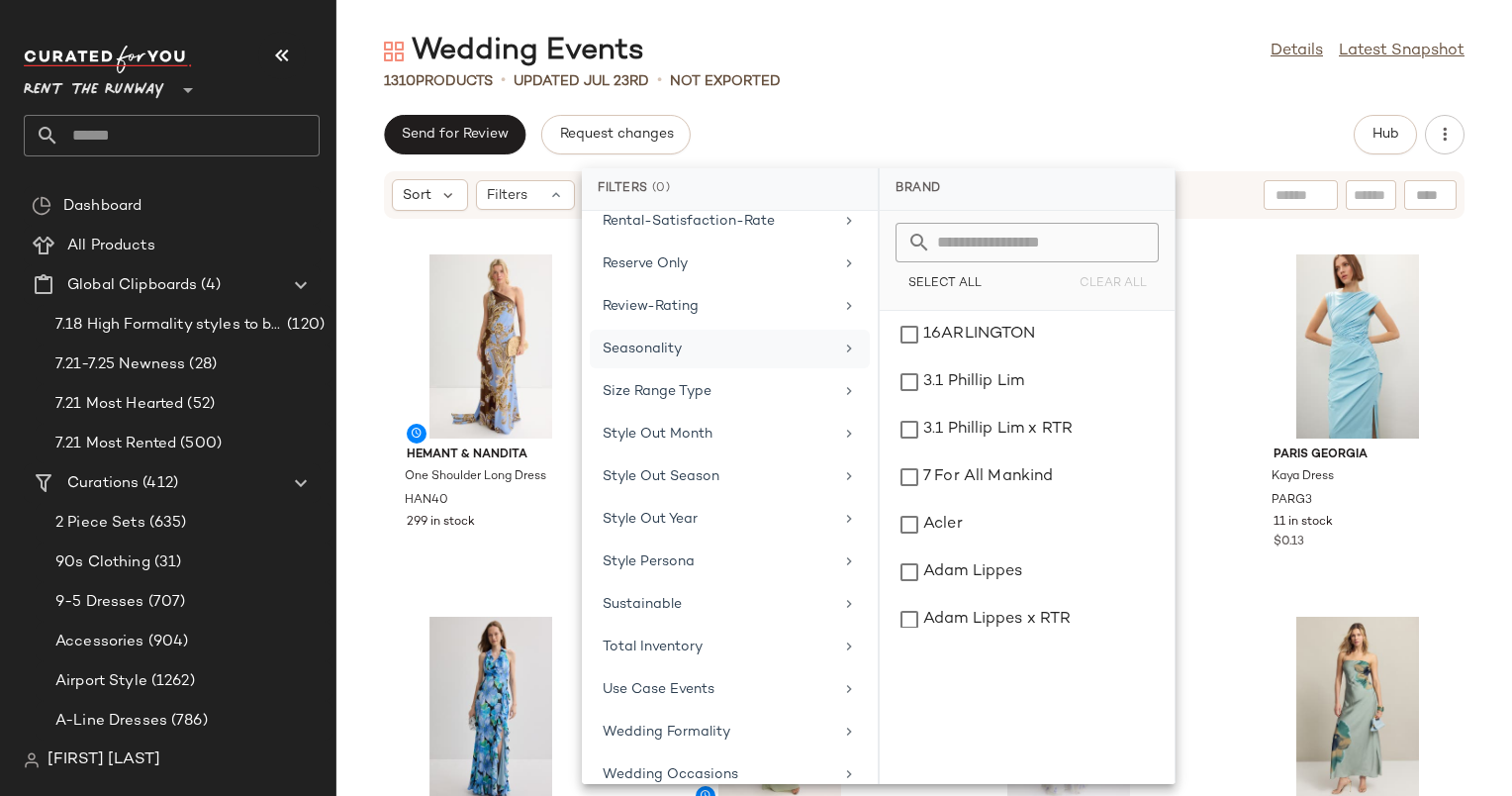 click on "Seasonality" 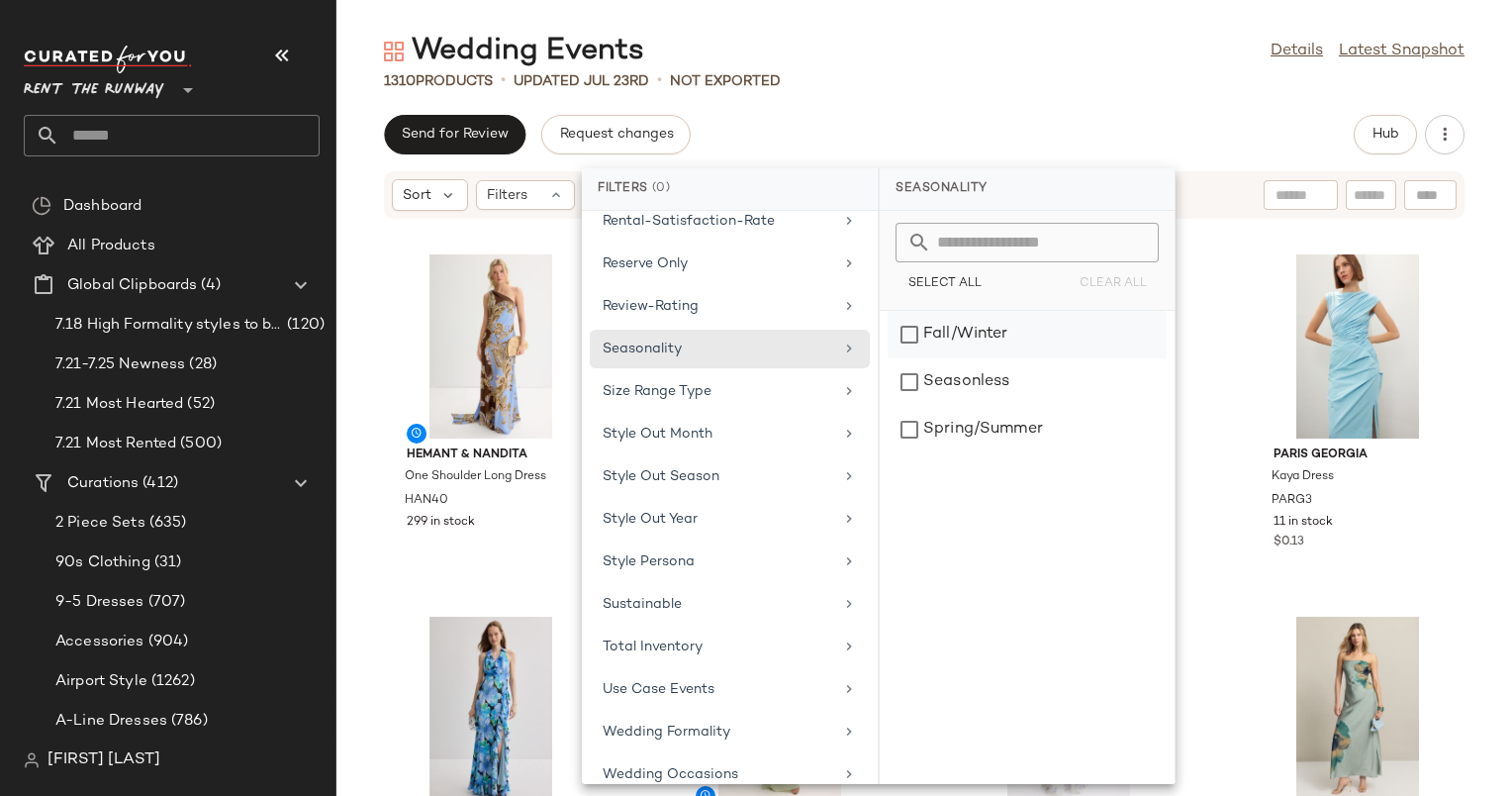 click on "Fall/Winter" 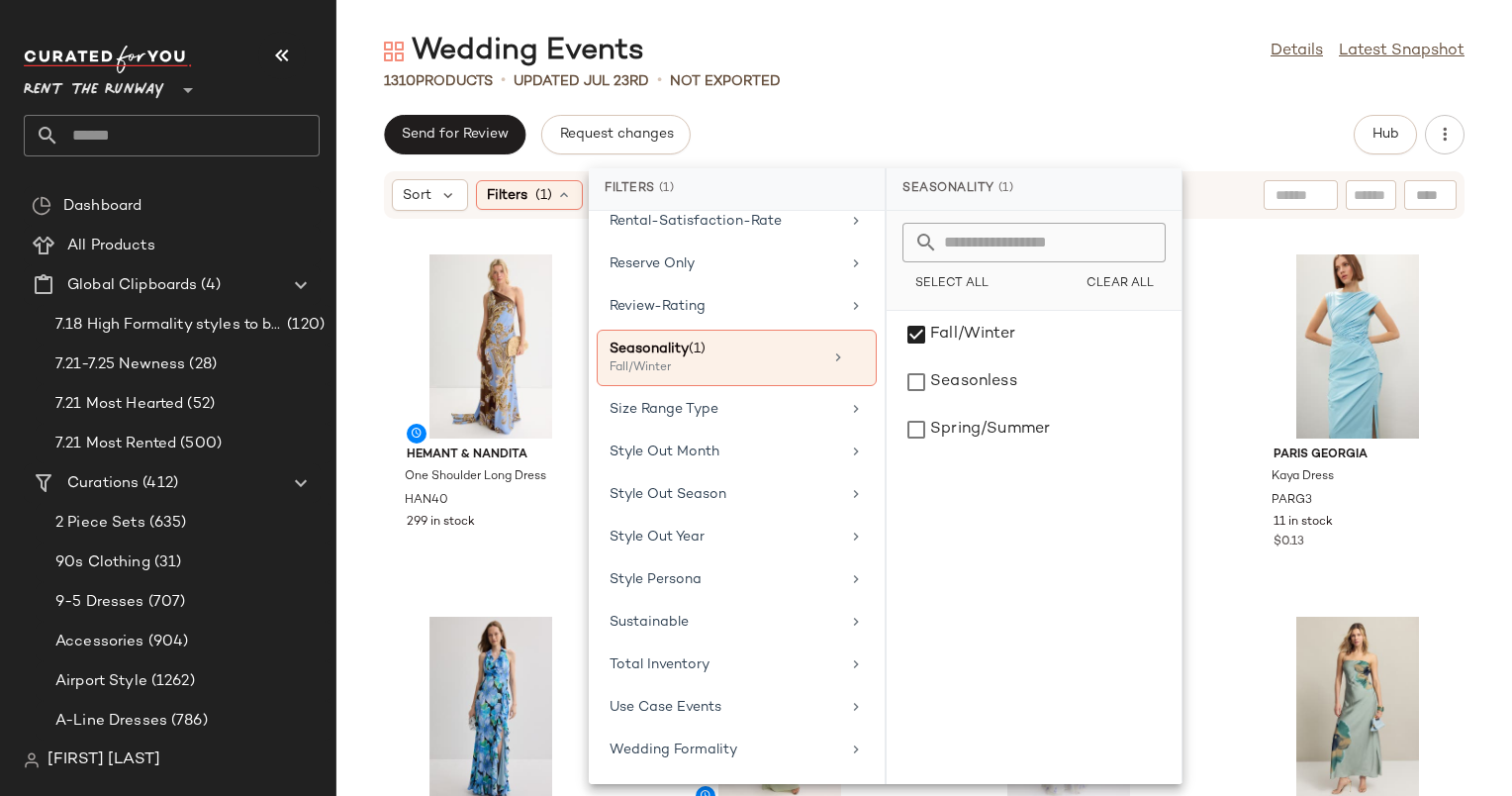 click on "Send for Review   Request changes   Hub" 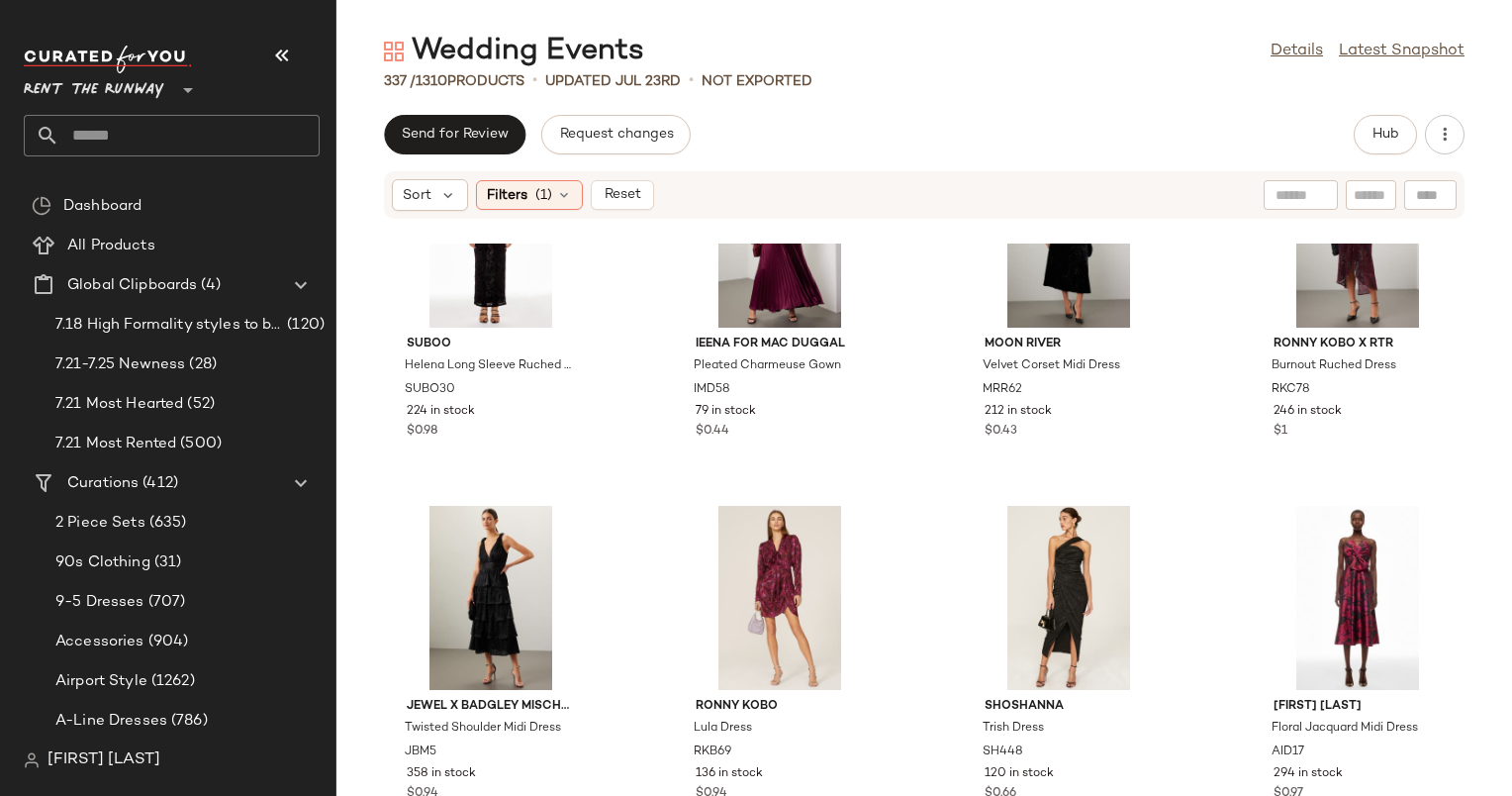 scroll, scrollTop: 0, scrollLeft: 0, axis: both 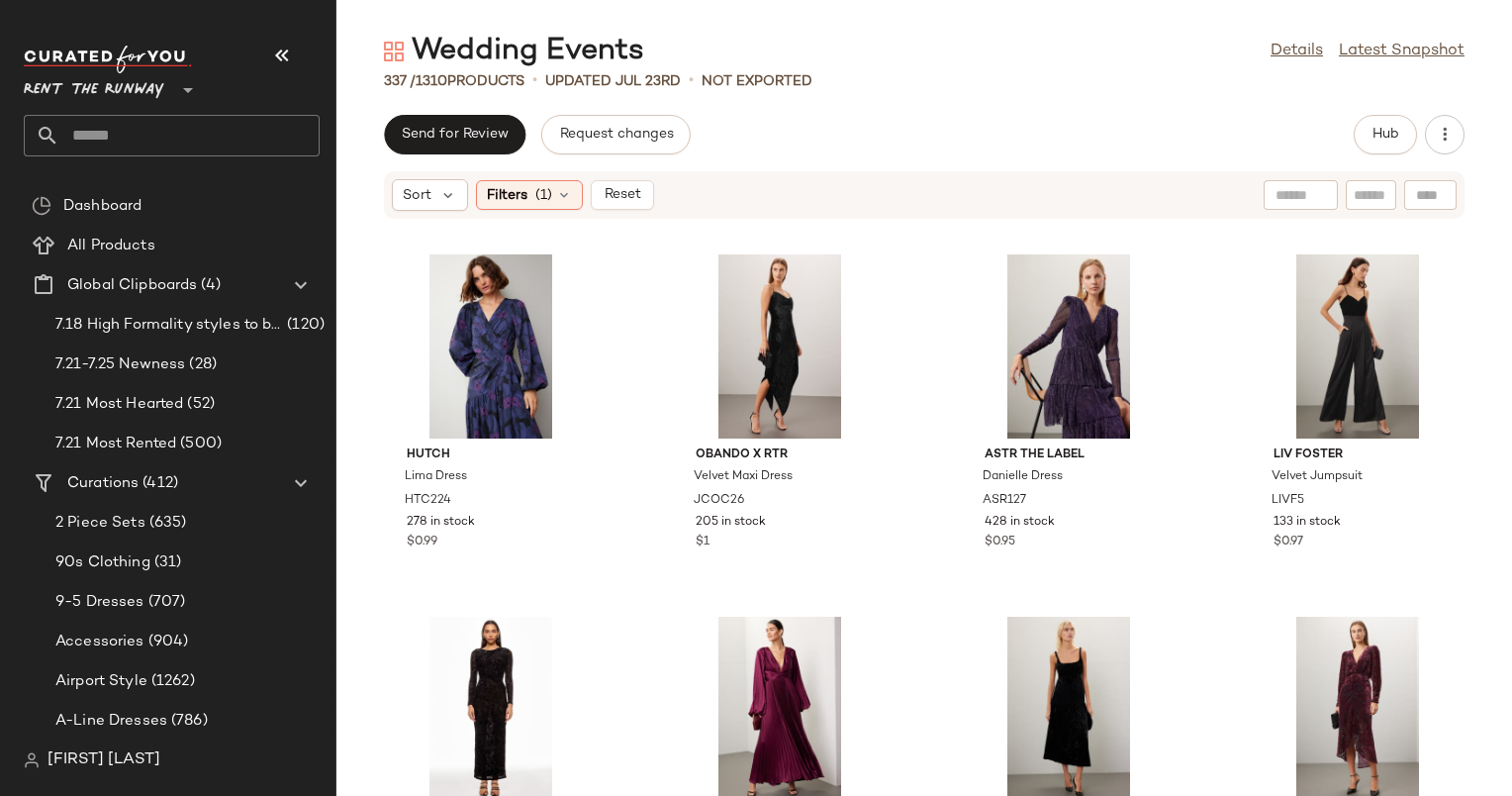 click on "Wedding Events  Details   Latest Snapshot" 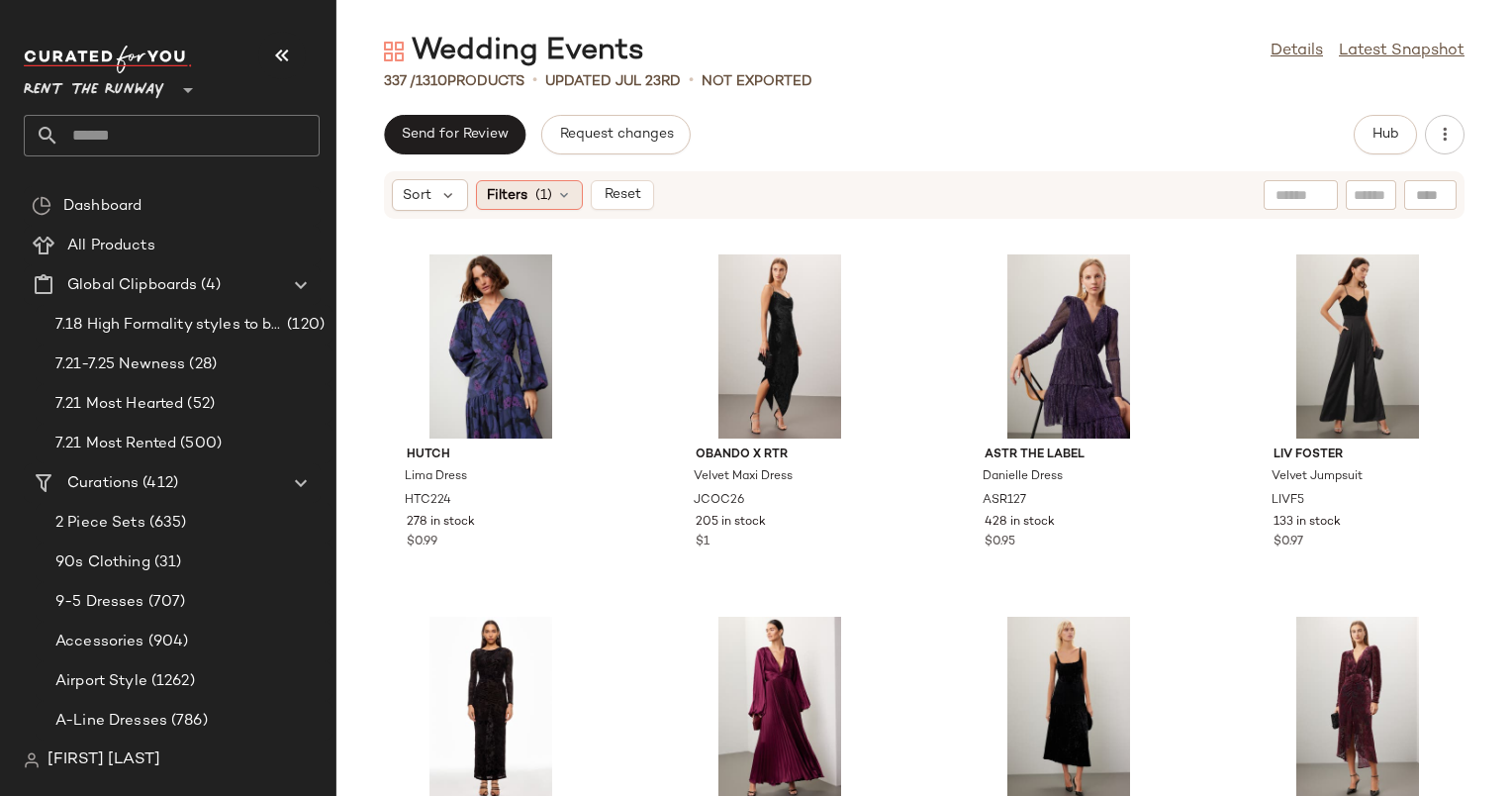 click on "(1)" at bounding box center [543, 195] 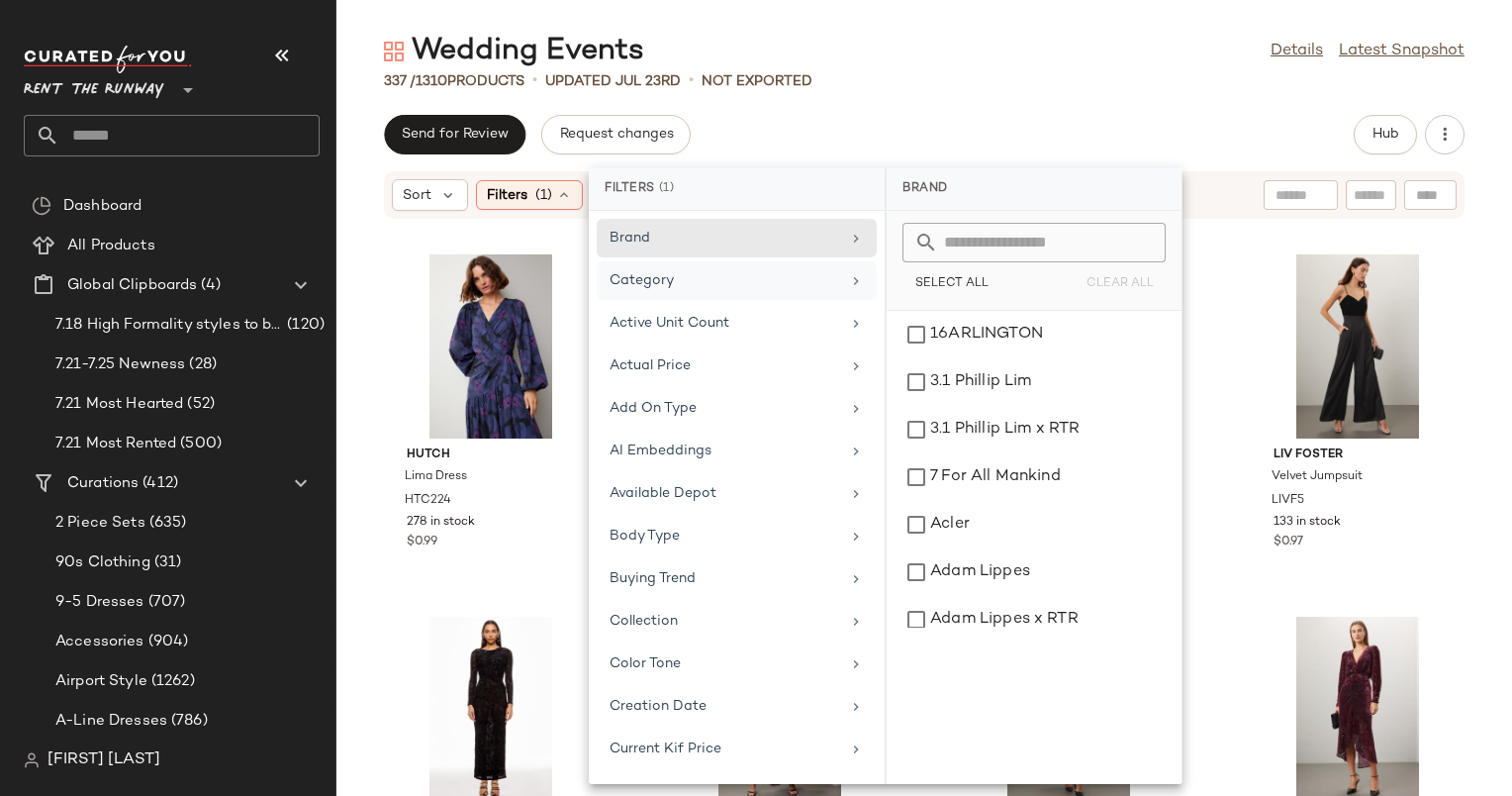 click on "Category" at bounding box center [724, 280] 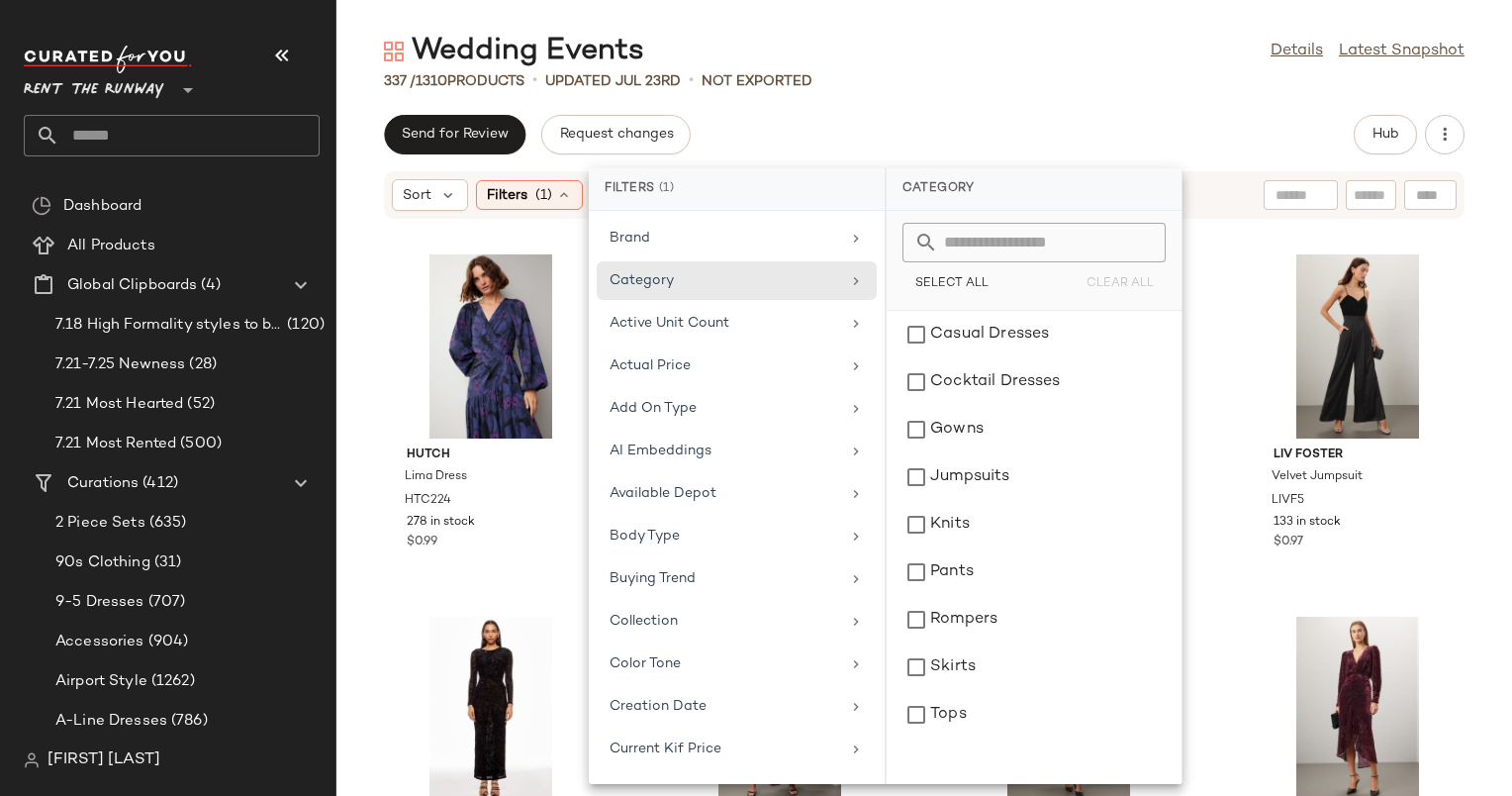 click on "Send for Review   Request changes   Hub" 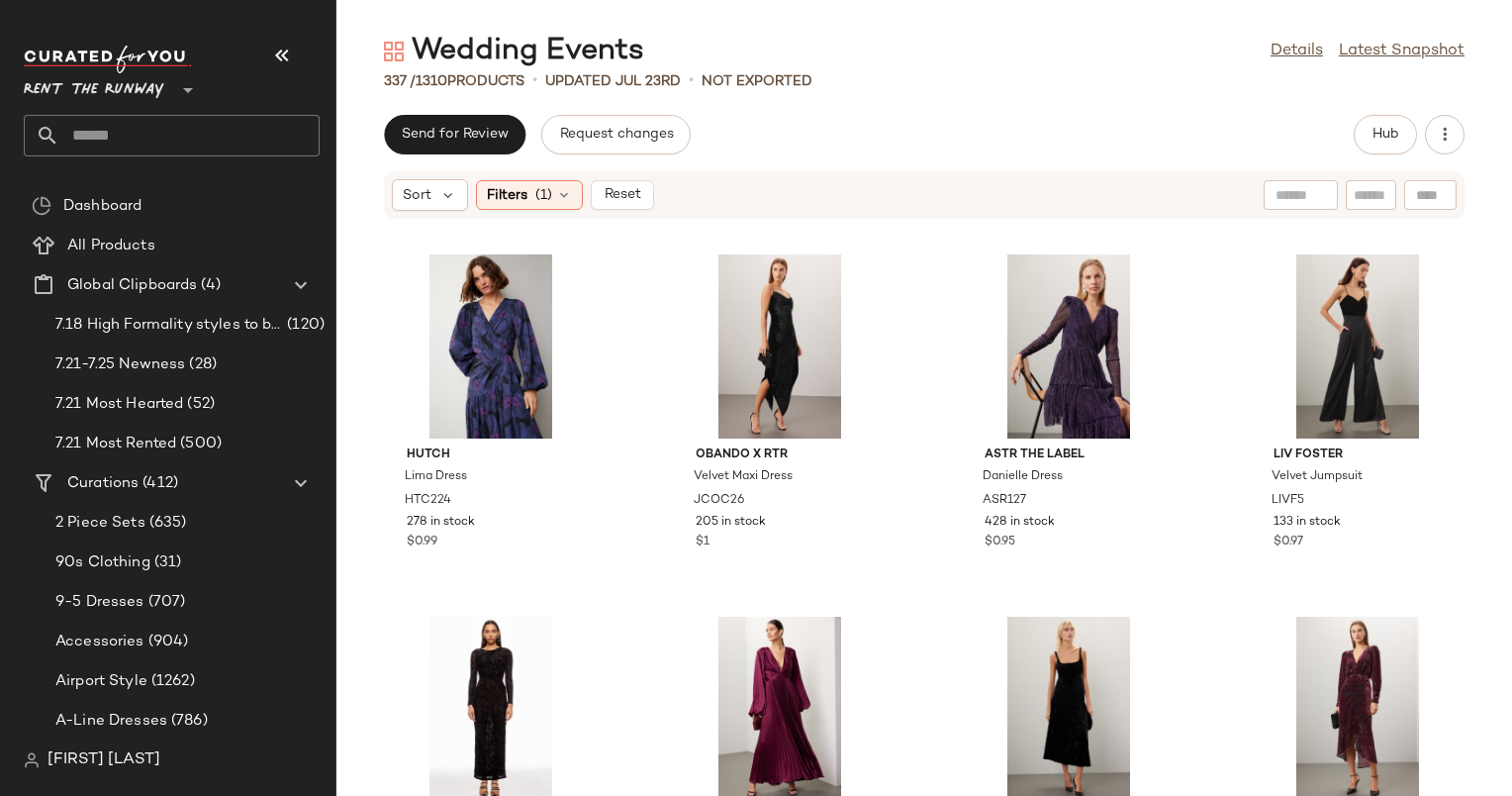 click on "Wedding Events  Details   Latest Snapshot" 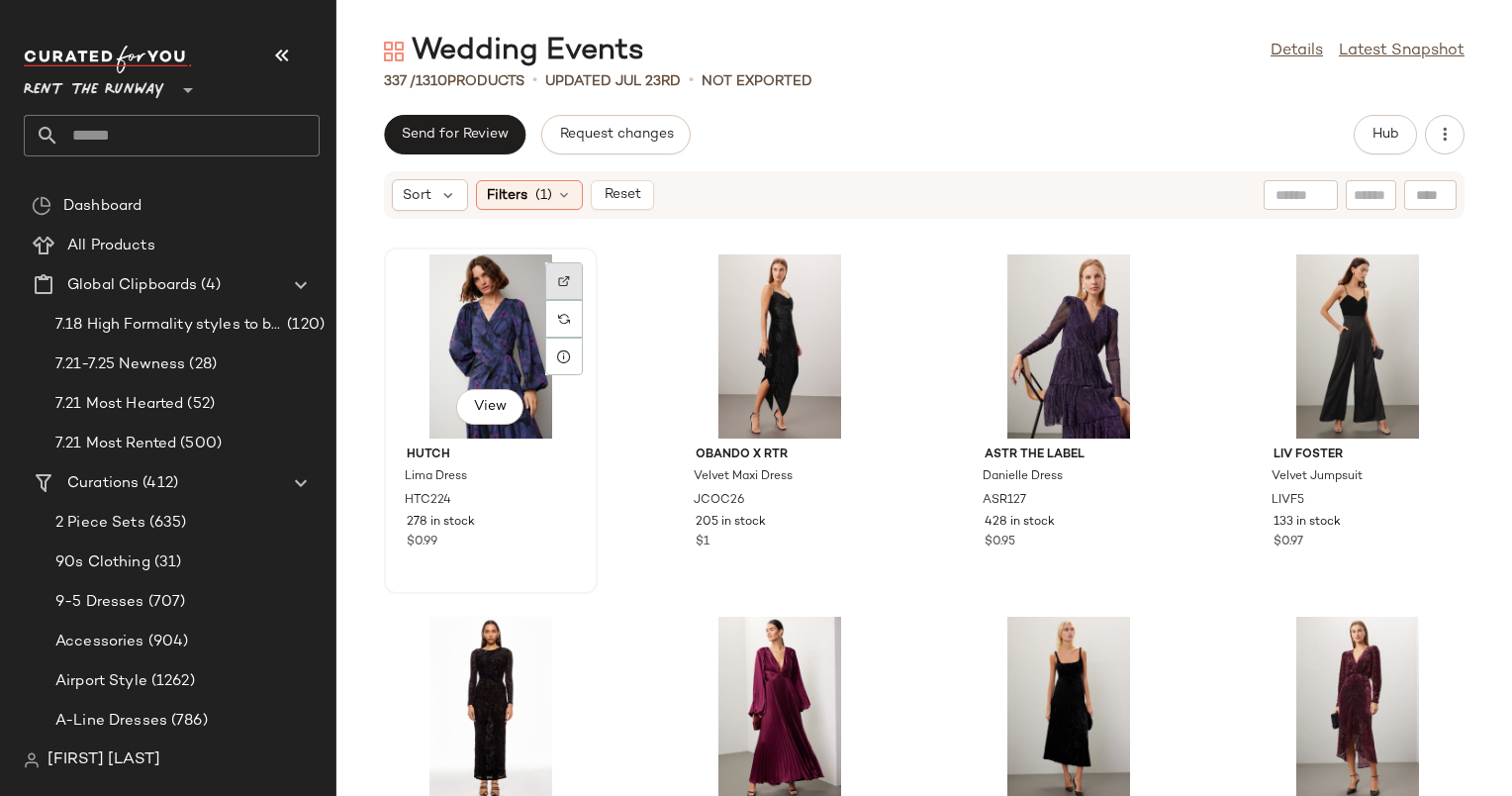 click 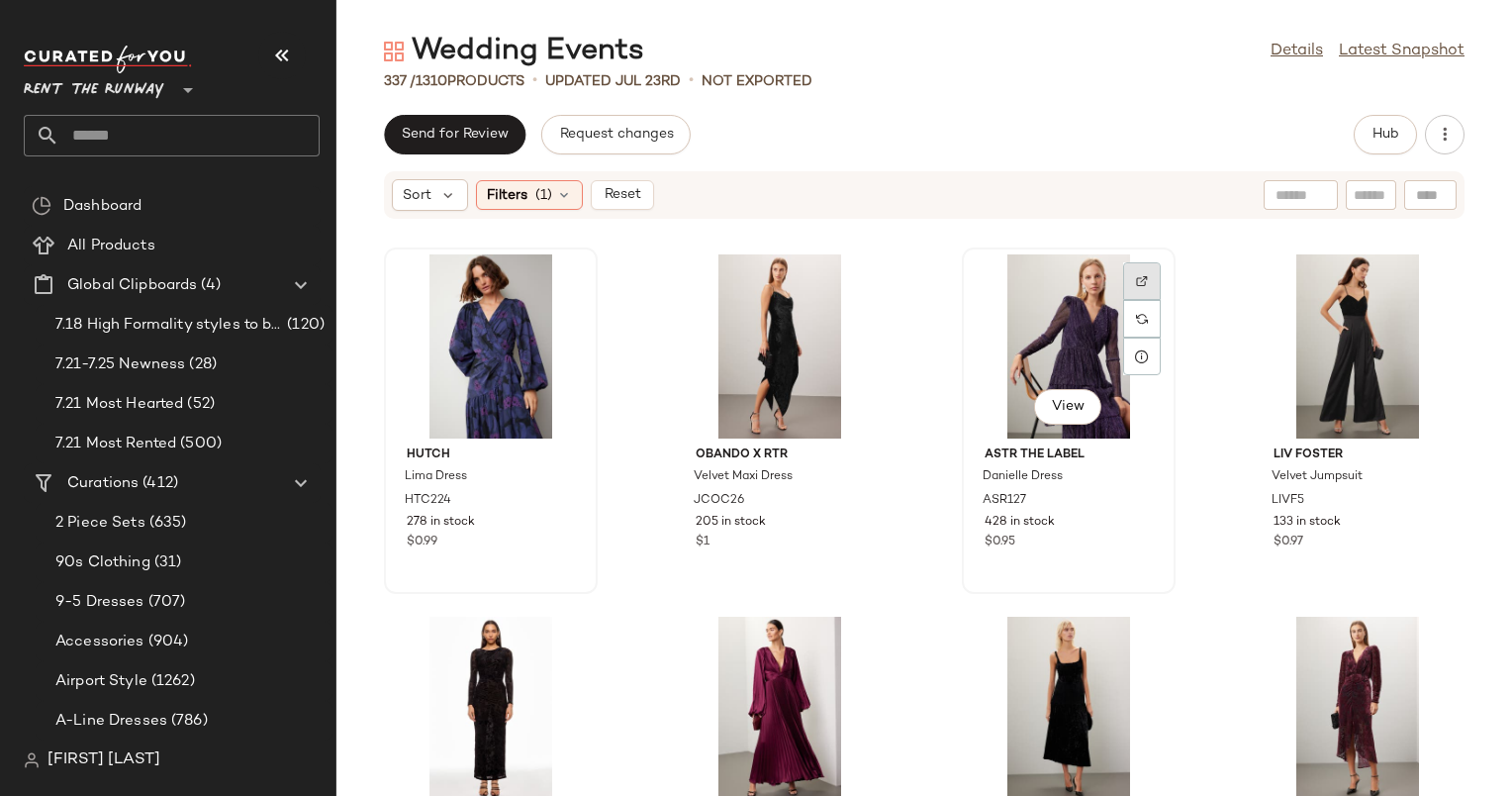 click 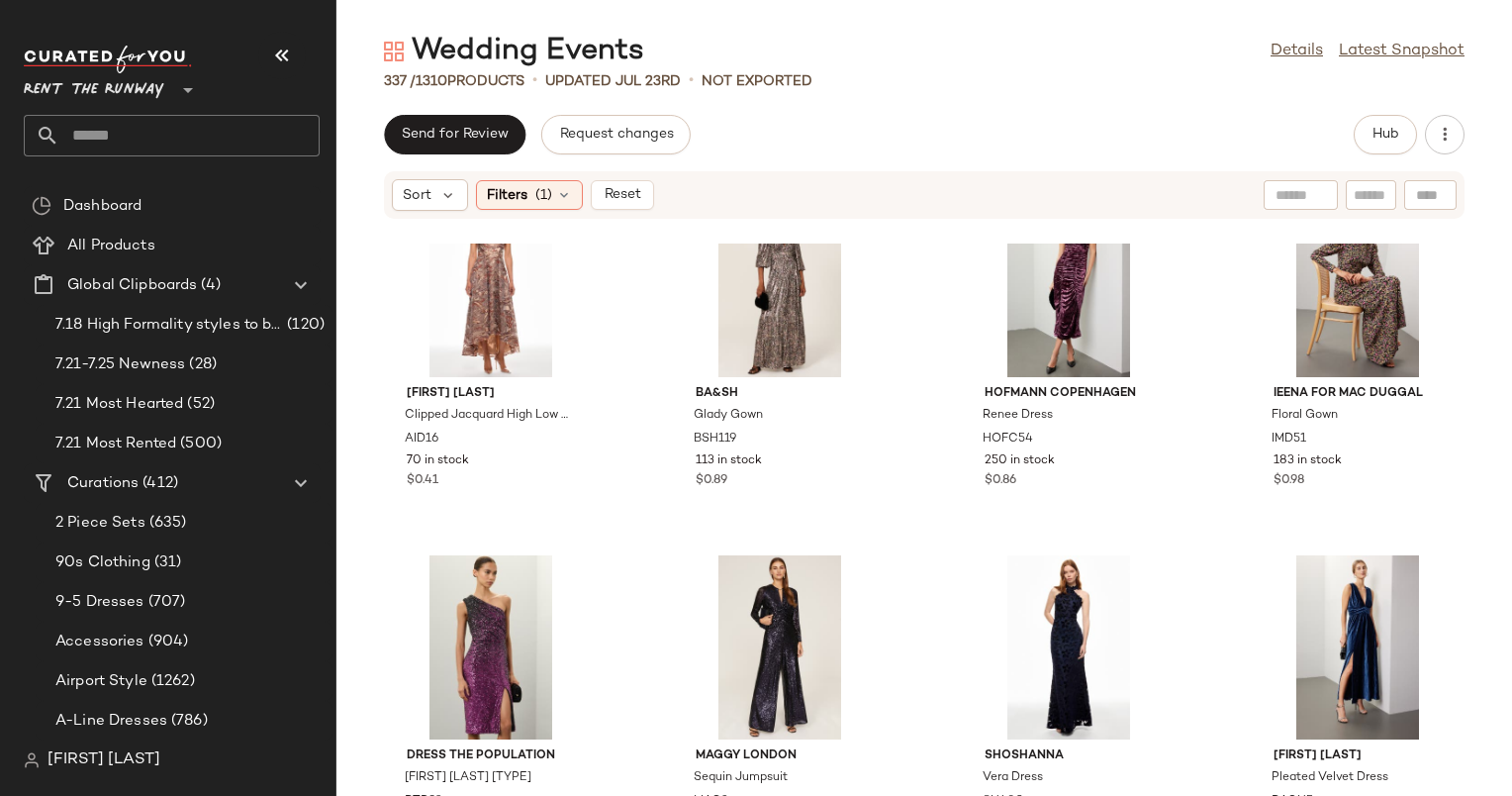 scroll, scrollTop: 3693, scrollLeft: 0, axis: vertical 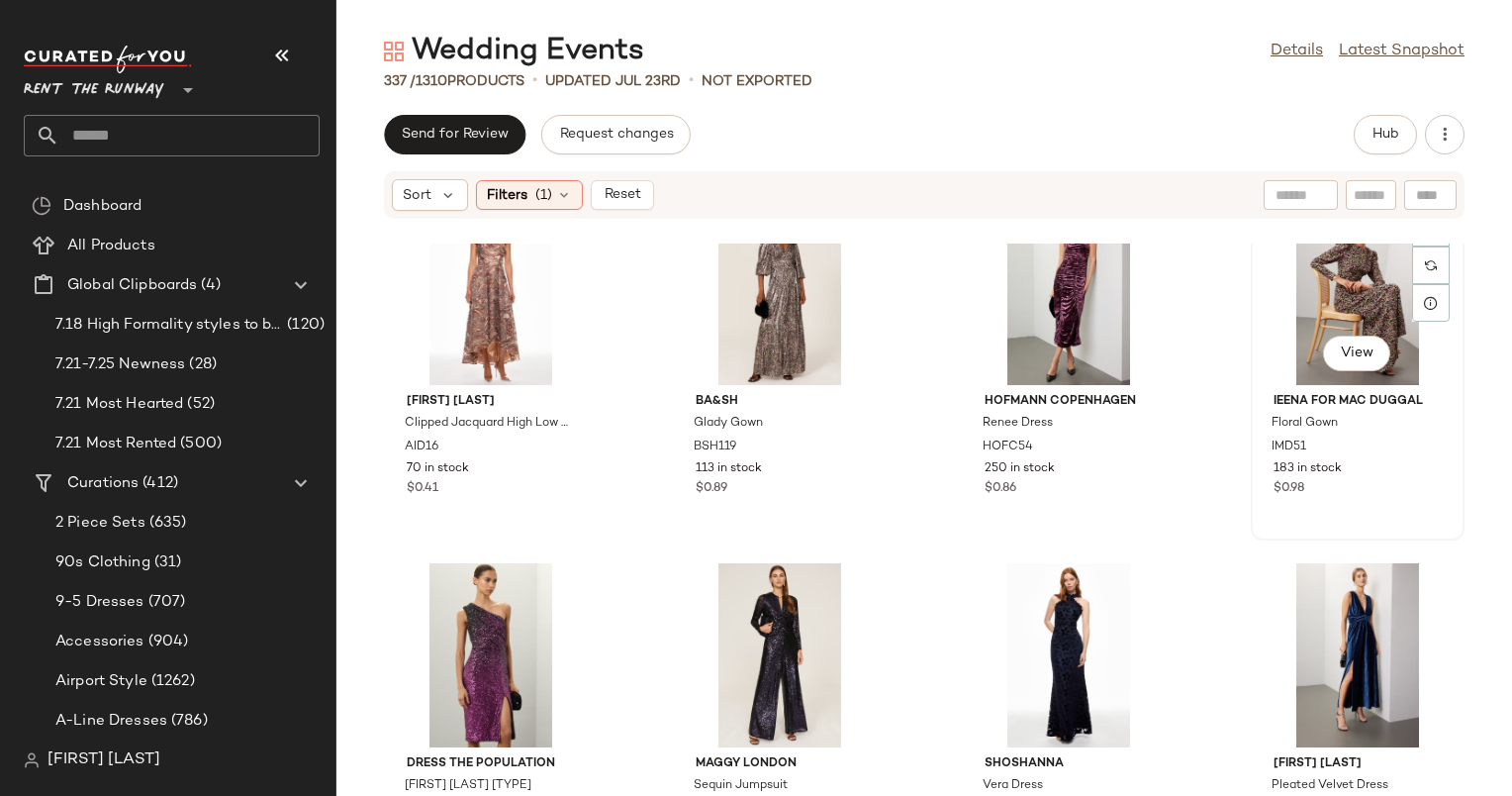 click on "View" 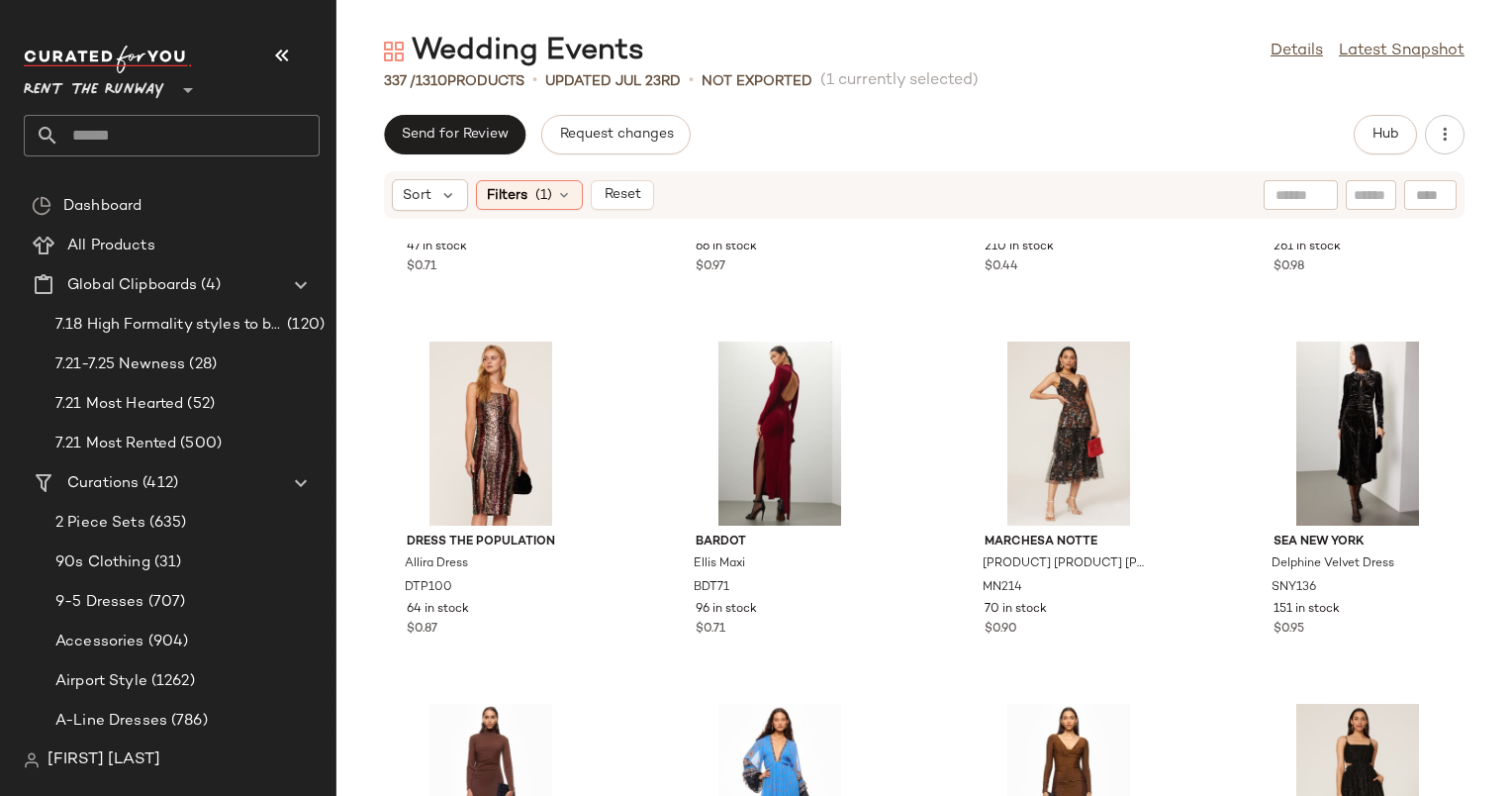scroll, scrollTop: 4279, scrollLeft: 0, axis: vertical 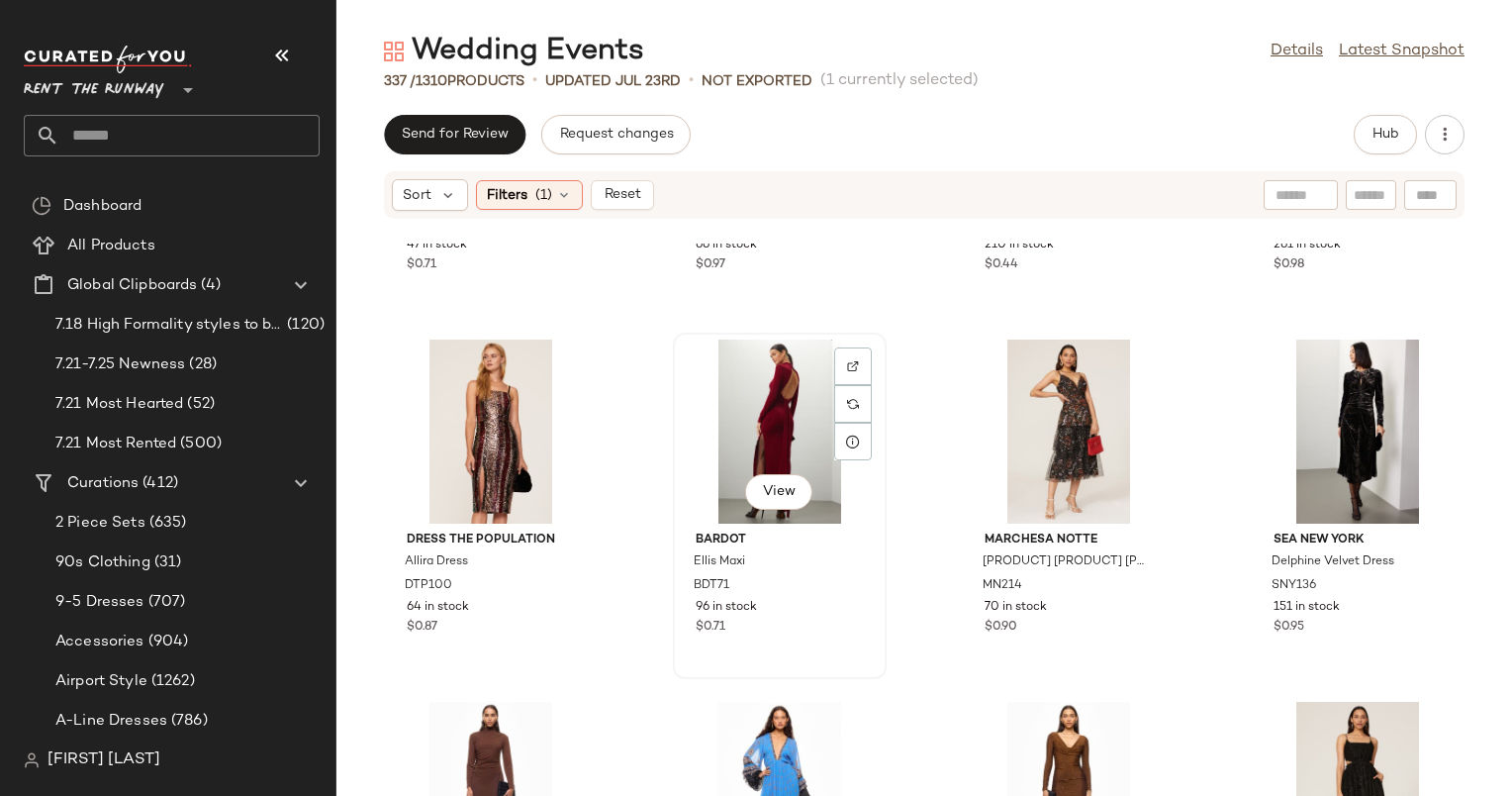 click on "View" 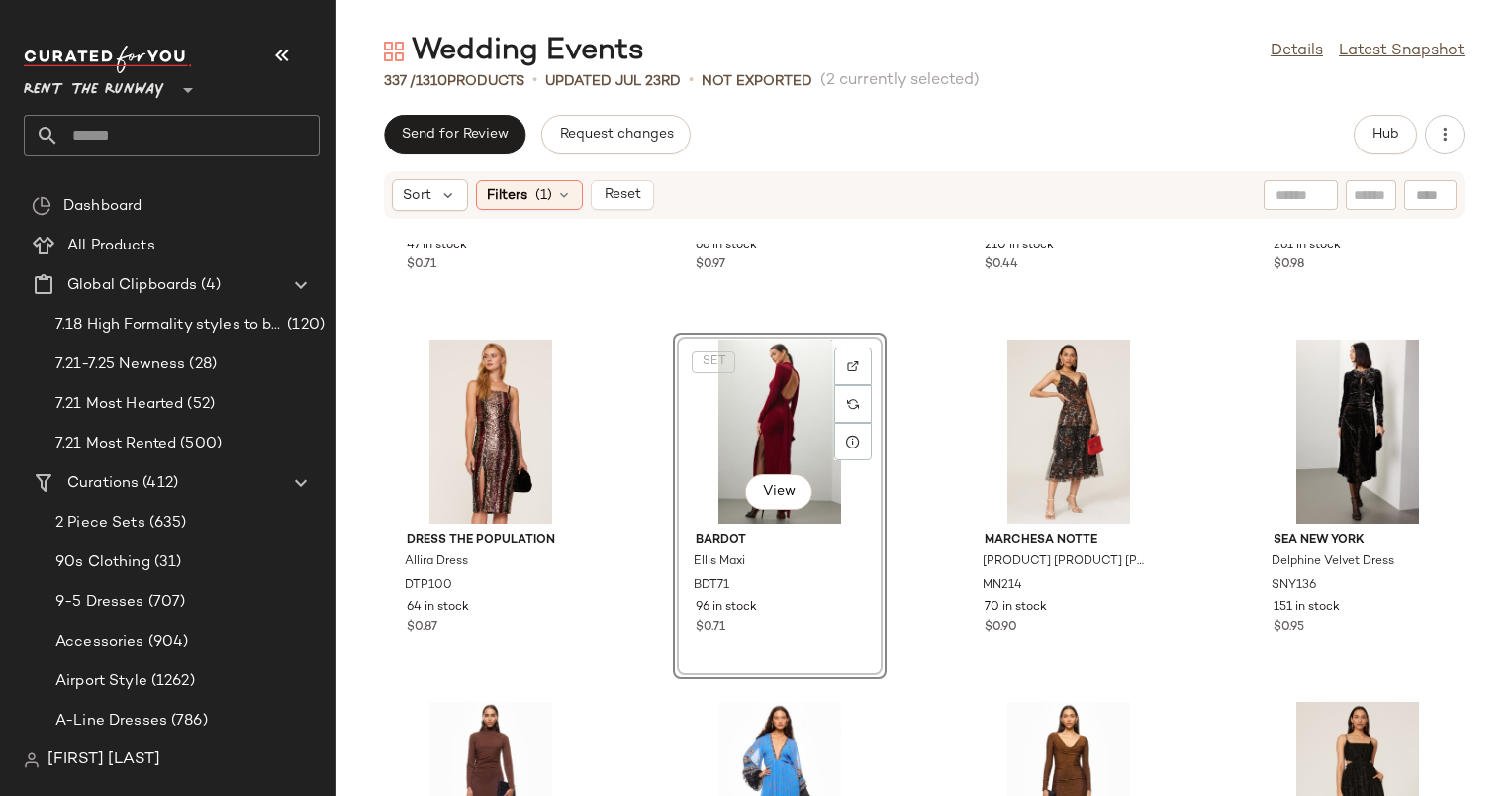 click on "SET   View" 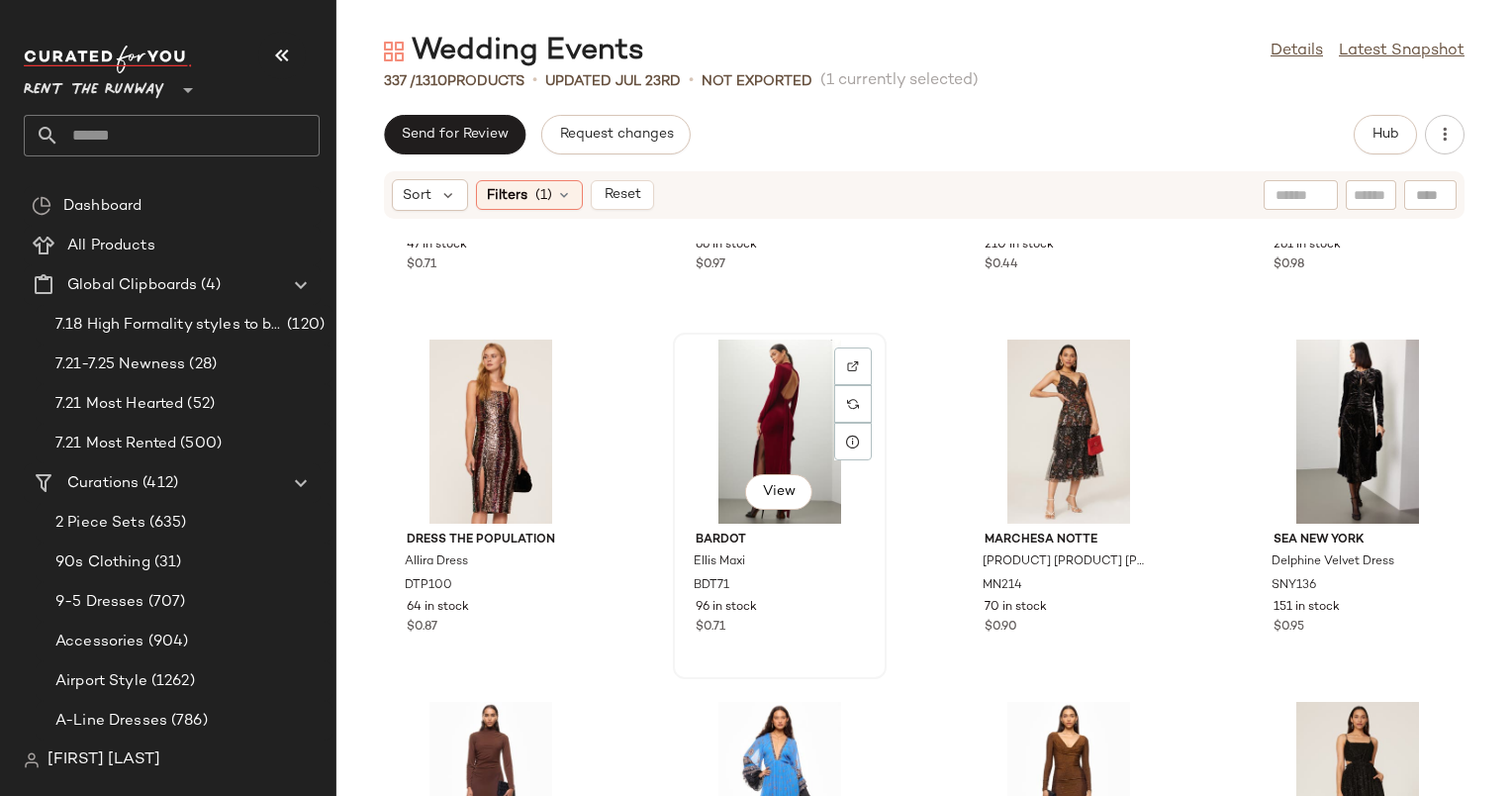 click on "View" 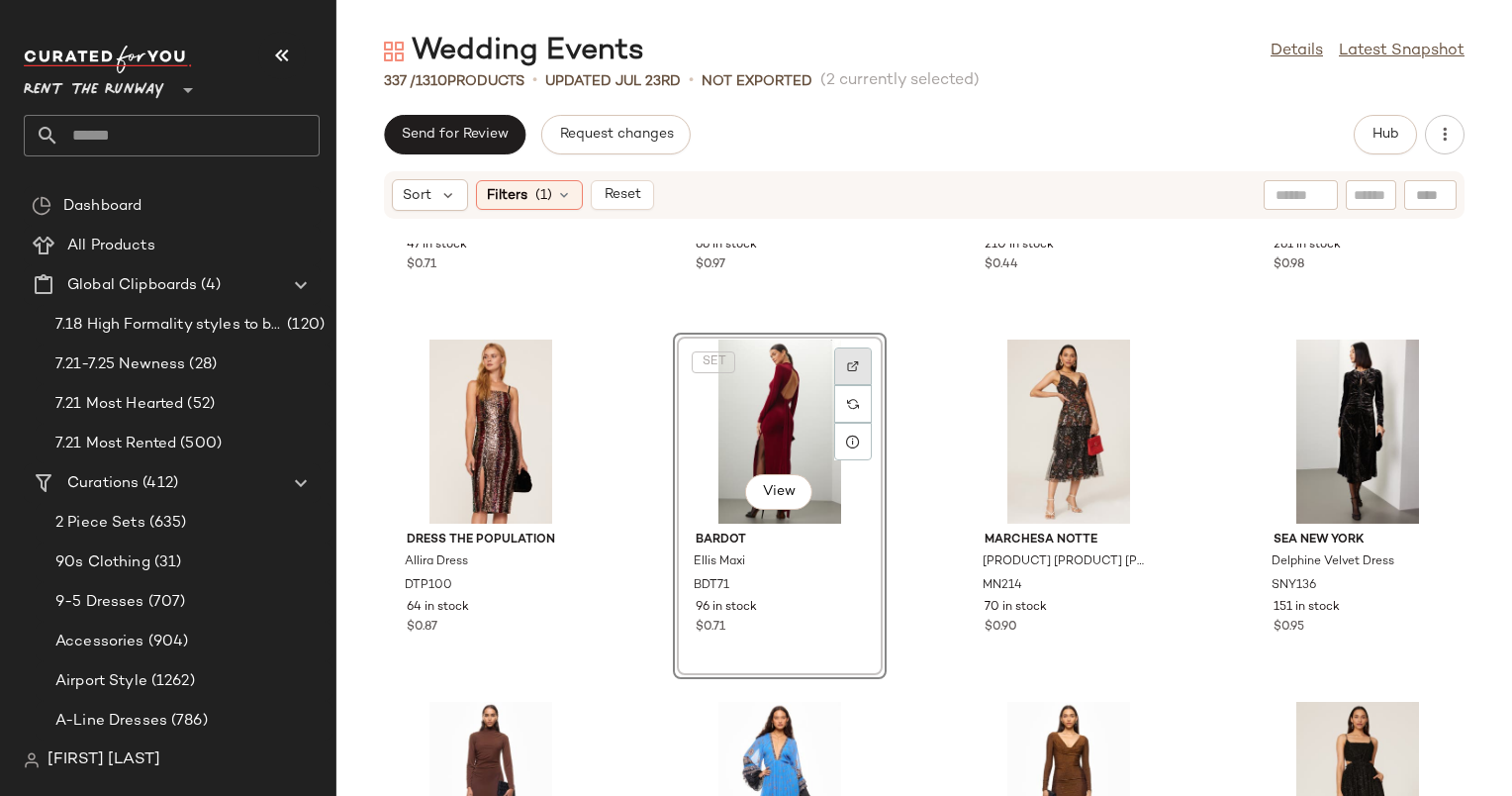 click 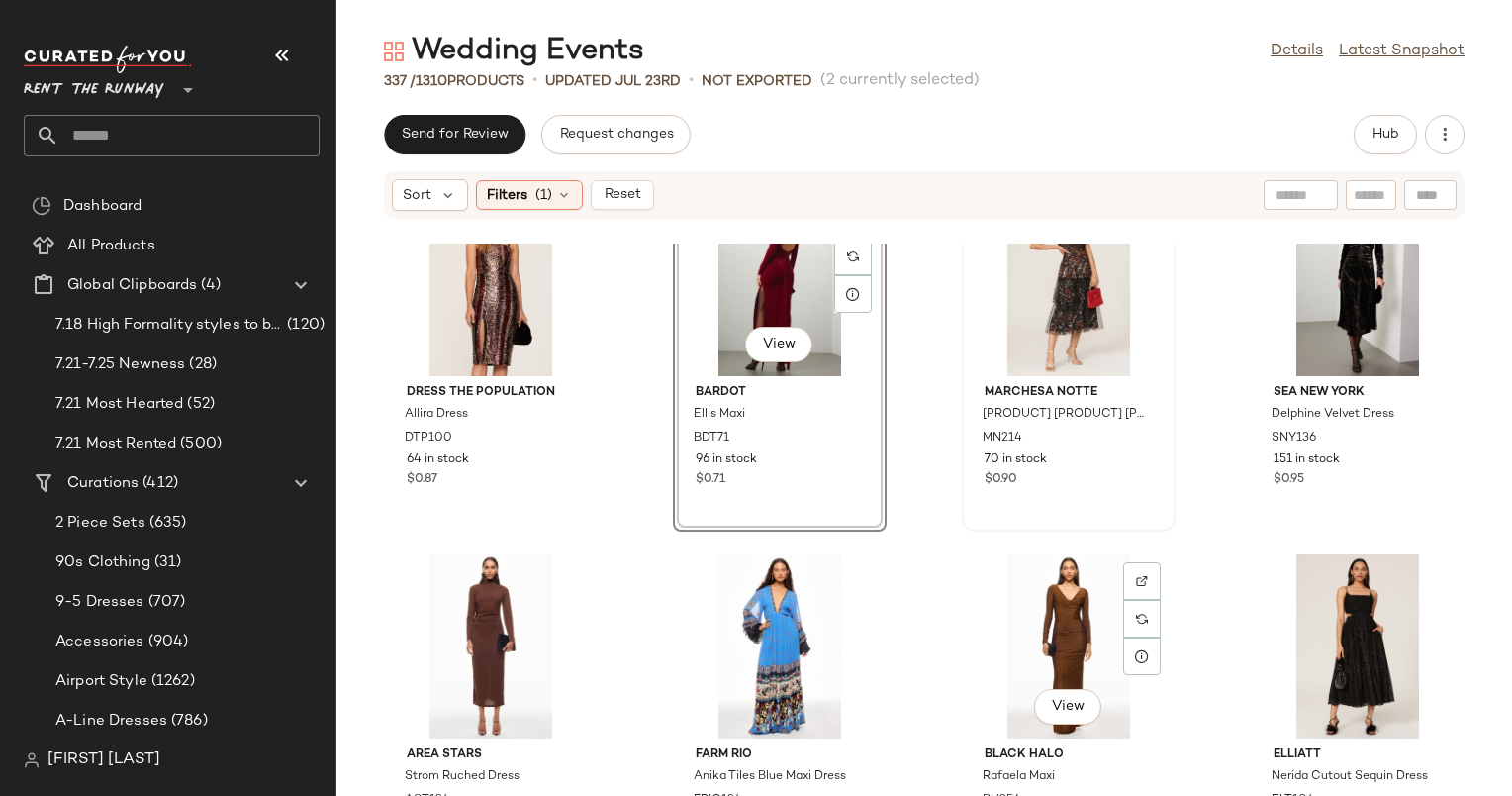 scroll, scrollTop: 4388, scrollLeft: 0, axis: vertical 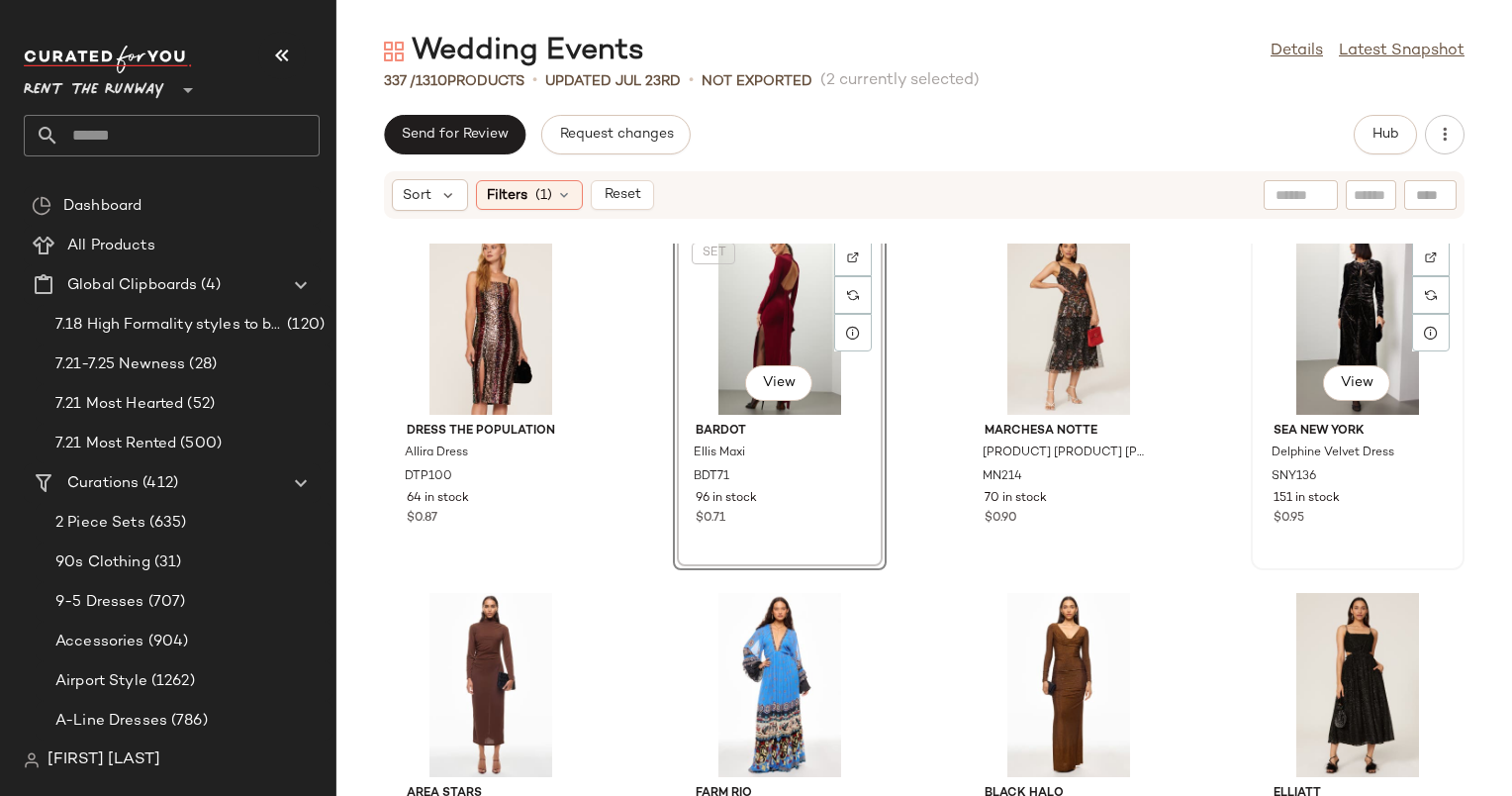 click on "View" 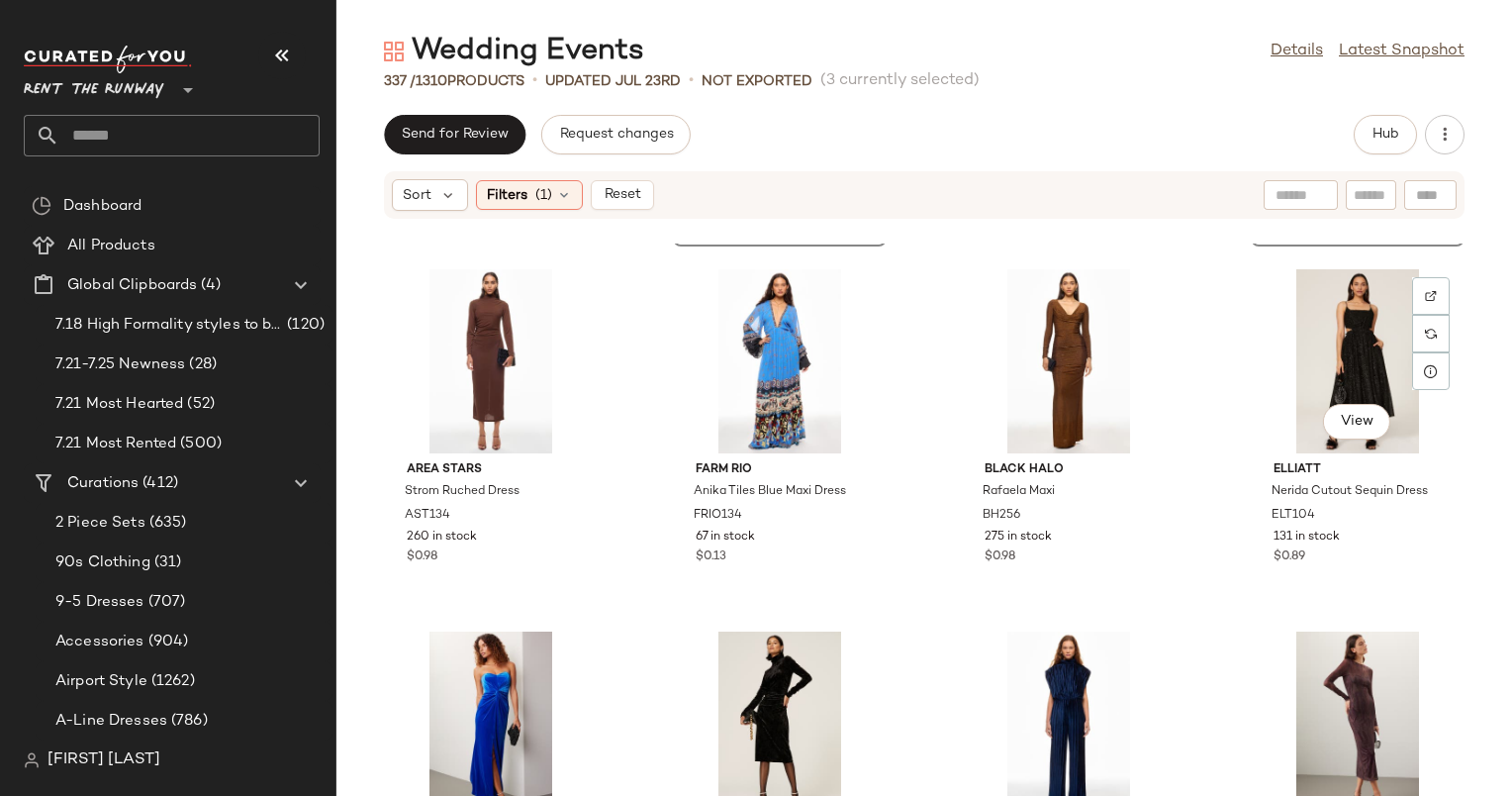 scroll, scrollTop: 4713, scrollLeft: 0, axis: vertical 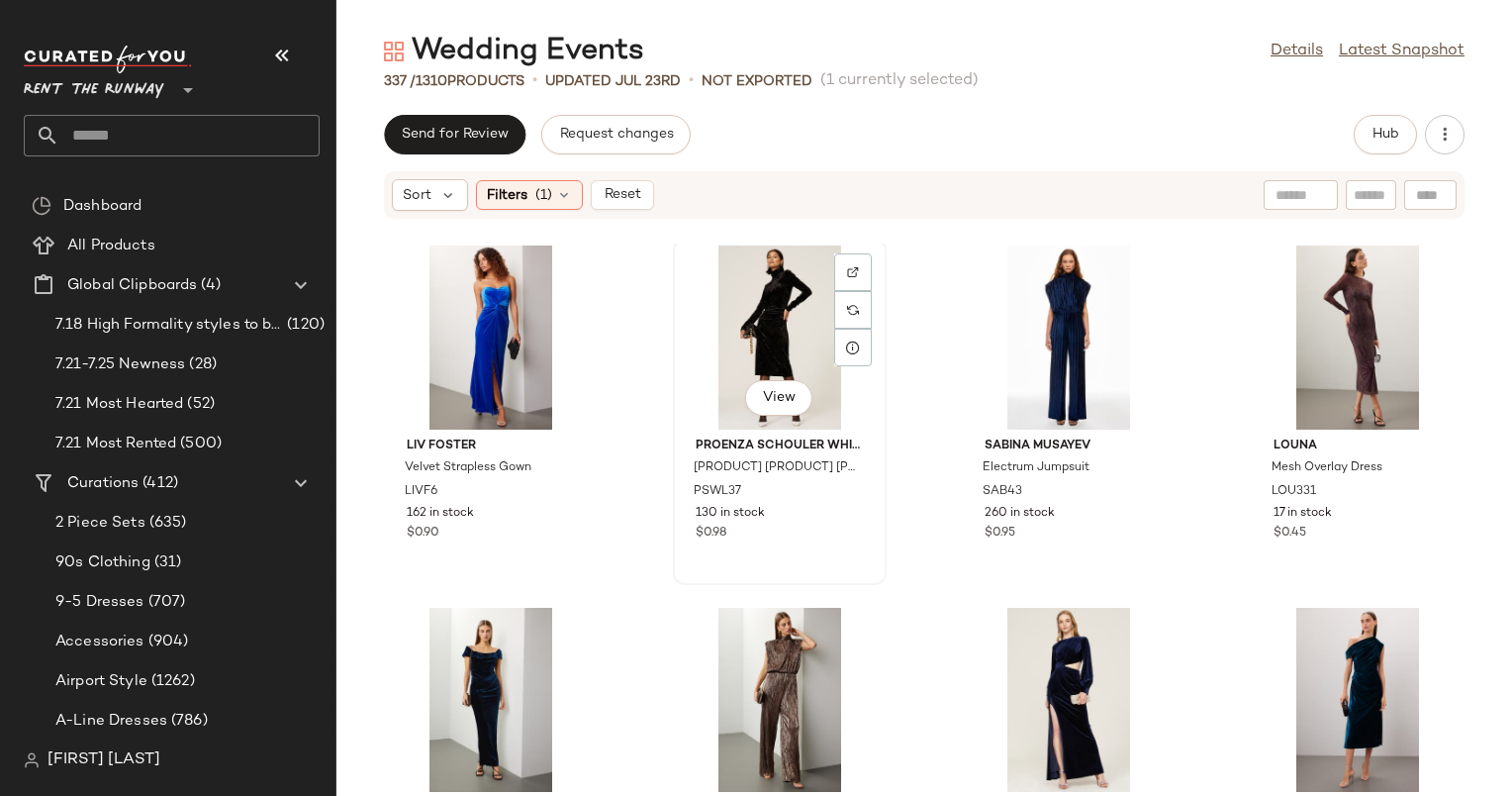 click on "View" 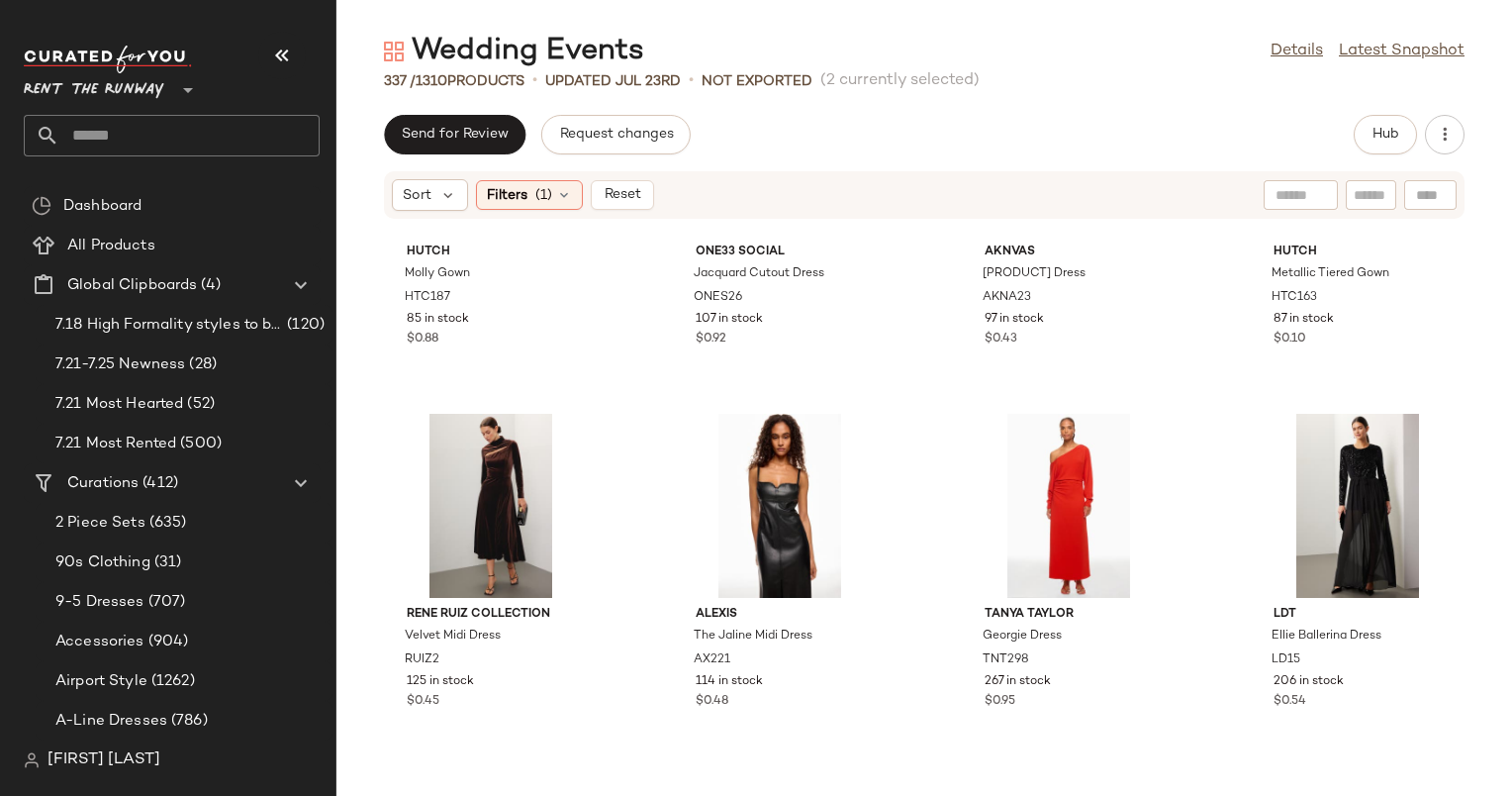 scroll, scrollTop: 8939, scrollLeft: 0, axis: vertical 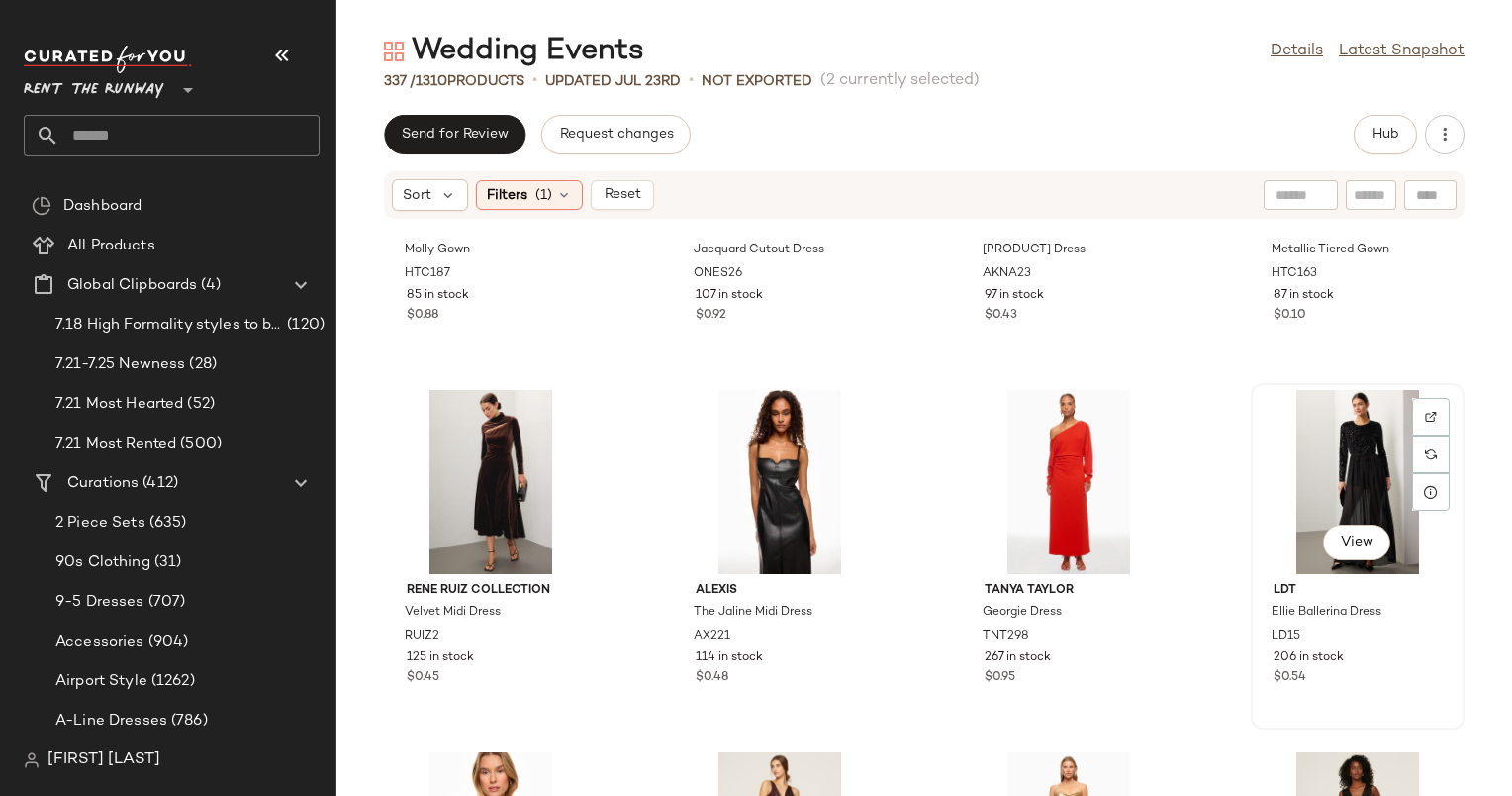 click on "View" 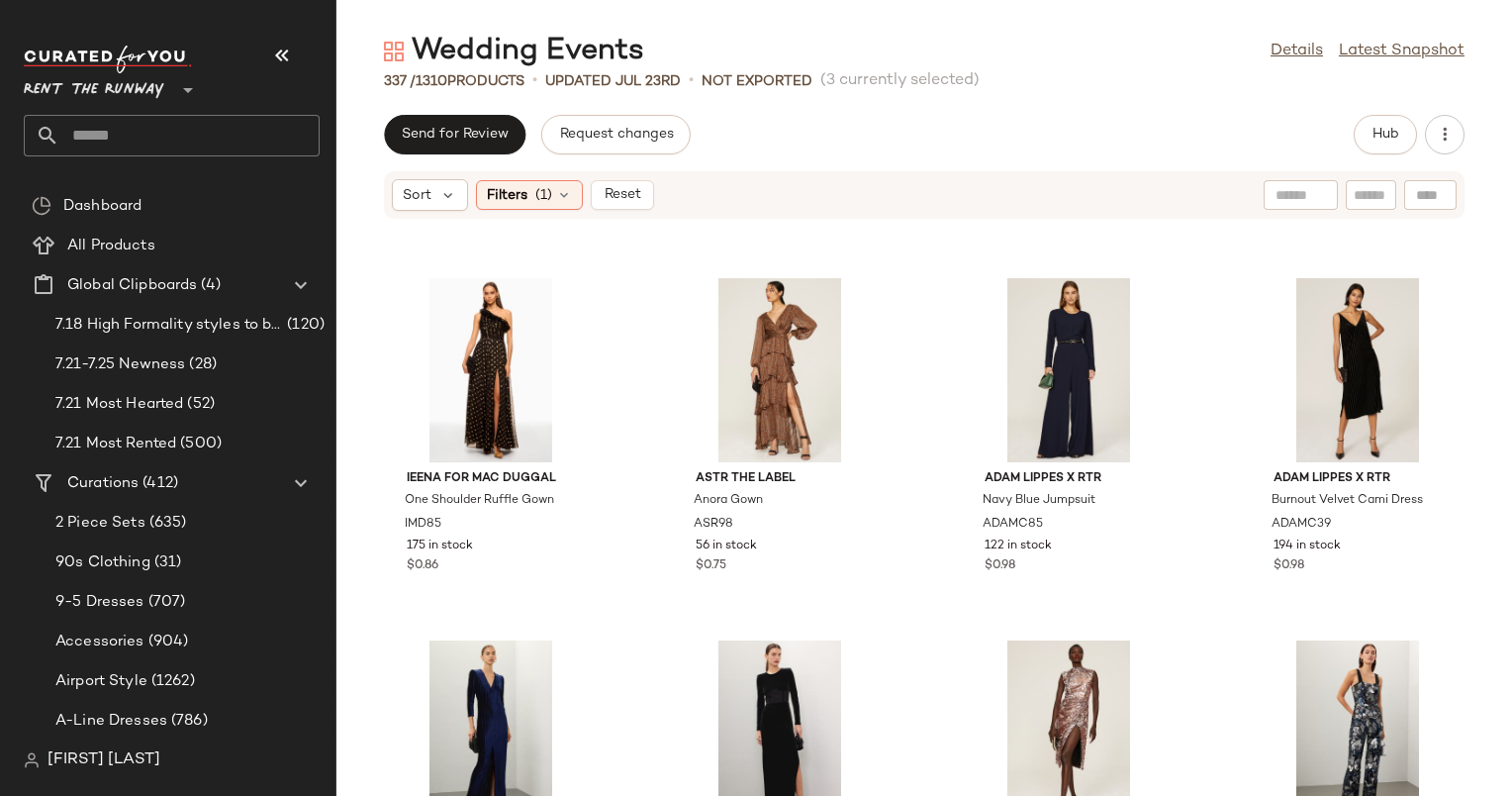 scroll, scrollTop: 10057, scrollLeft: 0, axis: vertical 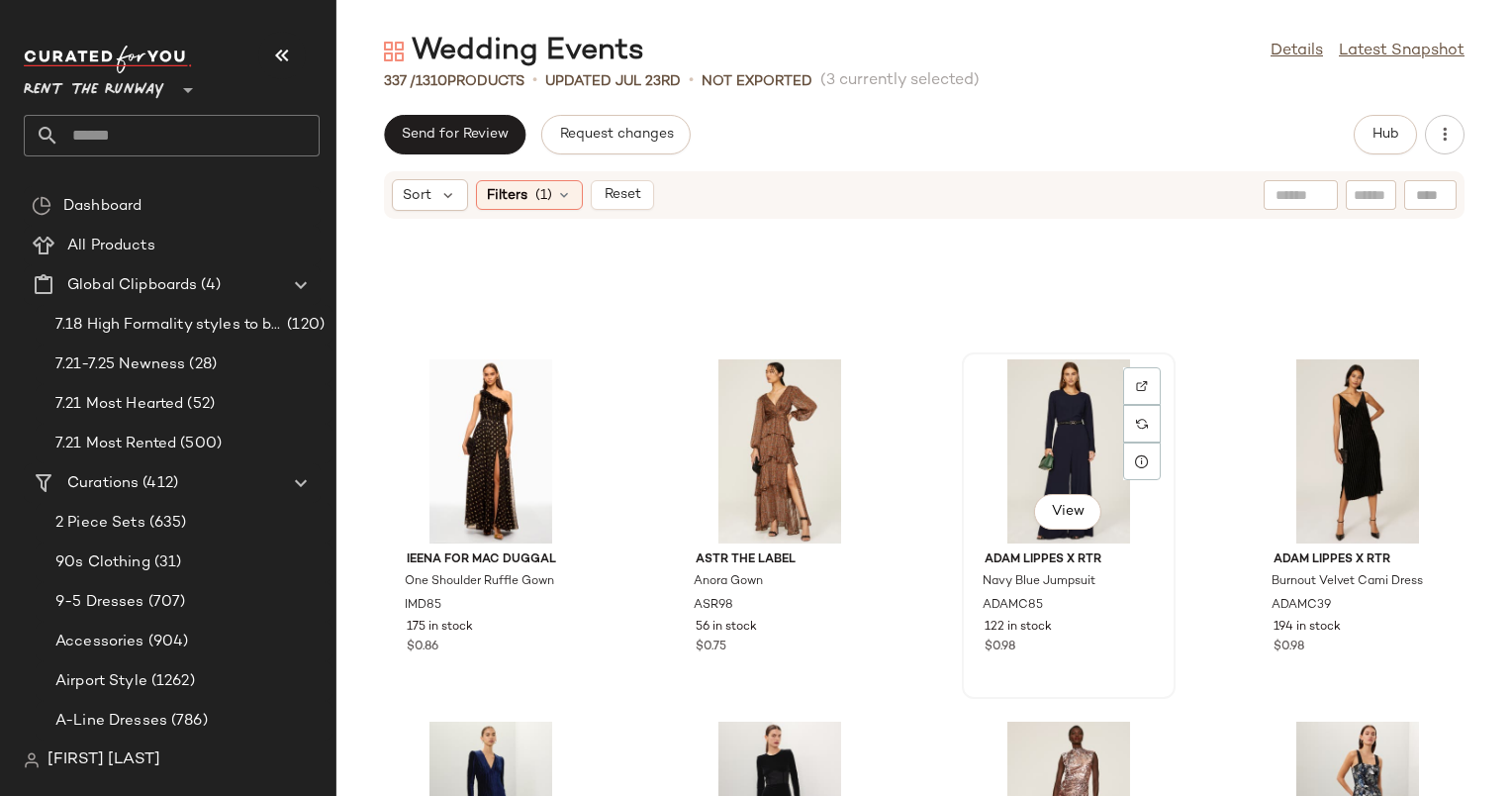 click on "View" 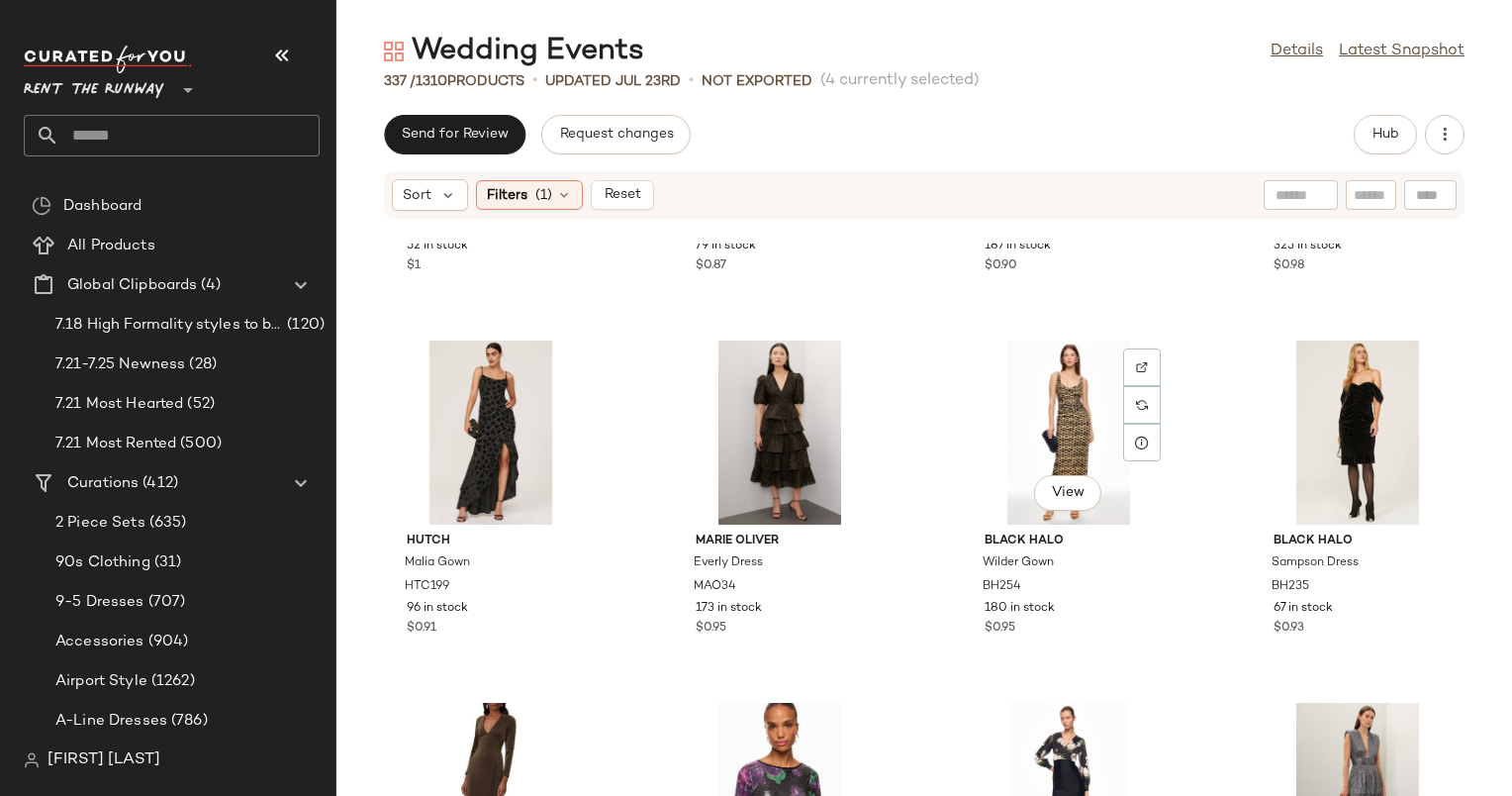 scroll, scrollTop: 12254, scrollLeft: 0, axis: vertical 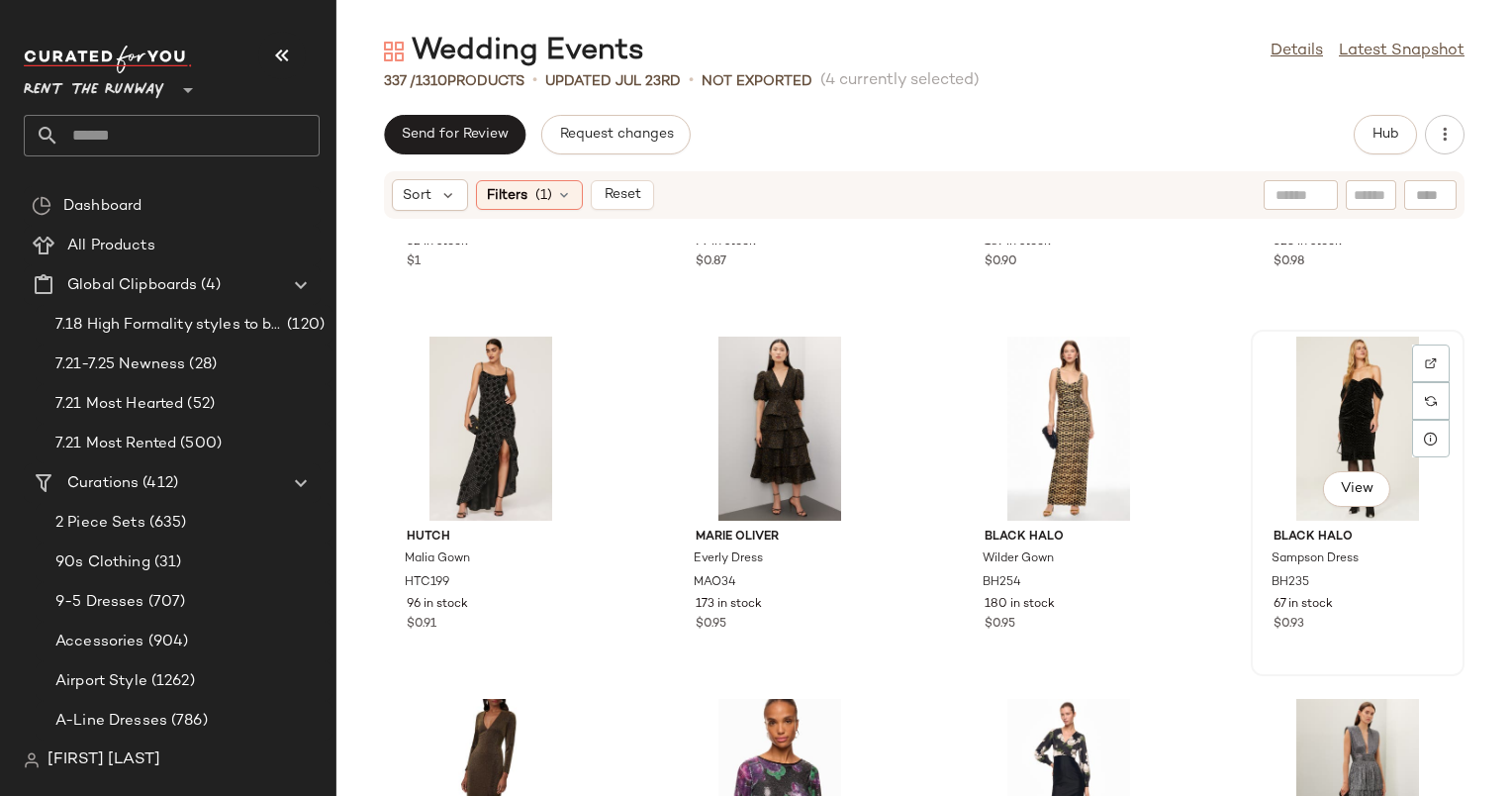 click on "View" 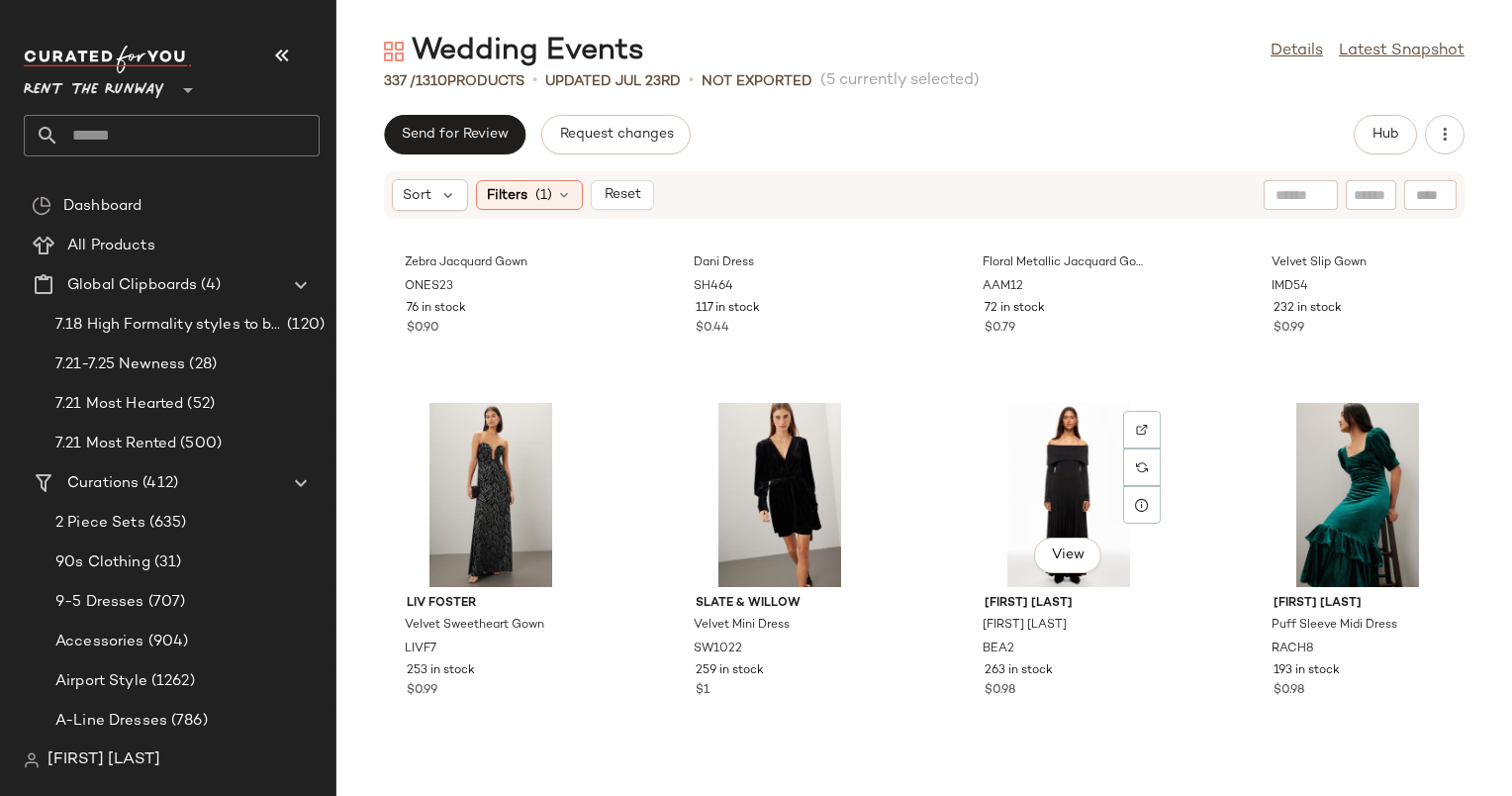 scroll, scrollTop: 14395, scrollLeft: 0, axis: vertical 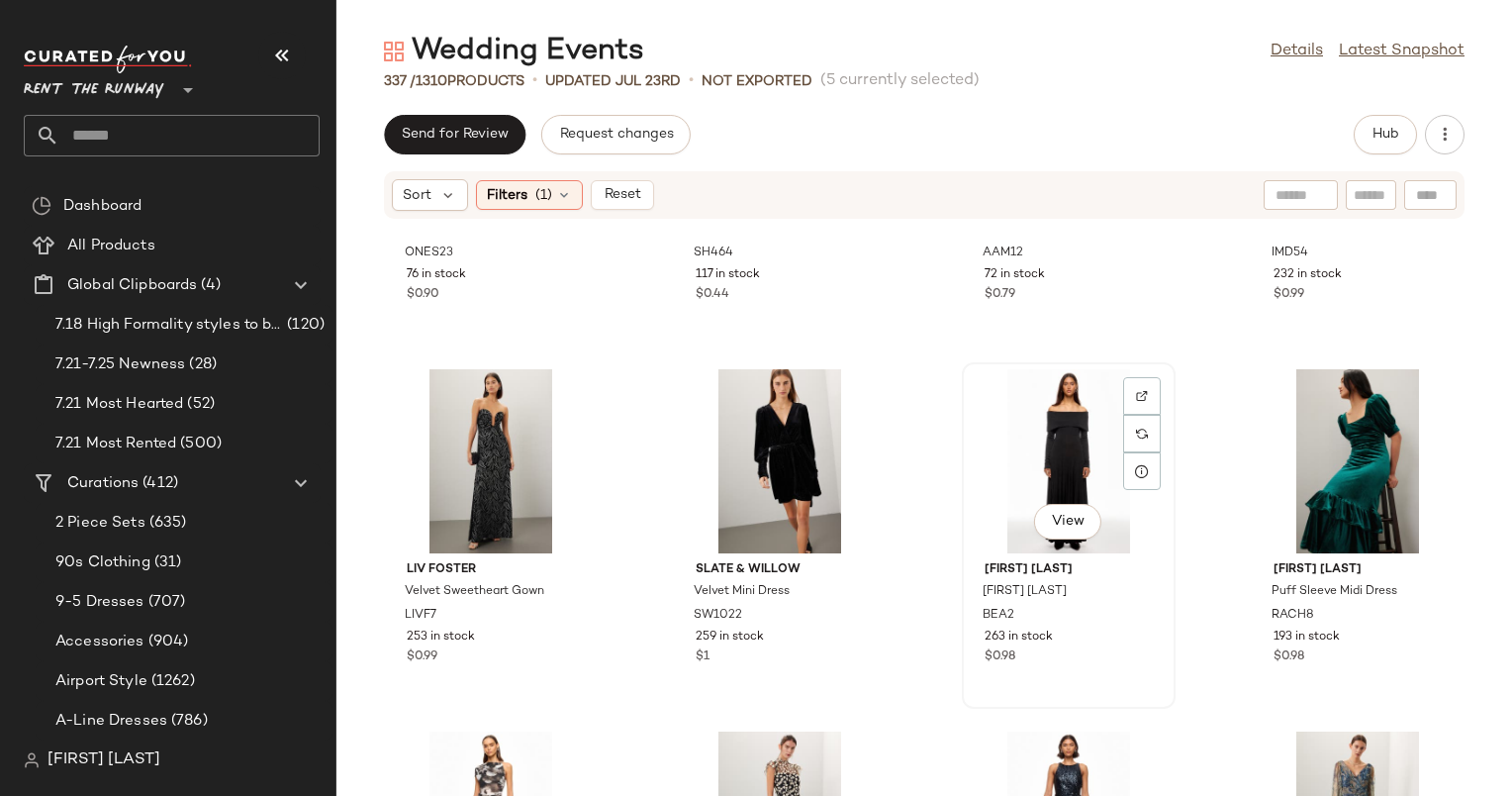 click on "View" 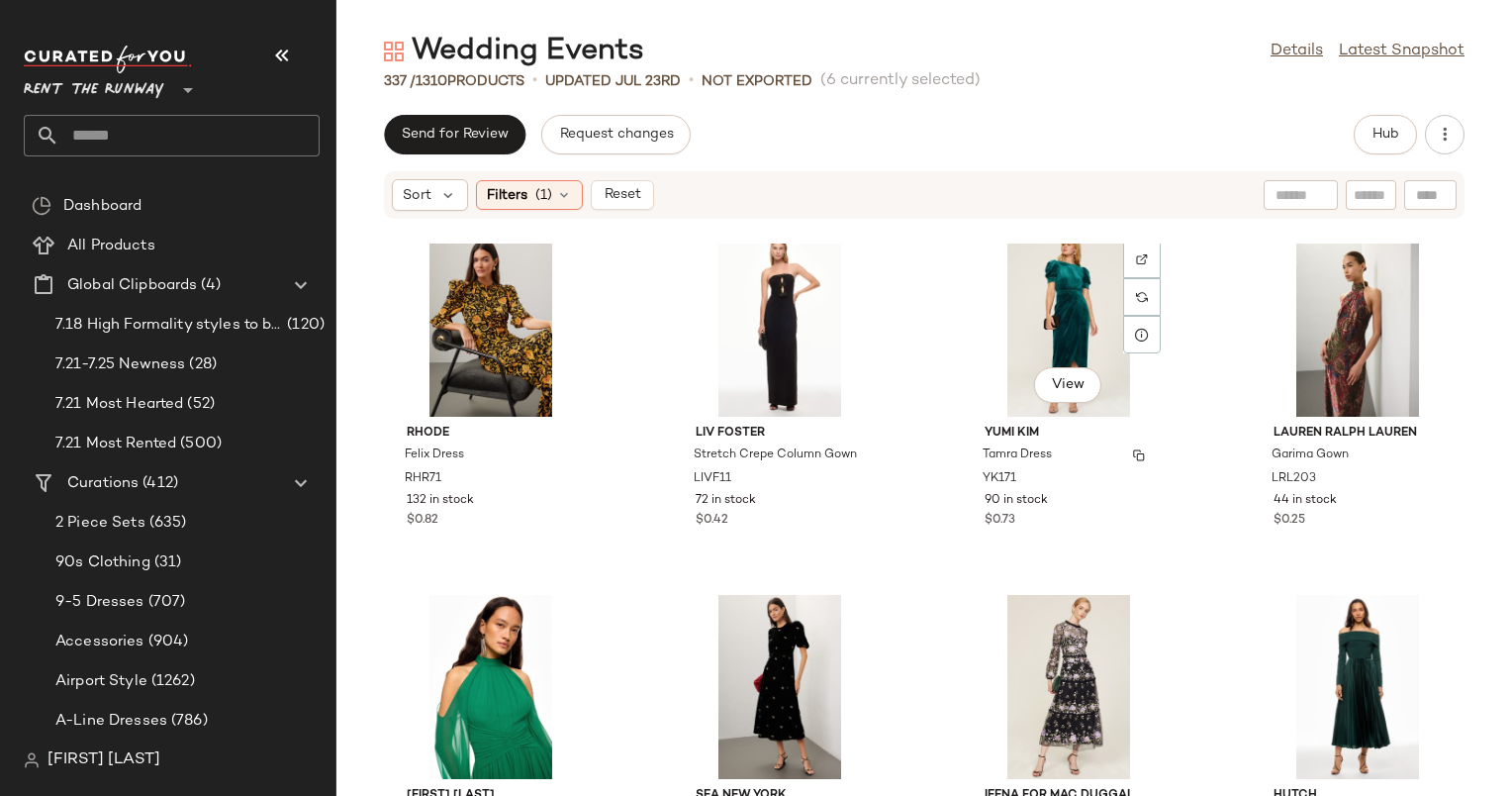 scroll, scrollTop: 22494, scrollLeft: 0, axis: vertical 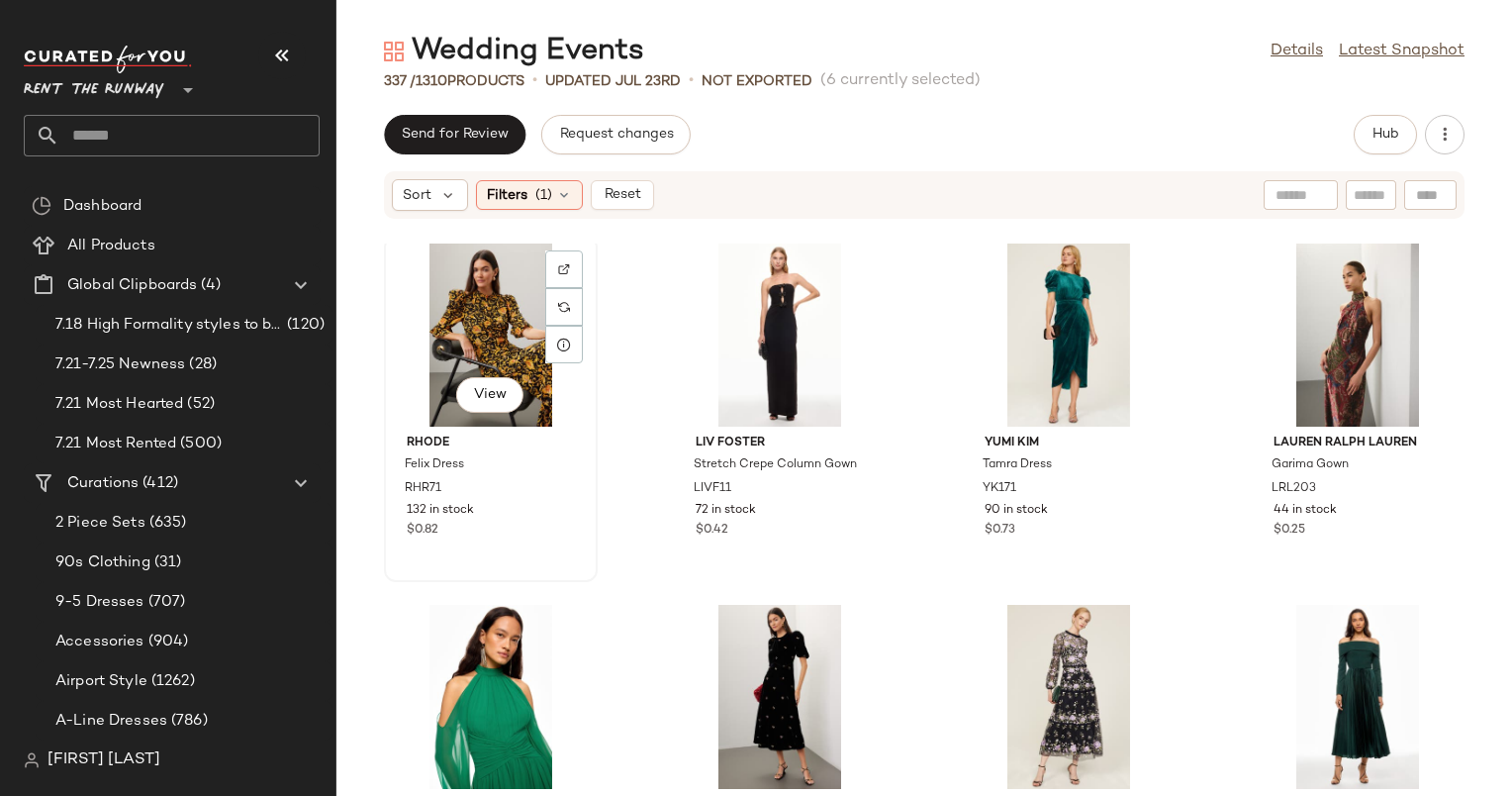 click on "View" 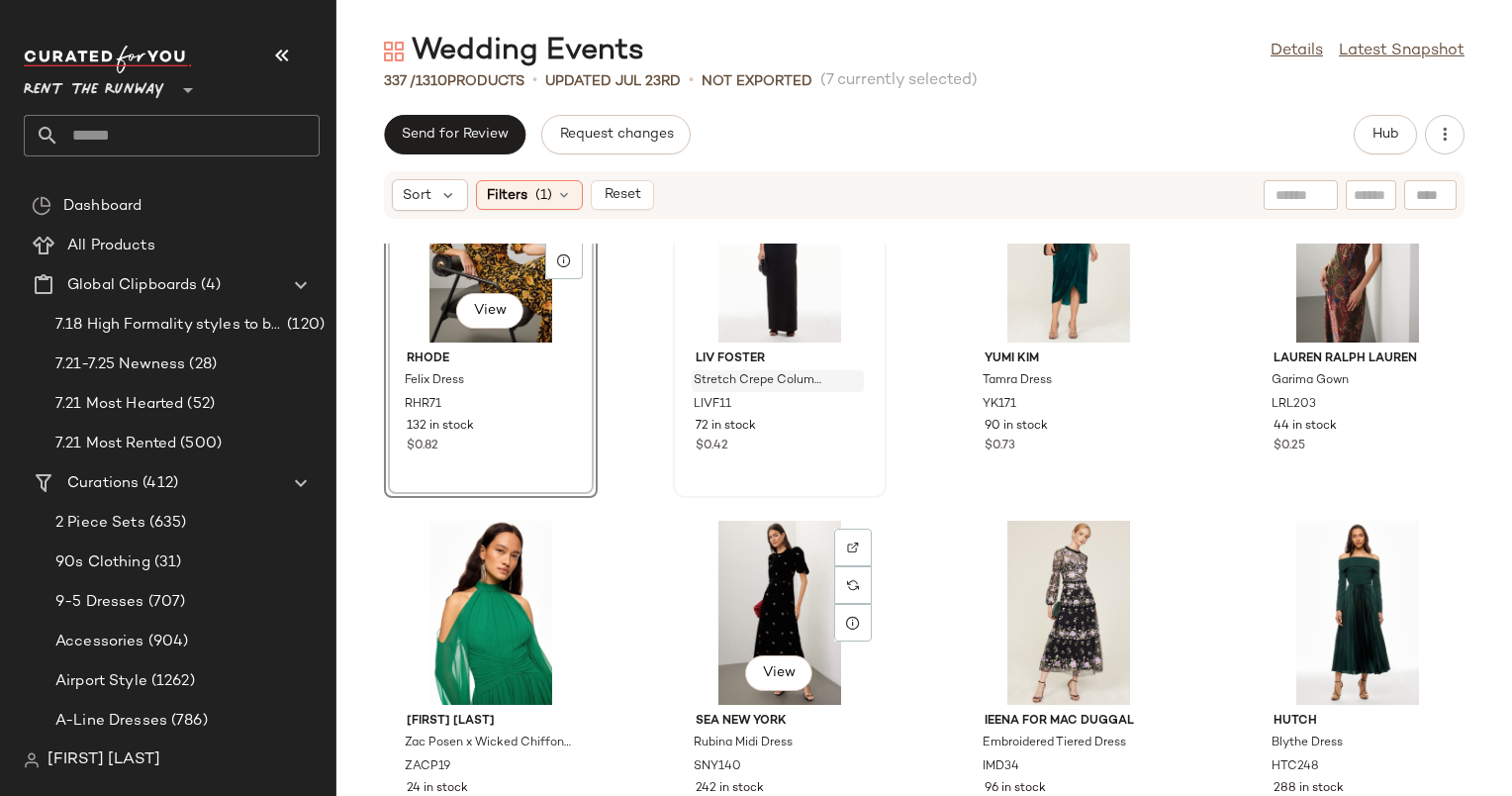 scroll, scrollTop: 22574, scrollLeft: 0, axis: vertical 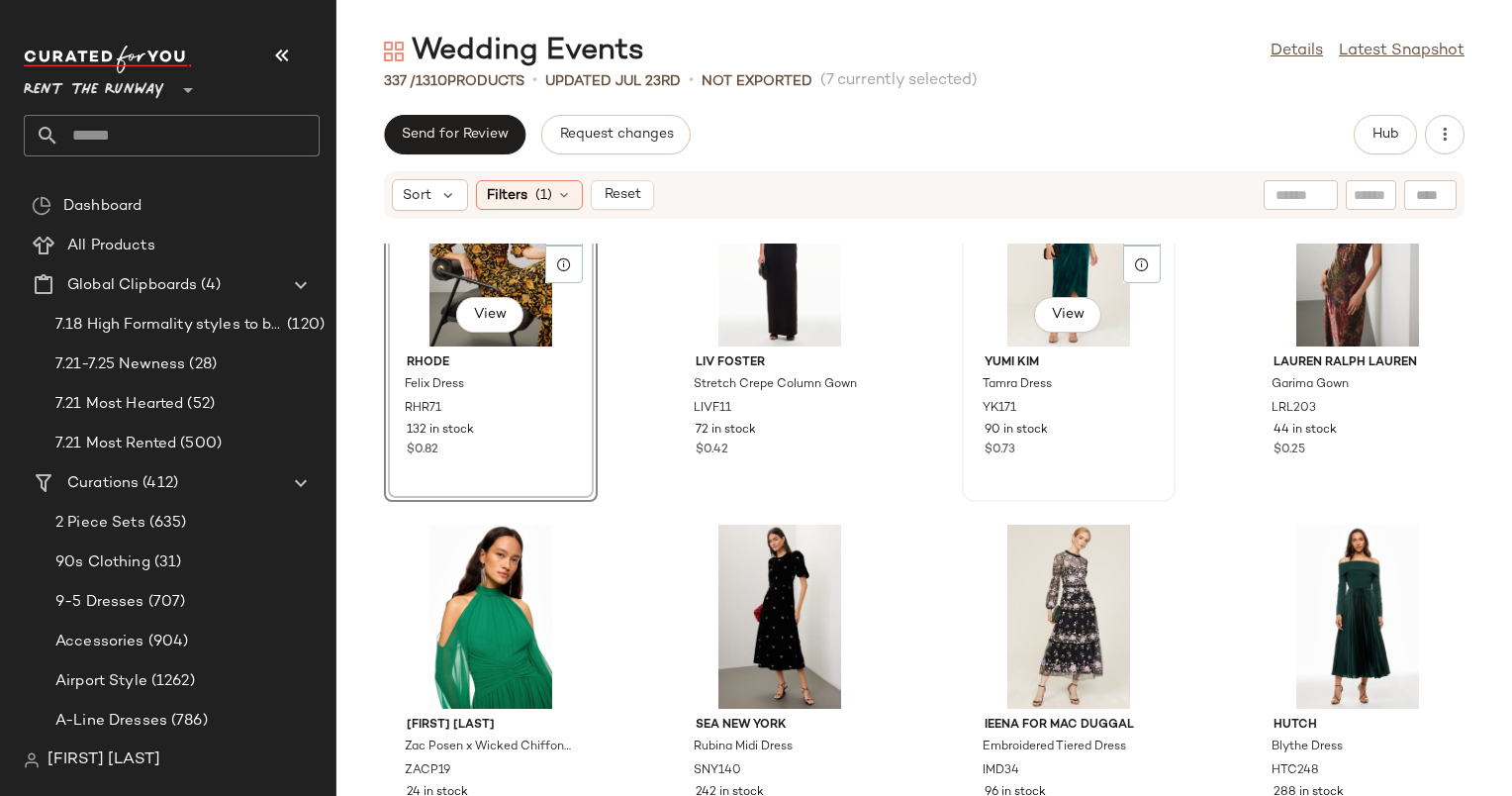 click on "View" 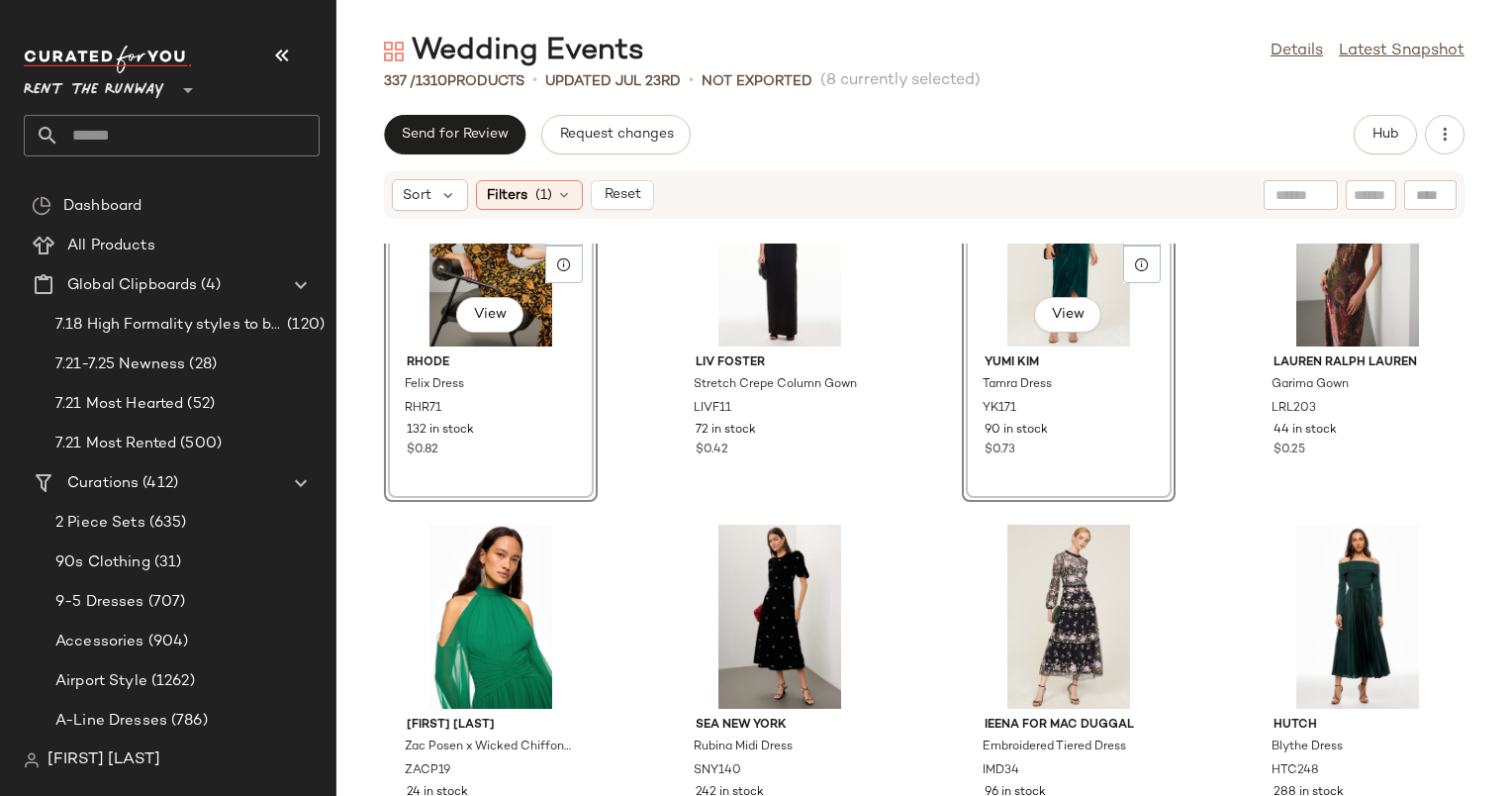 scroll, scrollTop: 22432, scrollLeft: 0, axis: vertical 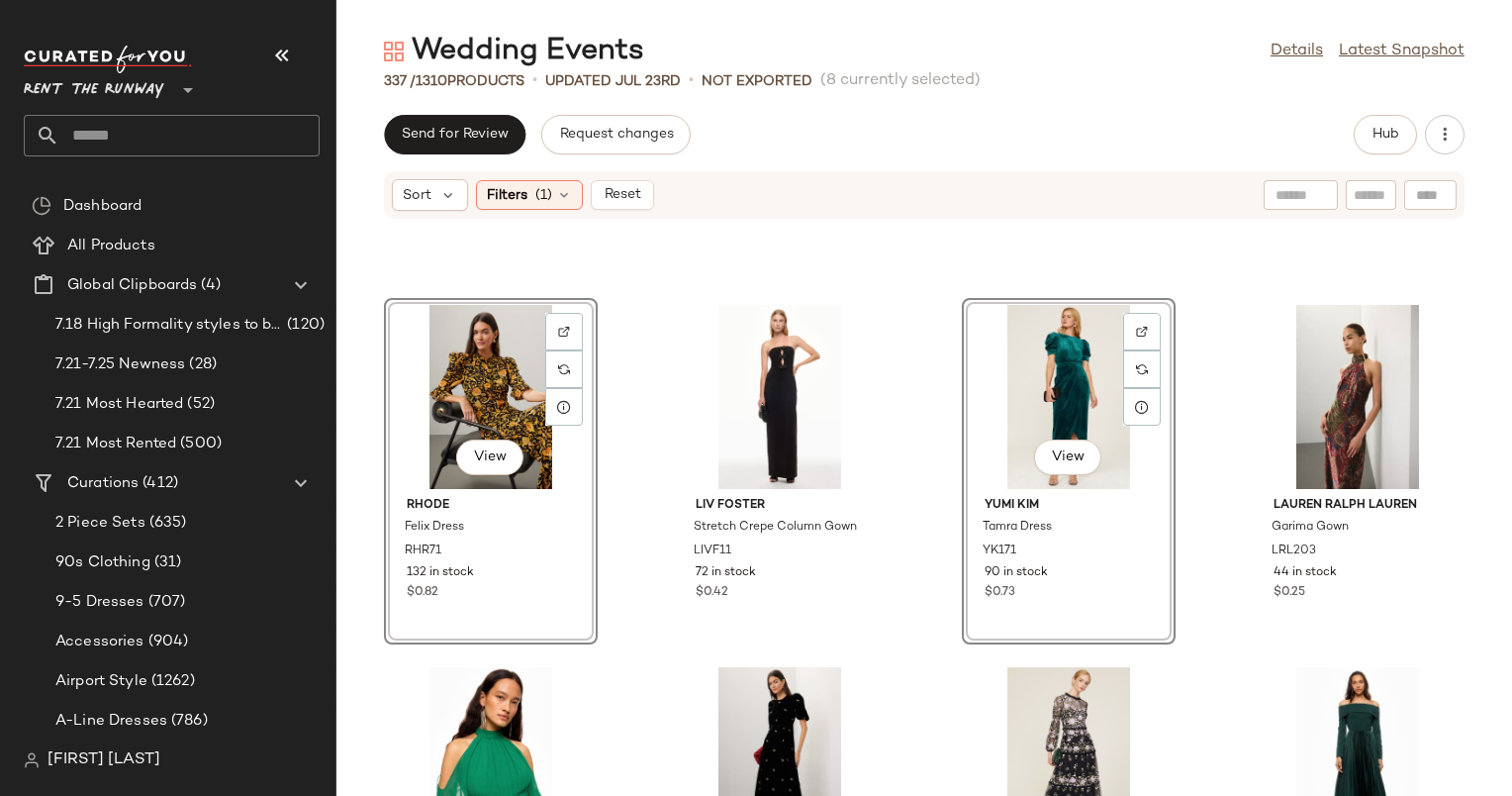 click on "View" 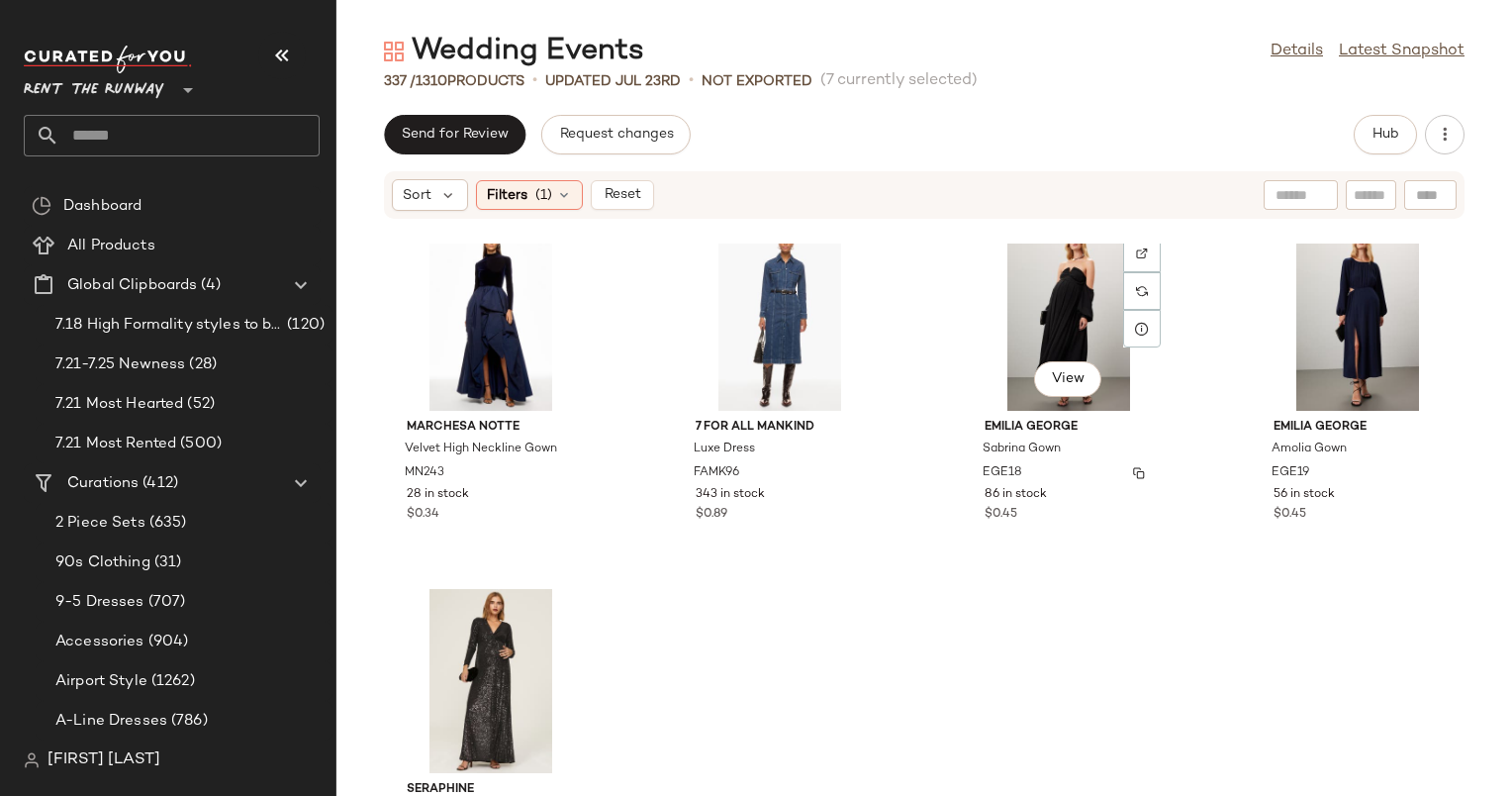scroll, scrollTop: 30091, scrollLeft: 0, axis: vertical 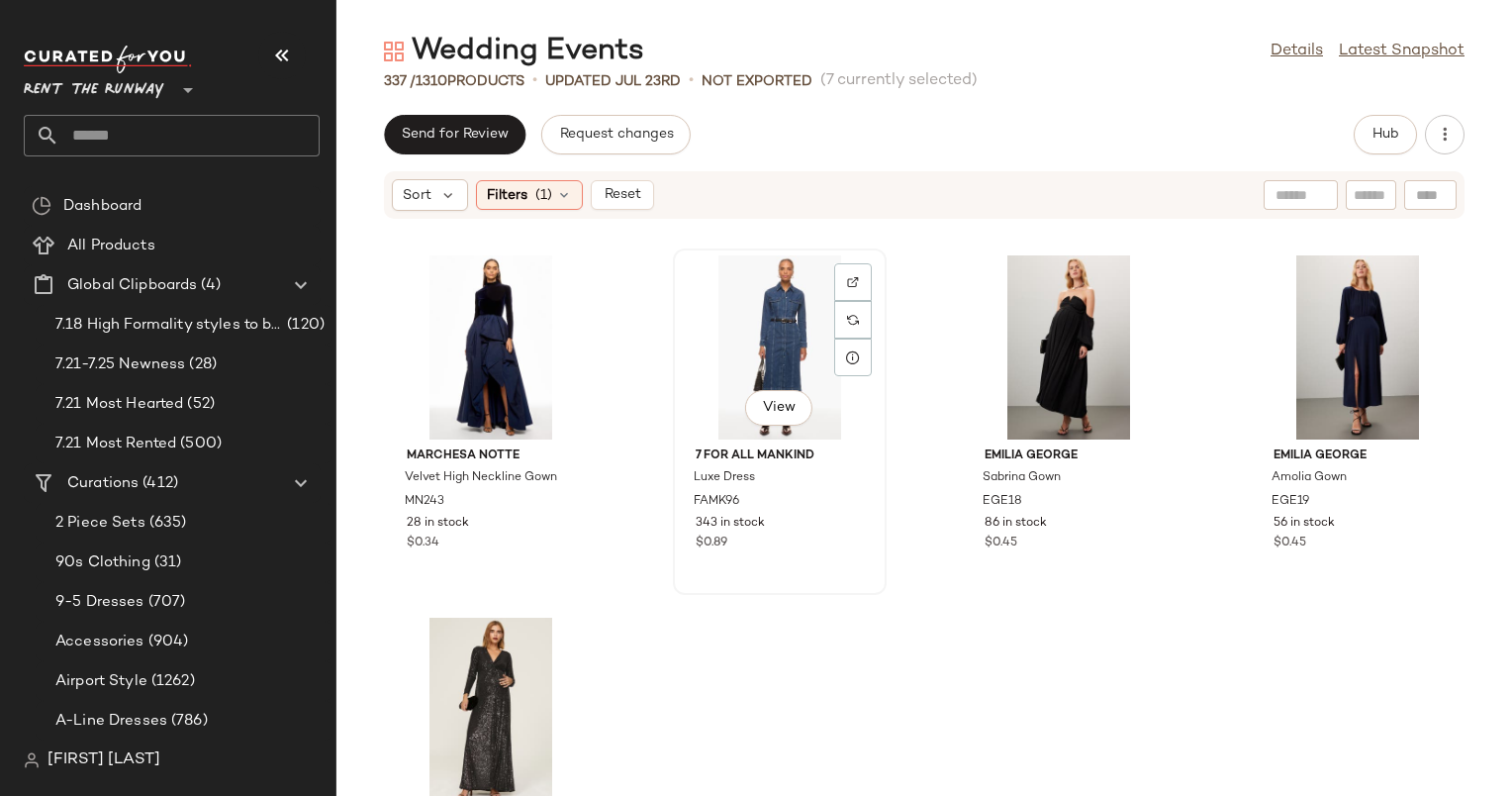 click on "View" 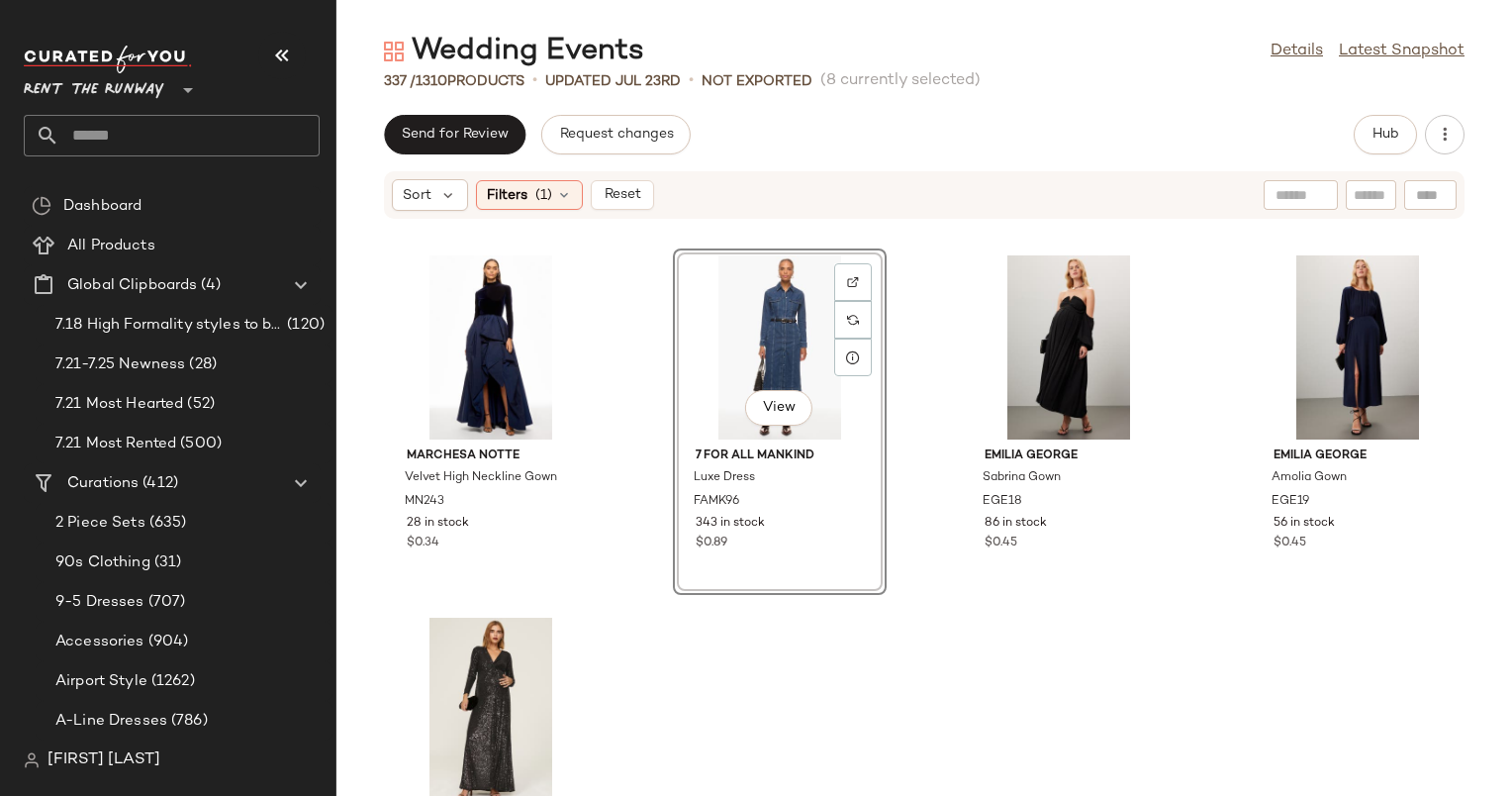 scroll, scrollTop: 30252, scrollLeft: 0, axis: vertical 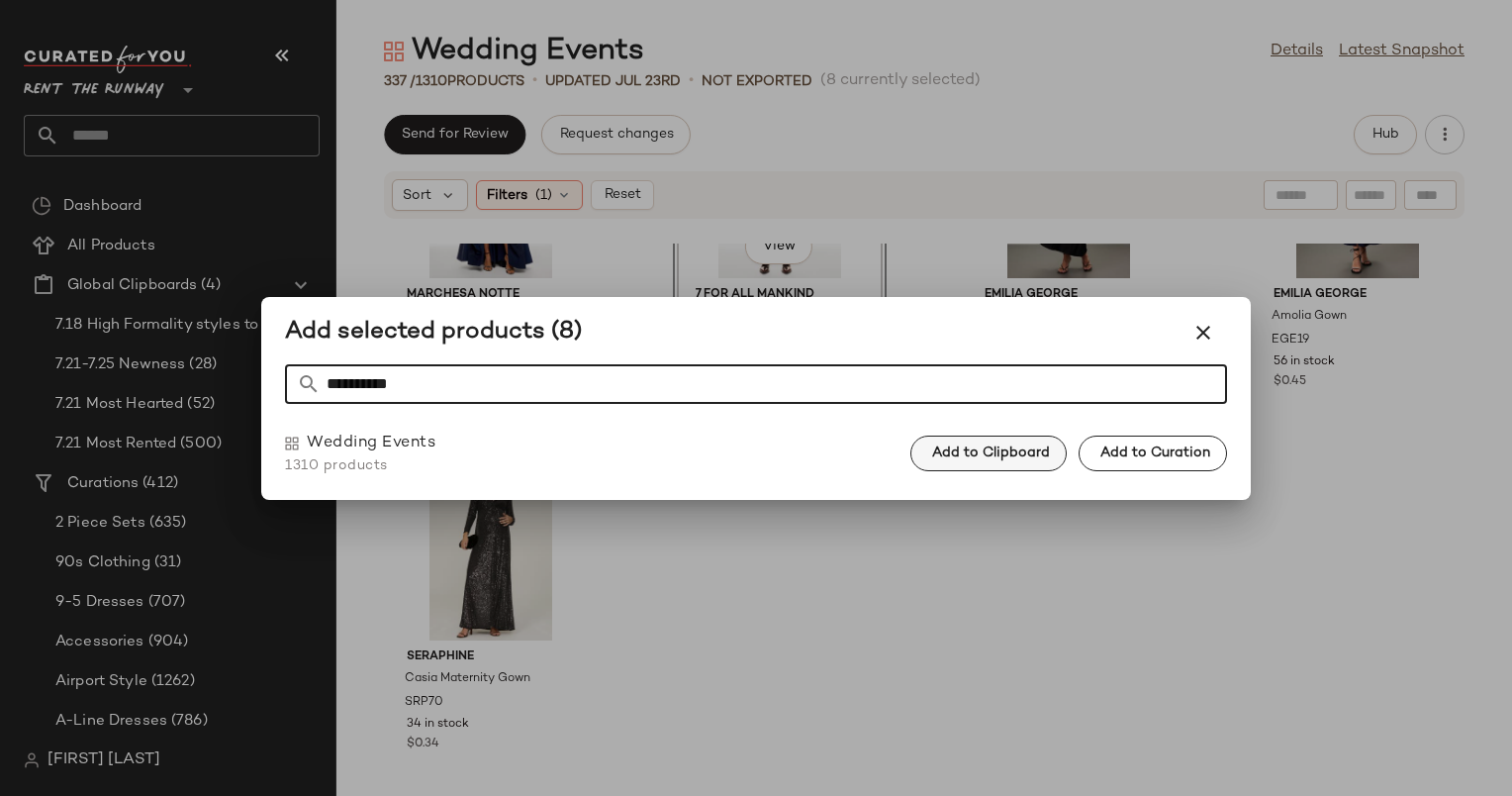 type on "**********" 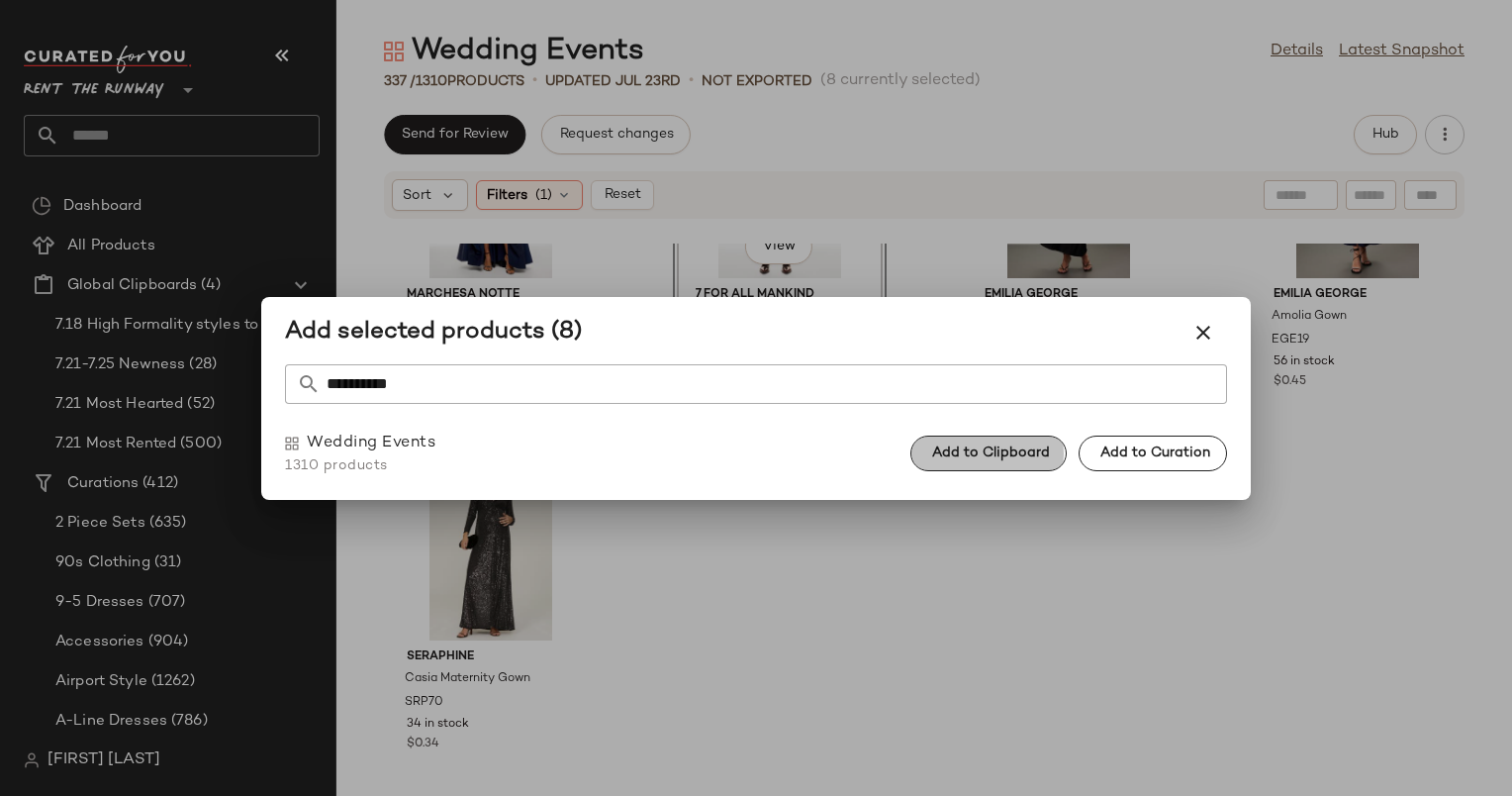 click on "Add to Clipboard" at bounding box center [989, 453] 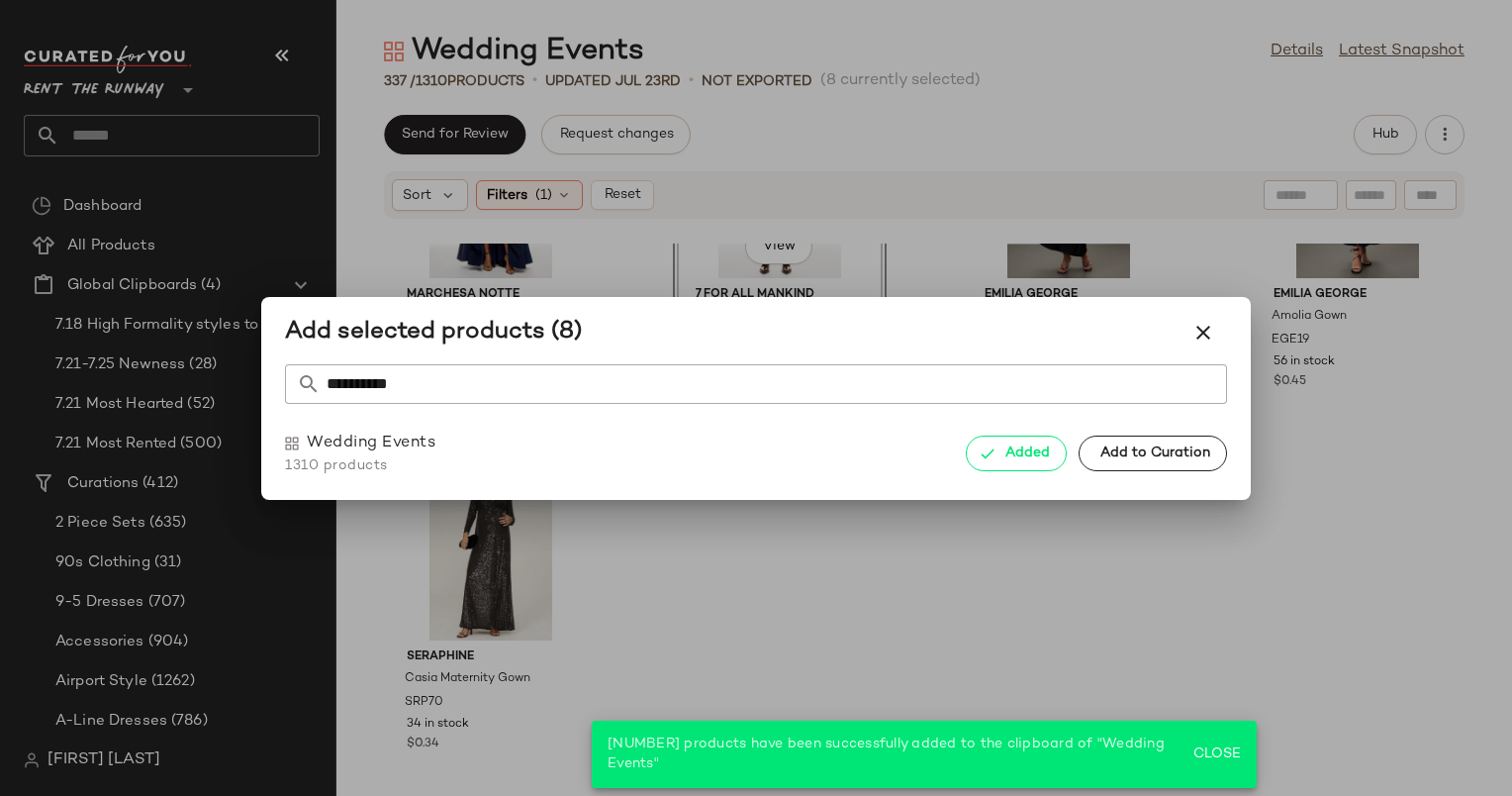 click at bounding box center (756, 398) 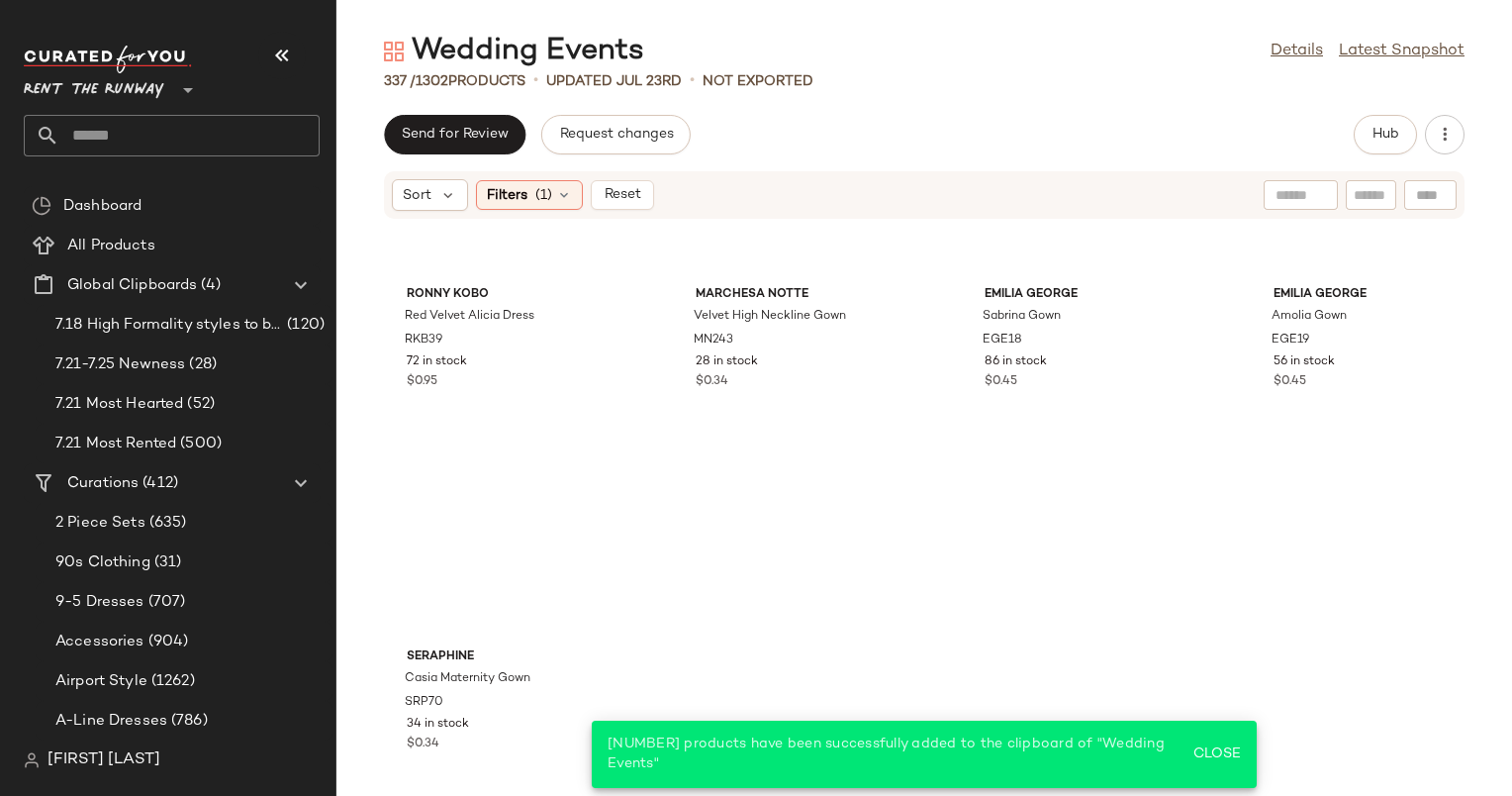 scroll, scrollTop: 29527, scrollLeft: 0, axis: vertical 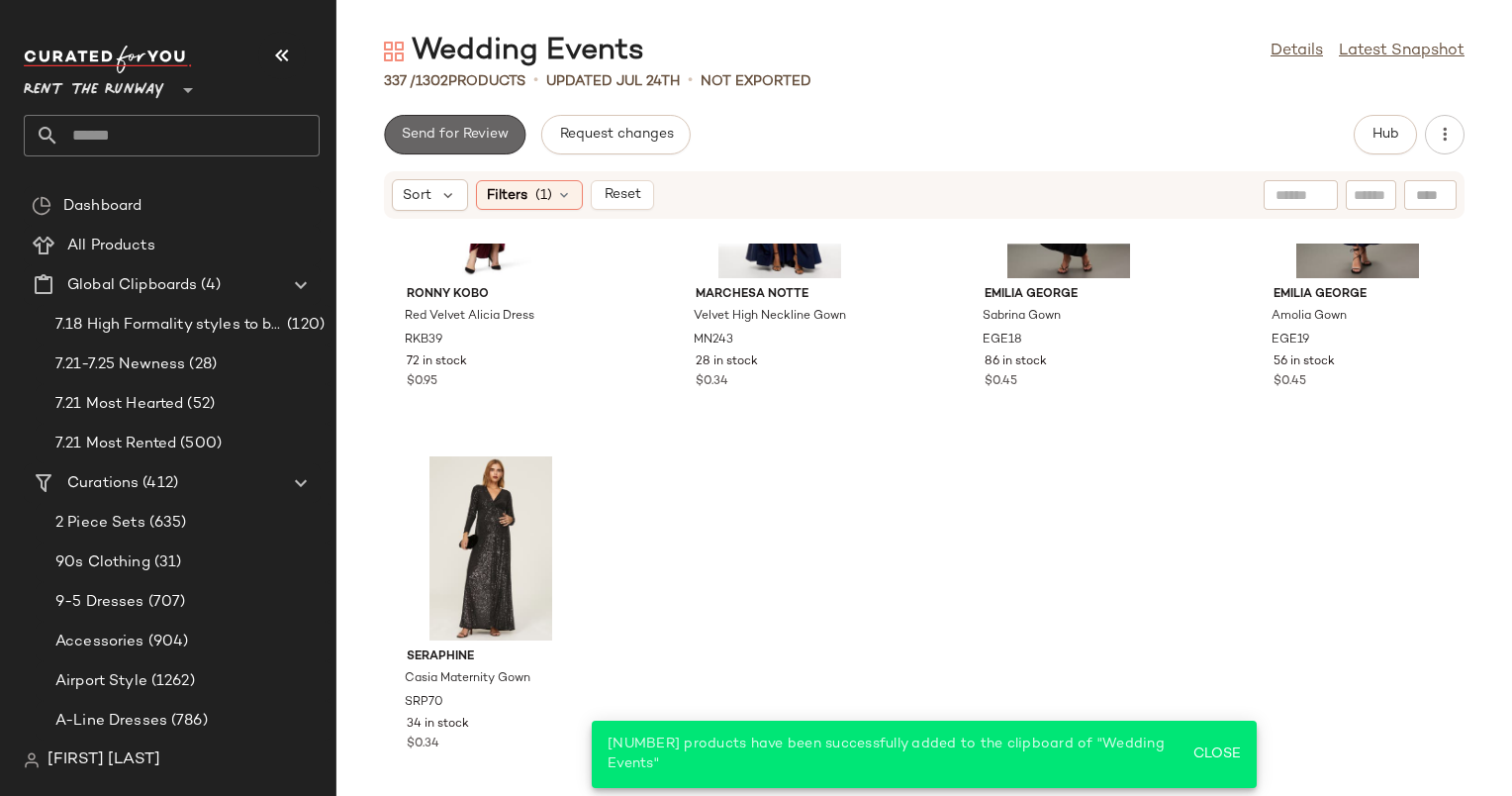 click on "Send for Review" at bounding box center [454, 135] 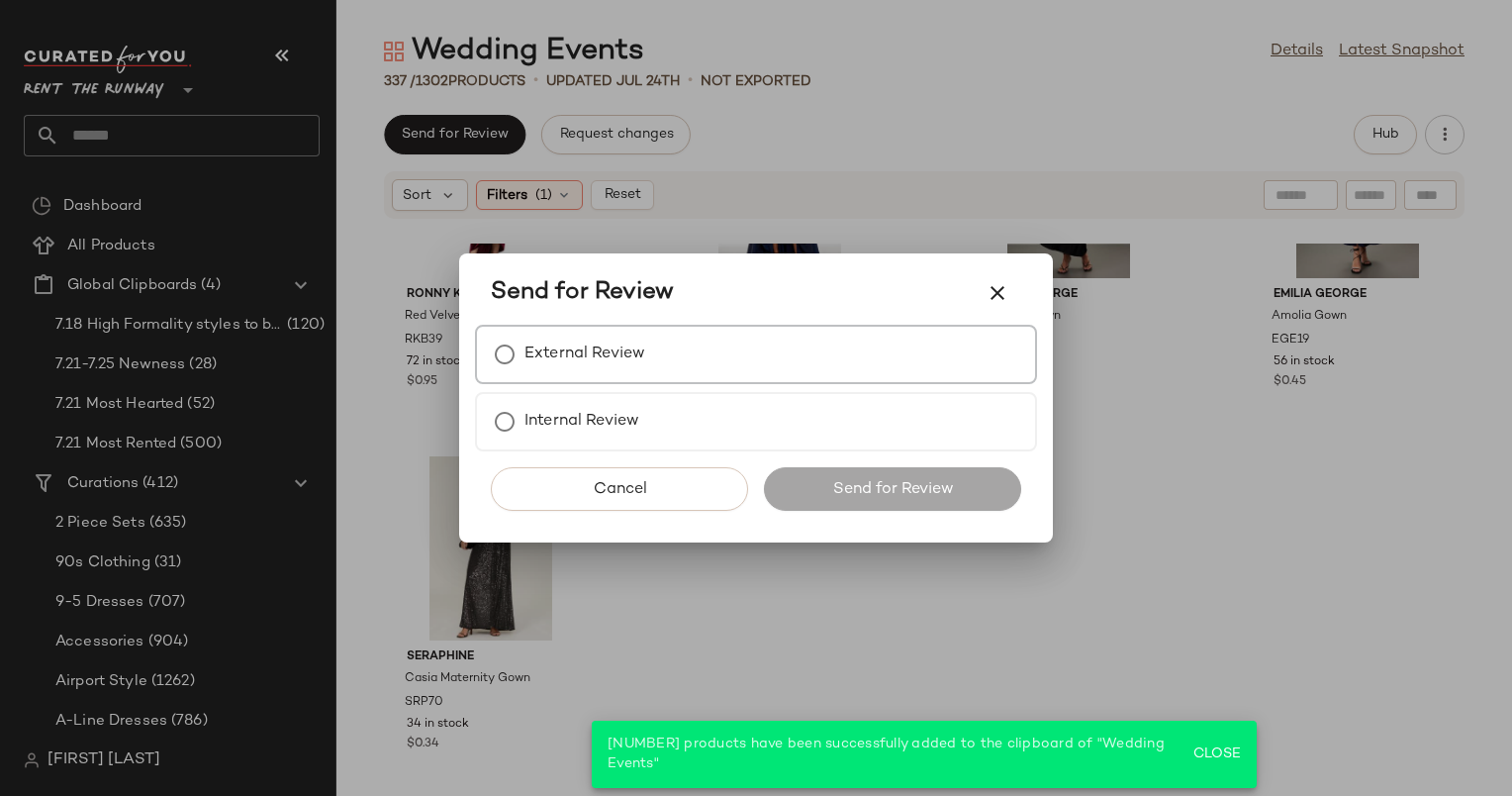 click on "External Review" at bounding box center [756, 354] 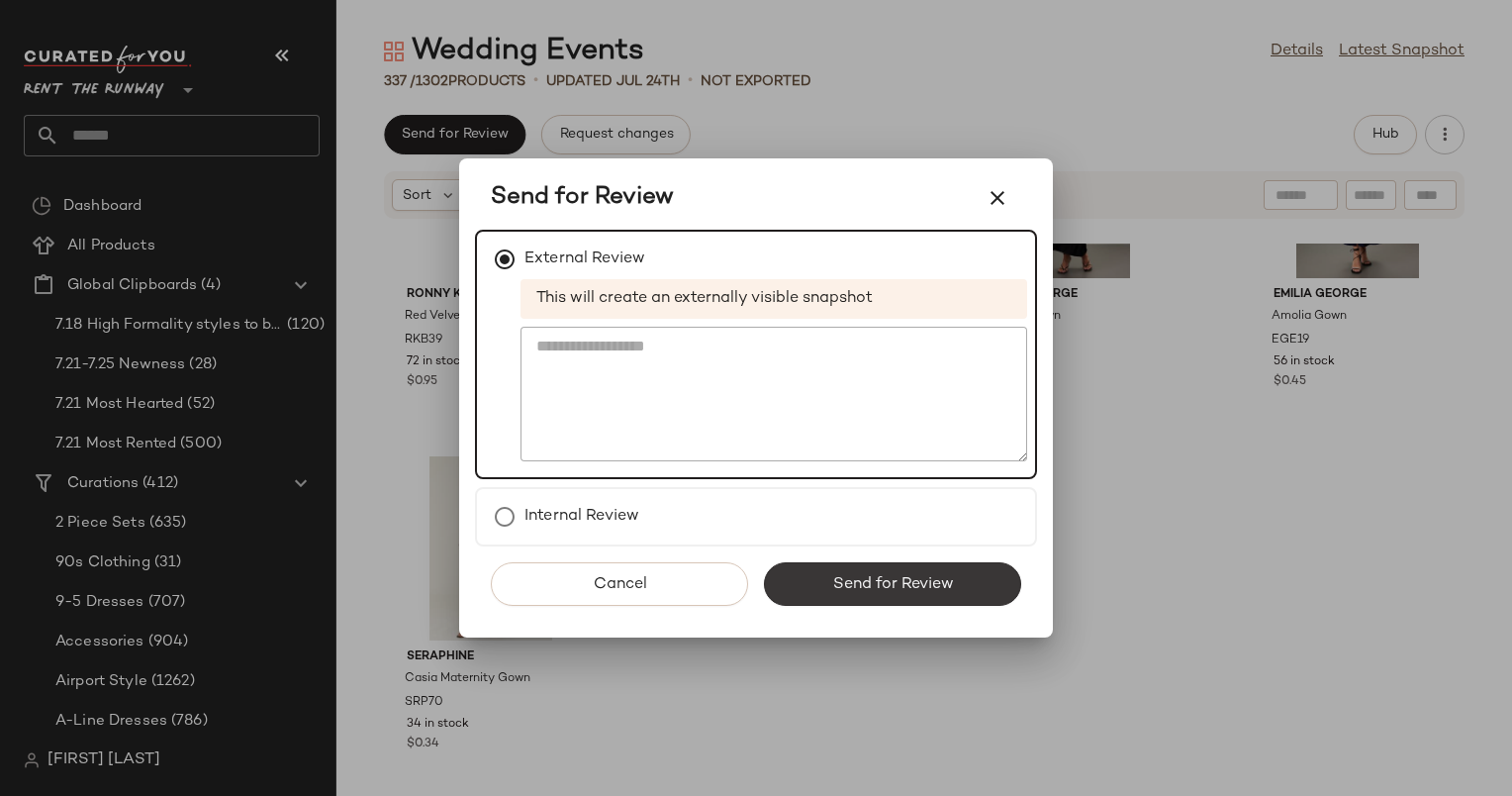 click on "Send for Review" 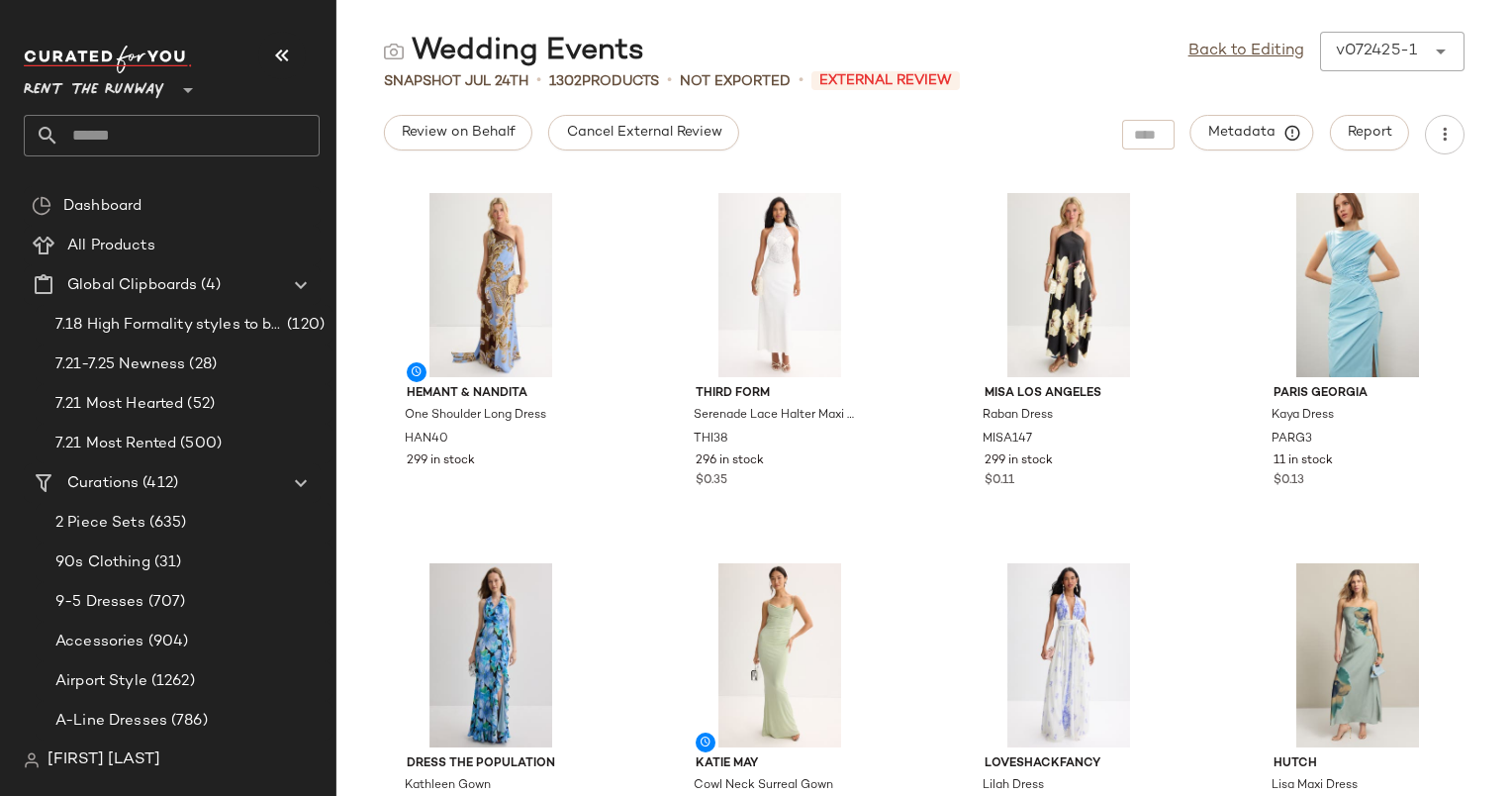 click on "Wedding Events  Back to Editing  v072425-1 ******" 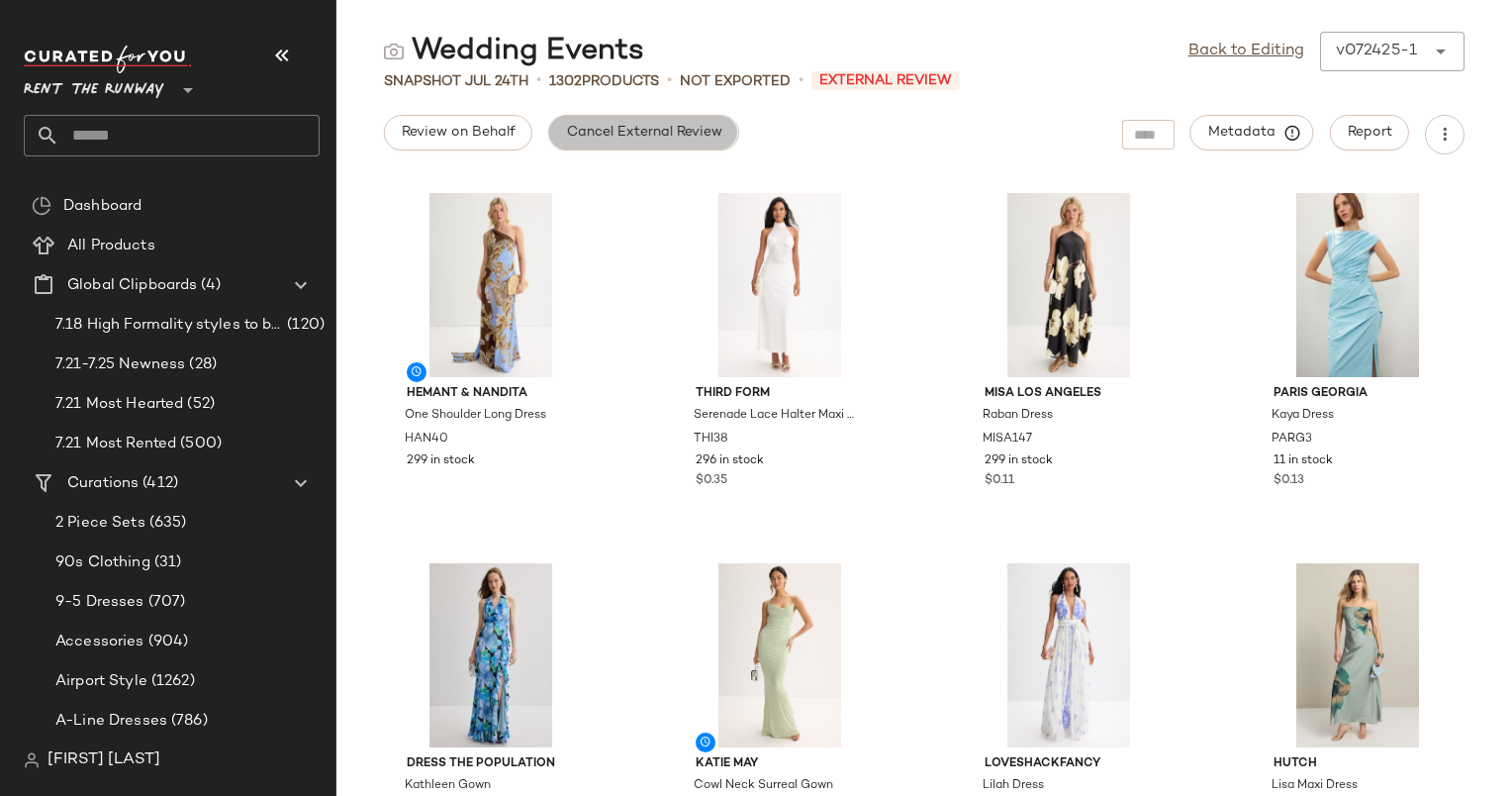 click on "Cancel External Review" 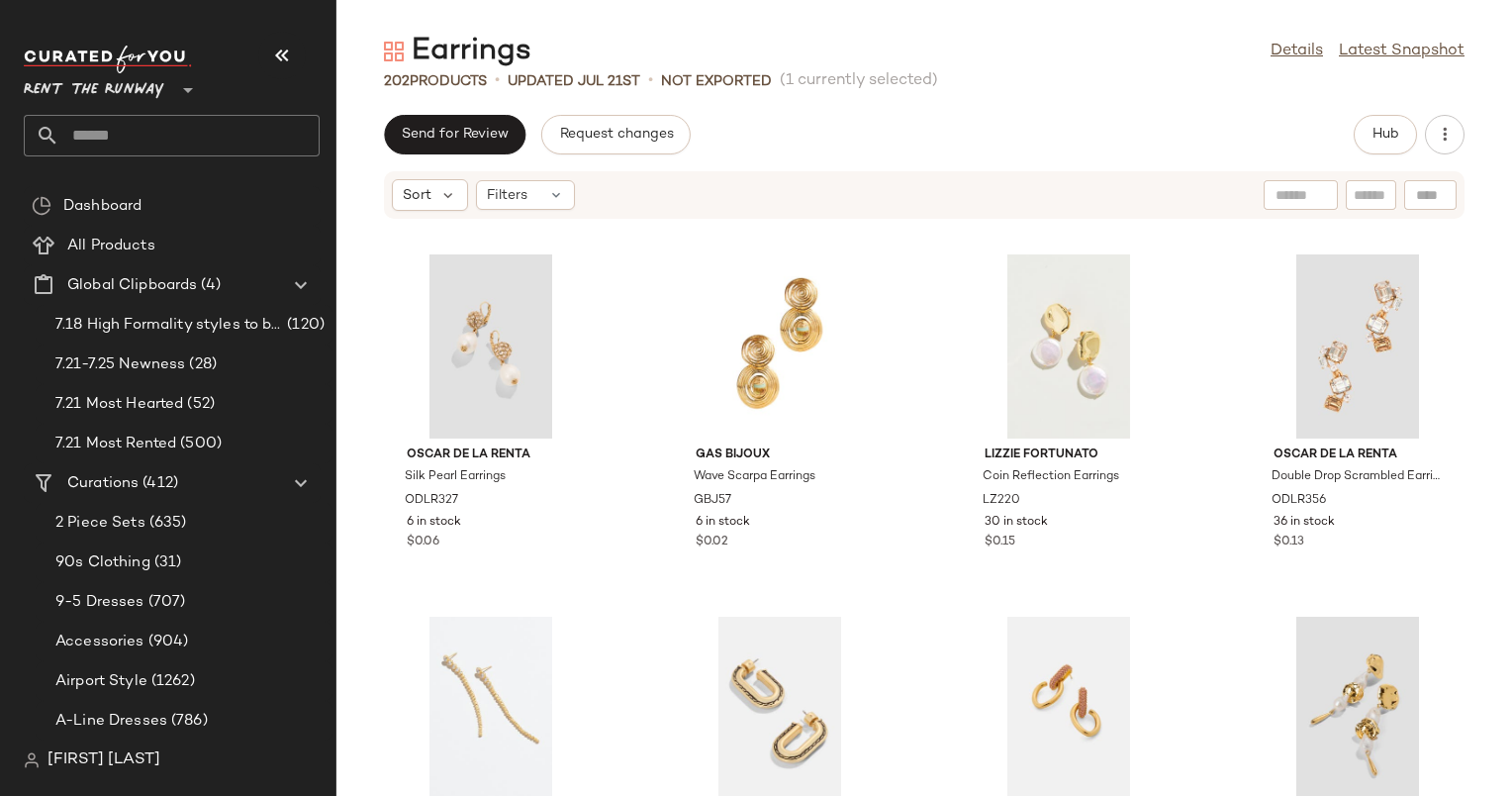 scroll, scrollTop: 0, scrollLeft: 0, axis: both 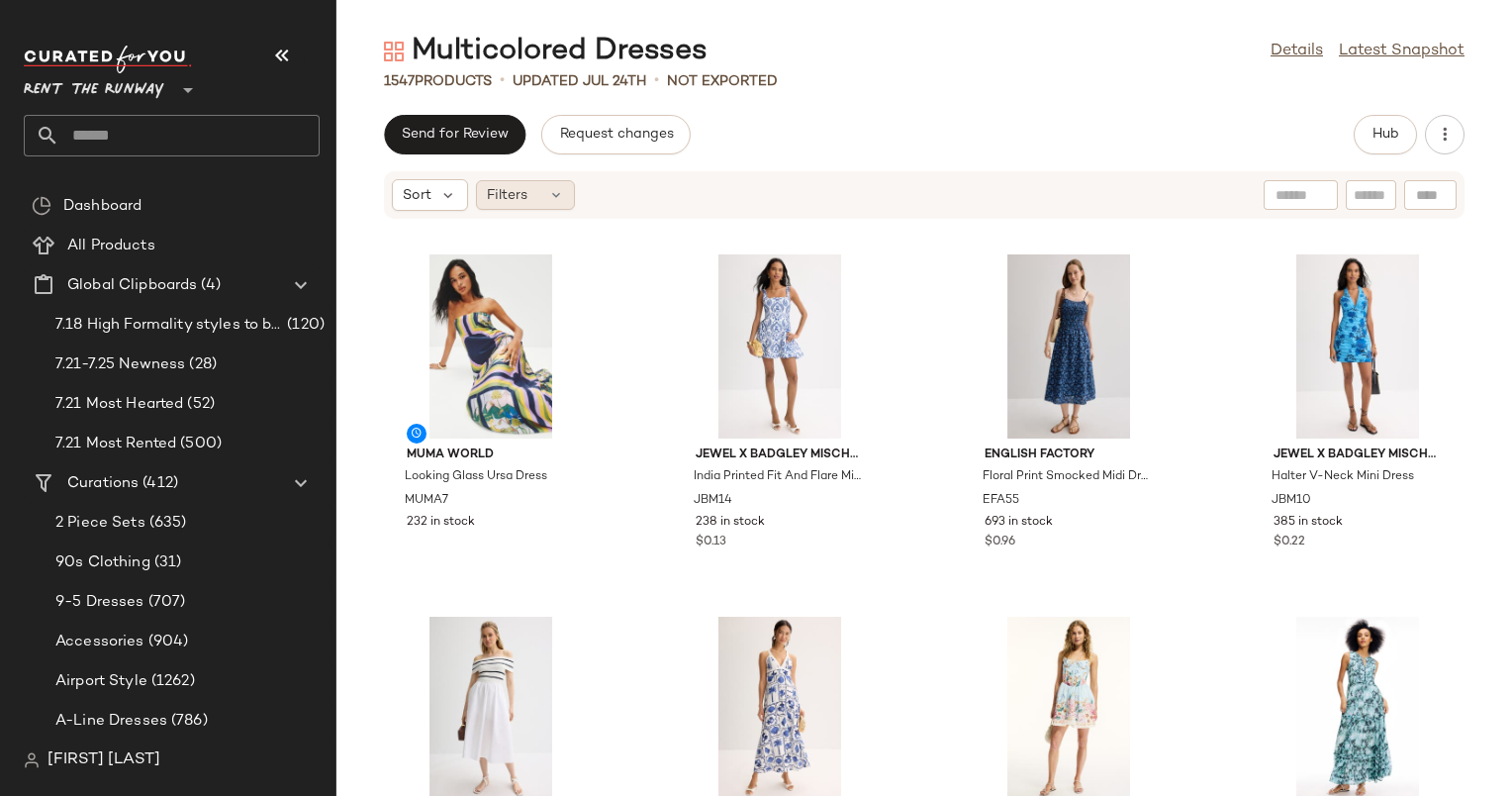 click on "Filters" 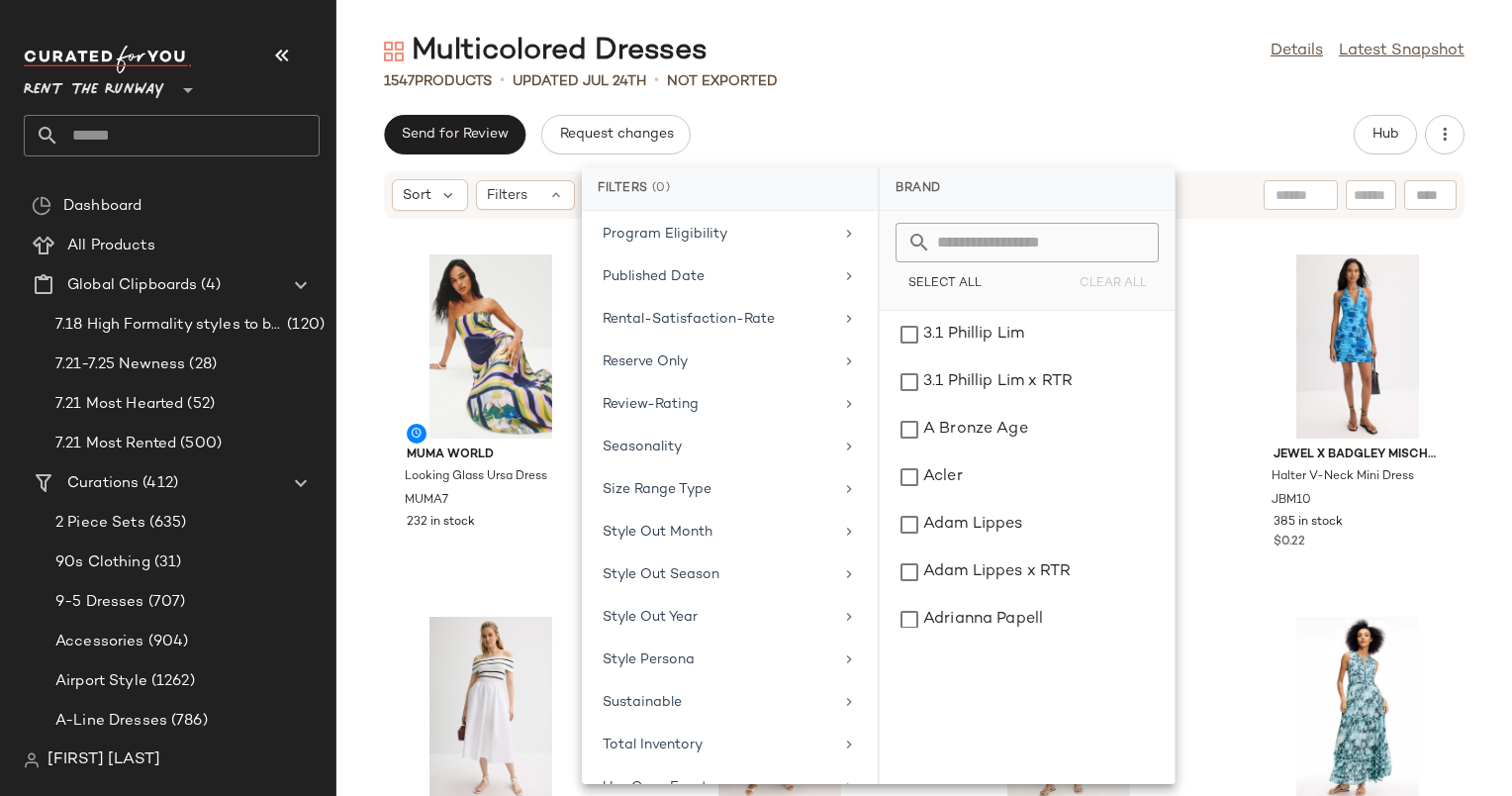 scroll, scrollTop: 1636, scrollLeft: 0, axis: vertical 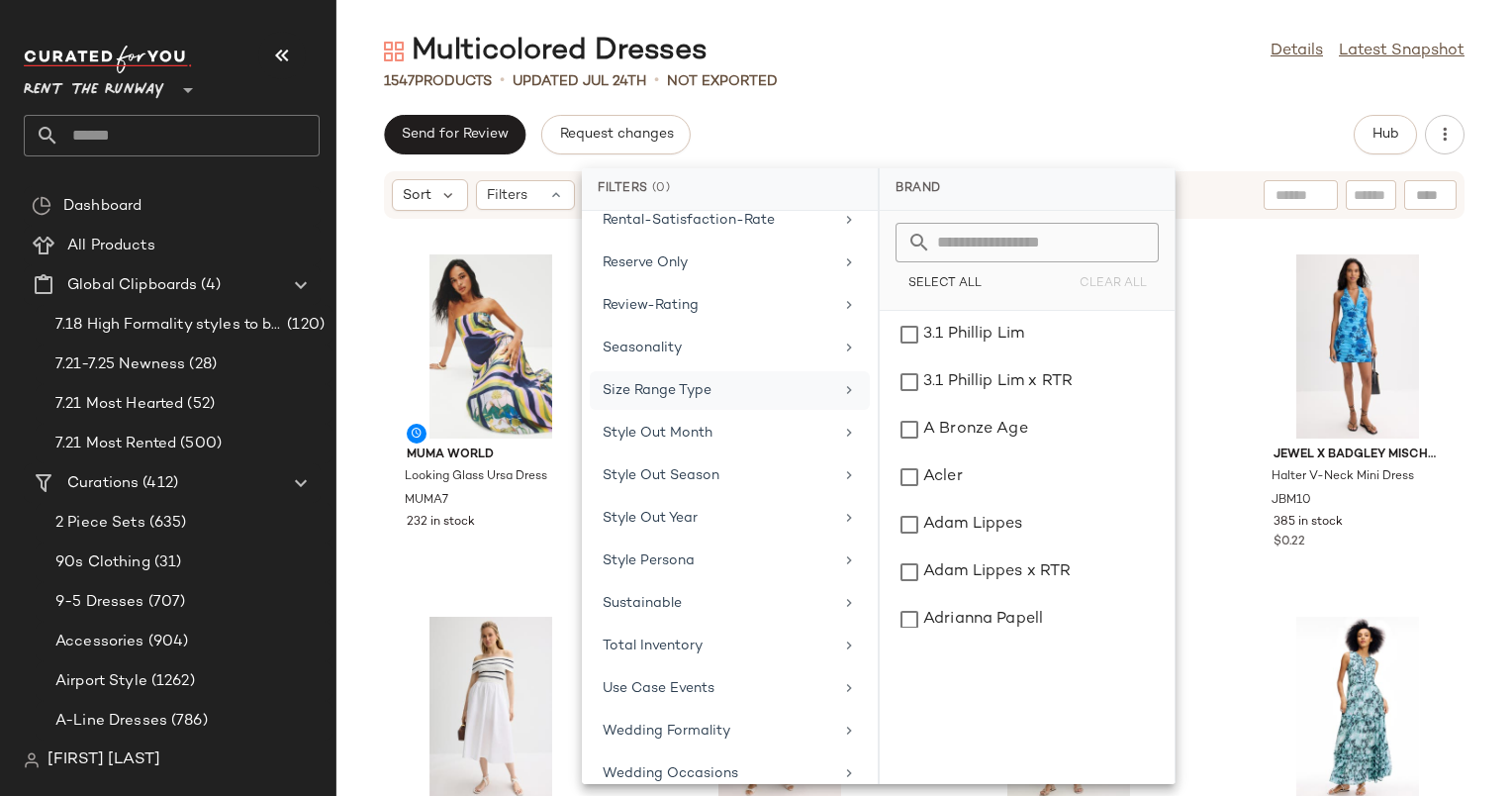 click on "Size Range Type" 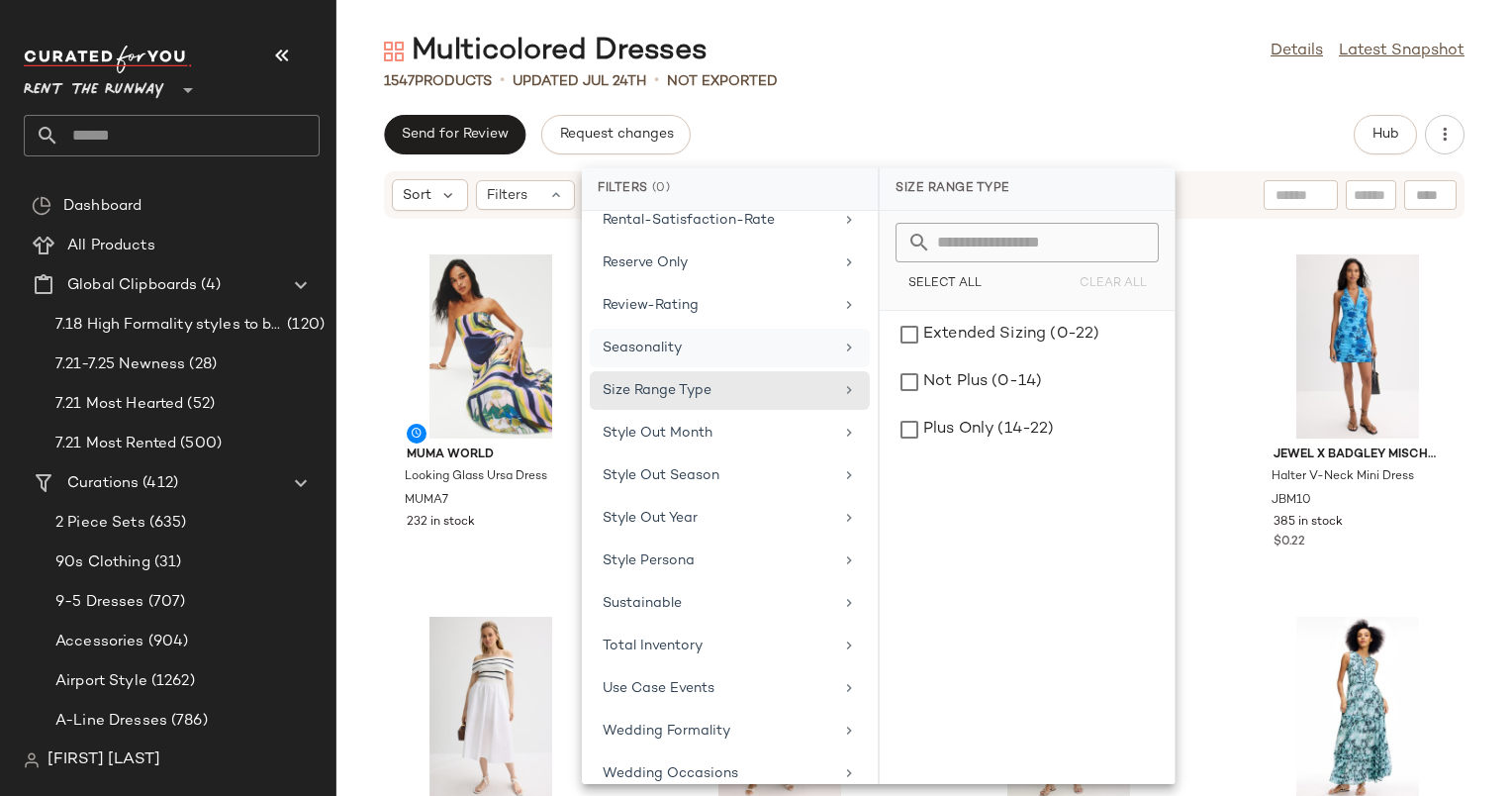 click on "Seasonality" at bounding box center [717, 348] 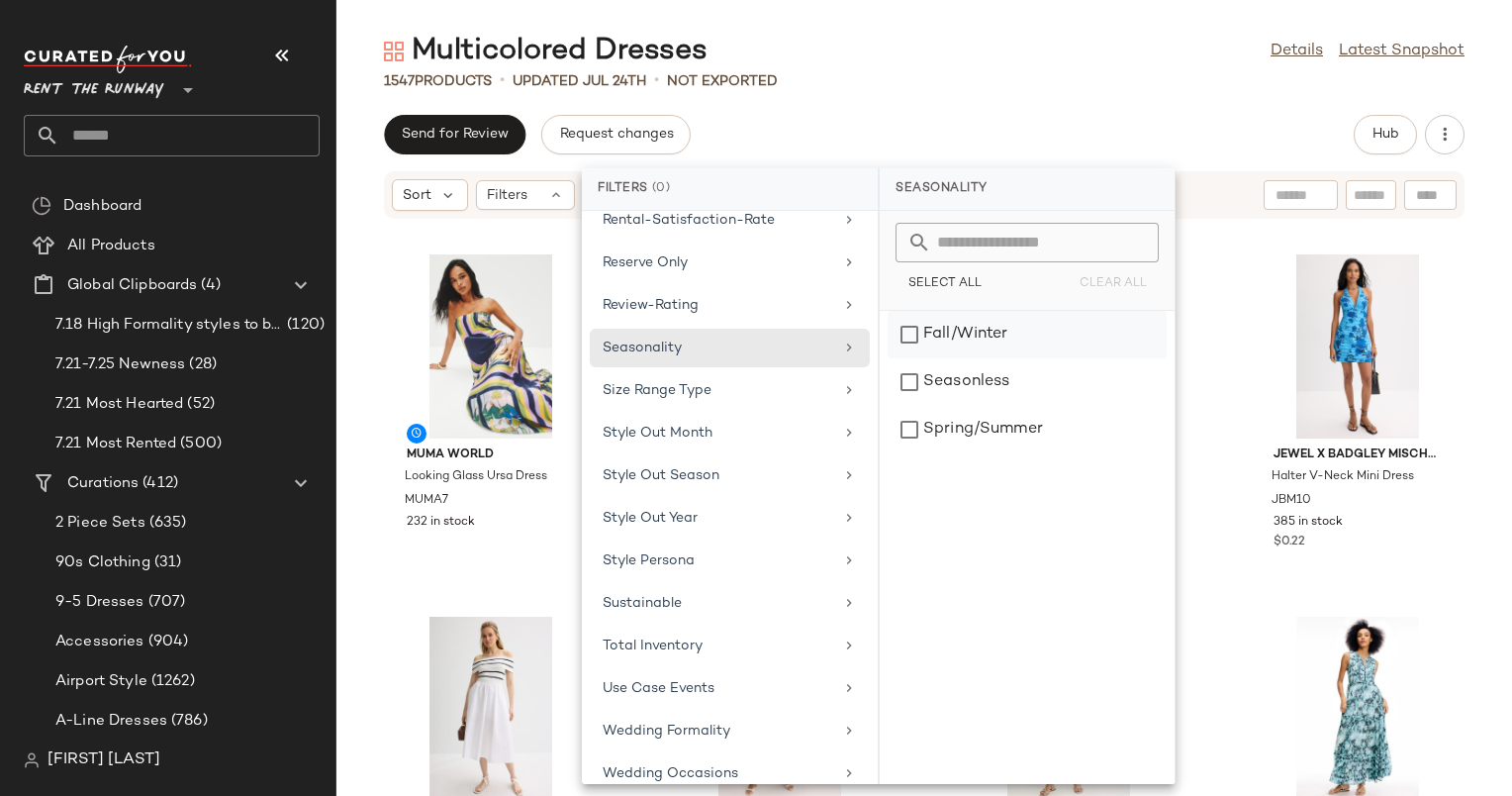 click on "Fall/Winter" 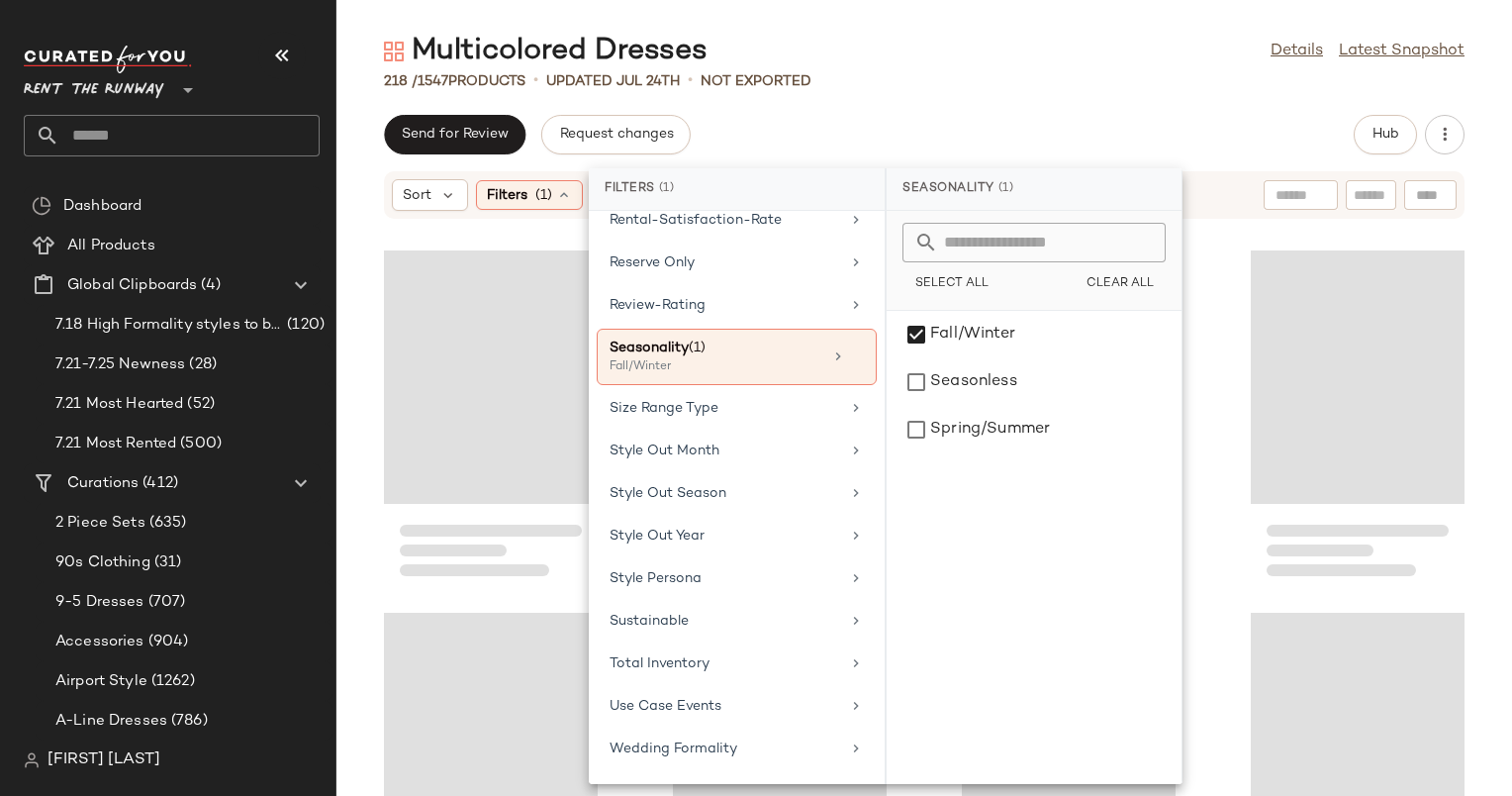 click on "Multicolored Dresses  Details   Latest Snapshot  218 /  1547   Products   •   updated Jul 24th  •   Not Exported   Send for Review   Request changes   Hub  Sort  Filters  (1)   Reset" at bounding box center (924, 414) 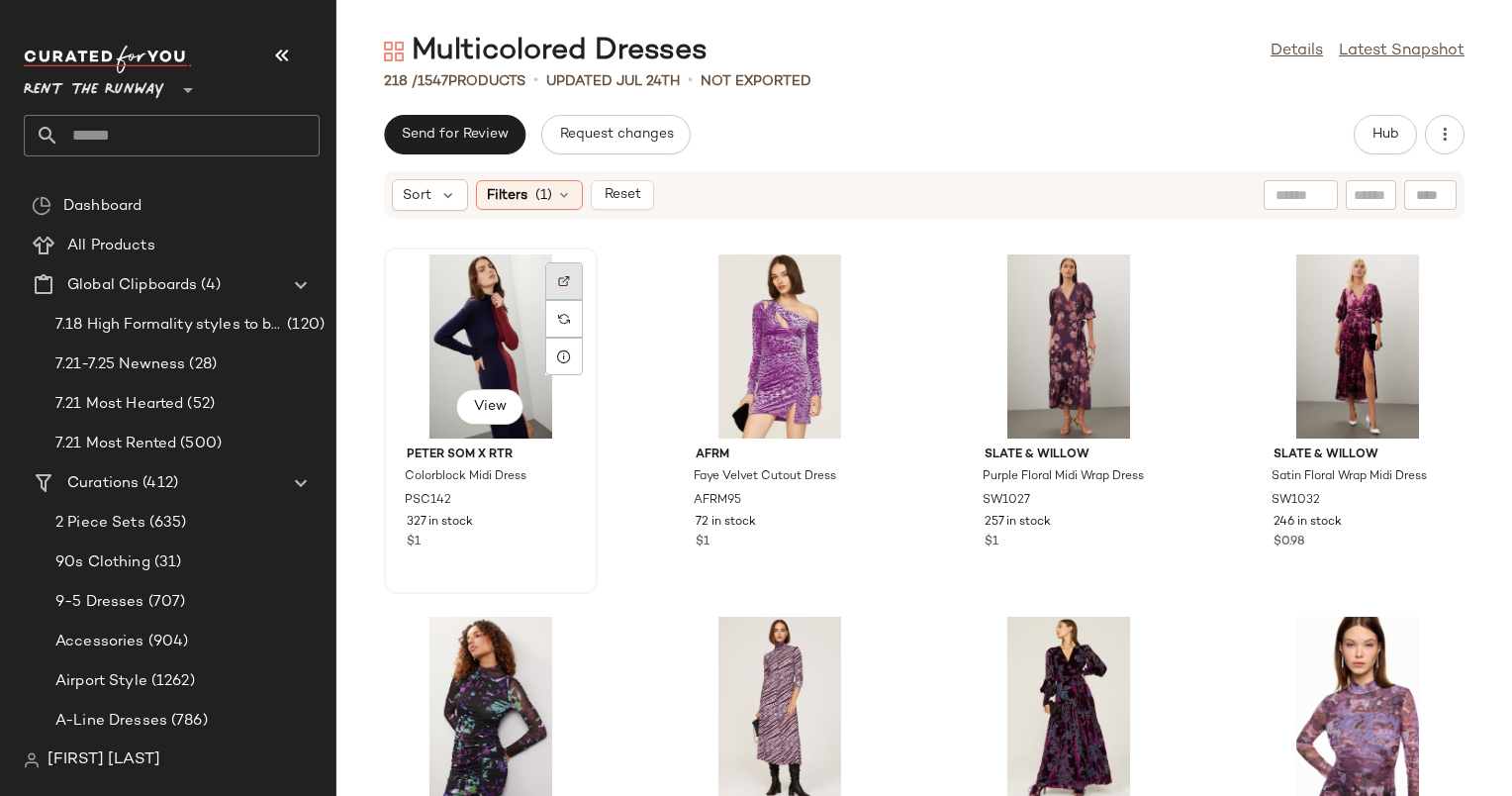 click 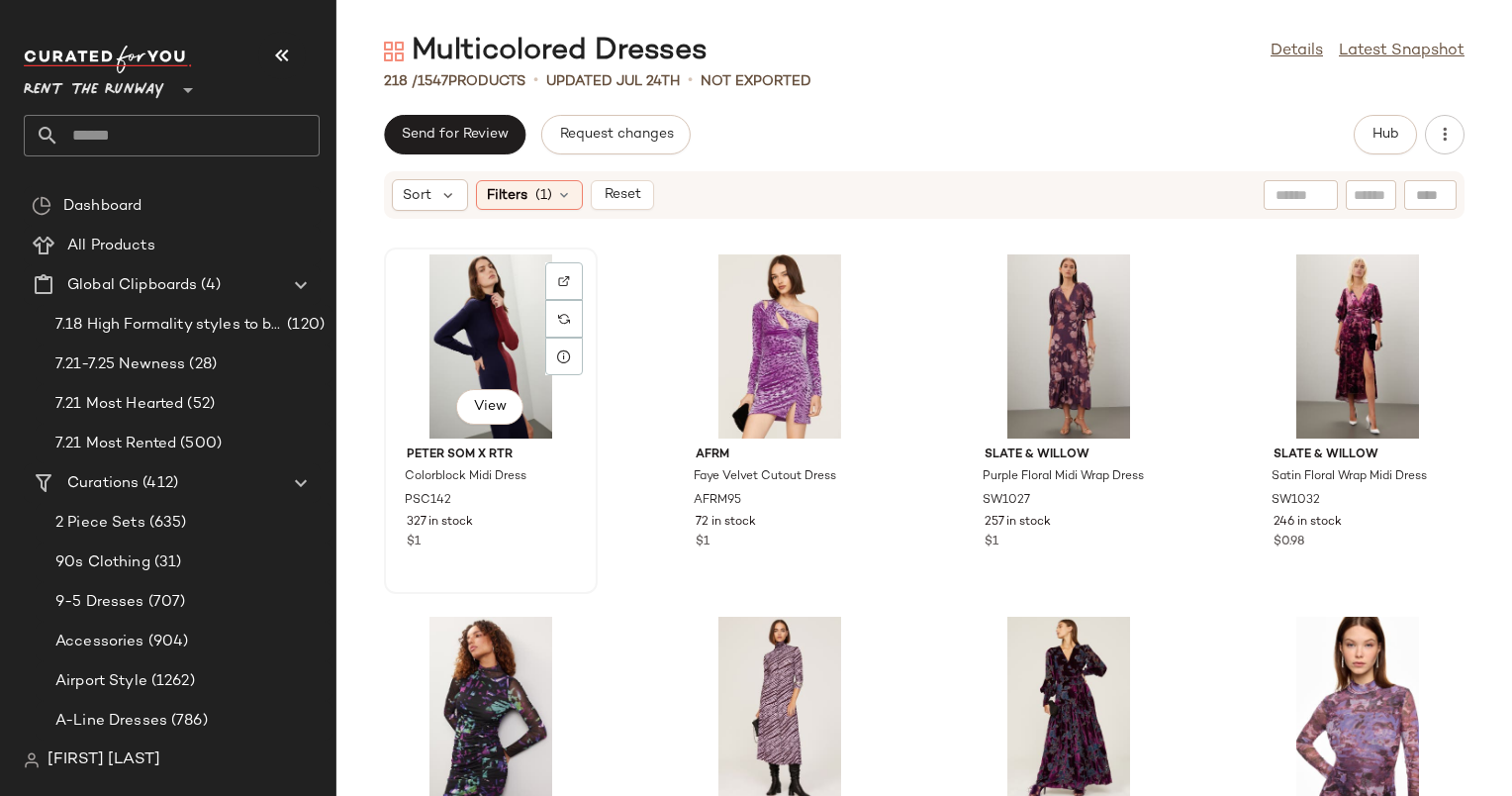 click on "View" 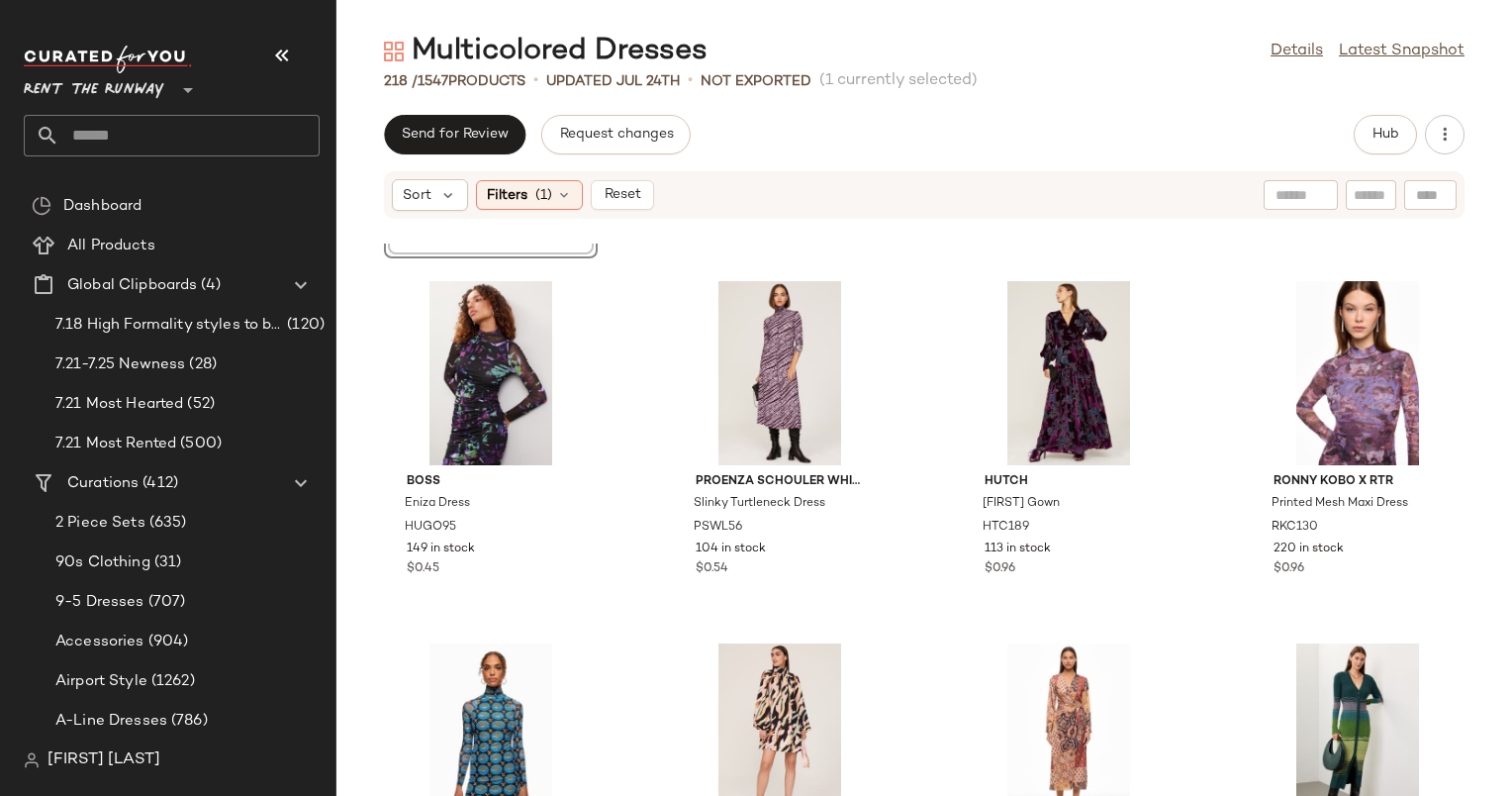 scroll, scrollTop: 337, scrollLeft: 0, axis: vertical 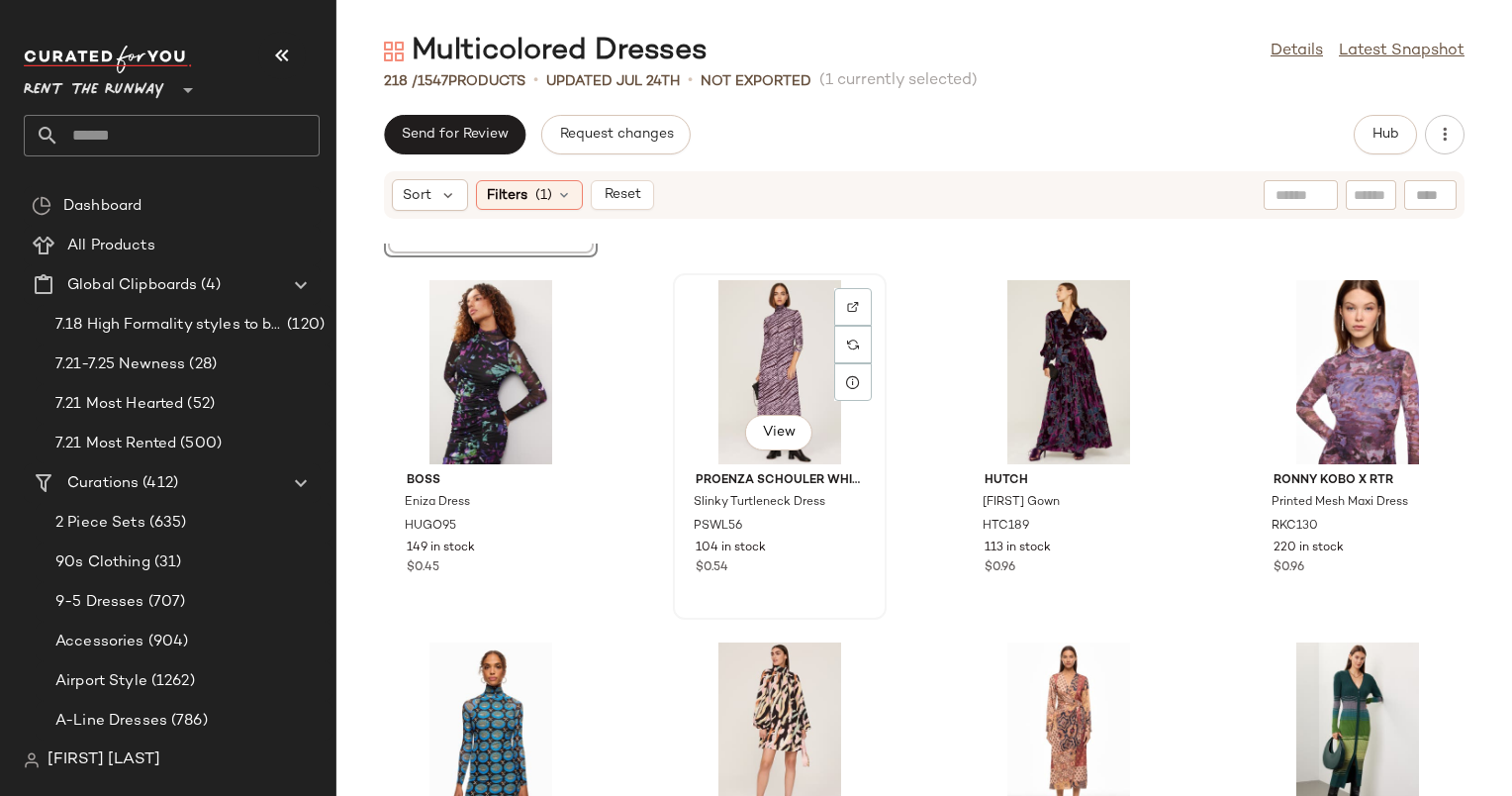 click on "View" 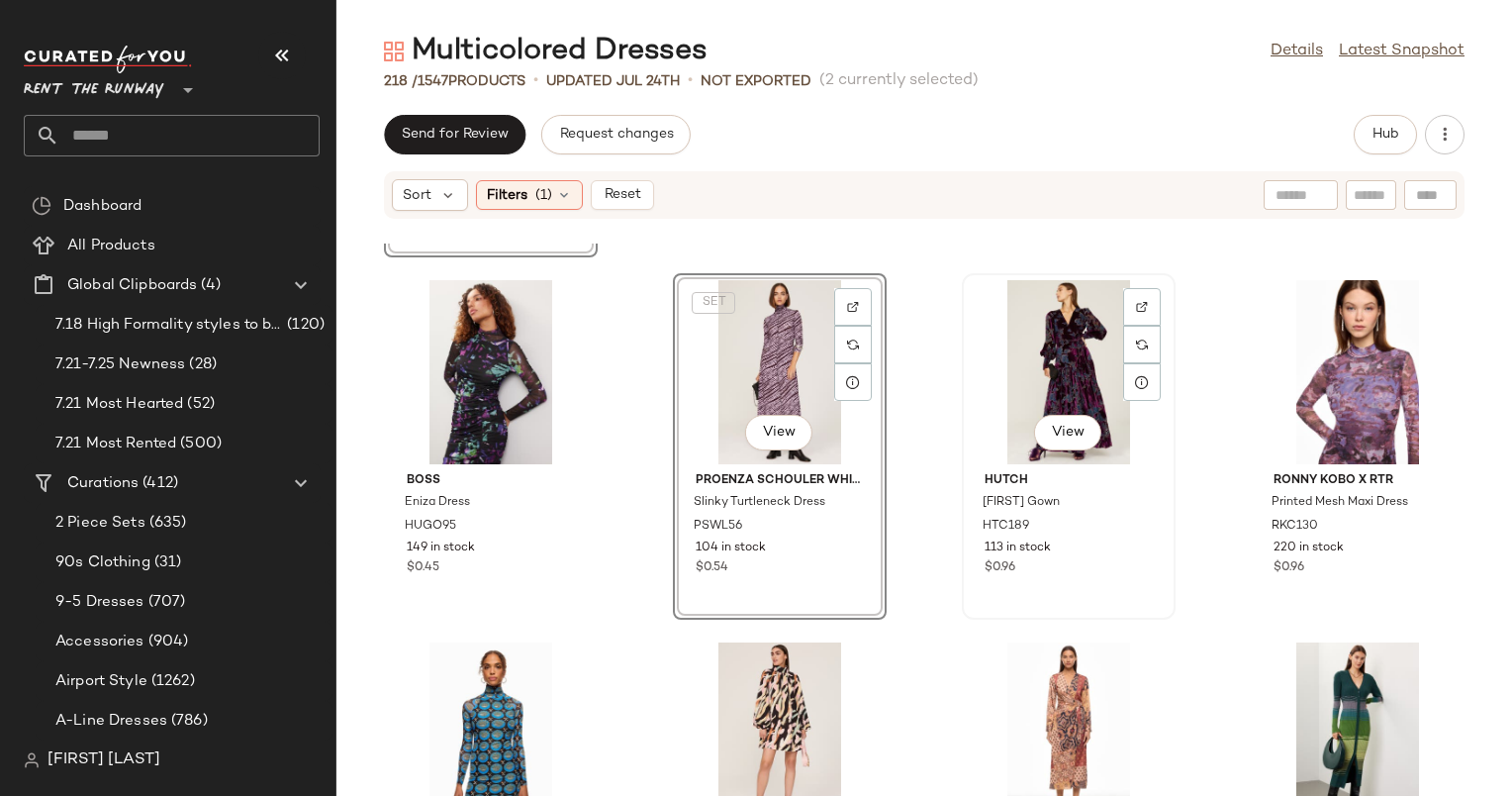 click on "View" 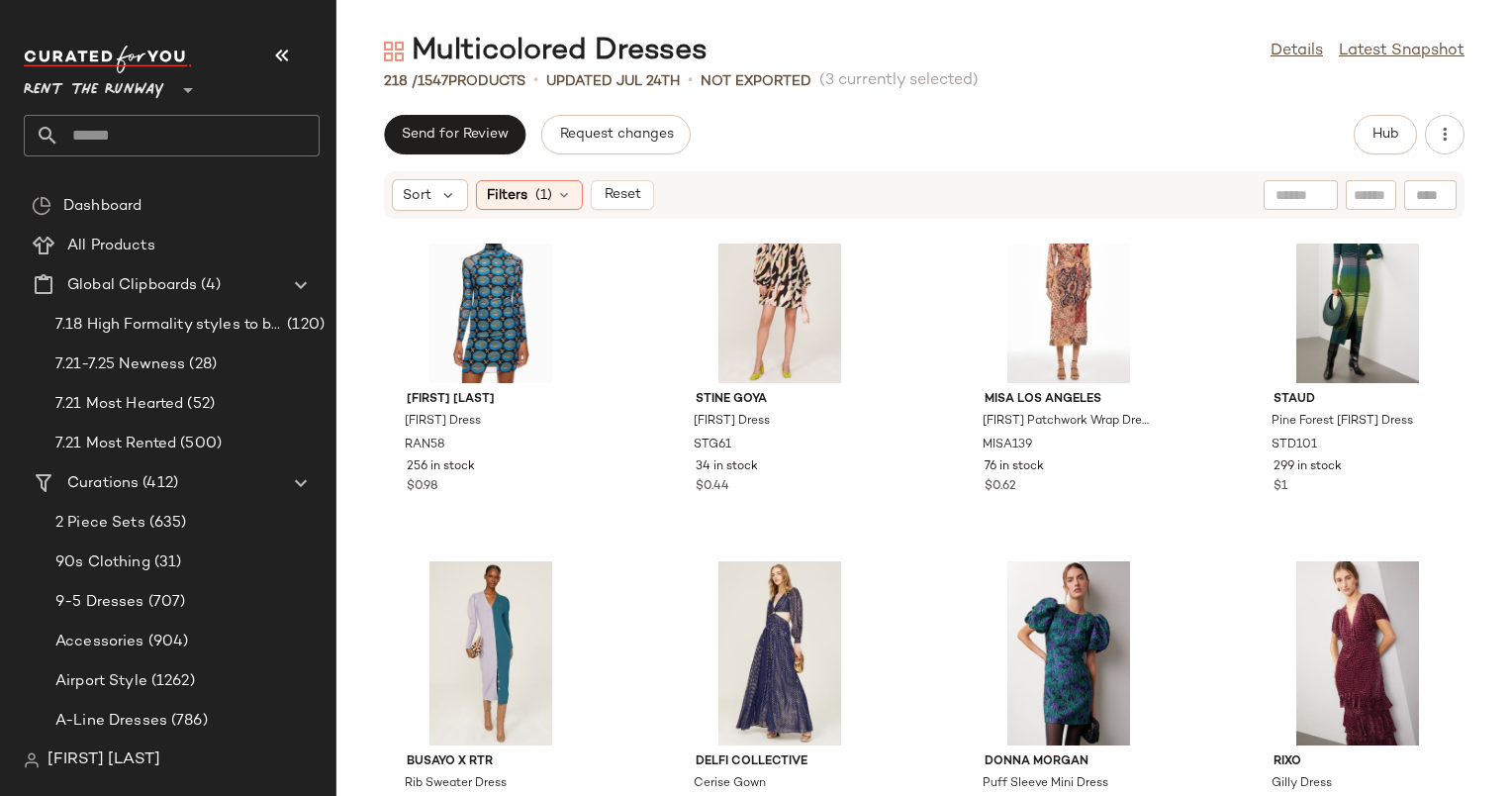 scroll, scrollTop: 859, scrollLeft: 0, axis: vertical 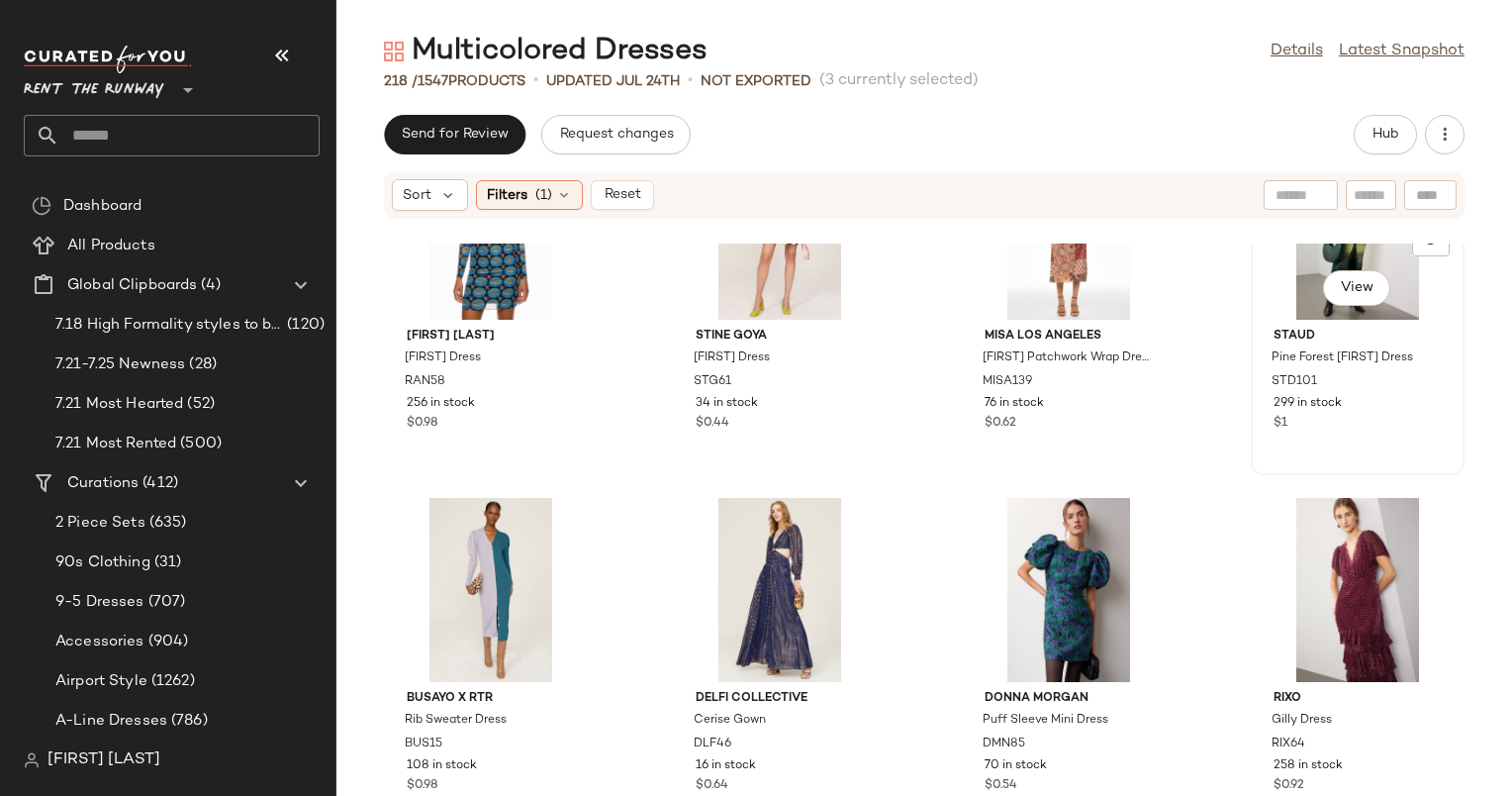 click on "View" 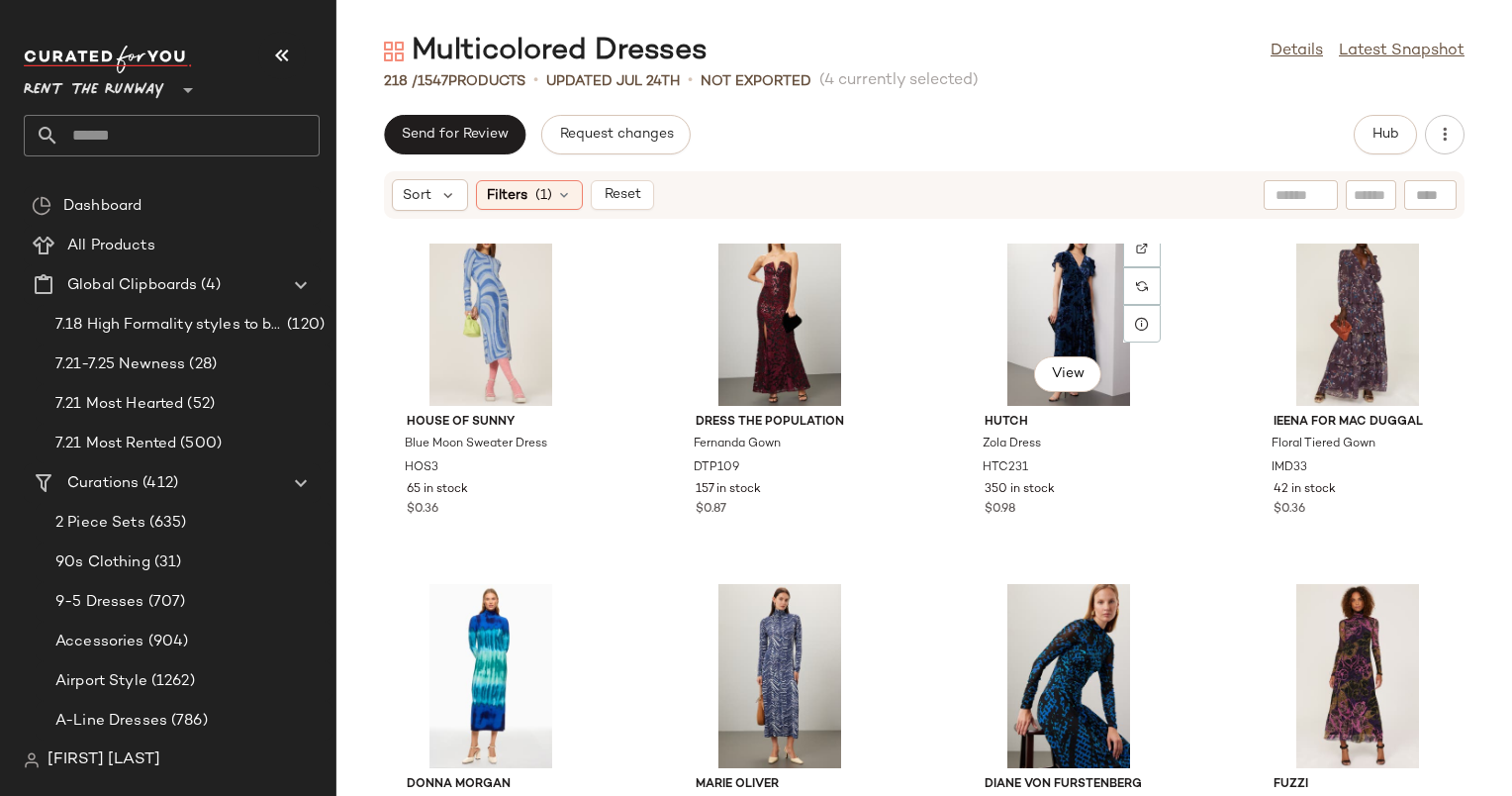 scroll, scrollTop: 1861, scrollLeft: 0, axis: vertical 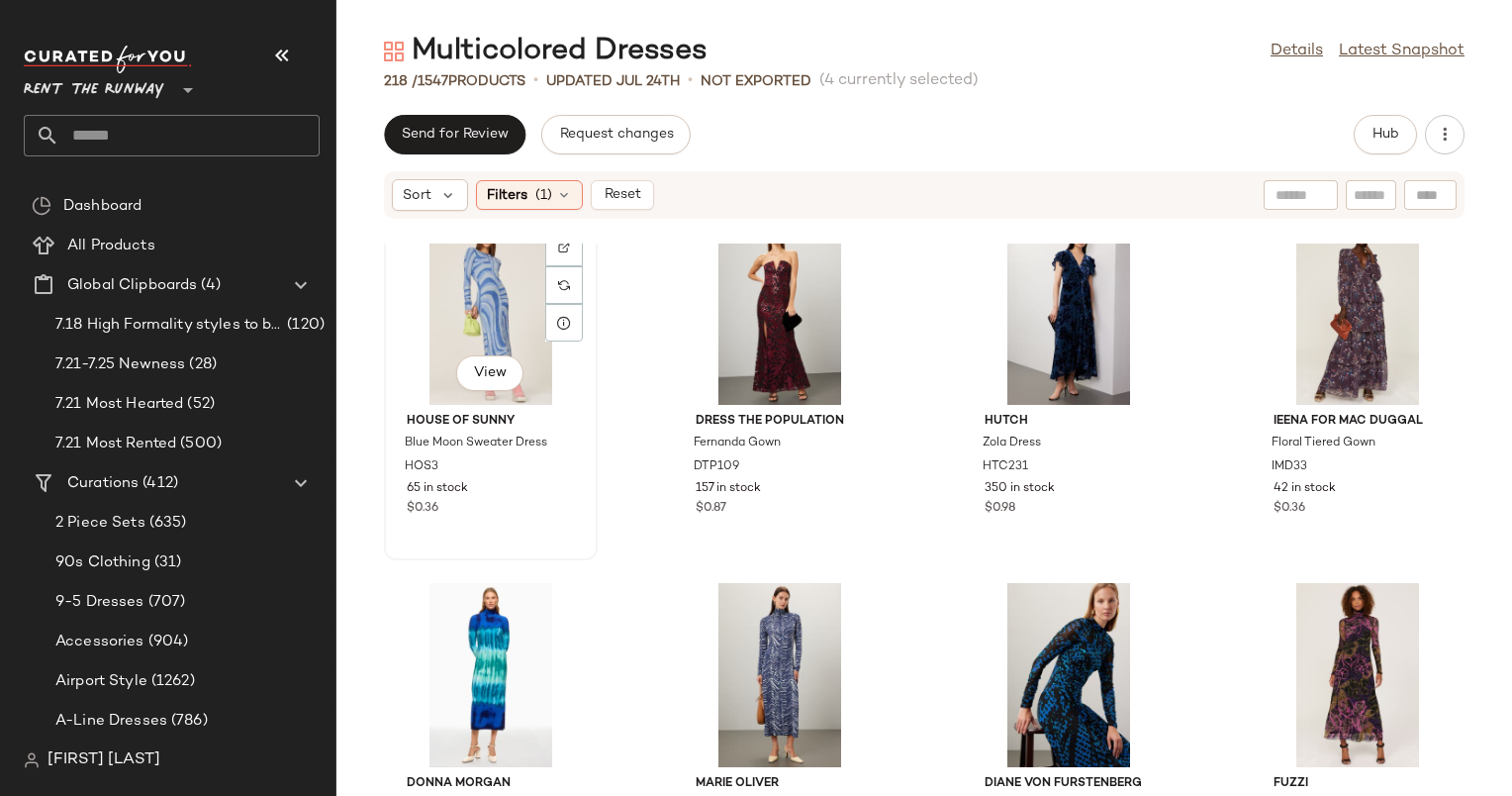 click on "View" 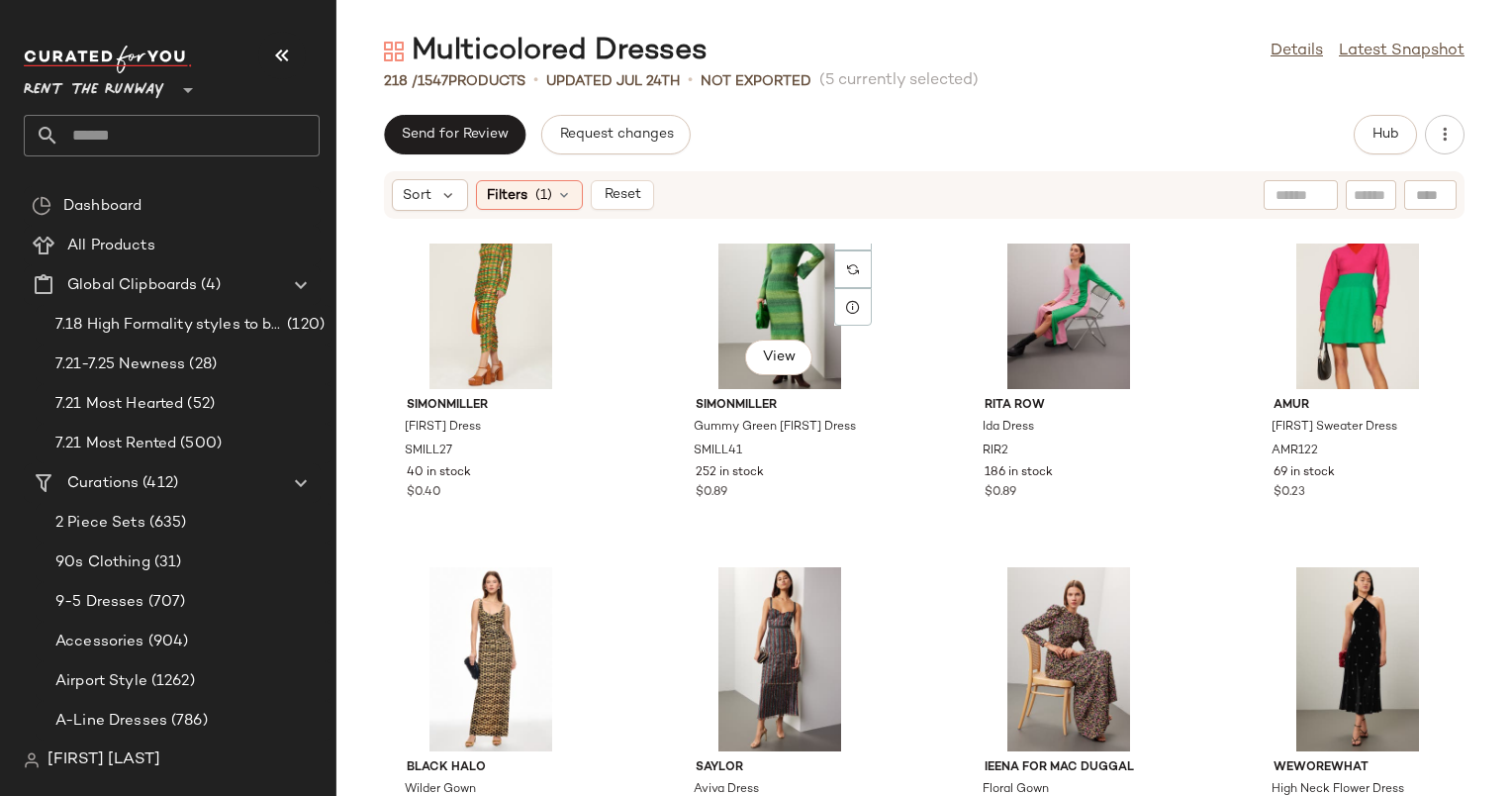 scroll, scrollTop: 2606, scrollLeft: 0, axis: vertical 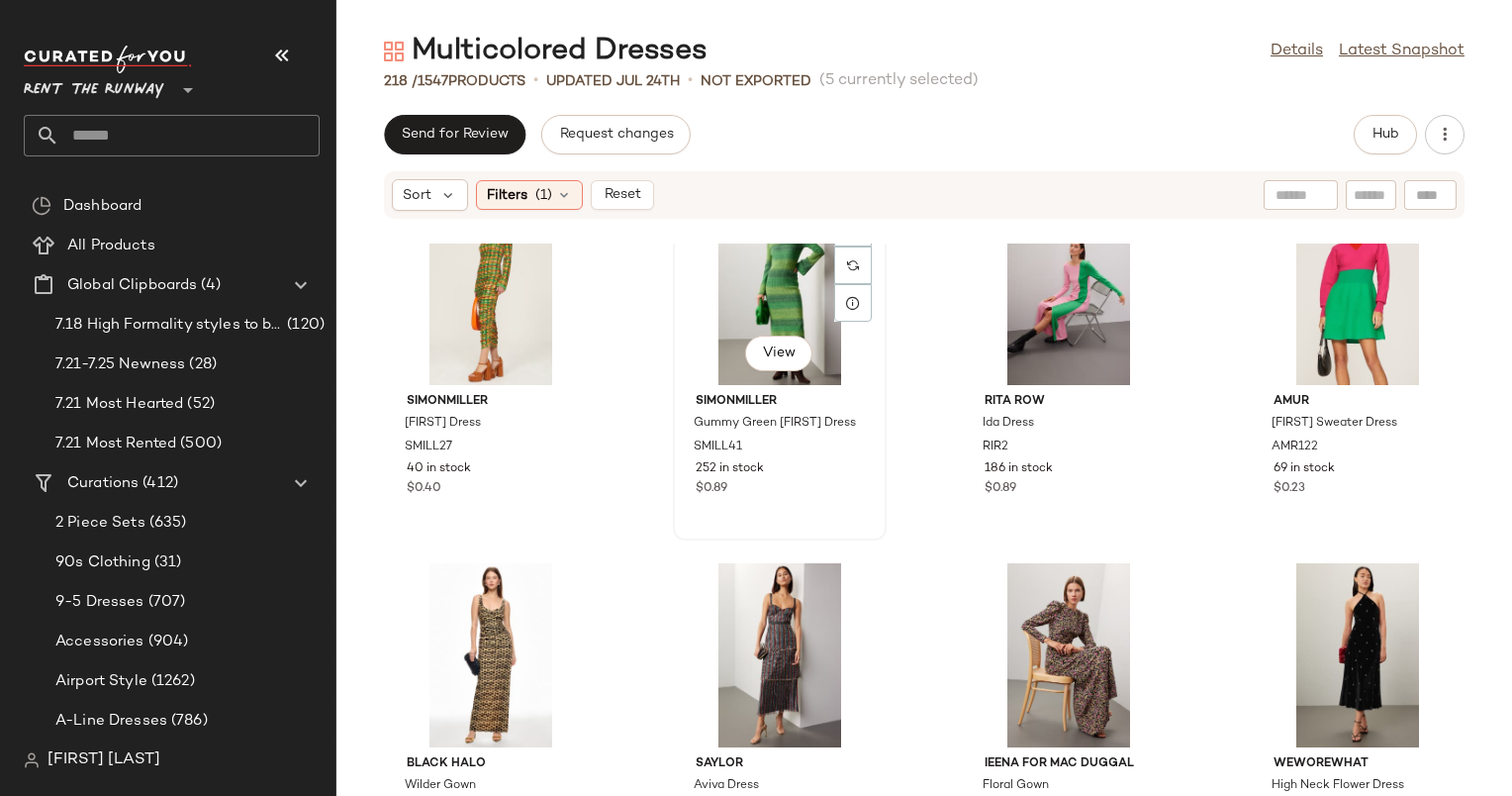 click on "View" 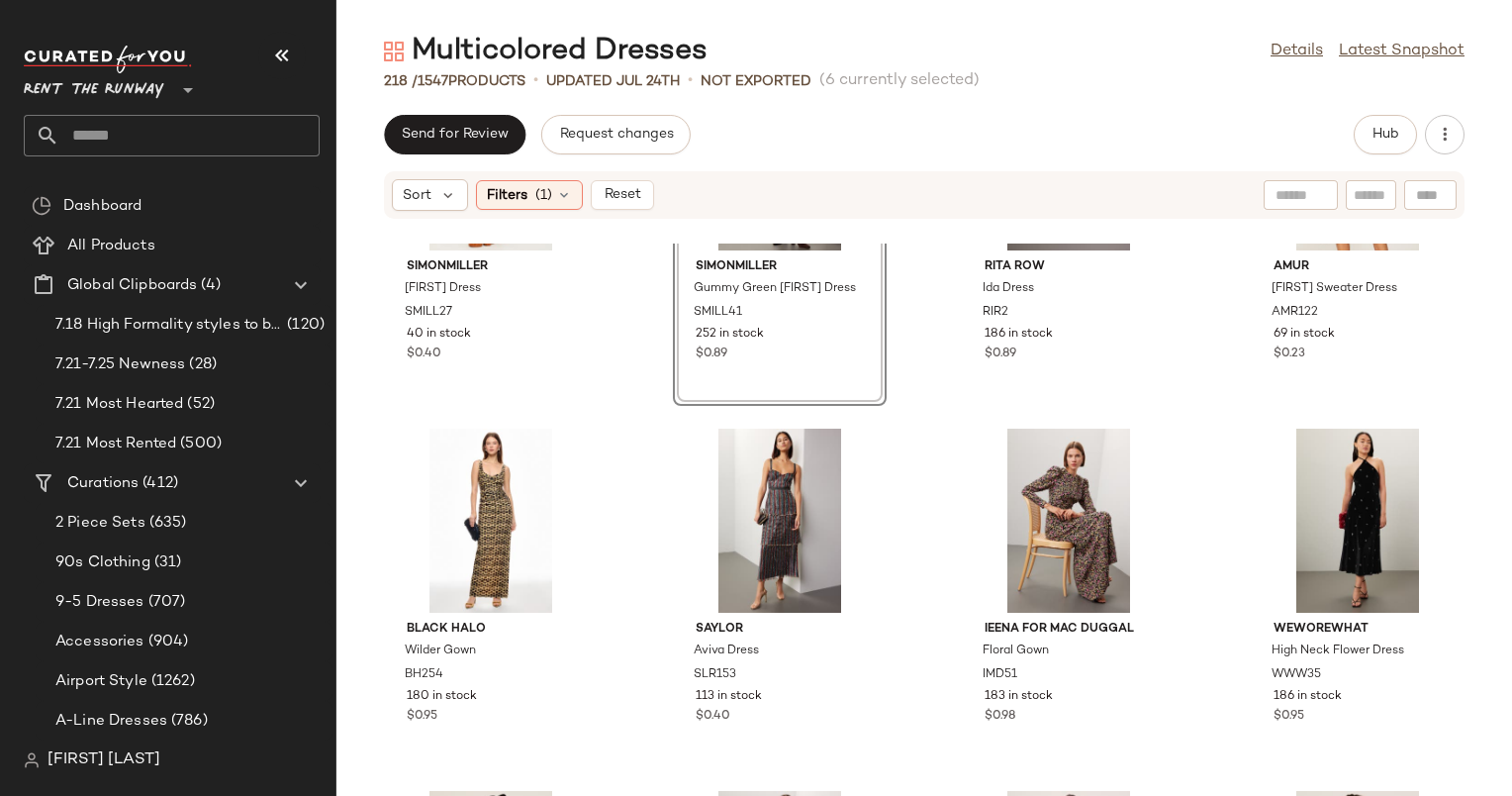 scroll, scrollTop: 2566, scrollLeft: 0, axis: vertical 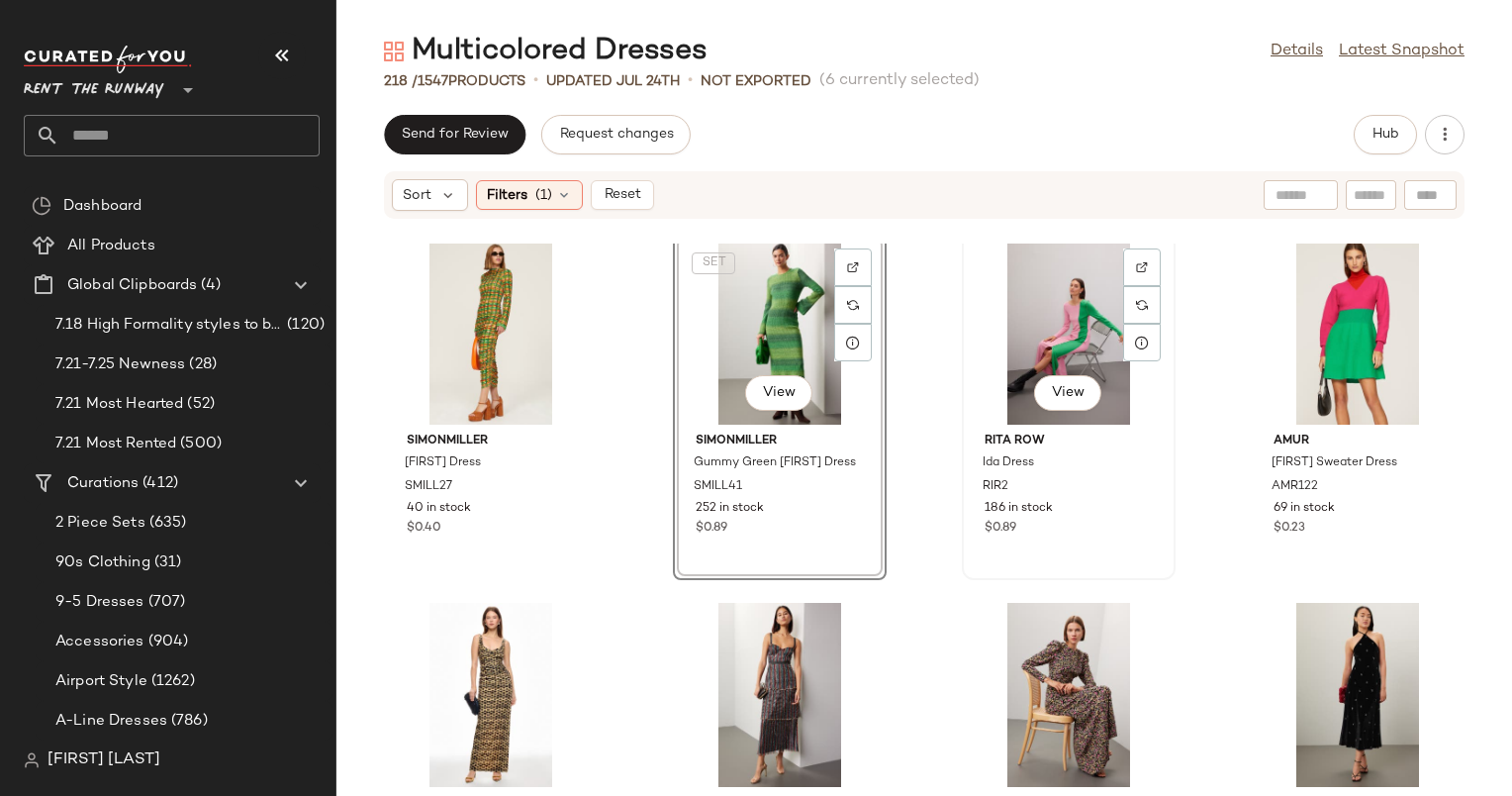 click on "View" 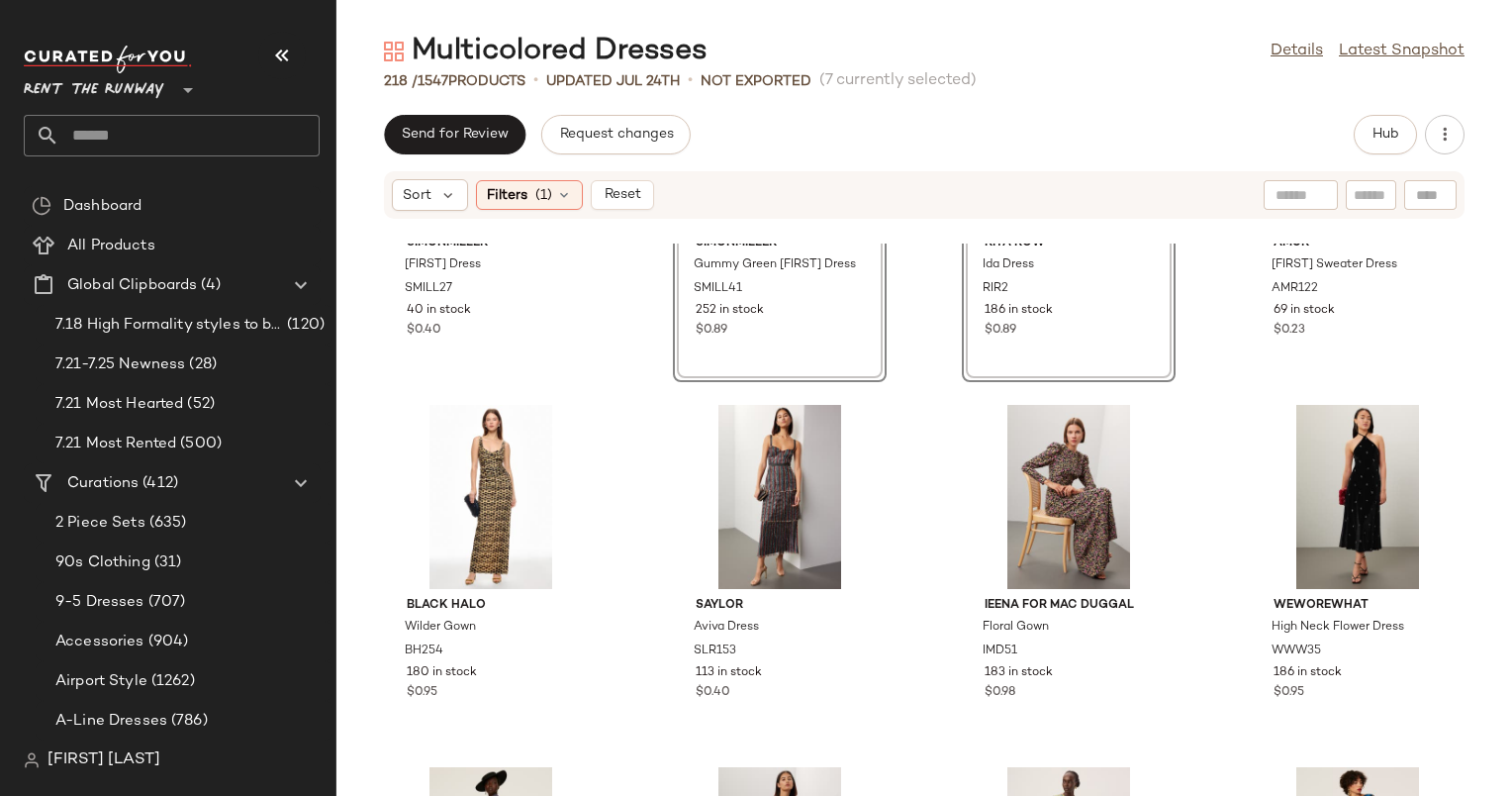 scroll, scrollTop: 2790, scrollLeft: 0, axis: vertical 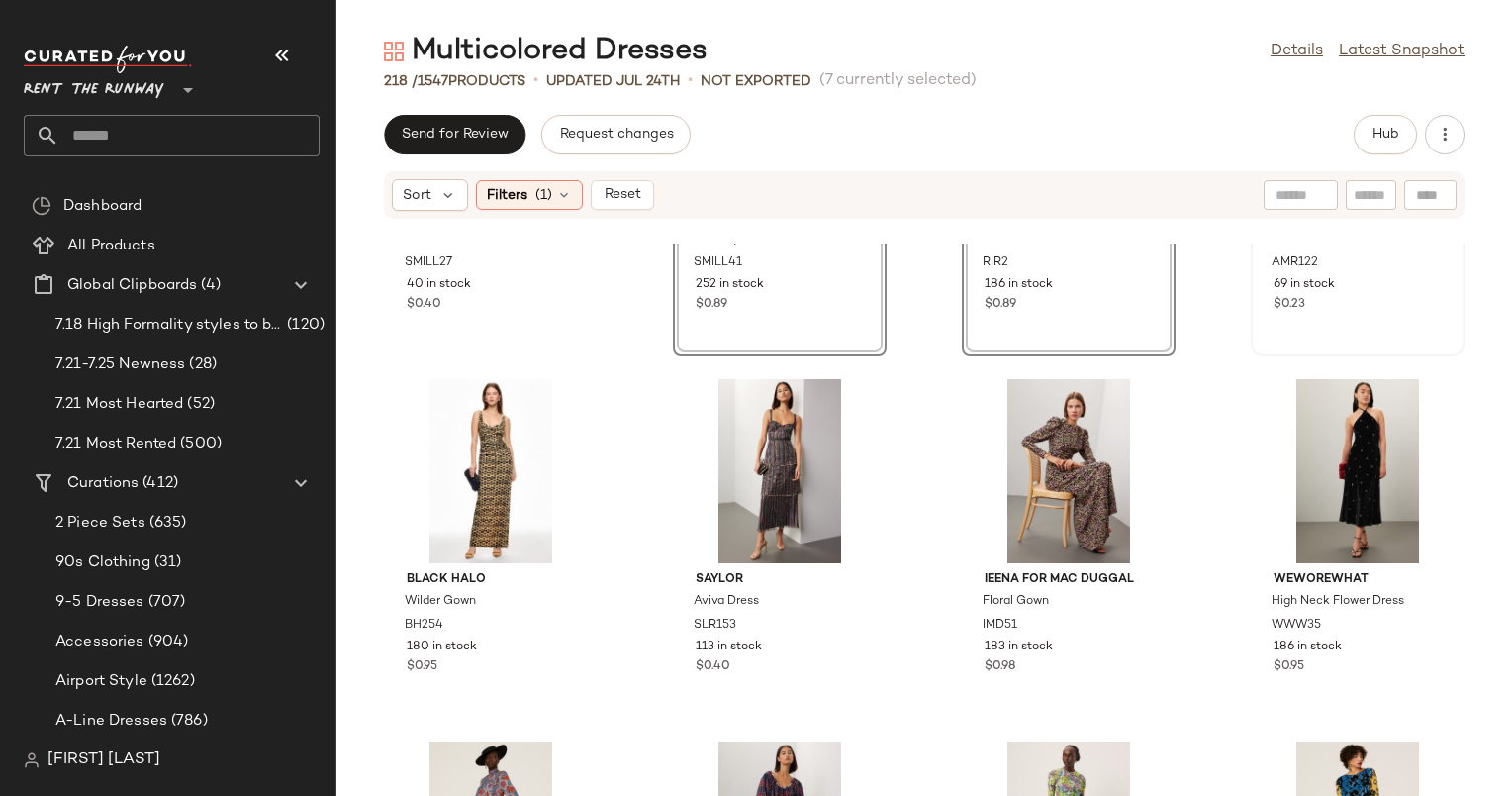 click on "View  AMUR Akila Sweater Dress AMR122 69 in stock $0.23" at bounding box center (1358, 183) 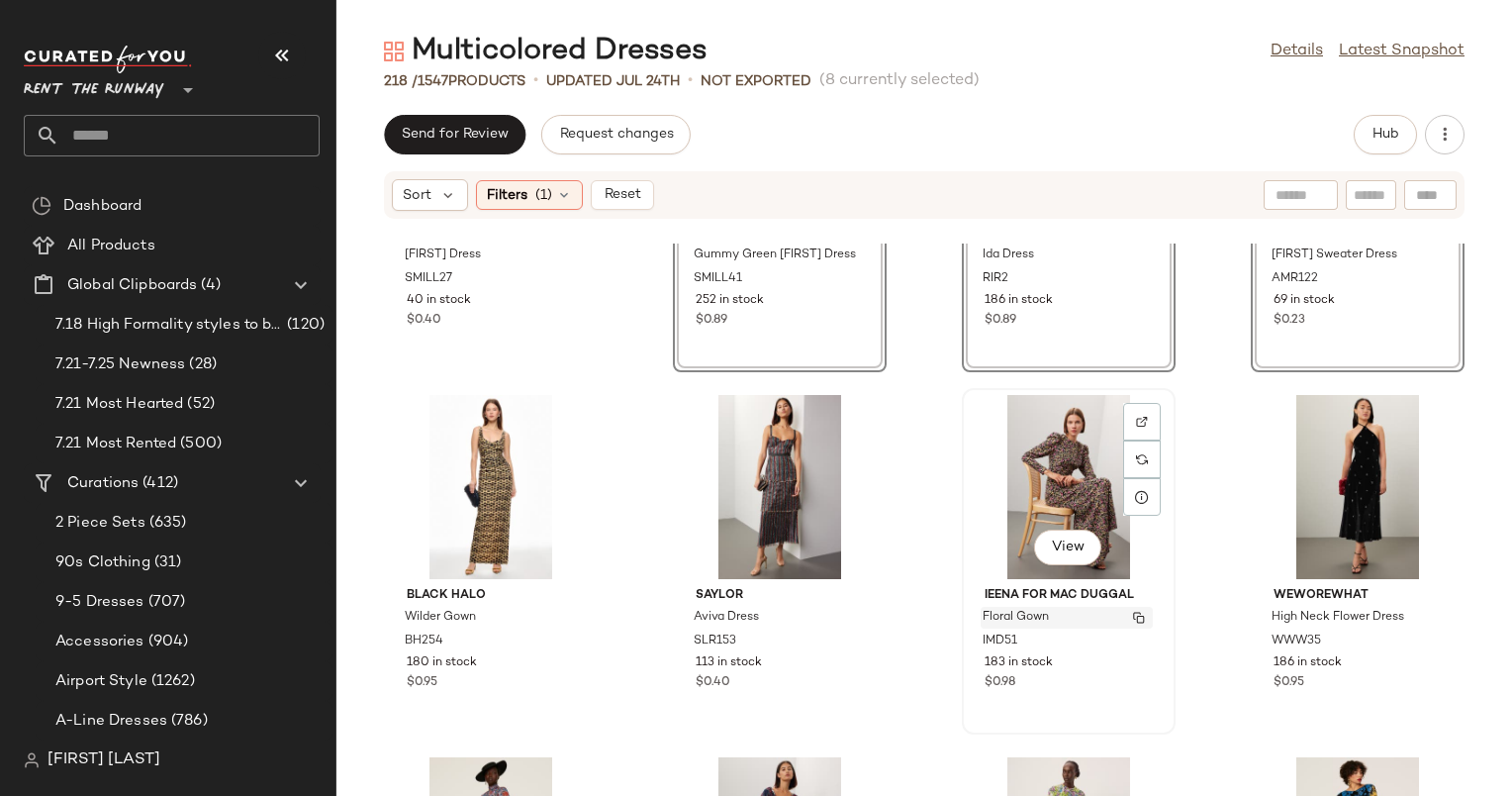 scroll, scrollTop: 2899, scrollLeft: 0, axis: vertical 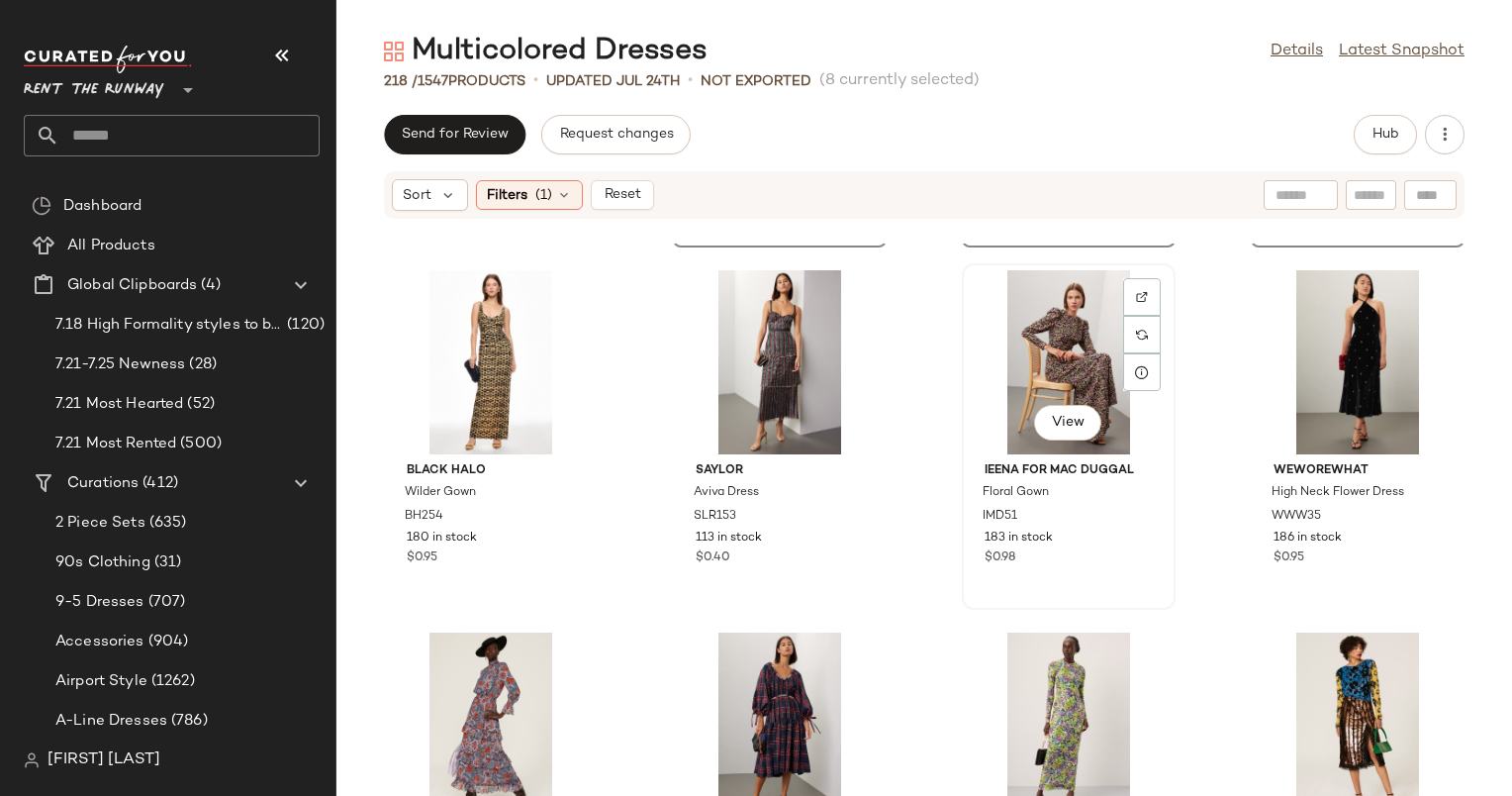 click on "$0.98" at bounding box center (1069, 558) 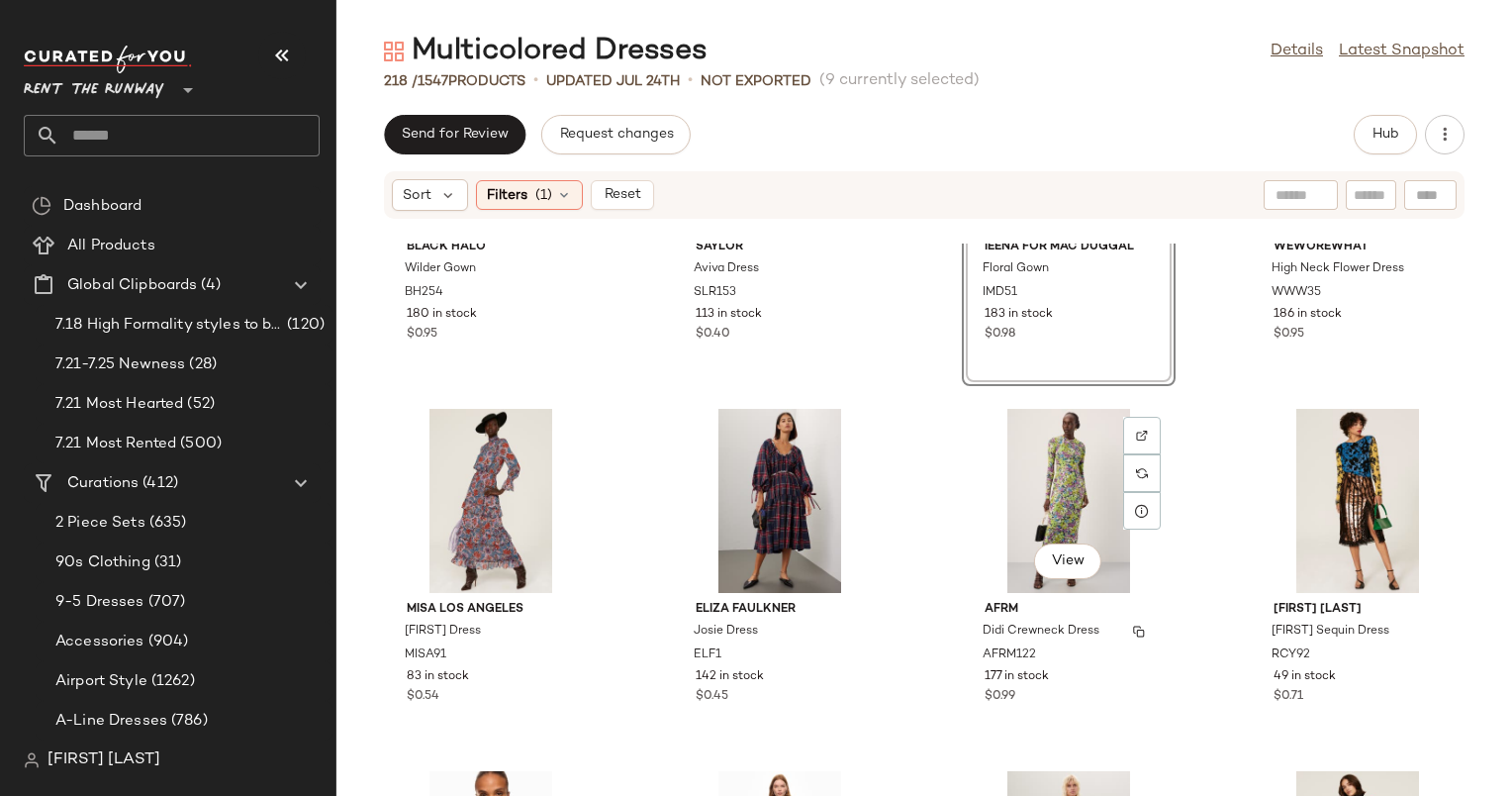 scroll, scrollTop: 3202, scrollLeft: 0, axis: vertical 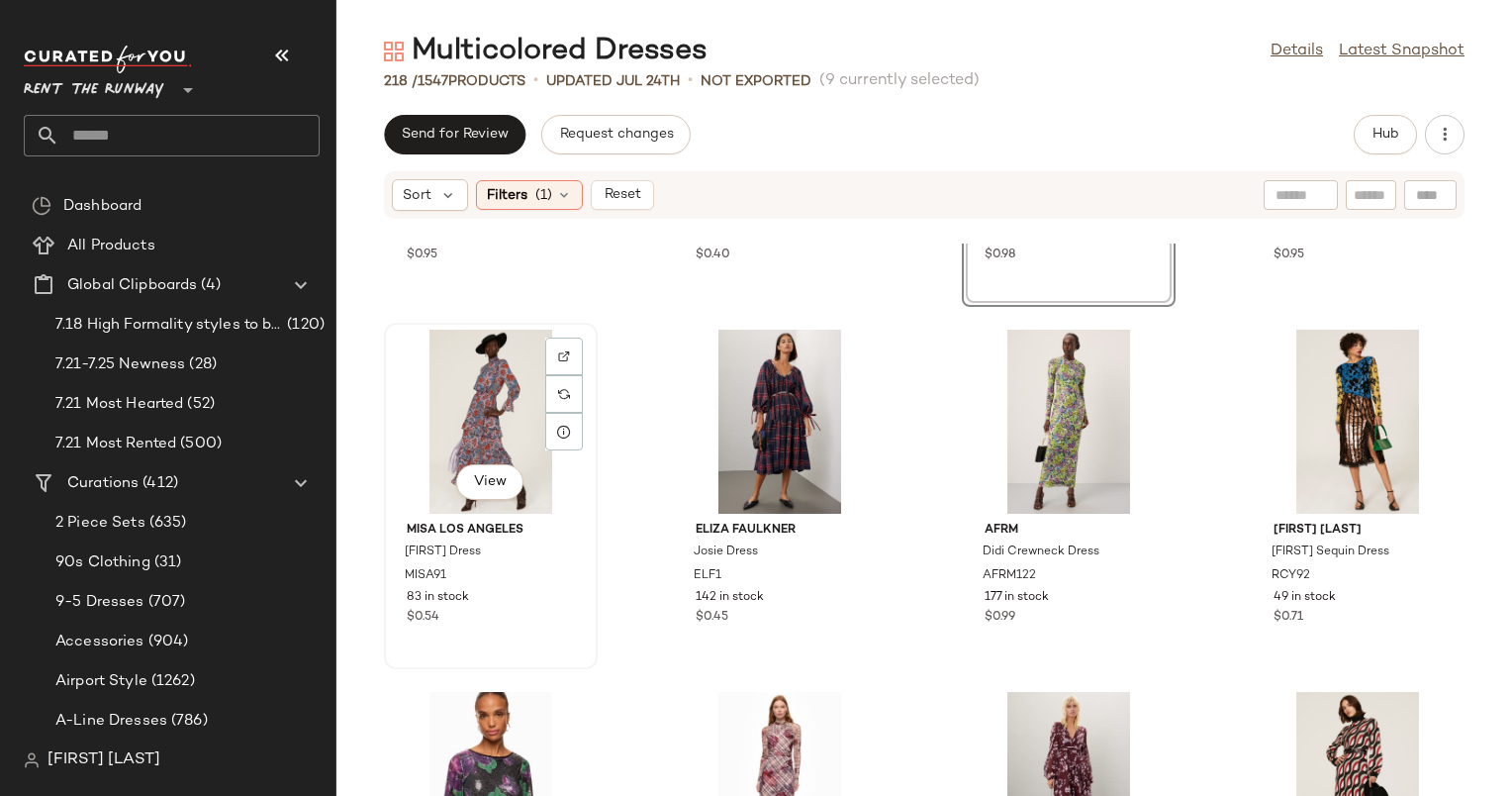 click on "View" 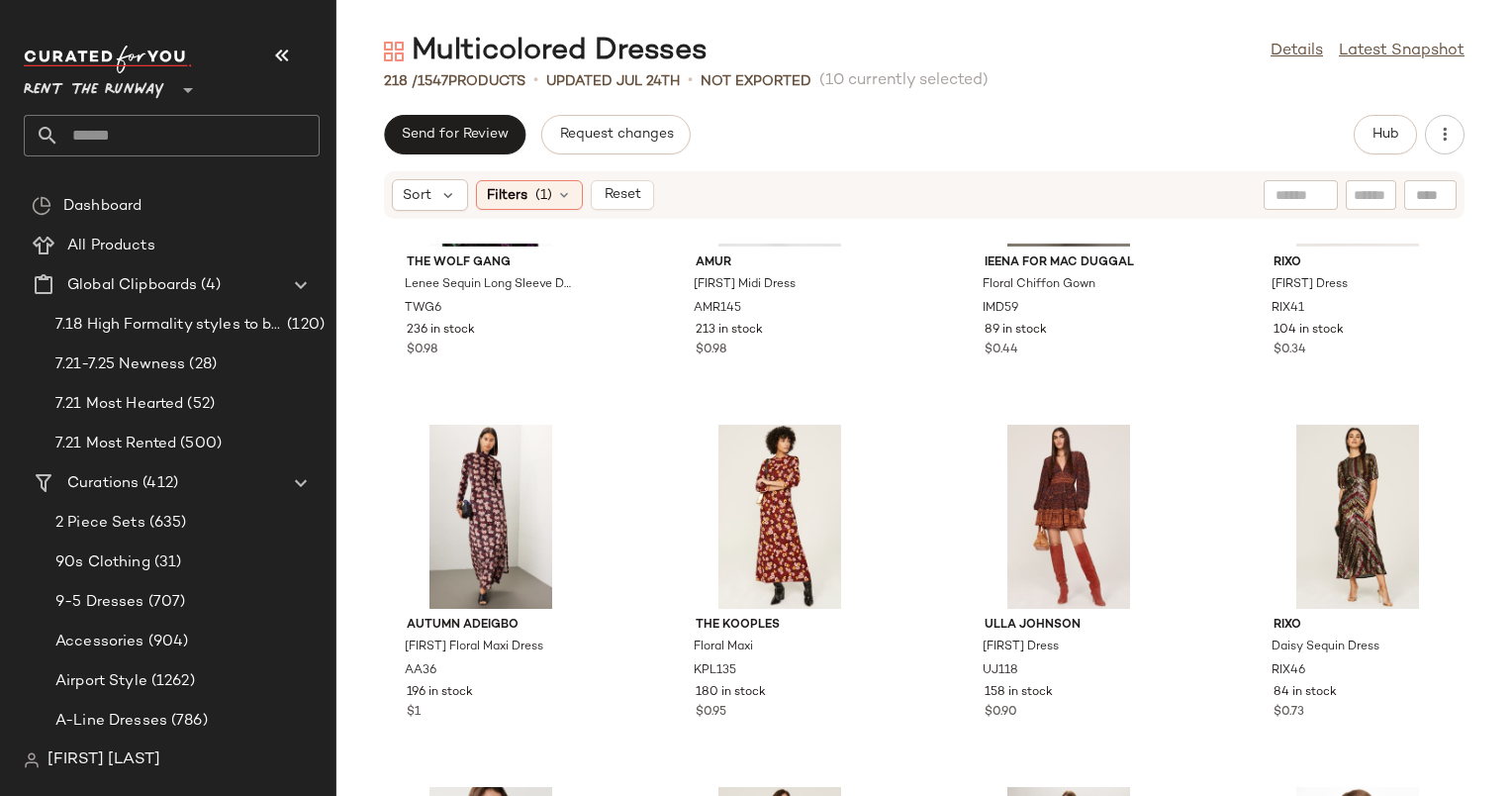 scroll, scrollTop: 3832, scrollLeft: 0, axis: vertical 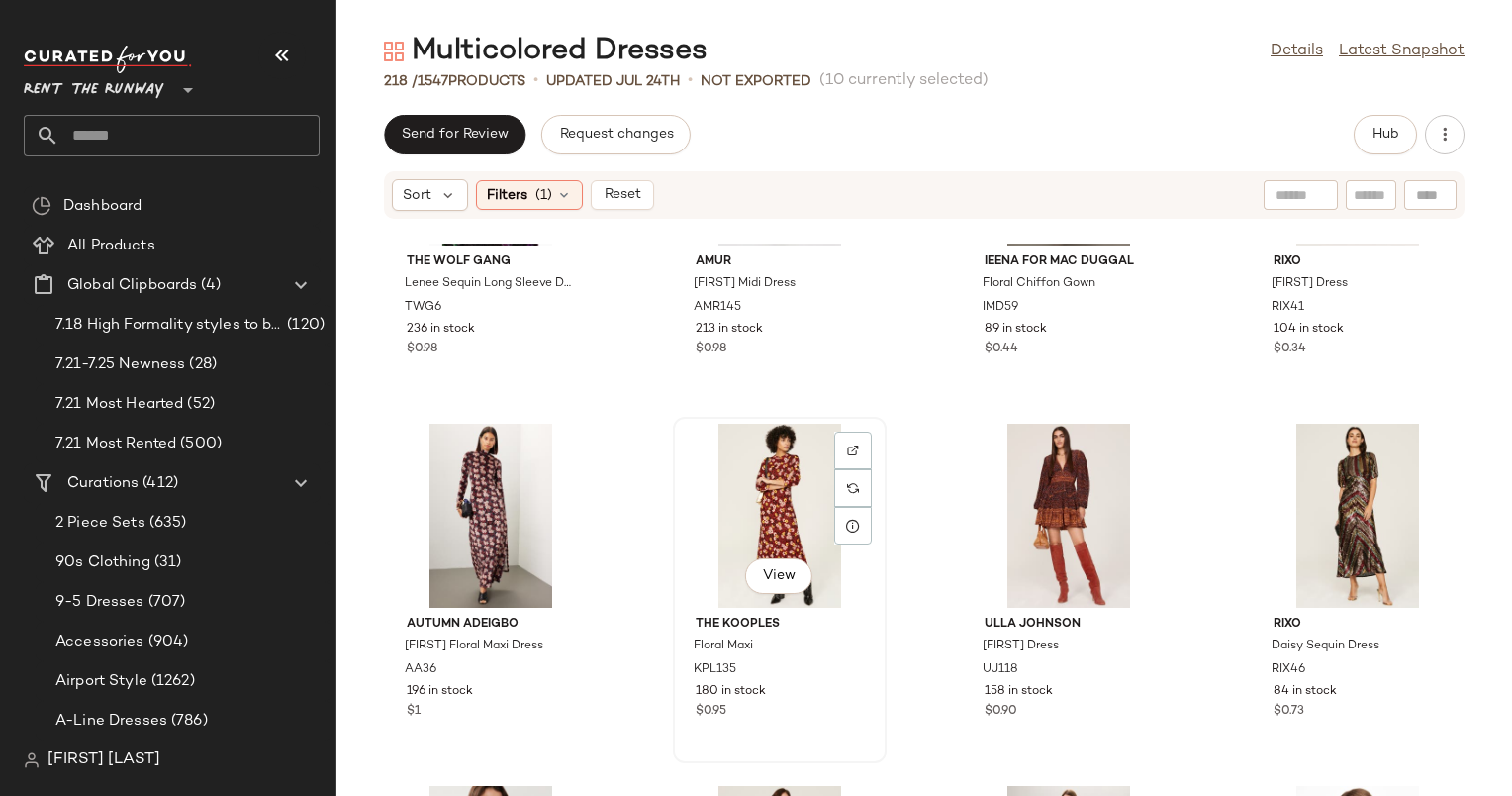 click on "View" 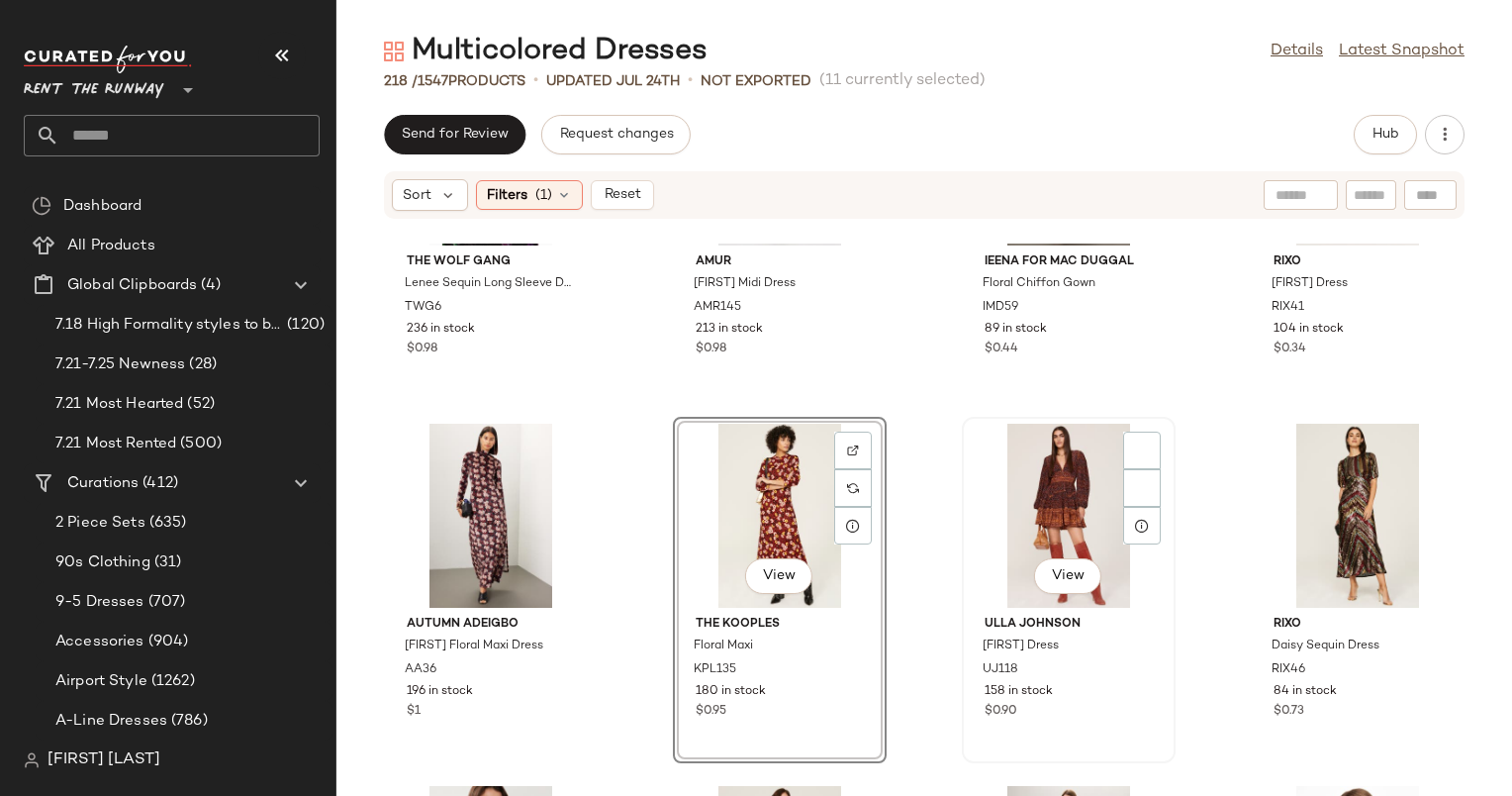 click on "View" 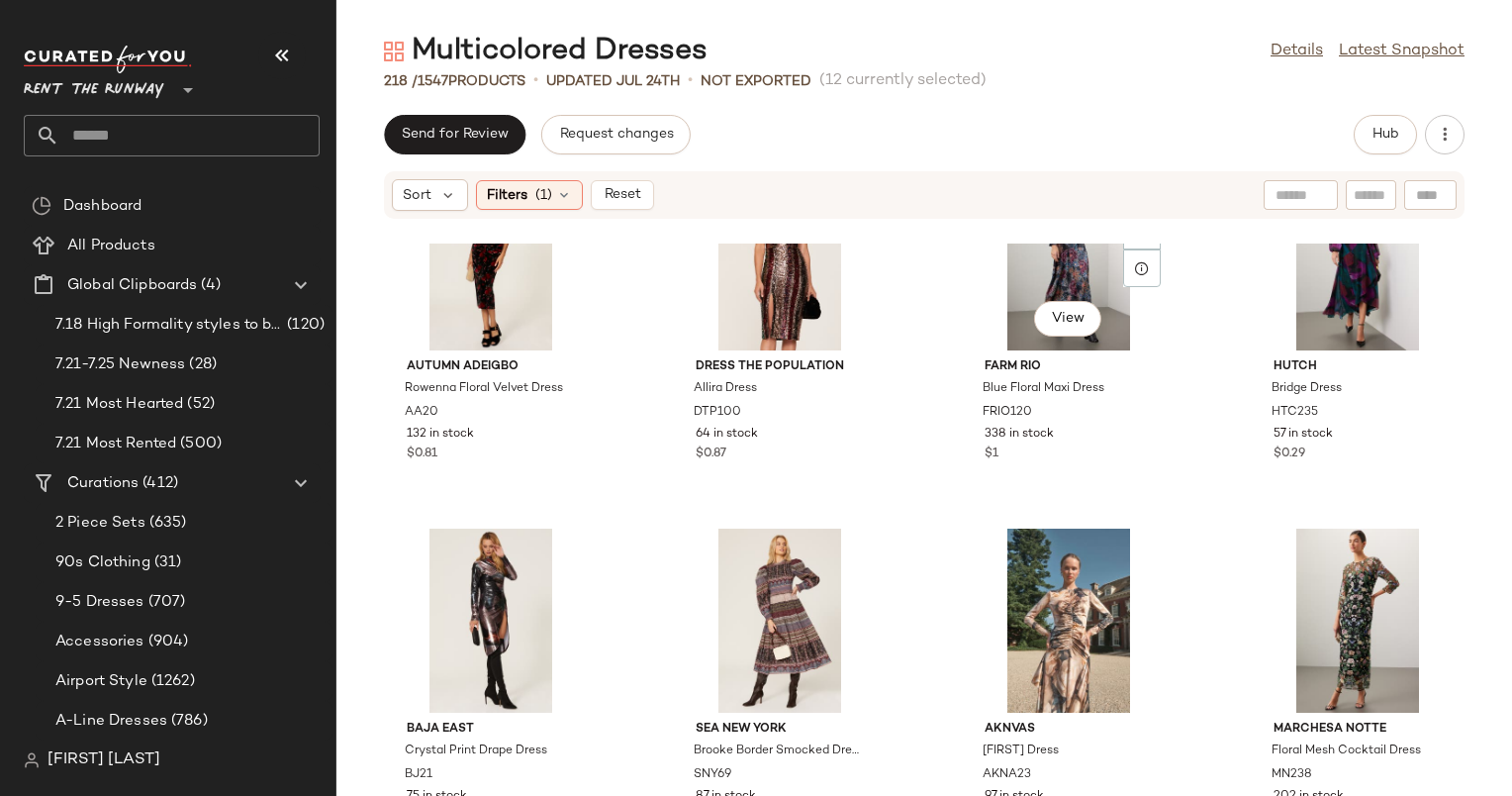 scroll, scrollTop: 5540, scrollLeft: 0, axis: vertical 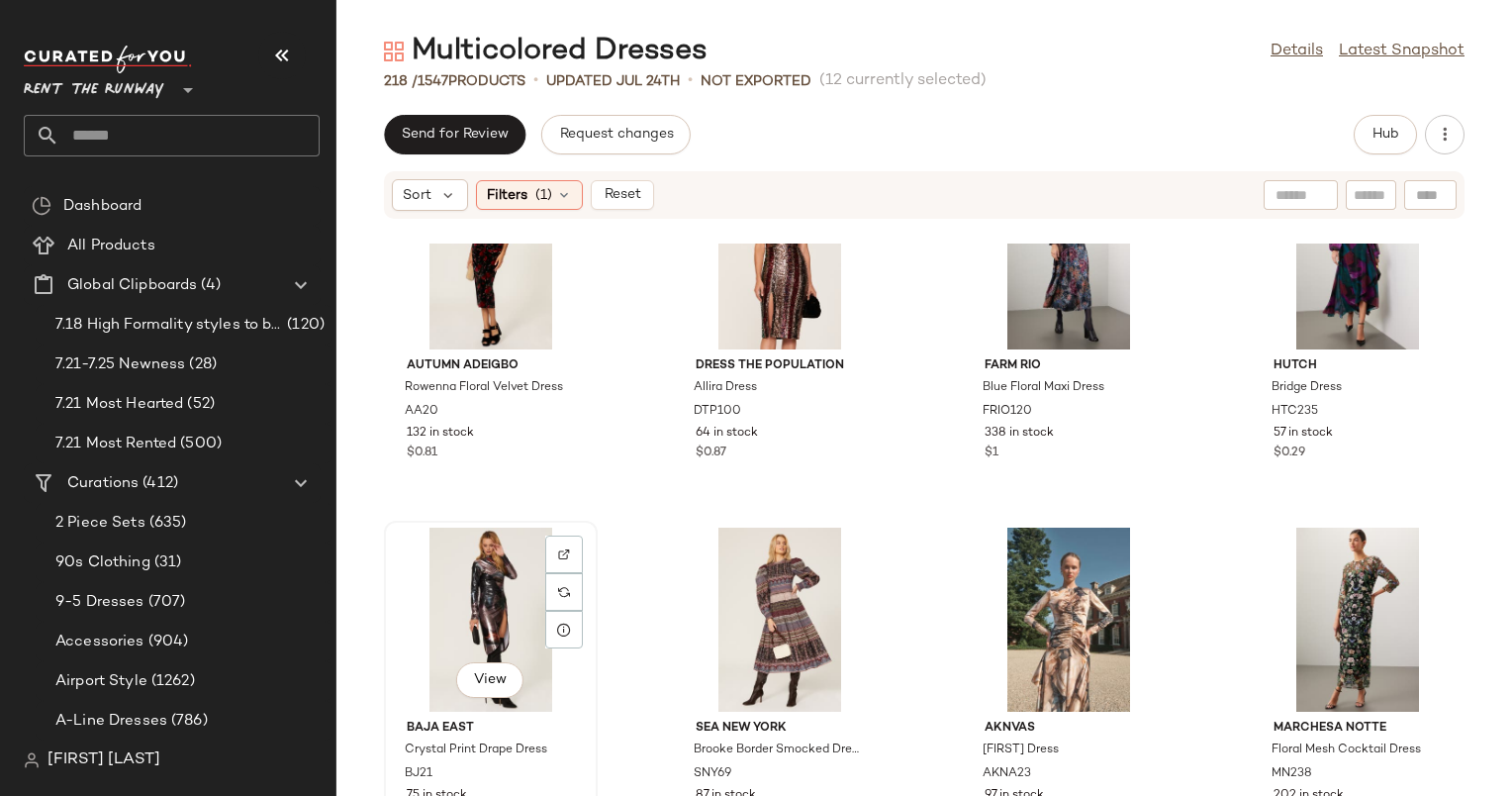 click on "View" 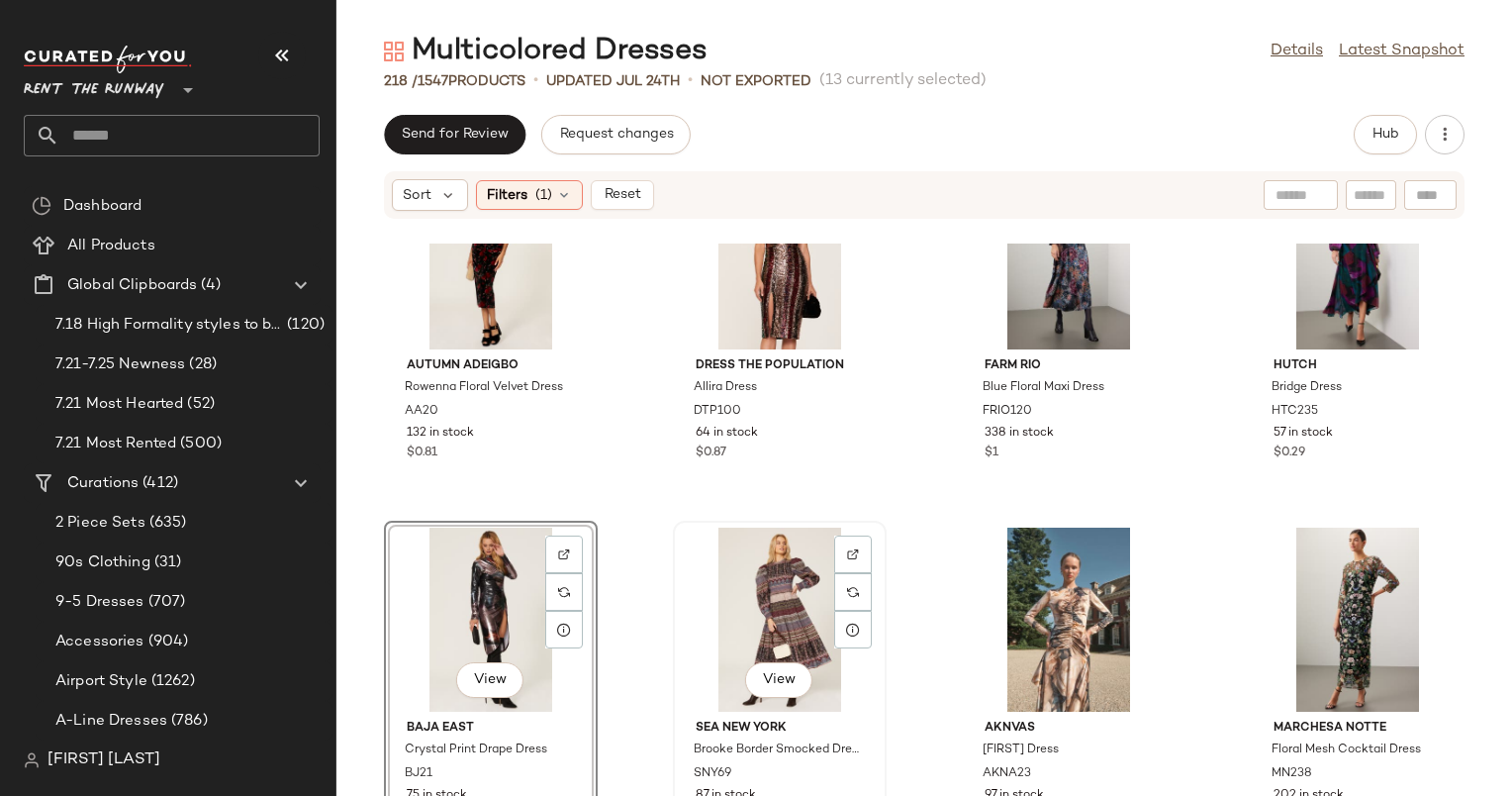 click on "View" 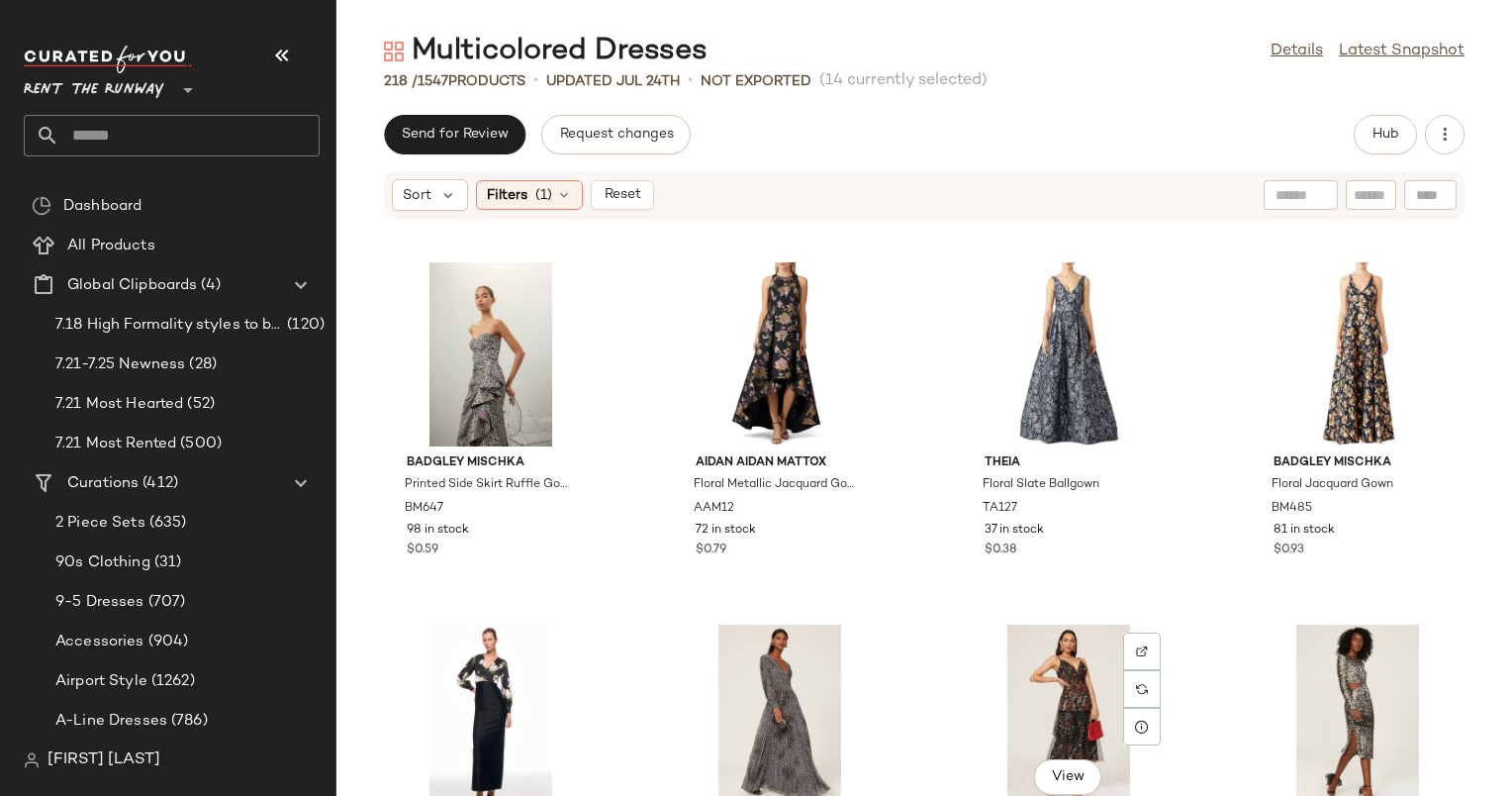 scroll, scrollTop: 7255, scrollLeft: 0, axis: vertical 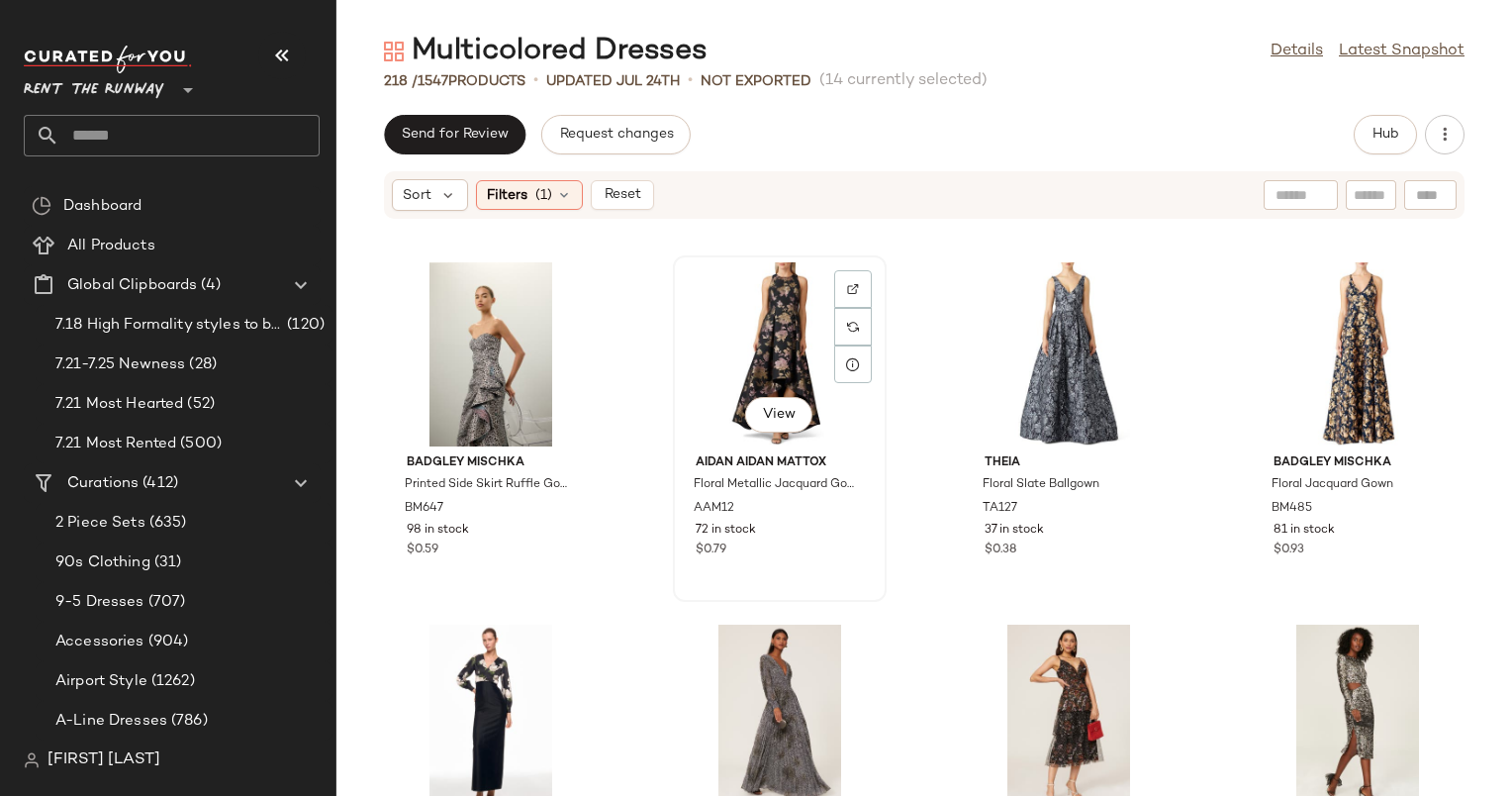 click on "View" 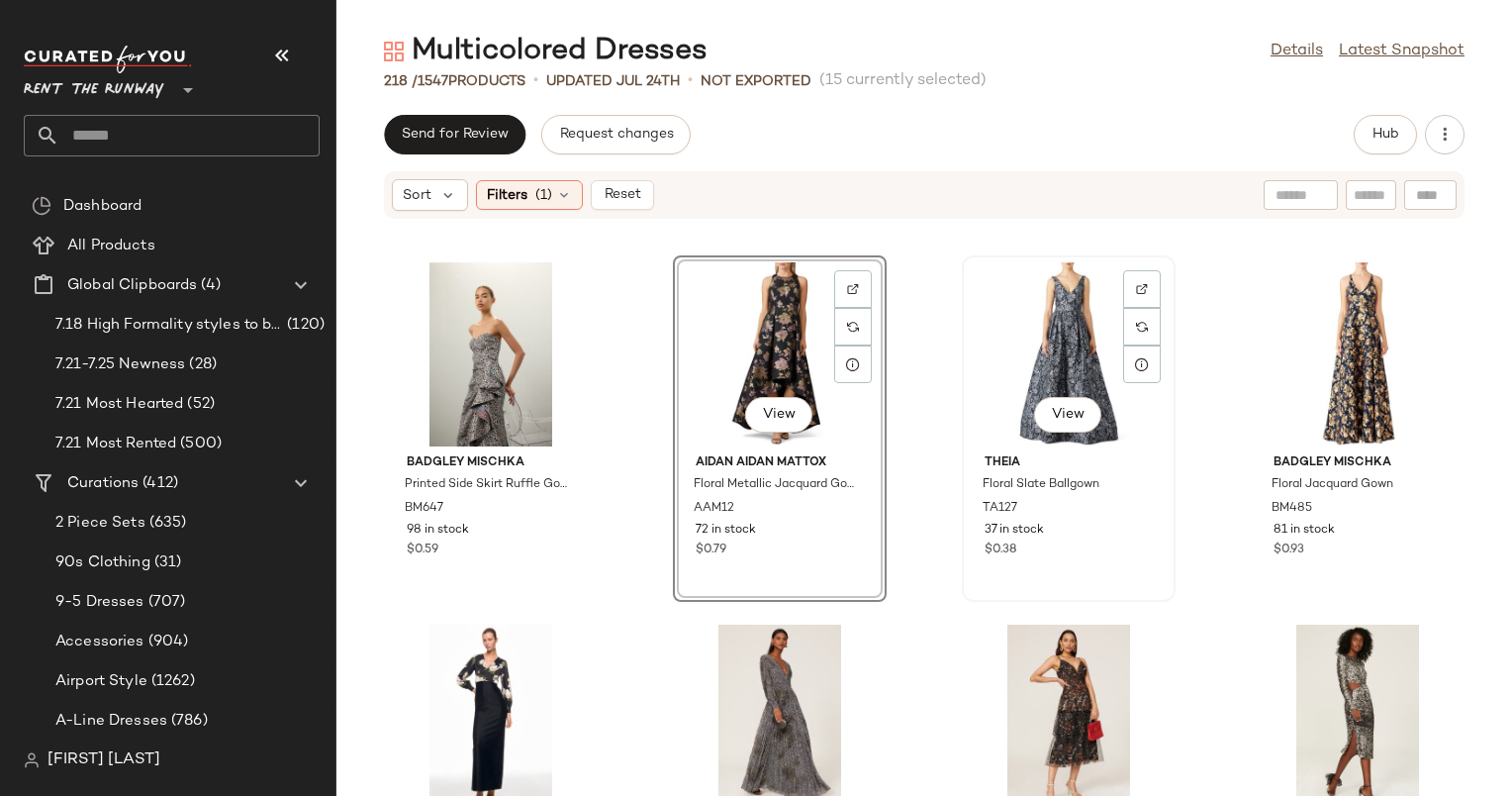 click on "View" 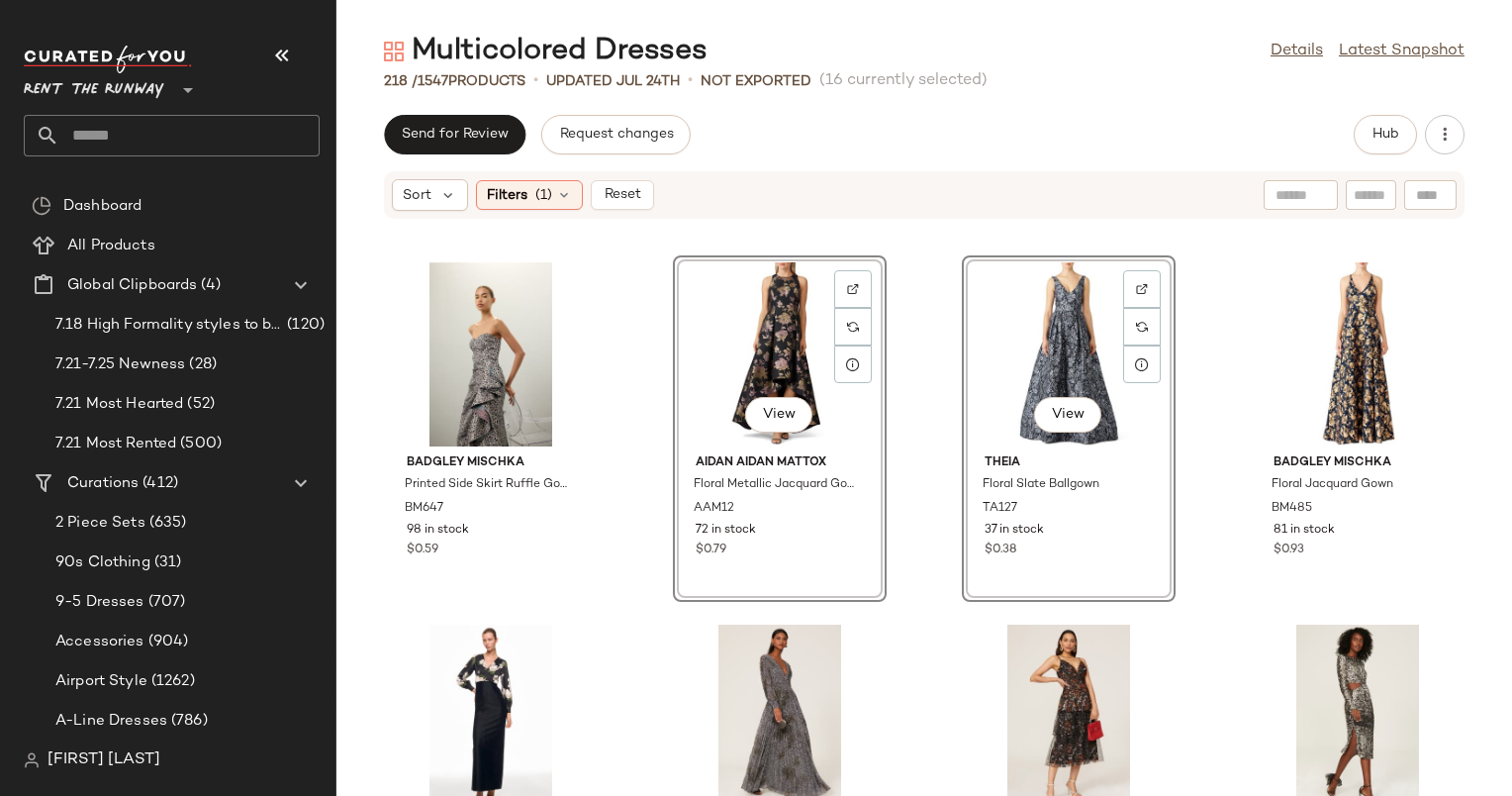 click on "View" 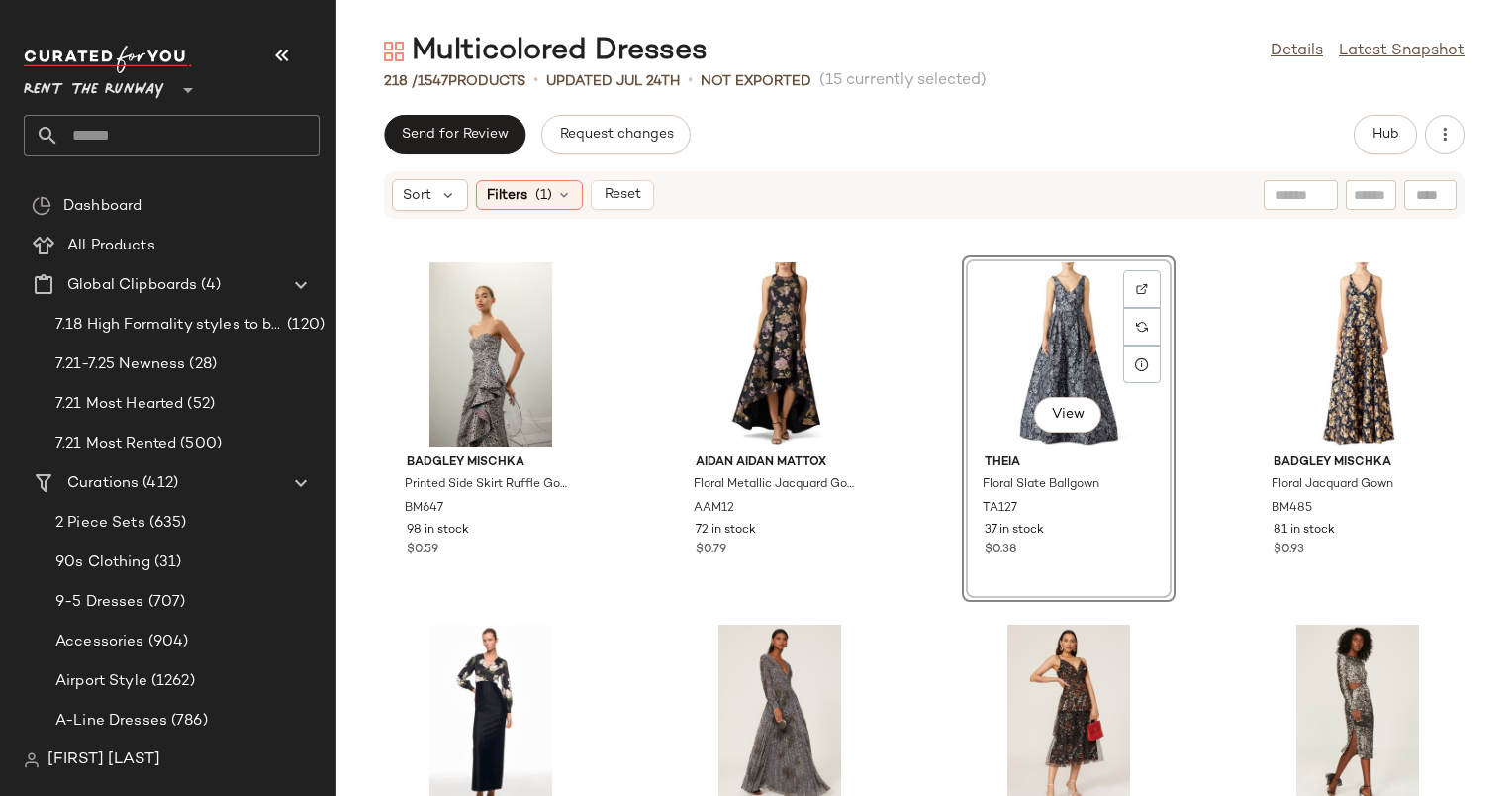 click on "View" 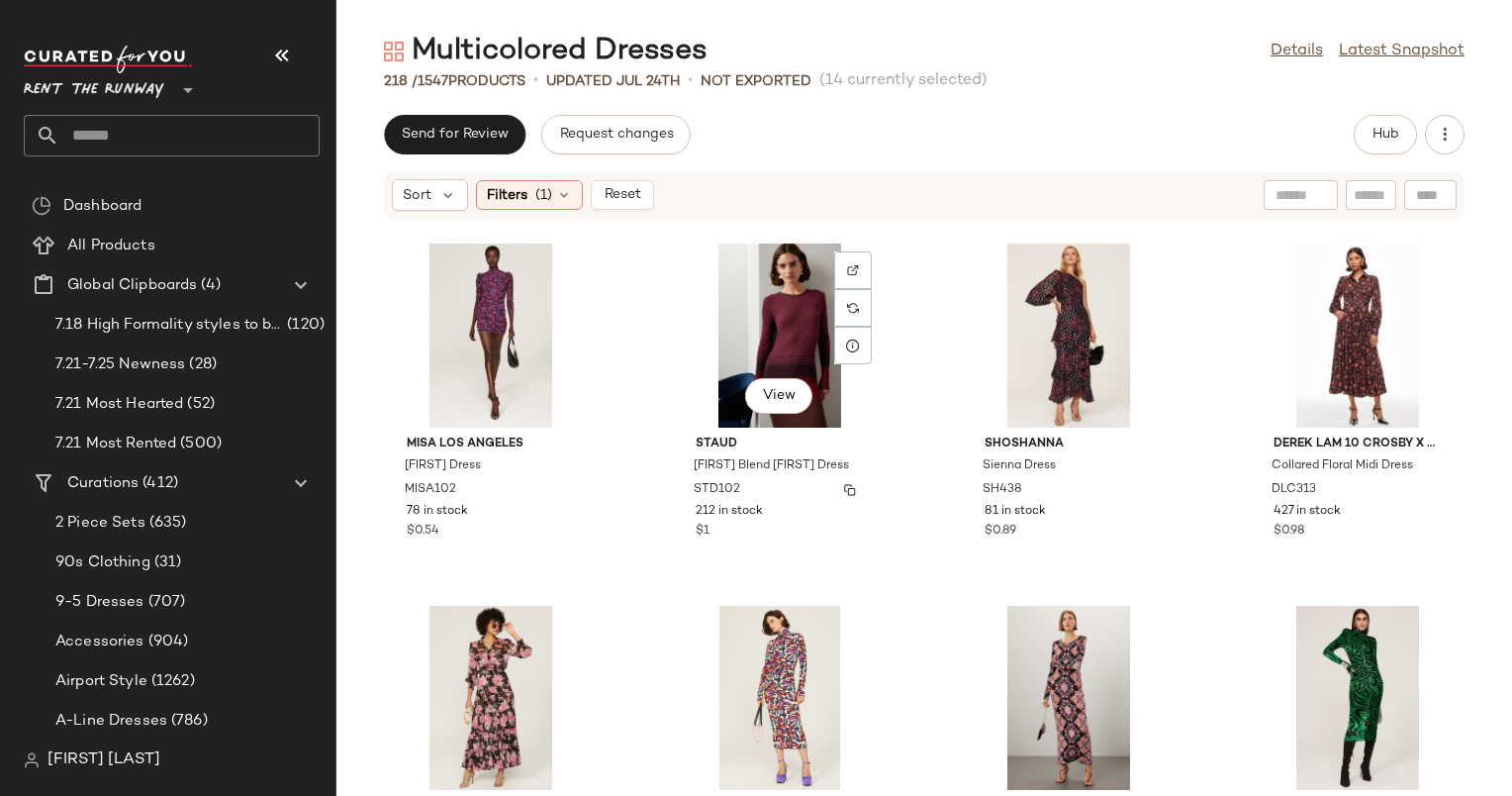 scroll, scrollTop: 10178, scrollLeft: 0, axis: vertical 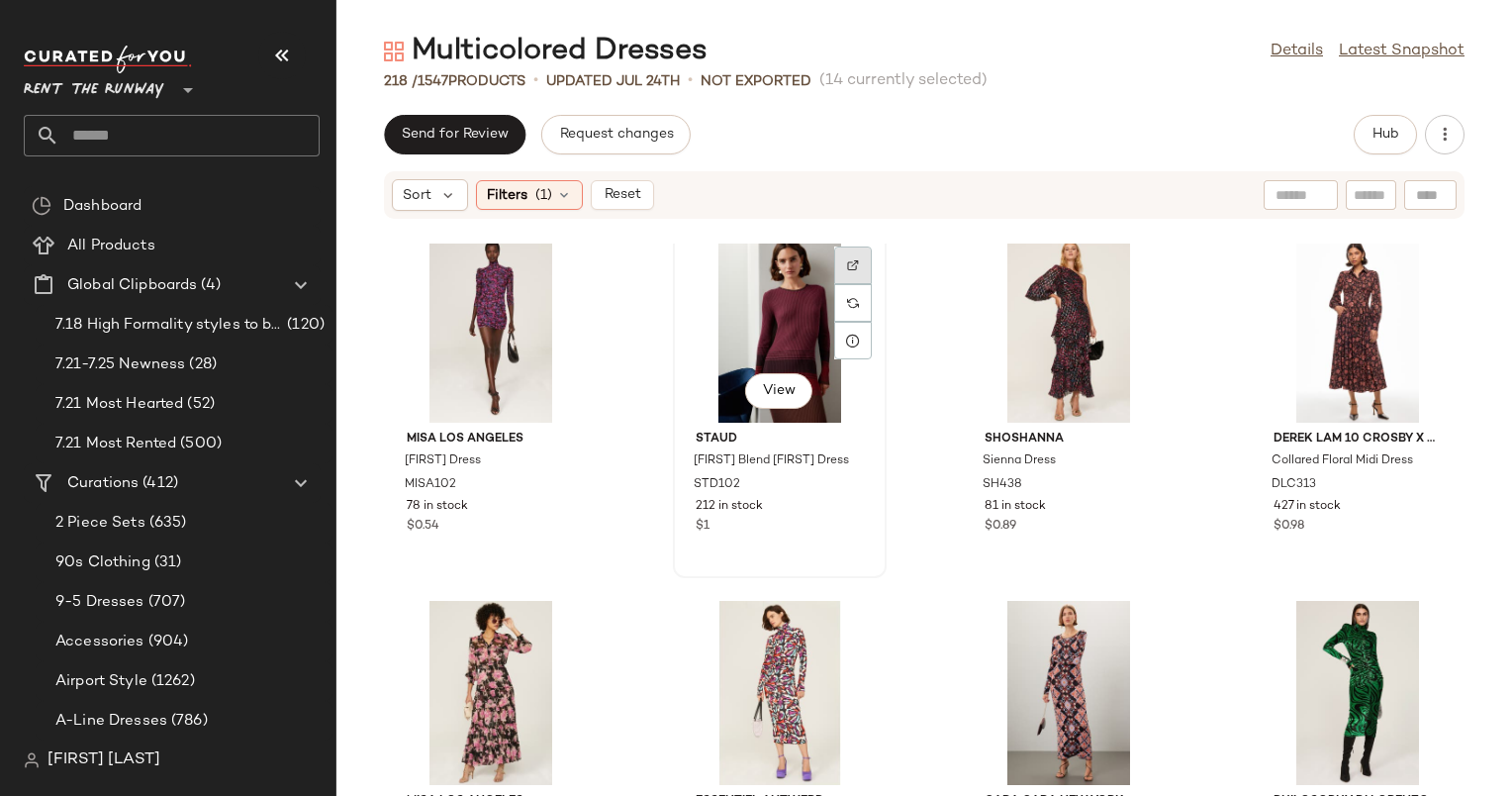 click 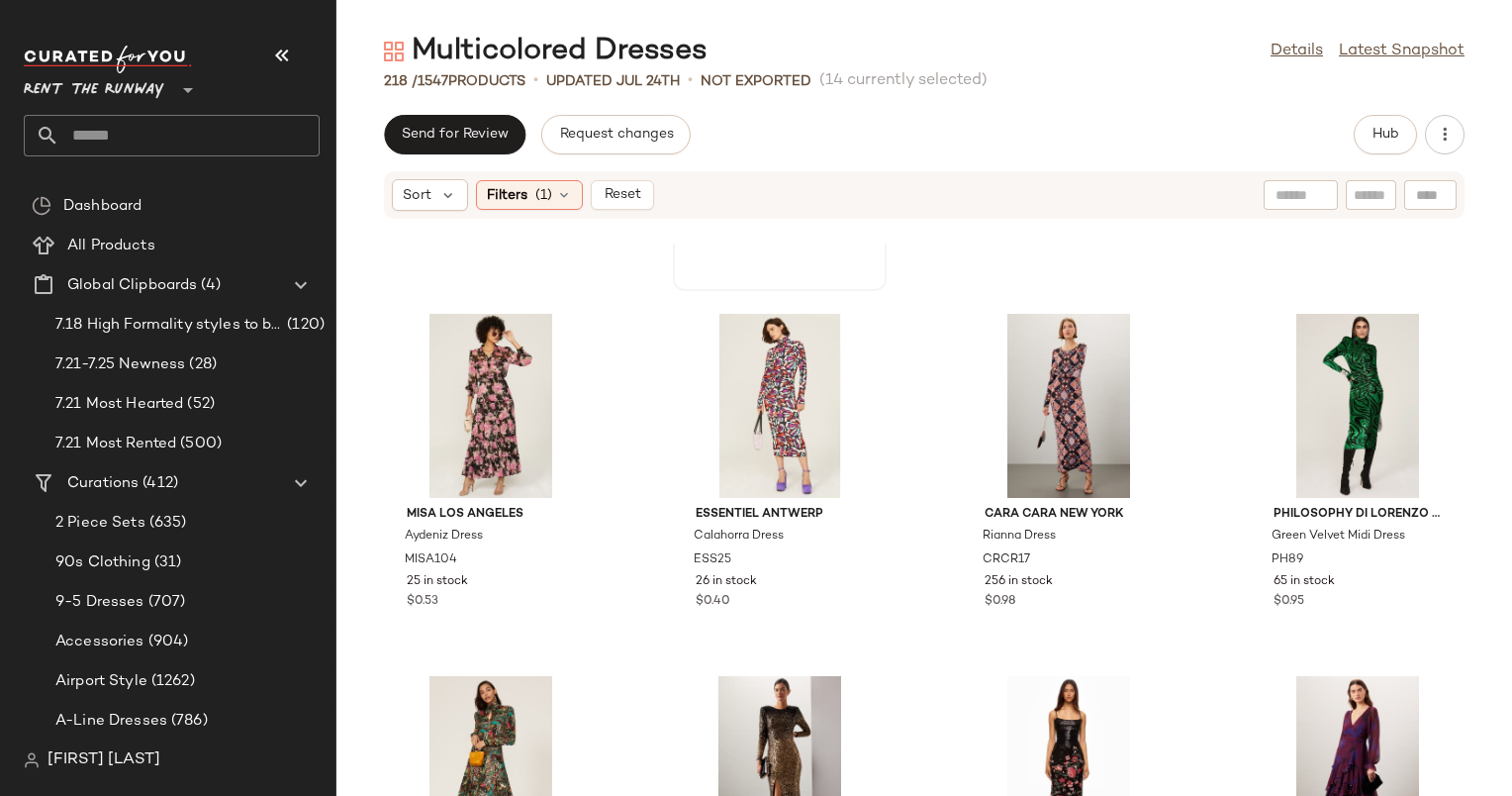 scroll, scrollTop: 10483, scrollLeft: 0, axis: vertical 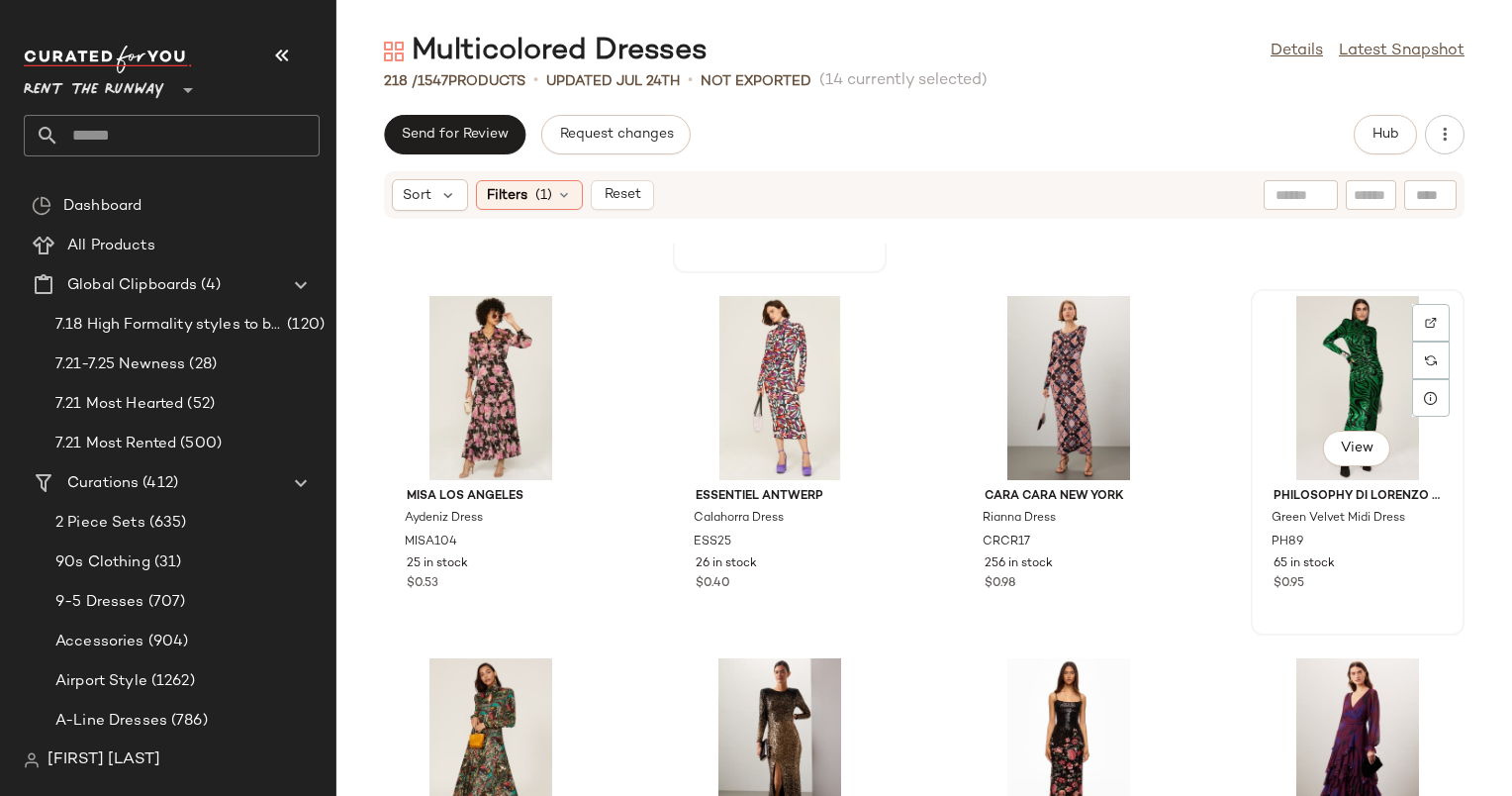 click on "View" 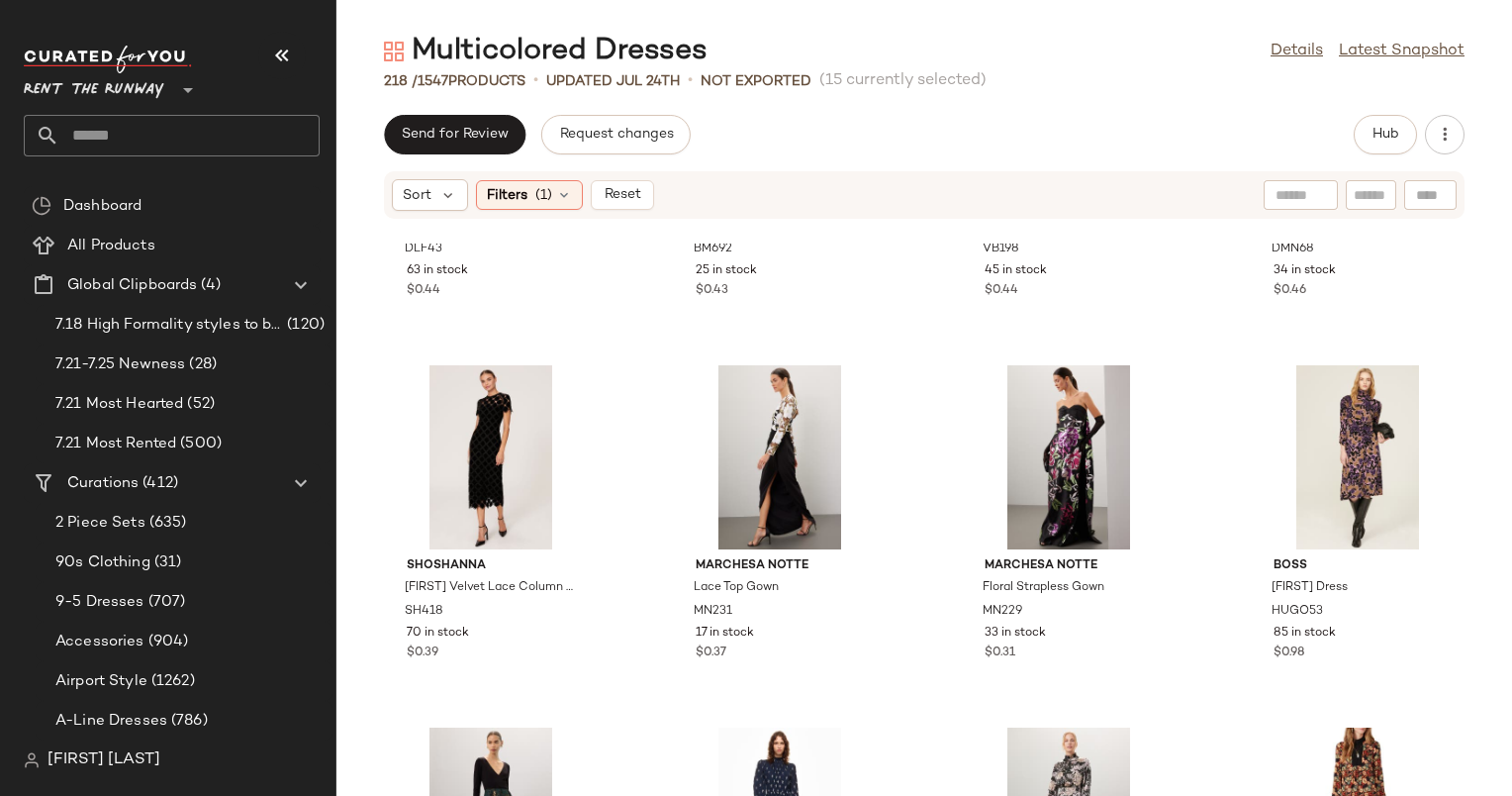 scroll, scrollTop: 12609, scrollLeft: 0, axis: vertical 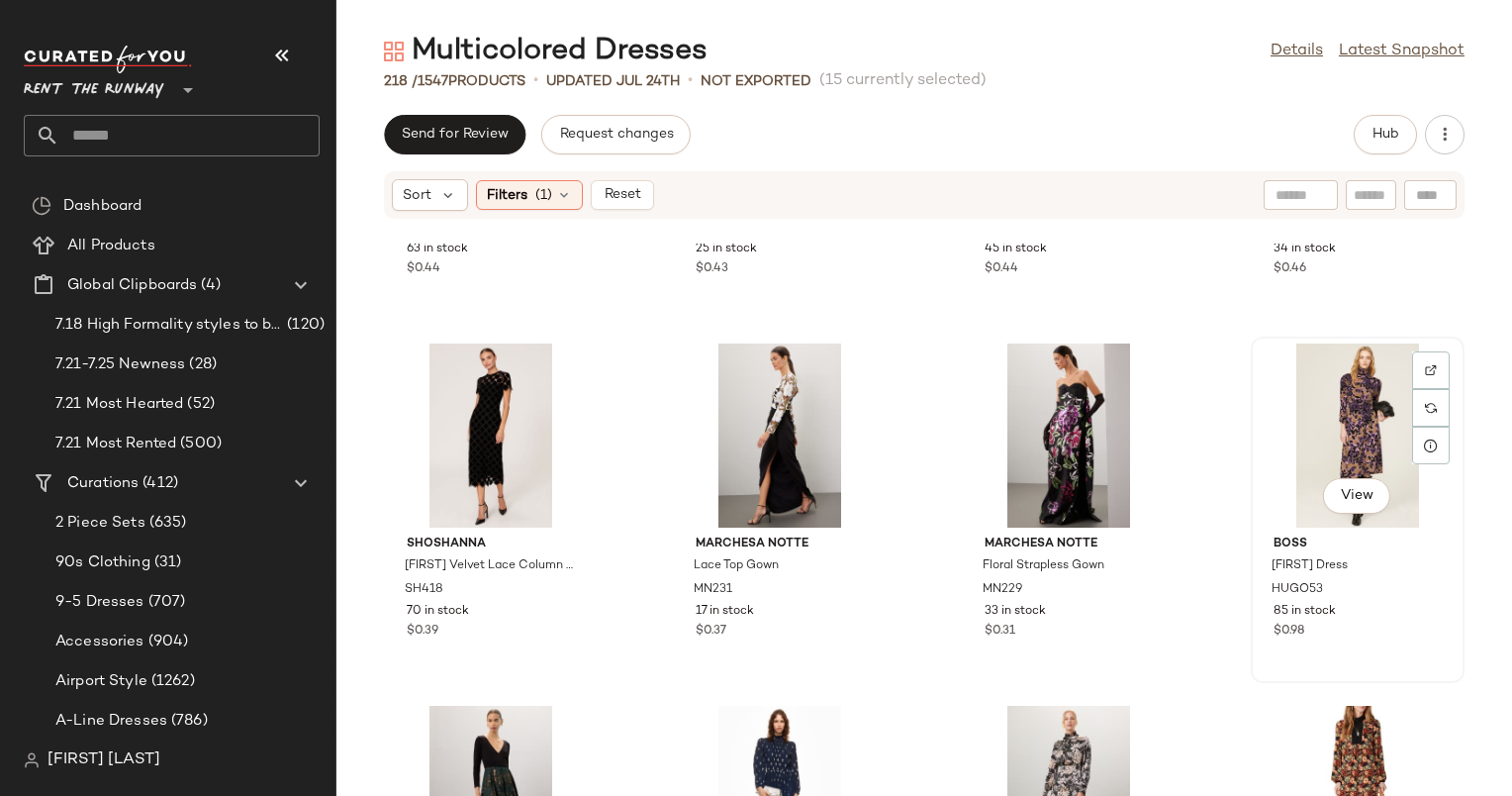 click on "View" 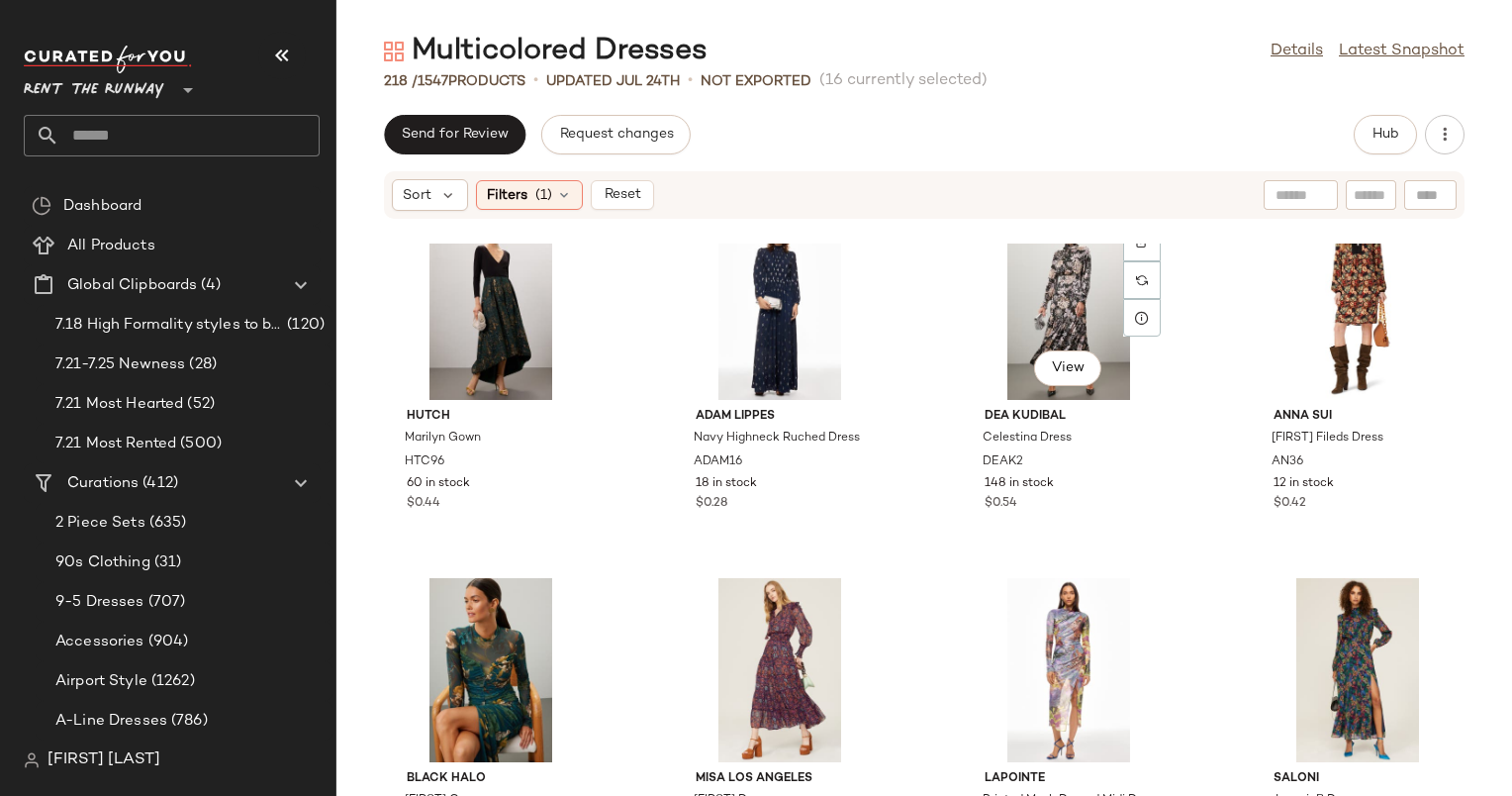 scroll, scrollTop: 13107, scrollLeft: 0, axis: vertical 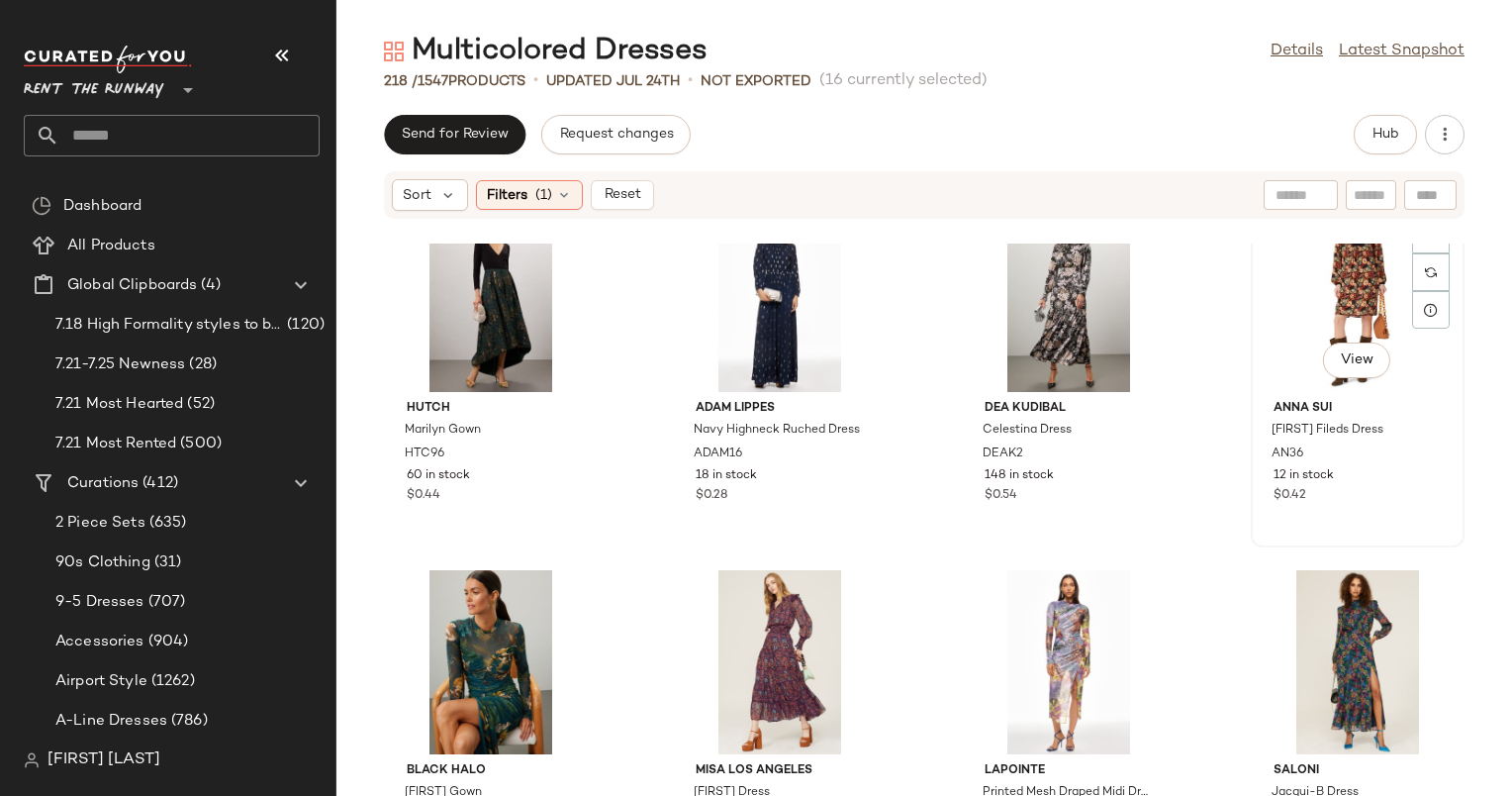 click on "View" 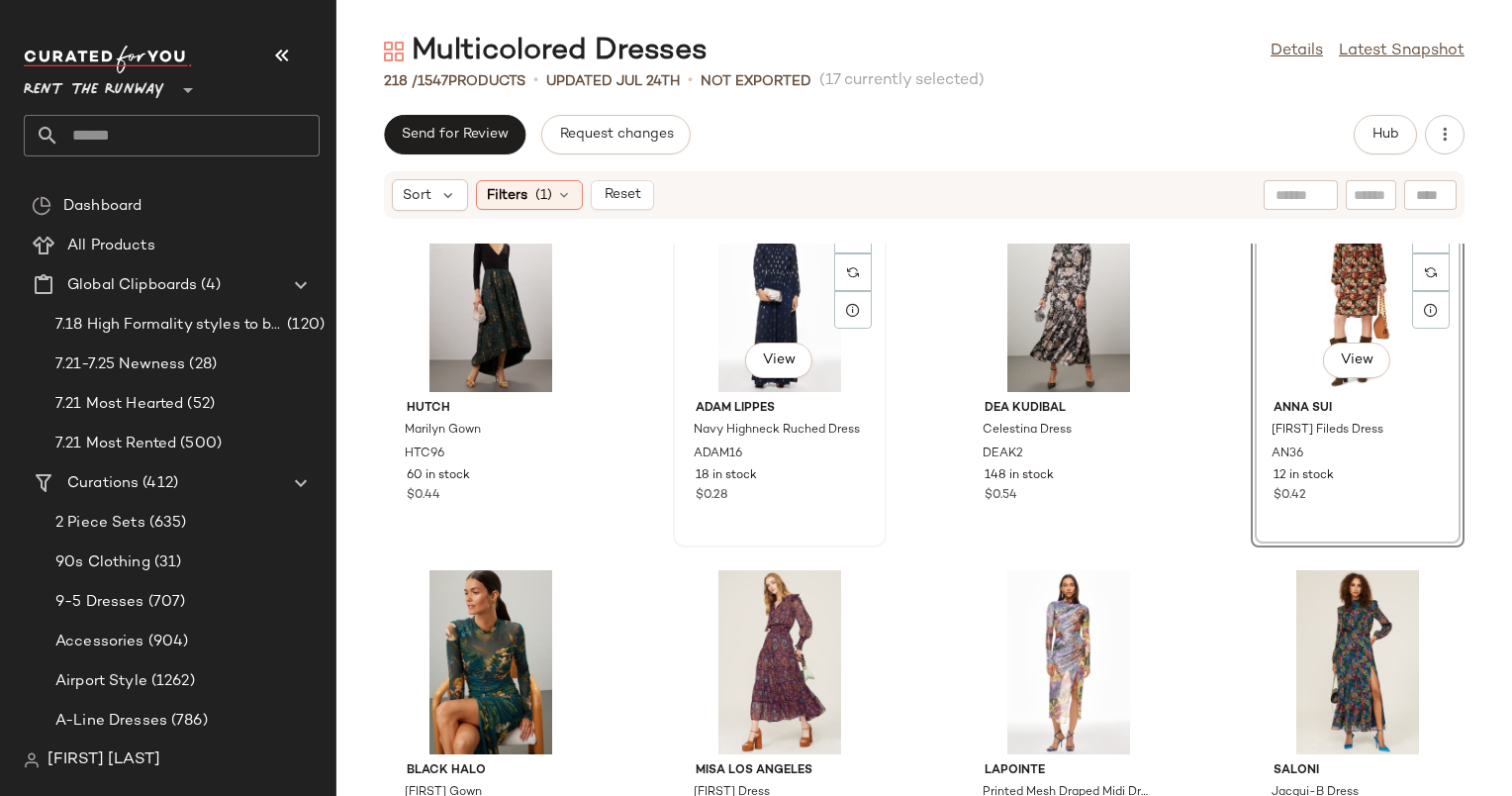click on "View" 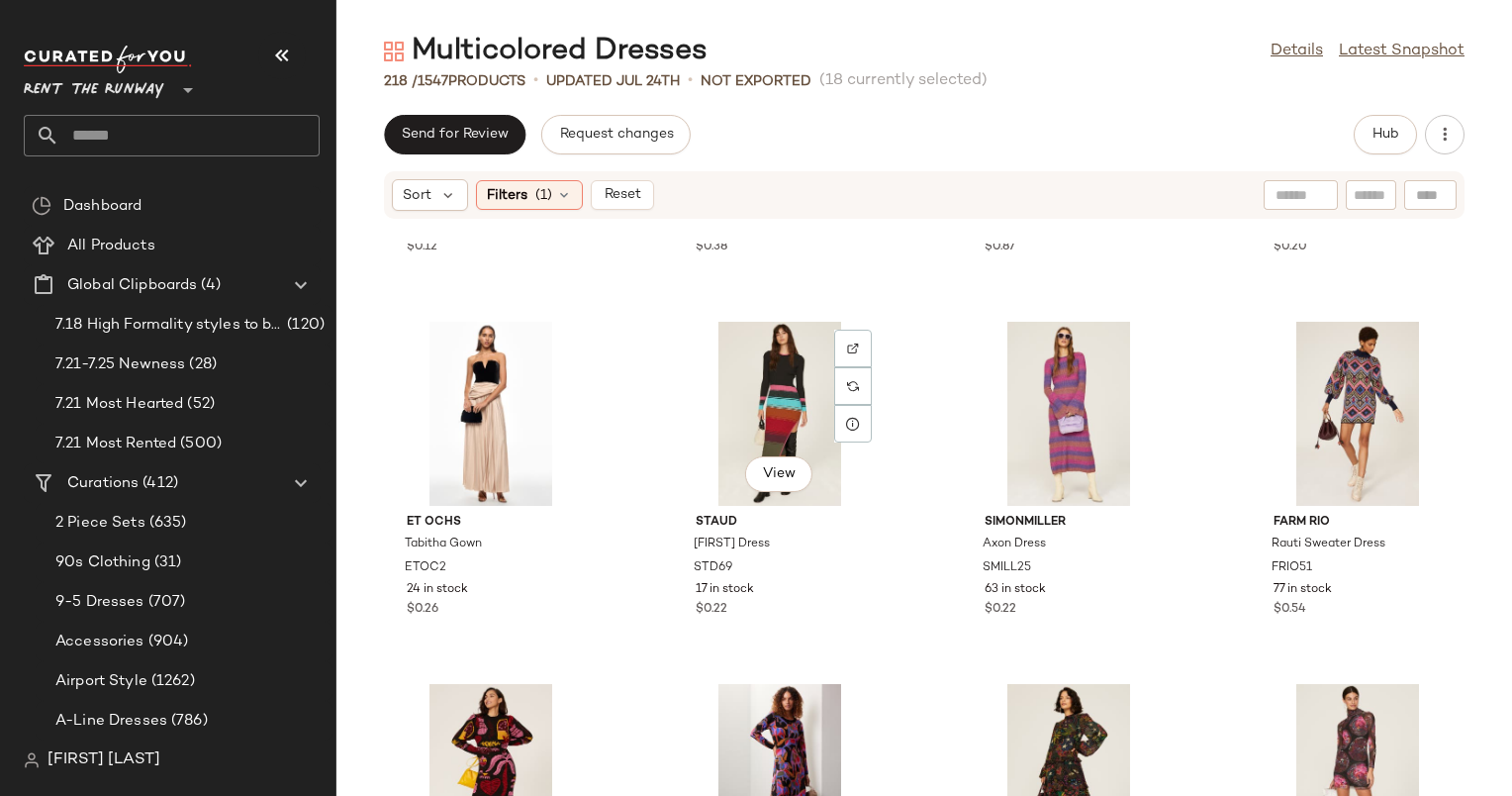 scroll, scrollTop: 17354, scrollLeft: 0, axis: vertical 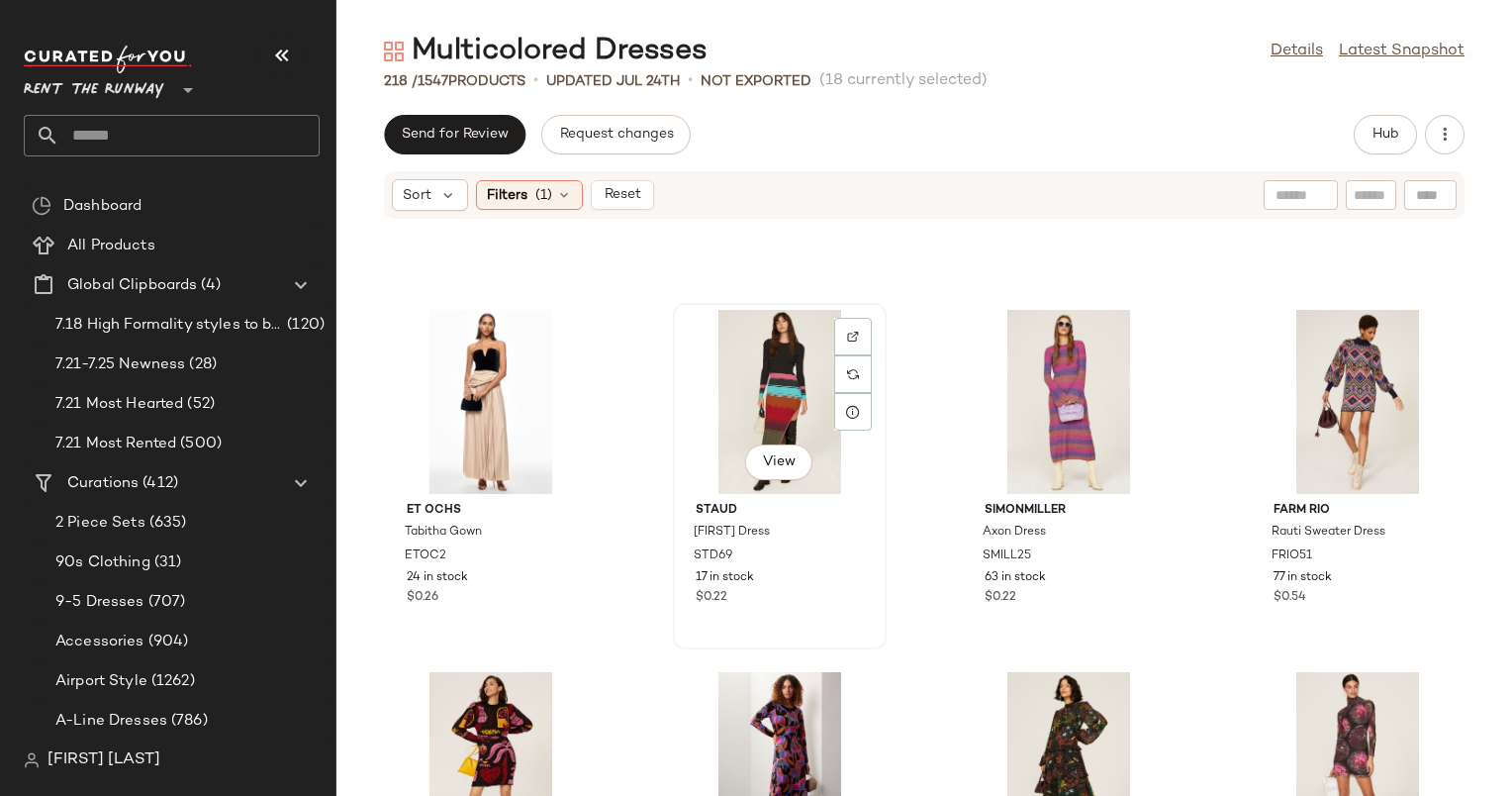 click on "View" 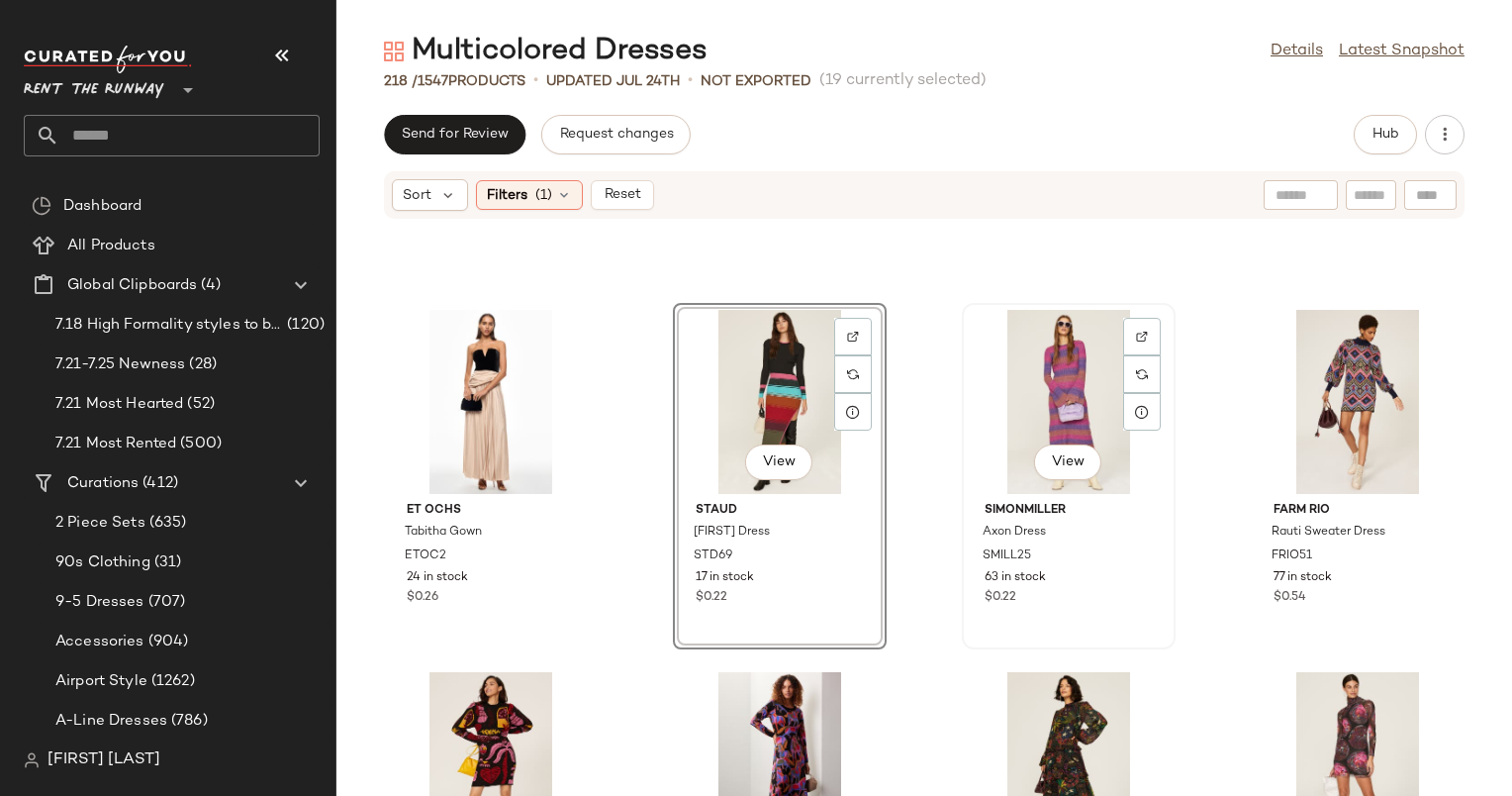 click on "View" 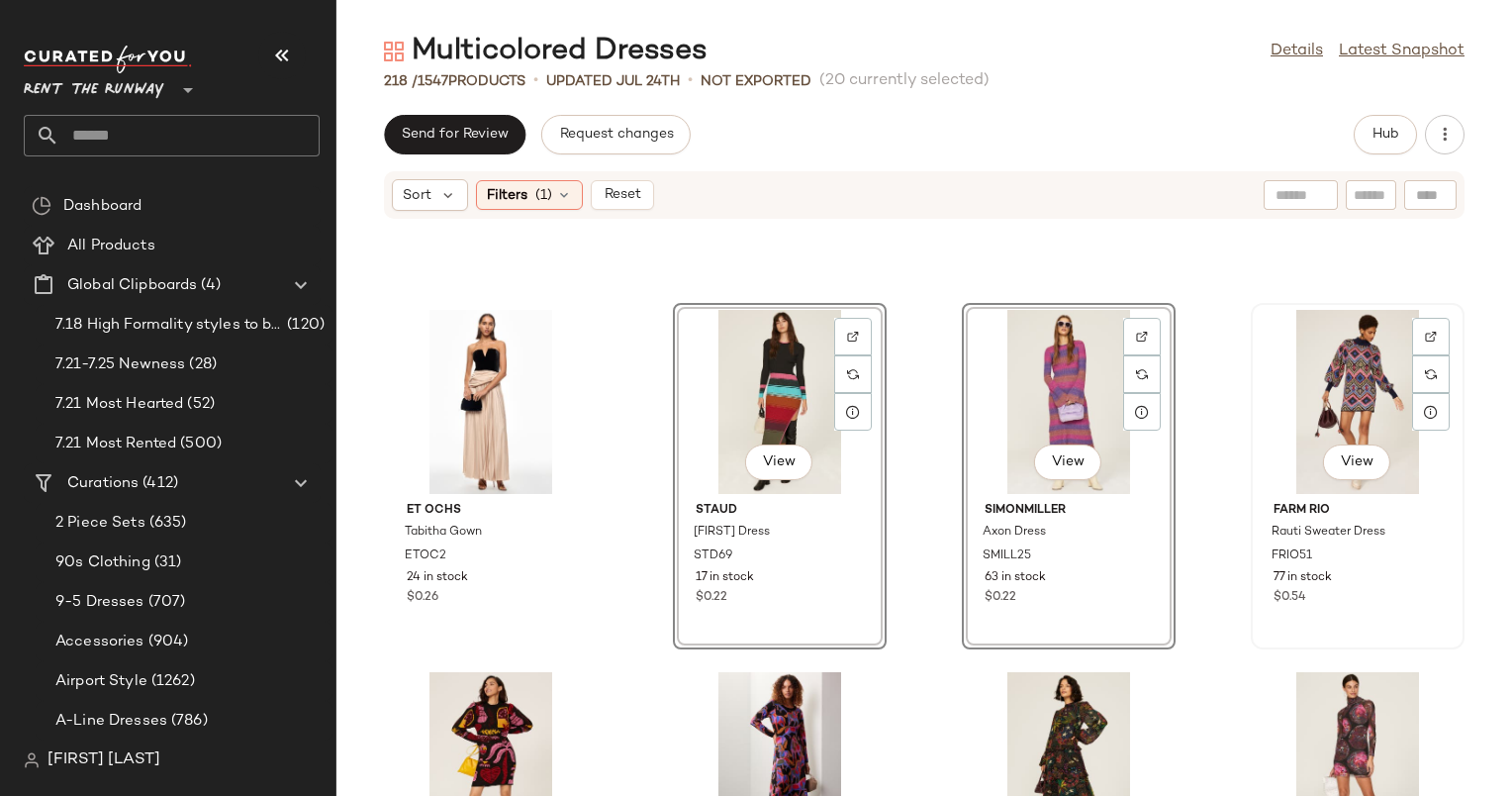 click on "View" 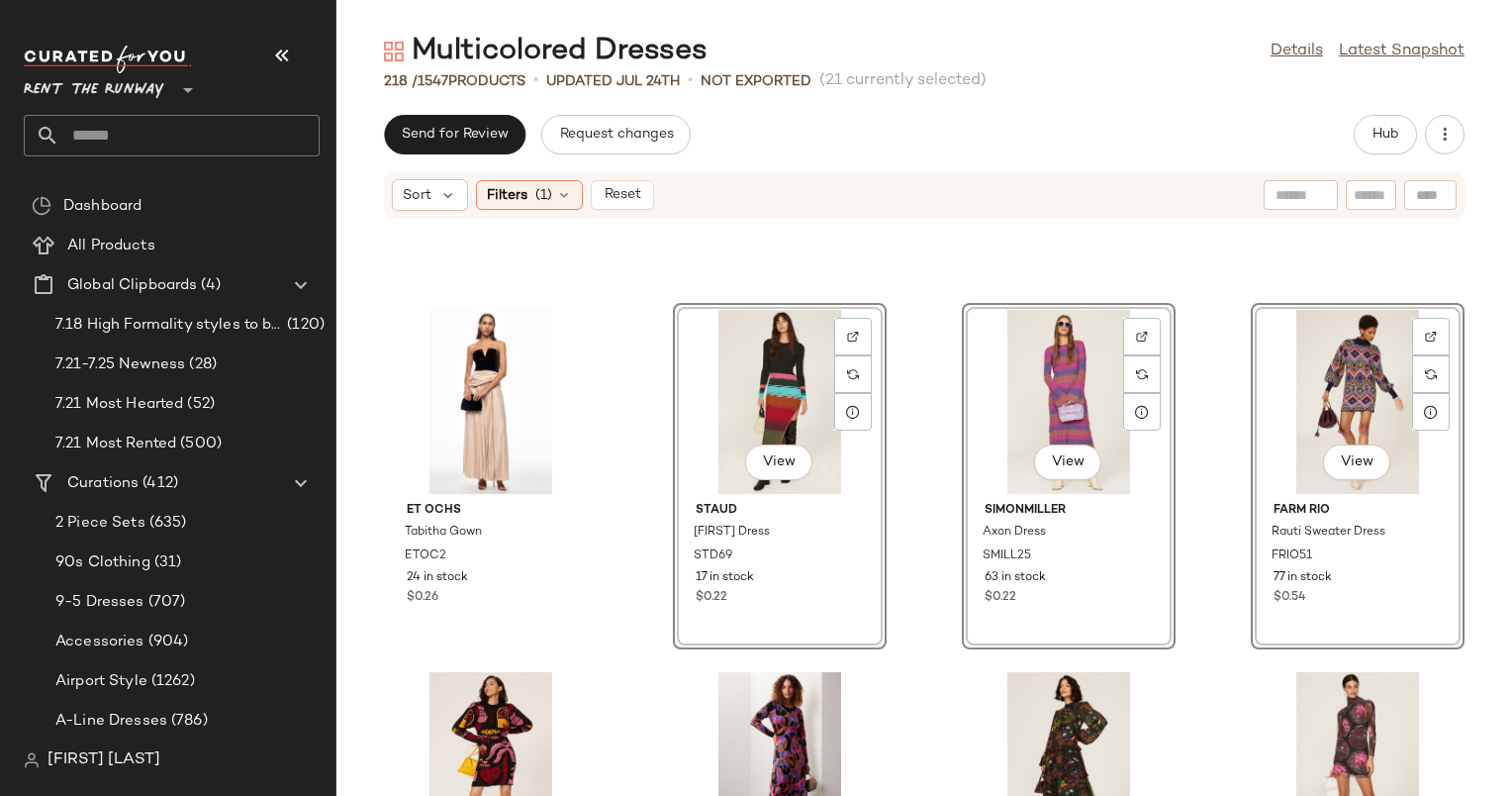 scroll, scrollTop: 17698, scrollLeft: 0, axis: vertical 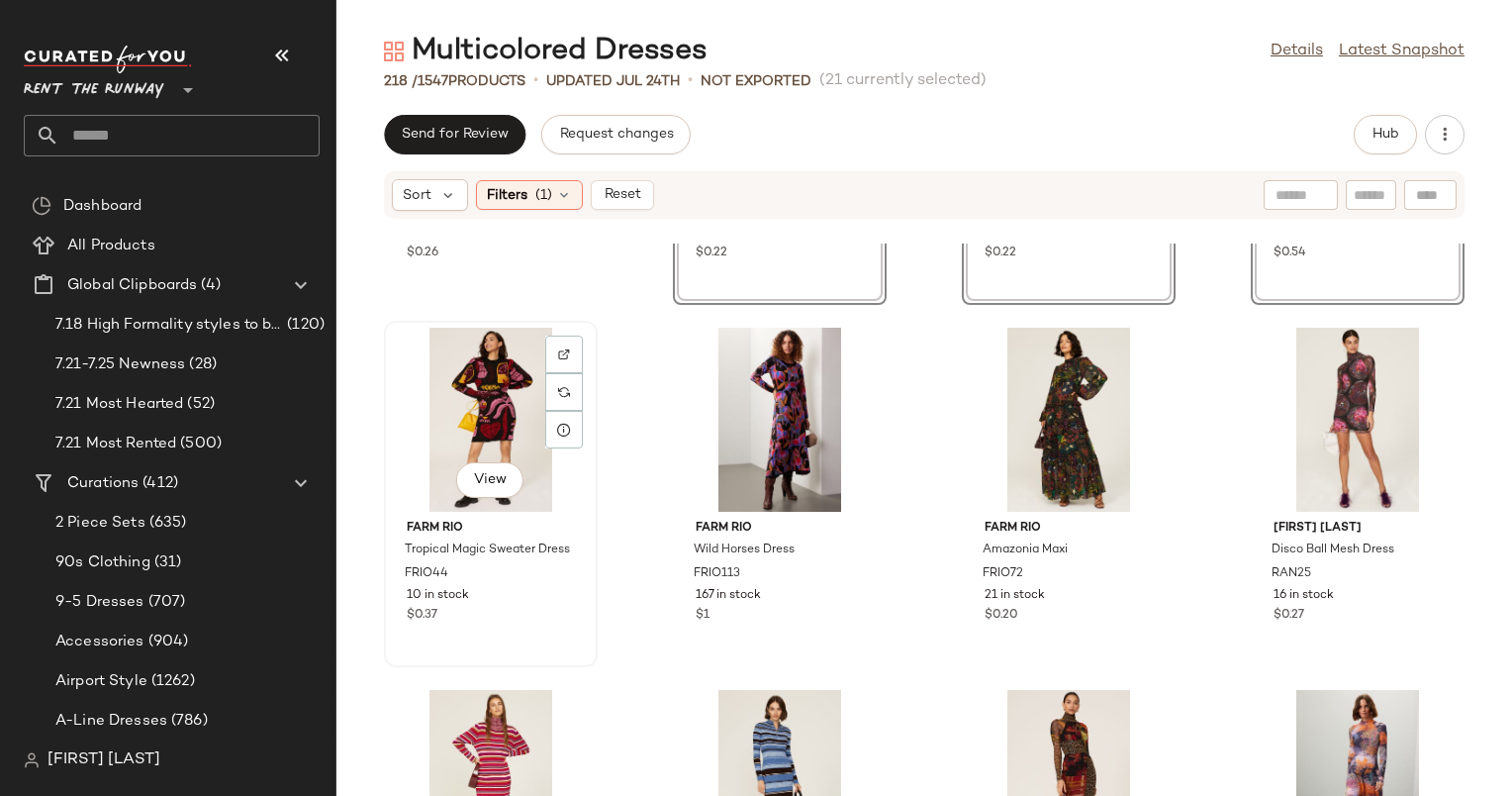 click on "View" 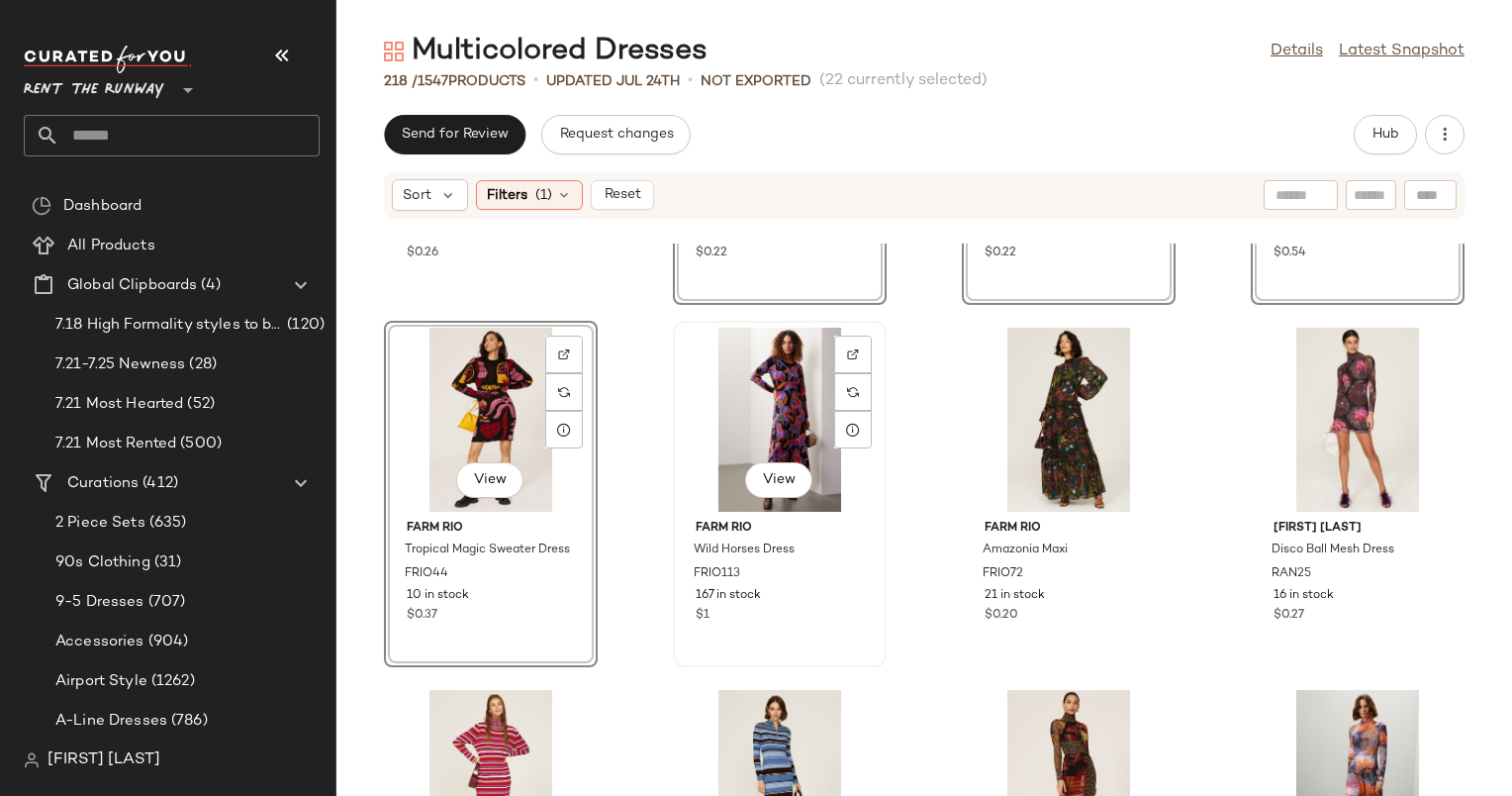 click on "View" 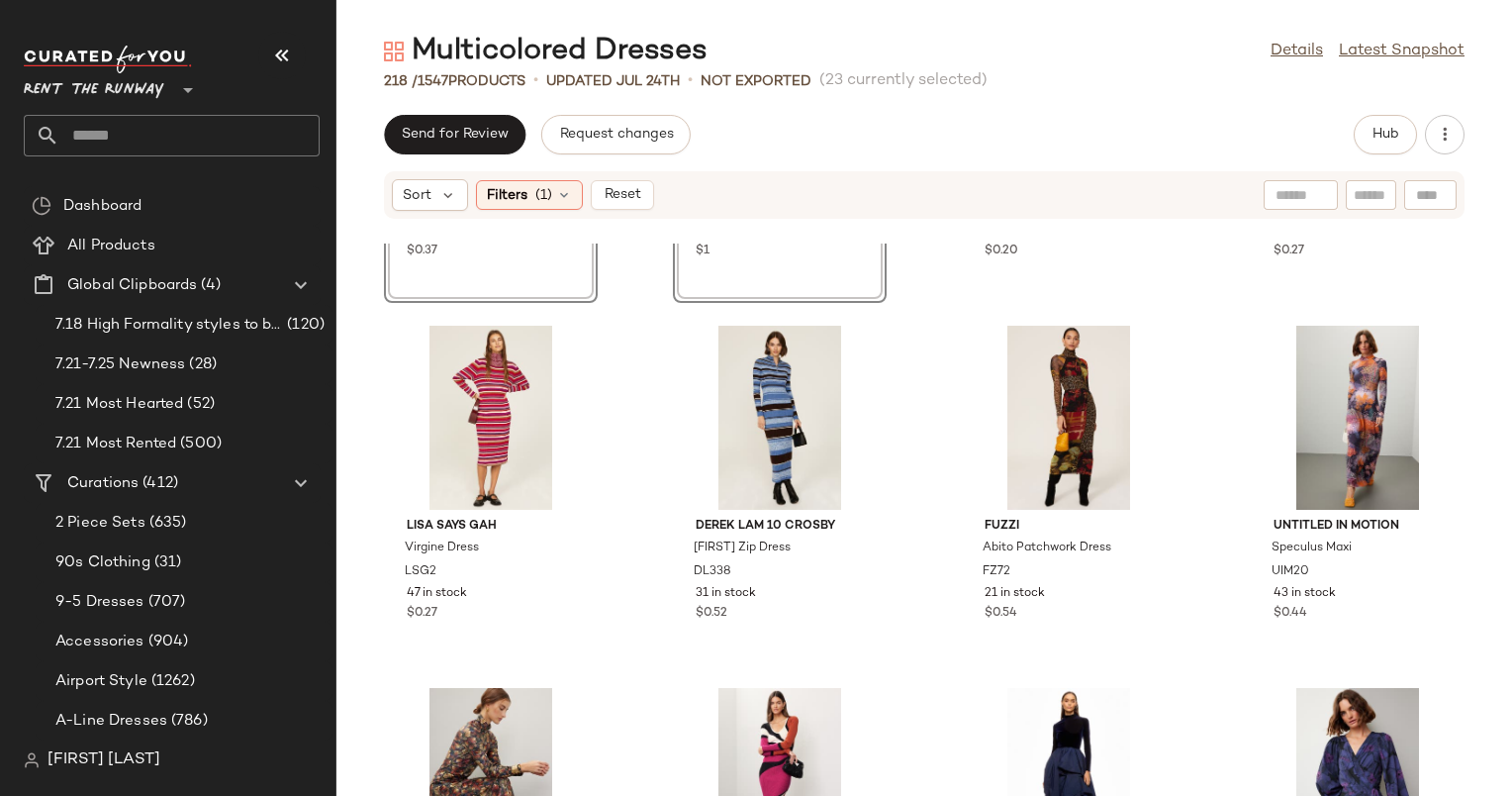 scroll, scrollTop: 18113, scrollLeft: 0, axis: vertical 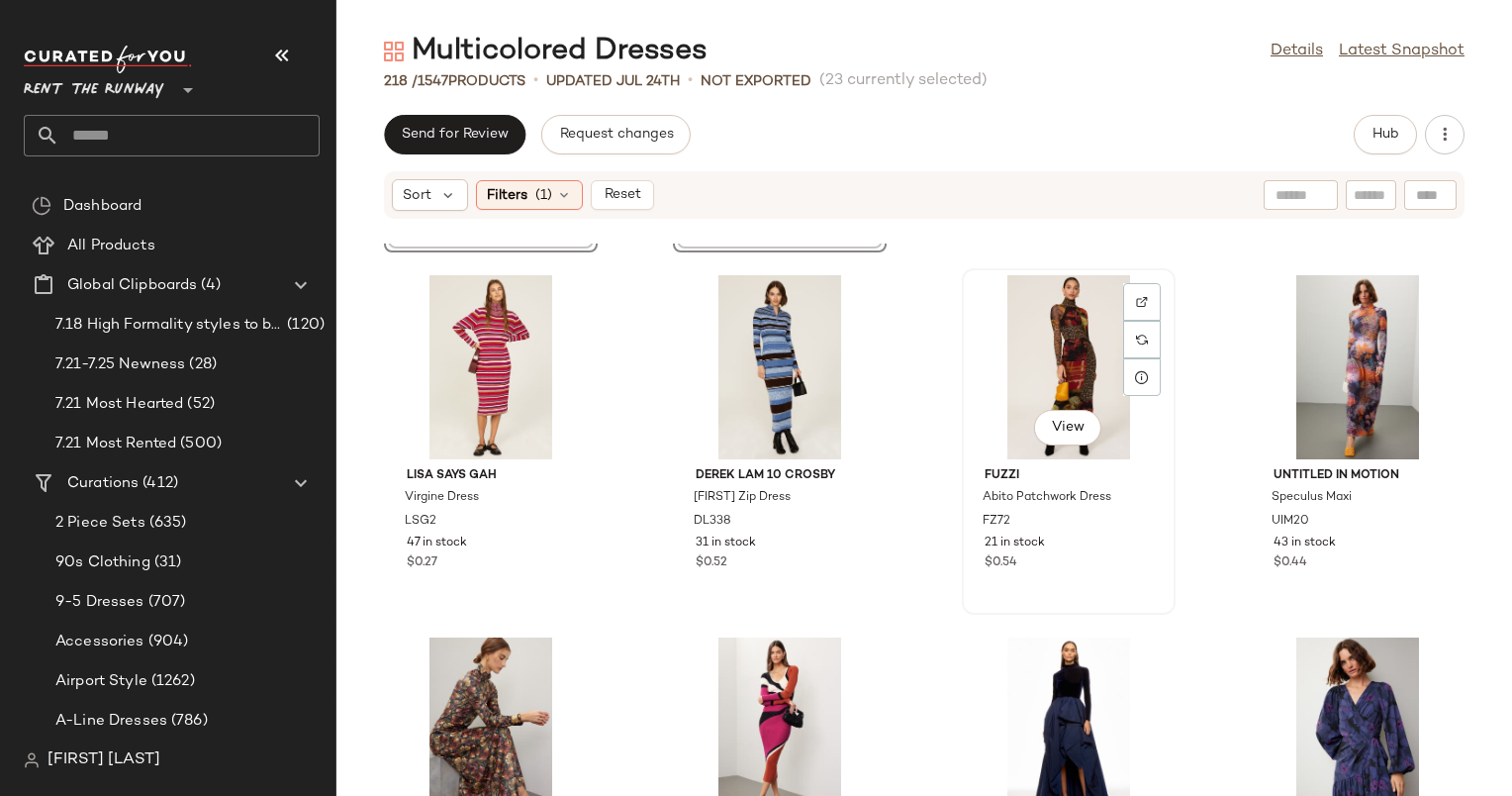 click on "View" 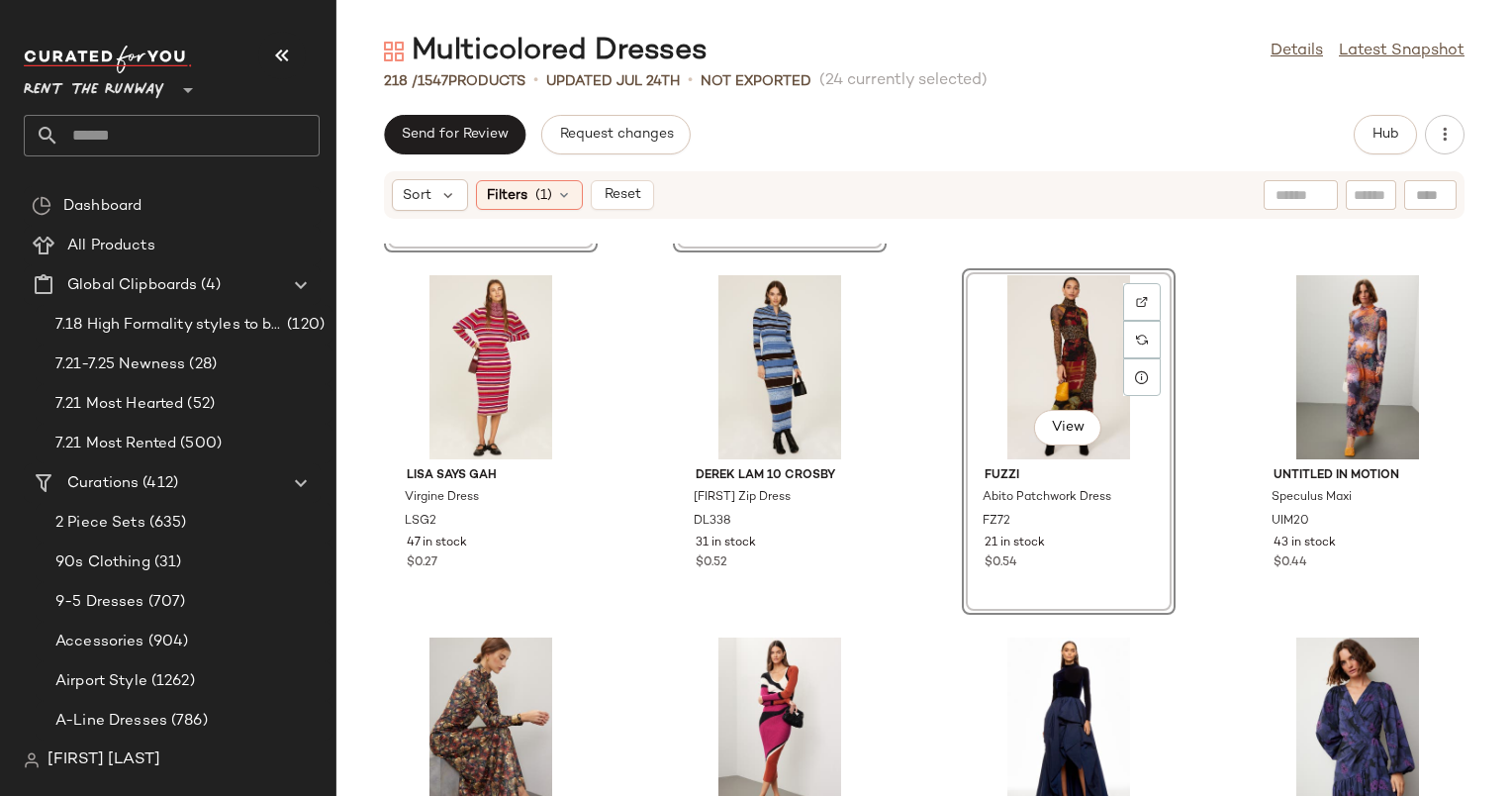 scroll, scrollTop: 18229, scrollLeft: 0, axis: vertical 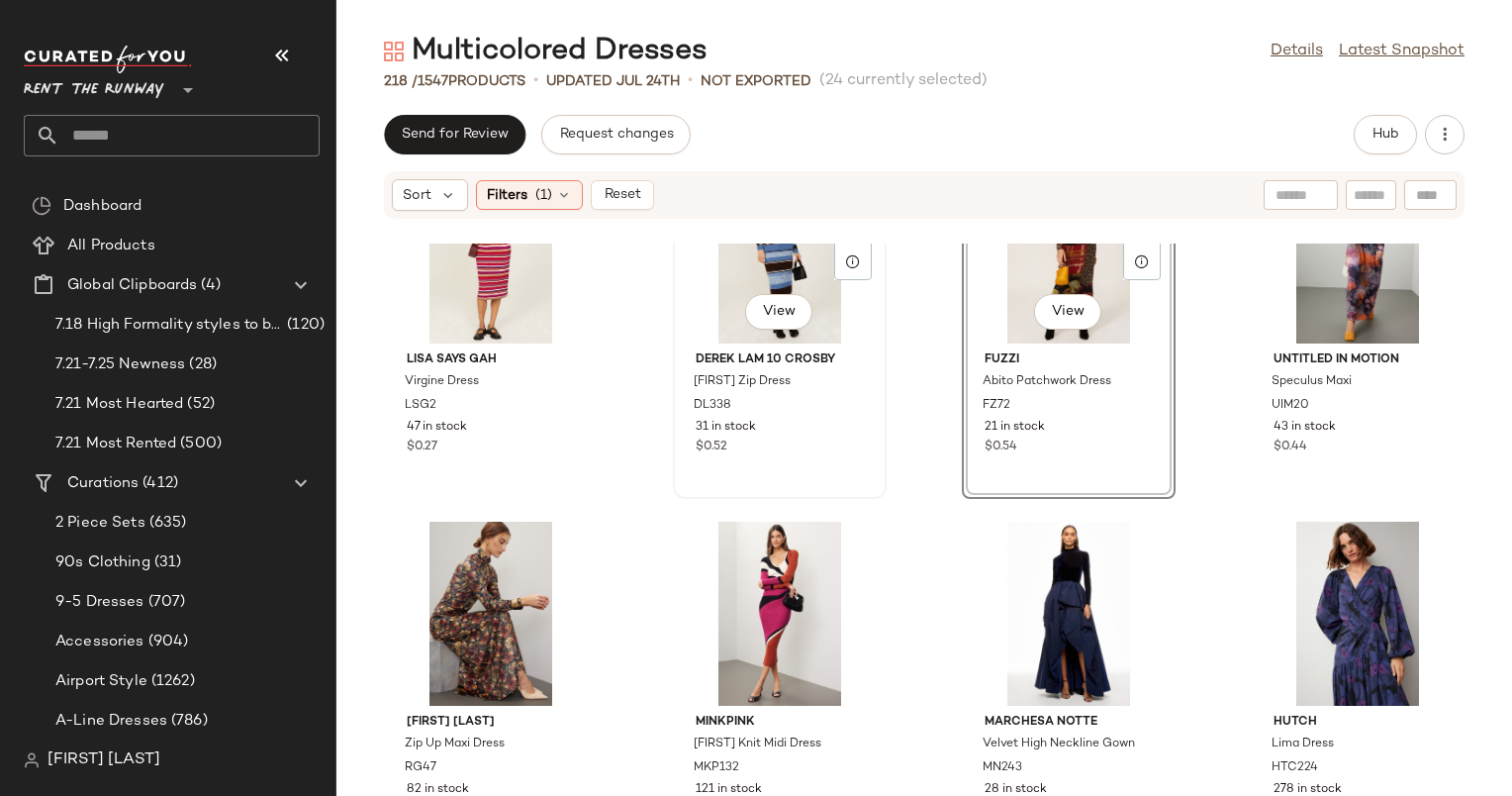 click on "View" 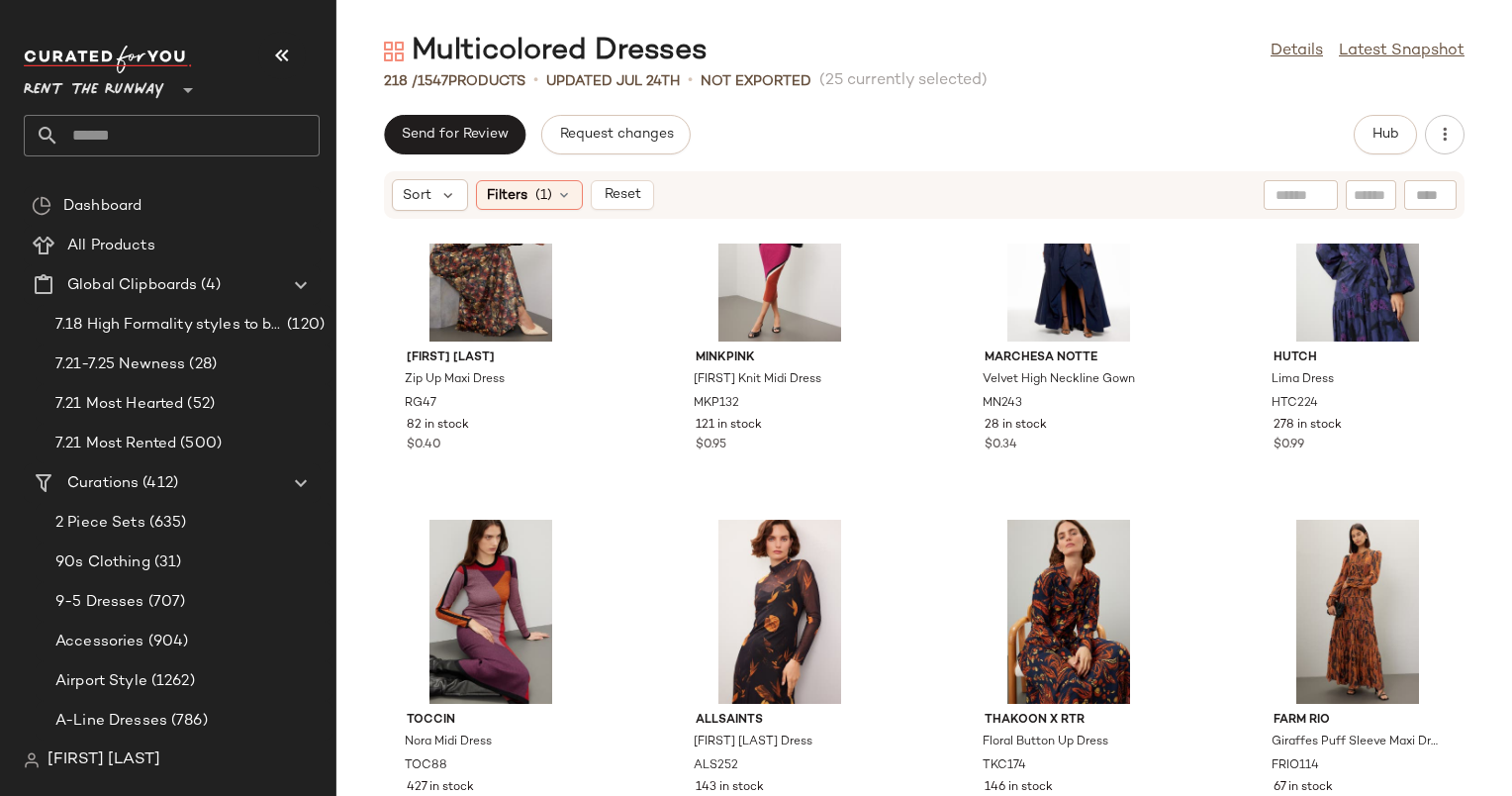 scroll, scrollTop: 18672, scrollLeft: 0, axis: vertical 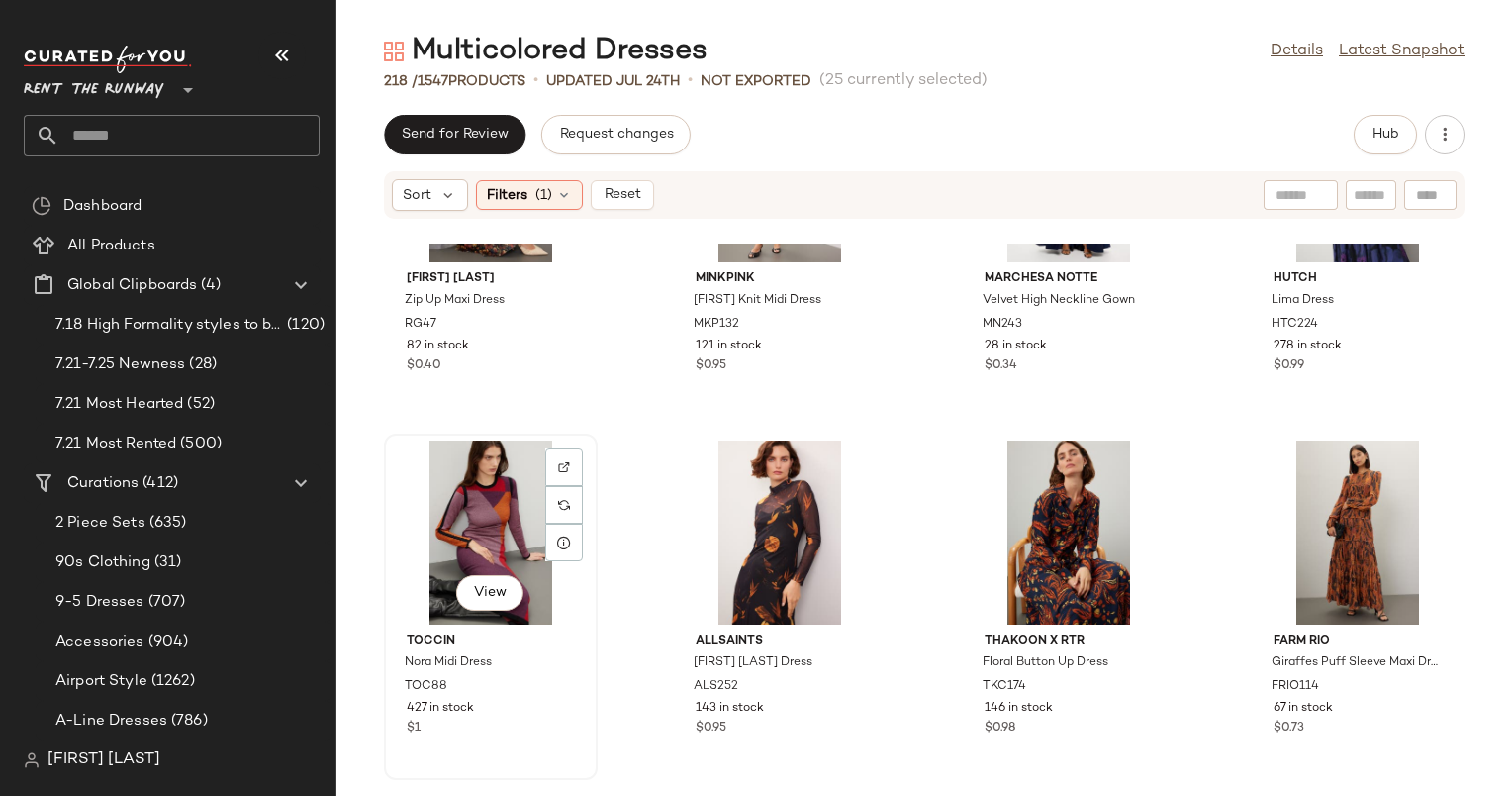 click on "View" 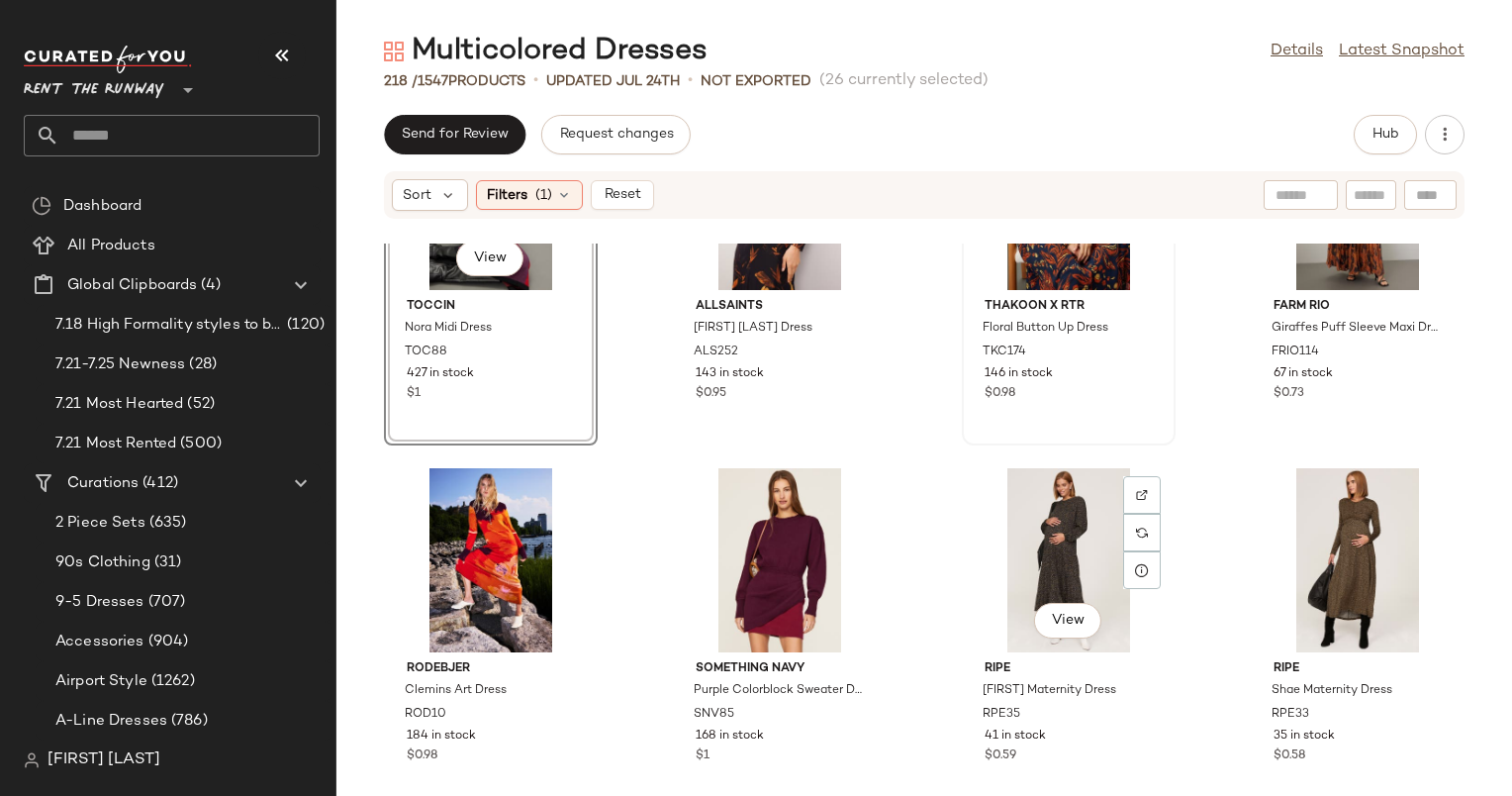 scroll, scrollTop: 19159, scrollLeft: 0, axis: vertical 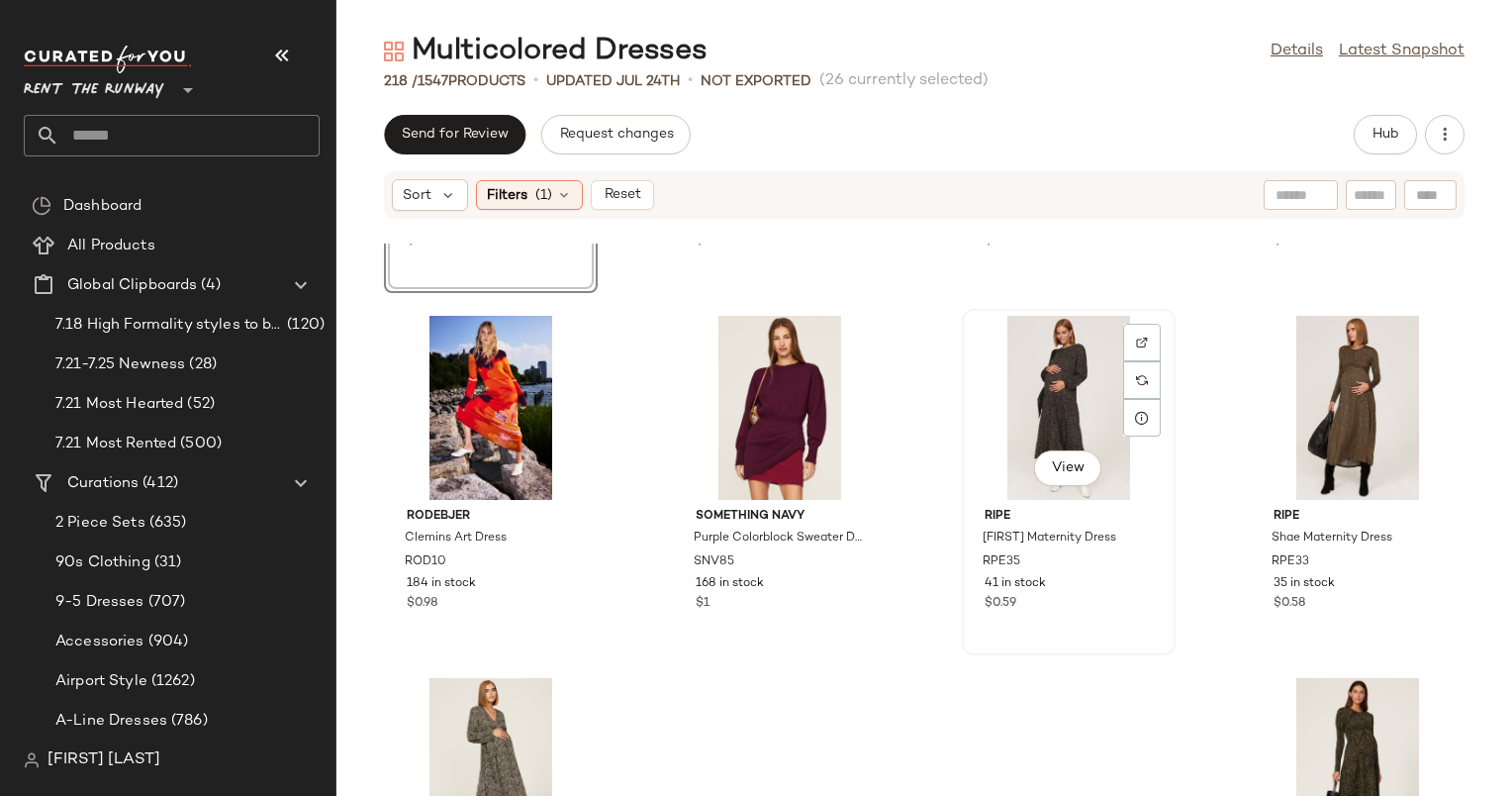 click on "View" 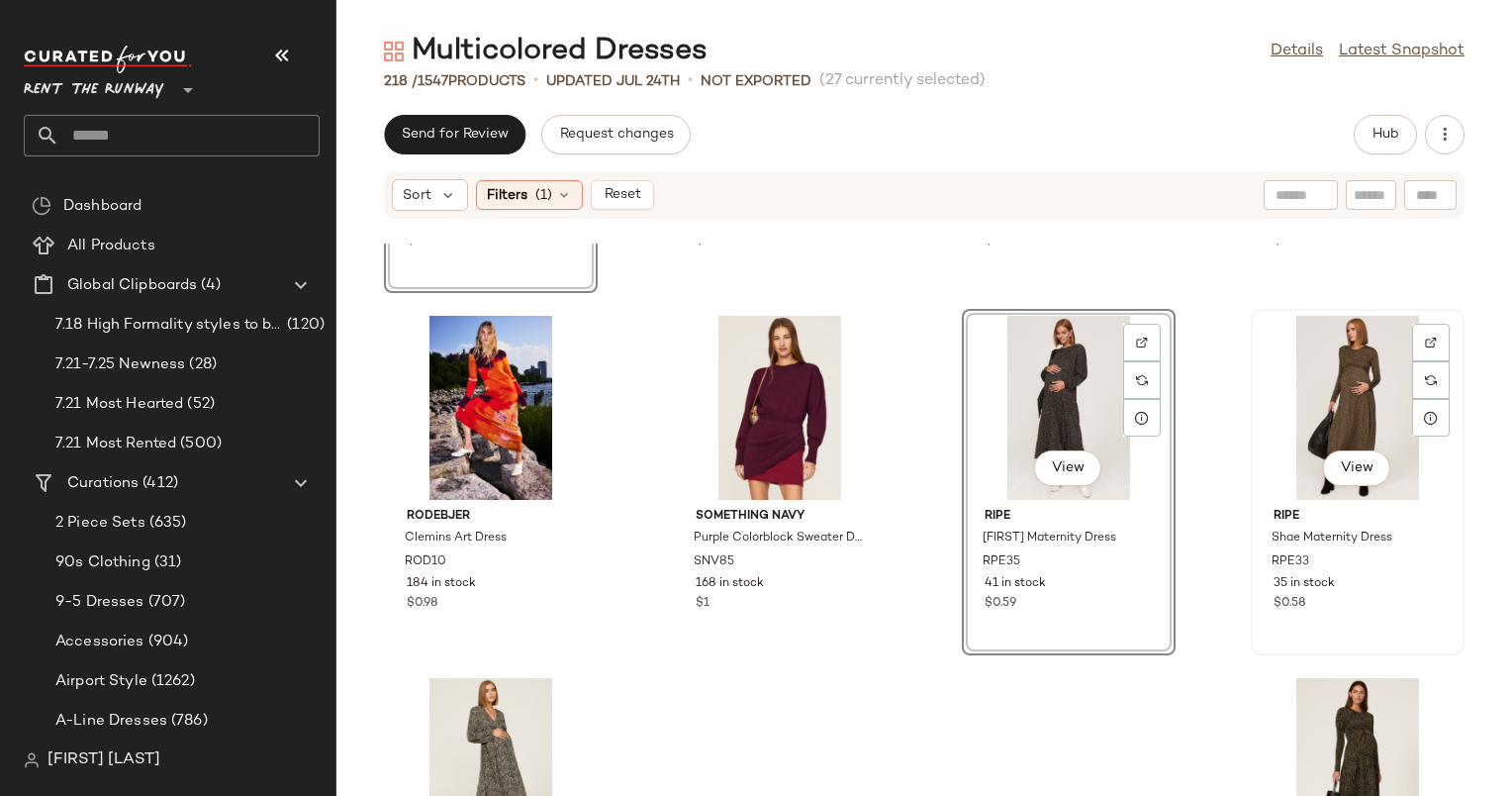 click on "View" 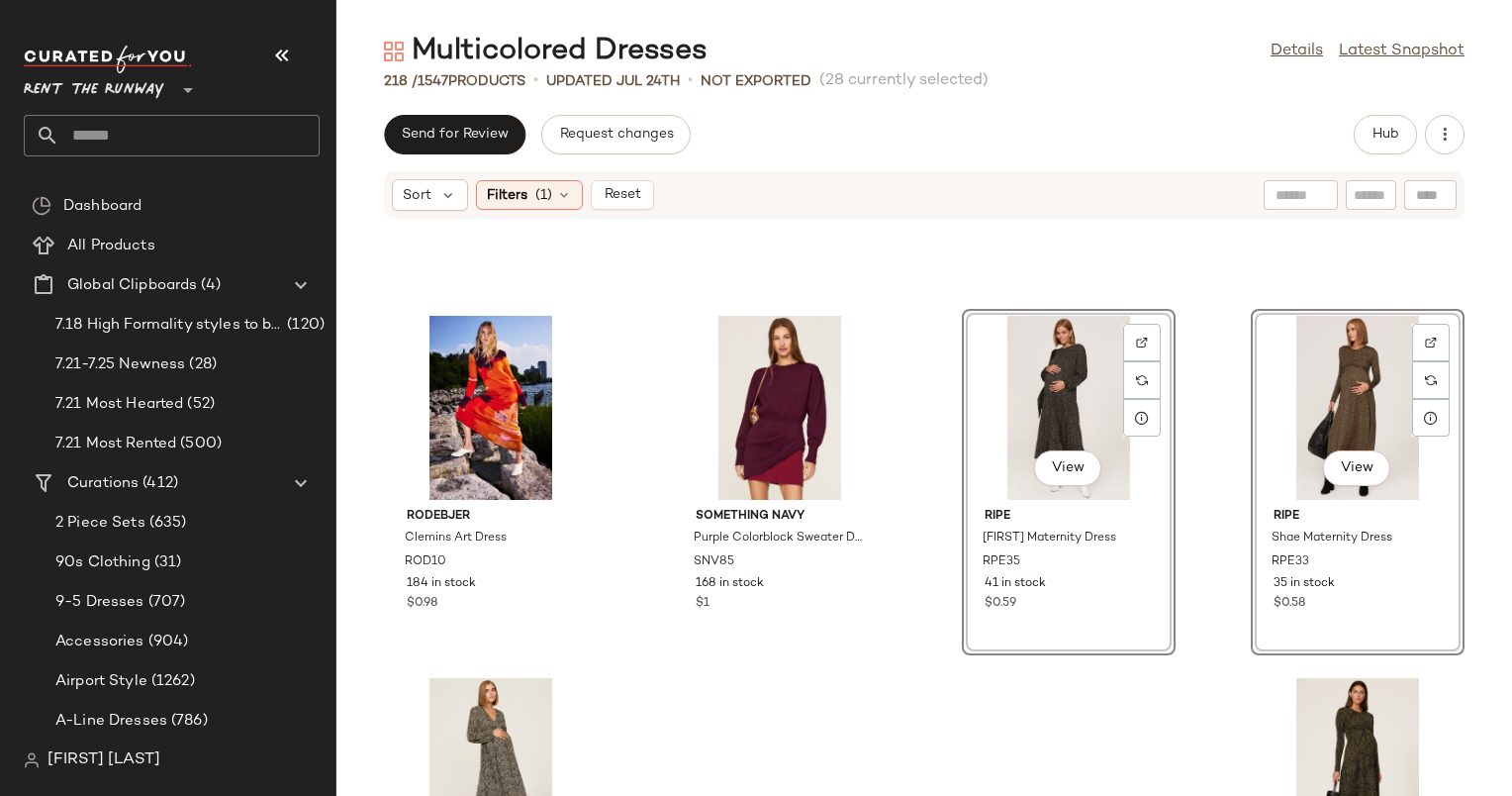 scroll, scrollTop: 19381, scrollLeft: 0, axis: vertical 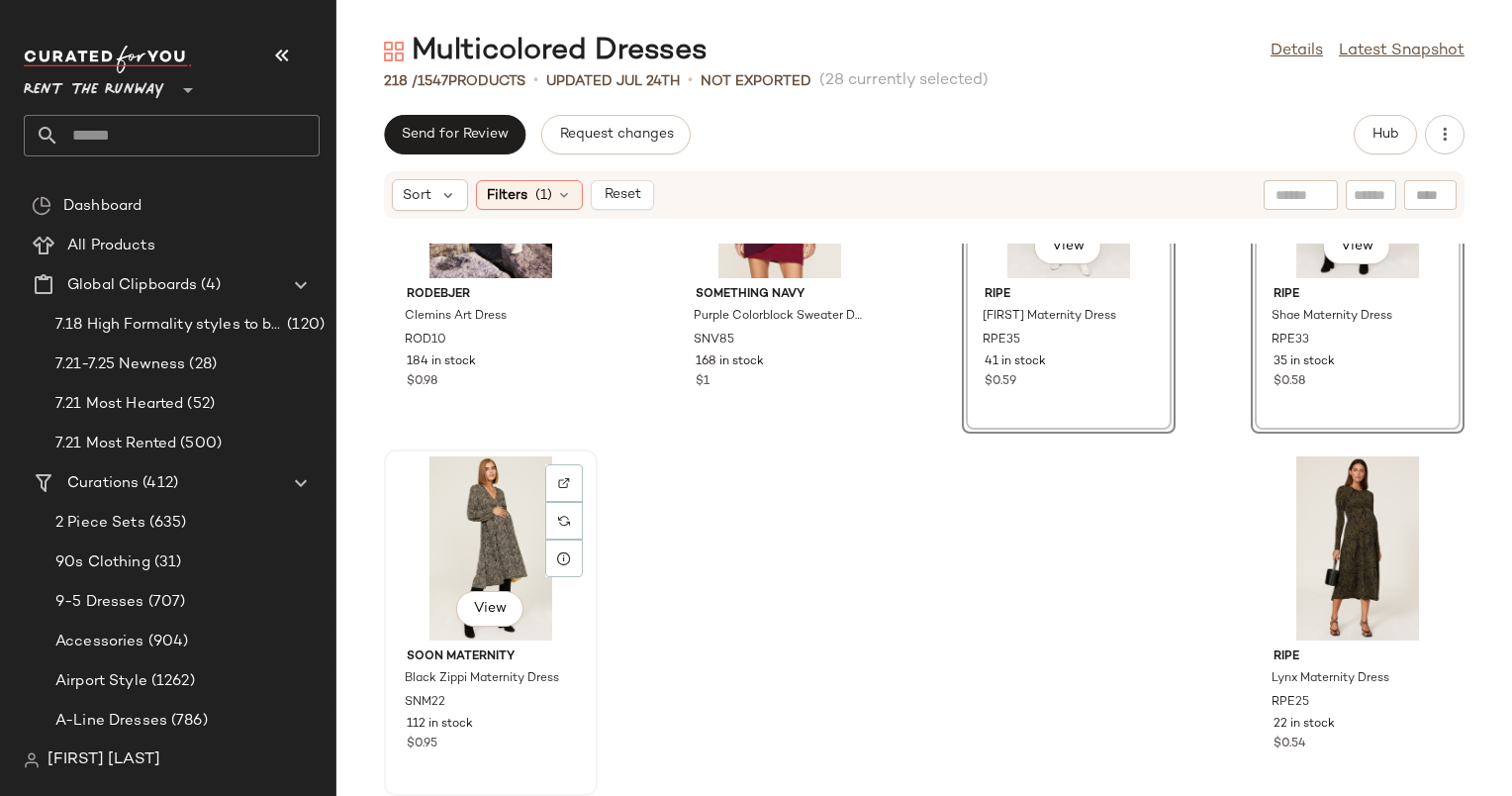 click on "View" 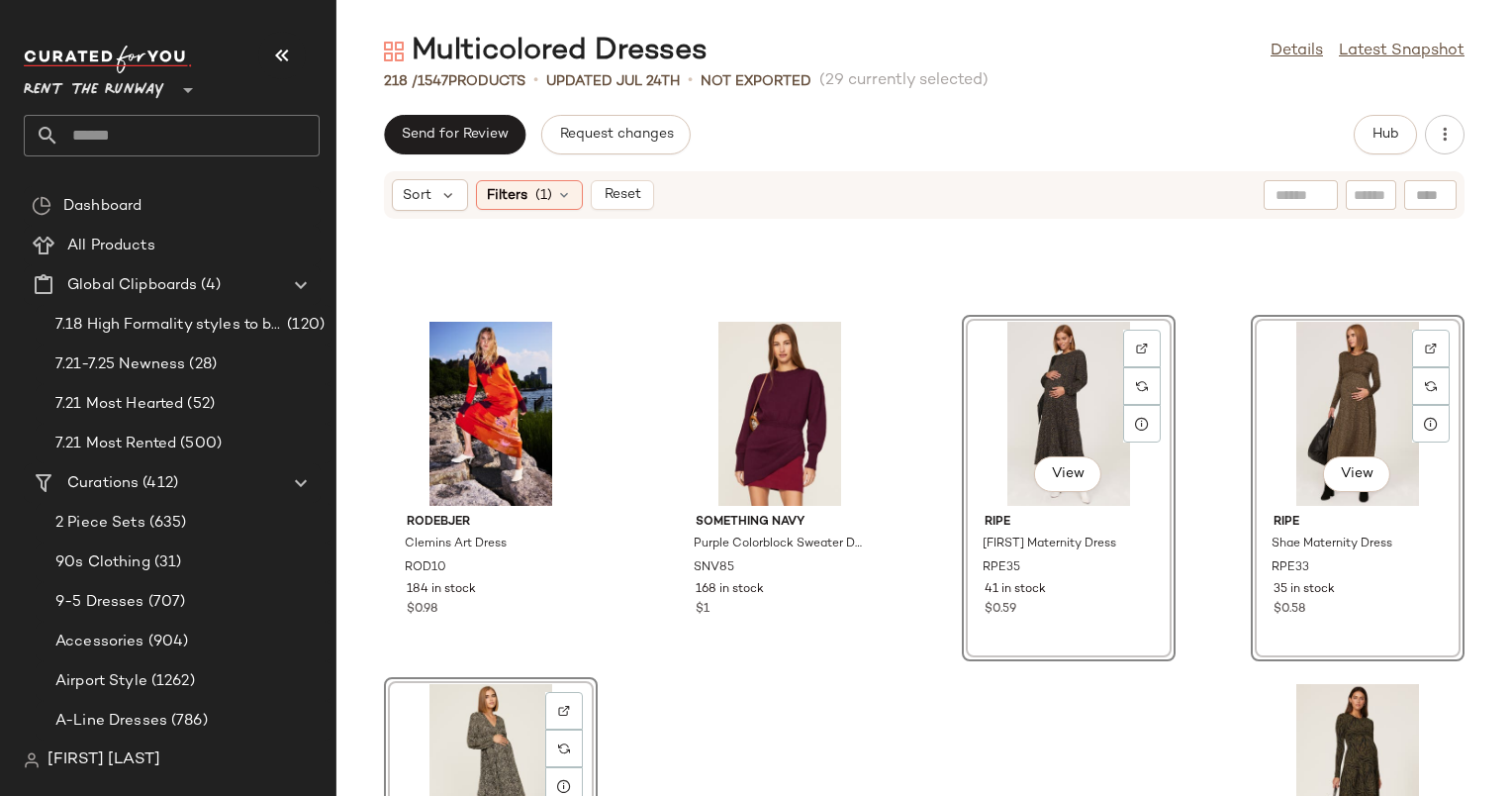 scroll, scrollTop: 19148, scrollLeft: 0, axis: vertical 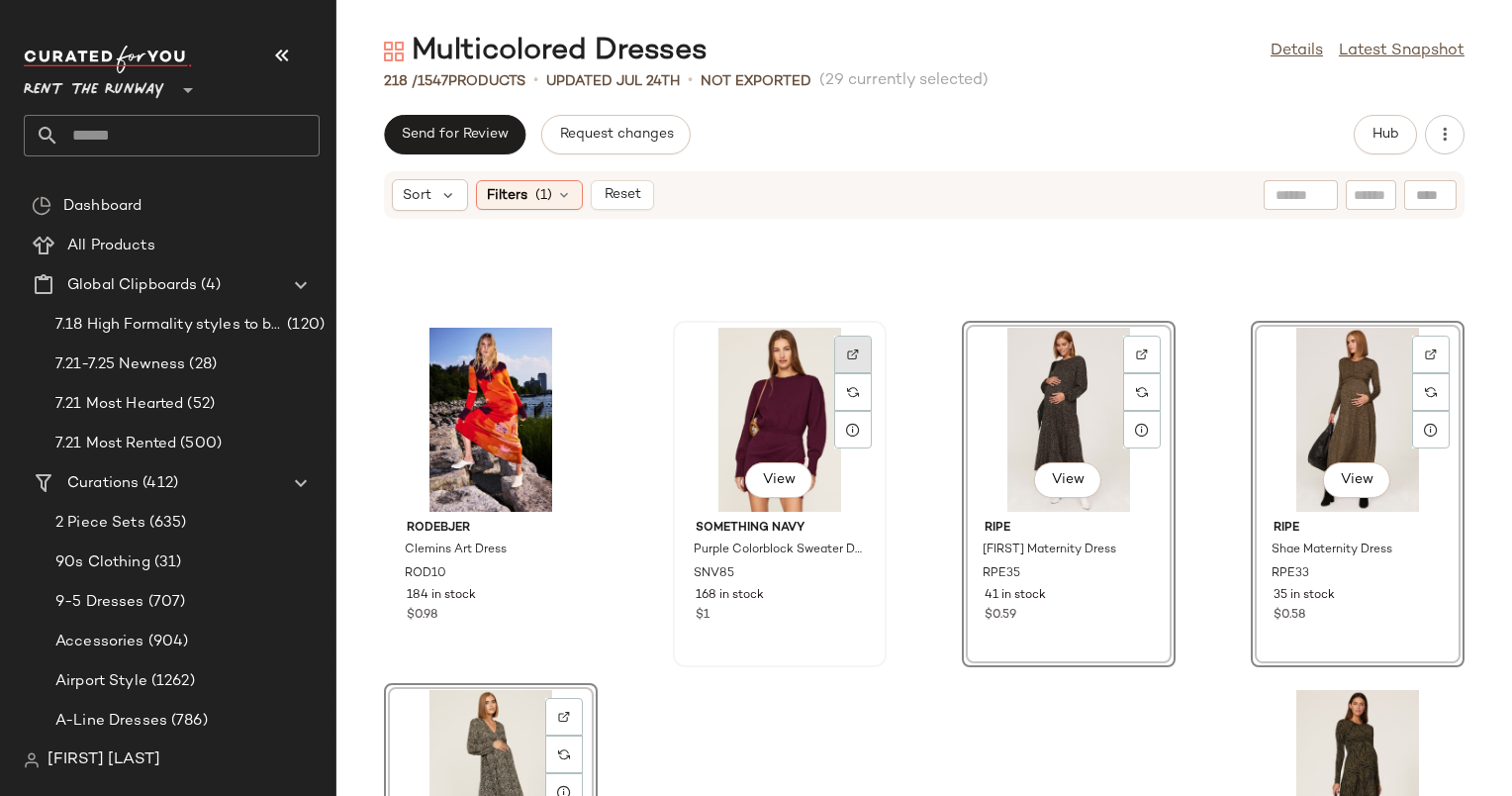 click 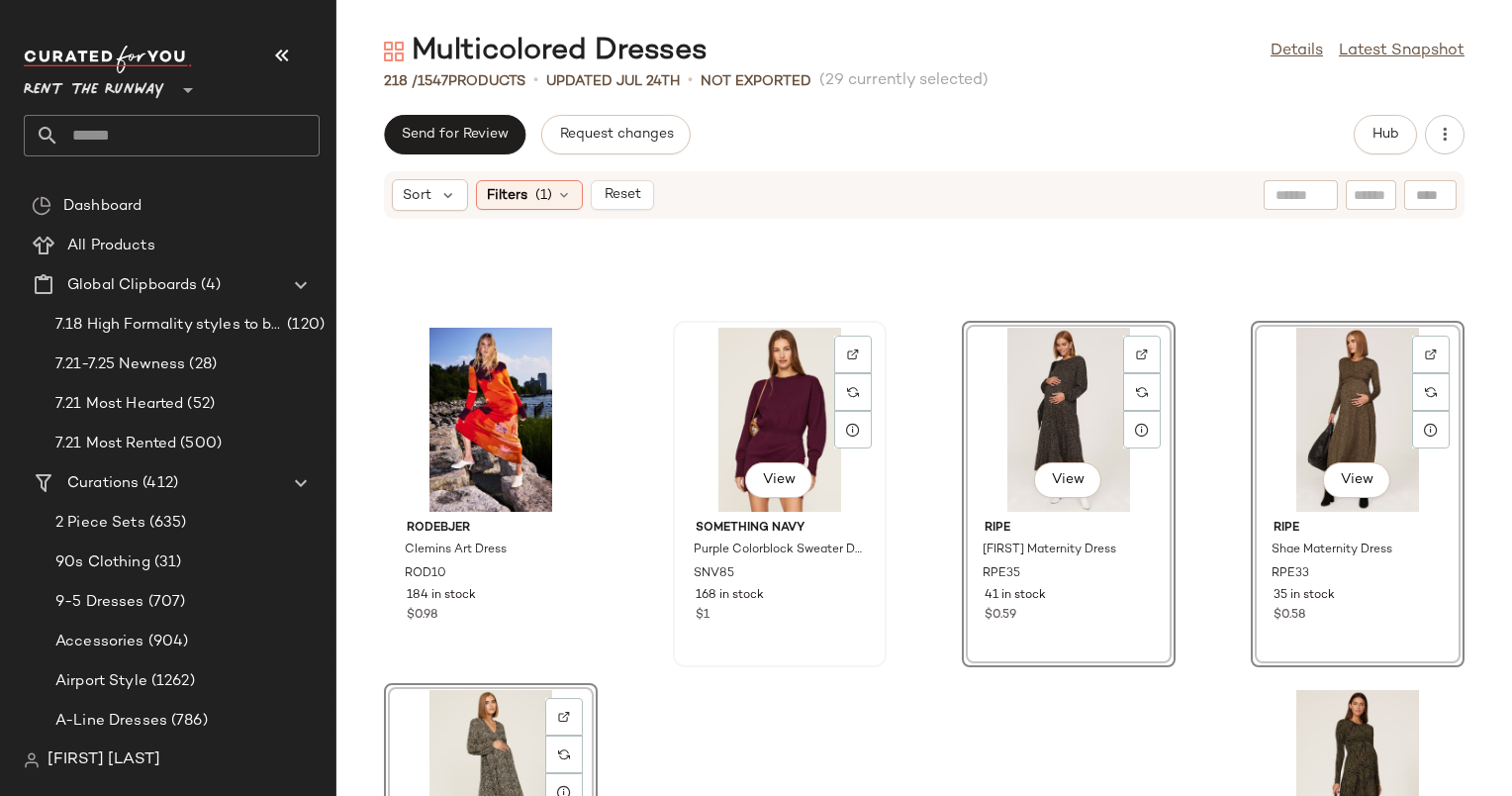 click on "View" 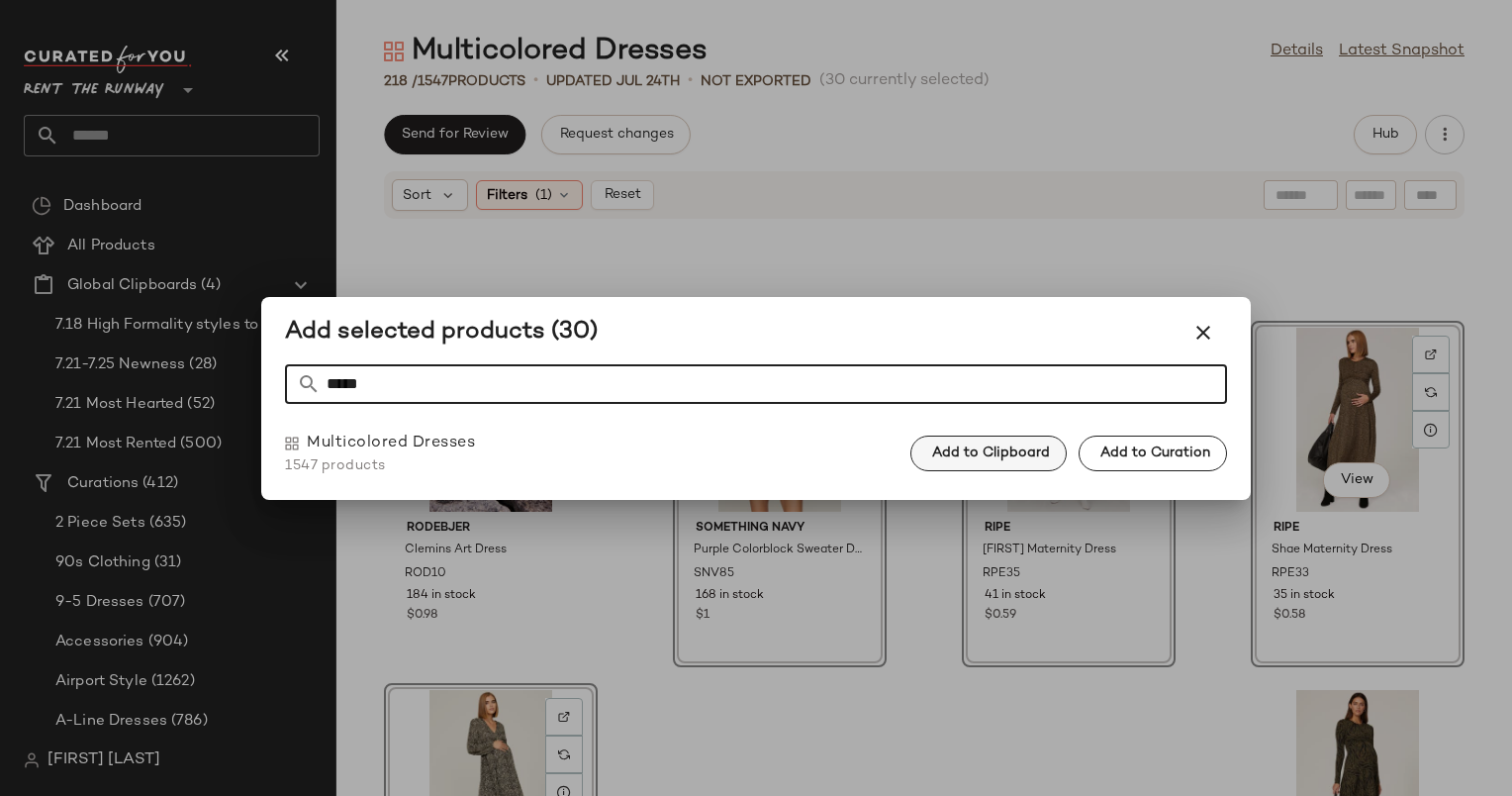 type on "*****" 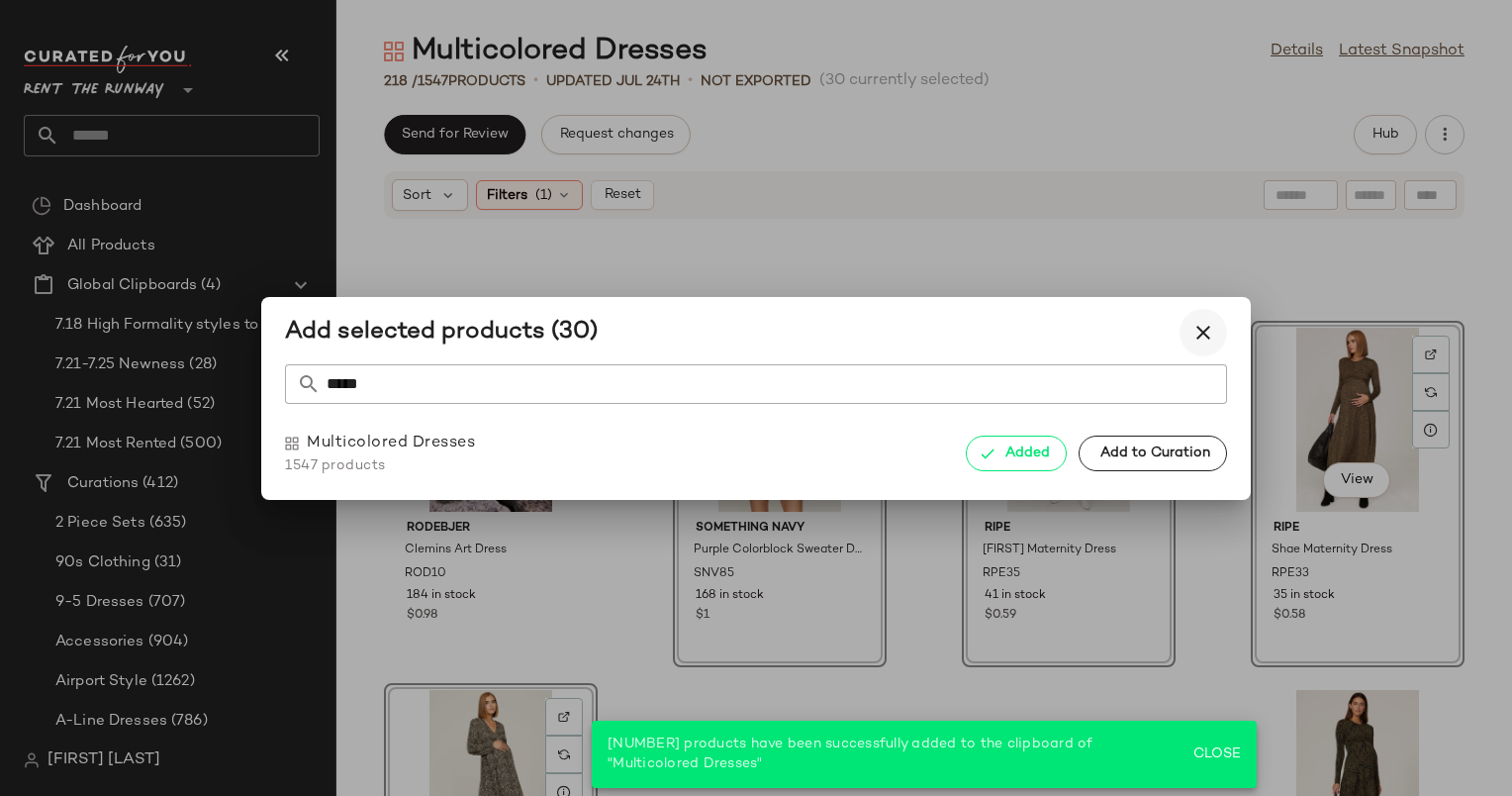 click at bounding box center [1203, 333] 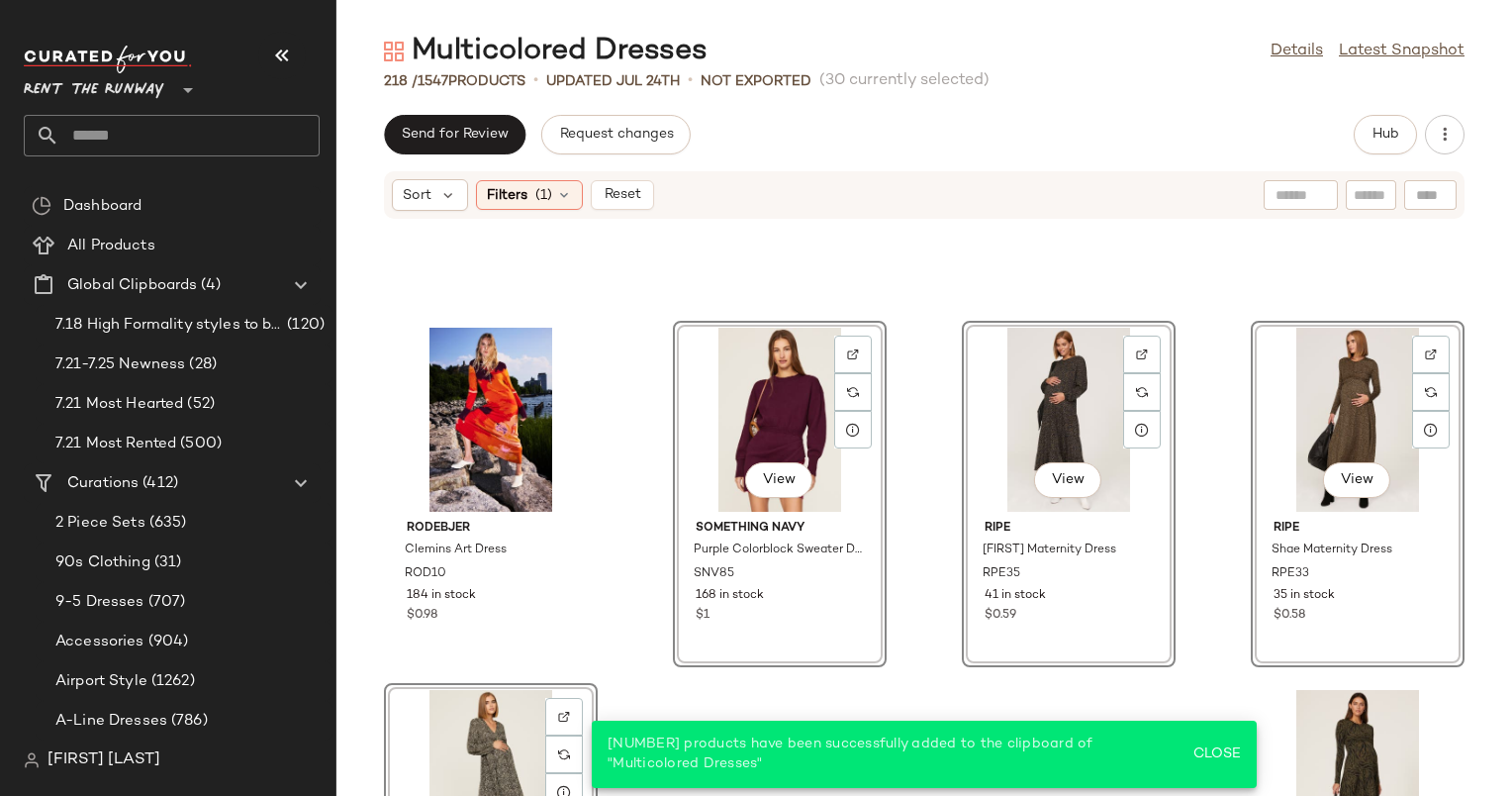 scroll, scrollTop: 16482, scrollLeft: 0, axis: vertical 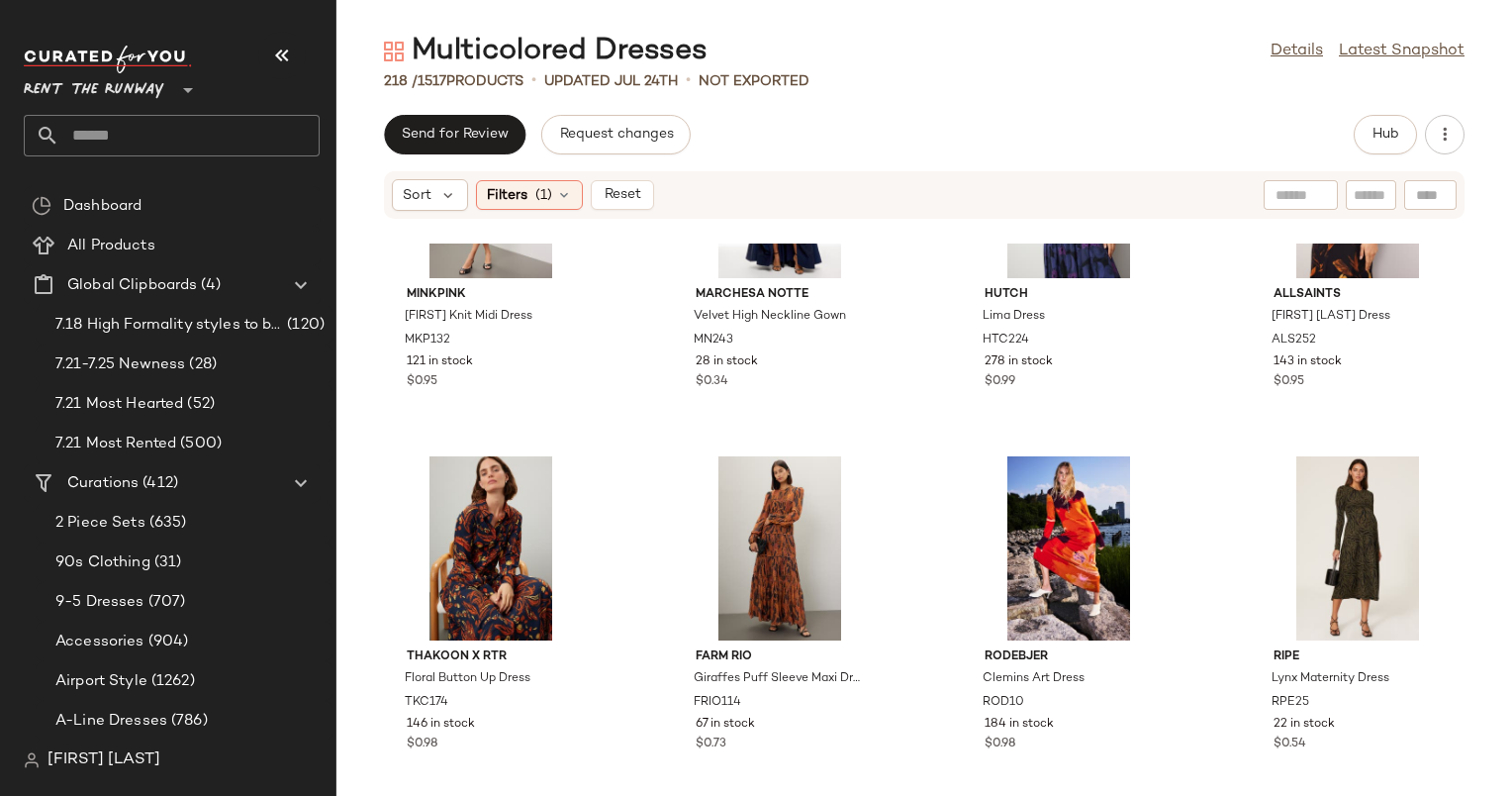 click on "Multicolored Dresses  Details   Latest Snapshot  218 /  1517   Products   •   updated Jul 24th  •   Not Exported   Send for Review   Request changes   Hub  Sort  Filters  (1)   Reset  MINKPINK Lorna Knit Midi Dress MKP132 121 in stock $0.95 Marchesa Notte Velvet High Neckline Gown MN243 28 in stock $0.34 Hutch Lima Dress HTC224 278 in stock $0.99 AllSaints Hanna Aretha Dress ALS252 143 in stock $0.95 Thakoon x RTR Floral Button Up Dress TKC174 146 in stock $0.98 FARM Rio Giraffes Puff Sleeve Maxi Dress FRIO114 67 in stock $0.73 Rodebjer Clemins Art Dress ROD10 184 in stock $0.98 ripe Lynx Maternity Dress RPE25 22 in stock $0.54" 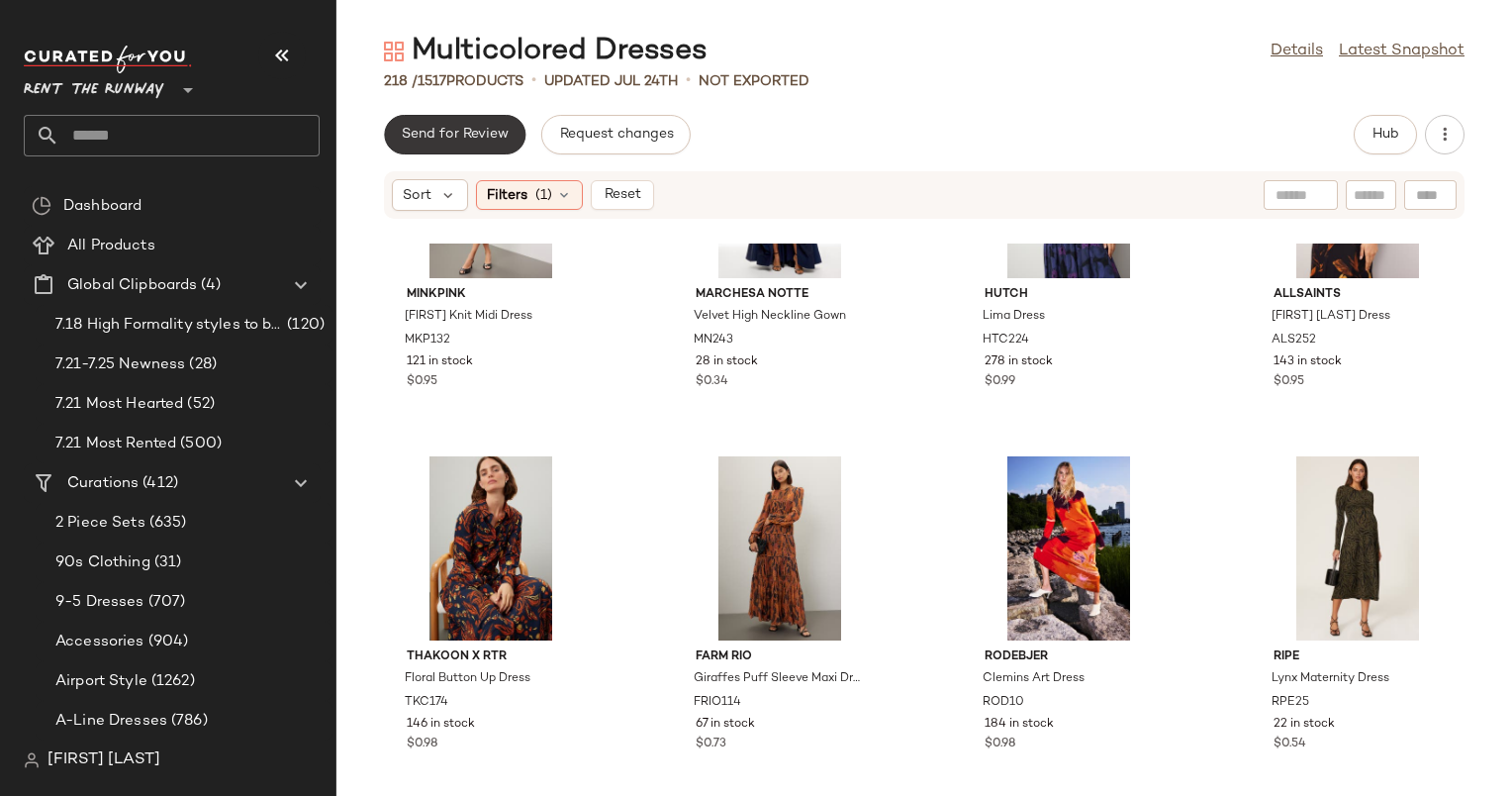 click on "Send for Review" 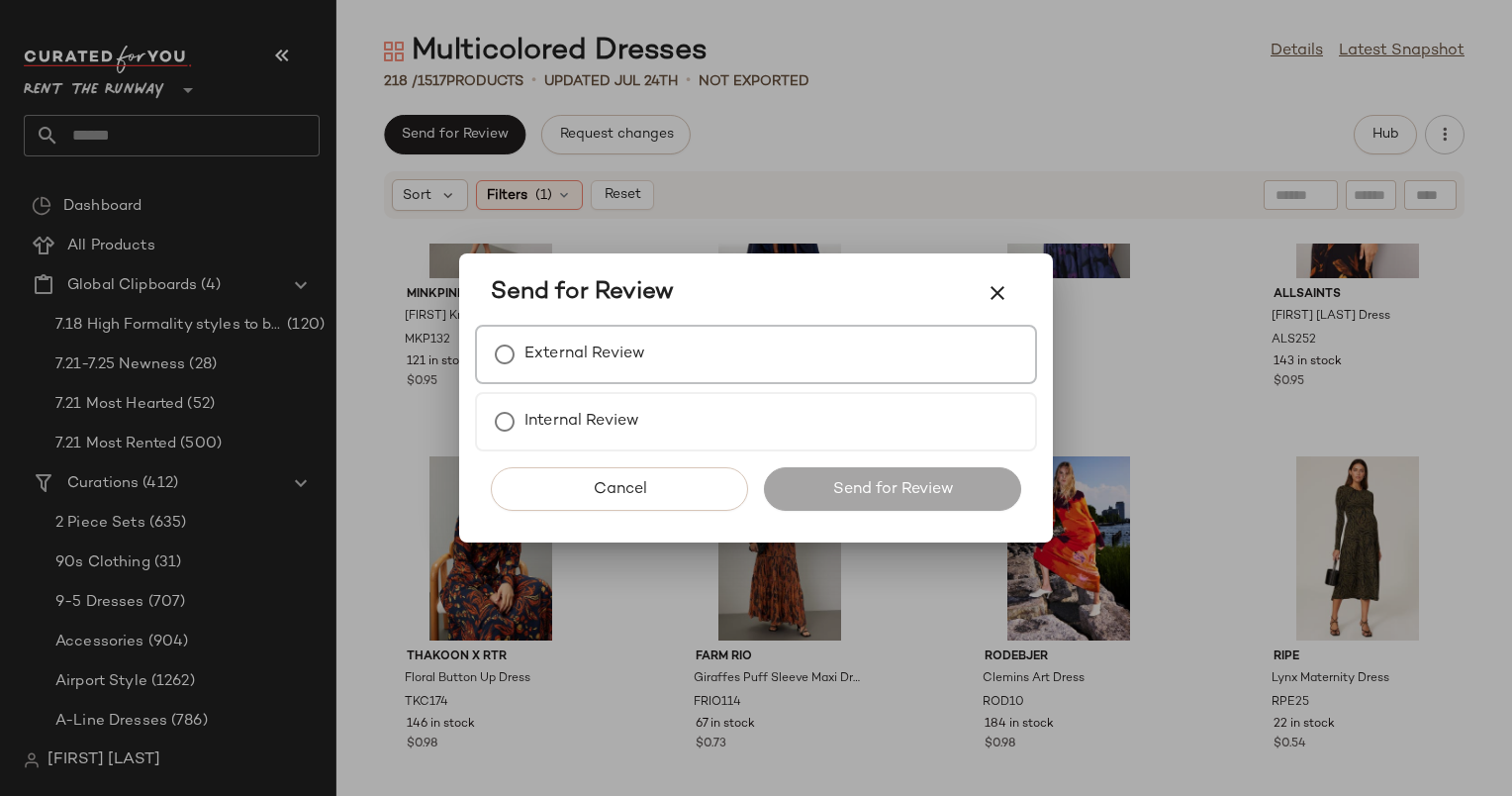 click on "External Review" at bounding box center (756, 354) 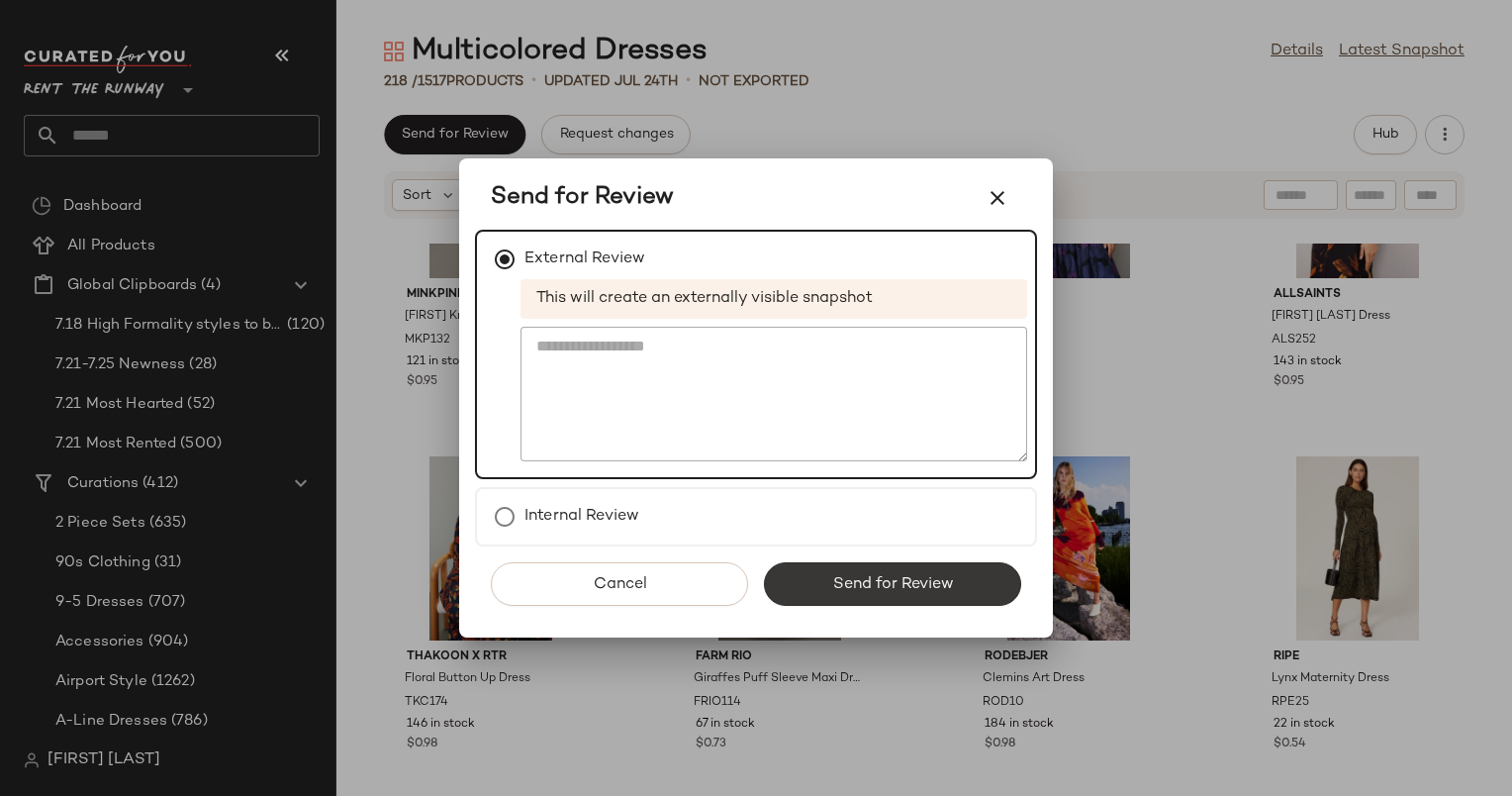 click on "Send for Review" at bounding box center [893, 584] 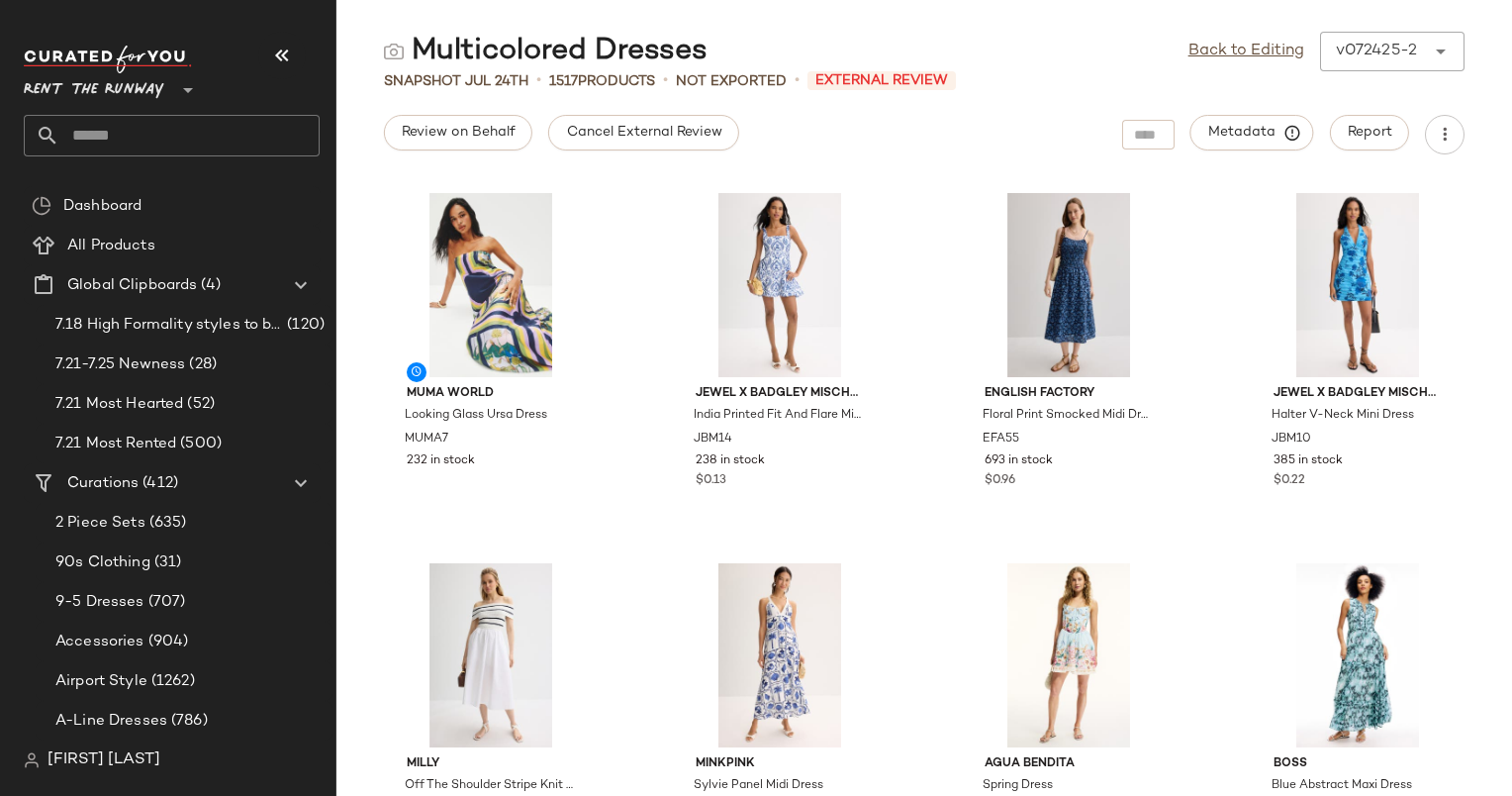 click on "Cancel External Review" at bounding box center [643, 133] 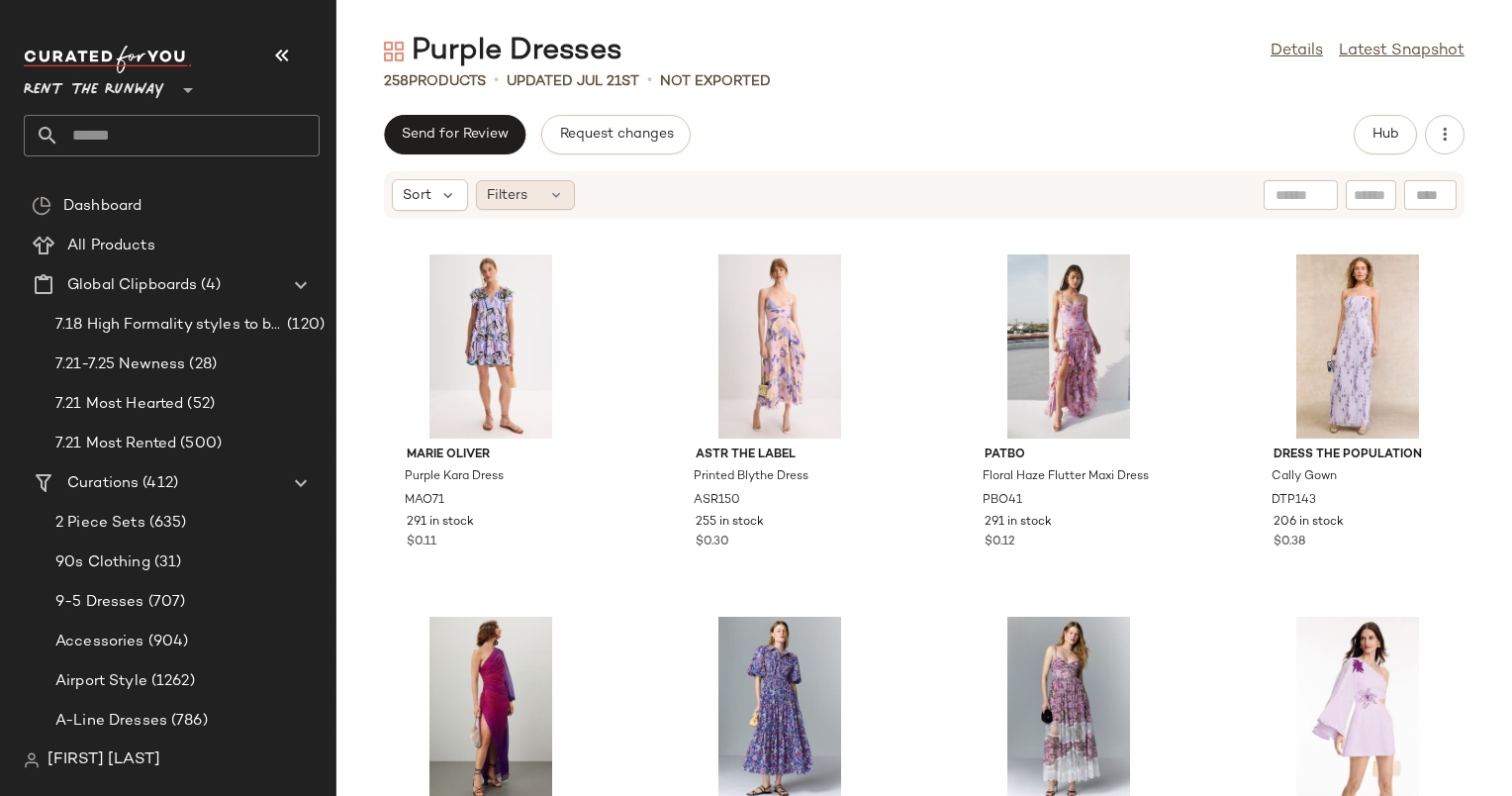 scroll, scrollTop: 0, scrollLeft: 0, axis: both 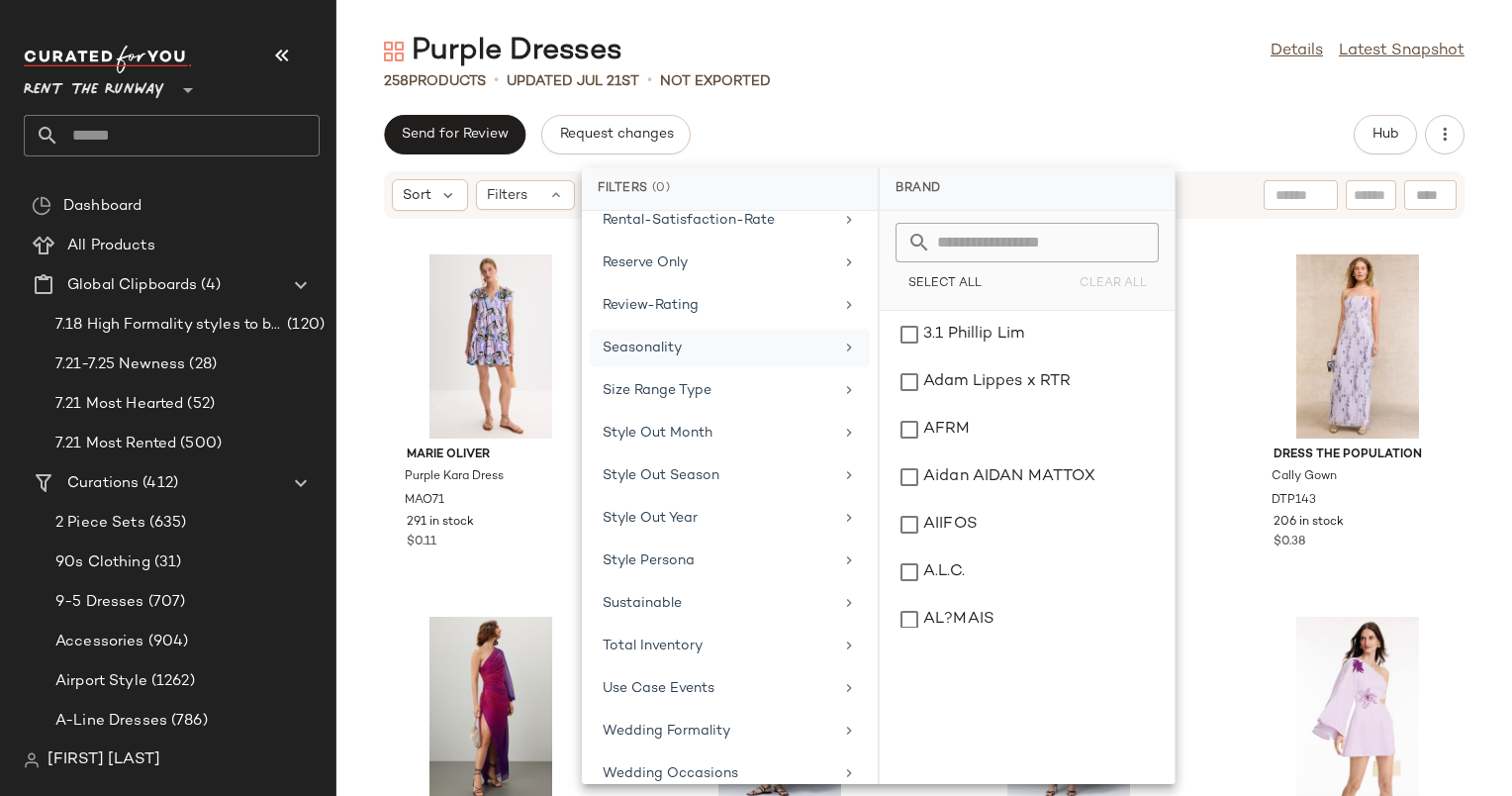 click on "Seasonality" 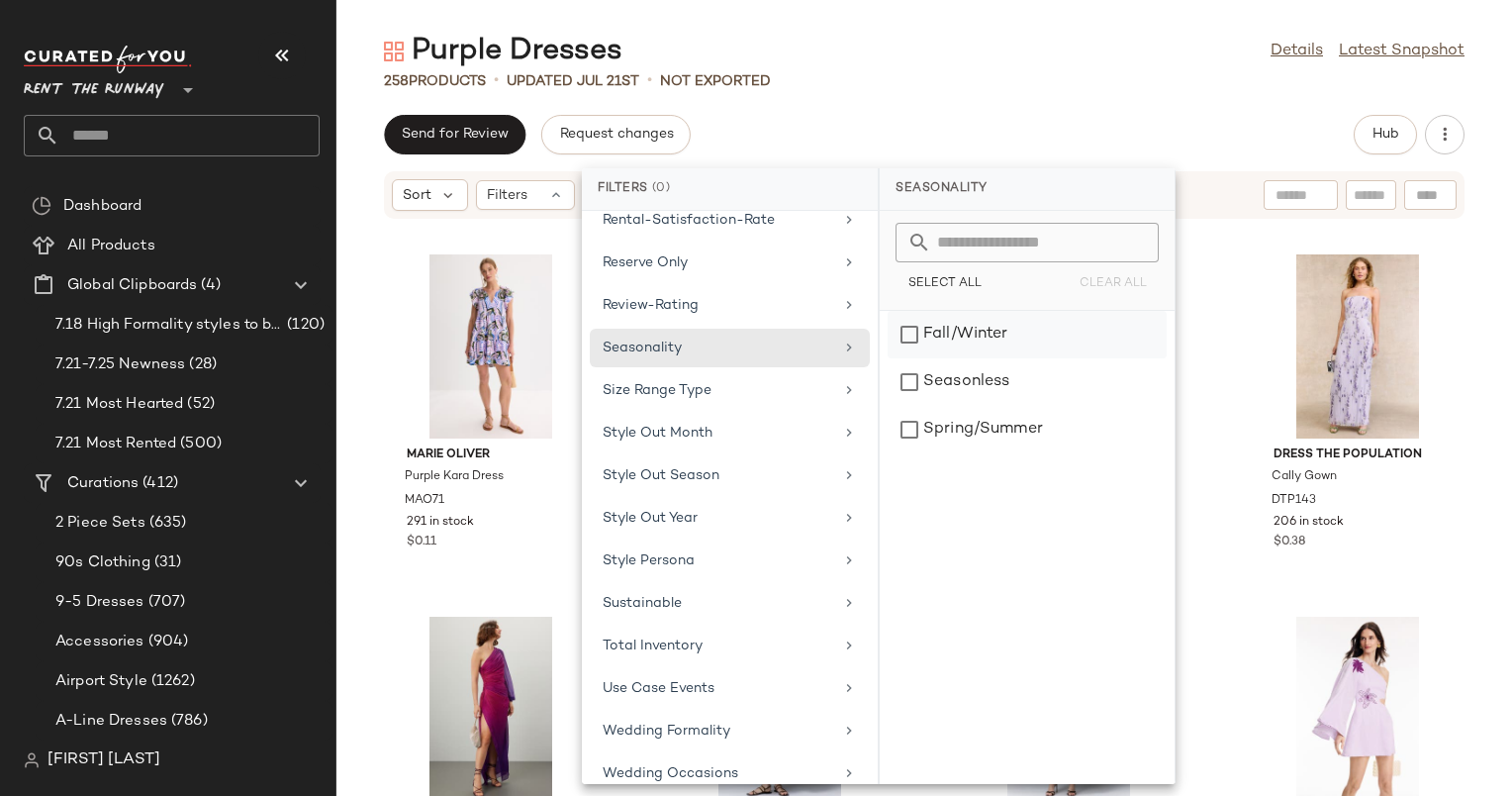 click on "Fall/Winter" 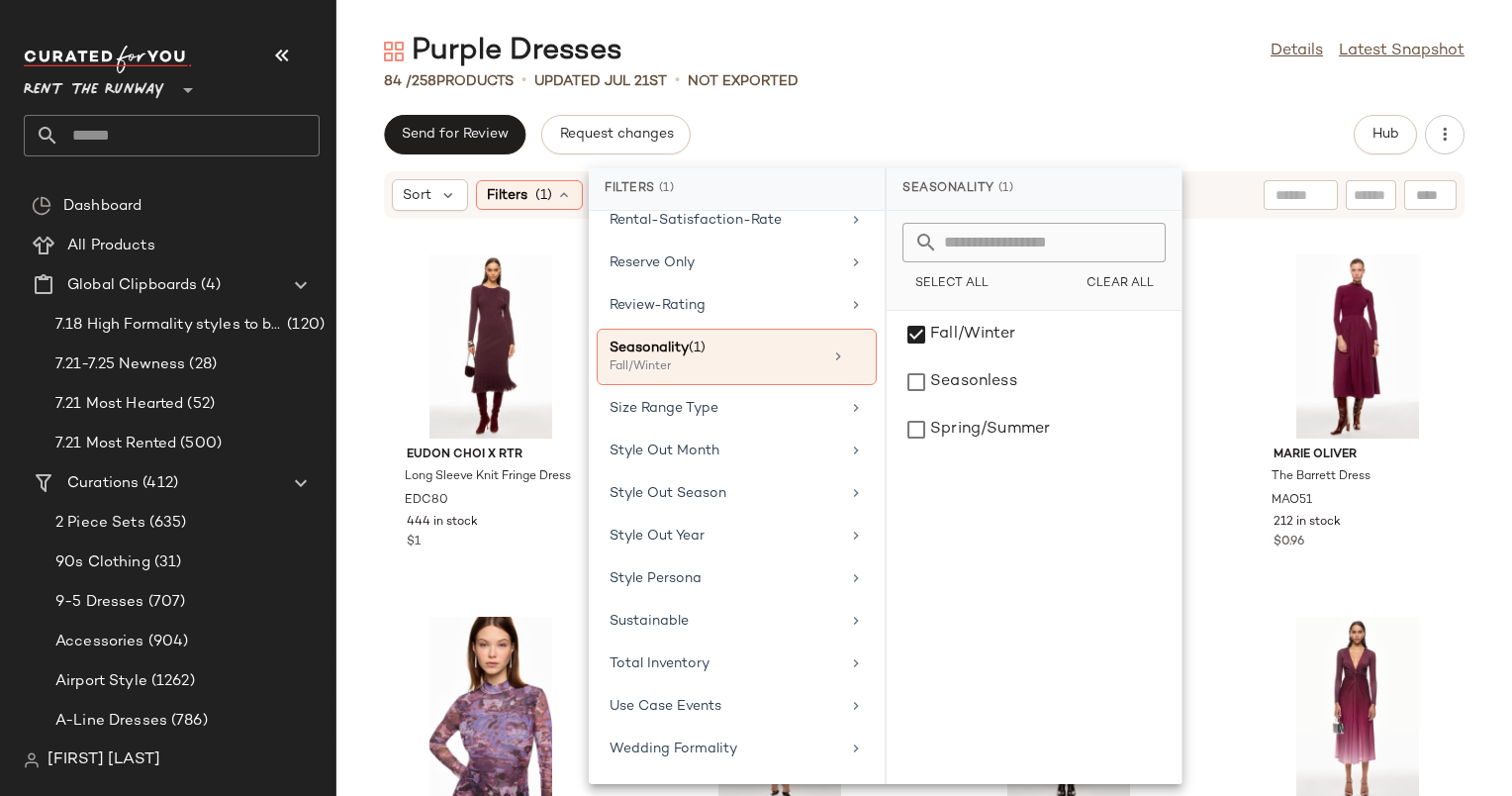 click on "84 / 258 Products • updated [DATE] • Not Exported" 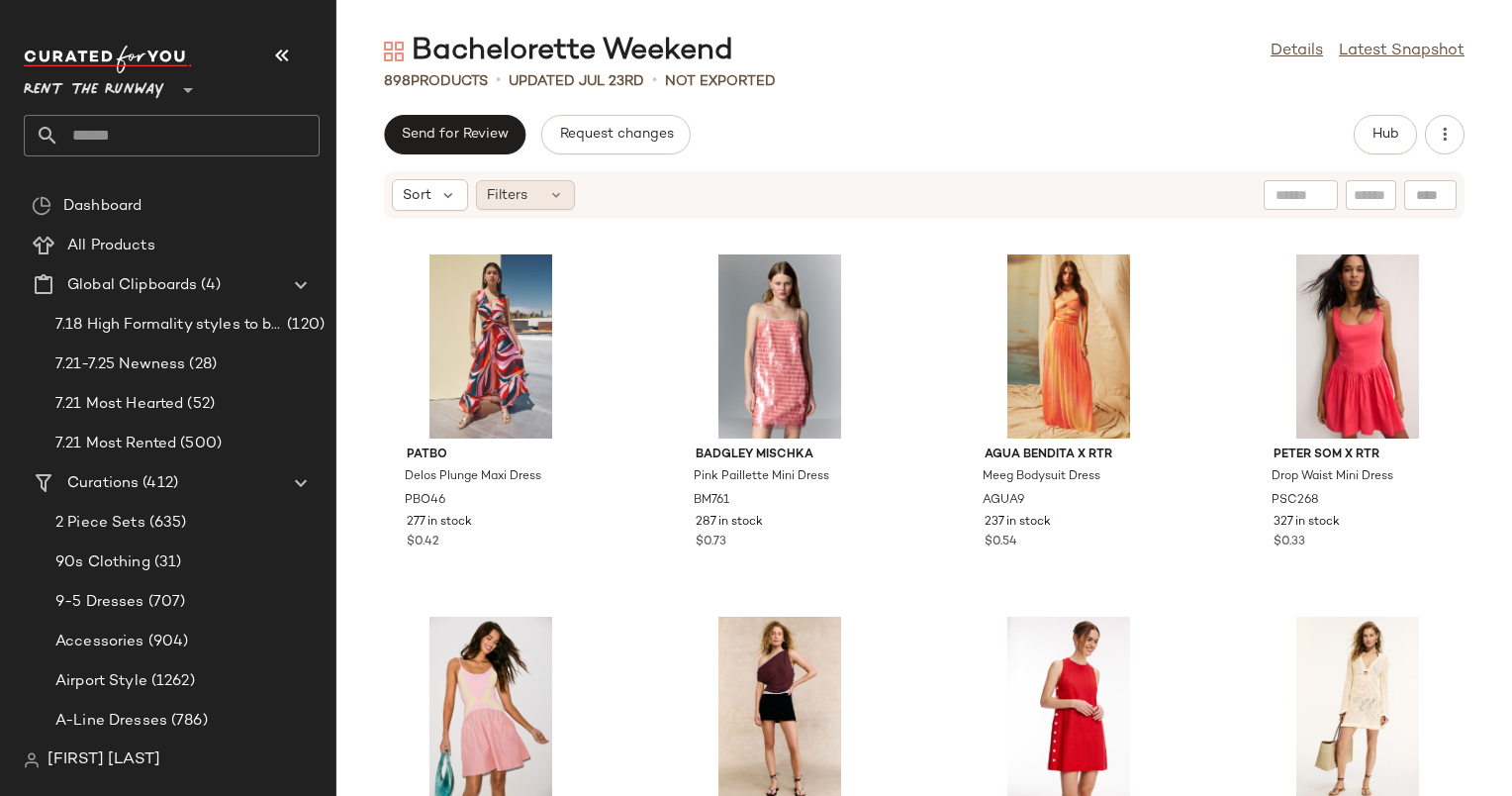 scroll, scrollTop: 0, scrollLeft: 0, axis: both 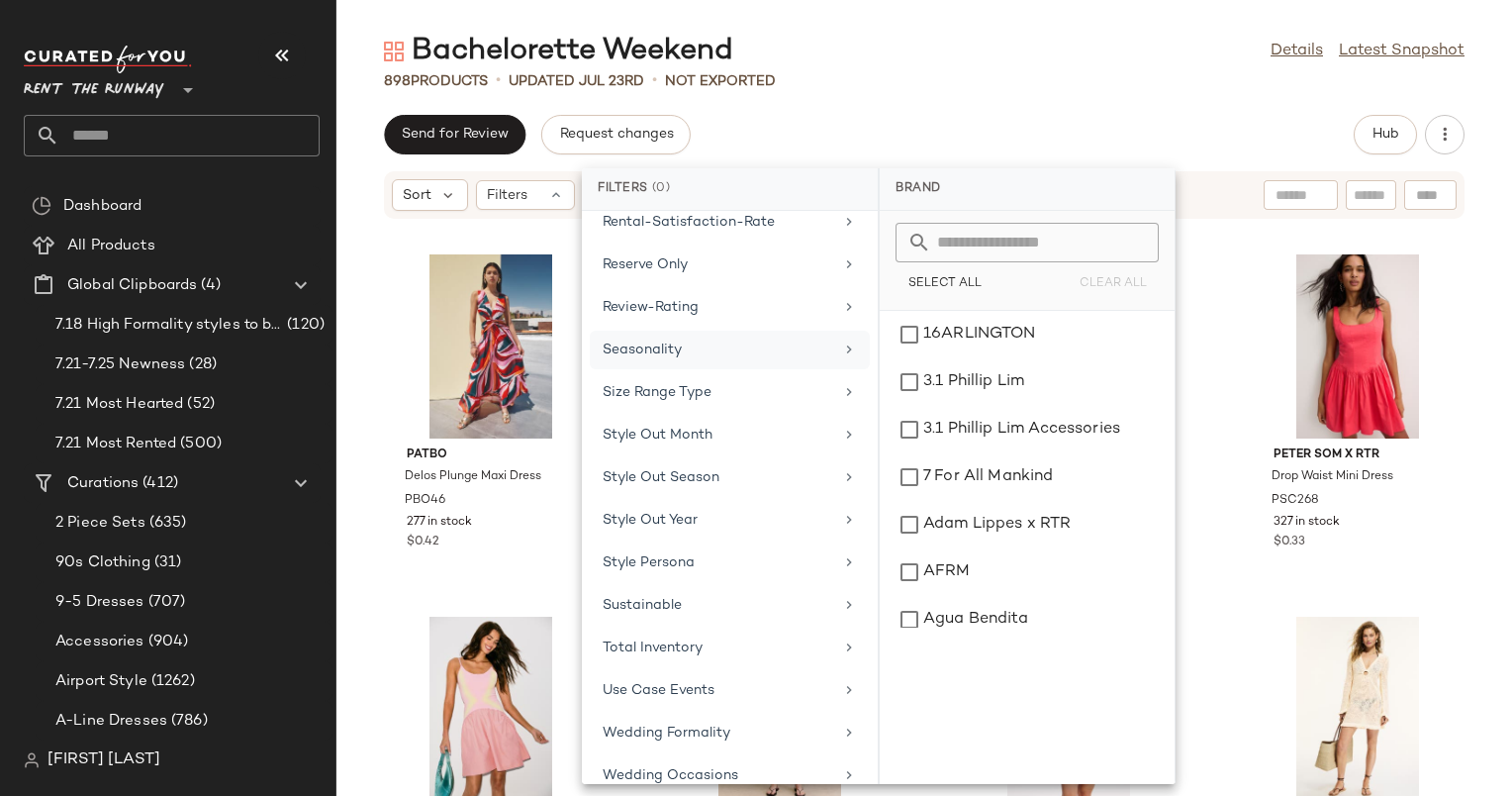 click on "Seasonality" at bounding box center [717, 349] 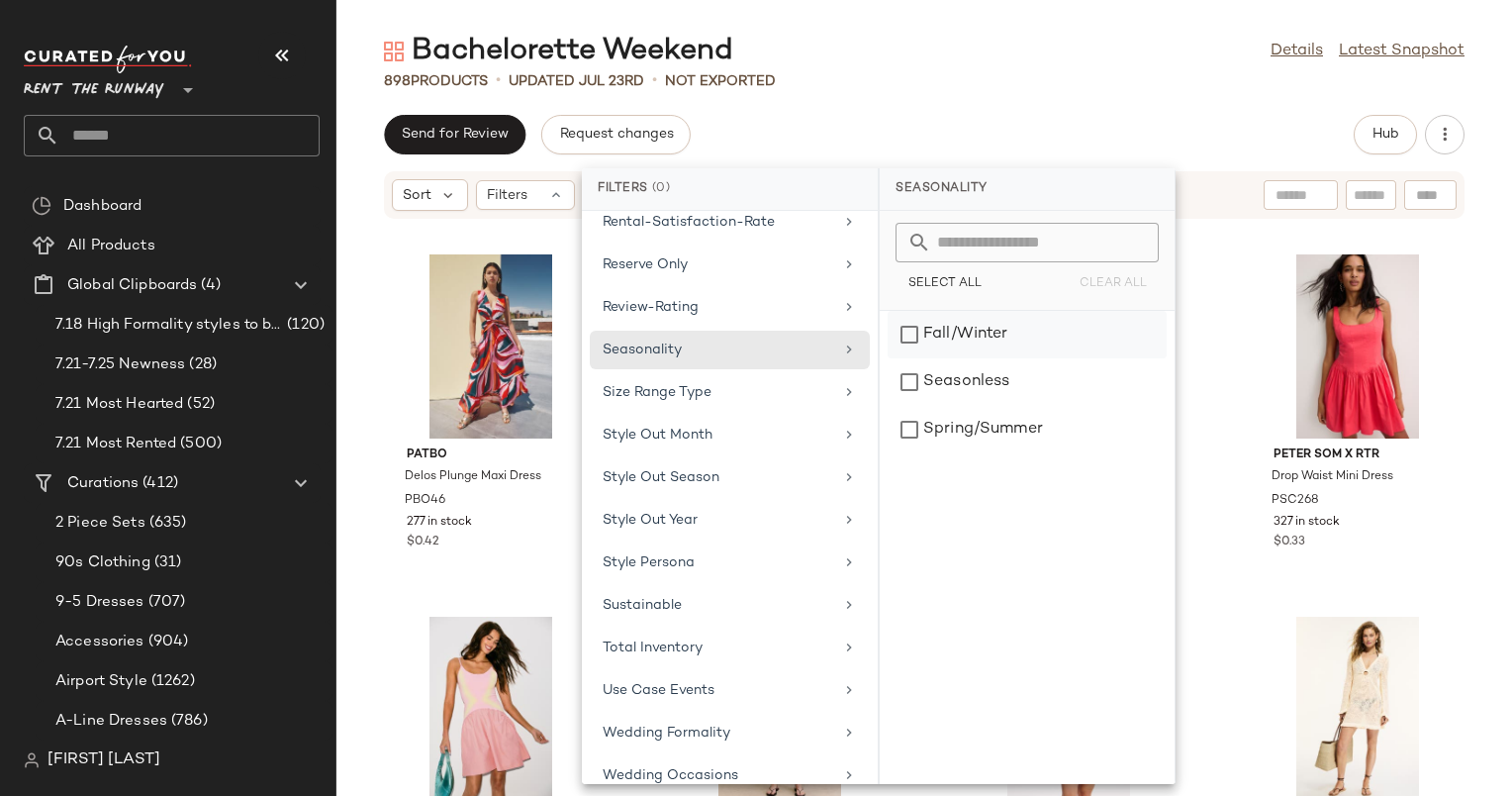 click on "Fall/Winter" 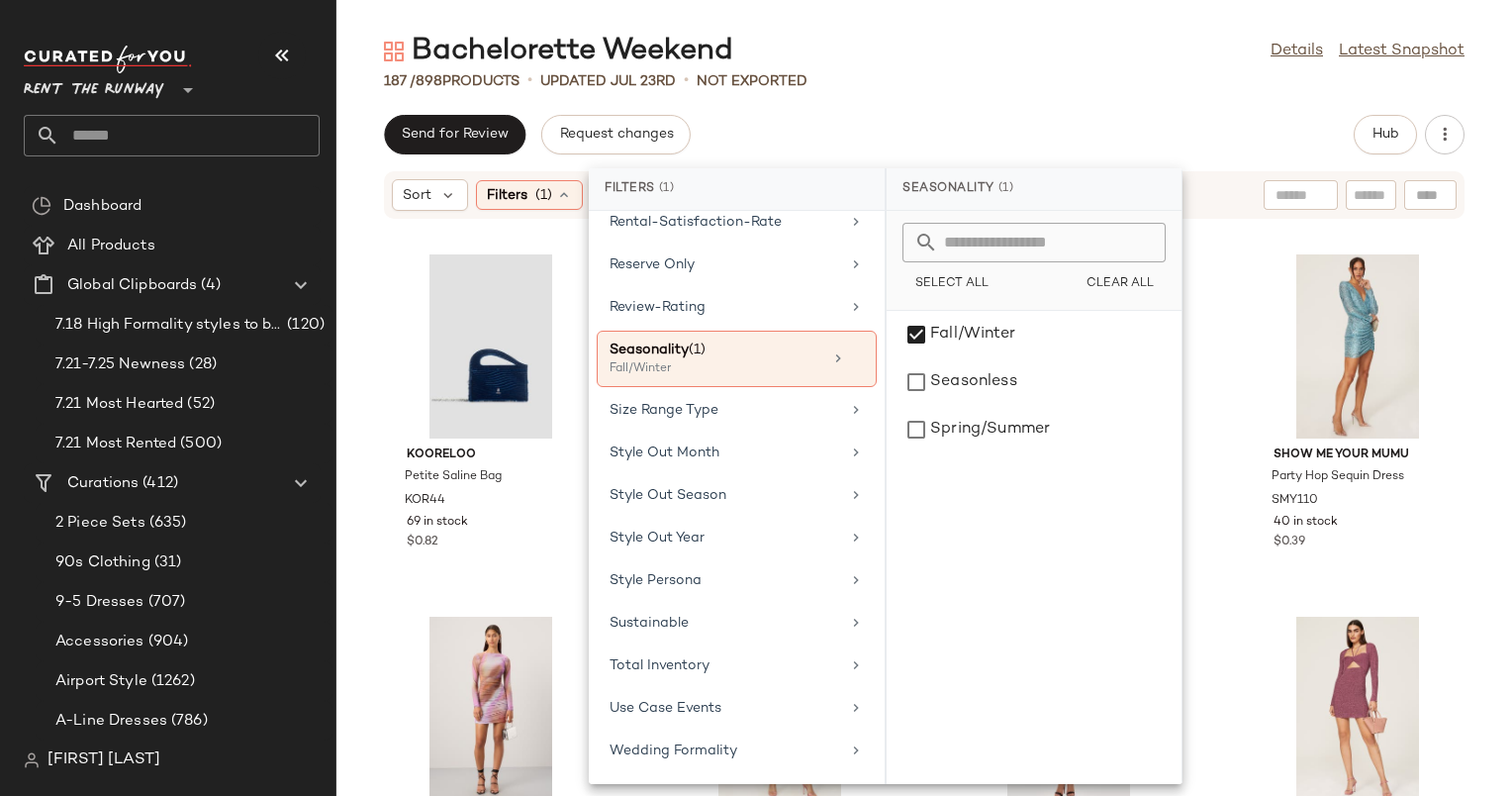 click on "Send for Review   Request changes   Hub" 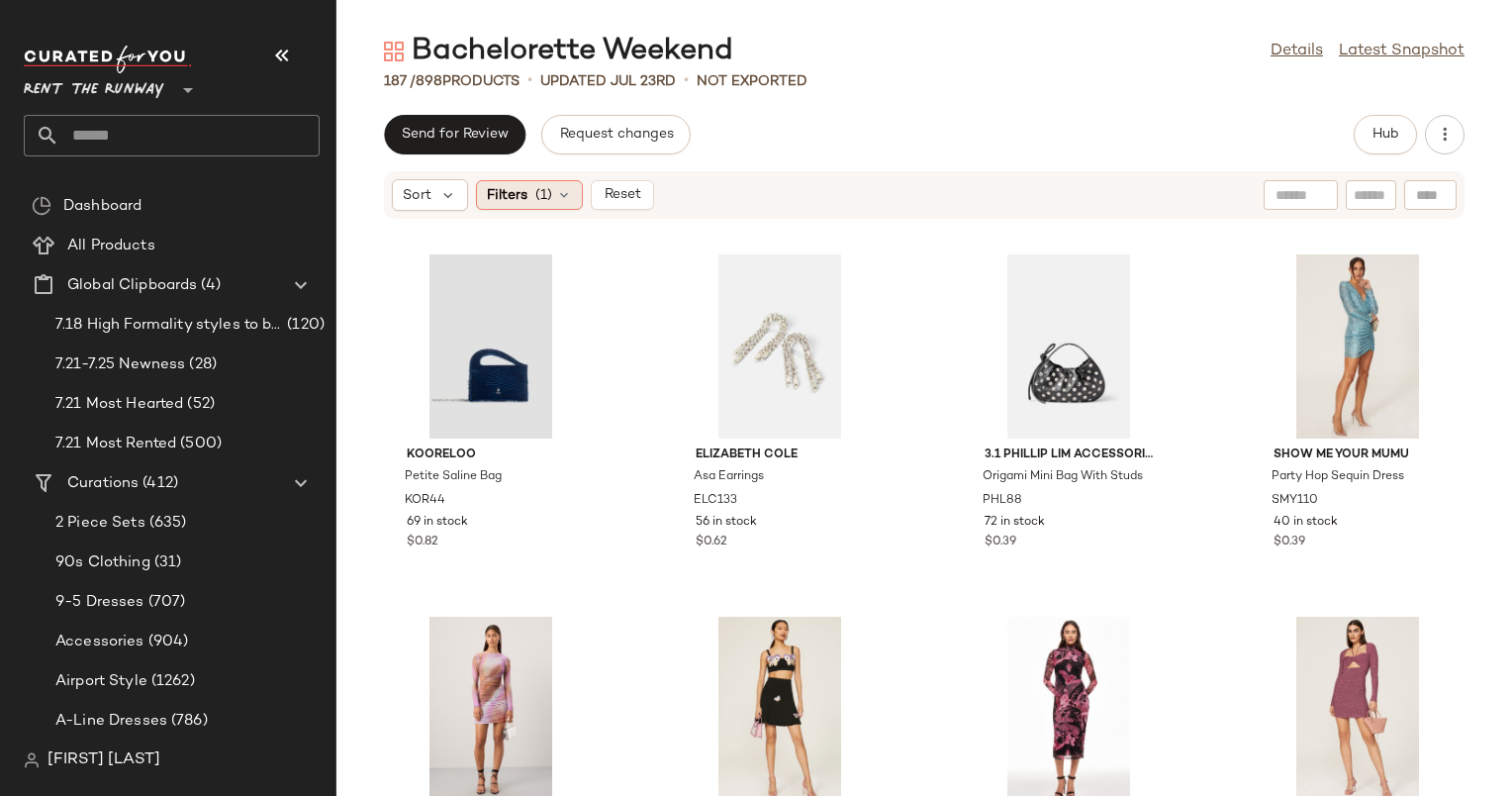 click on "Filters  (1)" 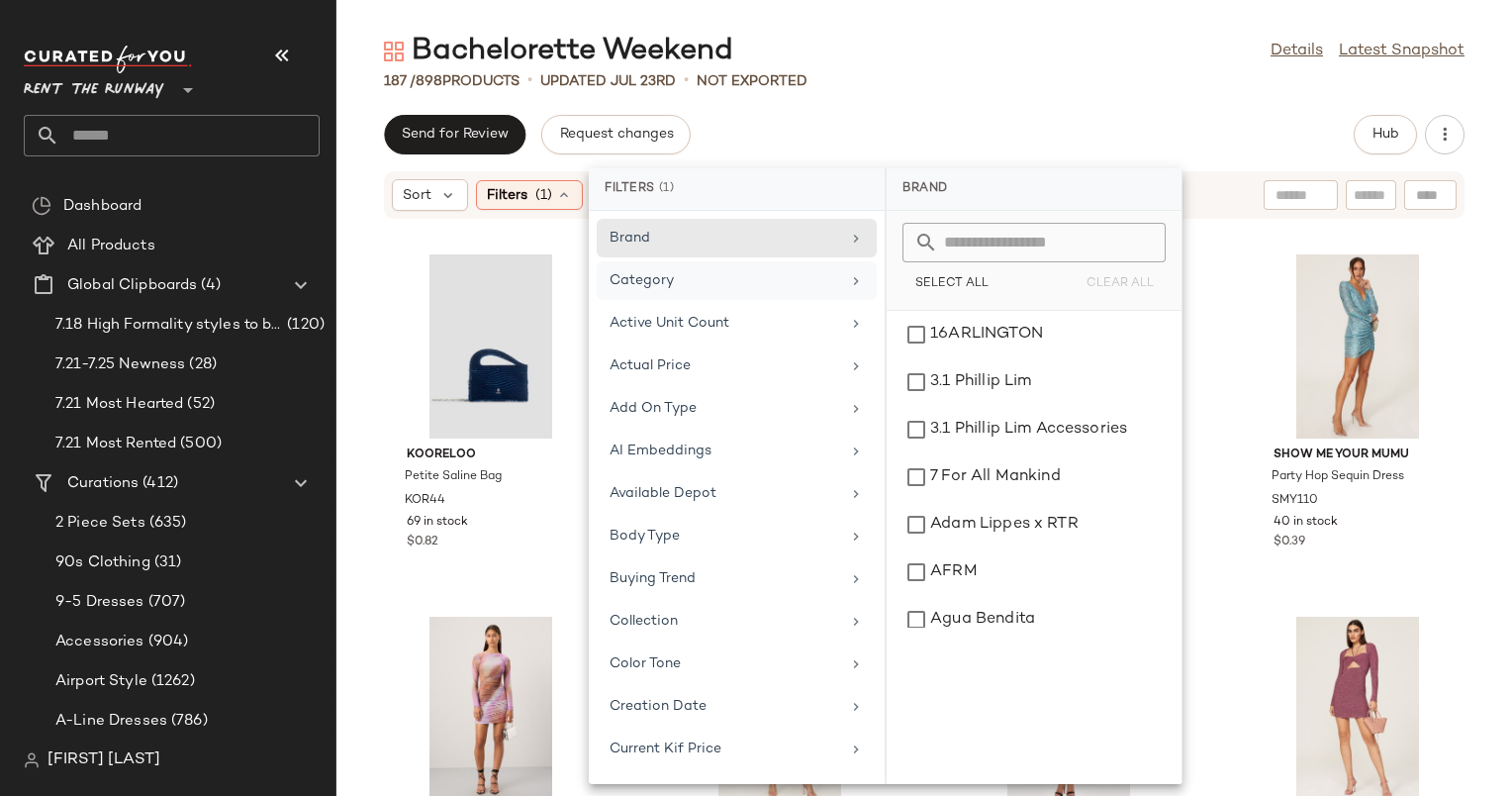 click on "Category" at bounding box center (724, 280) 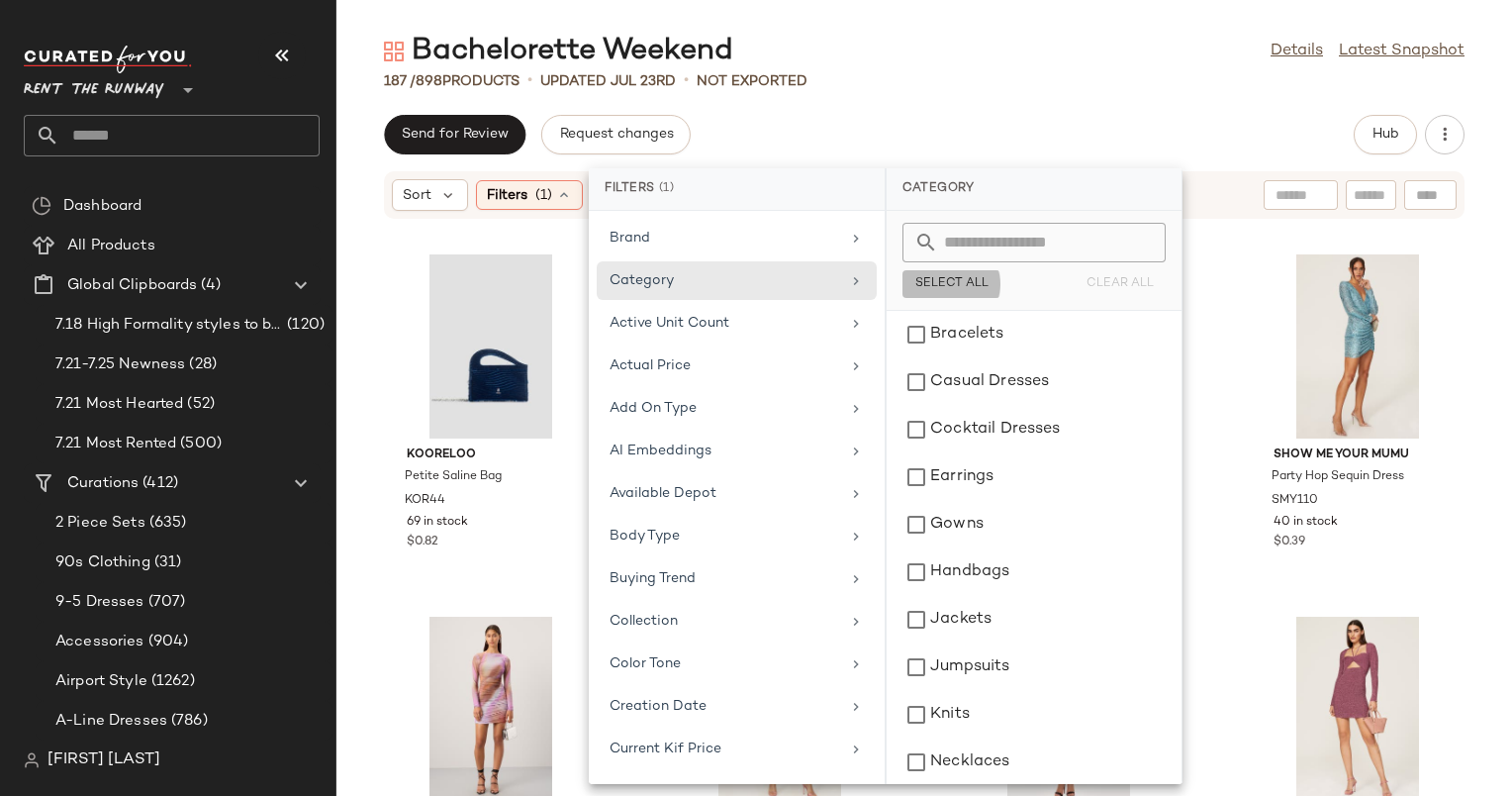 click on "Select All" 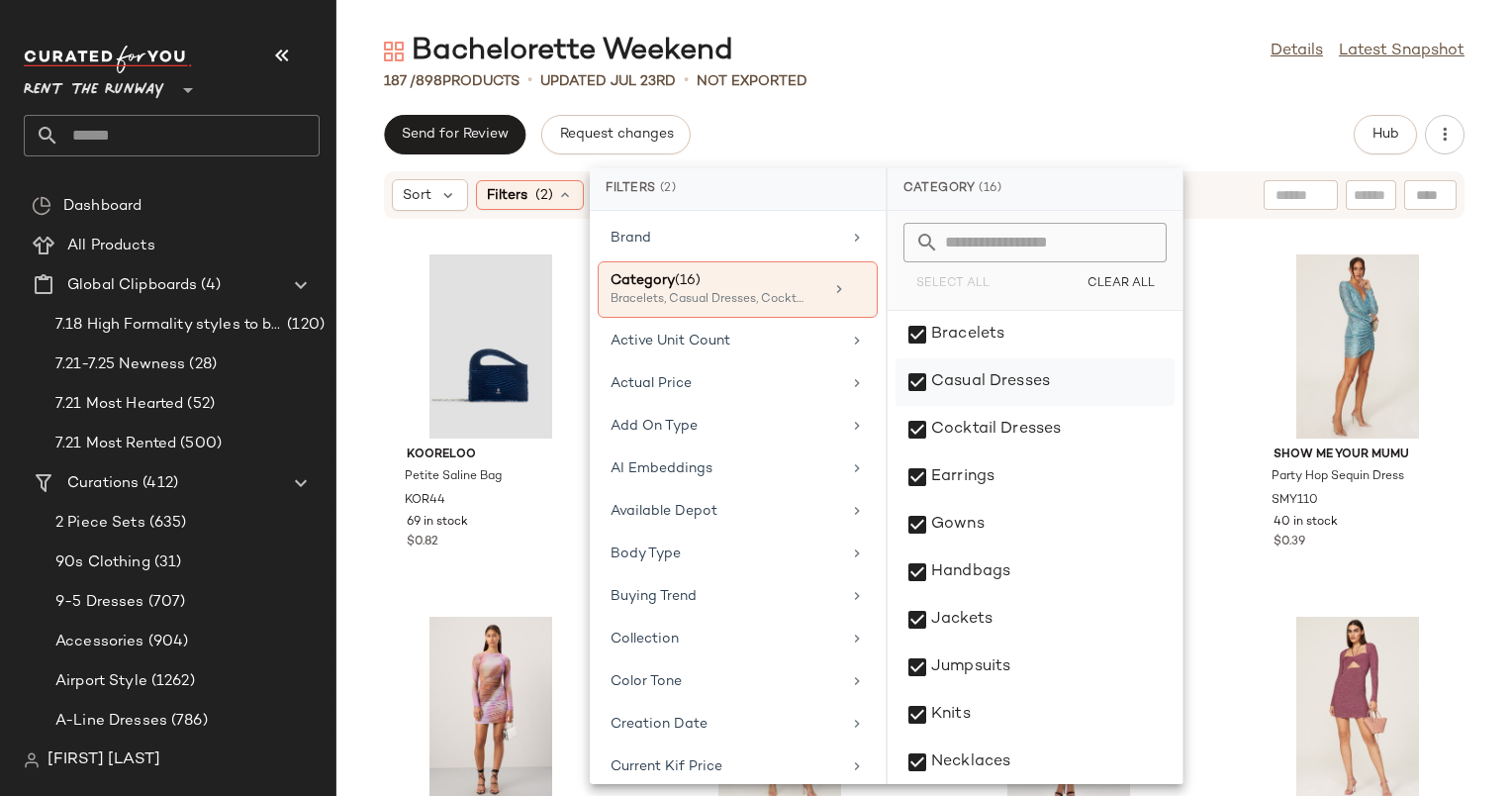 click on "Casual Dresses" 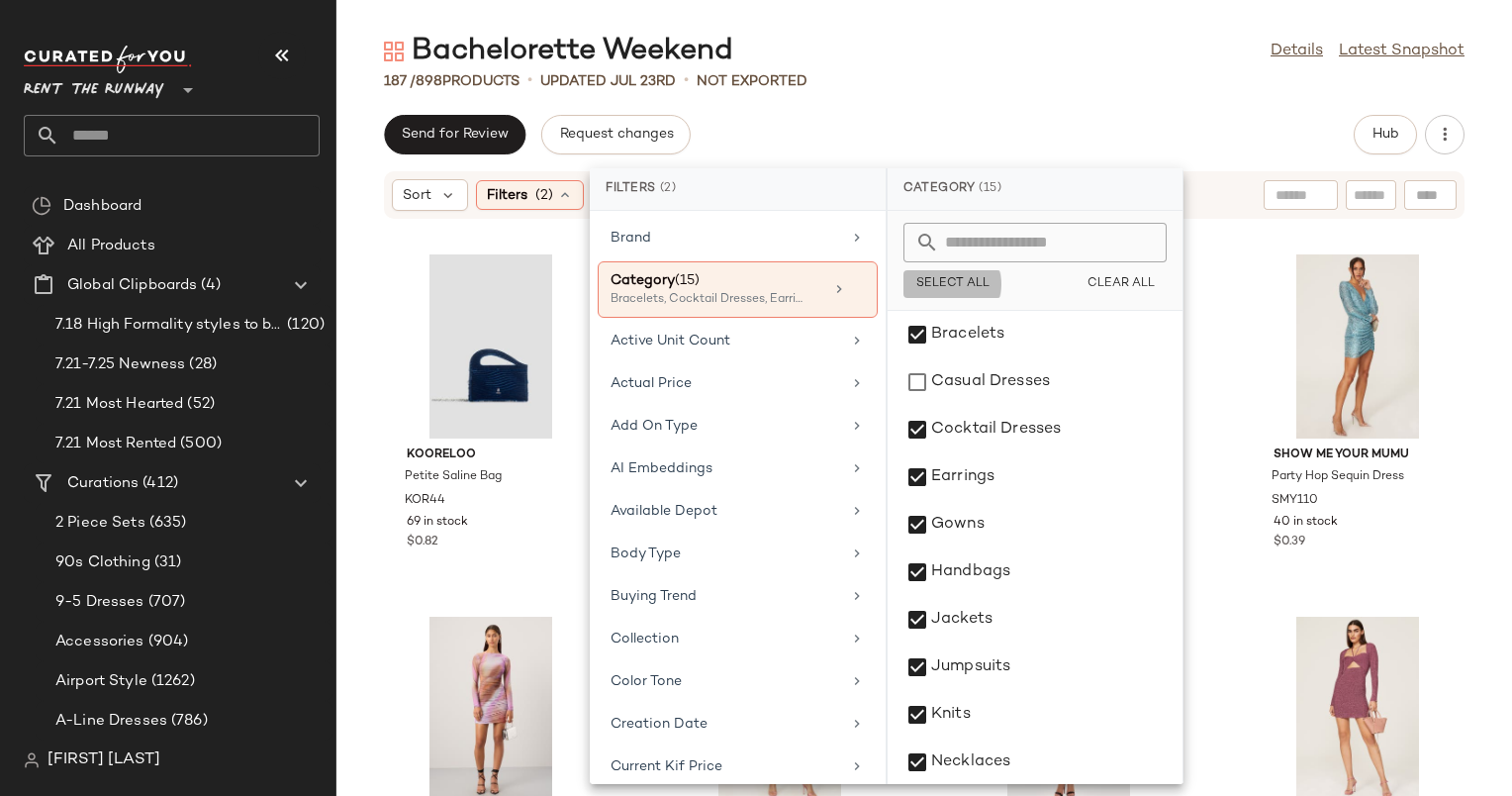 click on "Select All" 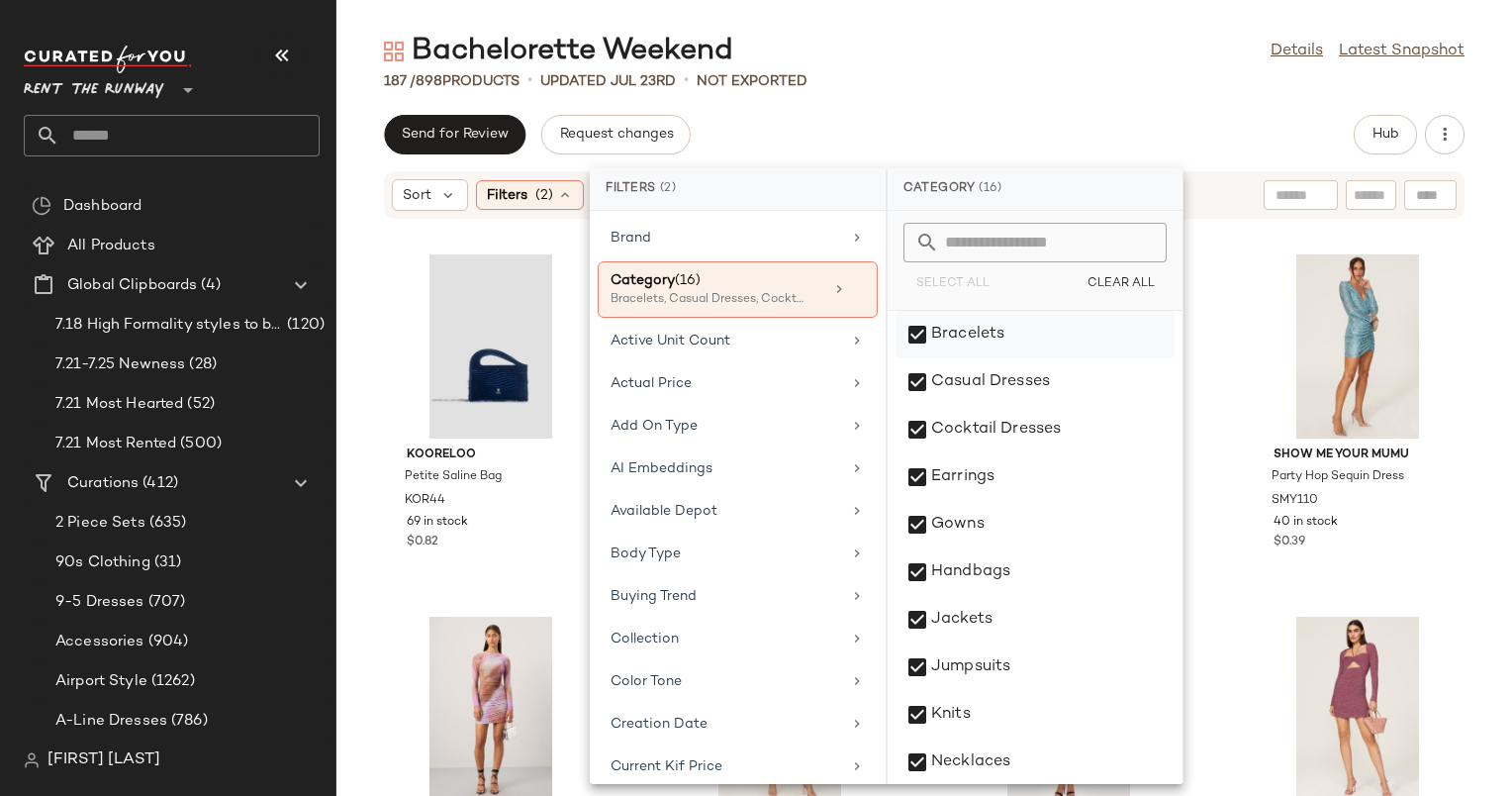 click on "Bracelets" 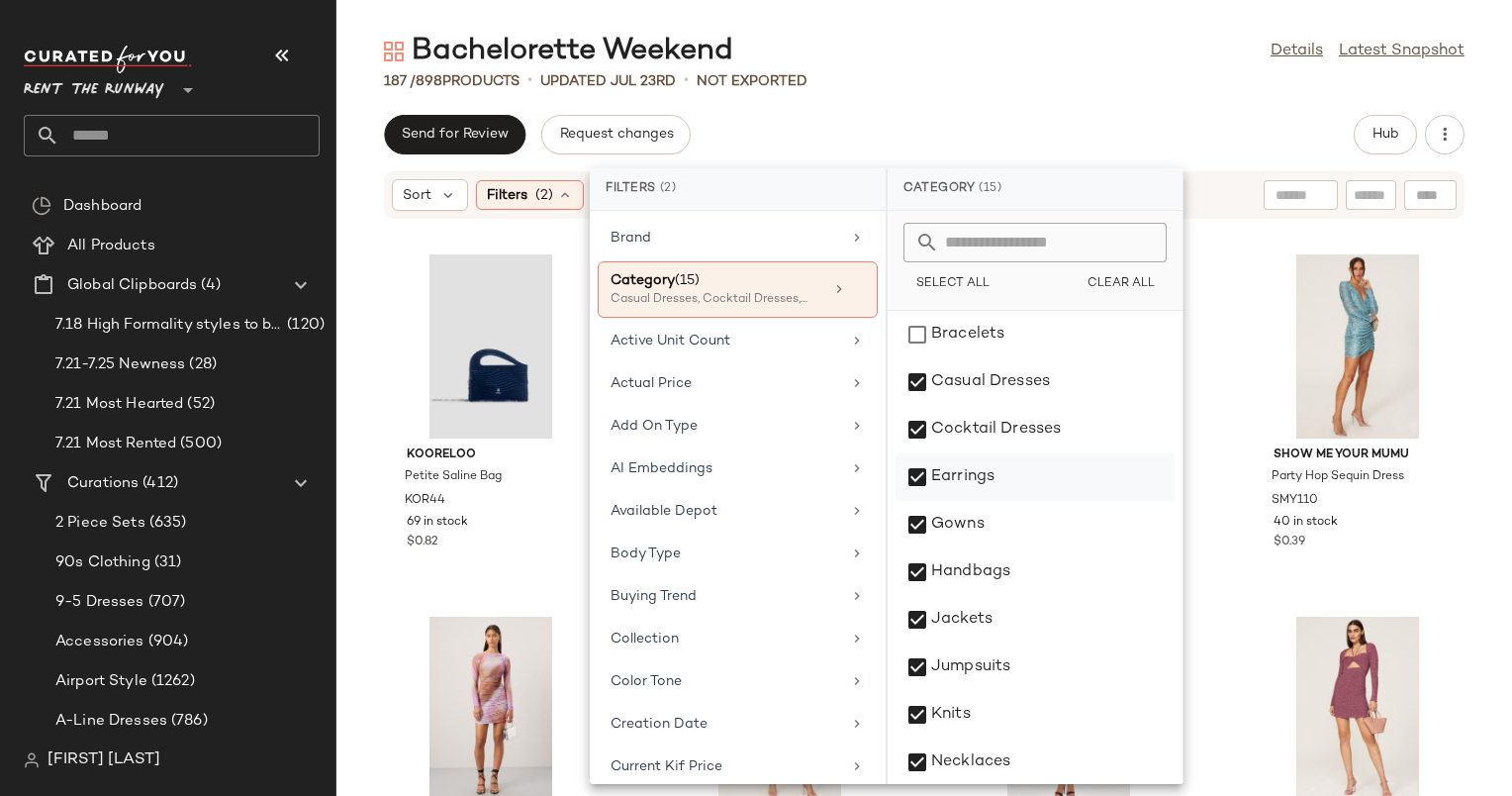 click on "Earrings" 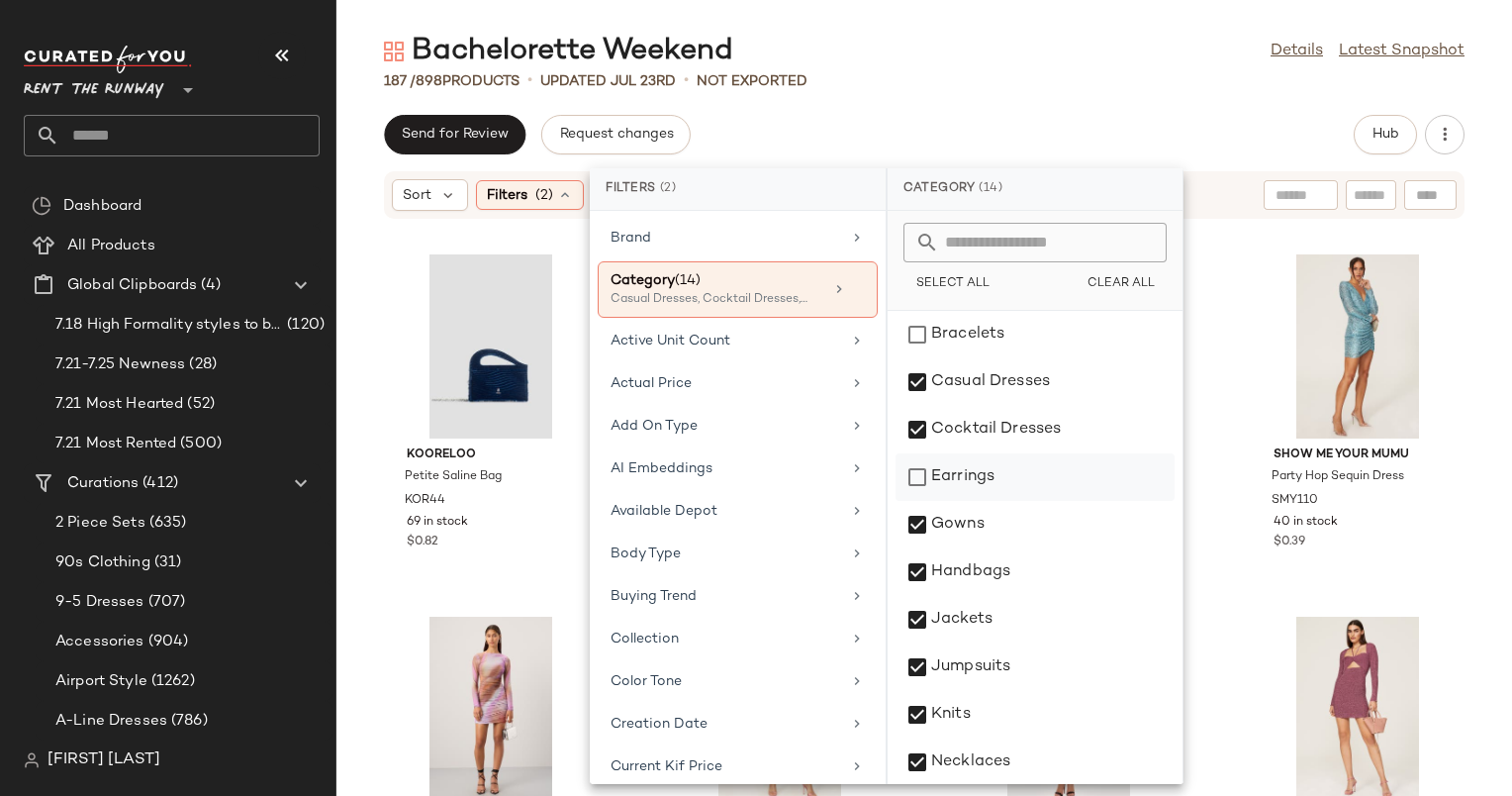 scroll, scrollTop: 162, scrollLeft: 0, axis: vertical 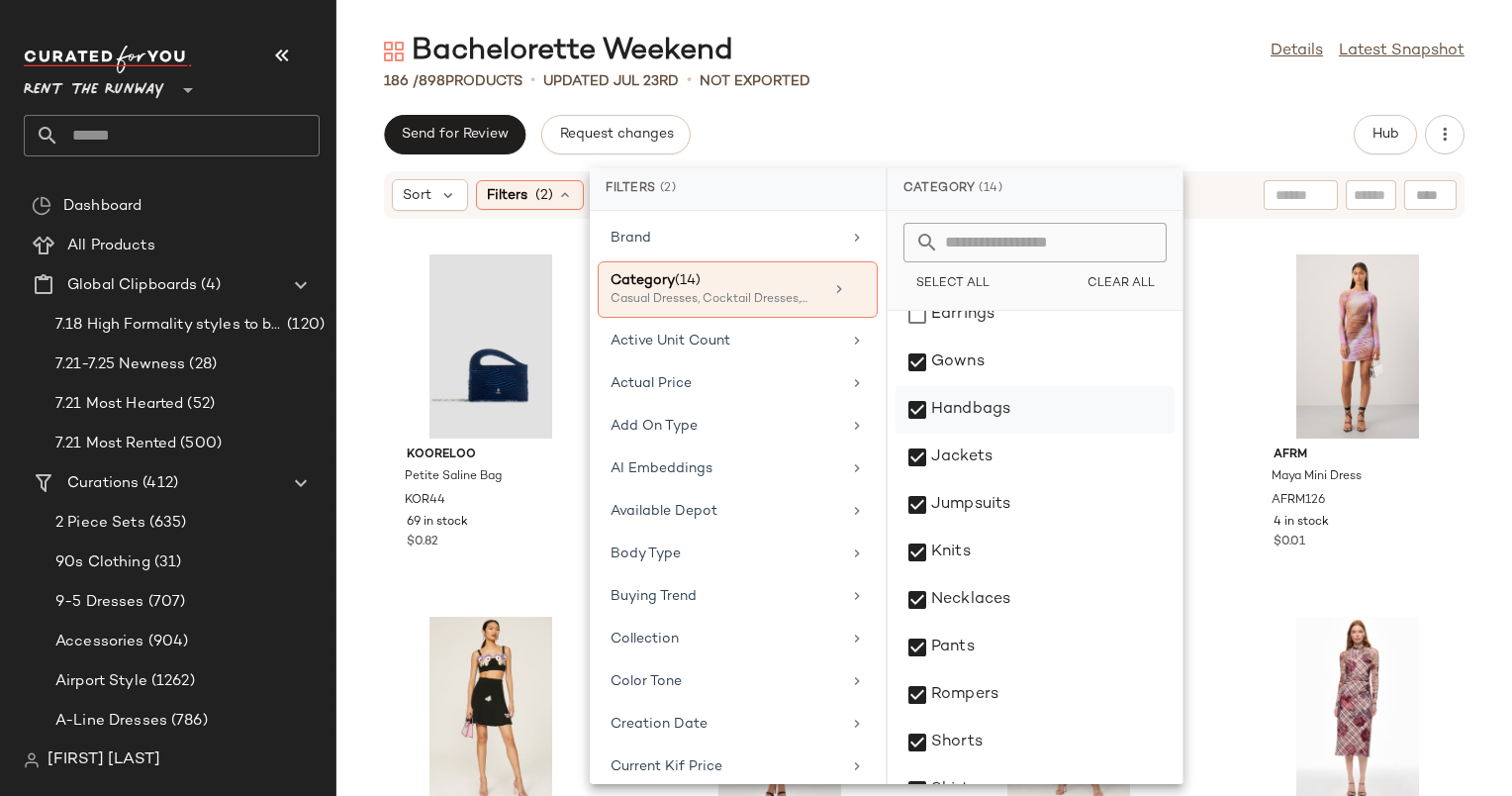click on "Handbags" 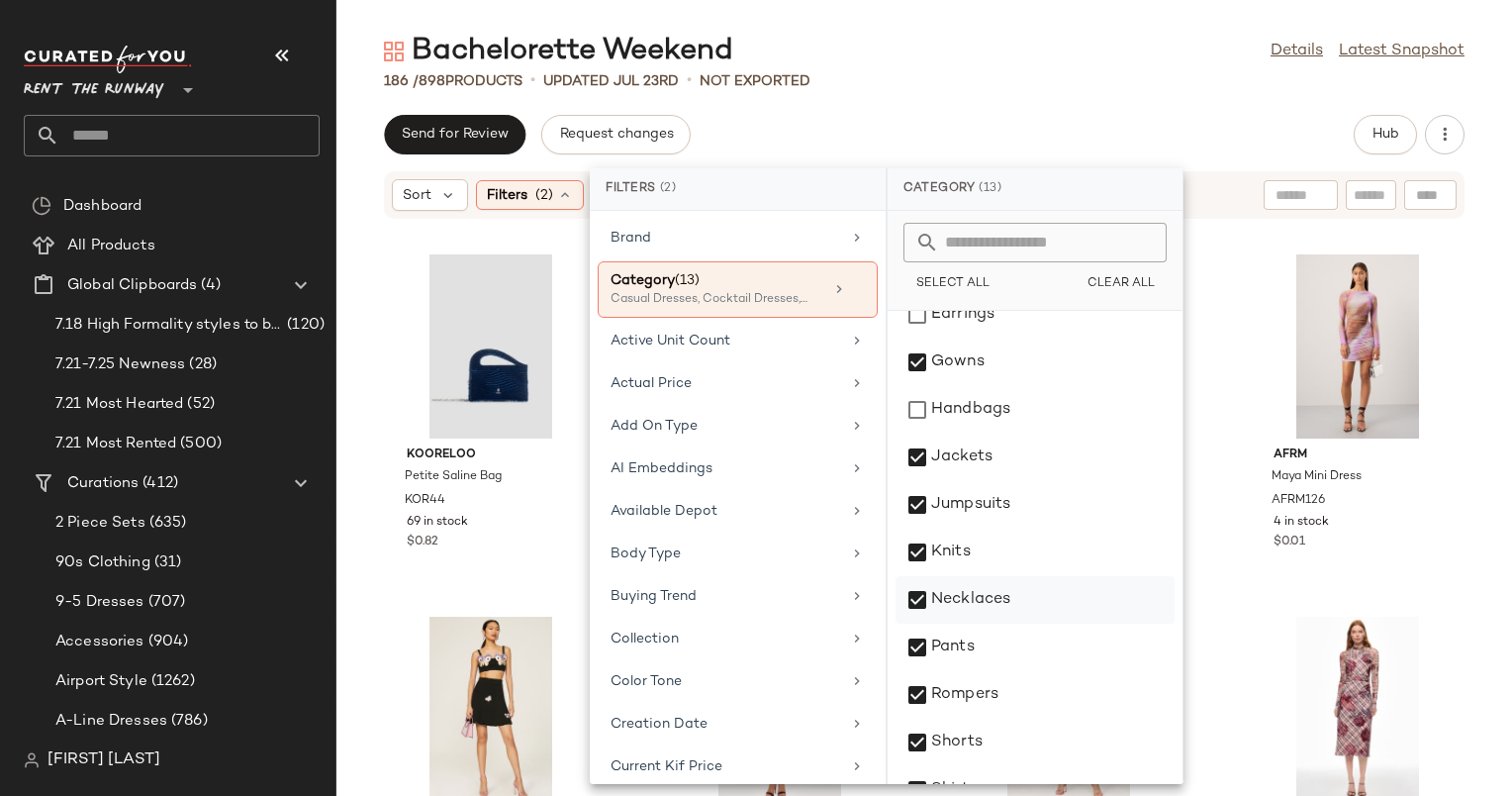 click on "Necklaces" 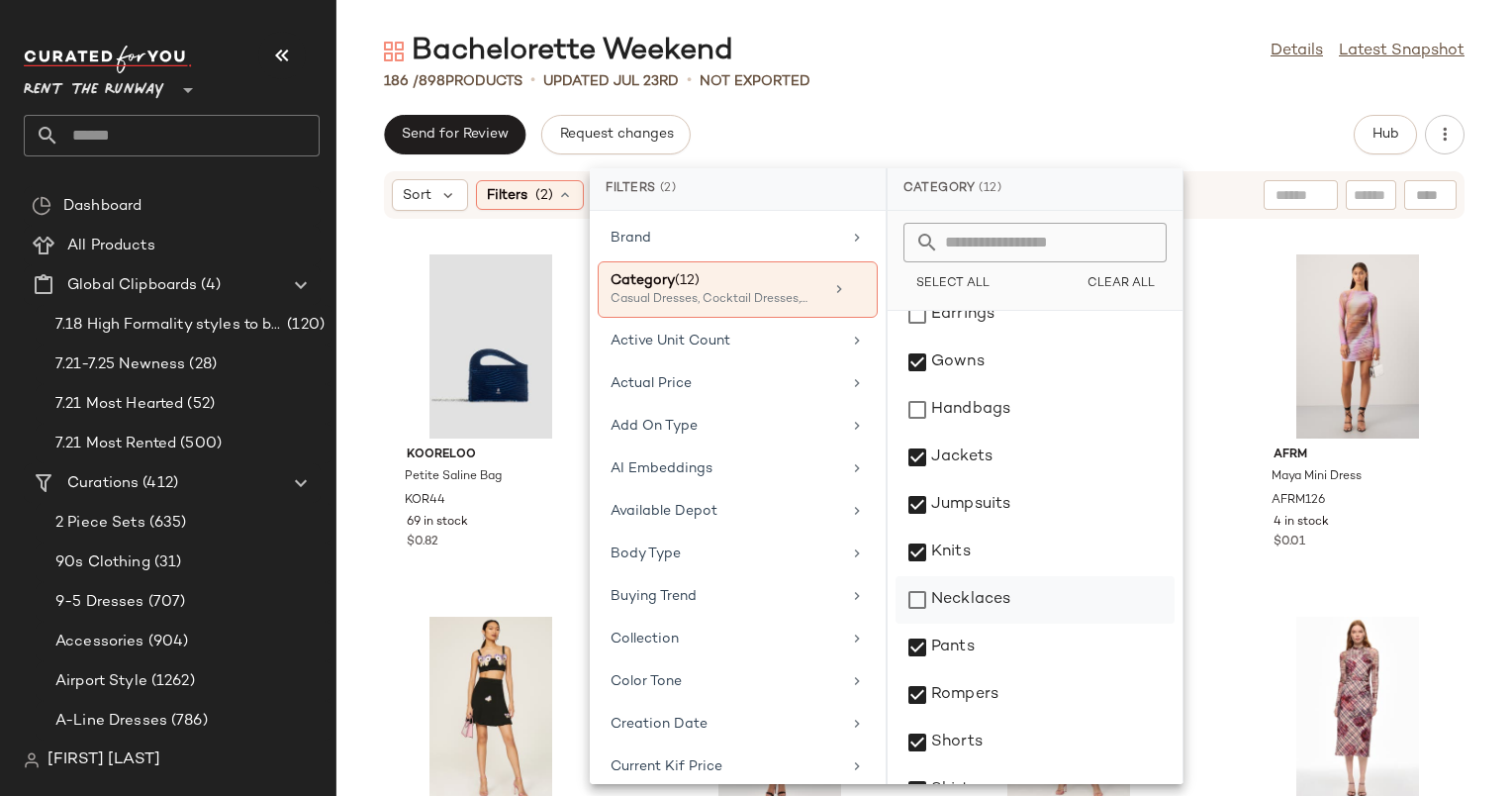 scroll, scrollTop: 294, scrollLeft: 0, axis: vertical 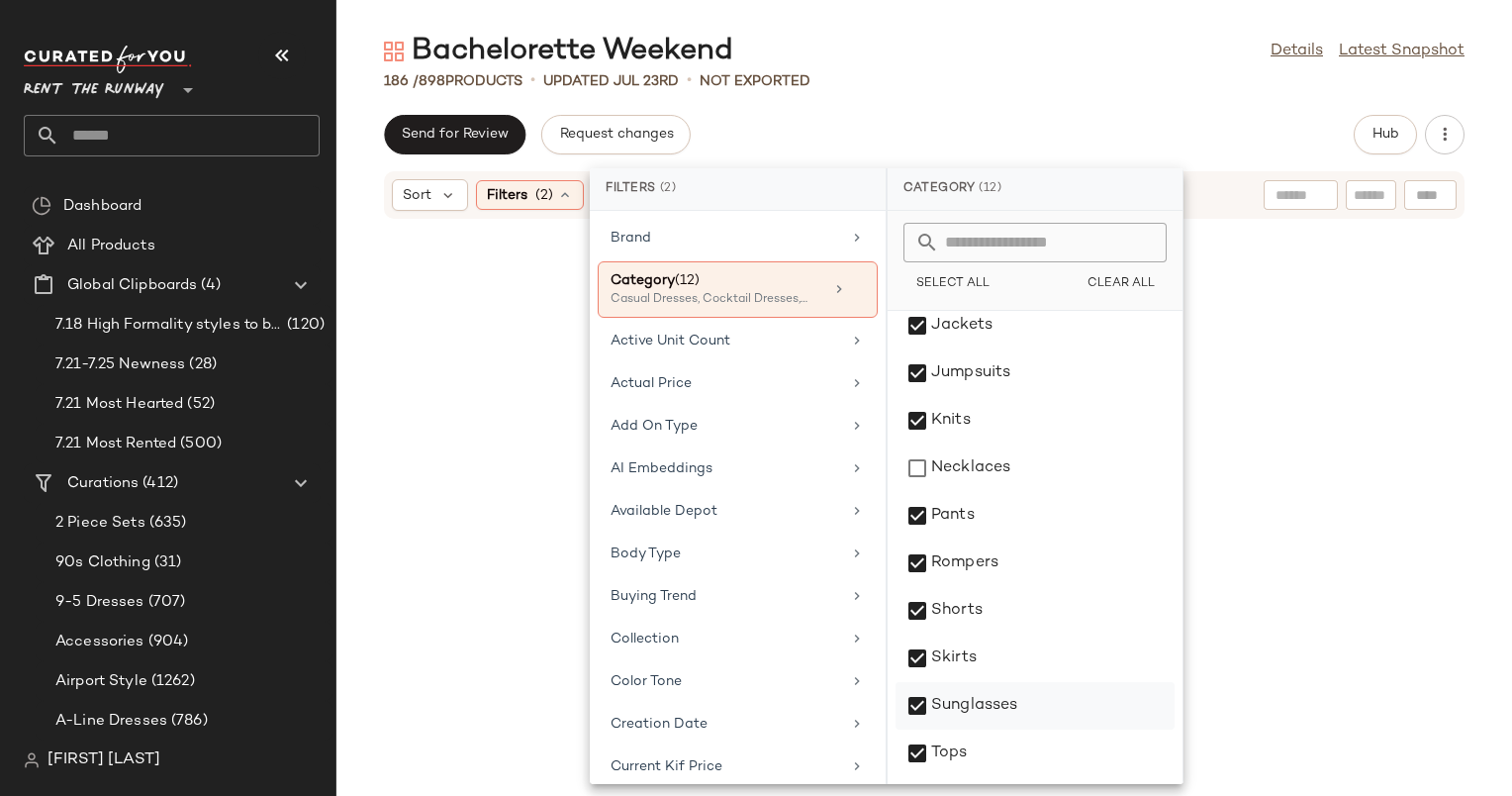 click on "Sunglasses" 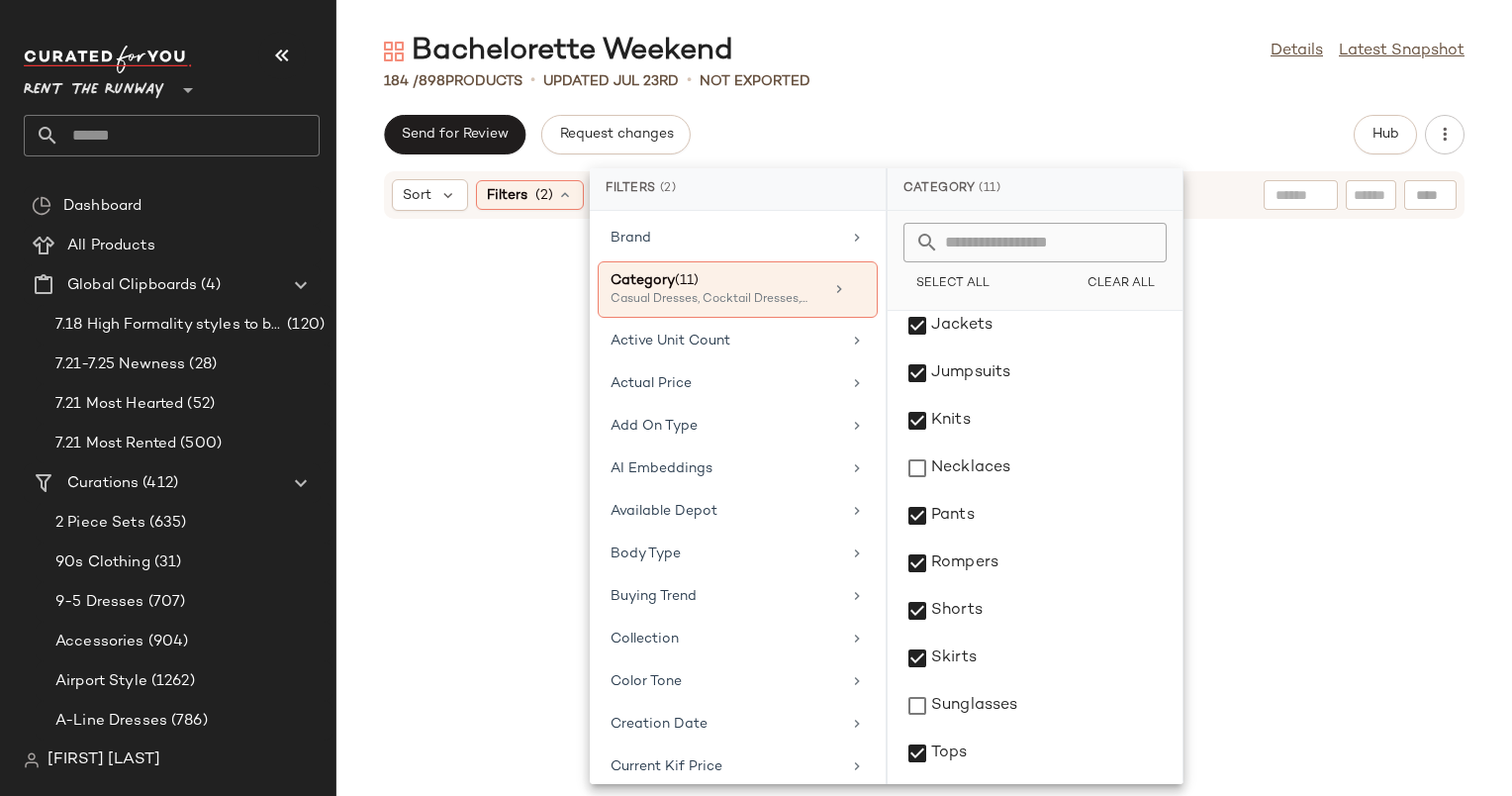 click on "Send for Review   Request changes   Hub" 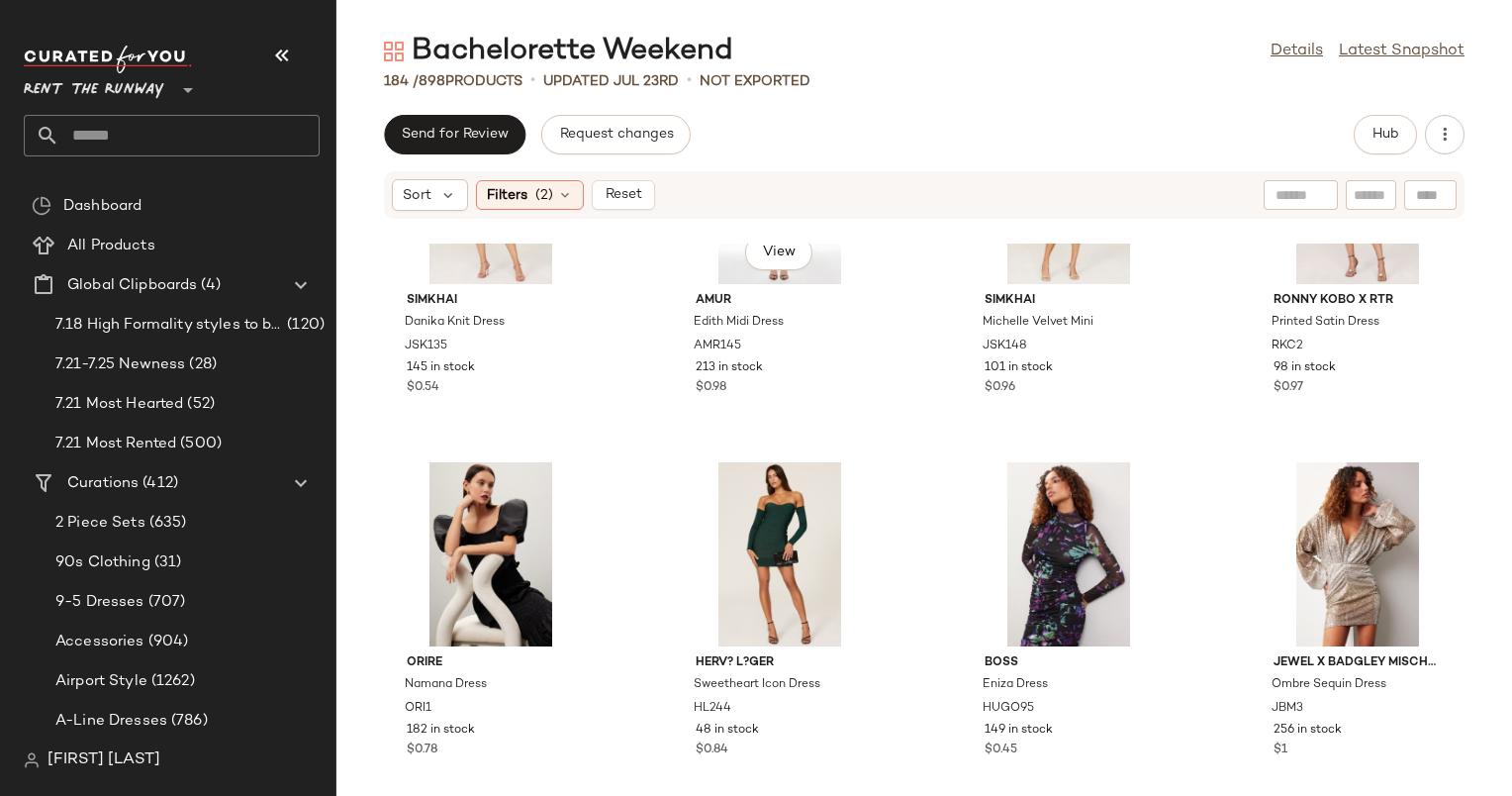 scroll, scrollTop: 534, scrollLeft: 0, axis: vertical 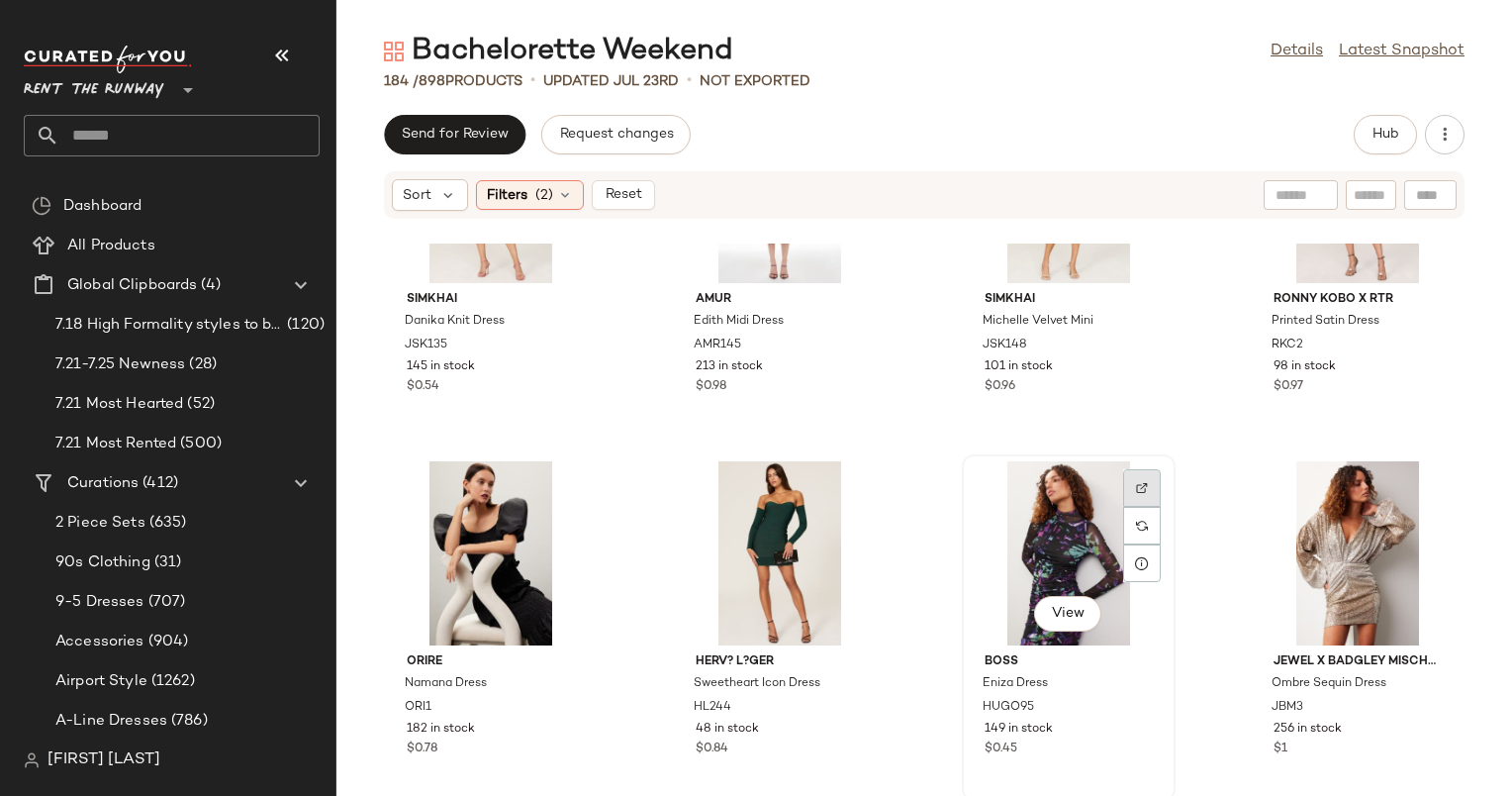 click 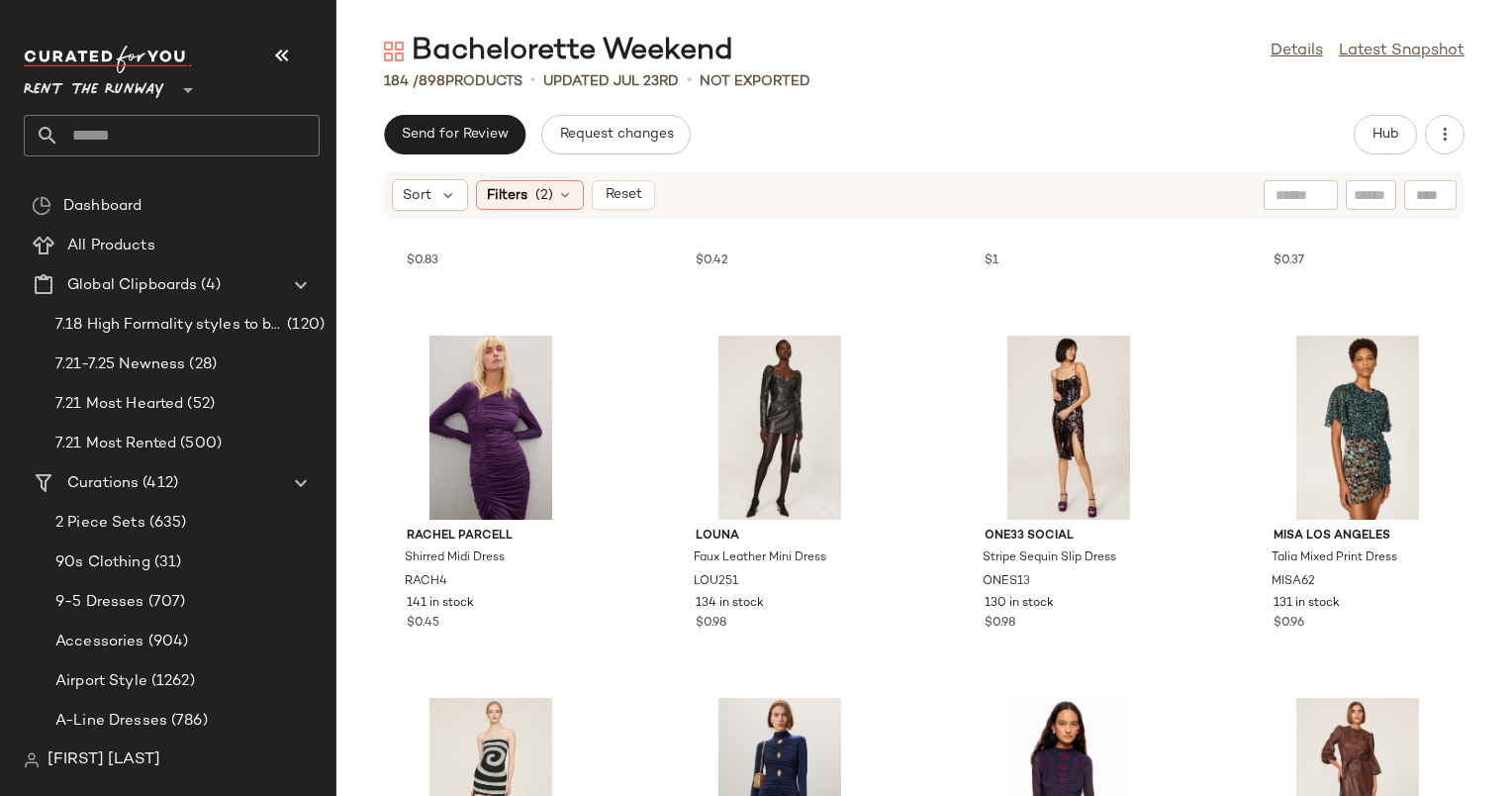 scroll, scrollTop: 1417, scrollLeft: 0, axis: vertical 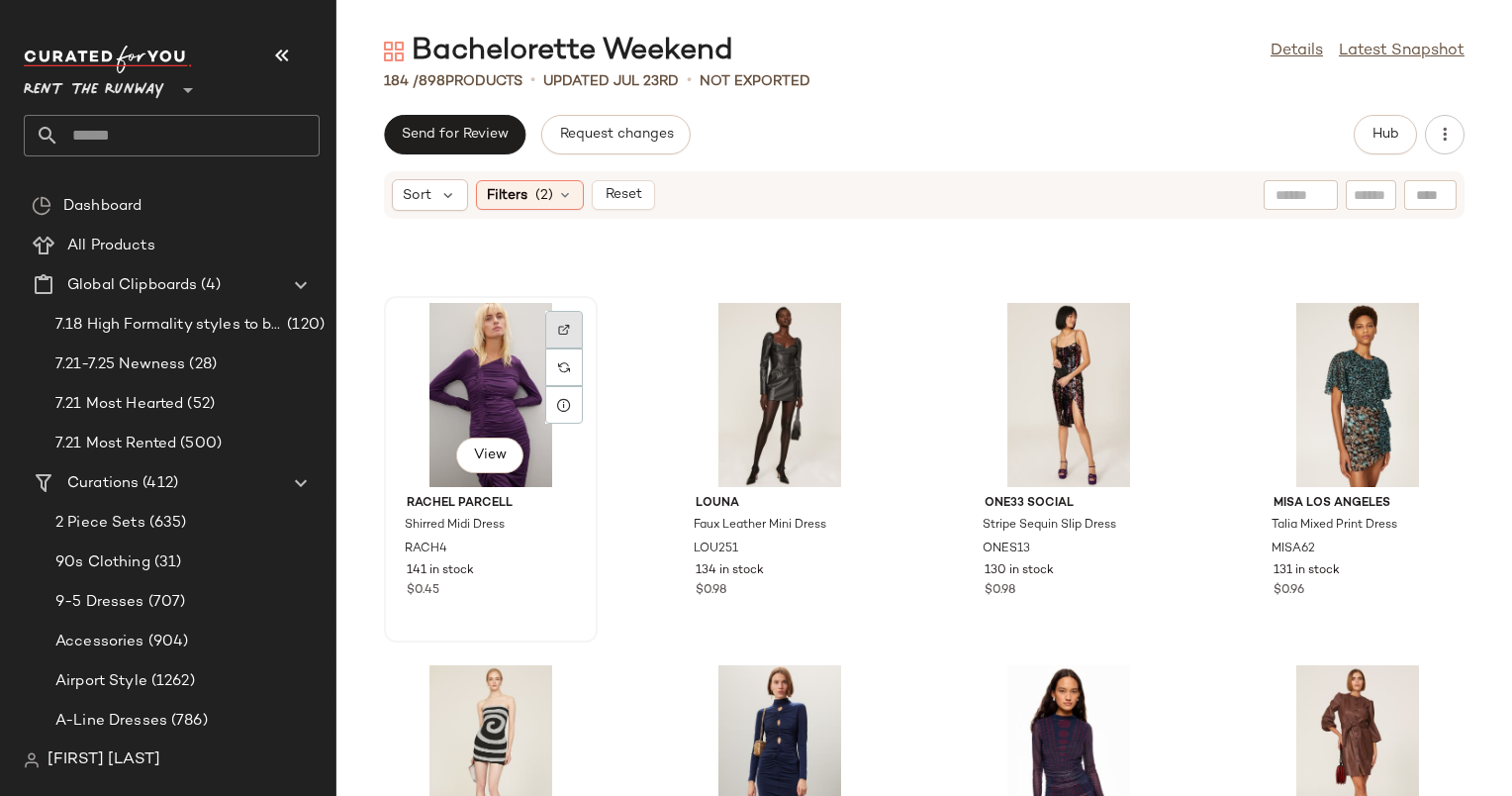click 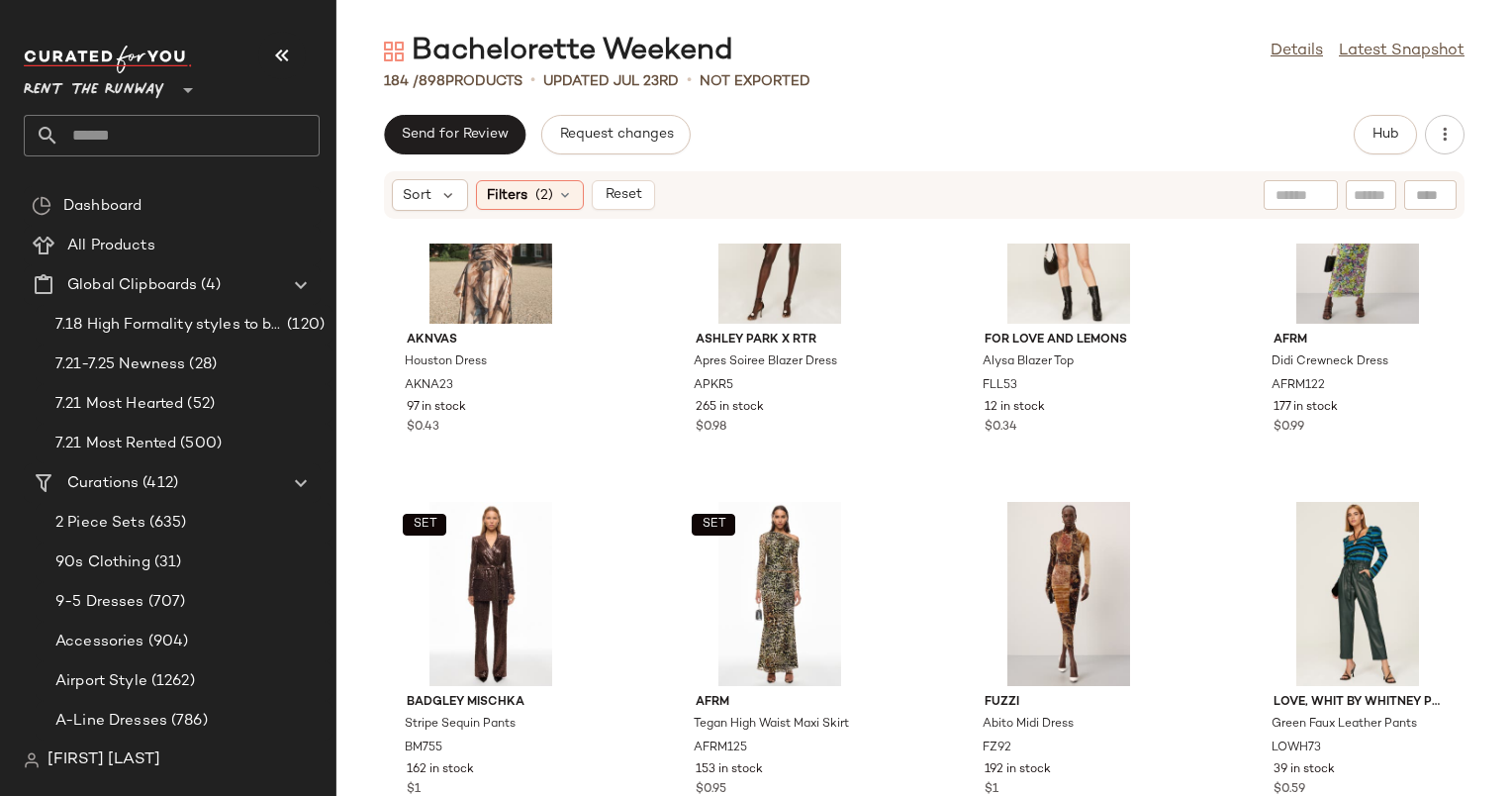 scroll, scrollTop: 6550, scrollLeft: 0, axis: vertical 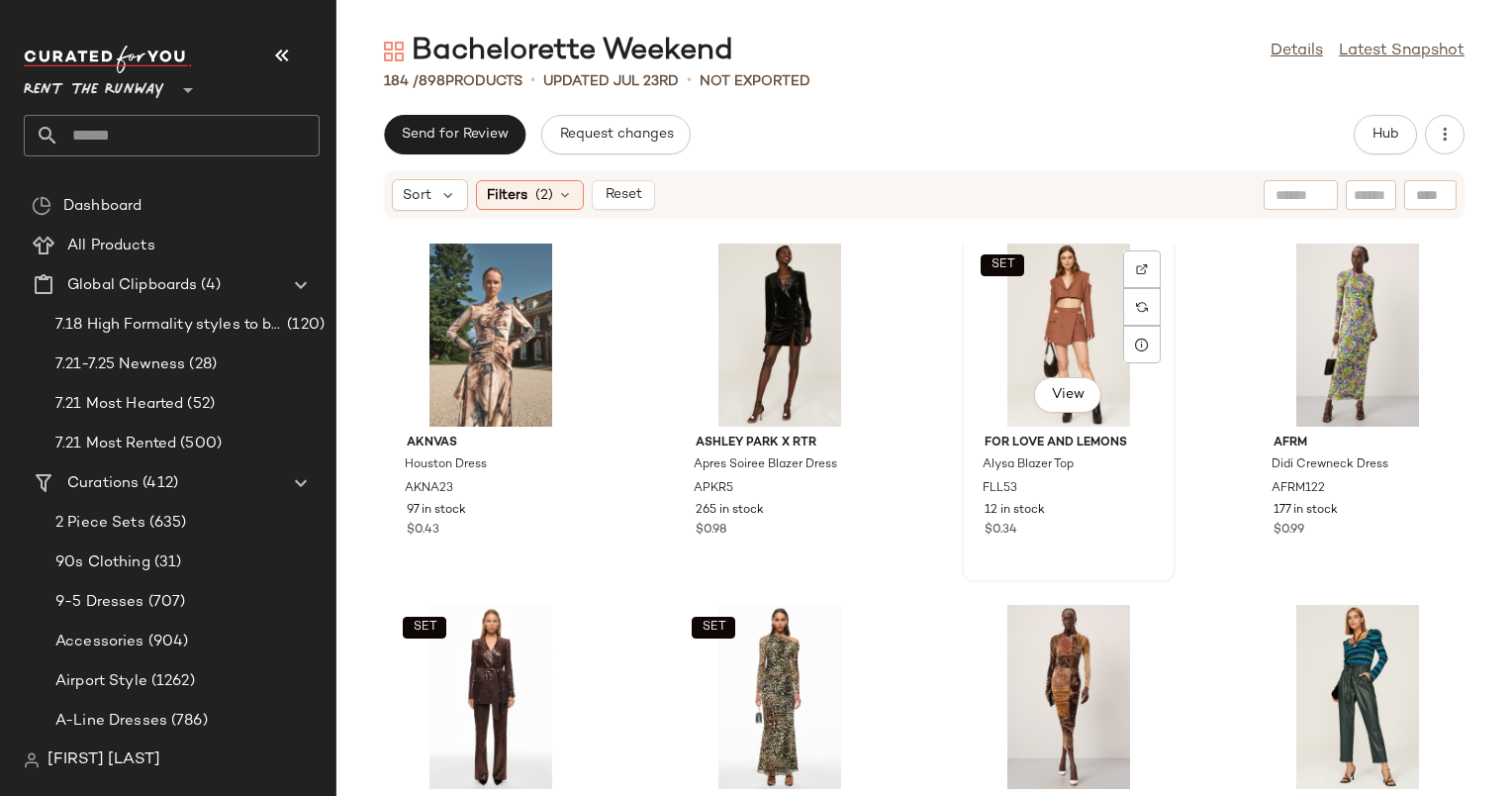 click on "SET   View" 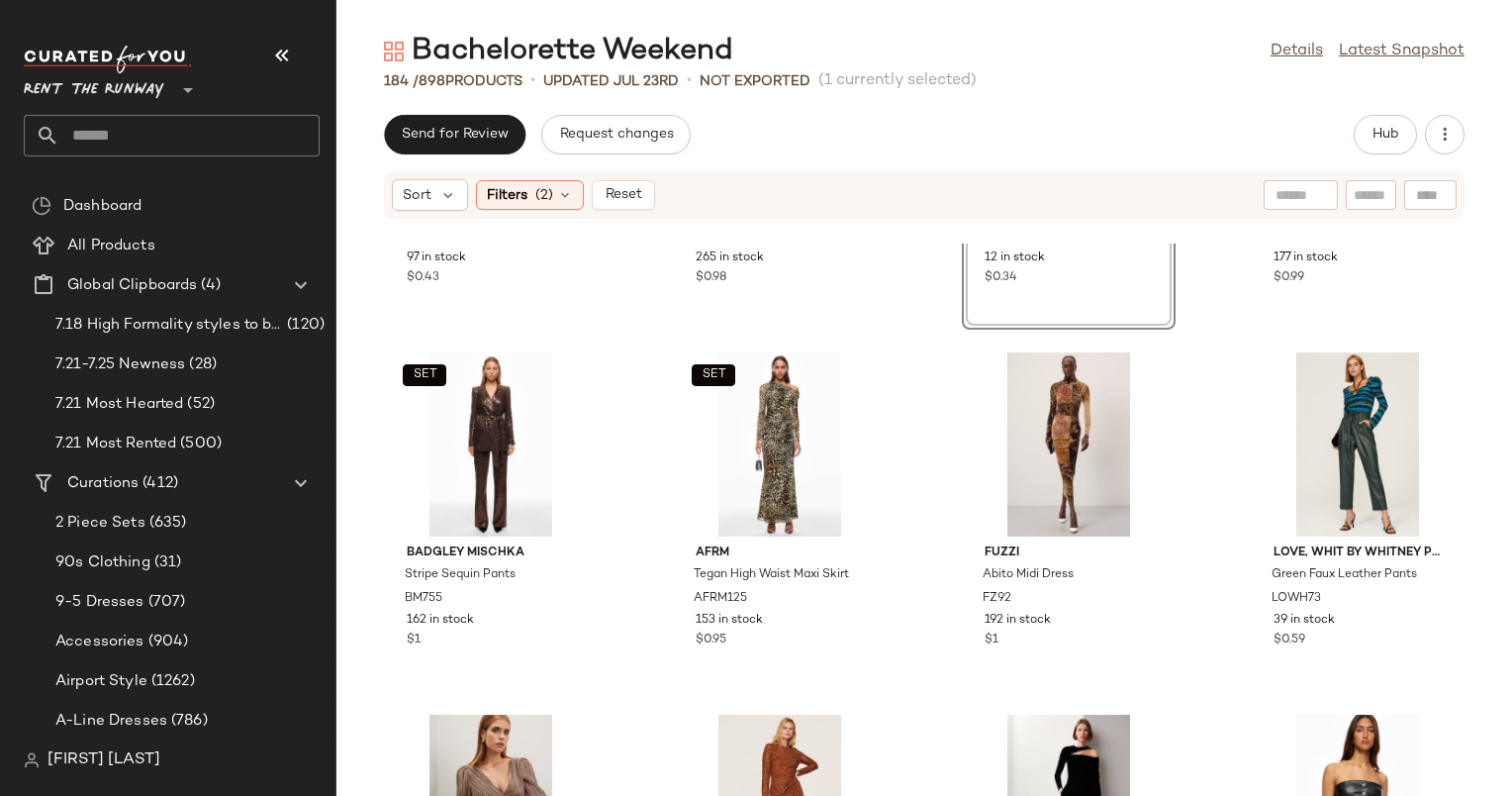 scroll, scrollTop: 6804, scrollLeft: 0, axis: vertical 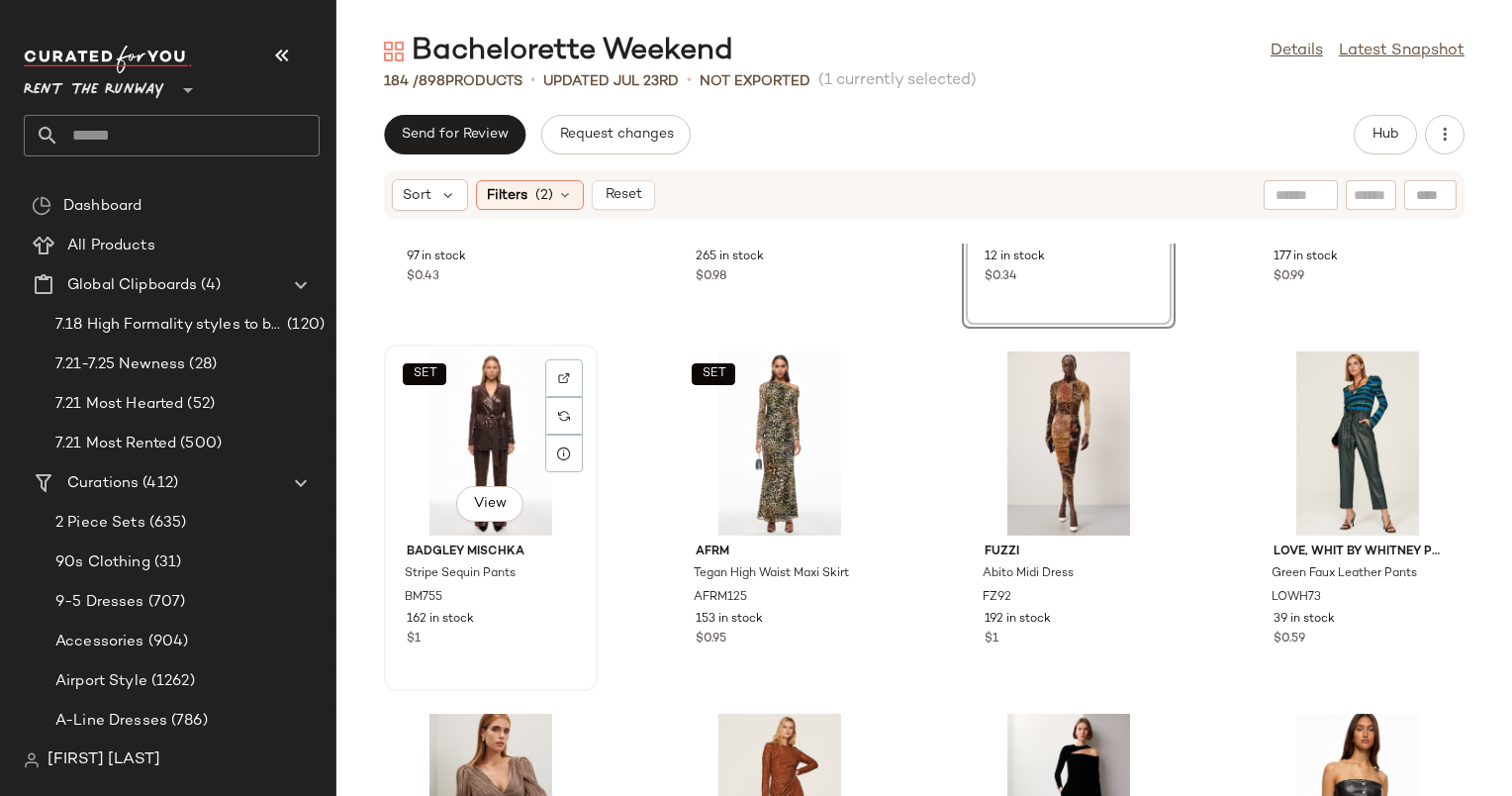 click on "SET   View" 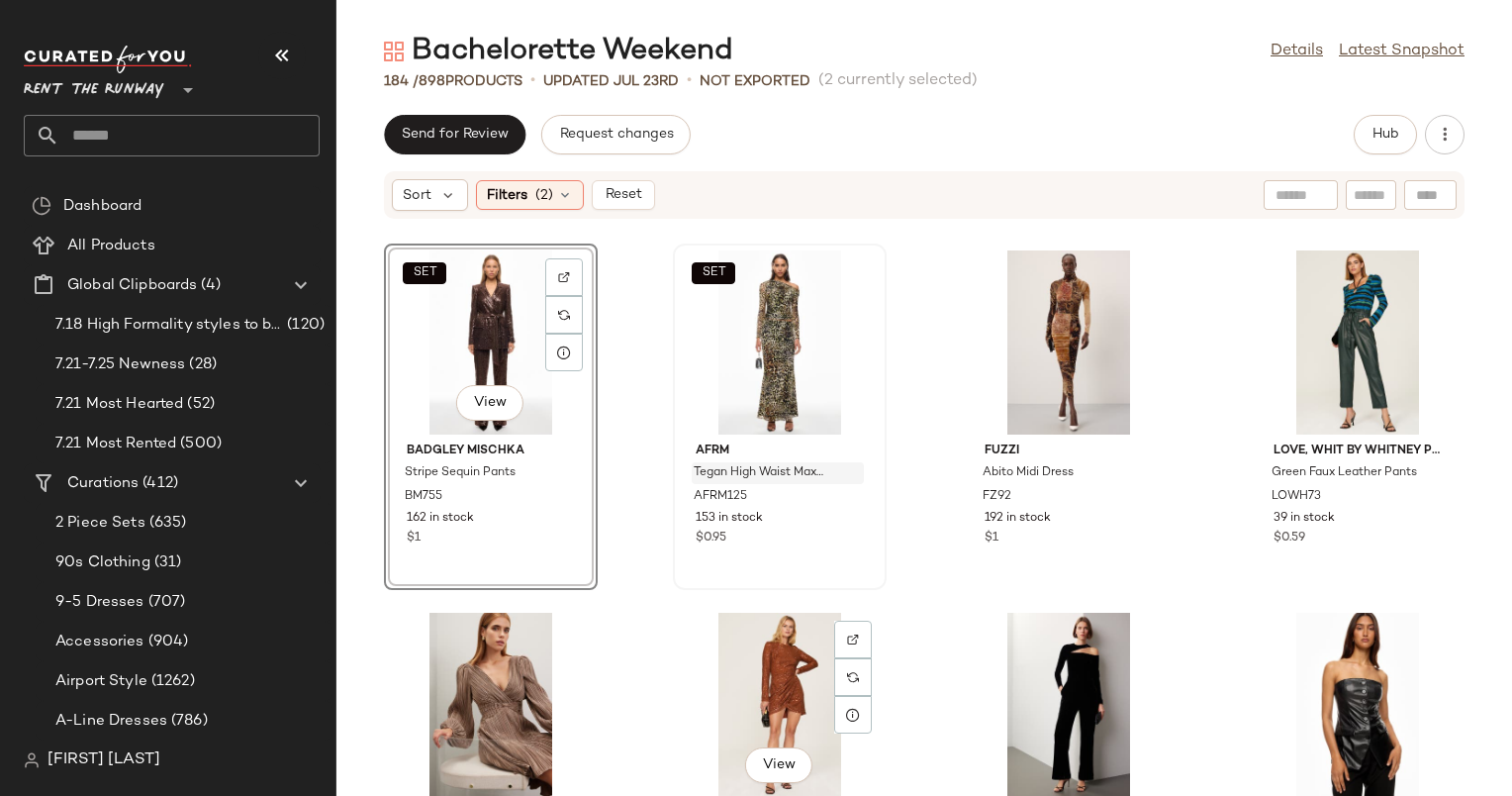 scroll, scrollTop: 6903, scrollLeft: 0, axis: vertical 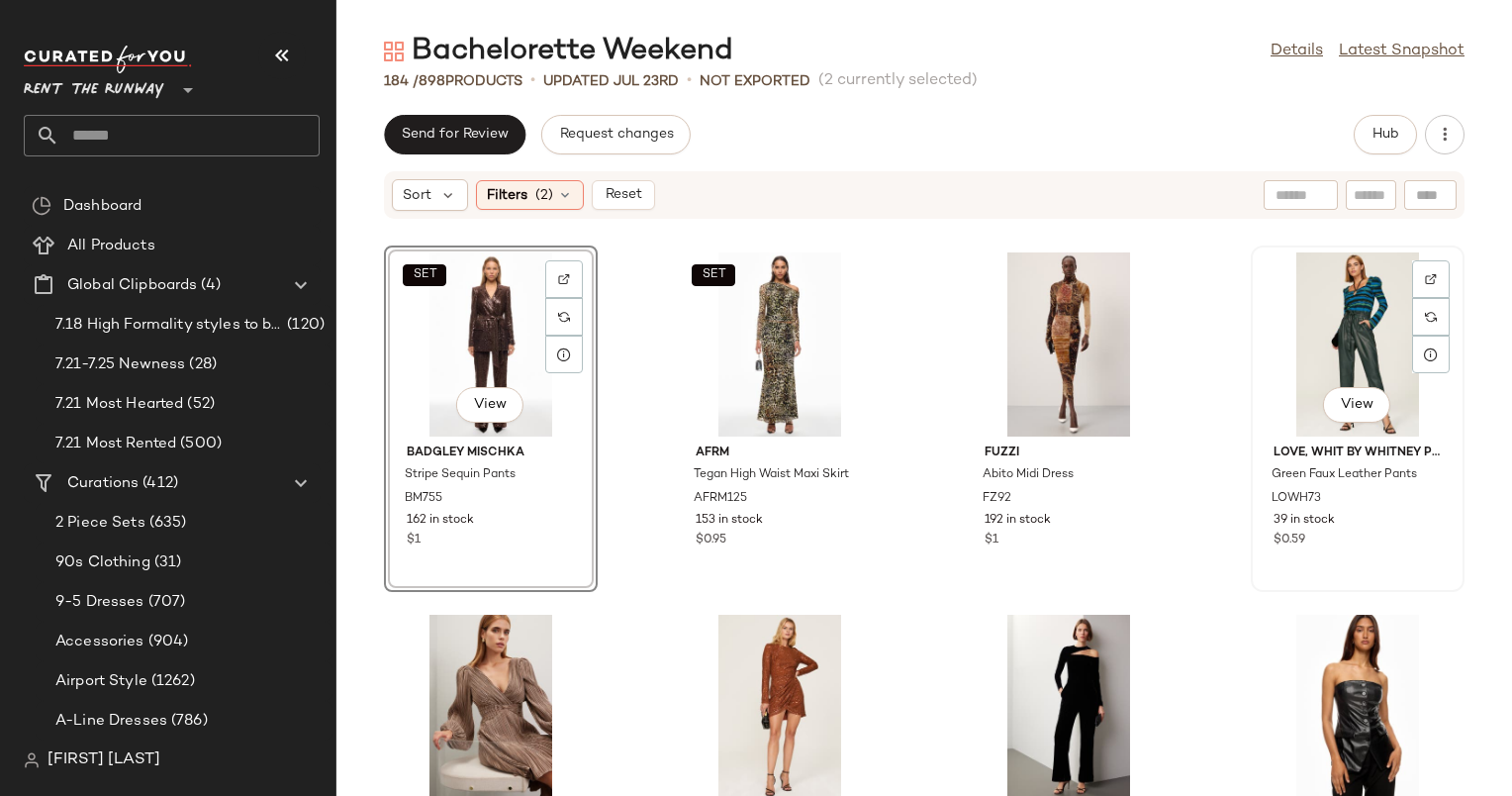click on "View" 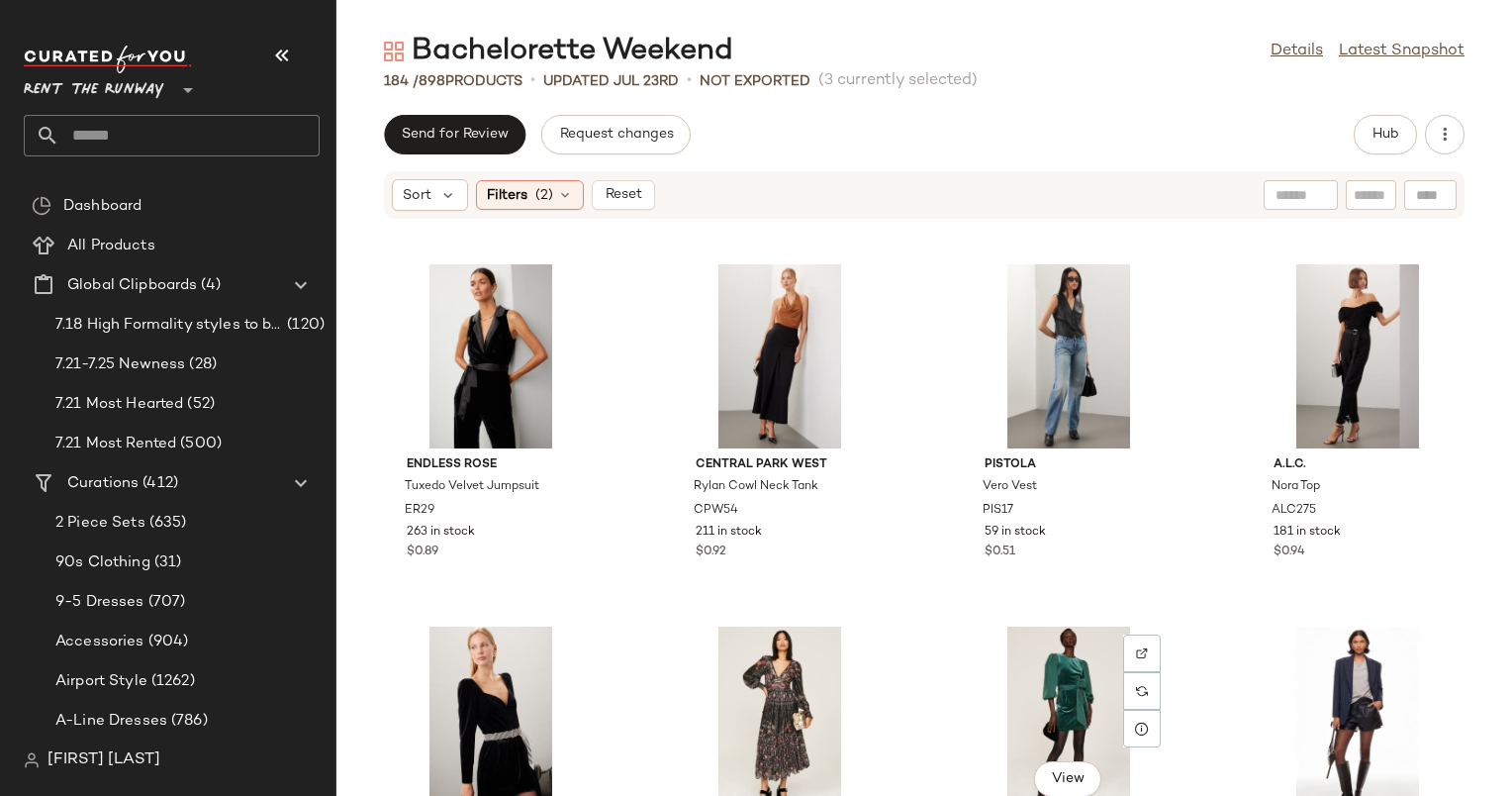scroll, scrollTop: 8701, scrollLeft: 0, axis: vertical 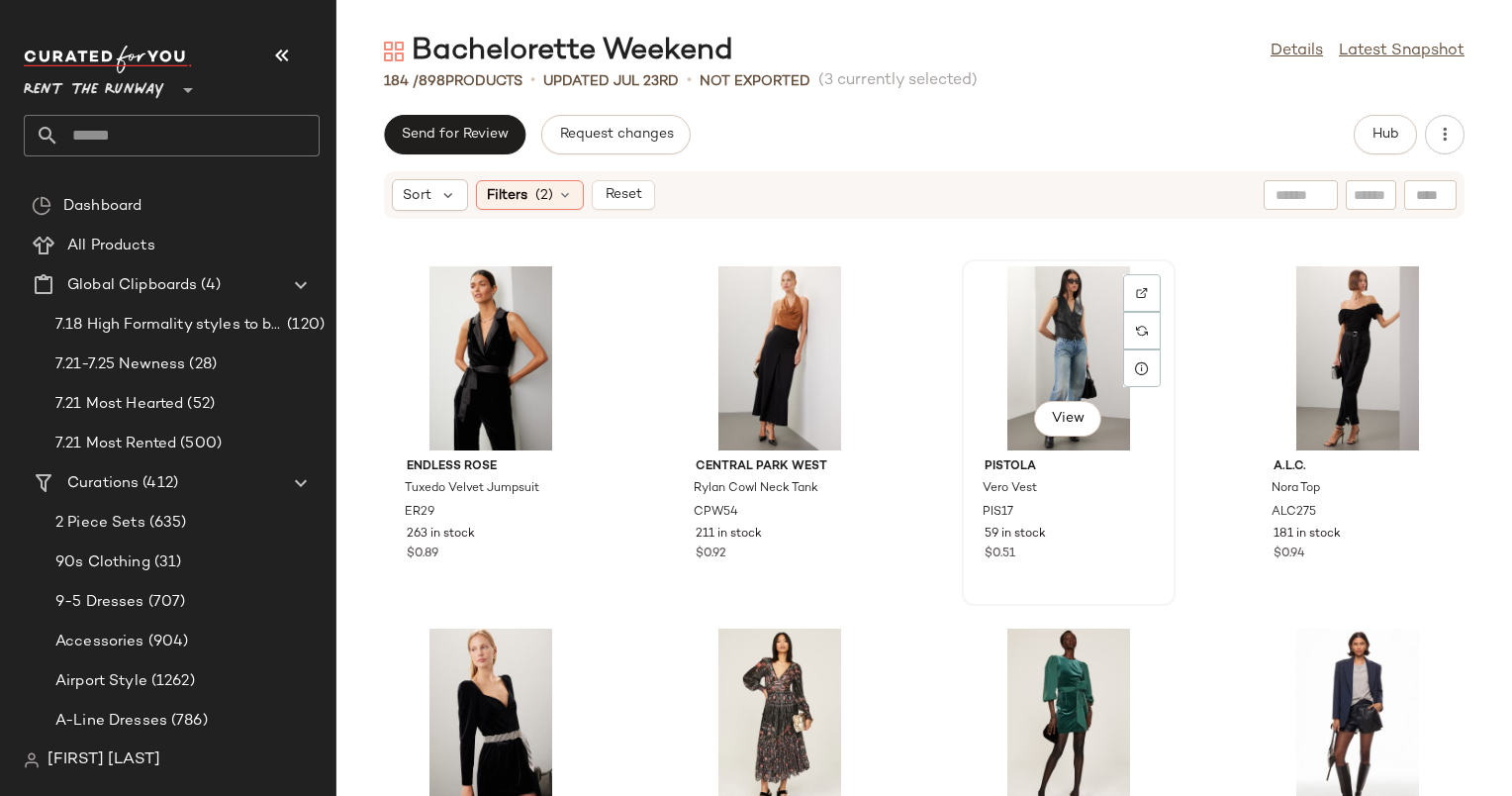 click on "View" 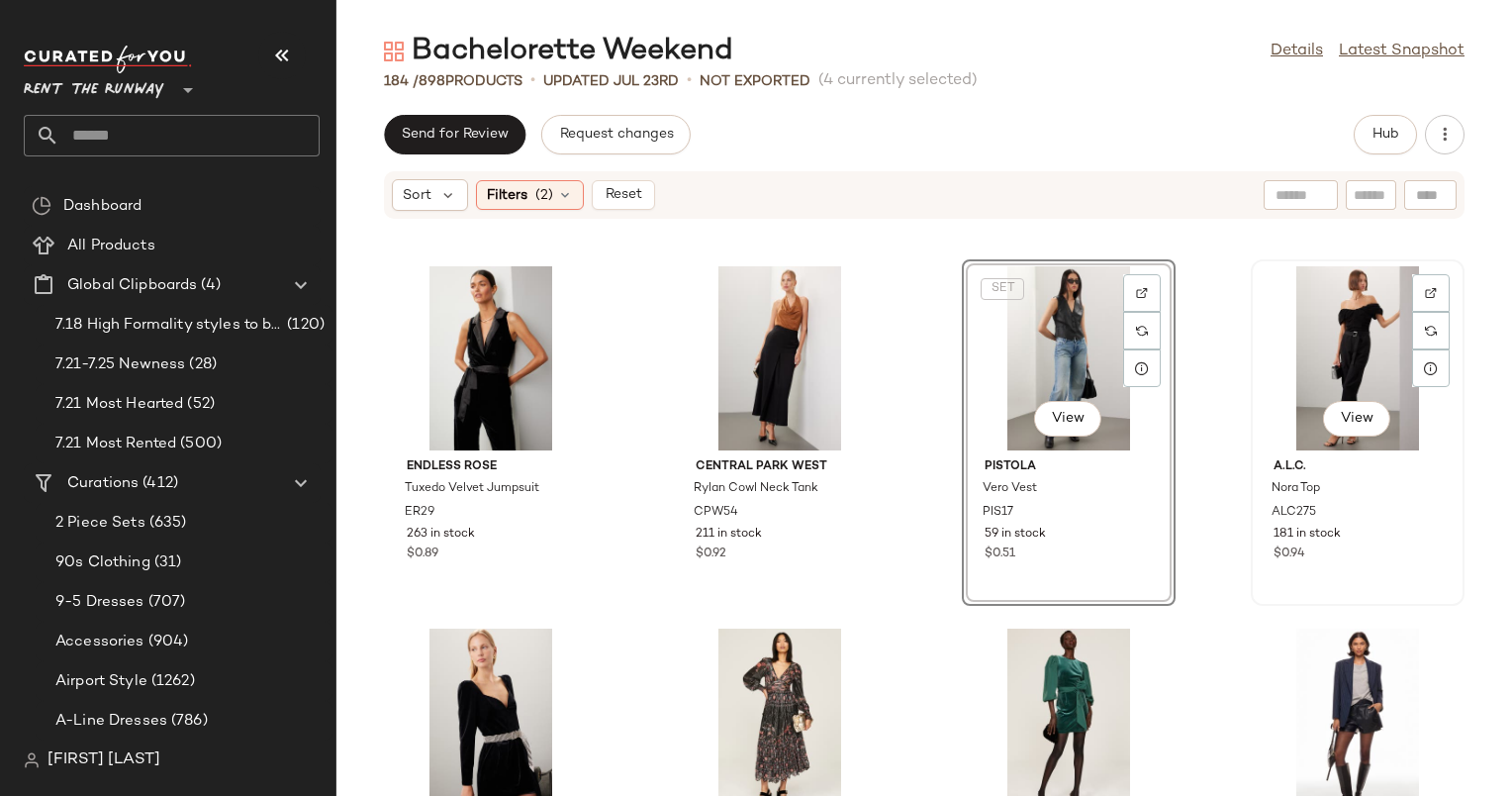 click on "View" 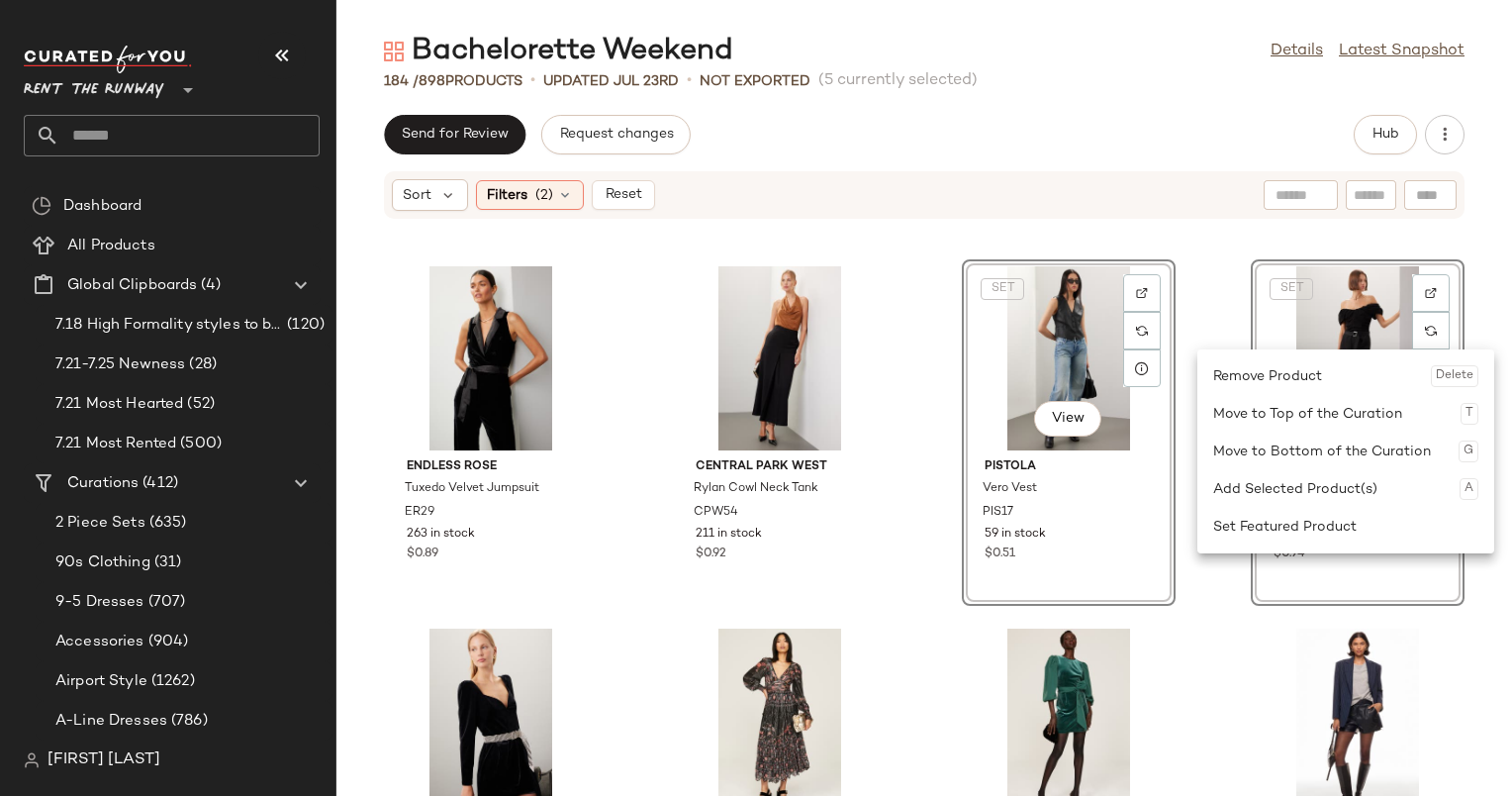 click on "SET   View" 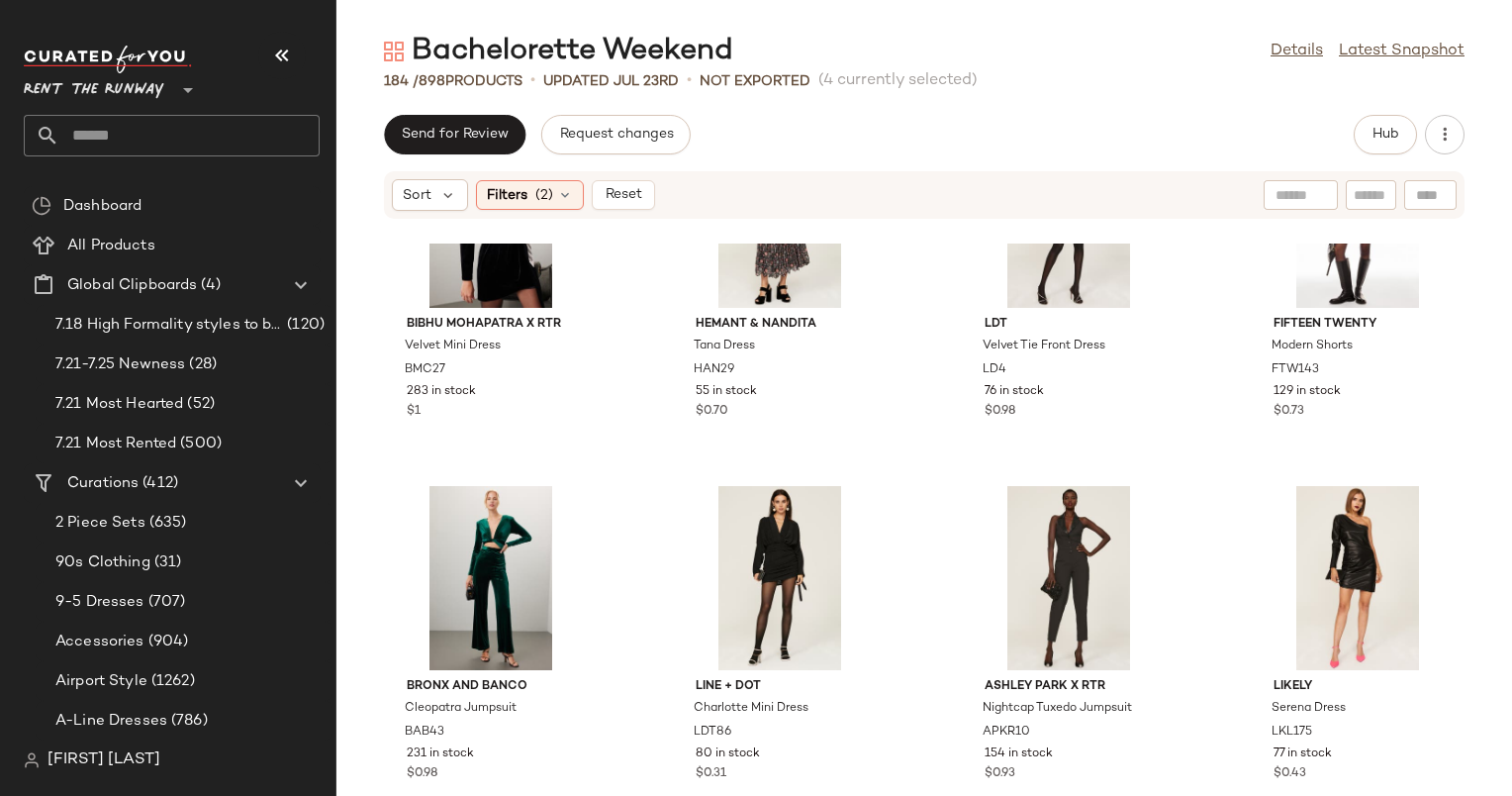 scroll, scrollTop: 9043, scrollLeft: 0, axis: vertical 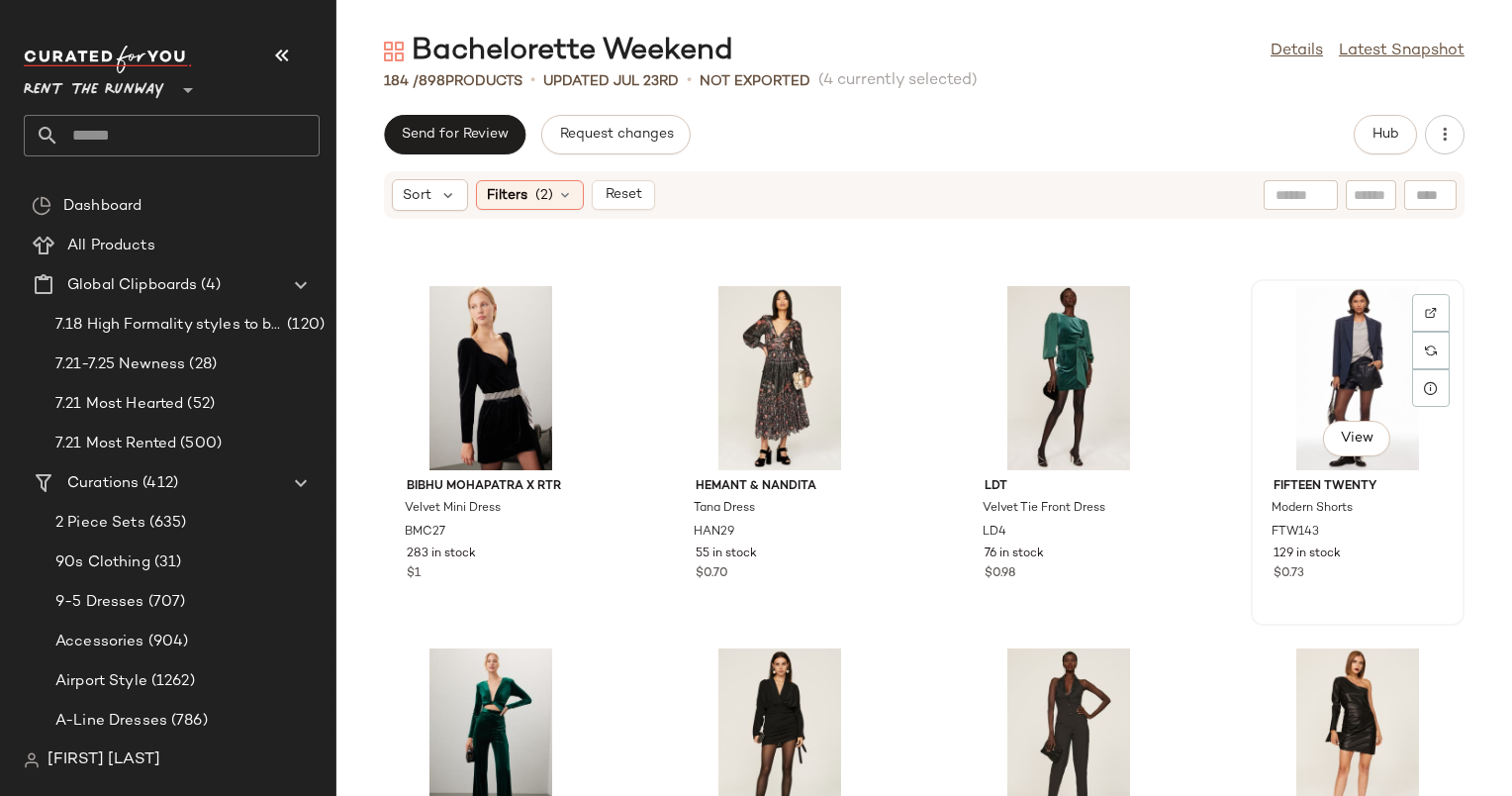 click on "View" 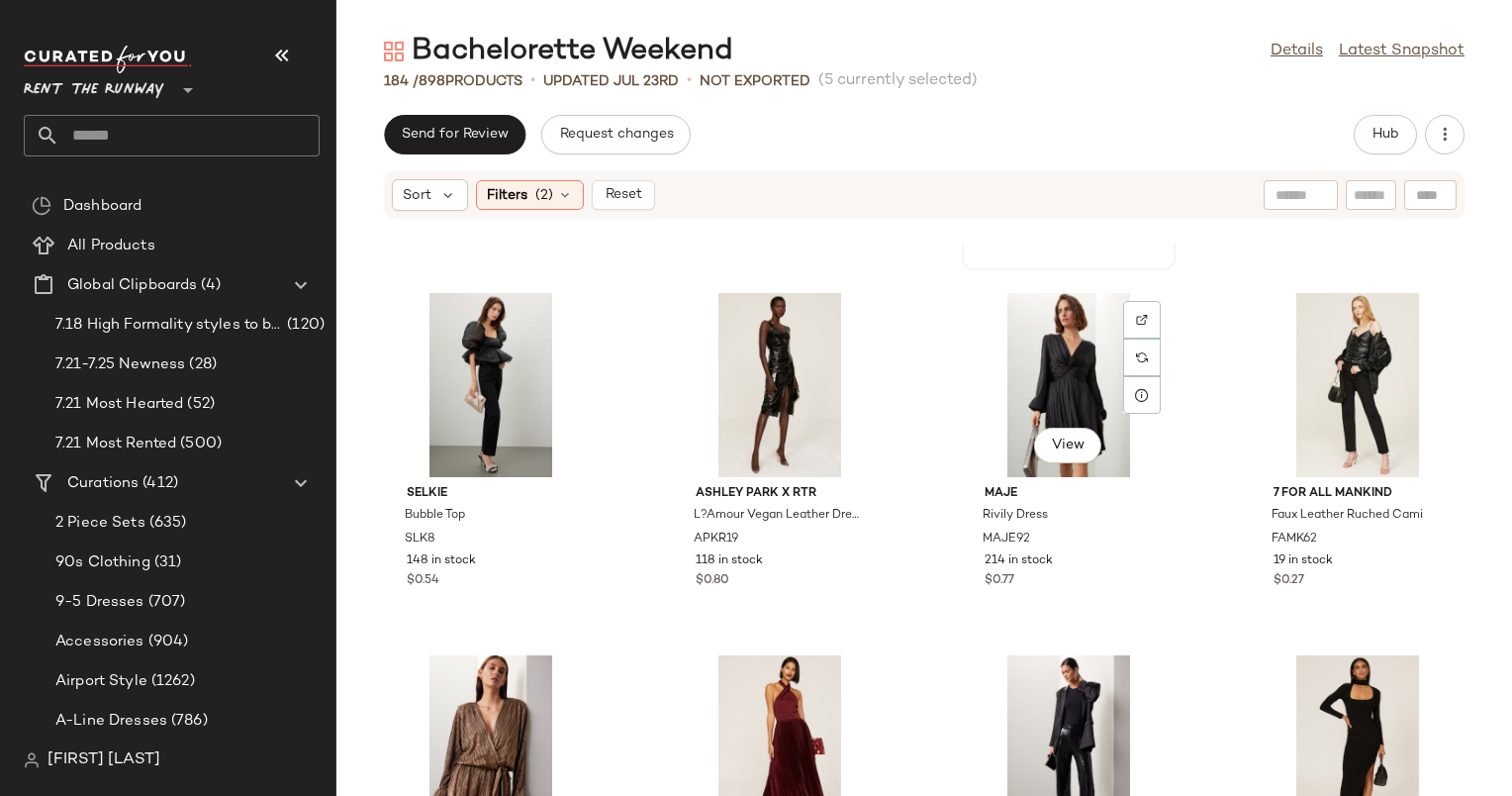 scroll, scrollTop: 9754, scrollLeft: 0, axis: vertical 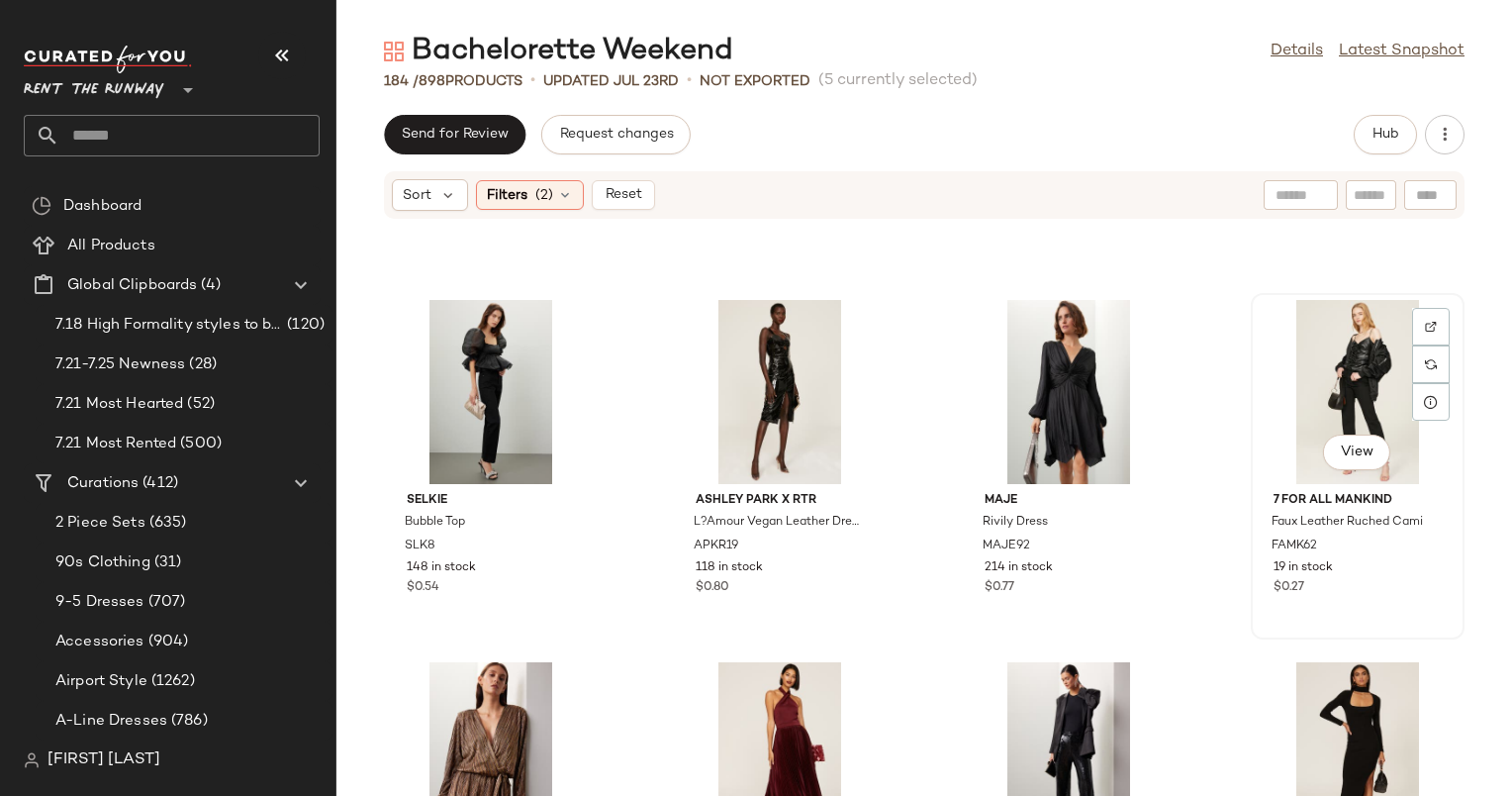 click on "View" 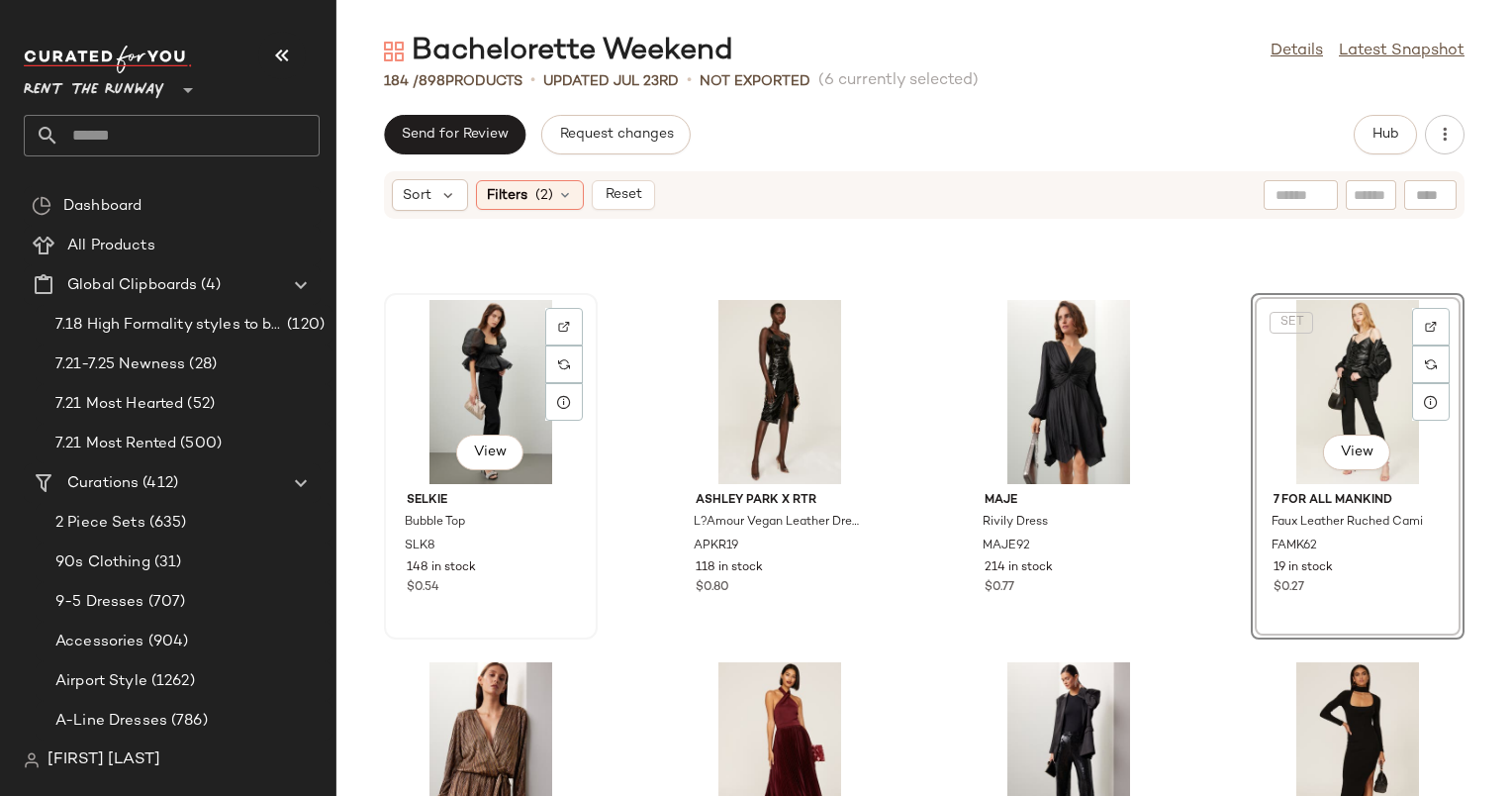 click on "View" 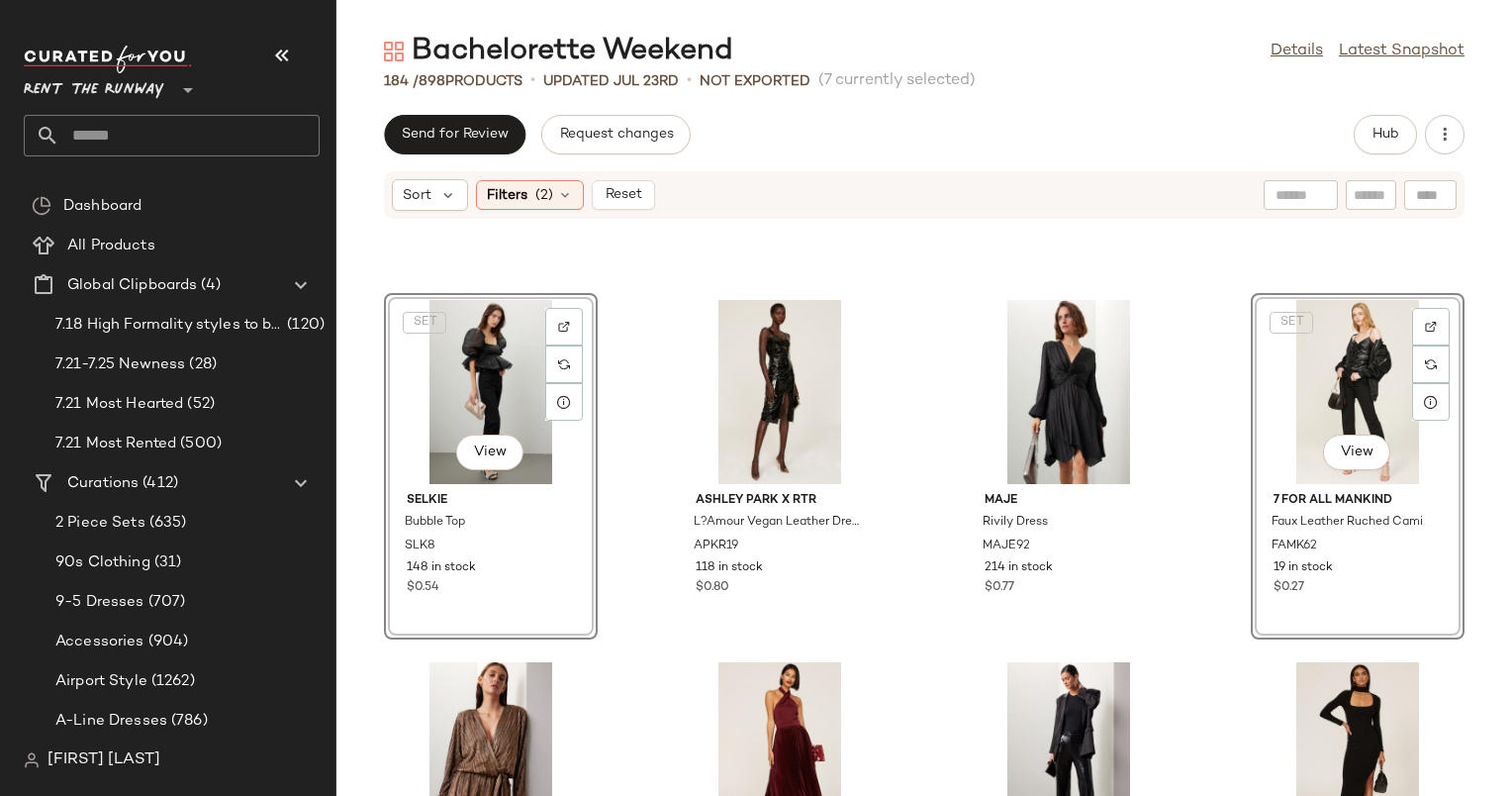 scroll, scrollTop: 10081, scrollLeft: 0, axis: vertical 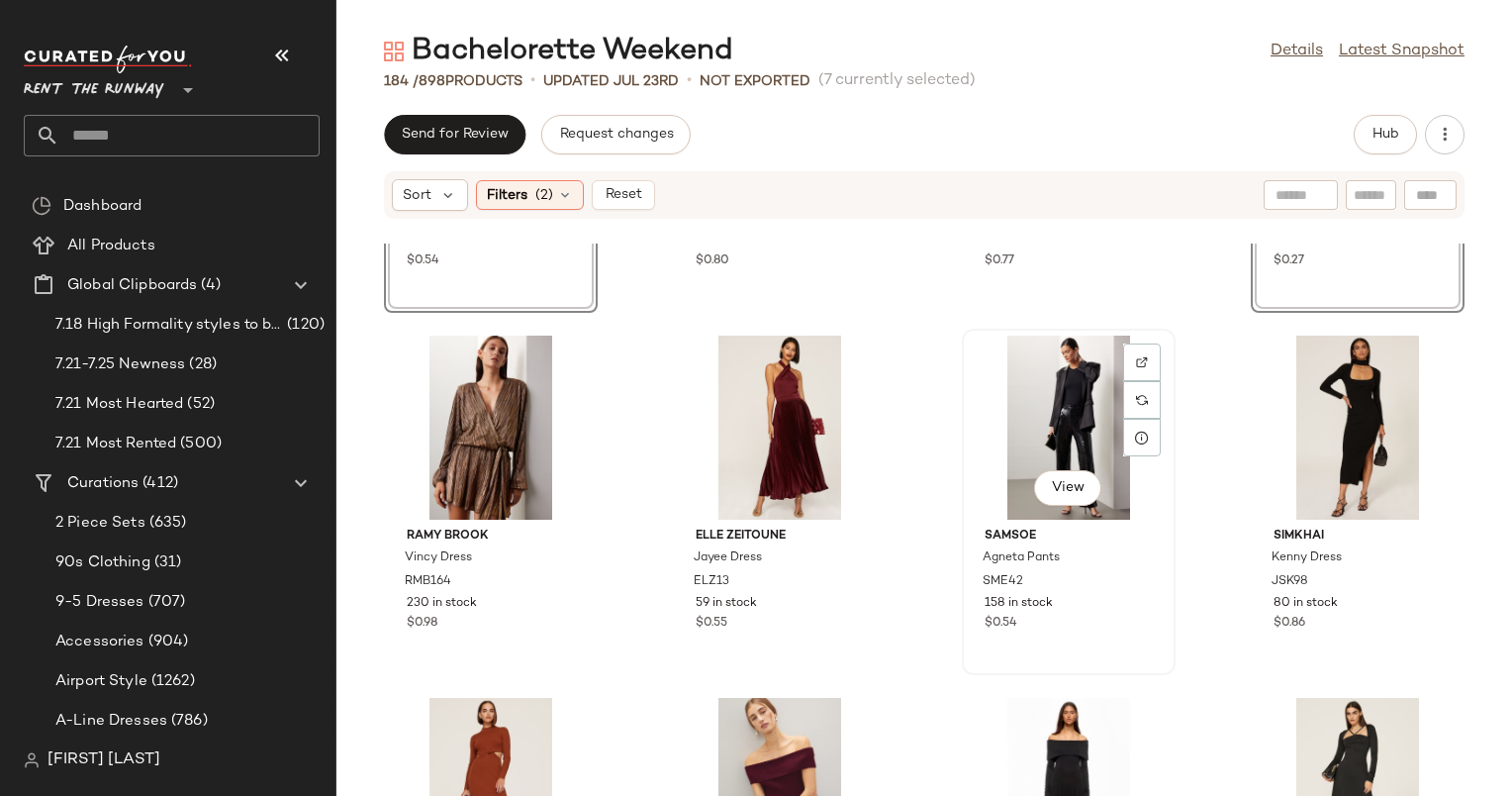 click on "View" 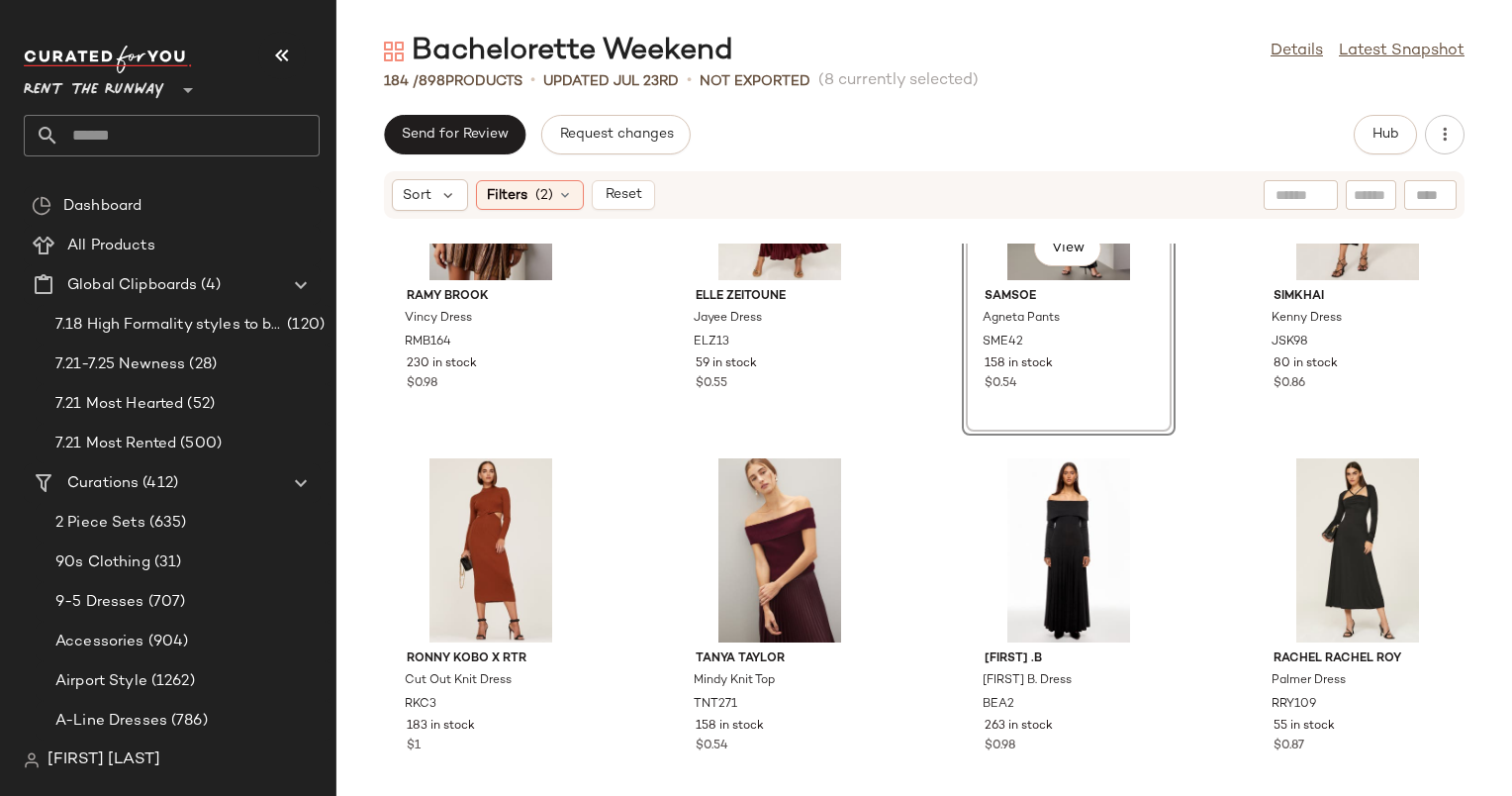 scroll, scrollTop: 10327, scrollLeft: 0, axis: vertical 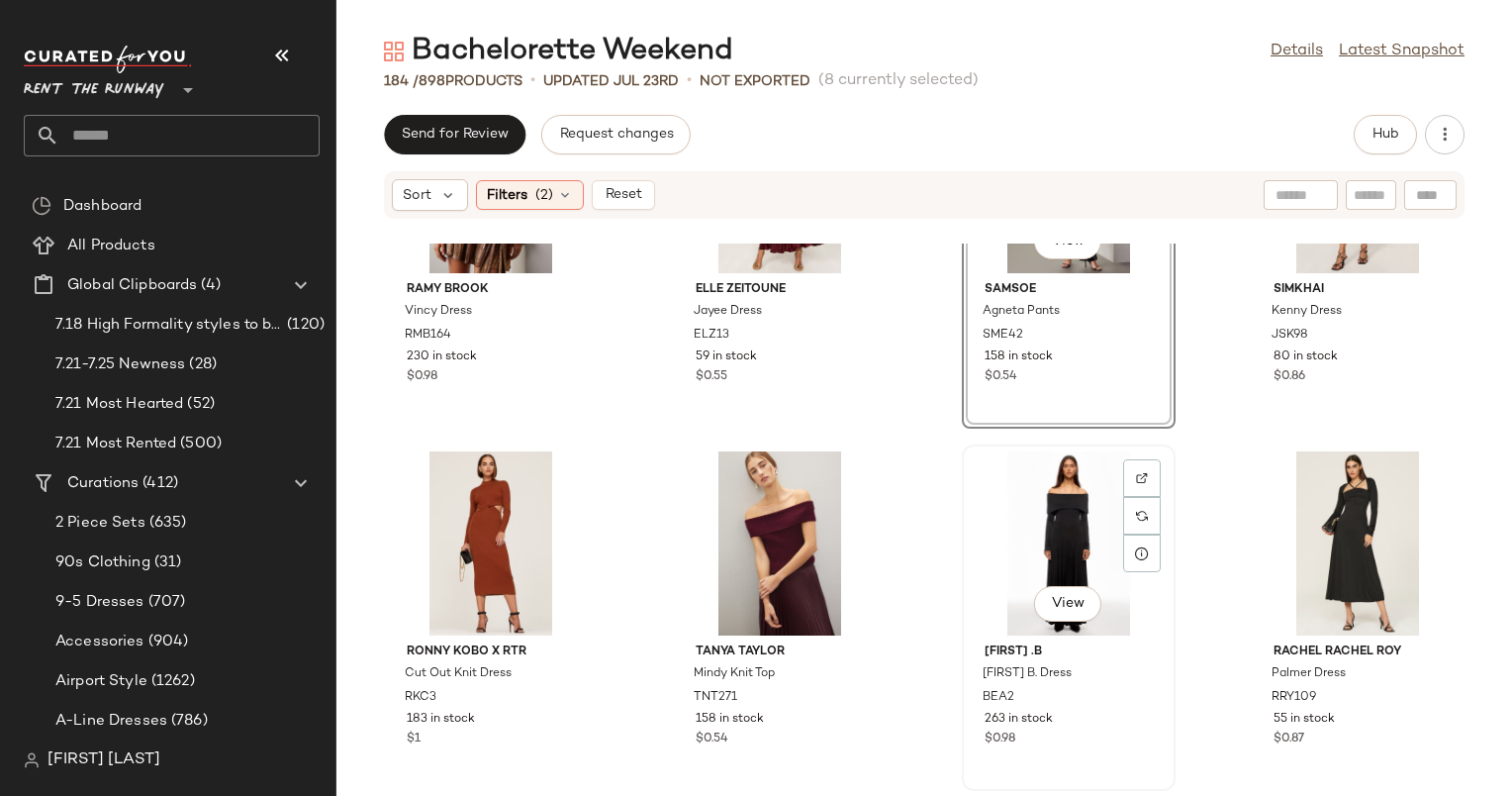 click on "View" 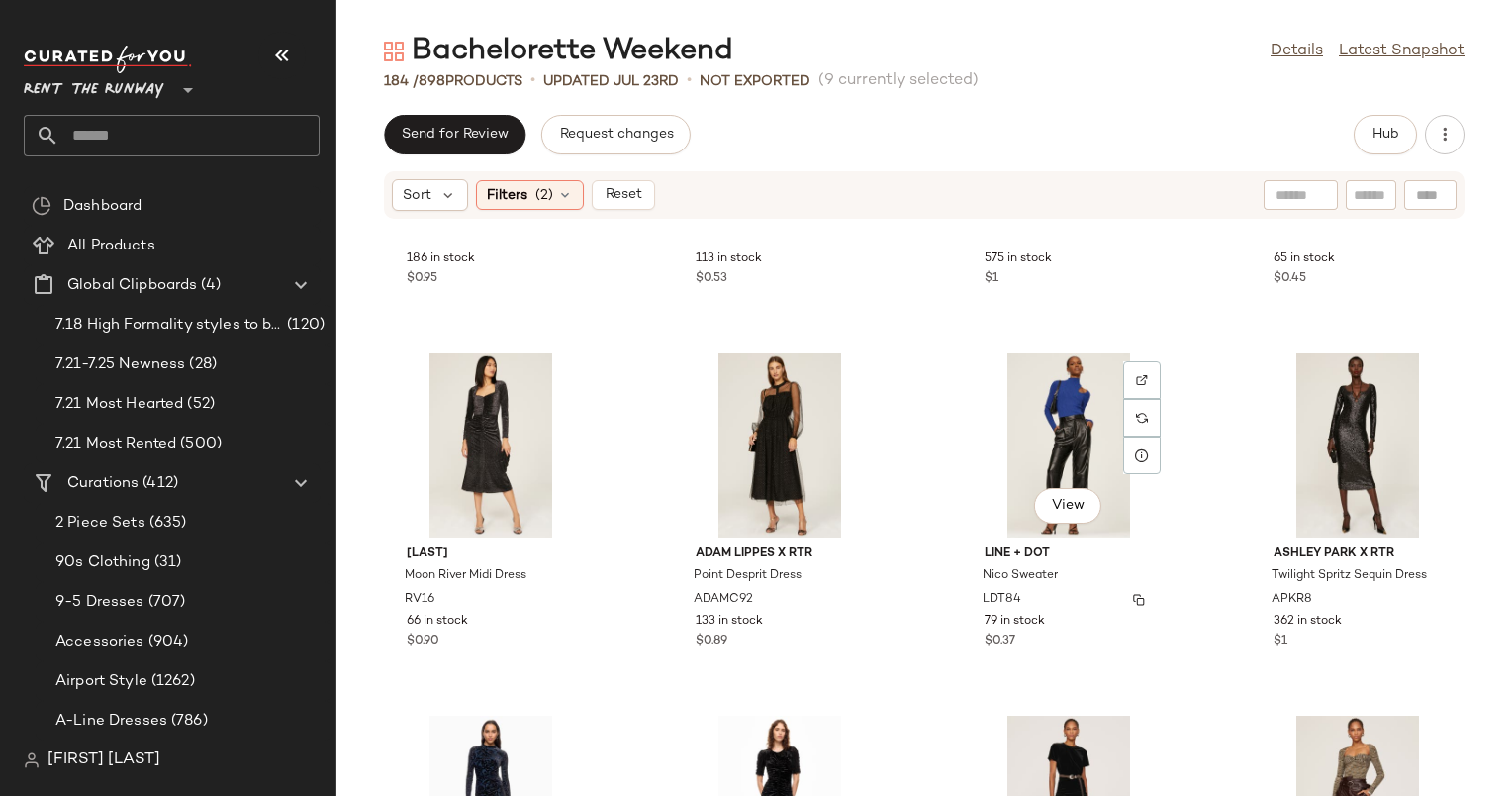 scroll, scrollTop: 11512, scrollLeft: 0, axis: vertical 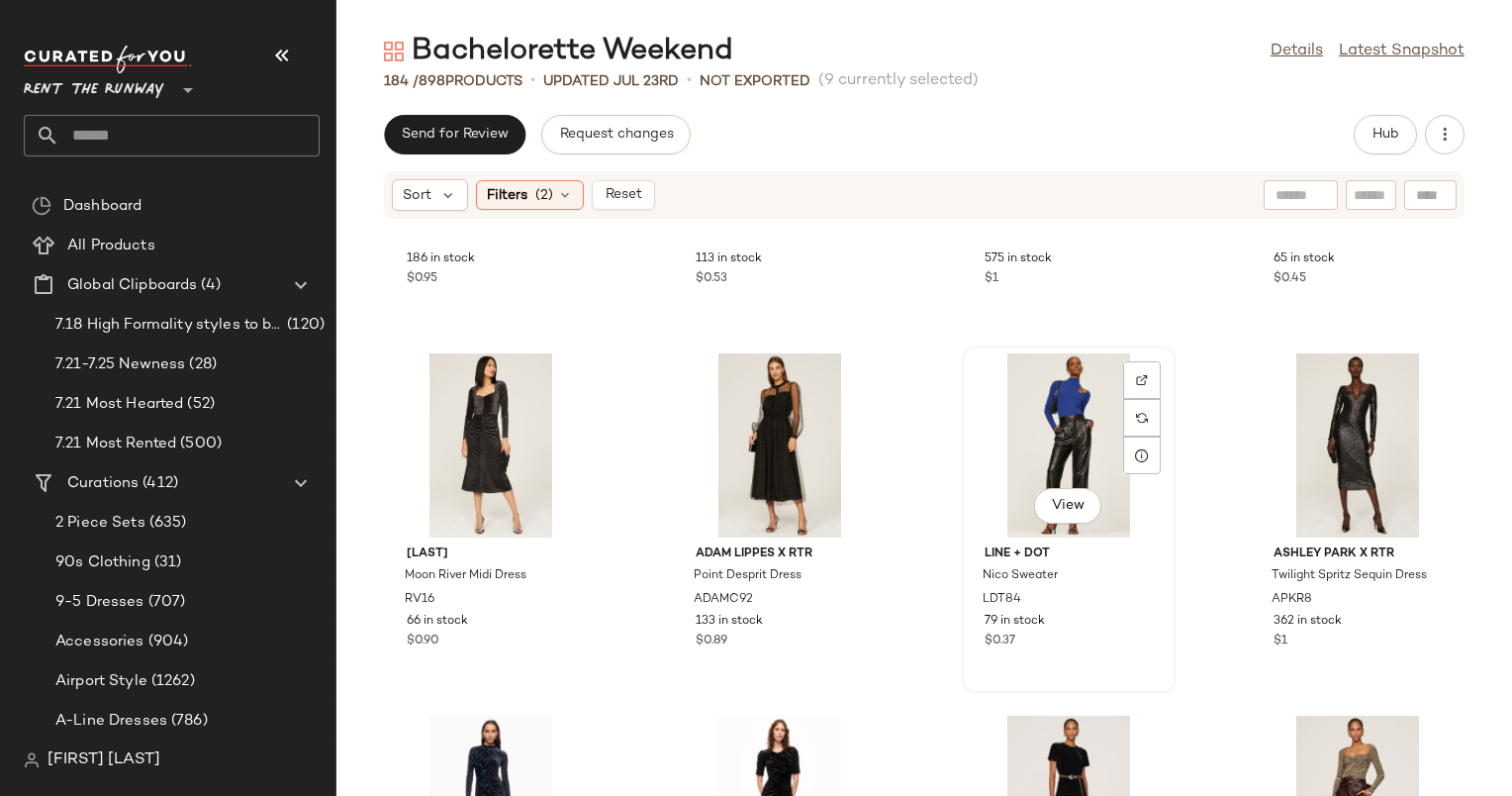 click on "View" 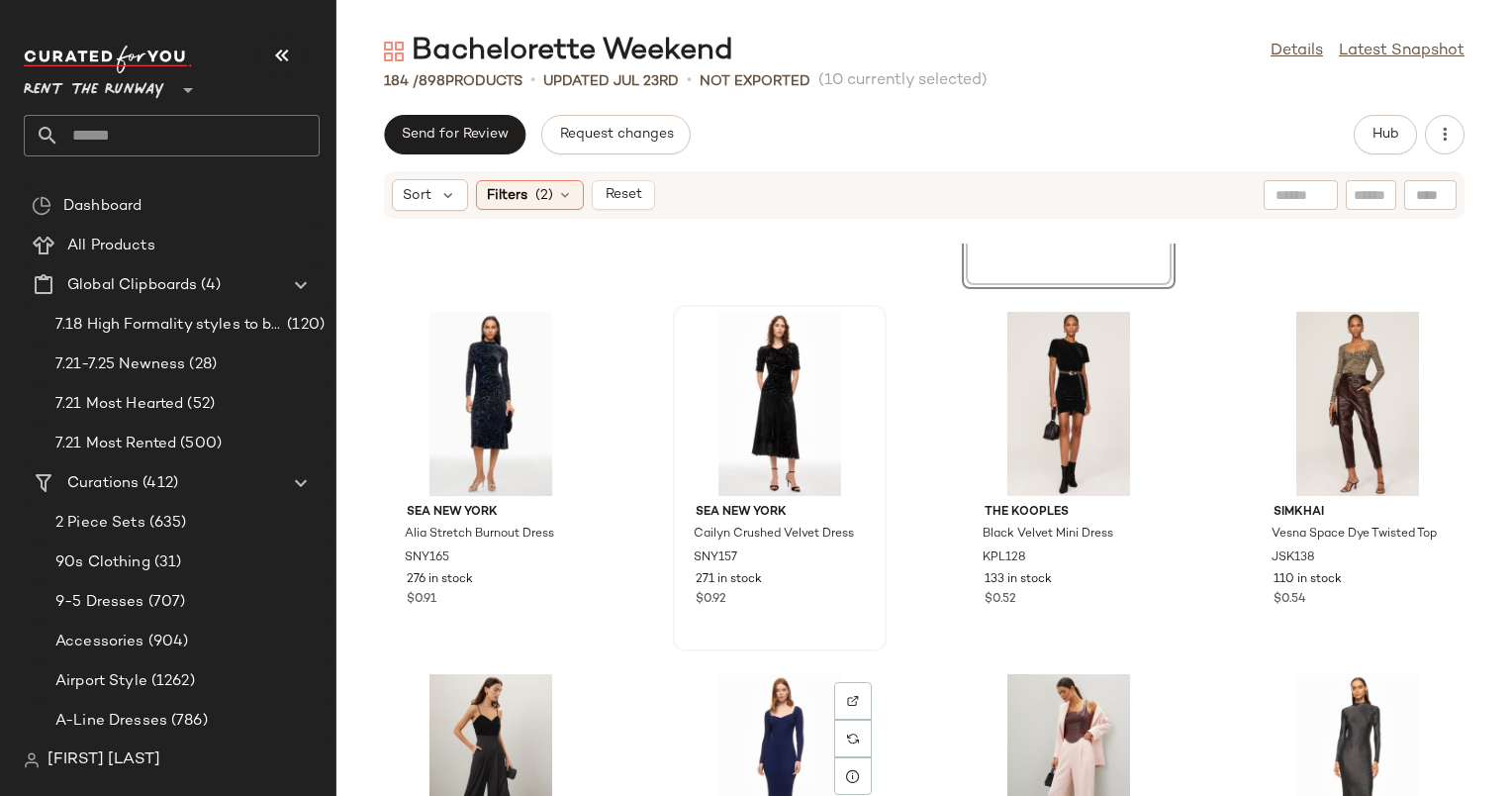 scroll, scrollTop: 11928, scrollLeft: 0, axis: vertical 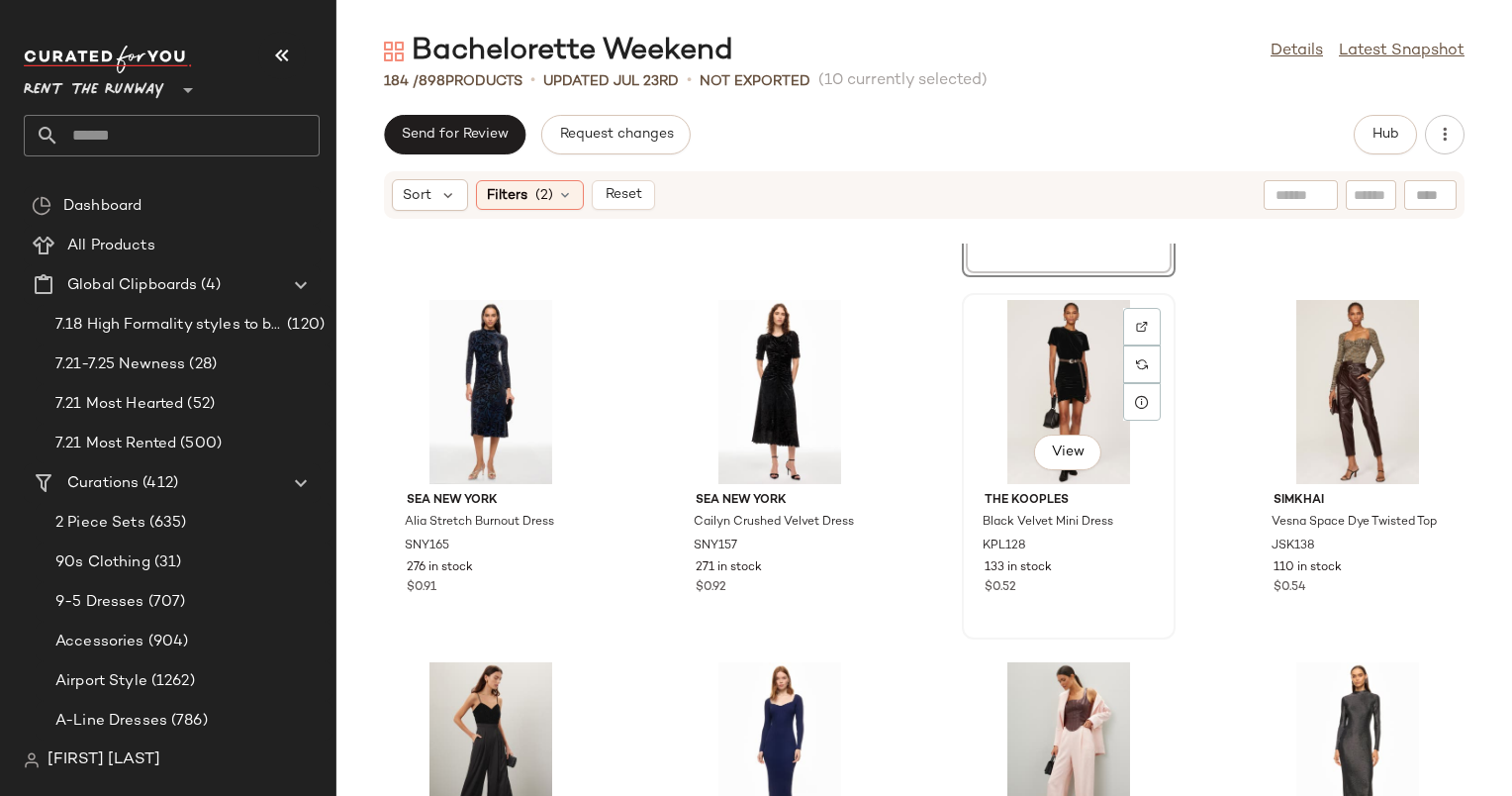 click on "View" 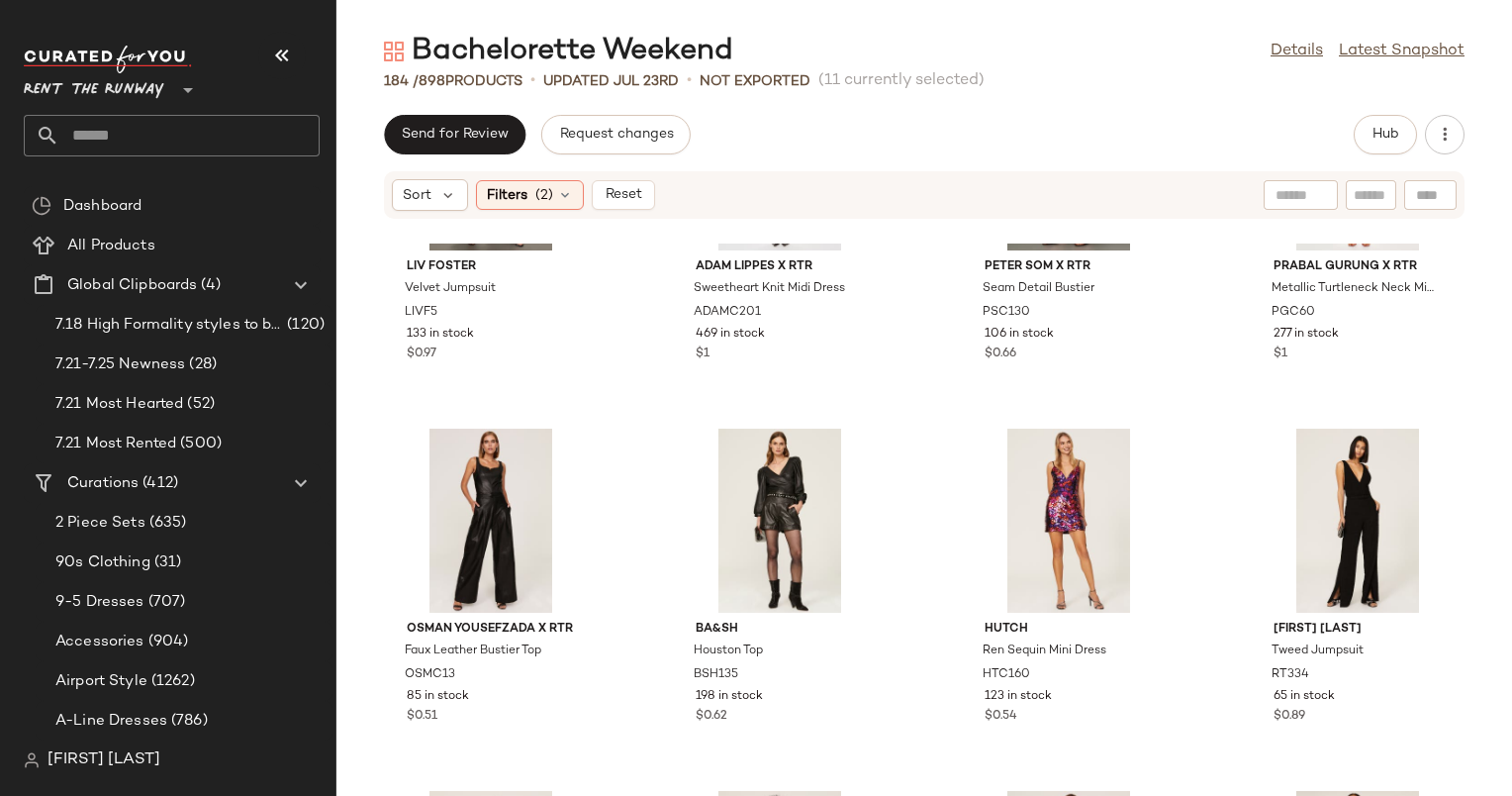 scroll, scrollTop: 12624, scrollLeft: 0, axis: vertical 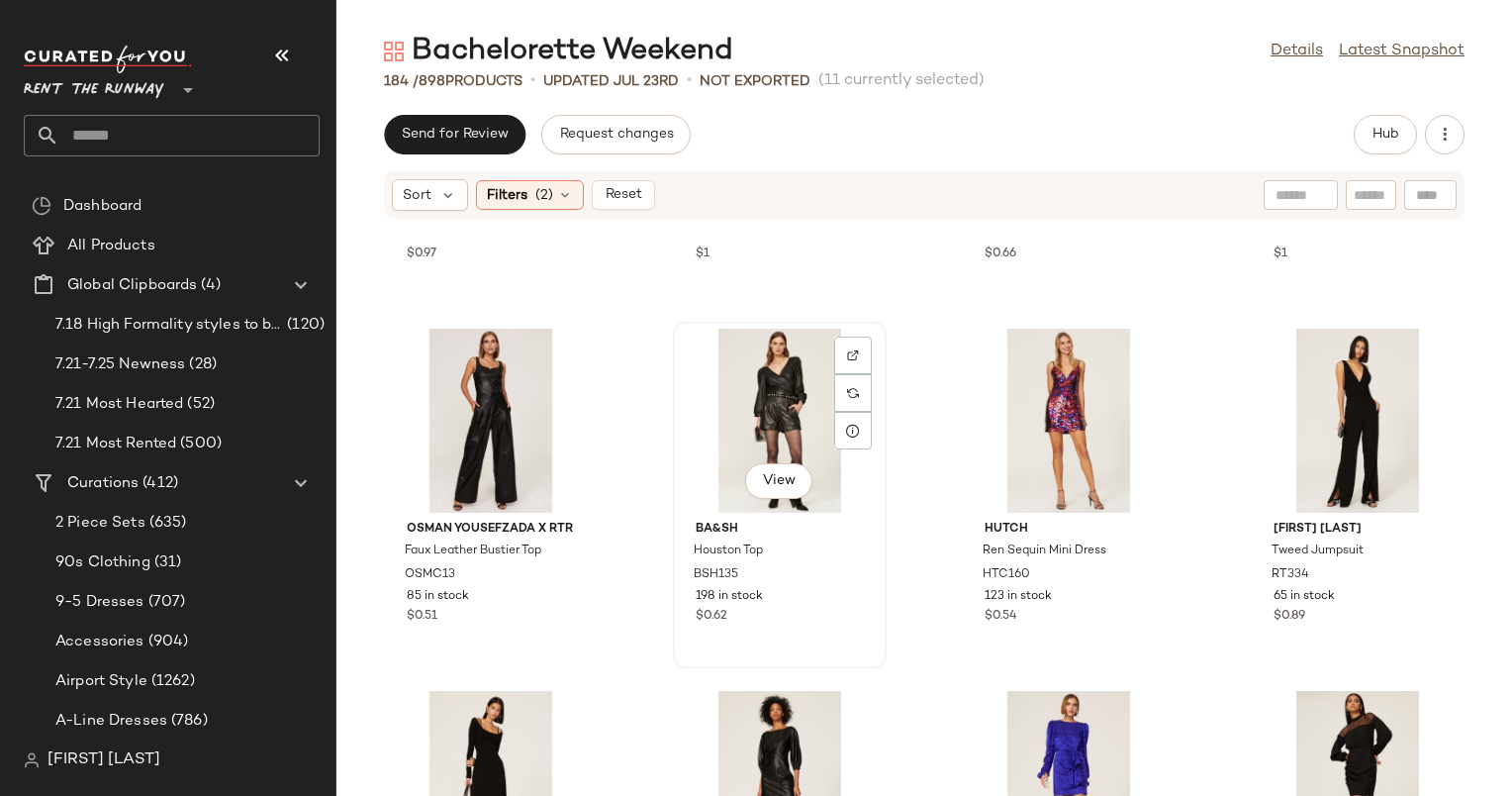 click on "View" 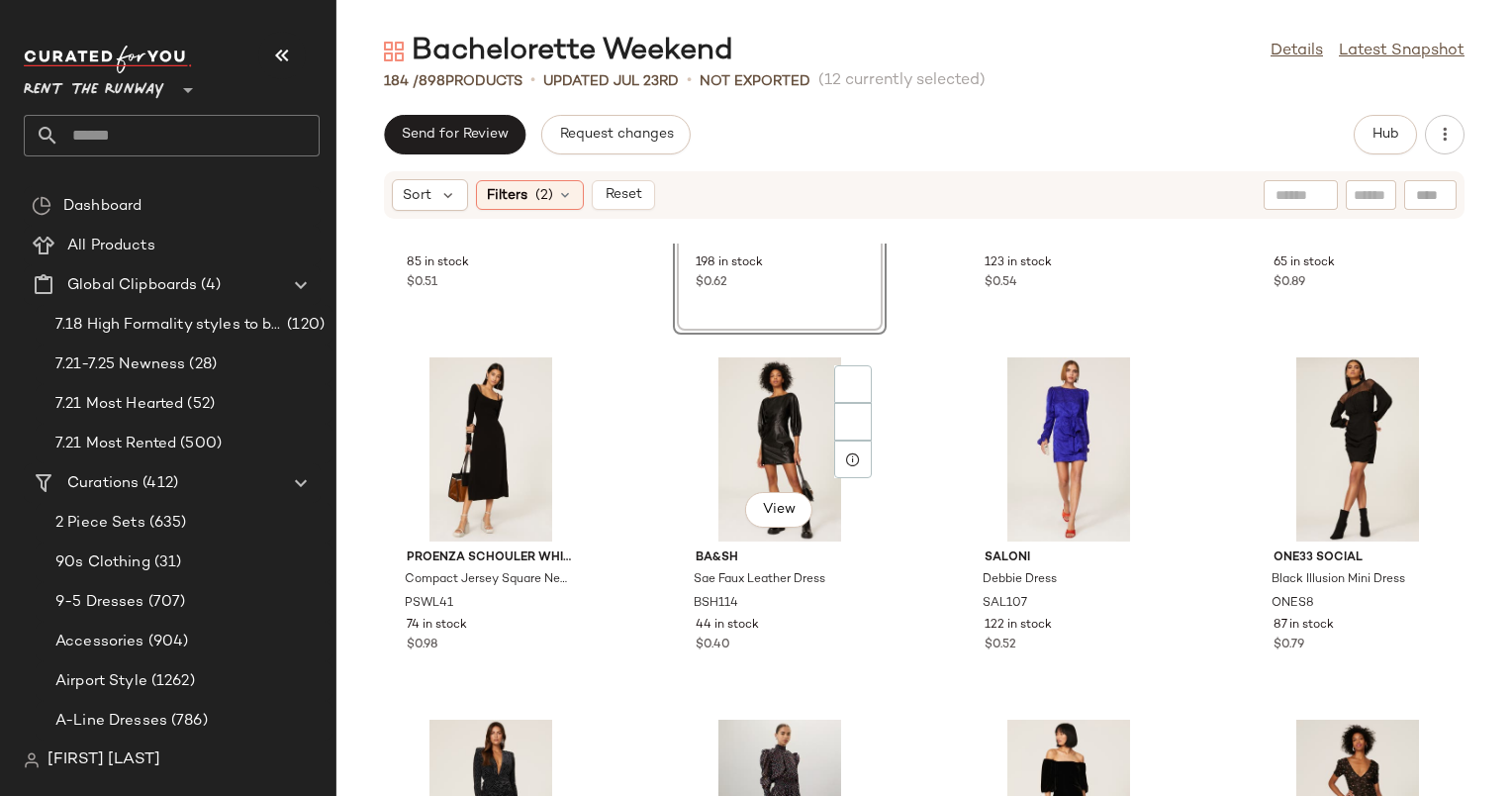 scroll, scrollTop: 12970, scrollLeft: 0, axis: vertical 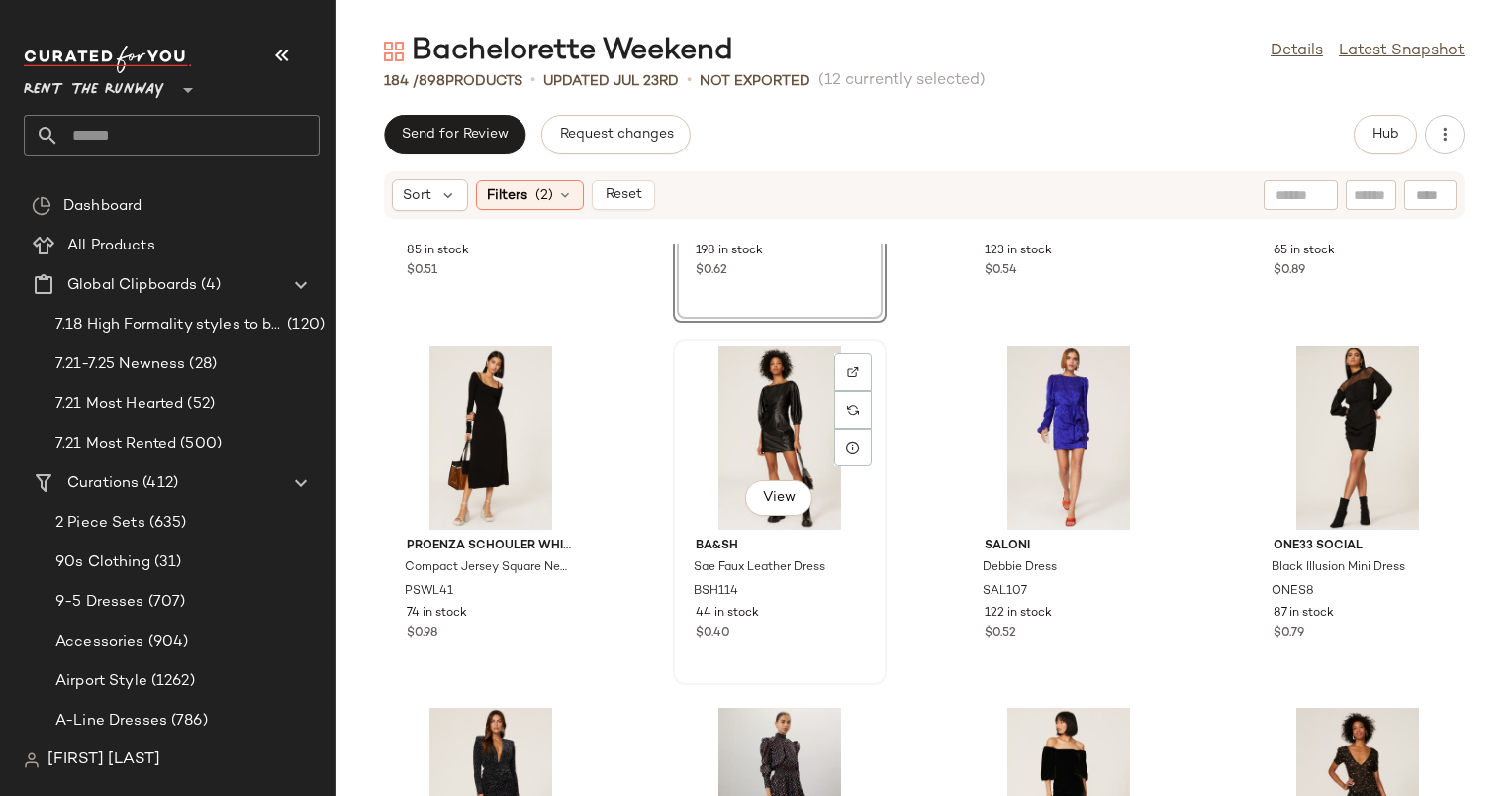 click on "View" 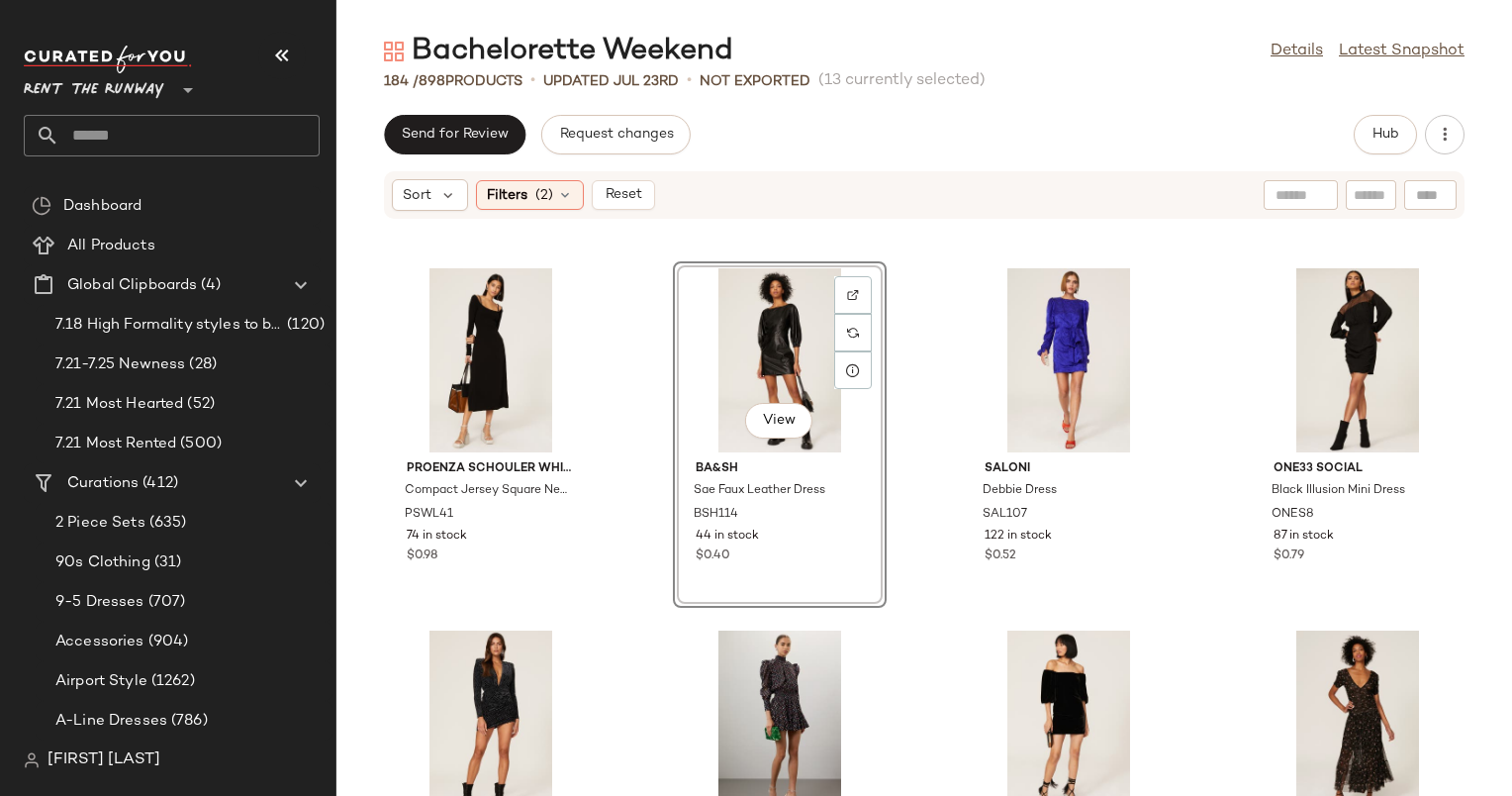 scroll, scrollTop: 13037, scrollLeft: 0, axis: vertical 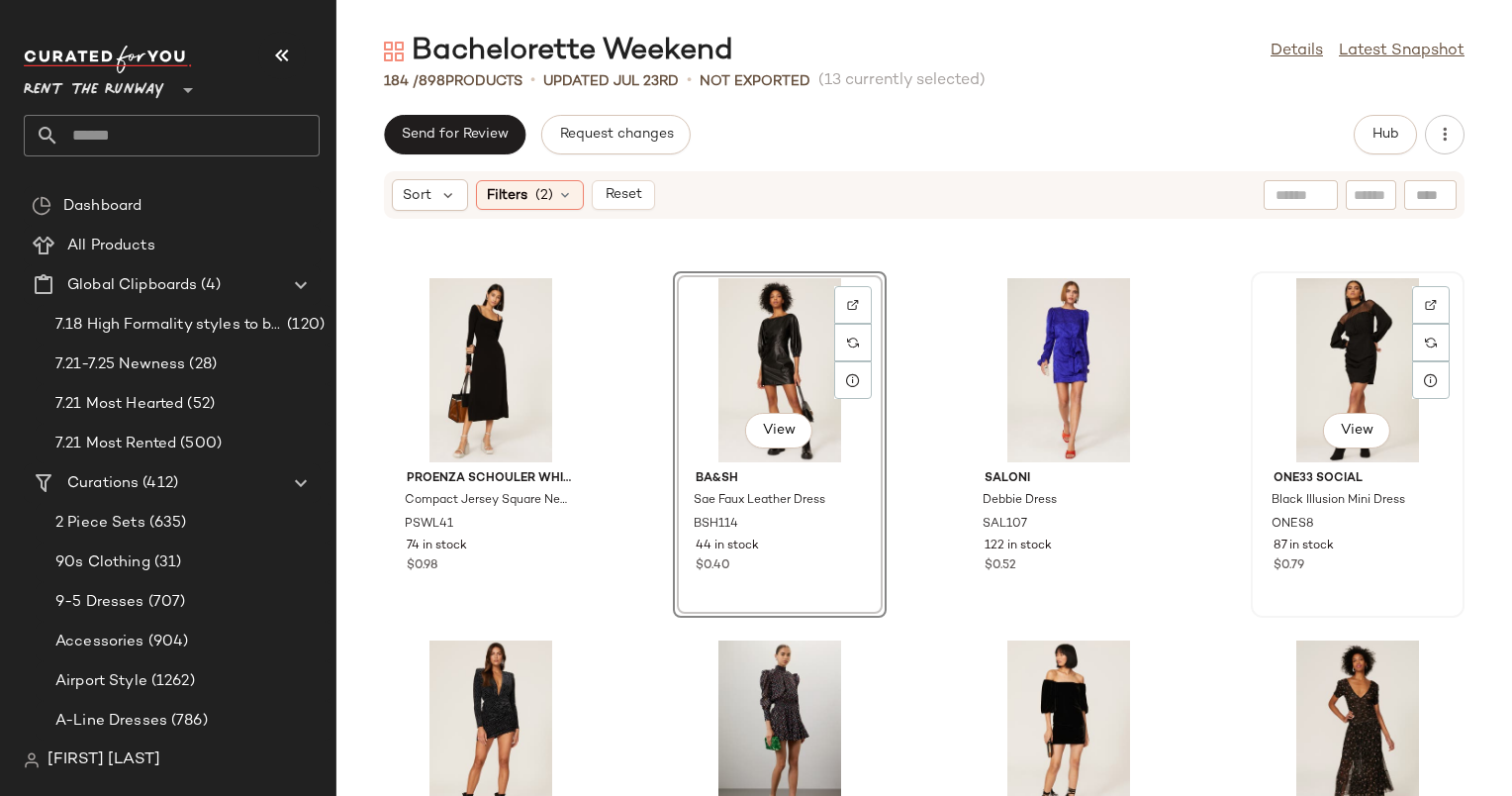 click on "View" 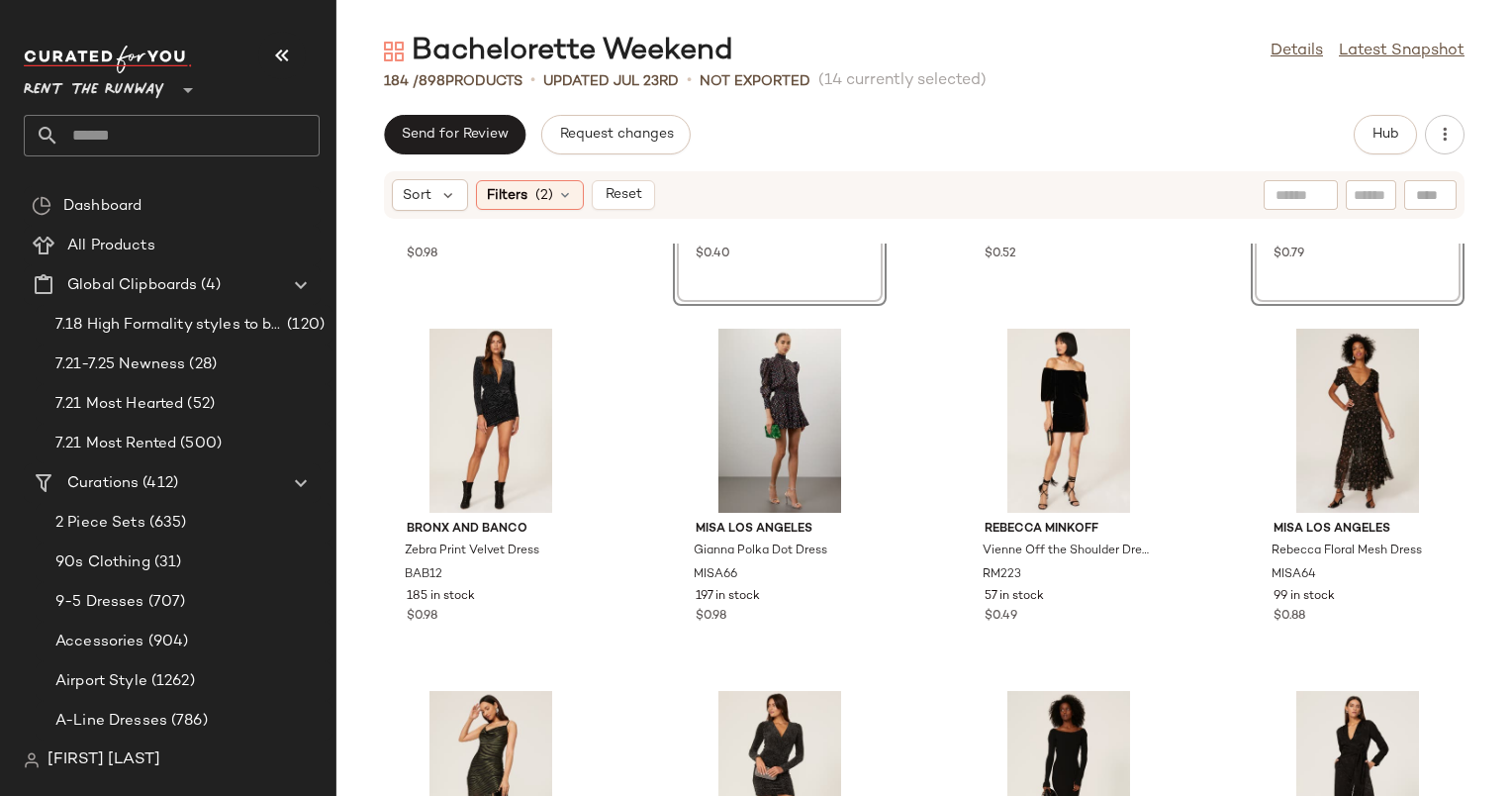 scroll, scrollTop: 13350, scrollLeft: 0, axis: vertical 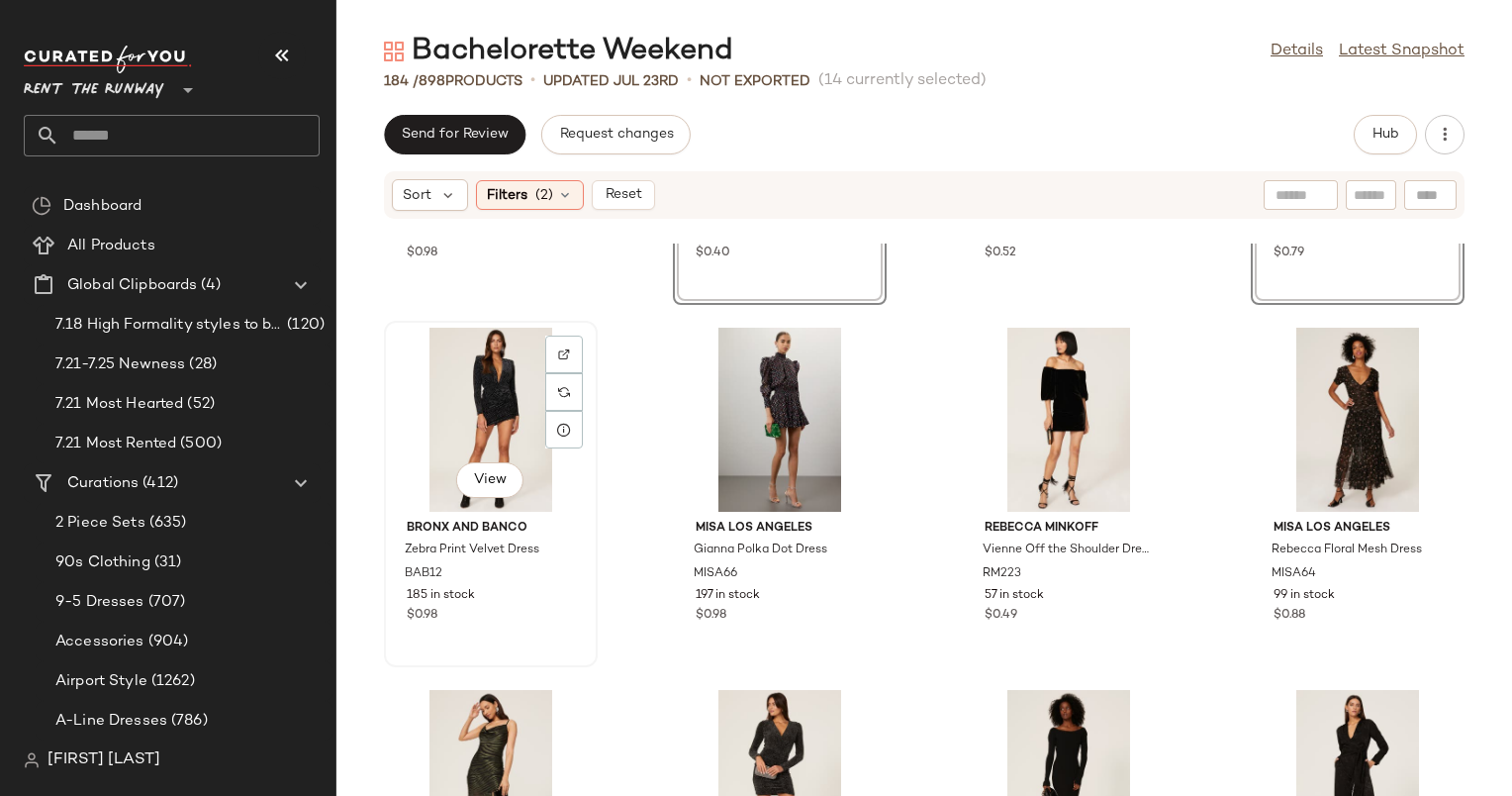 click on "View" 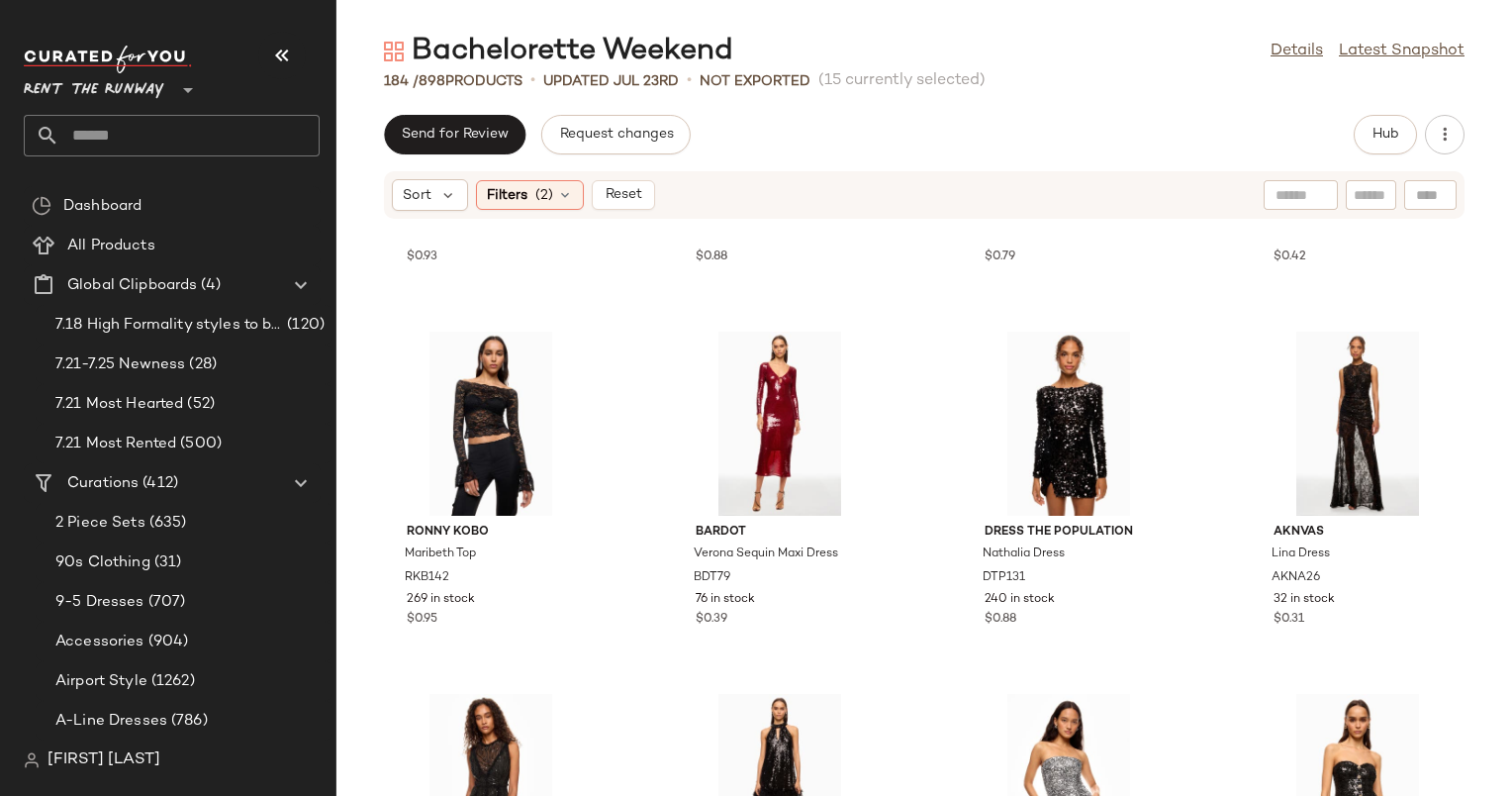scroll, scrollTop: 14798, scrollLeft: 0, axis: vertical 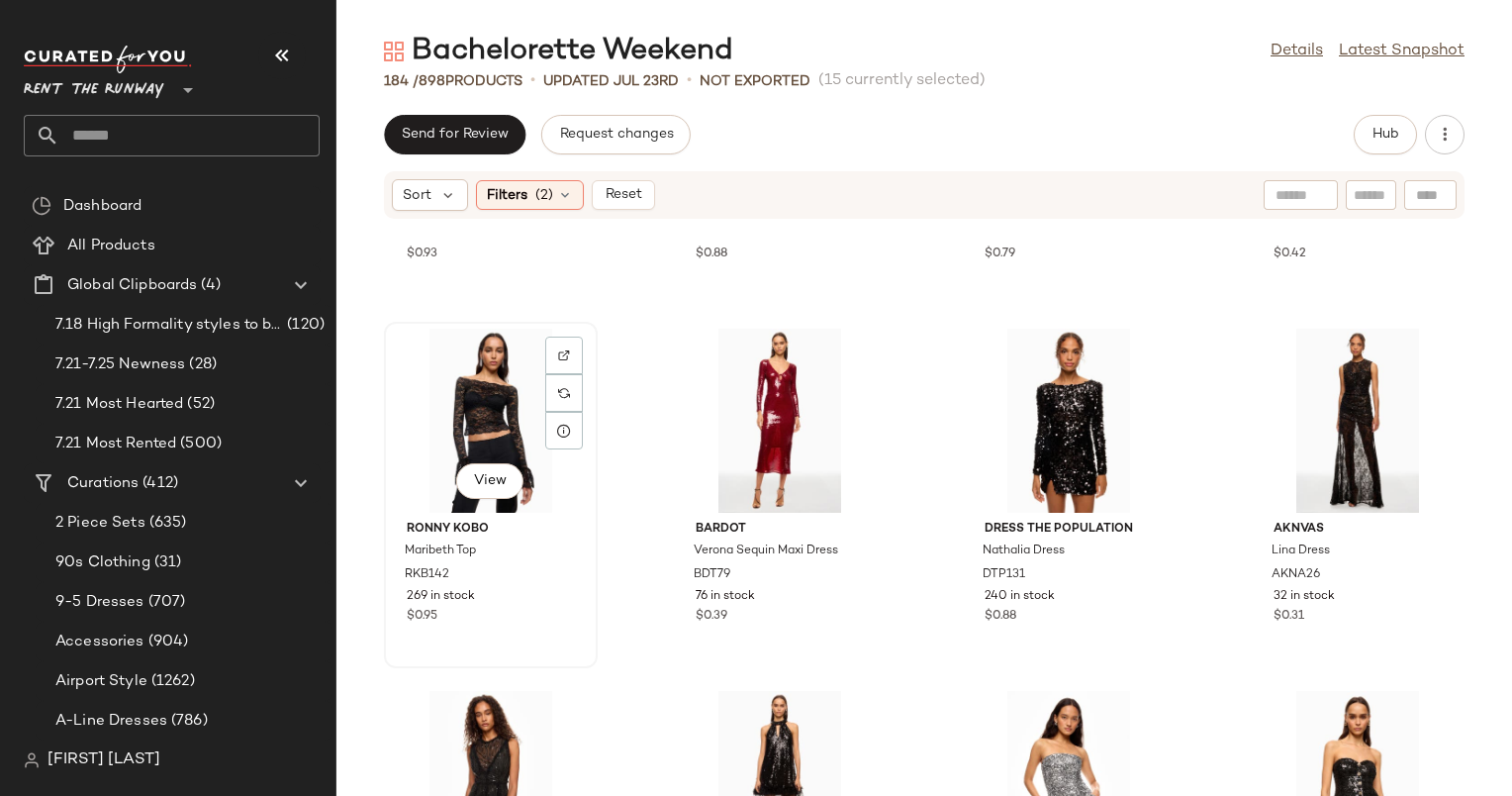 click on "View" 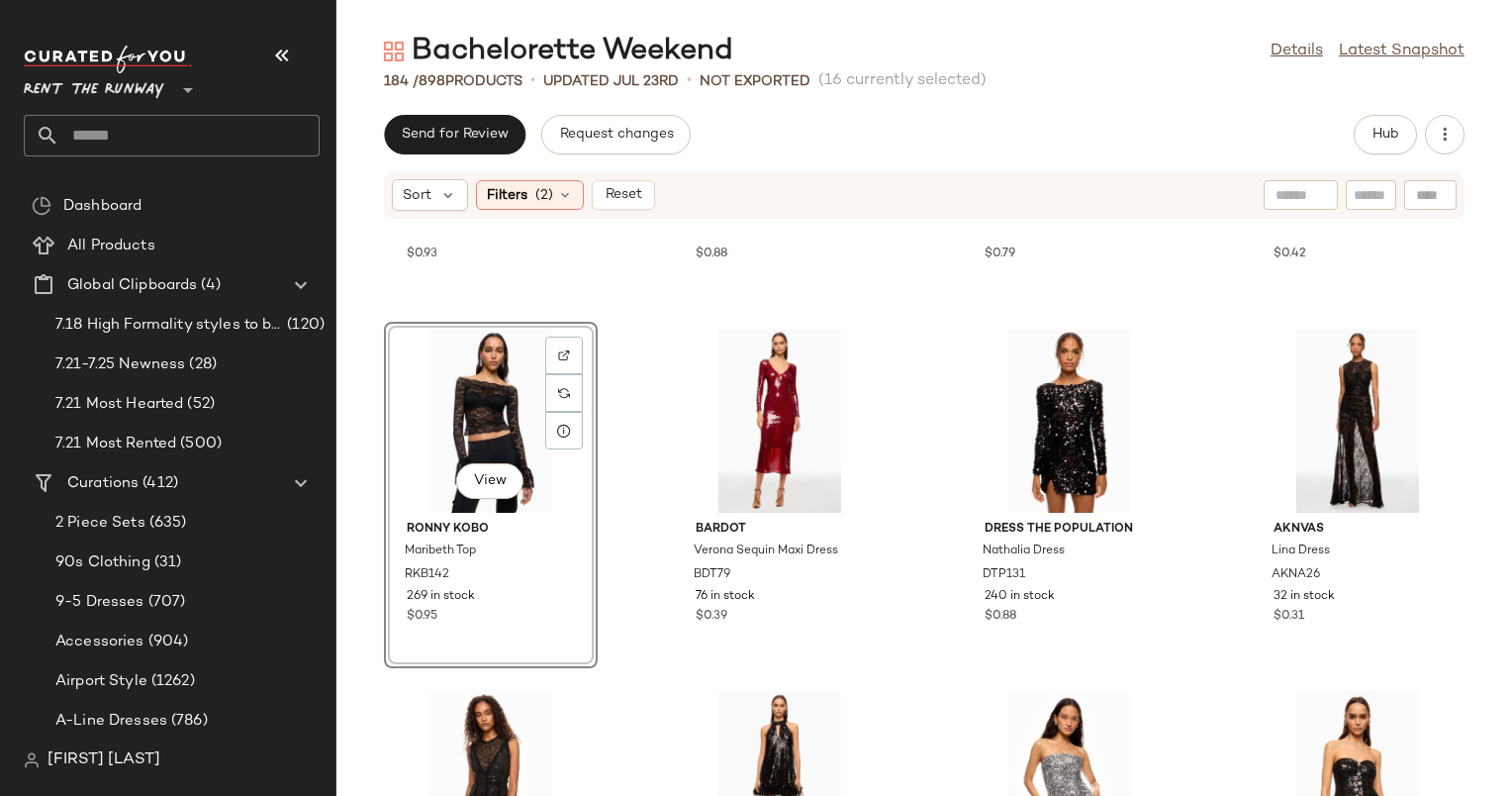 click on "View" 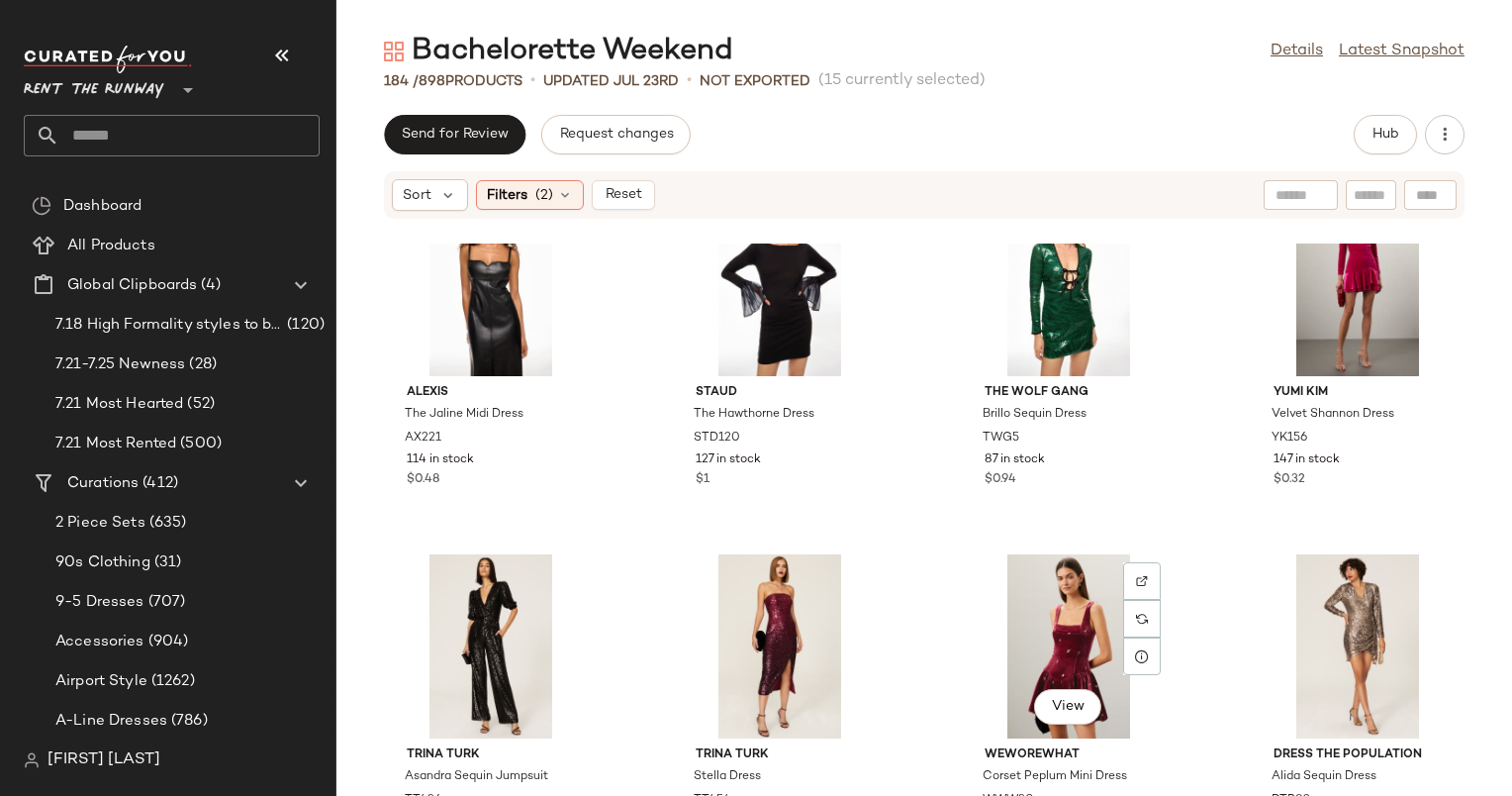 scroll, scrollTop: 16119, scrollLeft: 0, axis: vertical 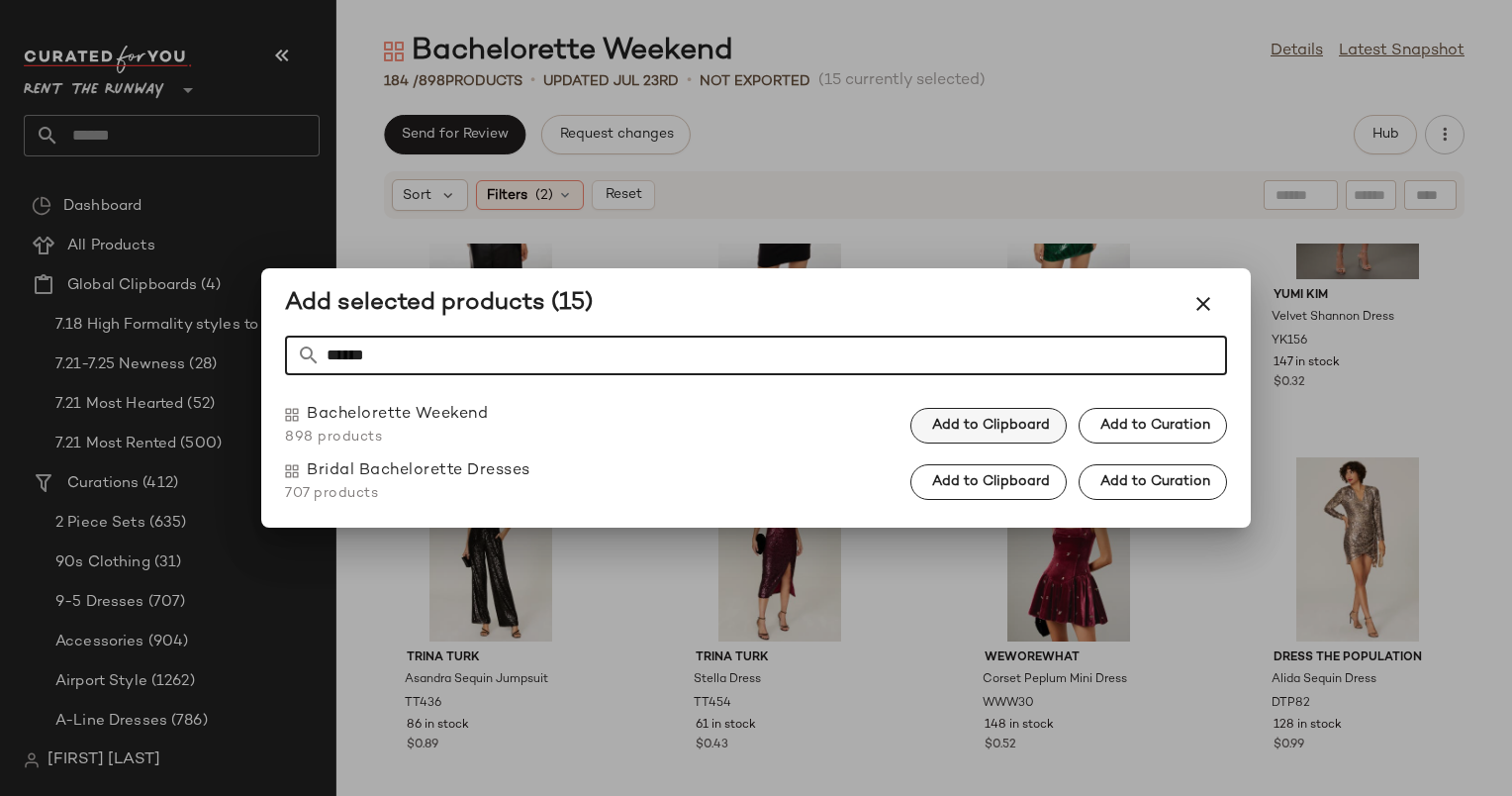 type on "******" 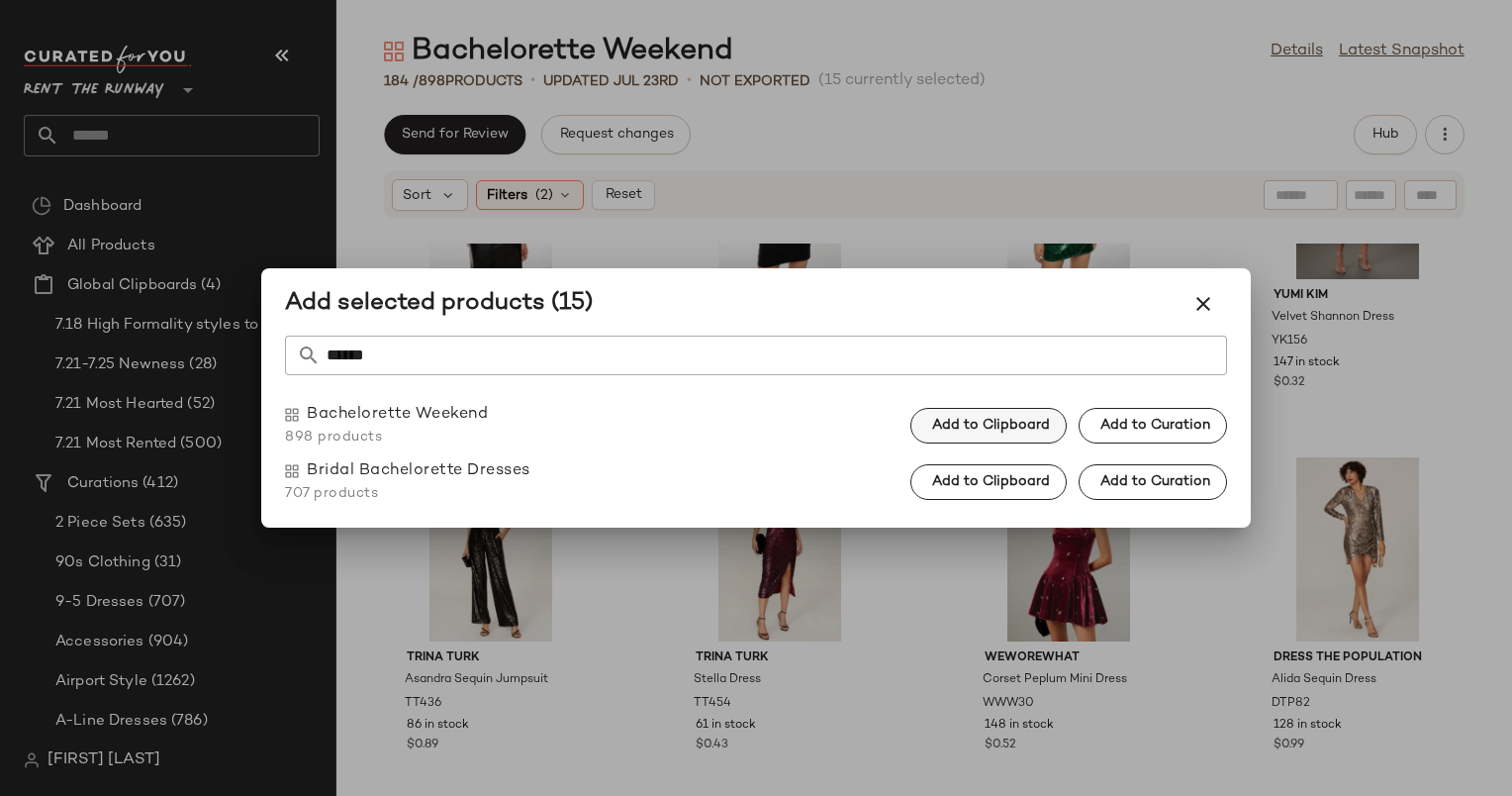 click on "Add to Clipboard" 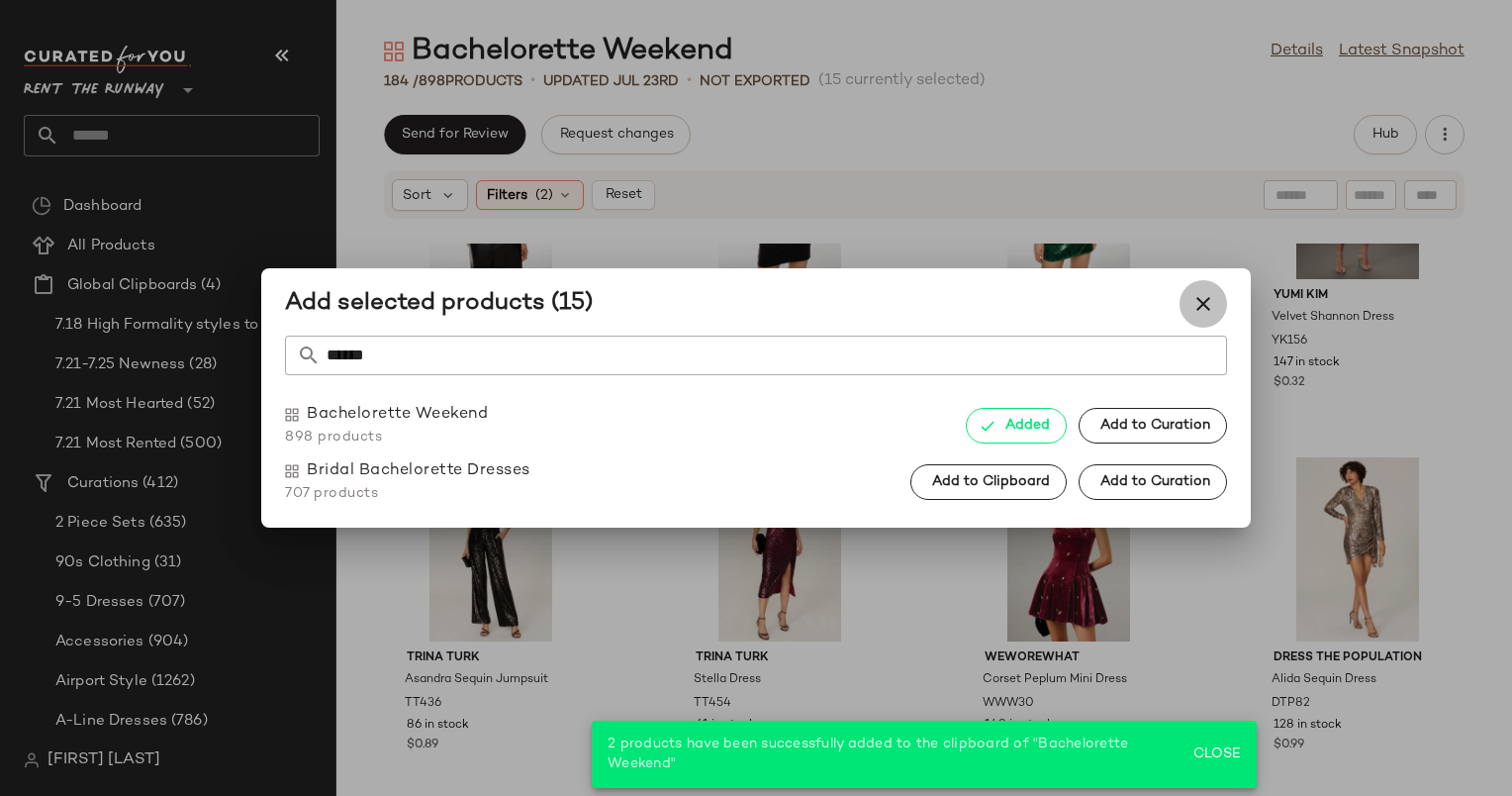 click at bounding box center (1203, 304) 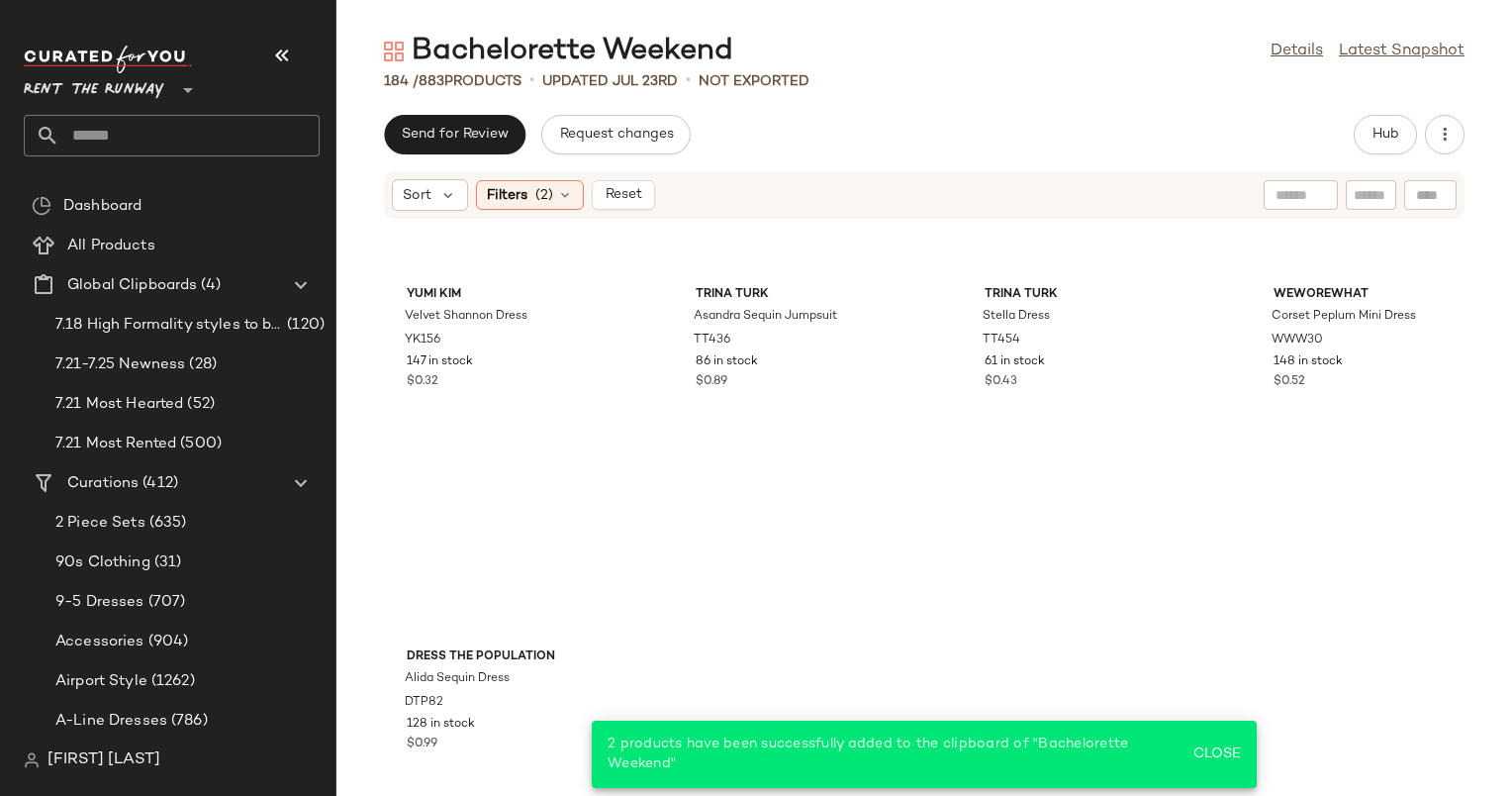 scroll, scrollTop: 15033, scrollLeft: 0, axis: vertical 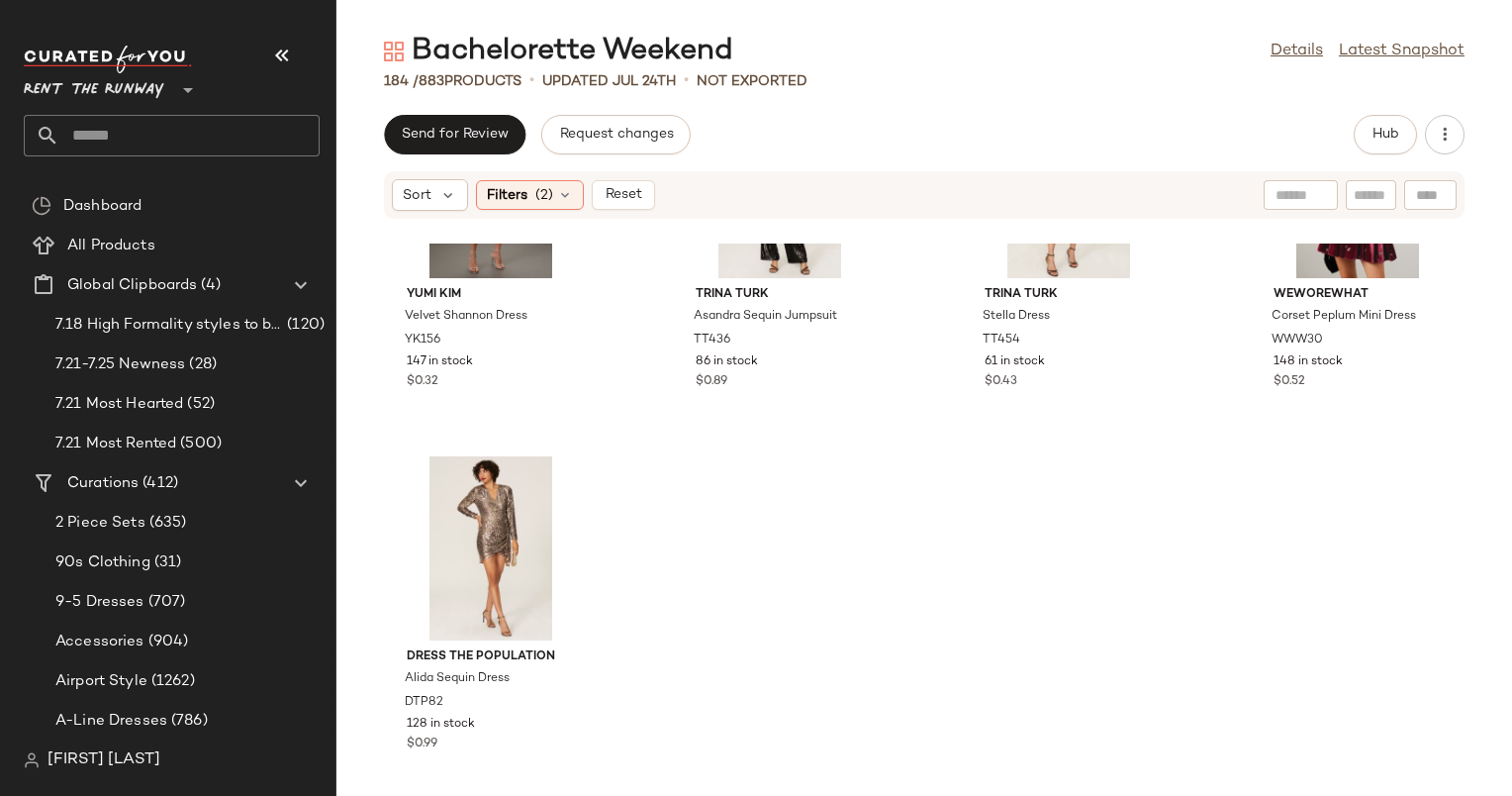 click on "Bachelorette Weekend  Details   Latest Snapshot  184 /  883   Products   •   updated Jul 24th  •   Not Exported   Send for Review   Request changes   Hub  Sort  Filters  (2)   Reset  YUMI KIM Velvet Shannon Dress YK156 147 in stock $0.32 Trina Turk Asandra Sequin Jumpsuit TT436 86 in stock $0.89 Trina Turk Stella Dress TT454 61 in stock $0.43 WEWOREWHAT Corset Peplum Mini Dress WWW30 148 in stock $0.52 Dress The Population Alida Sequin Dress DTP82 128 in stock $0.99" at bounding box center [924, 414] 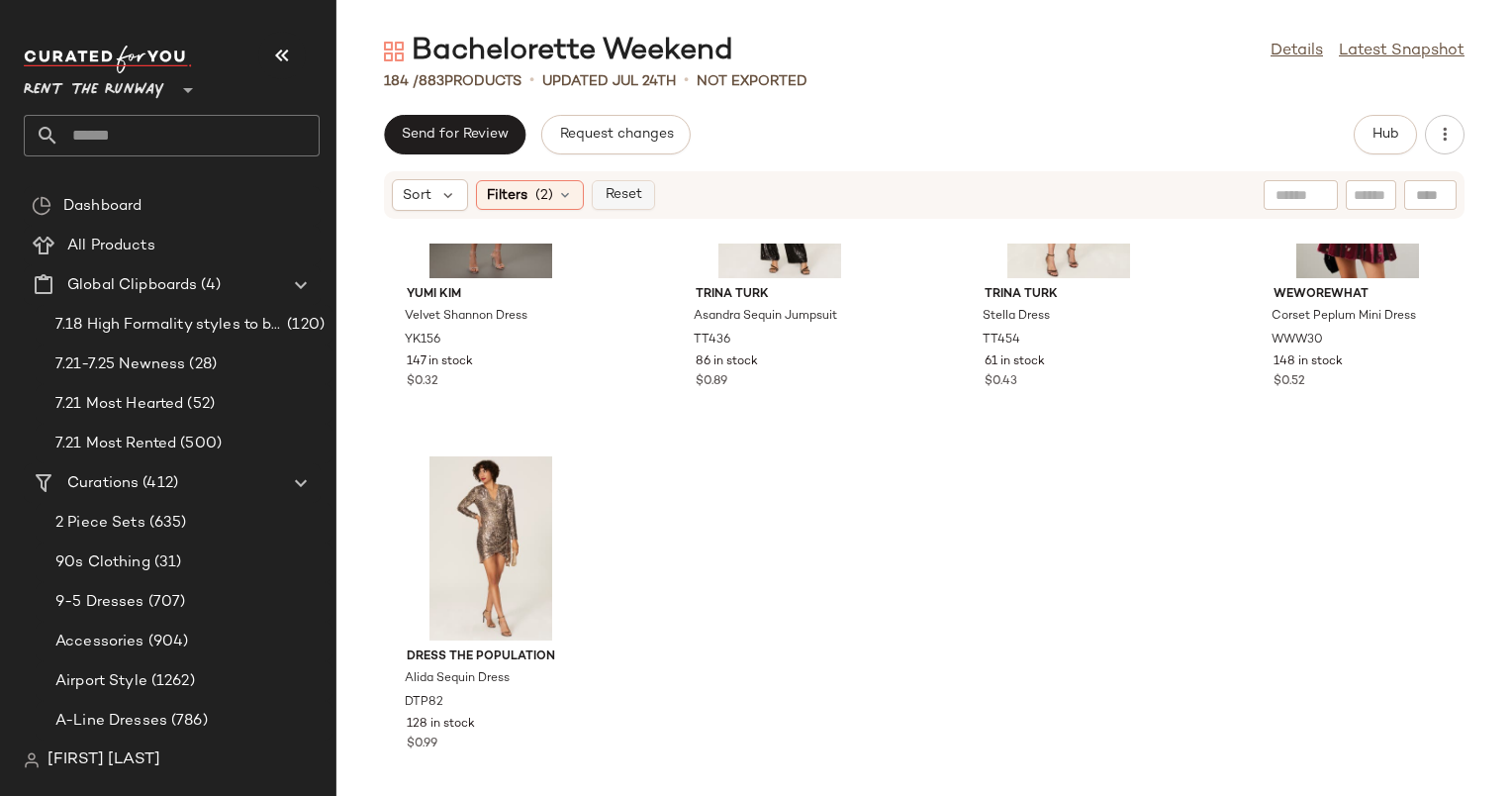 click on "Reset" 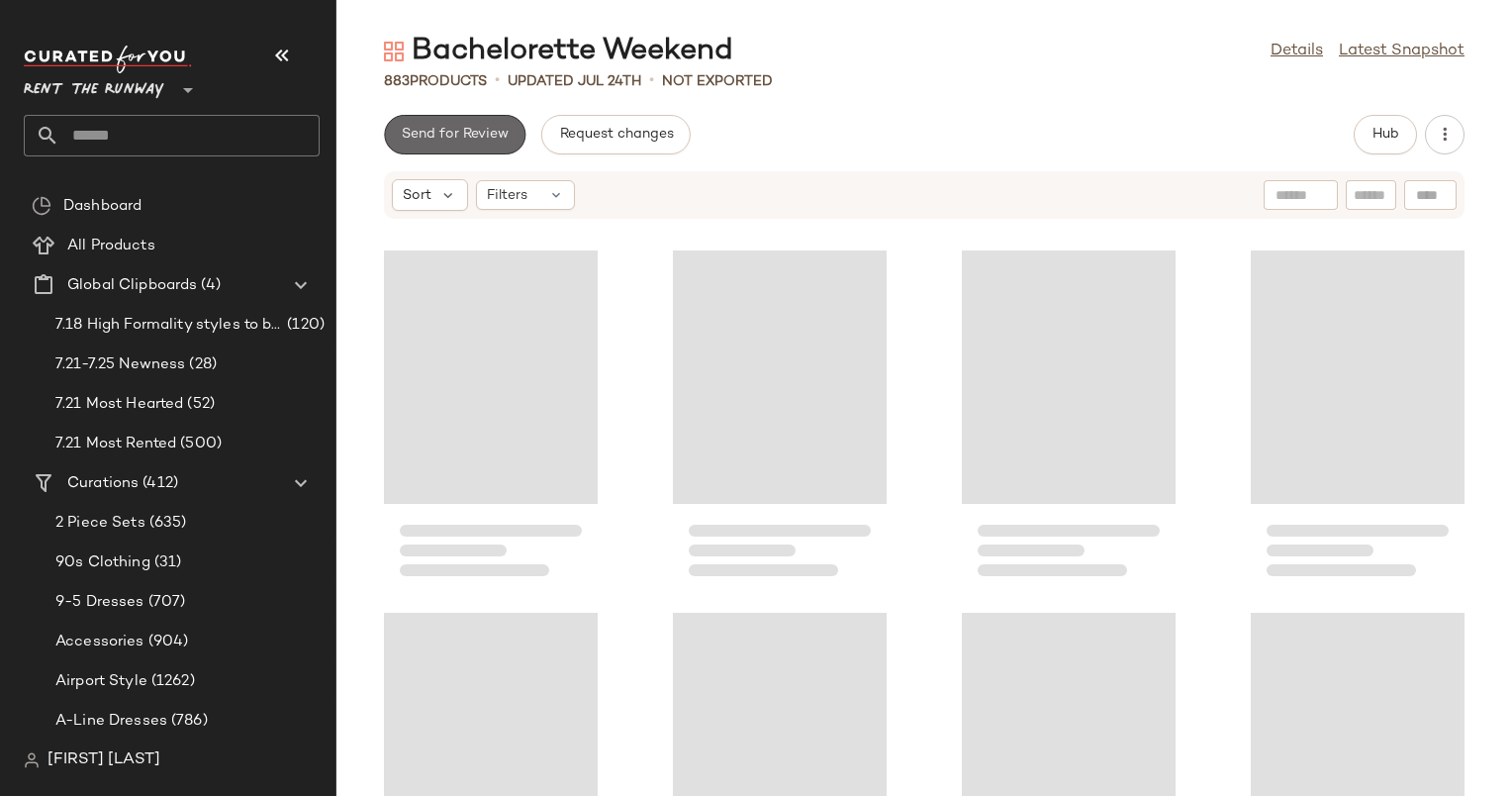 click on "Send for Review" 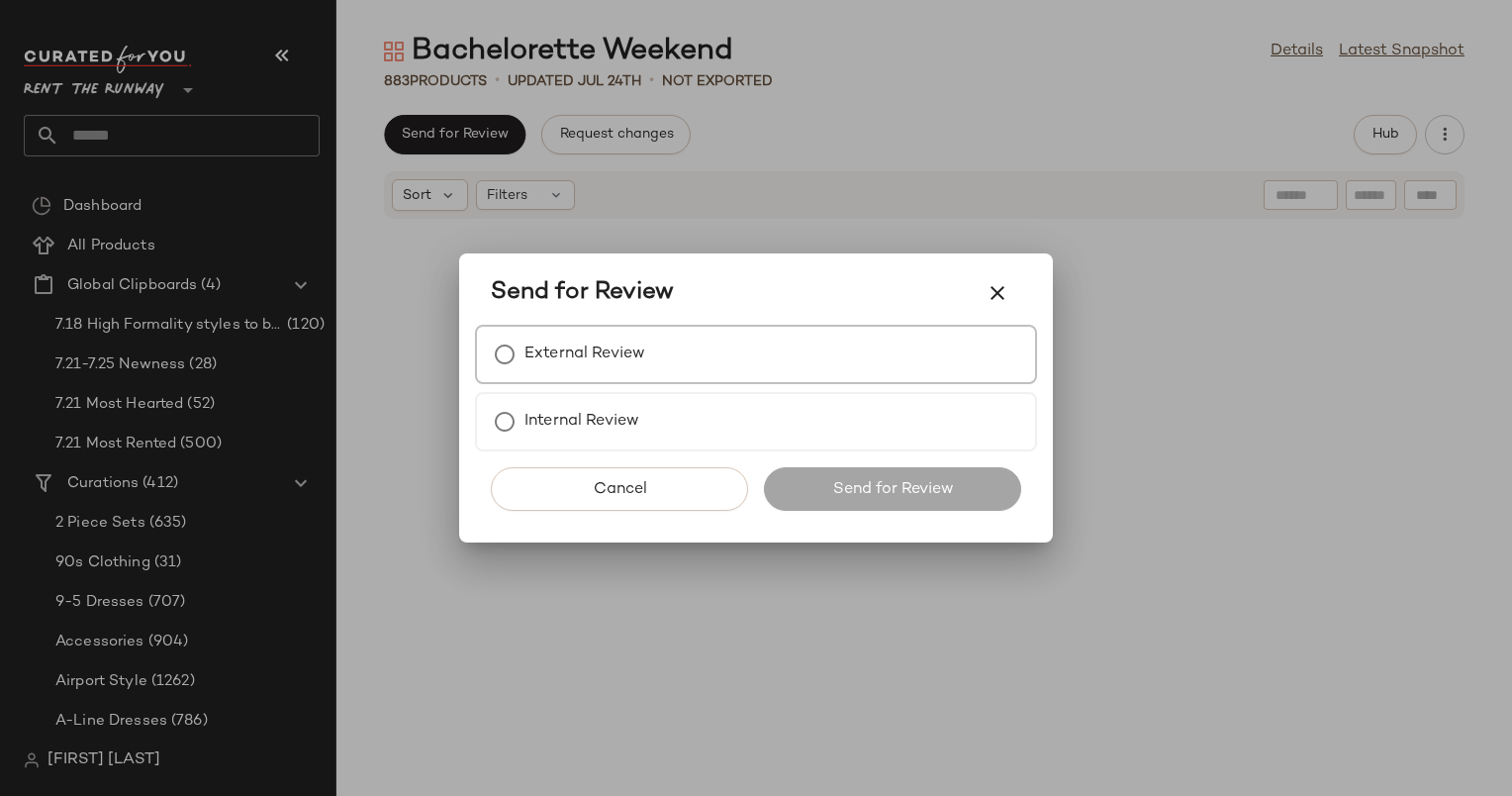 scroll, scrollTop: 74283, scrollLeft: 0, axis: vertical 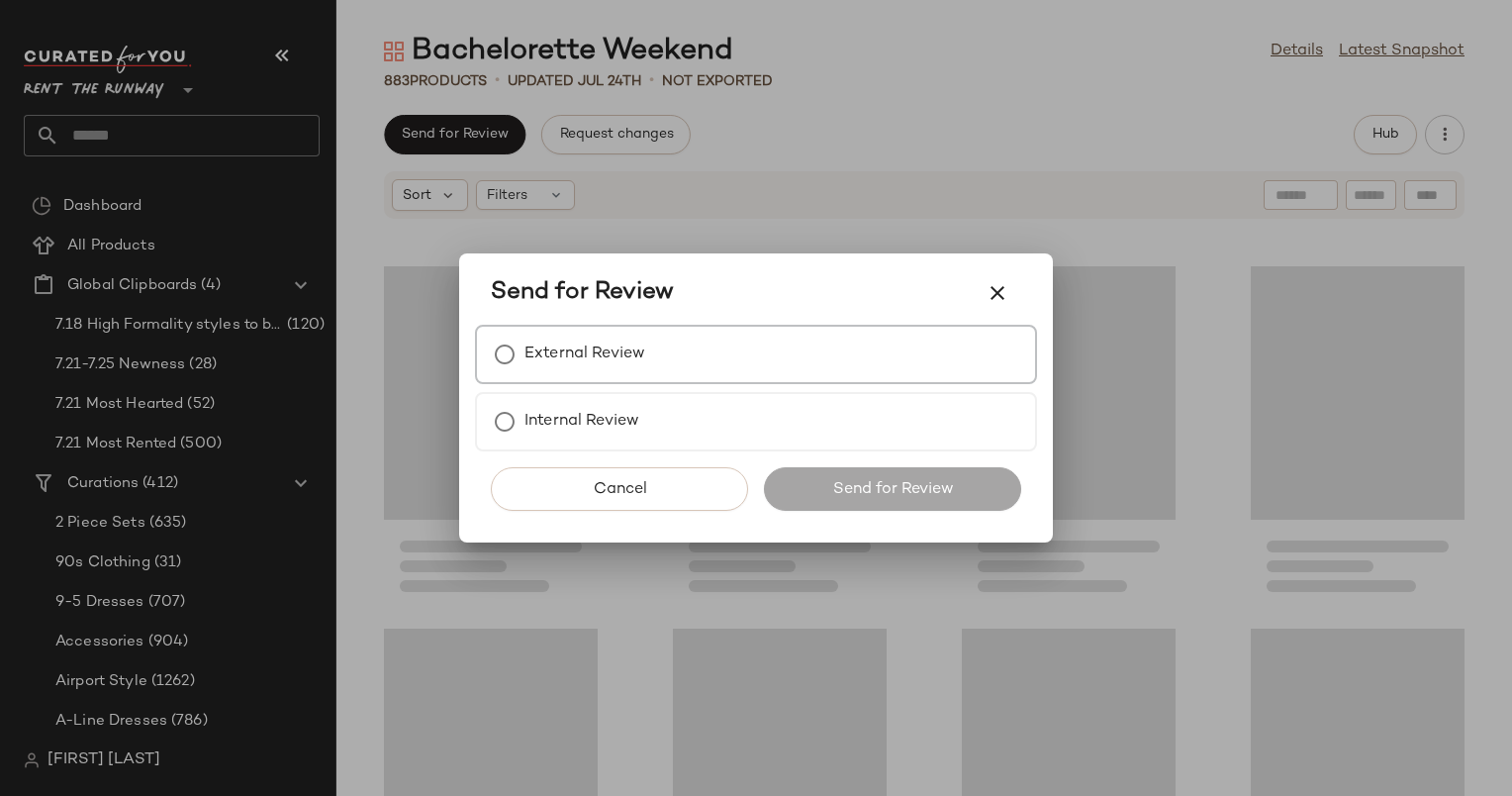 click on "External Review" at bounding box center [585, 354] 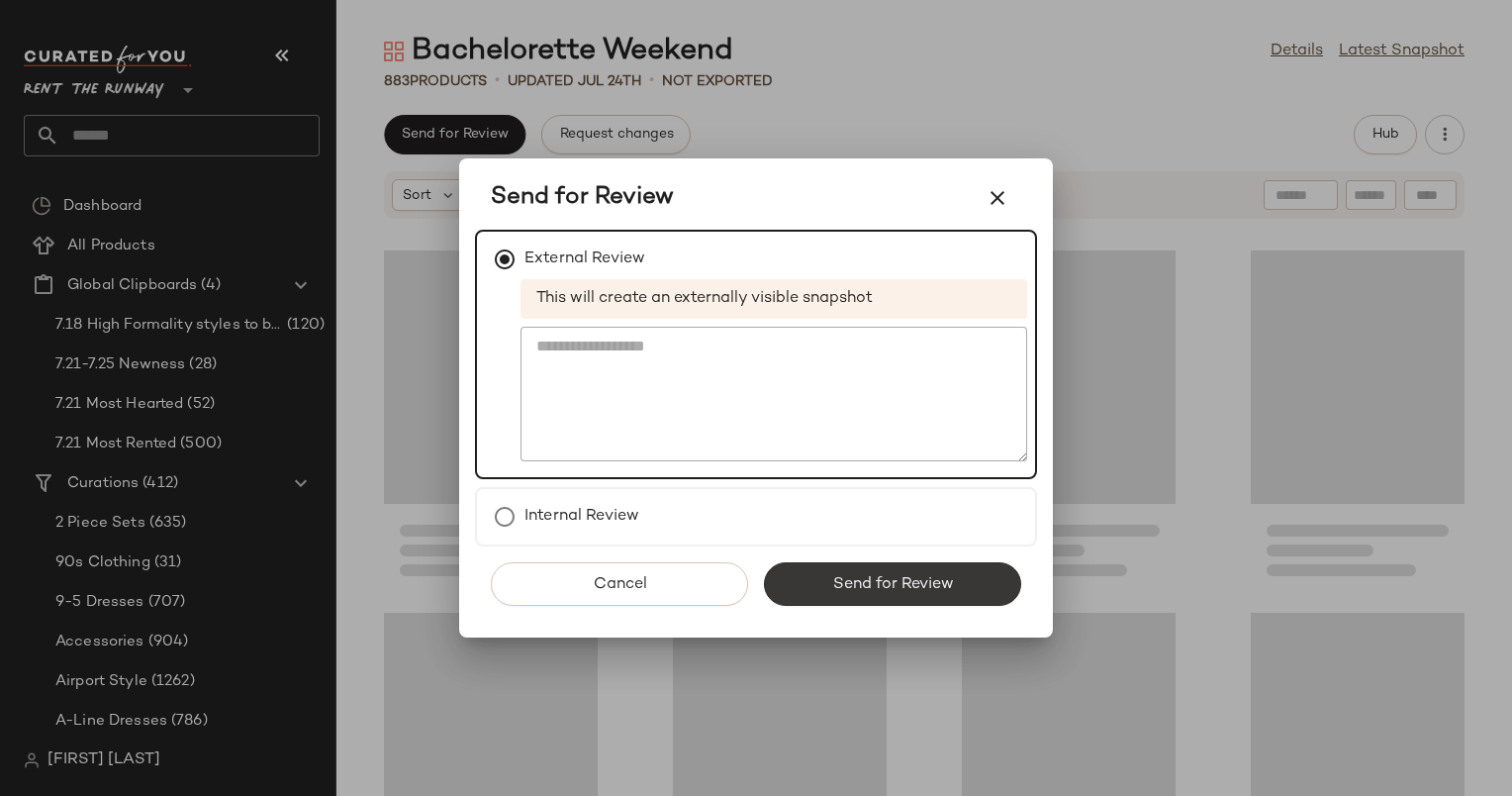 click on "Send for Review" 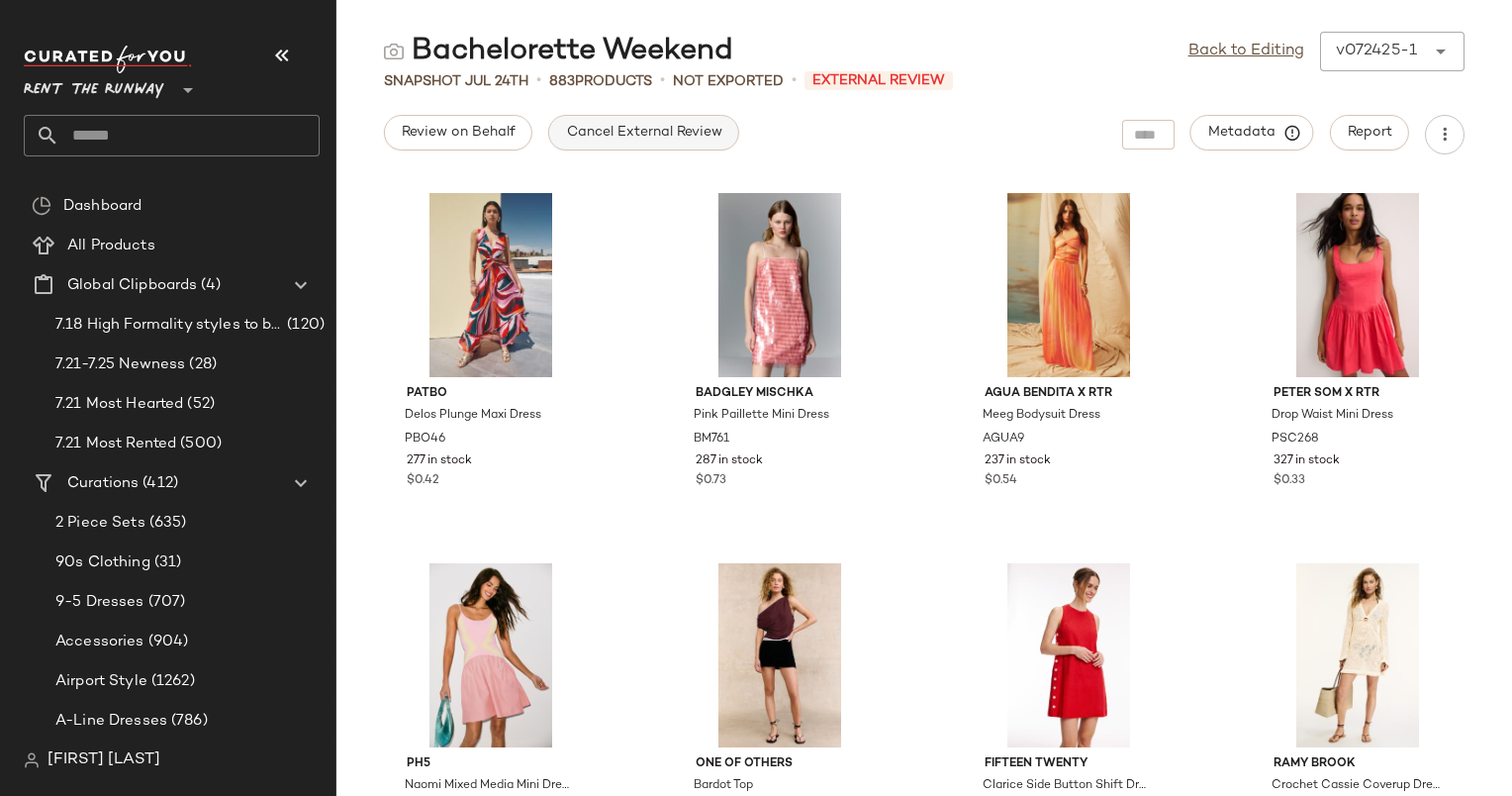 click on "Cancel External Review" at bounding box center [643, 133] 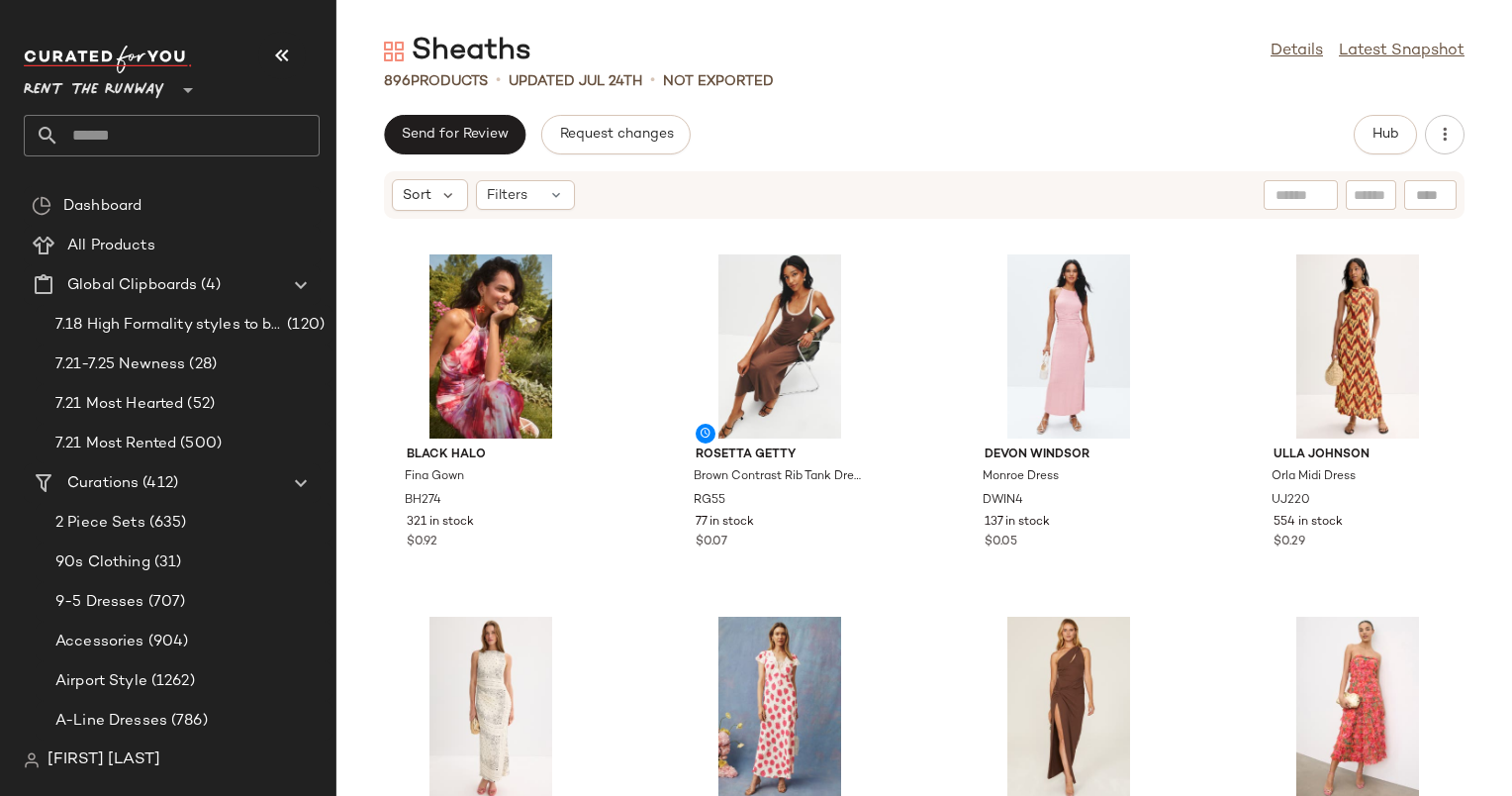 scroll, scrollTop: 0, scrollLeft: 0, axis: both 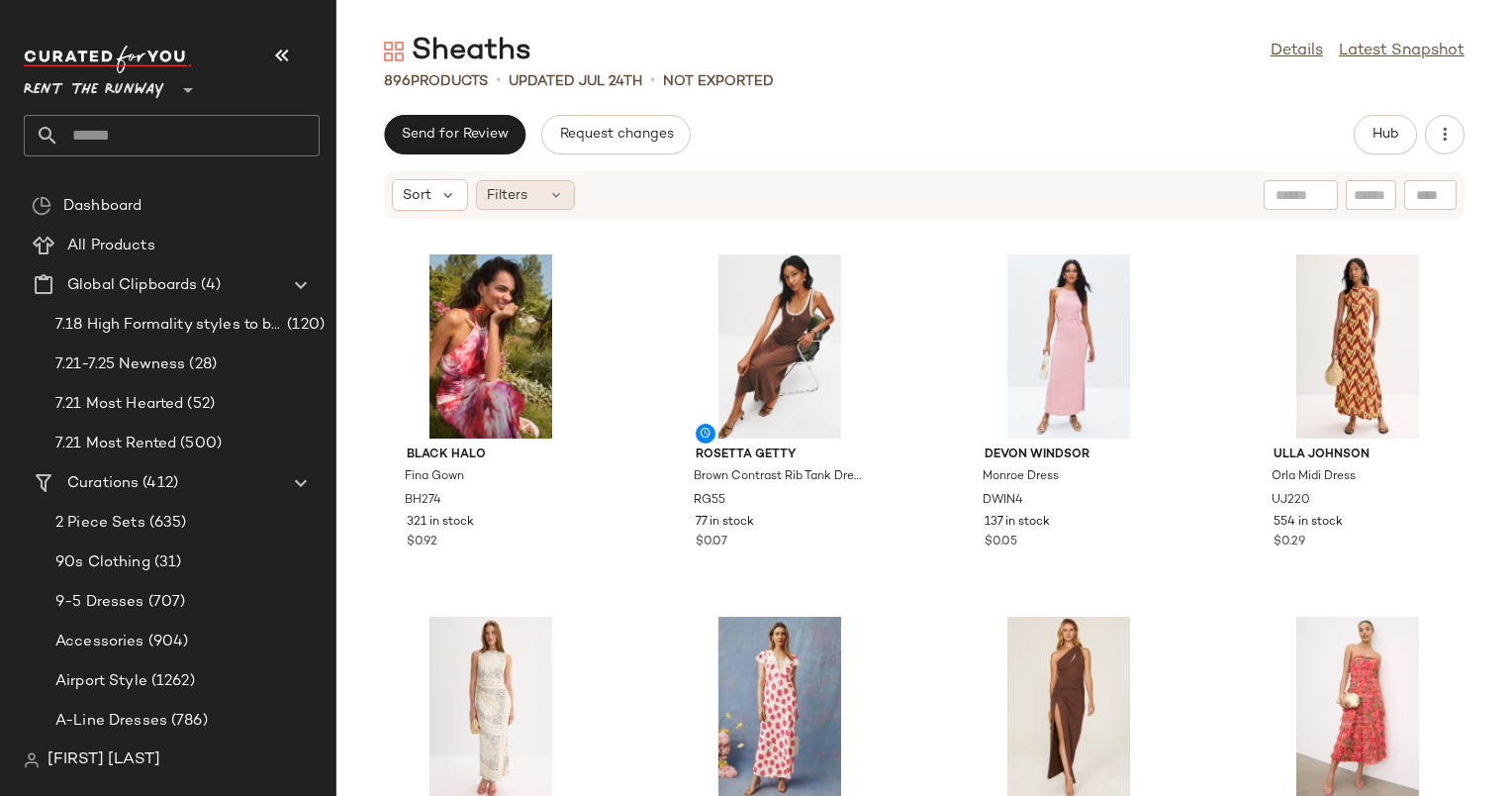 click on "Filters" 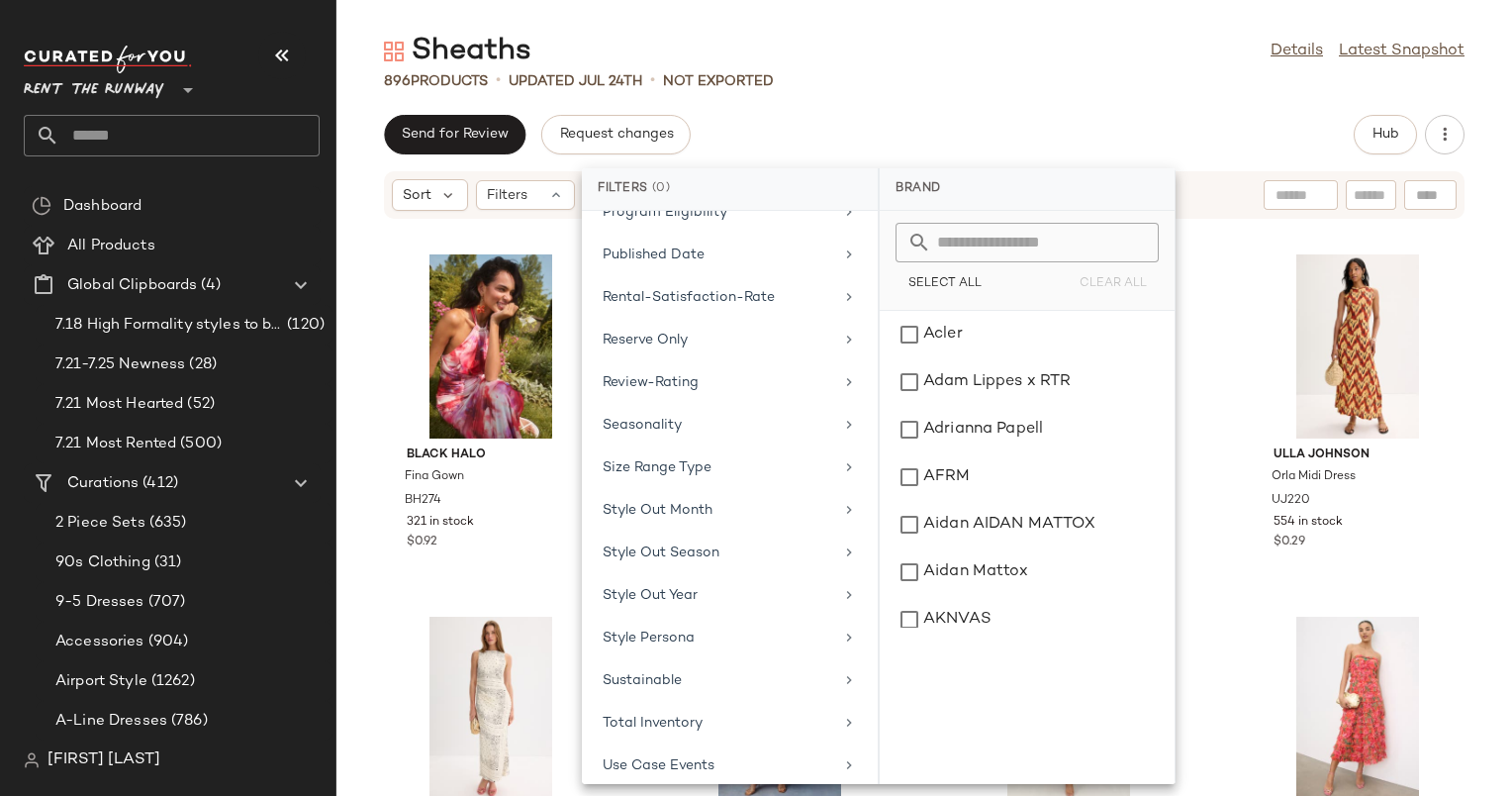 scroll, scrollTop: 1636, scrollLeft: 0, axis: vertical 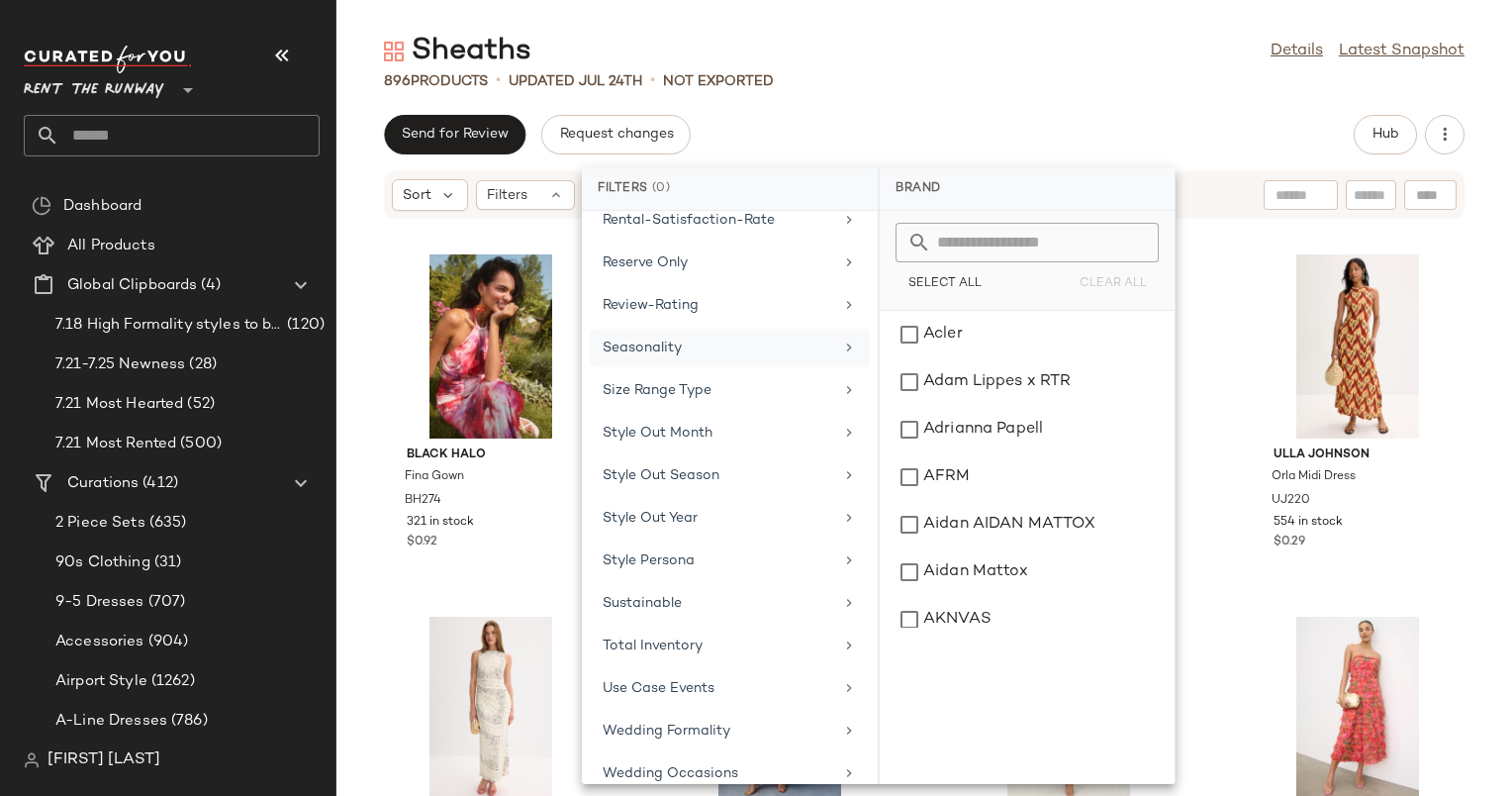 click on "Seasonality" at bounding box center [717, 348] 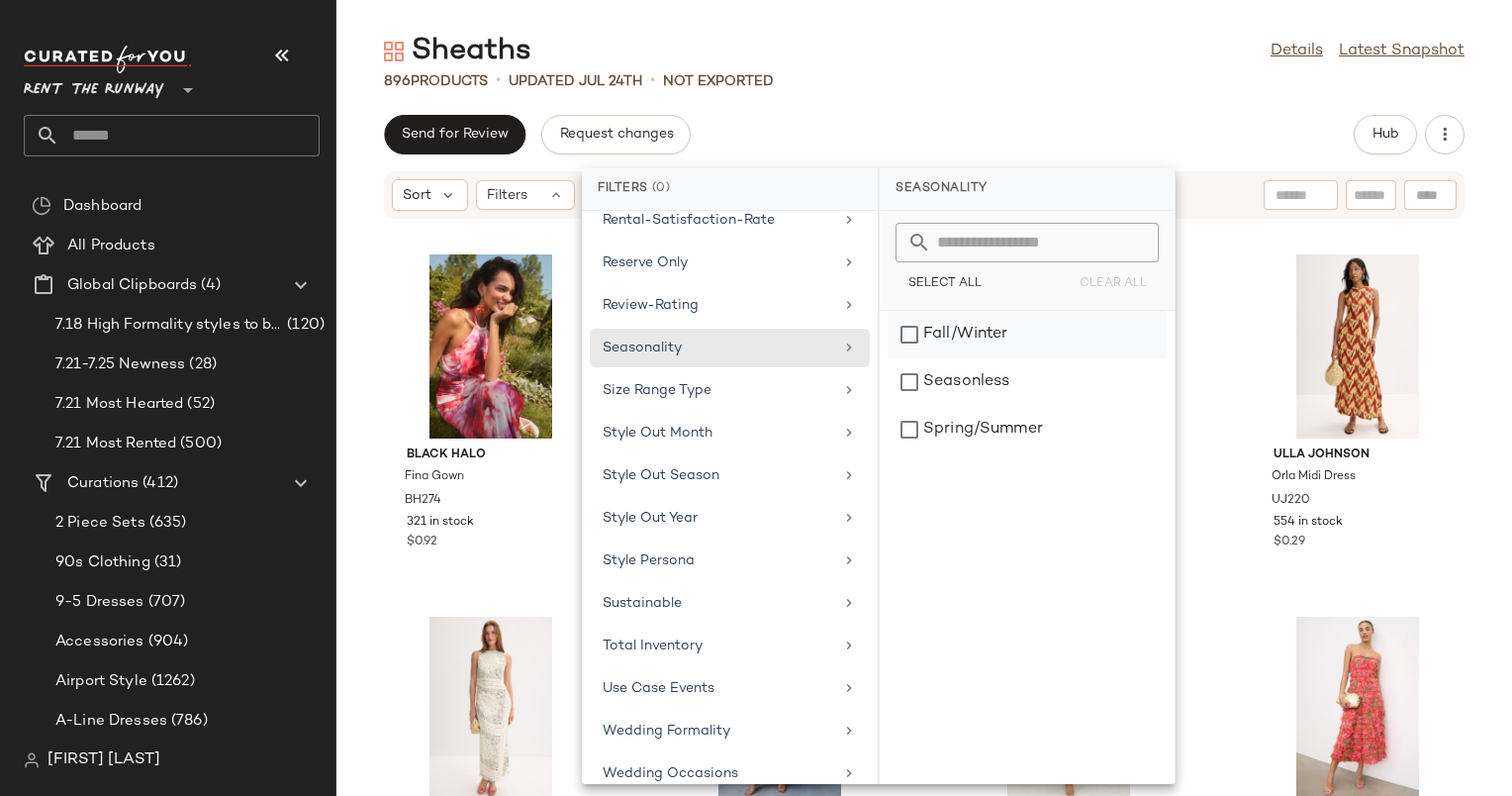 click on "Fall/Winter" 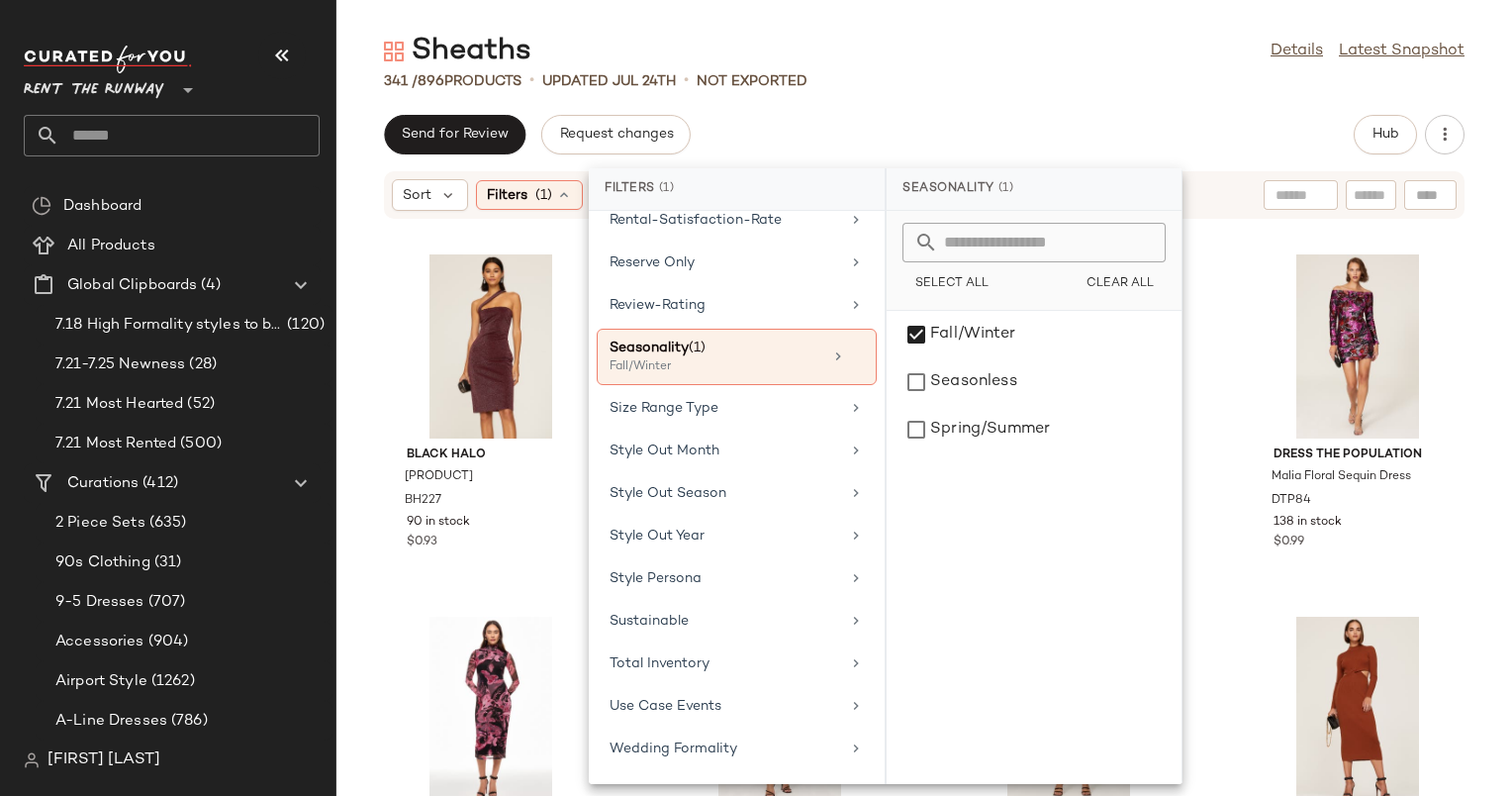 click on "[BRAND] [PRODUCT] [PRODUCT_CODE] [NUMBER] in stock $[PRICE] [BRAND] [PRODUCT] [PRODUCT_CODE] [NUMBER] in stock $[PRICE] [BRAND] [PRODUCT] [PRODUCT_CODE] [NUMBER] in stock $[PRICE] [BRAND] [PRODUCT] [PRODUCT_CODE] [NUMBER] in stock $[PRICE] [BRAND] [PRODUCT] [PRODUCT_CODE] [NUMBER] in stock $[PRICE] [BRAND] [PRODUCT] [PRODUCT_CODE] [NUMBER] in stock $[PRICE] [BRAND] [PRODUCT] [PRODUCT_CODE] [NUMBER] in stock $[PRICE] [BRAND] [PRODUCT] [PRODUCT_CODE] [NUMBER] in stock $[PRICE] [BRAND] [PRODUCT] [PRODUCT_CODE] [NUMBER] in stock $[PRICE] [BRAND] [PRODUCT] [PRODUCT_CODE] [NUMBER] in stock $[PRICE] [BRAND] [PRODUCT] [PRODUCT_CODE] [NUMBER] in stock $[PRICE] [BRAND] [PRODUCT] [PRODUCT_CODE] [NUMBER] in stock $[PRICE] [BRAND] [PRODUCT] [PRODUCT_CODE] [NUMBER] in stock $[PRICE]" at bounding box center (924, 414) 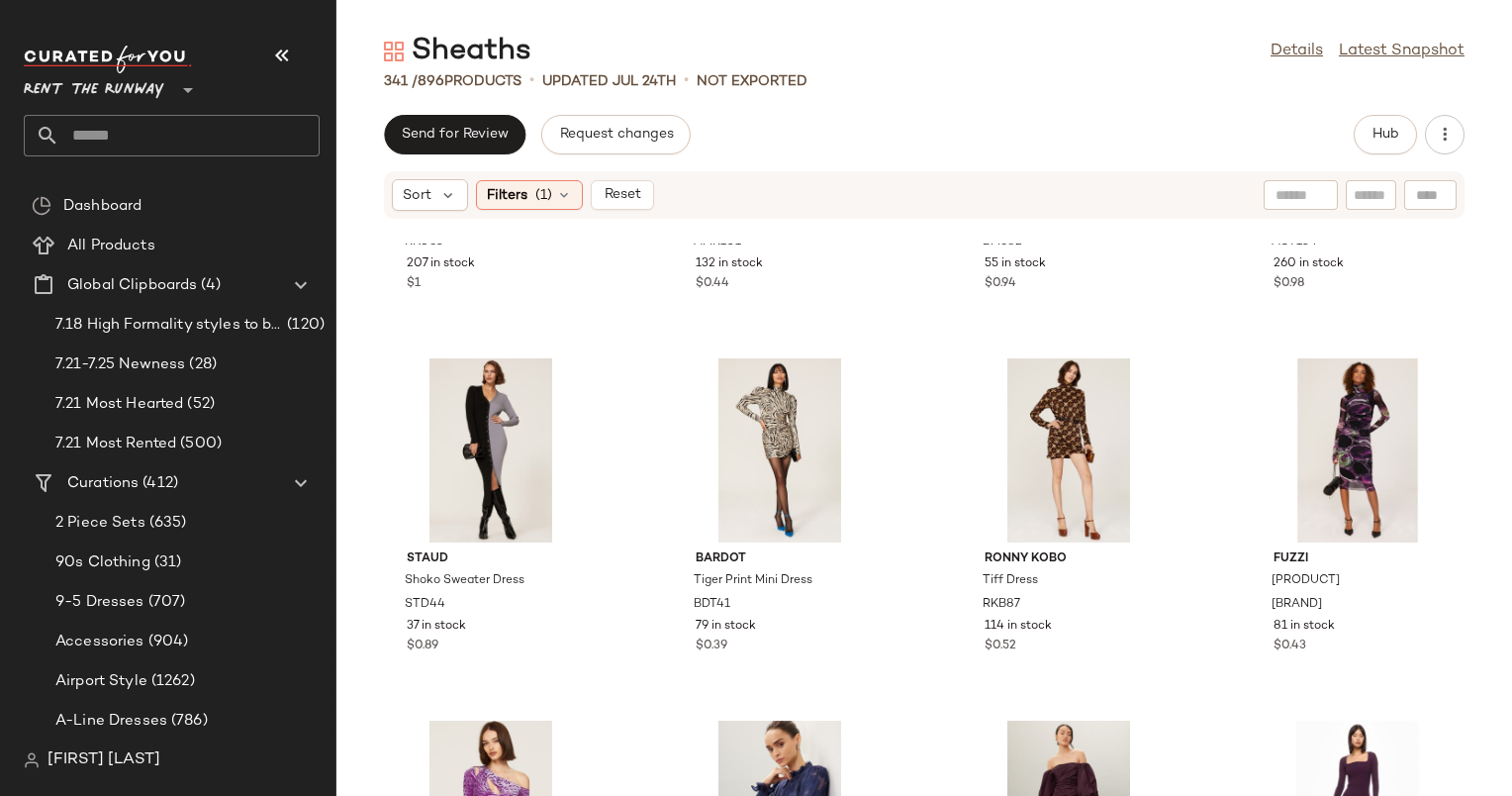 scroll, scrollTop: 2249, scrollLeft: 0, axis: vertical 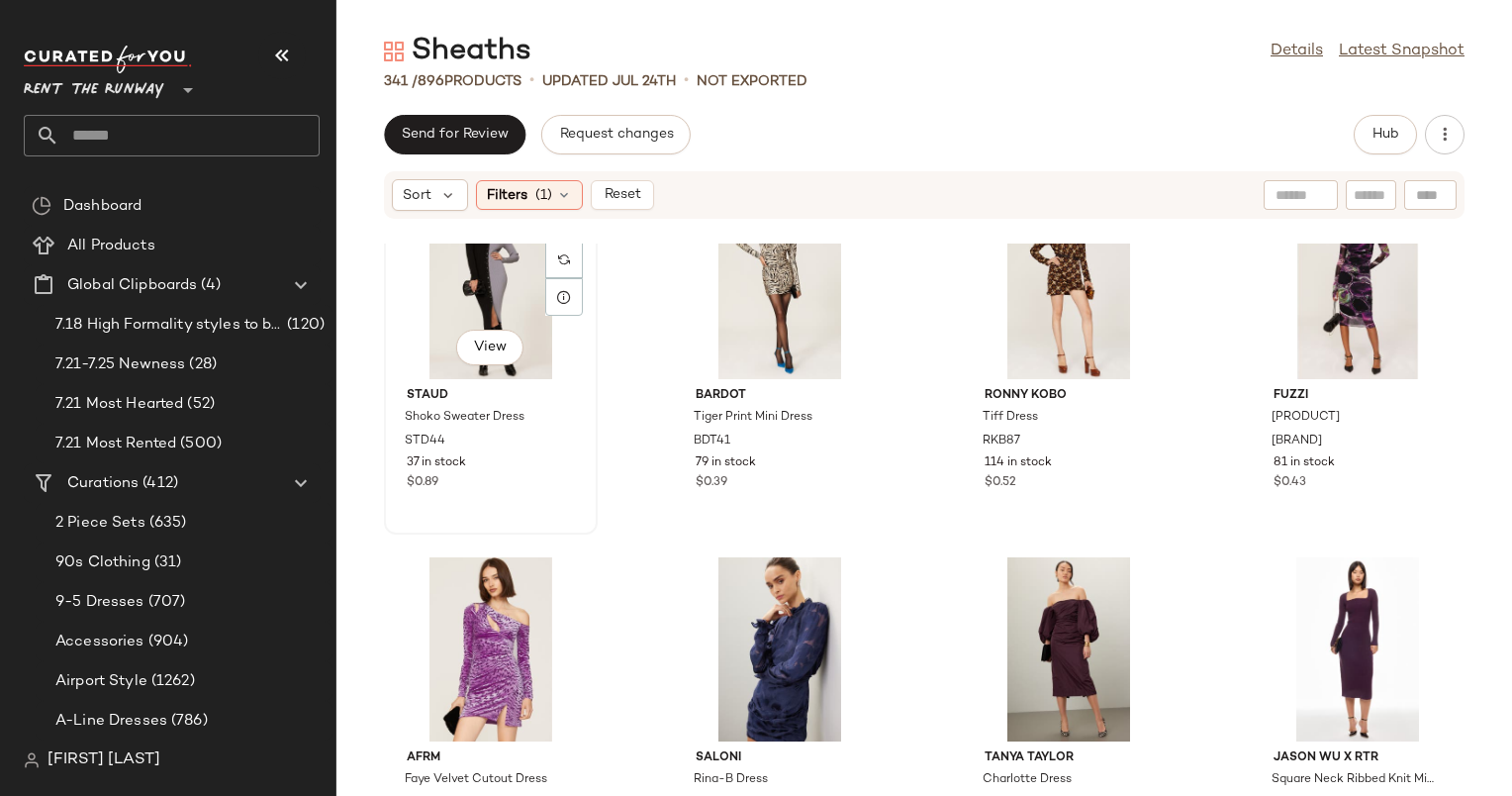 click on "View" 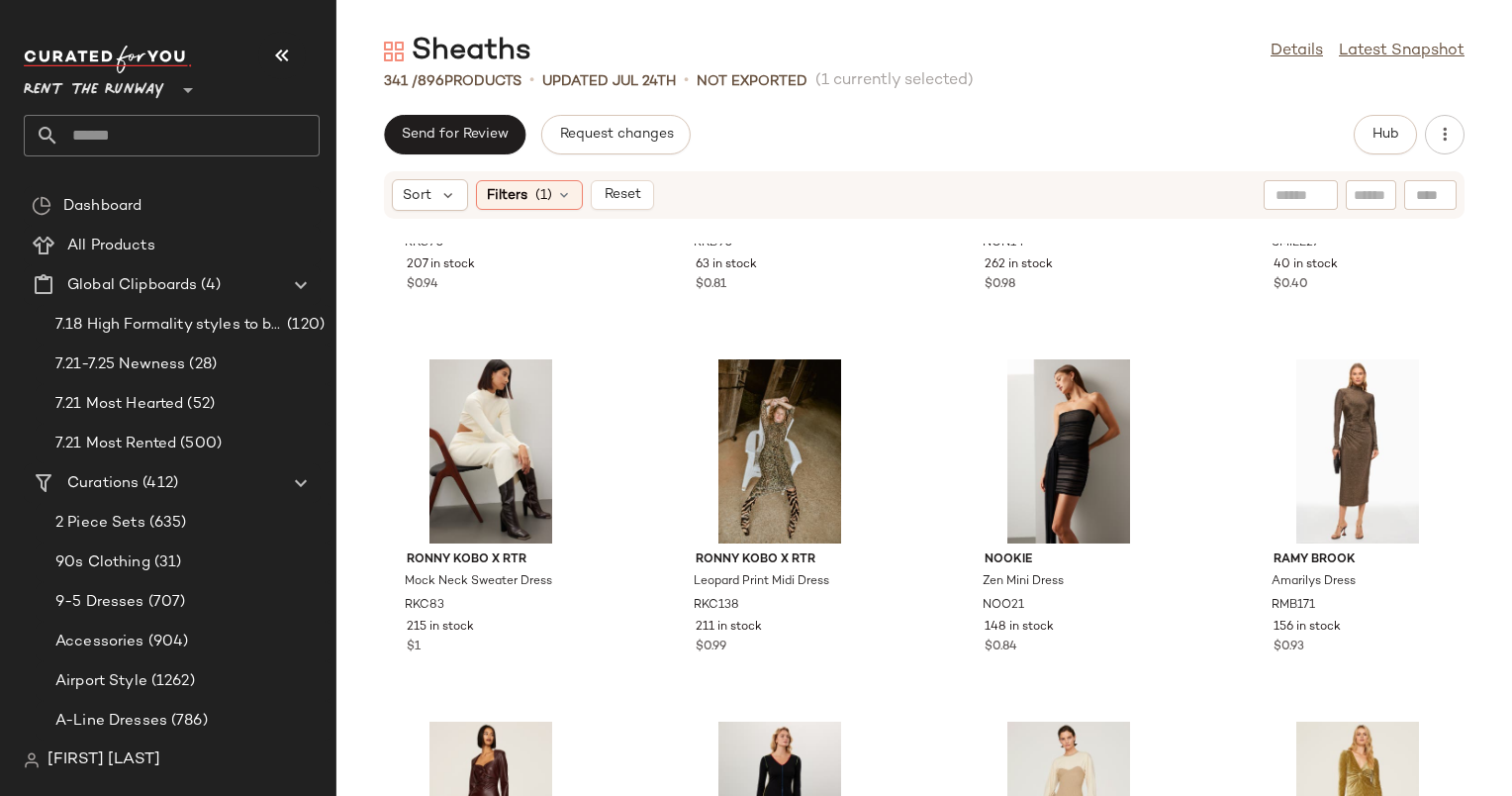 scroll, scrollTop: 7600, scrollLeft: 0, axis: vertical 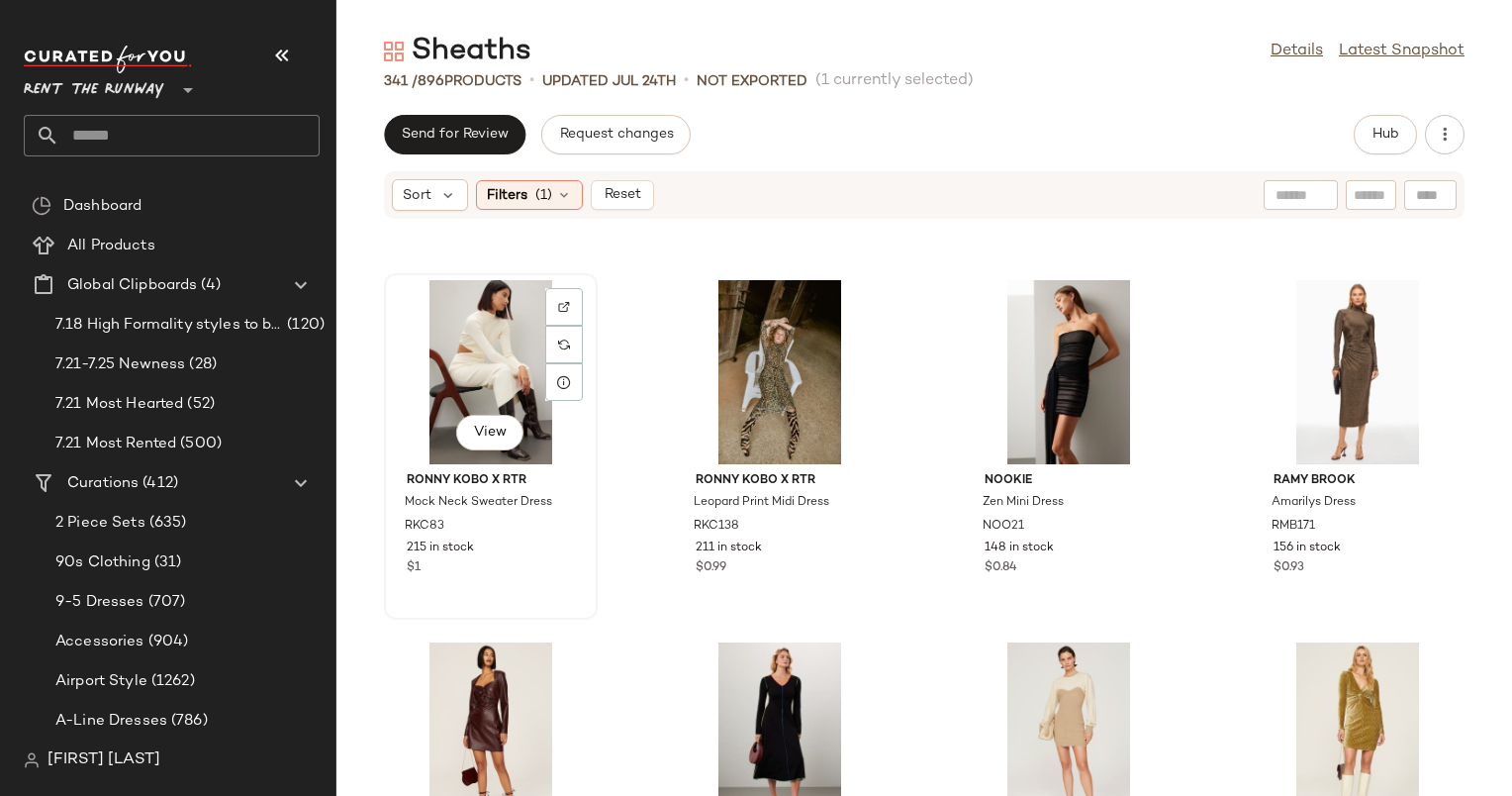 click on "View" 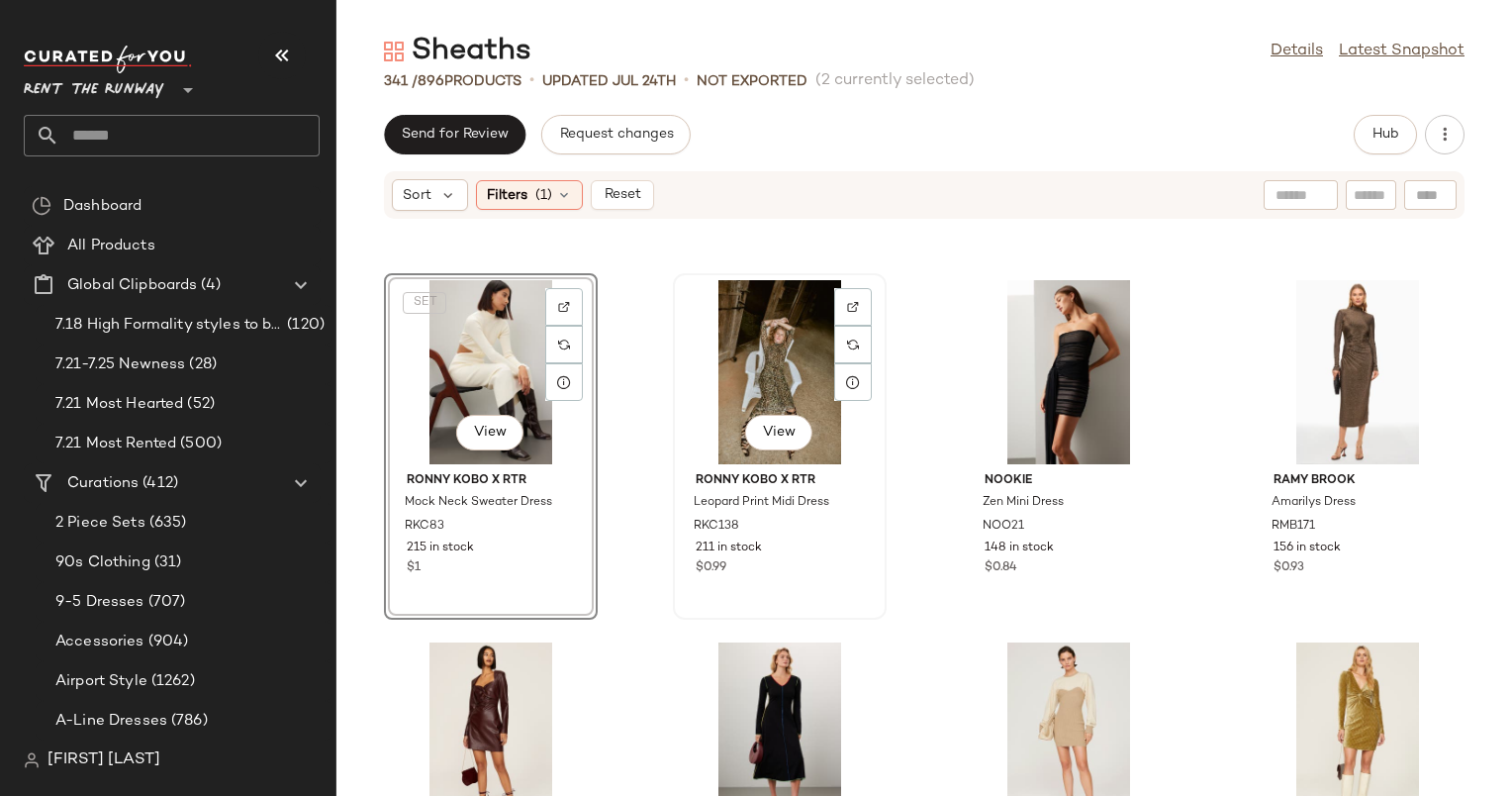 click on "View" 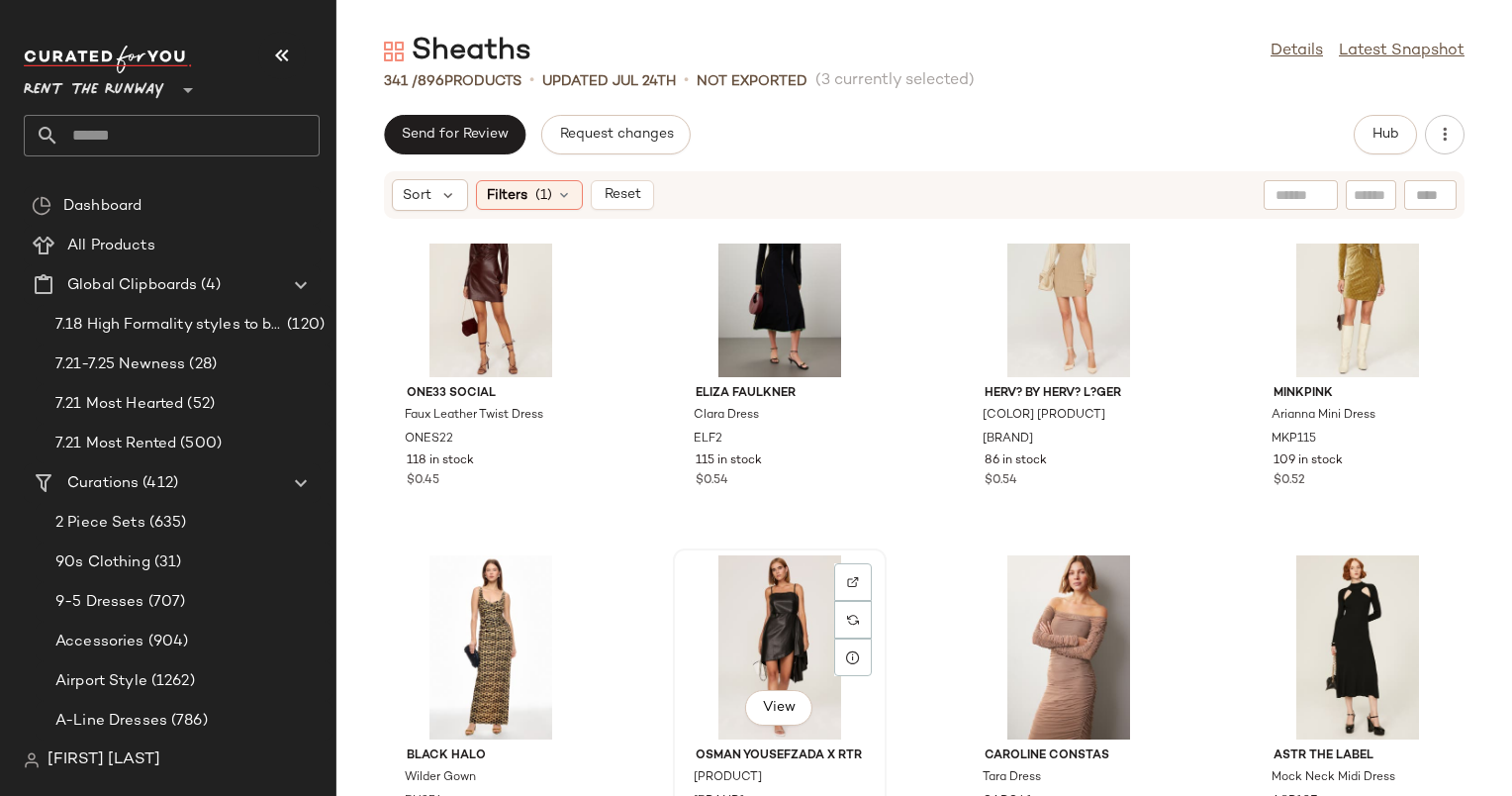 scroll, scrollTop: 8046, scrollLeft: 0, axis: vertical 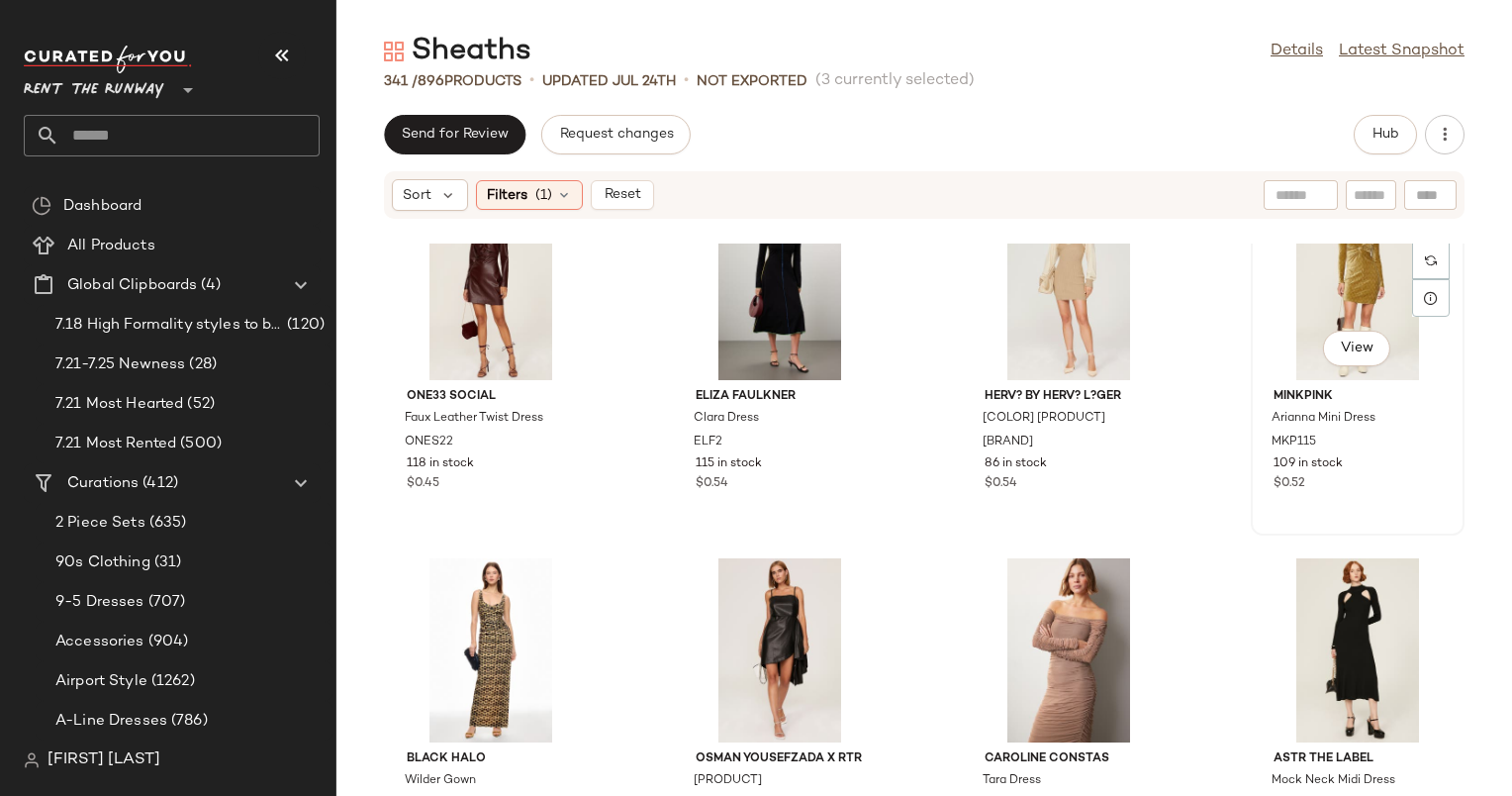 click on "View" 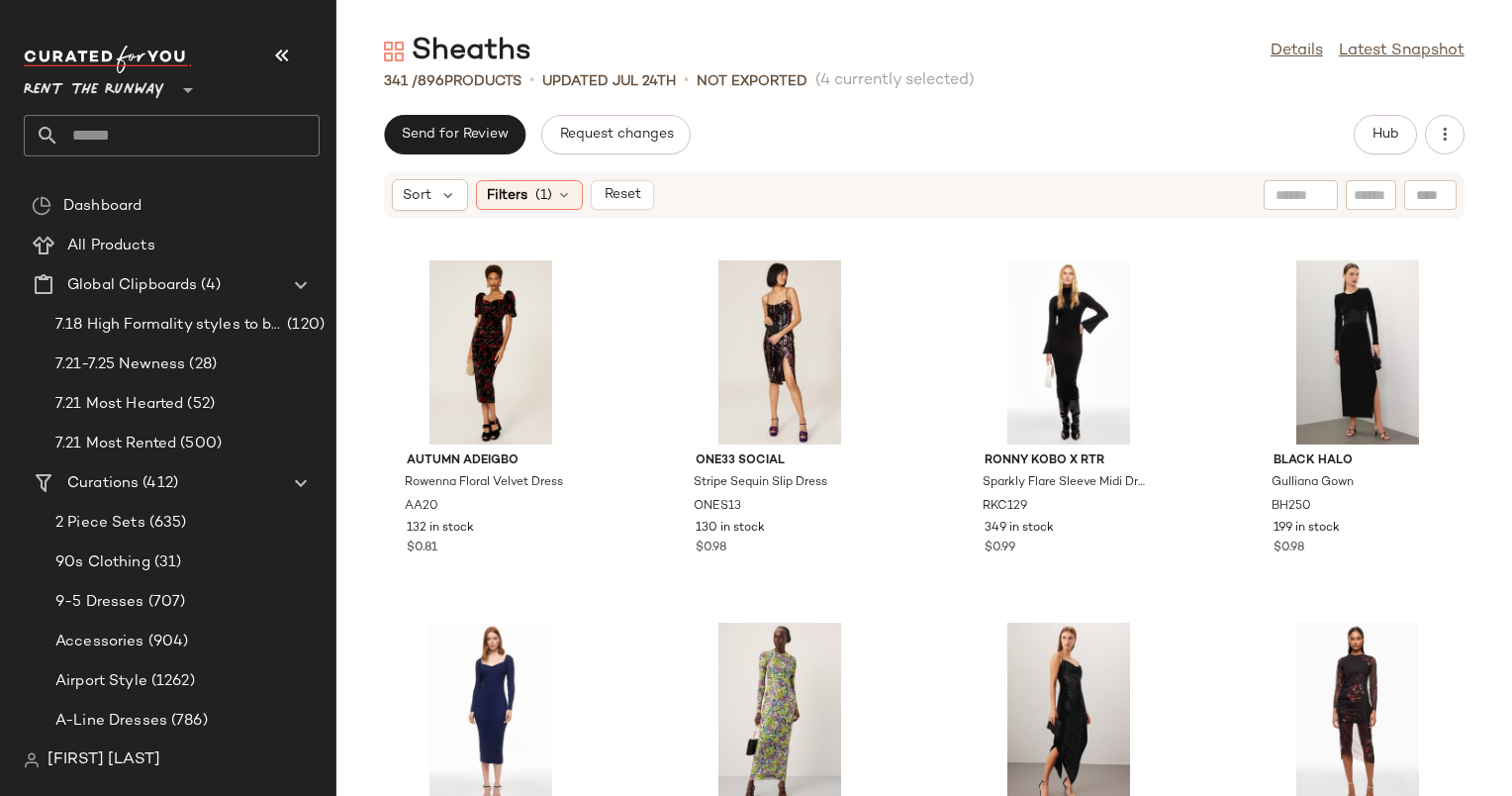 scroll, scrollTop: 10521, scrollLeft: 0, axis: vertical 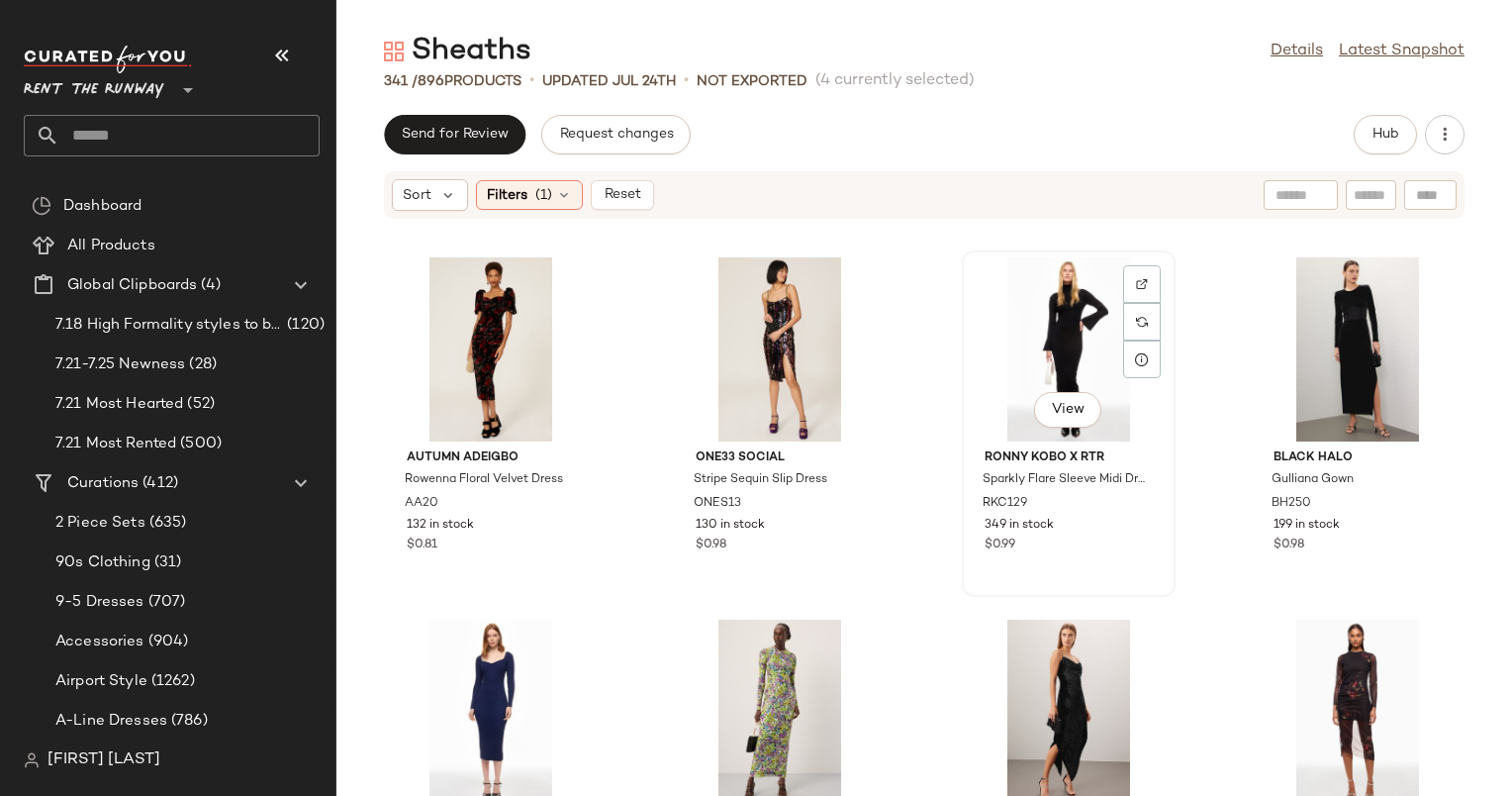click on "View" 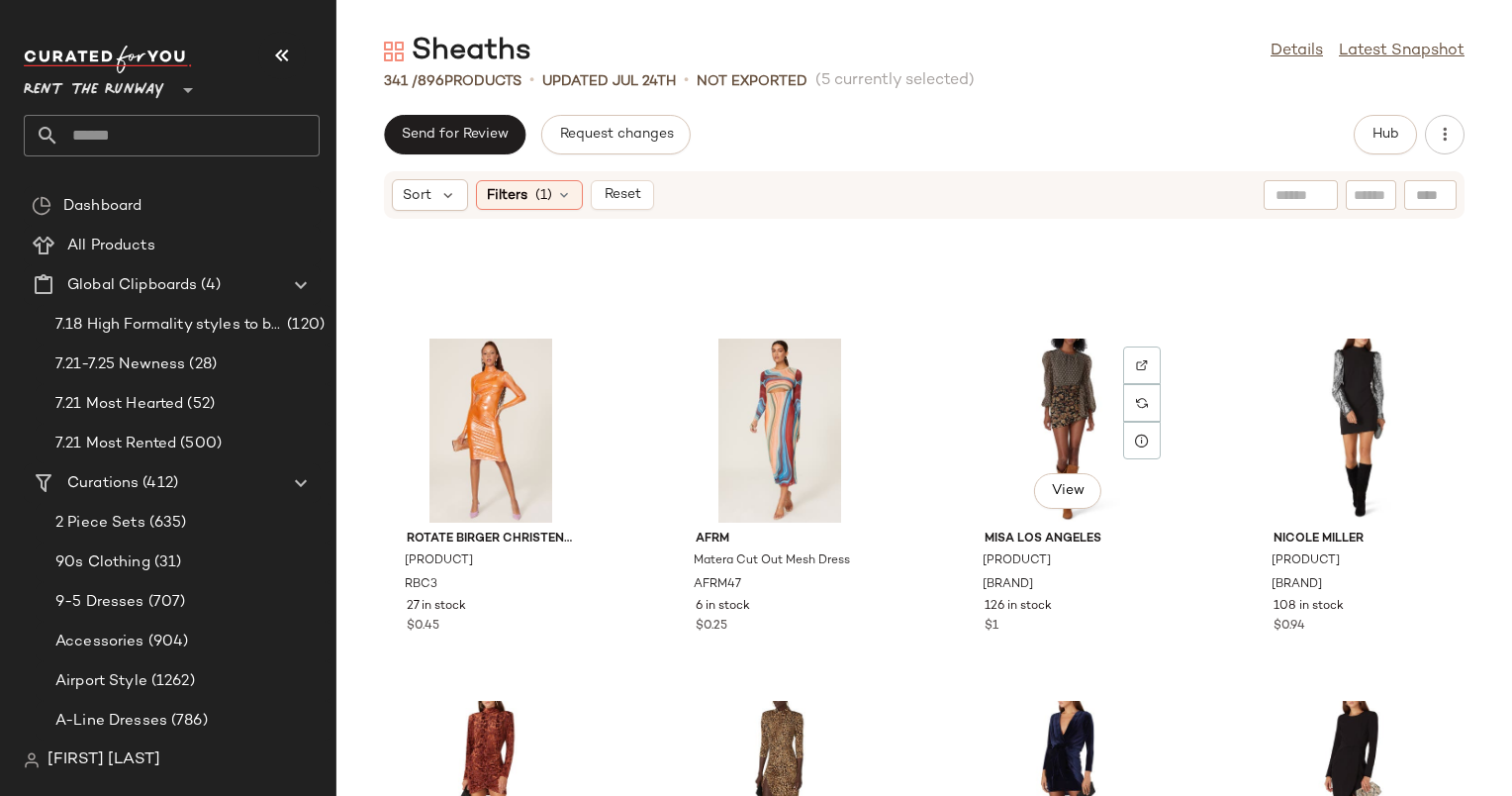 scroll, scrollTop: 15234, scrollLeft: 0, axis: vertical 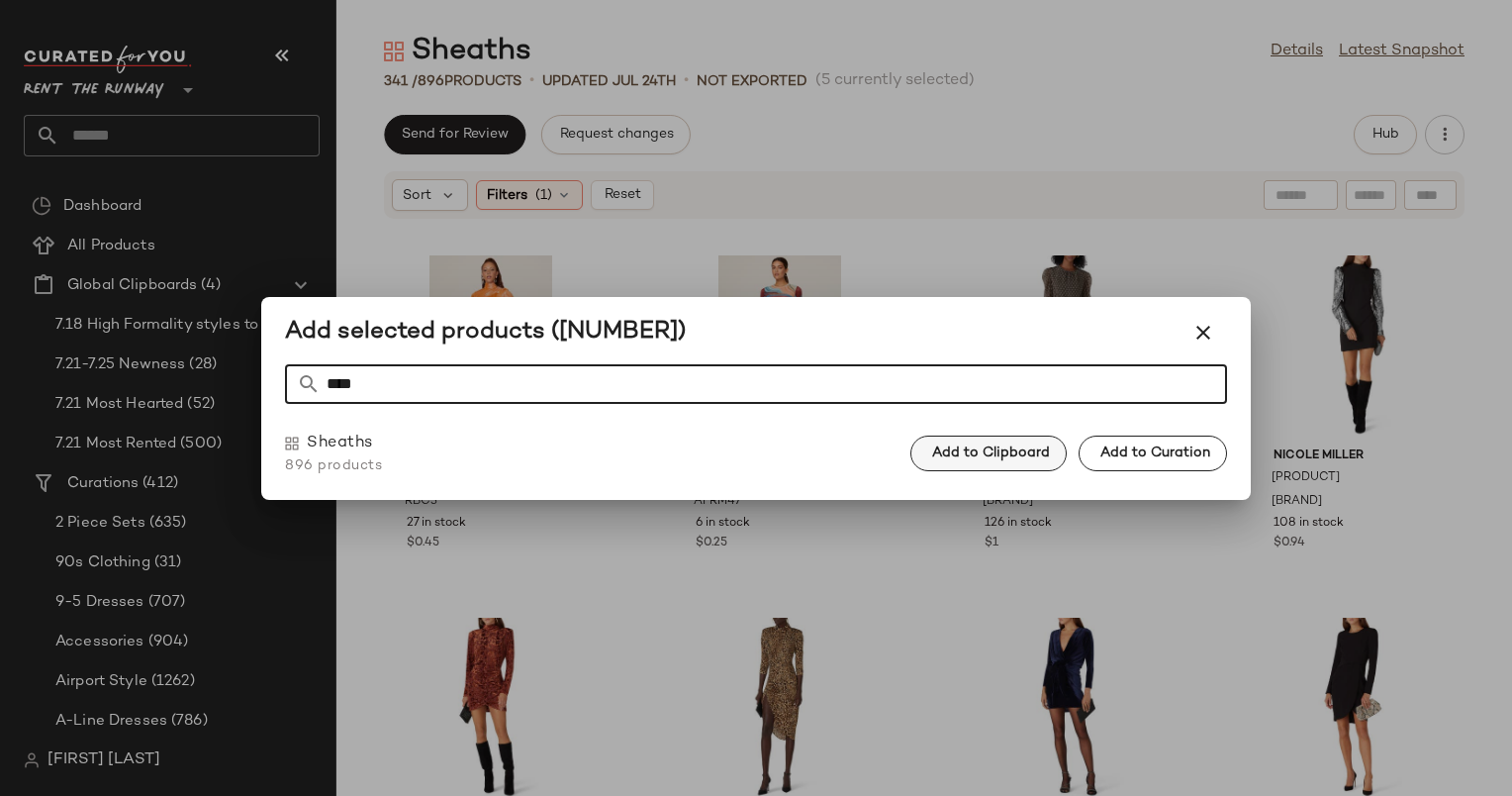 type on "****" 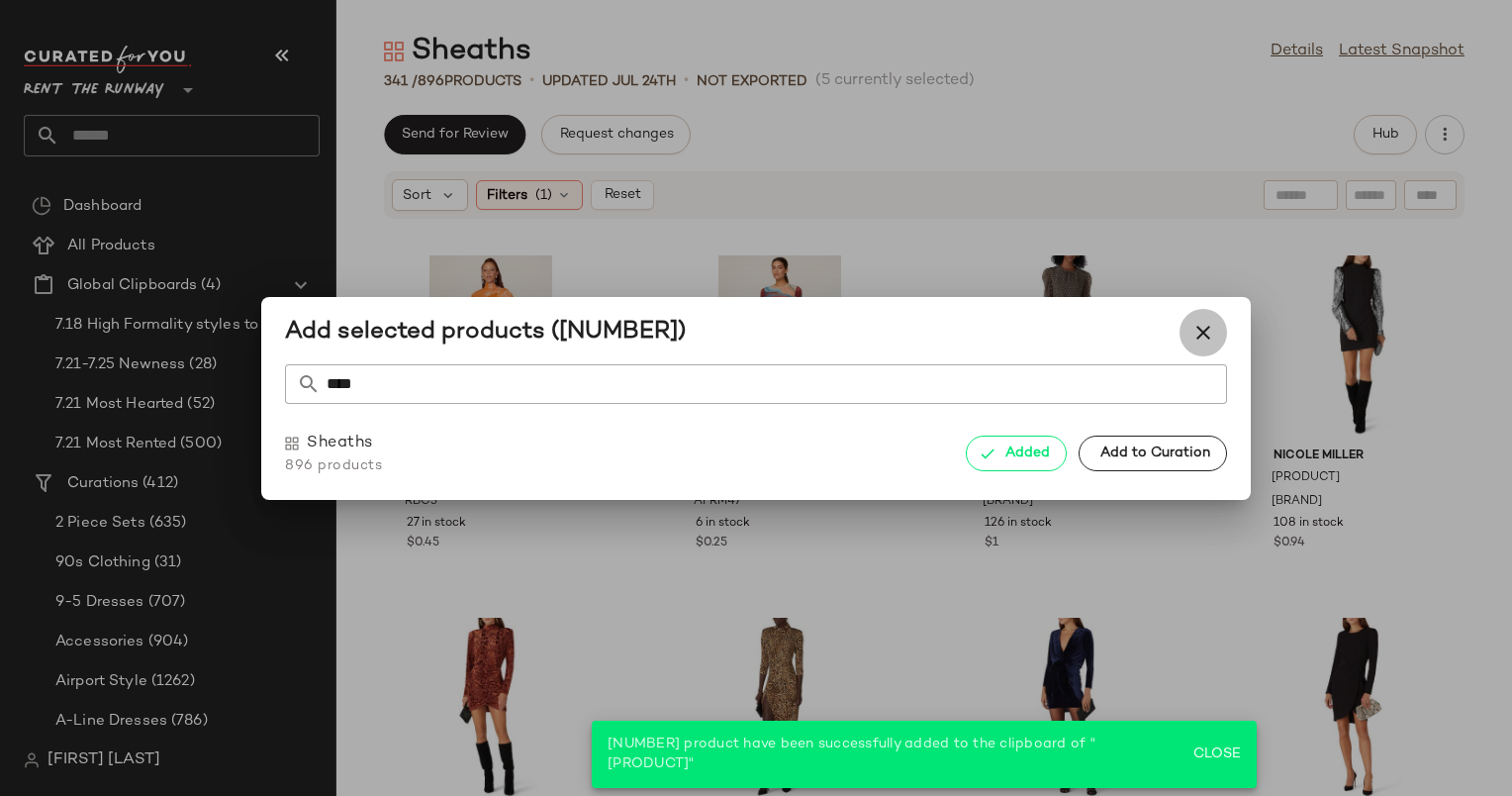 click at bounding box center [1203, 333] 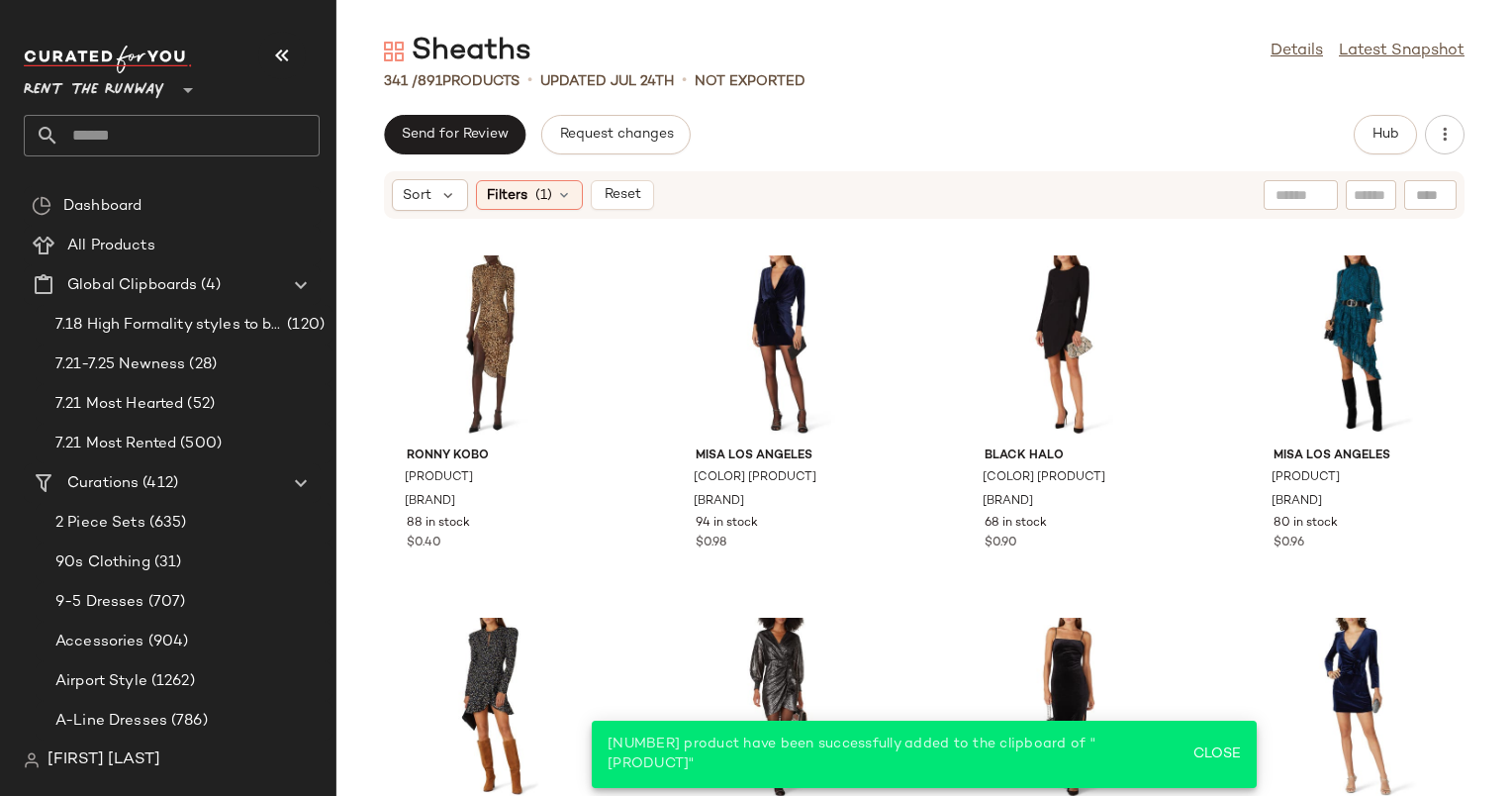 scroll, scrollTop: 14871, scrollLeft: 0, axis: vertical 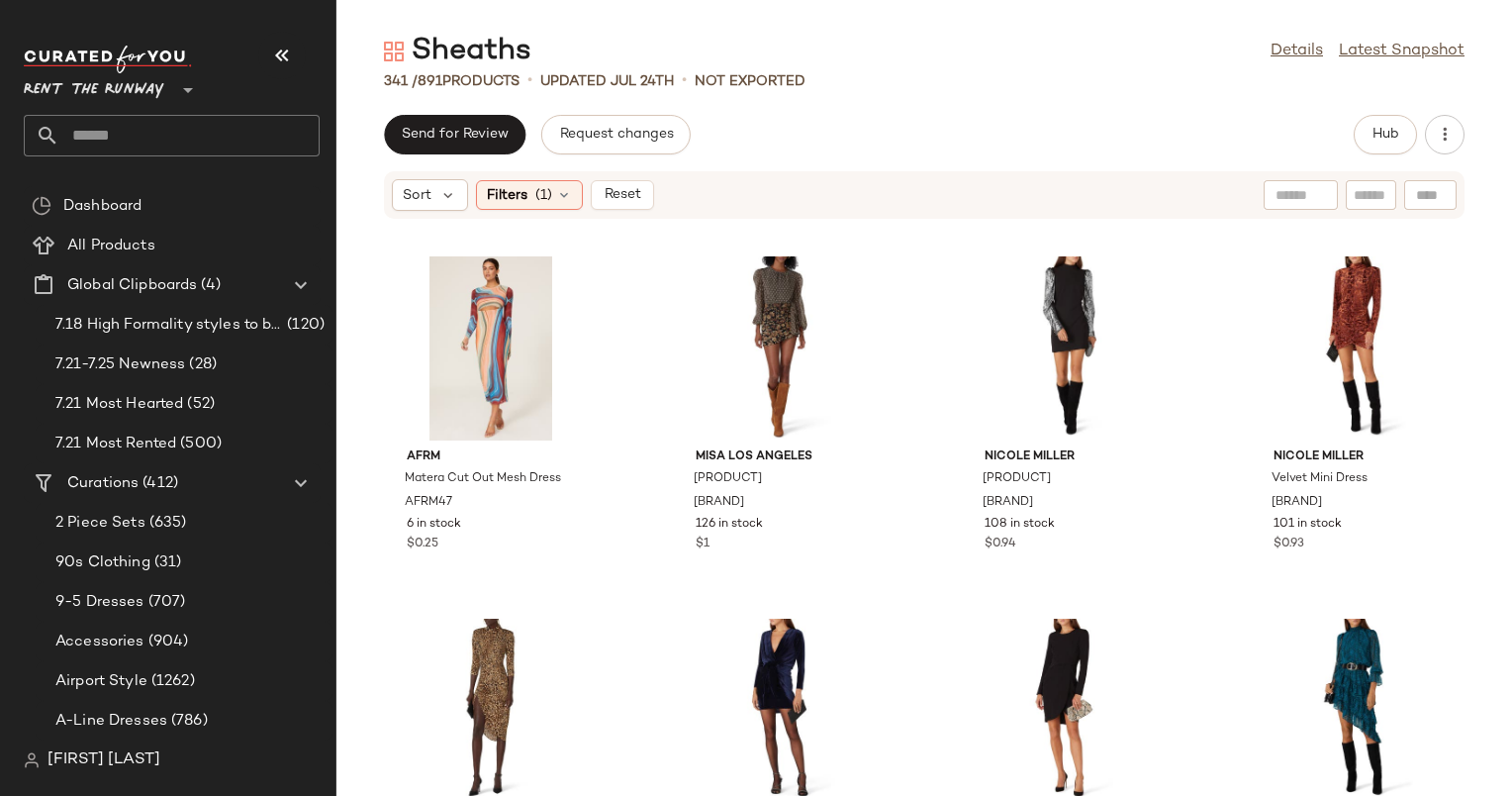 click on "[PRODUCT]  Details   Latest Snapshot" 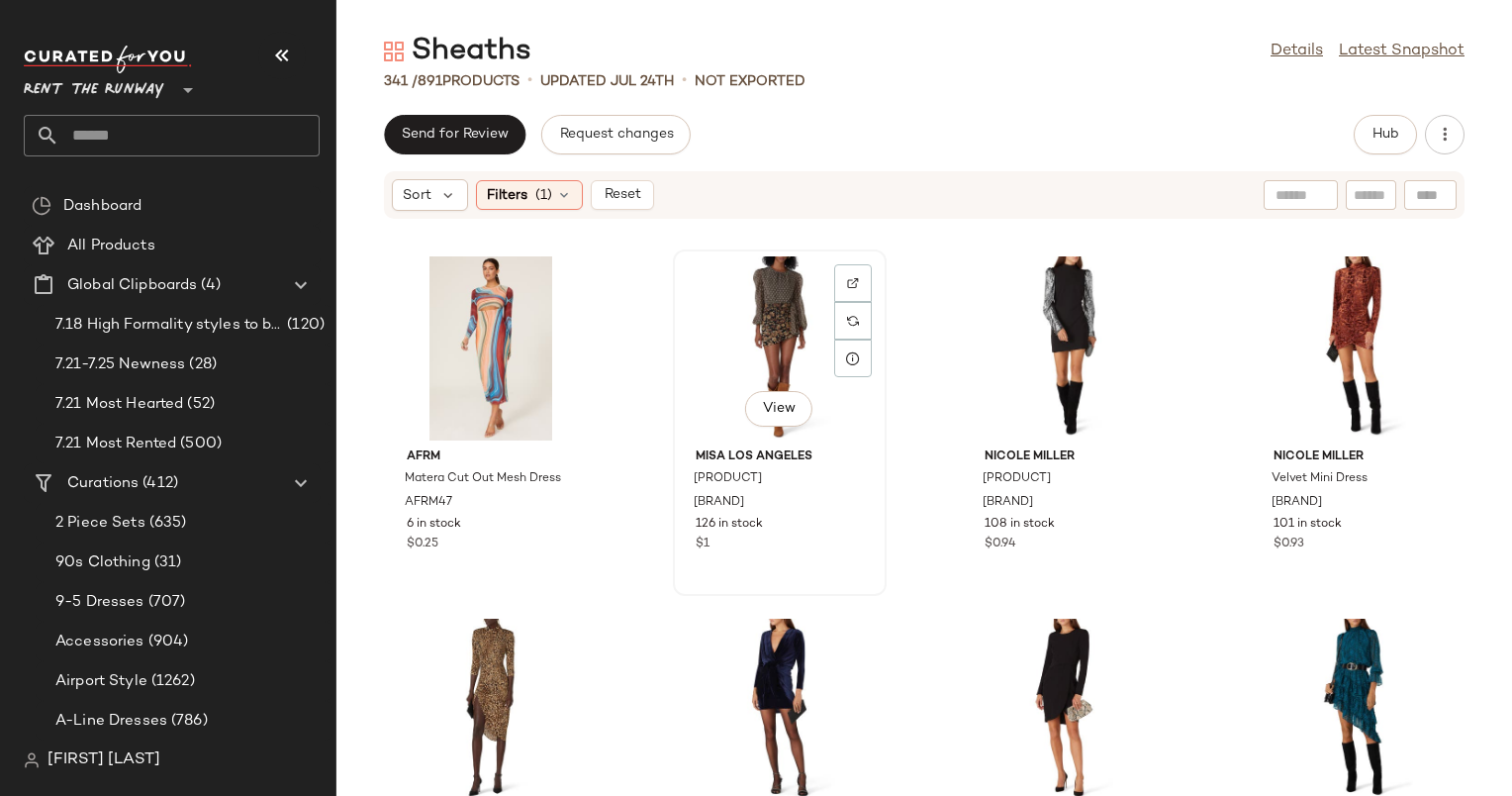 click on "View" 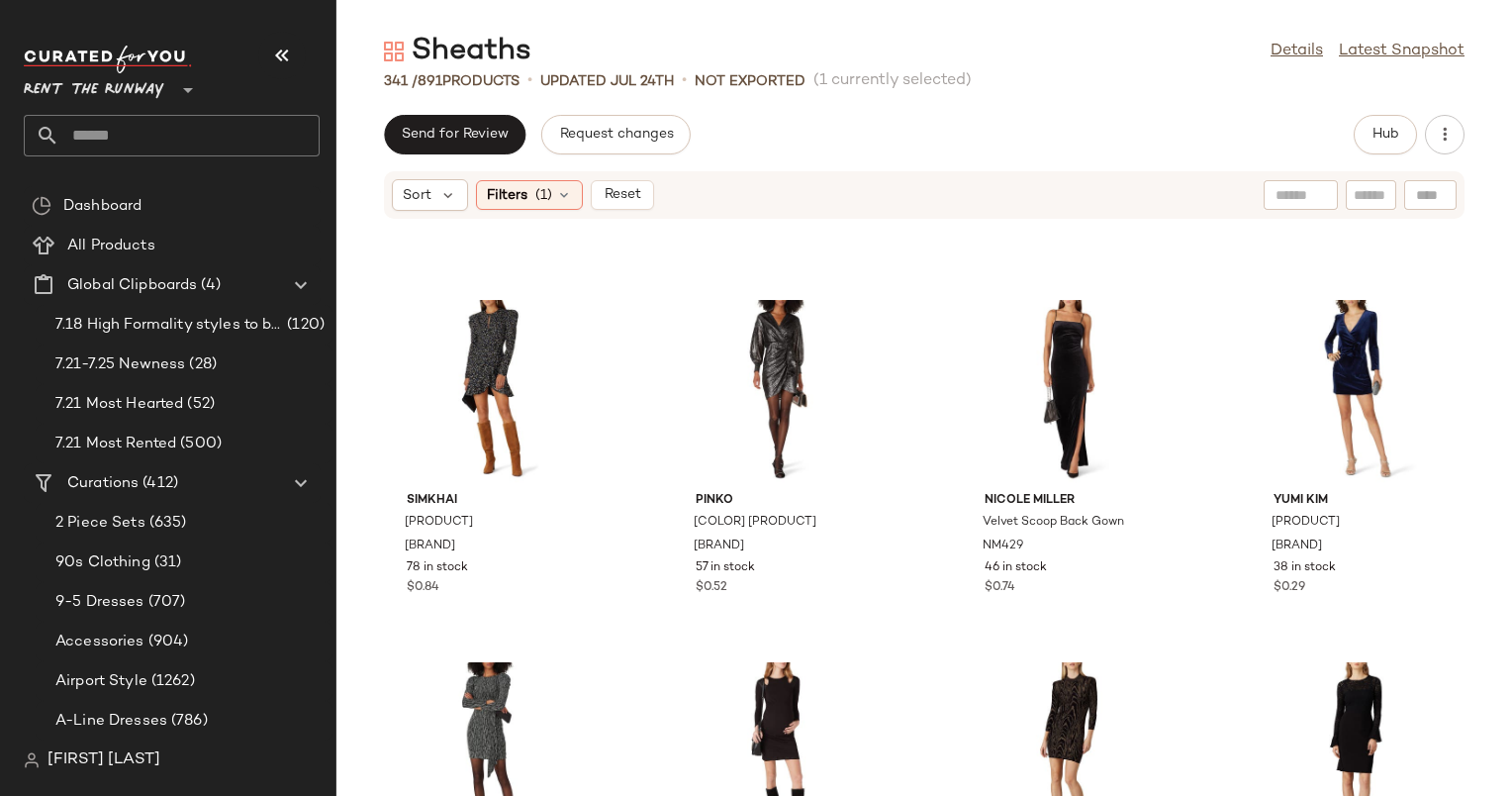 scroll, scrollTop: 15587, scrollLeft: 0, axis: vertical 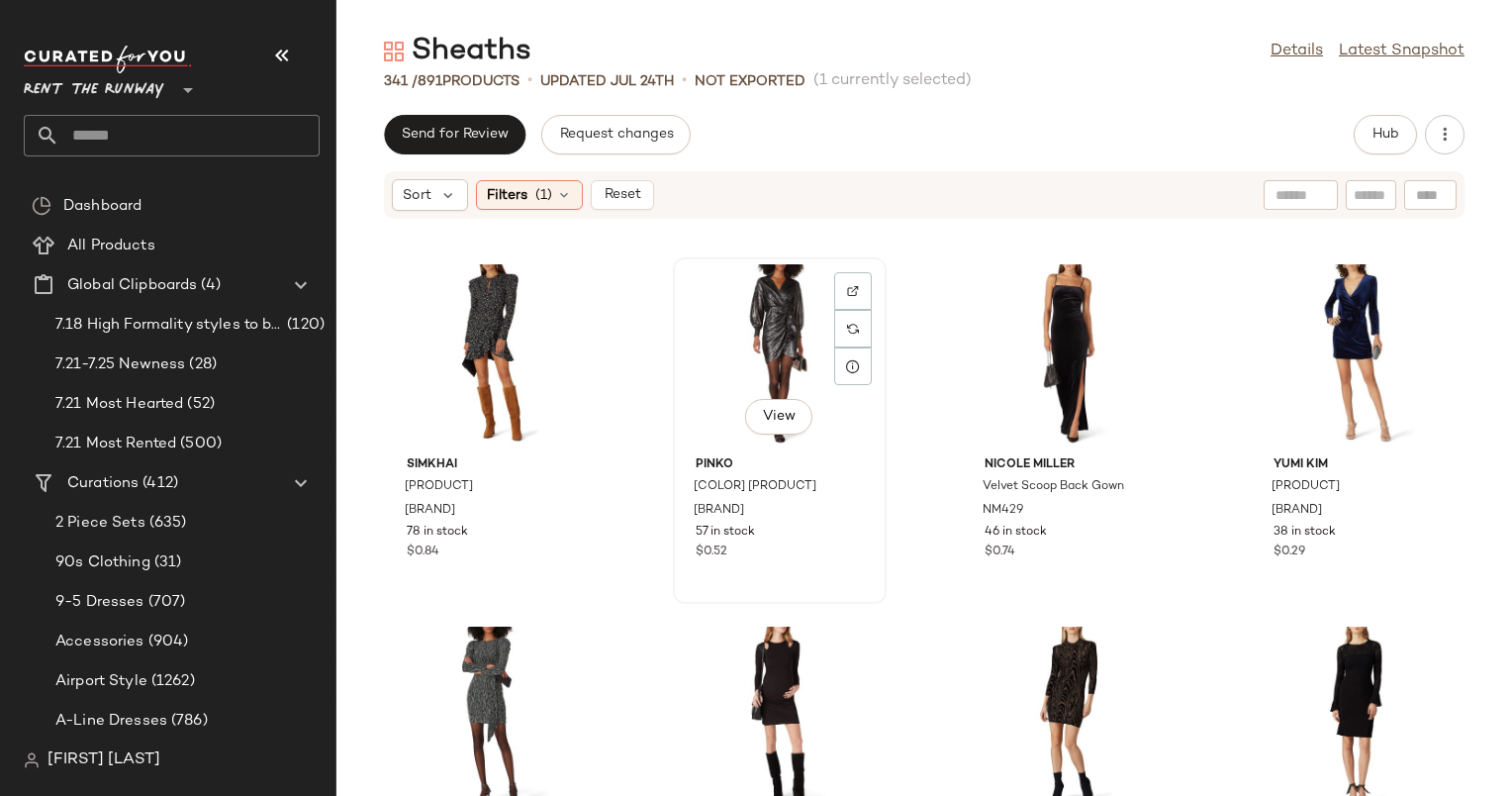 click on "View" 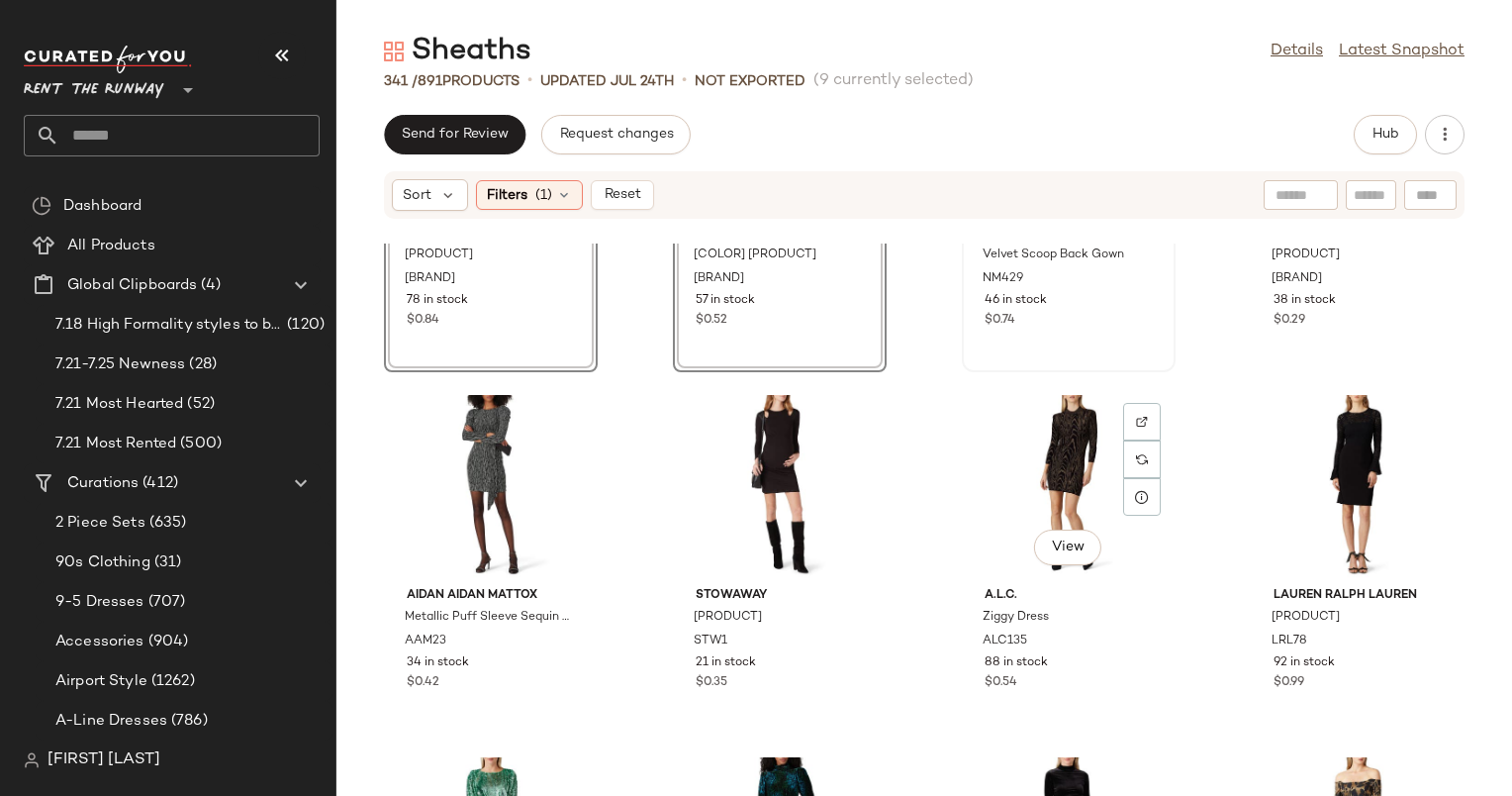 scroll, scrollTop: 15900, scrollLeft: 0, axis: vertical 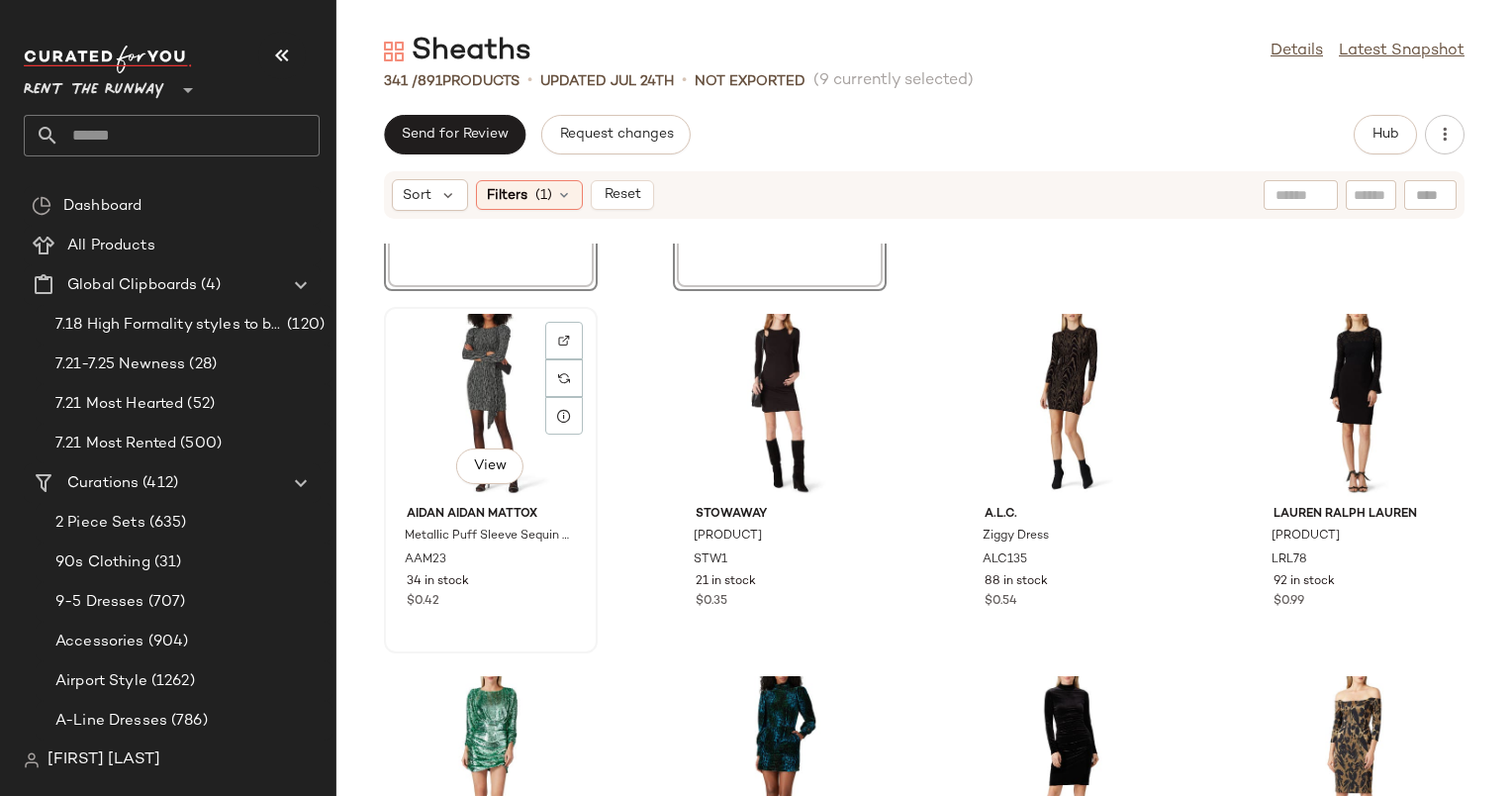 click on "View" 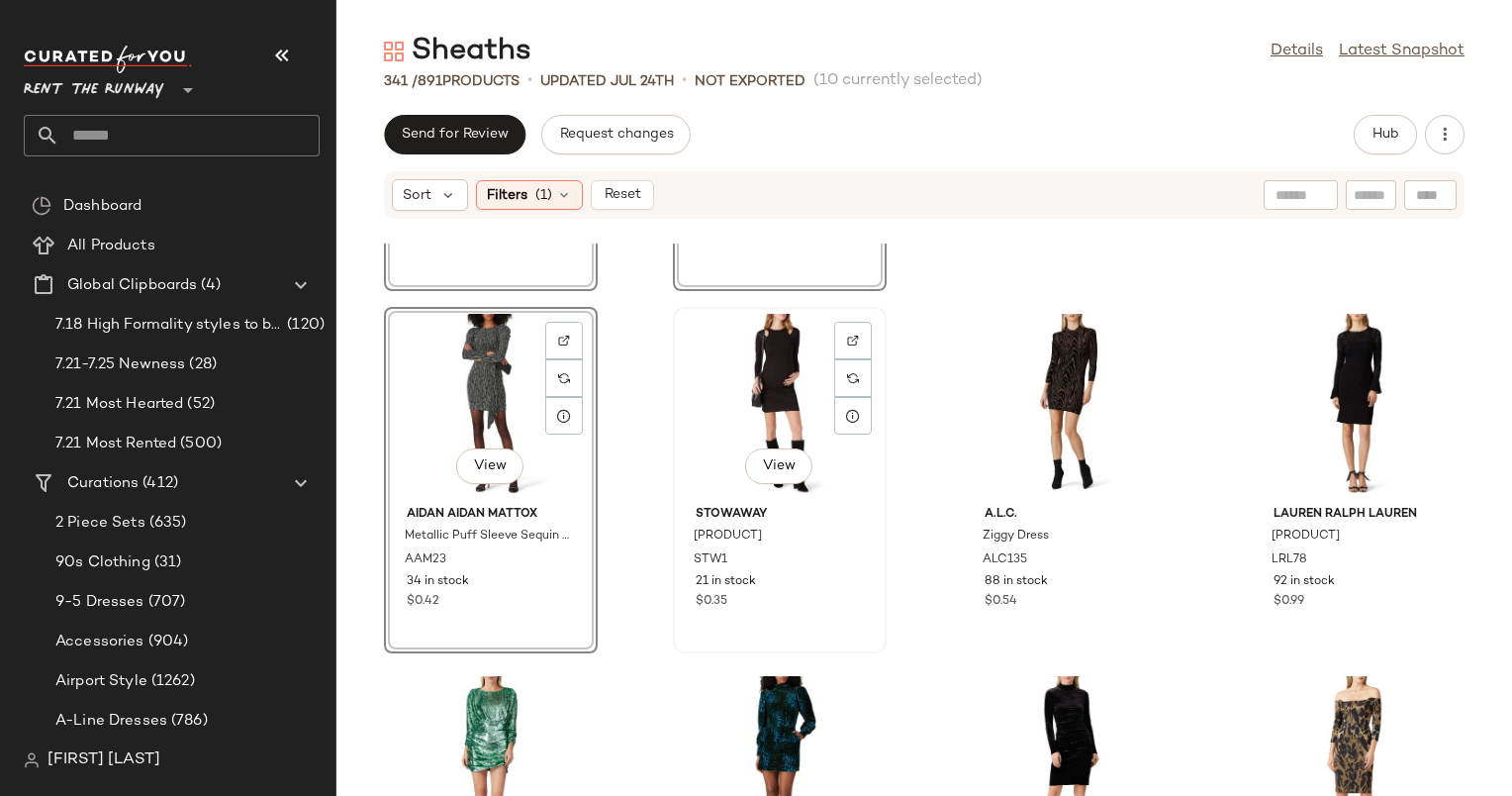 click on "View" 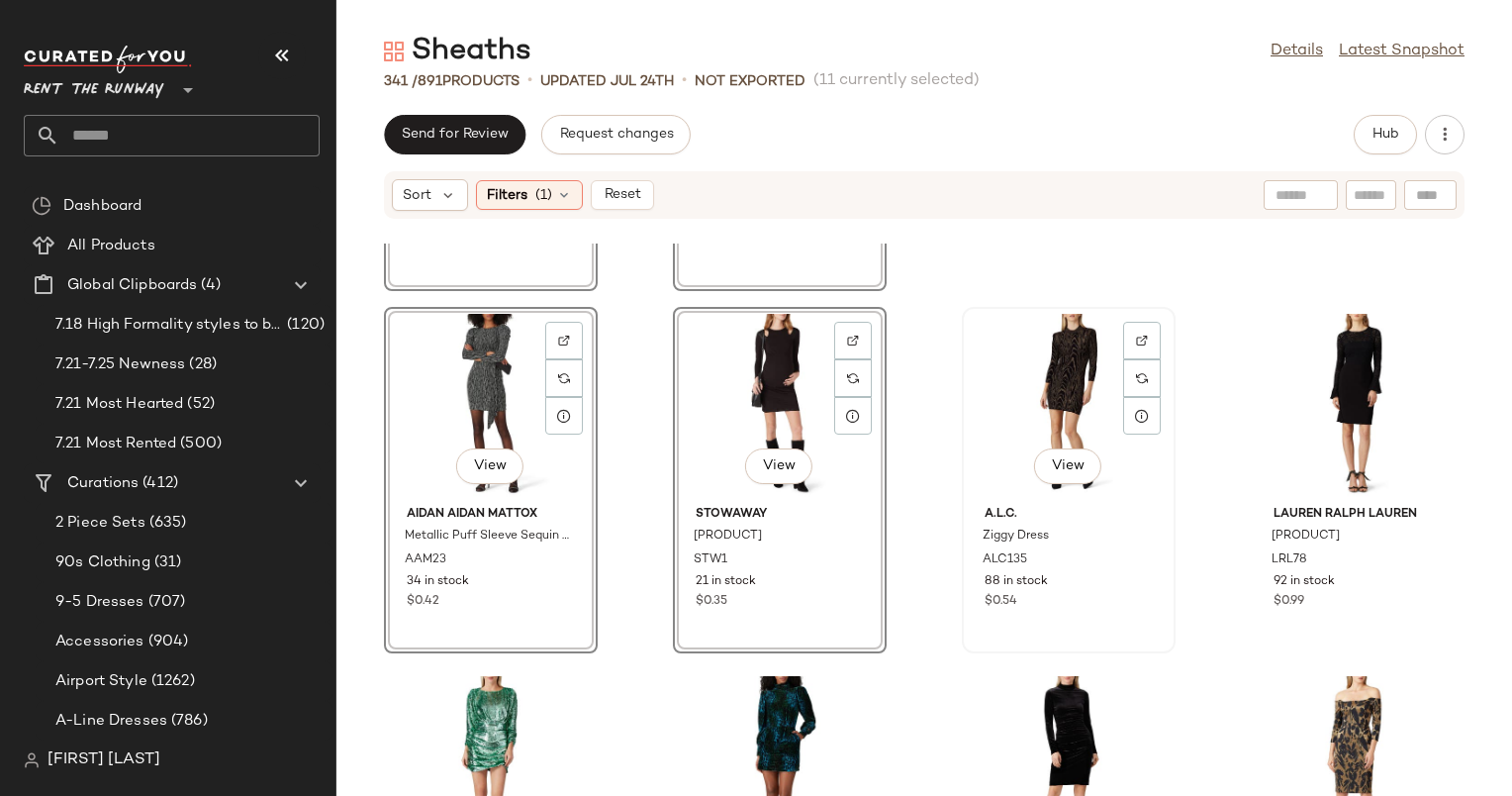 click on "View" 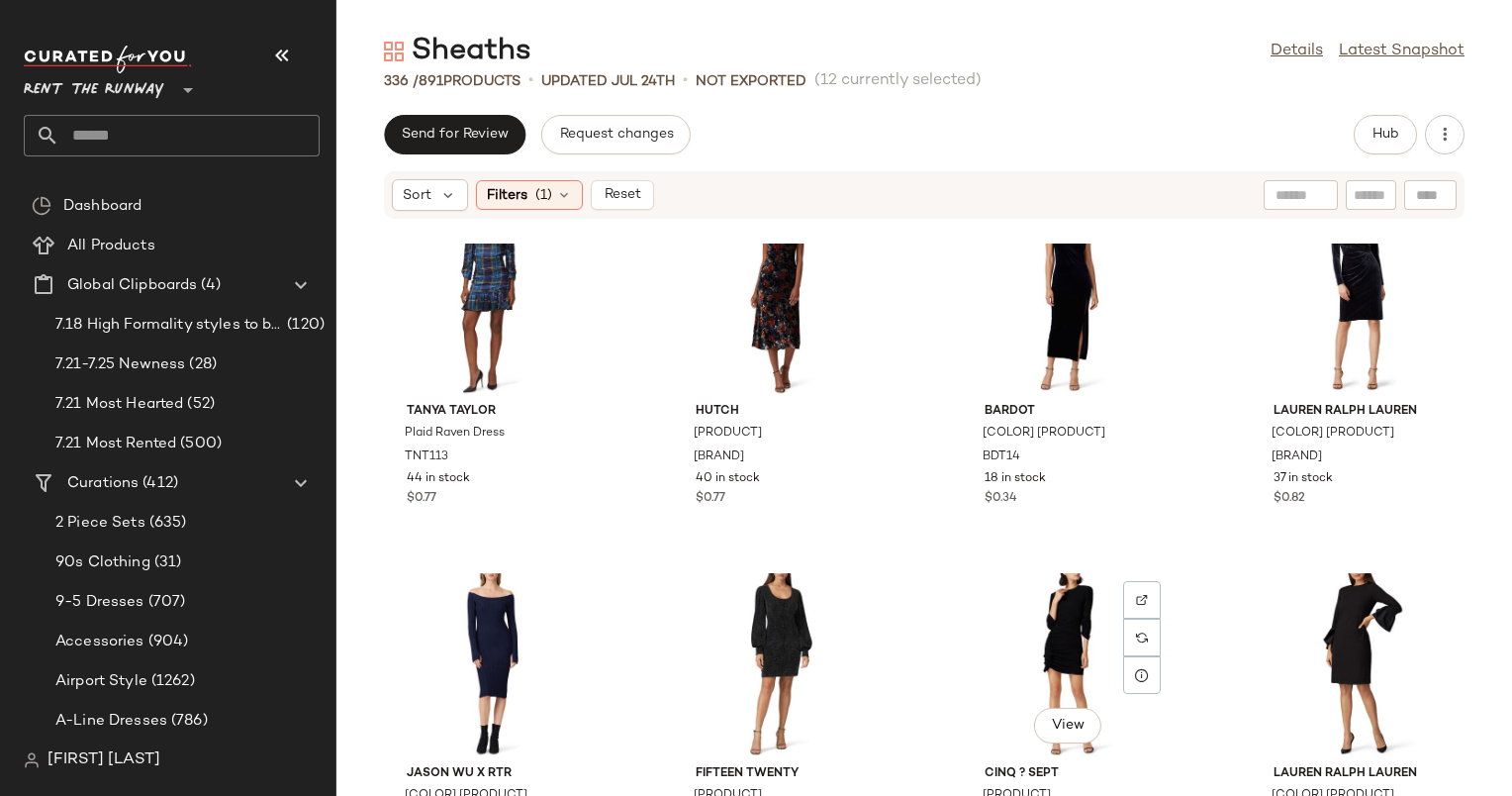 scroll, scrollTop: 18072, scrollLeft: 0, axis: vertical 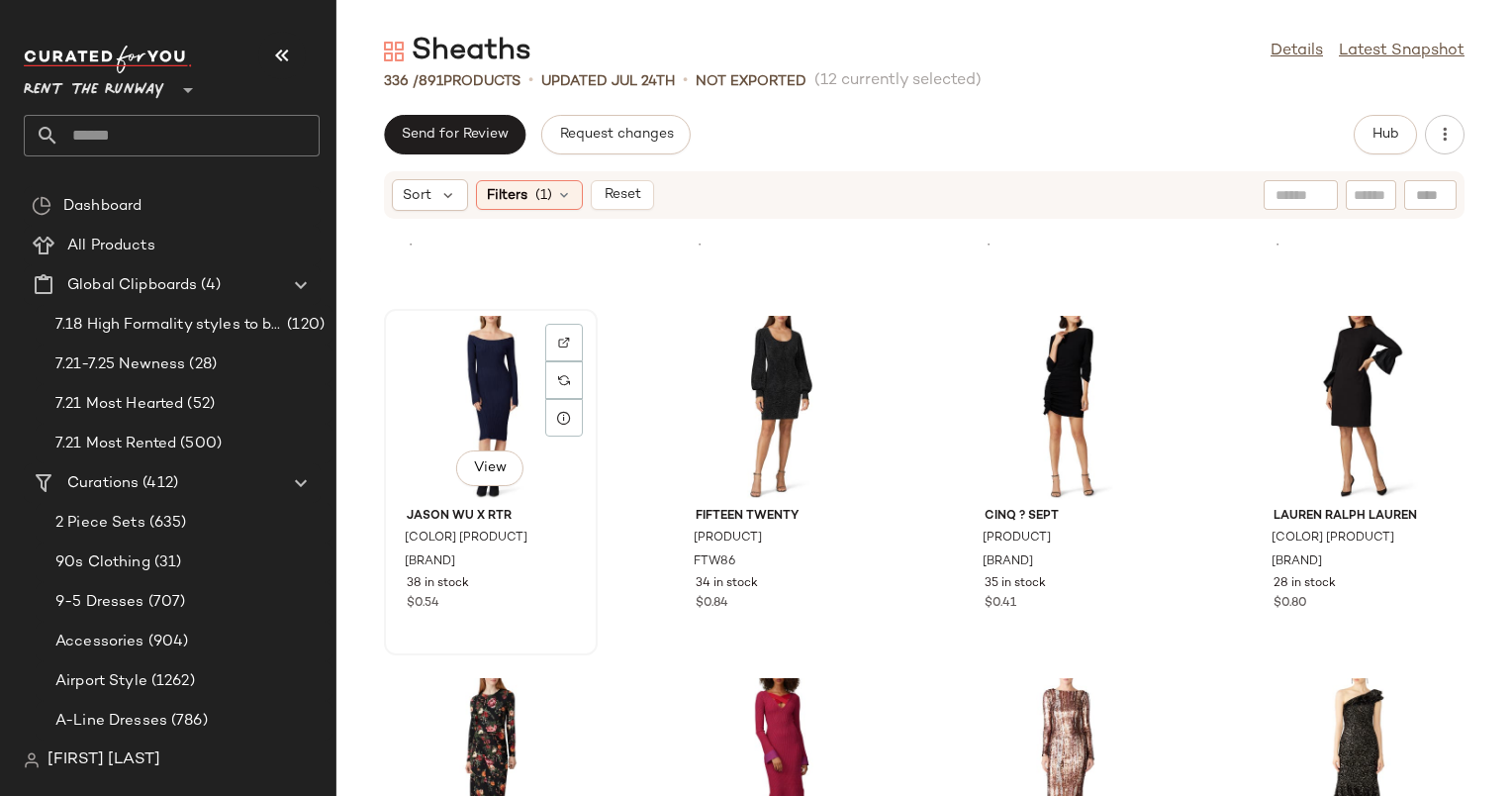 click on "View" 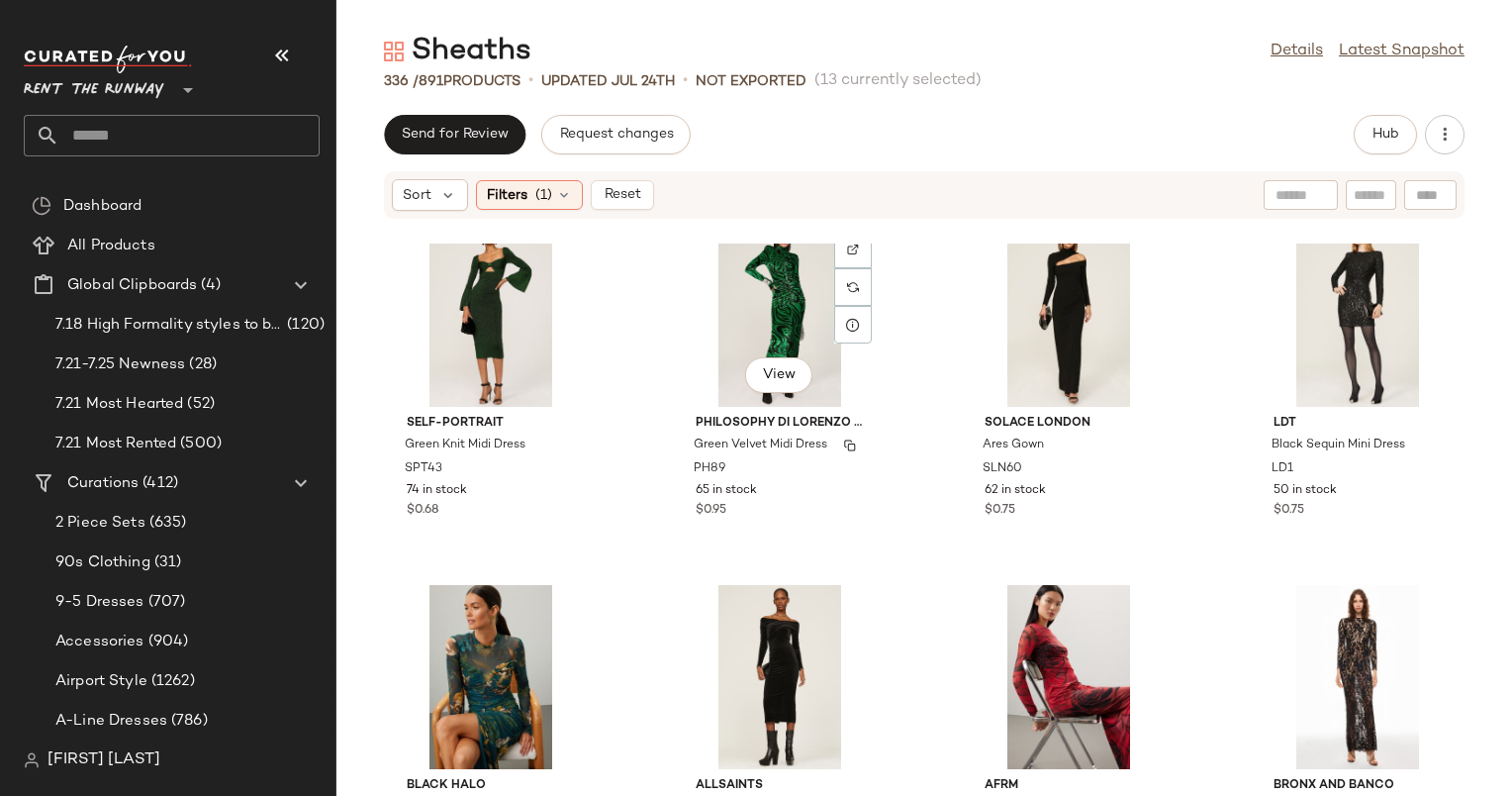 scroll, scrollTop: 21429, scrollLeft: 0, axis: vertical 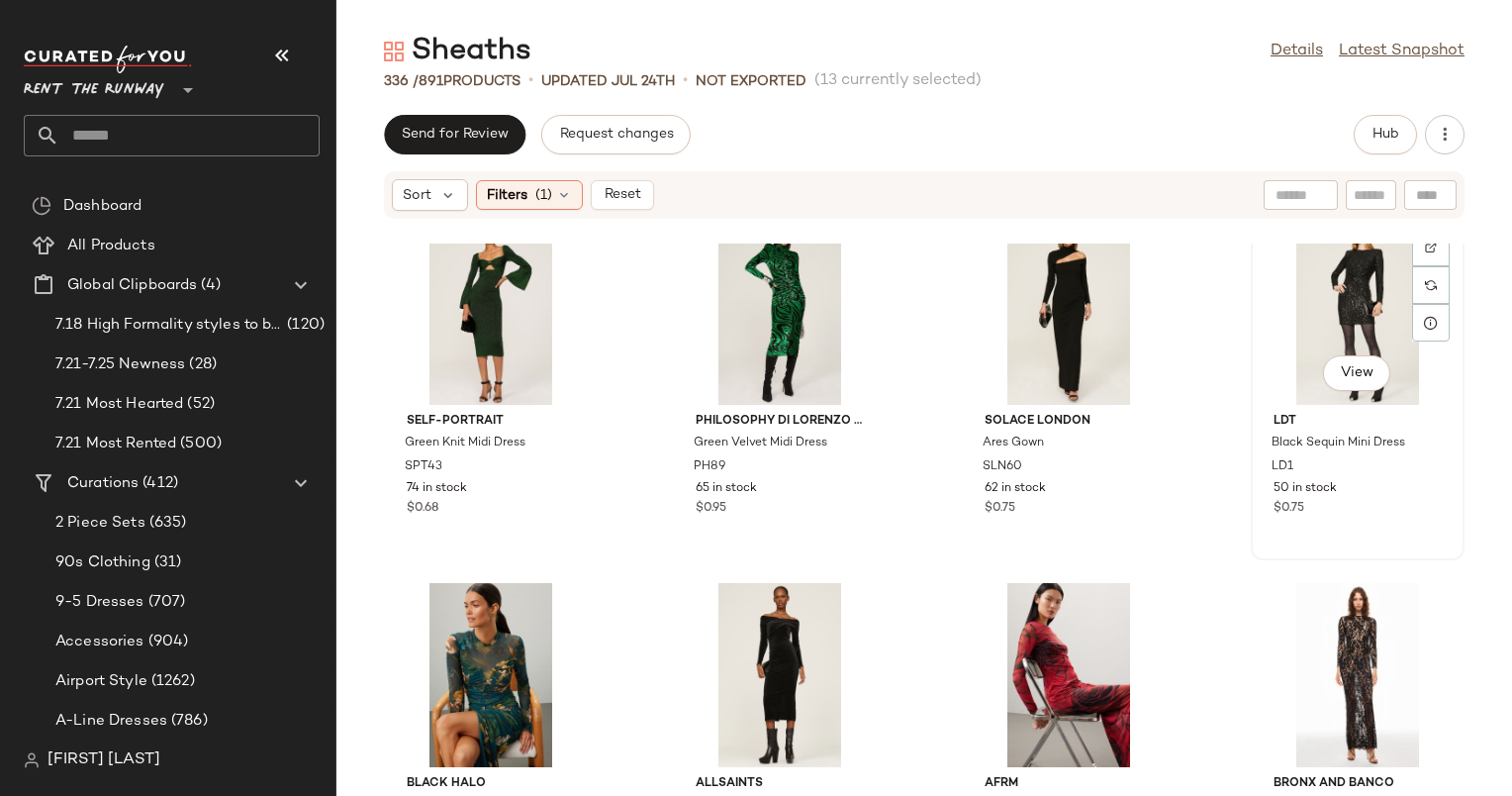 click on "View" 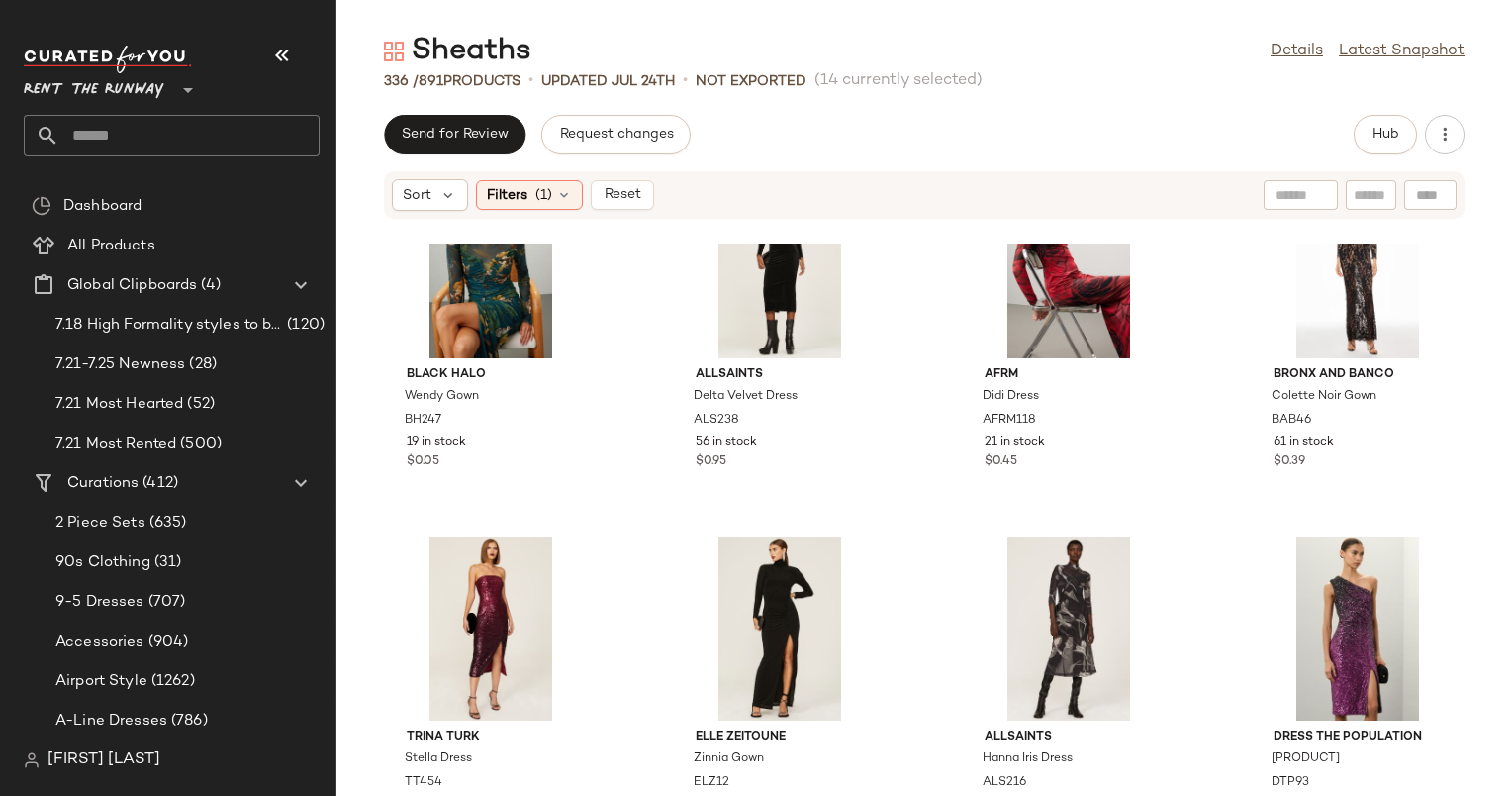 scroll, scrollTop: 21856, scrollLeft: 0, axis: vertical 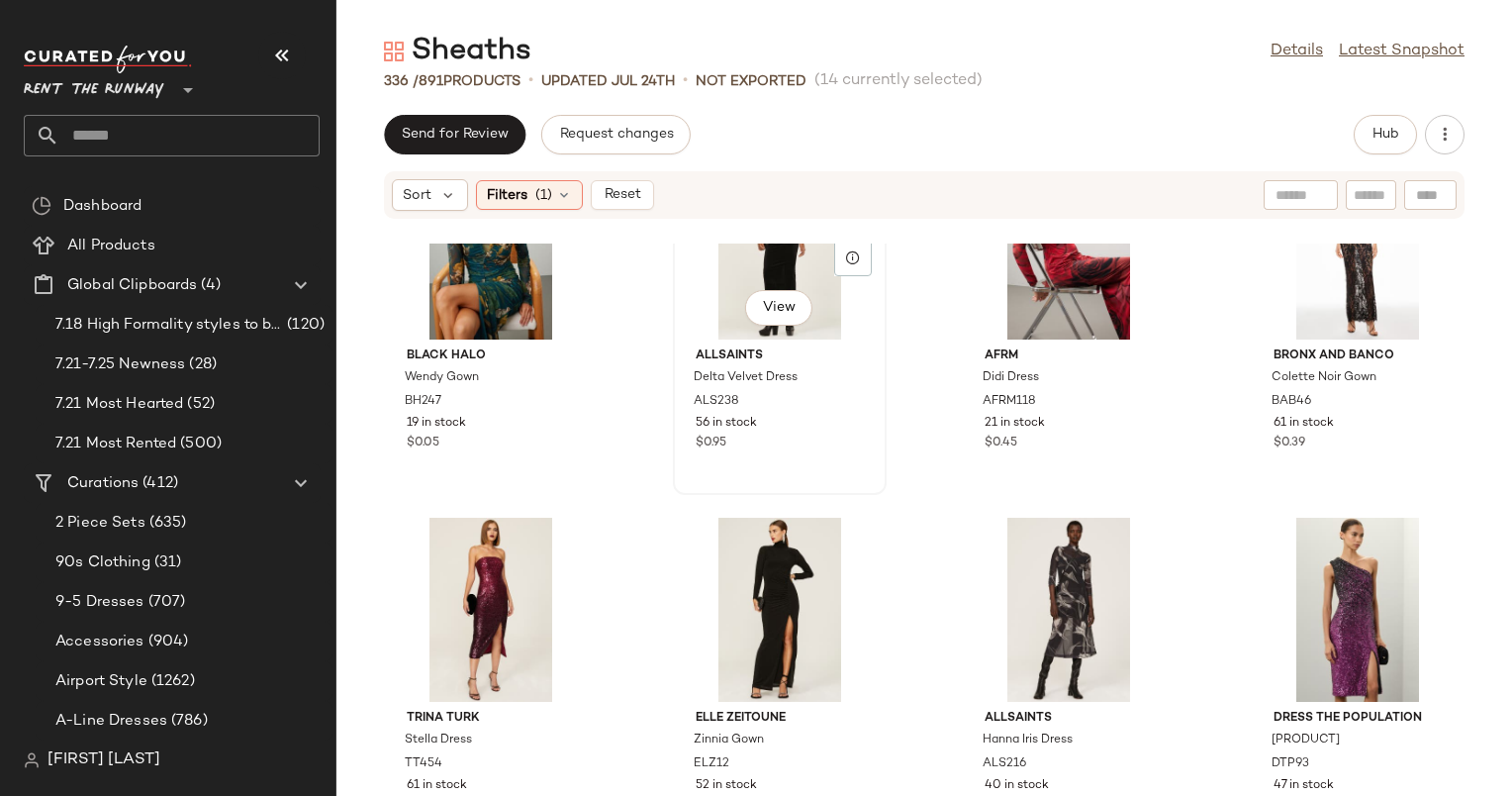 click on "View" 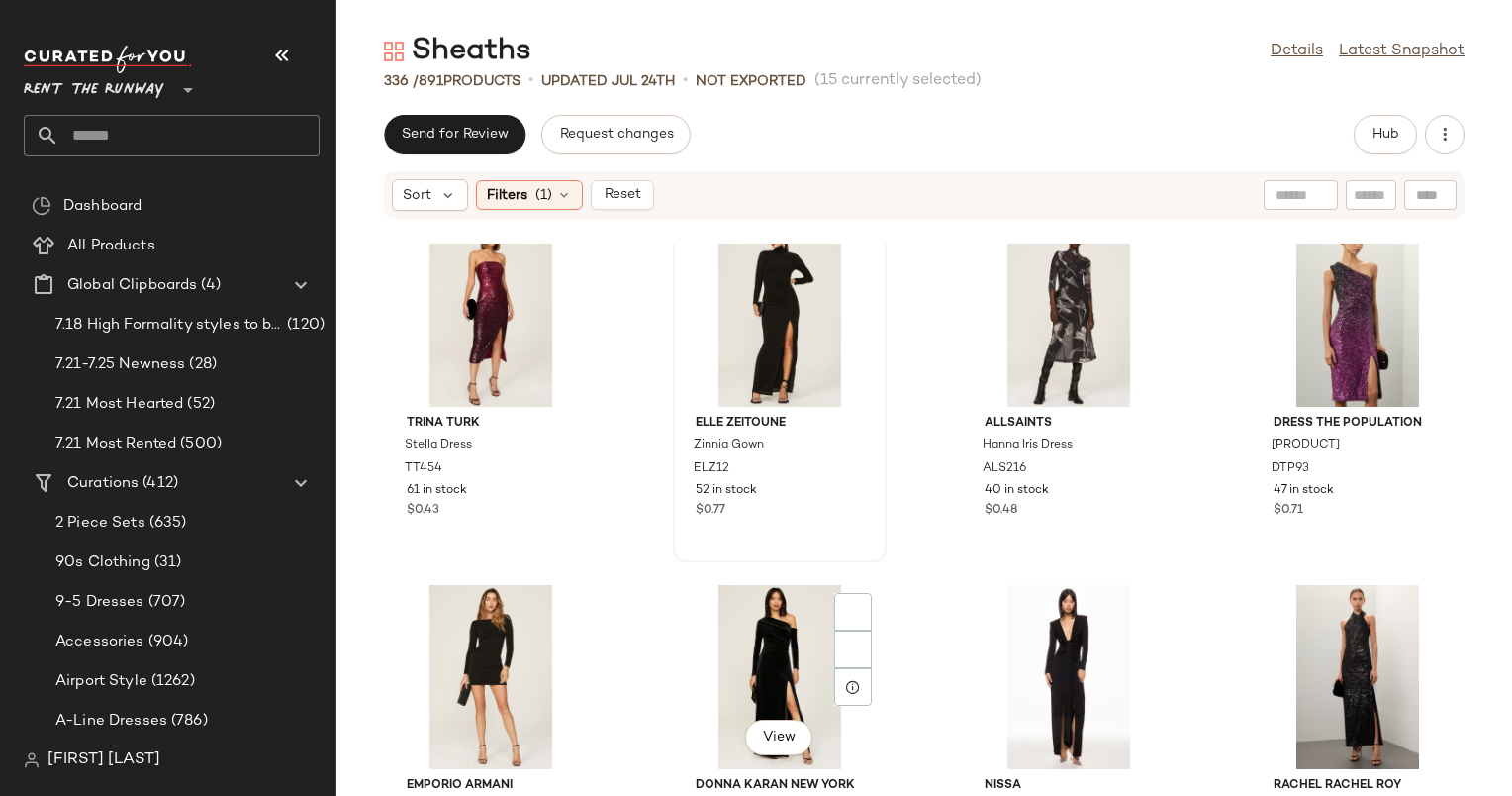 scroll, scrollTop: 22158, scrollLeft: 0, axis: vertical 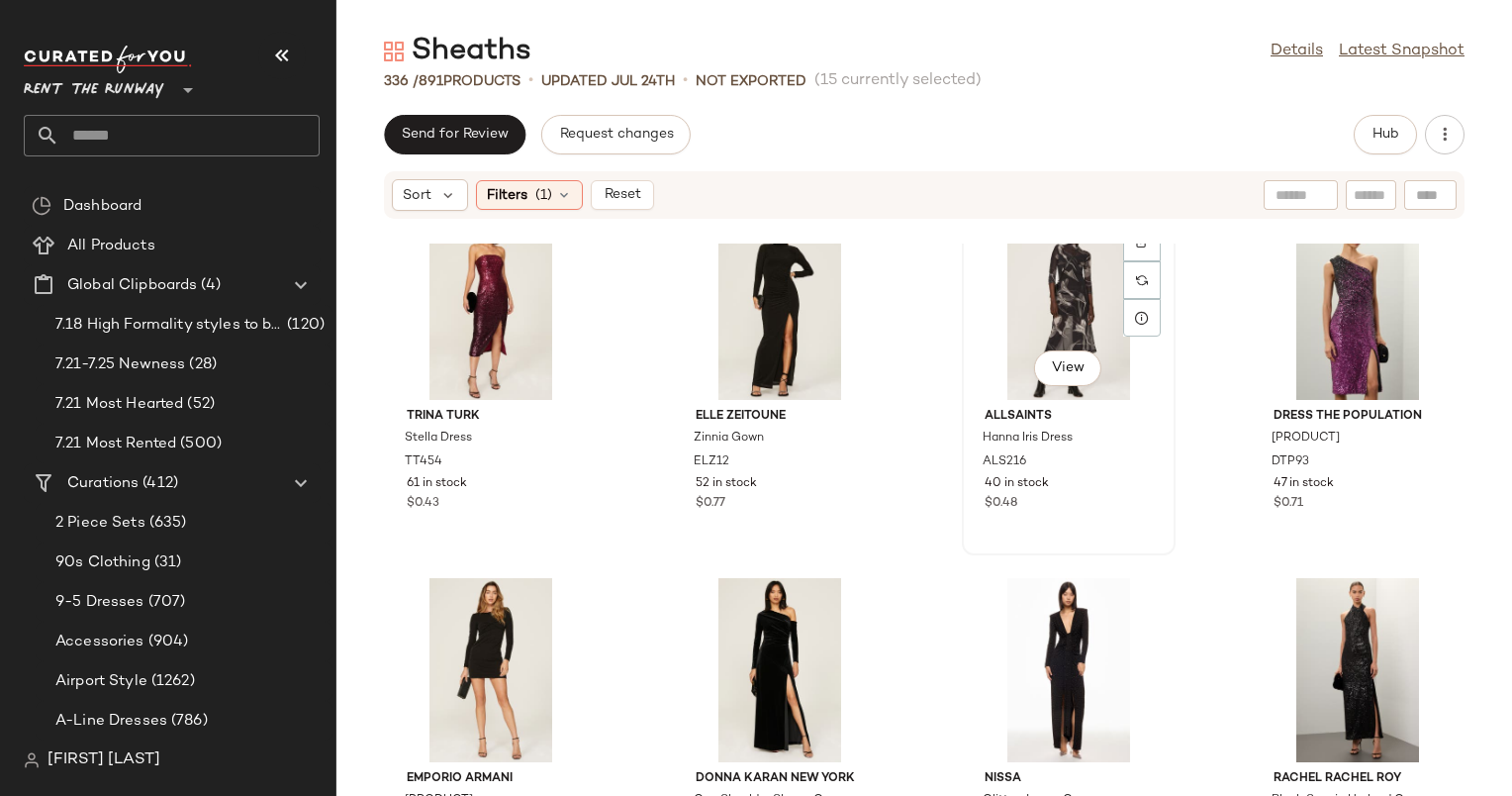 click on "View" 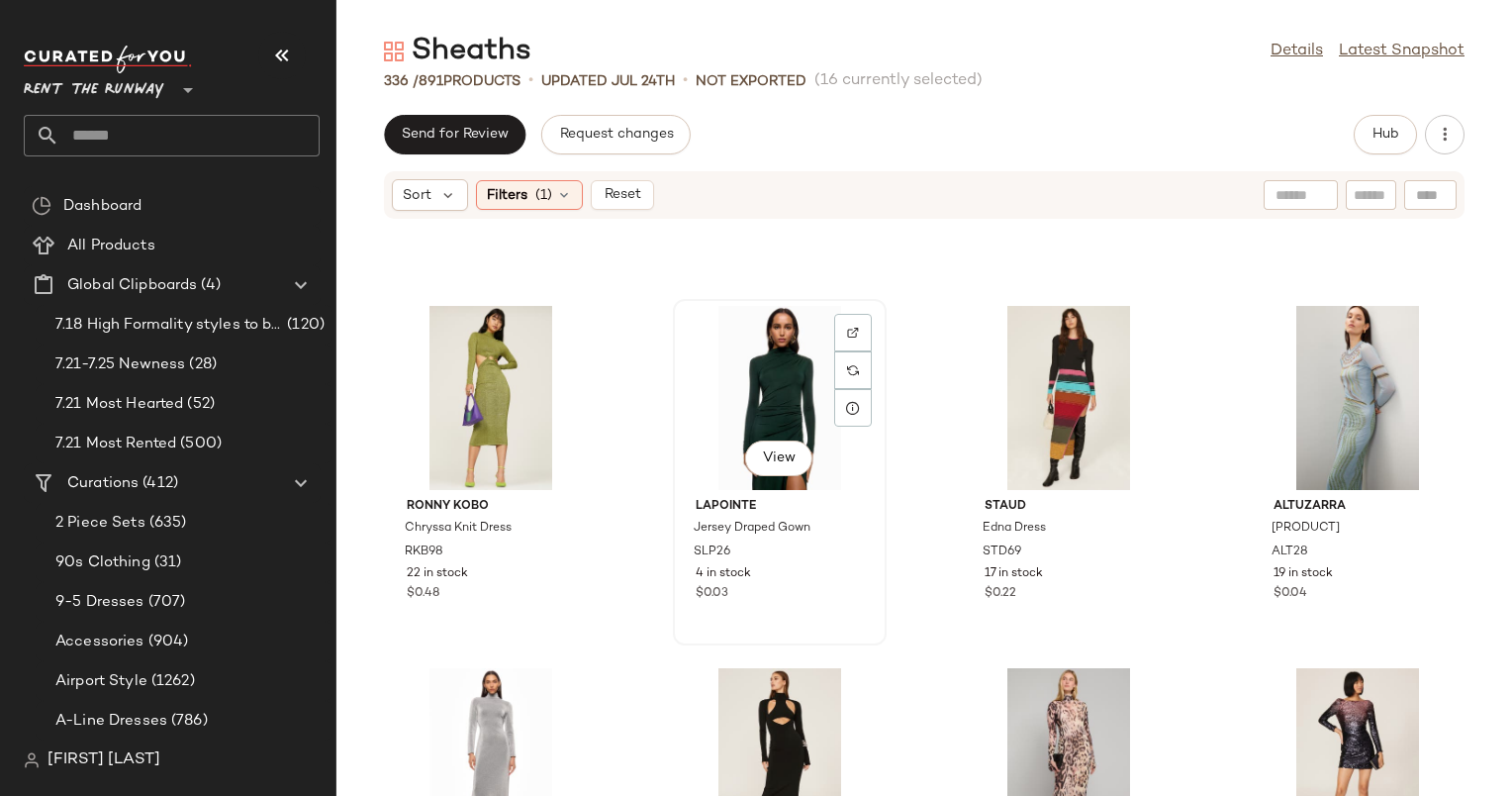 scroll, scrollTop: 23870, scrollLeft: 0, axis: vertical 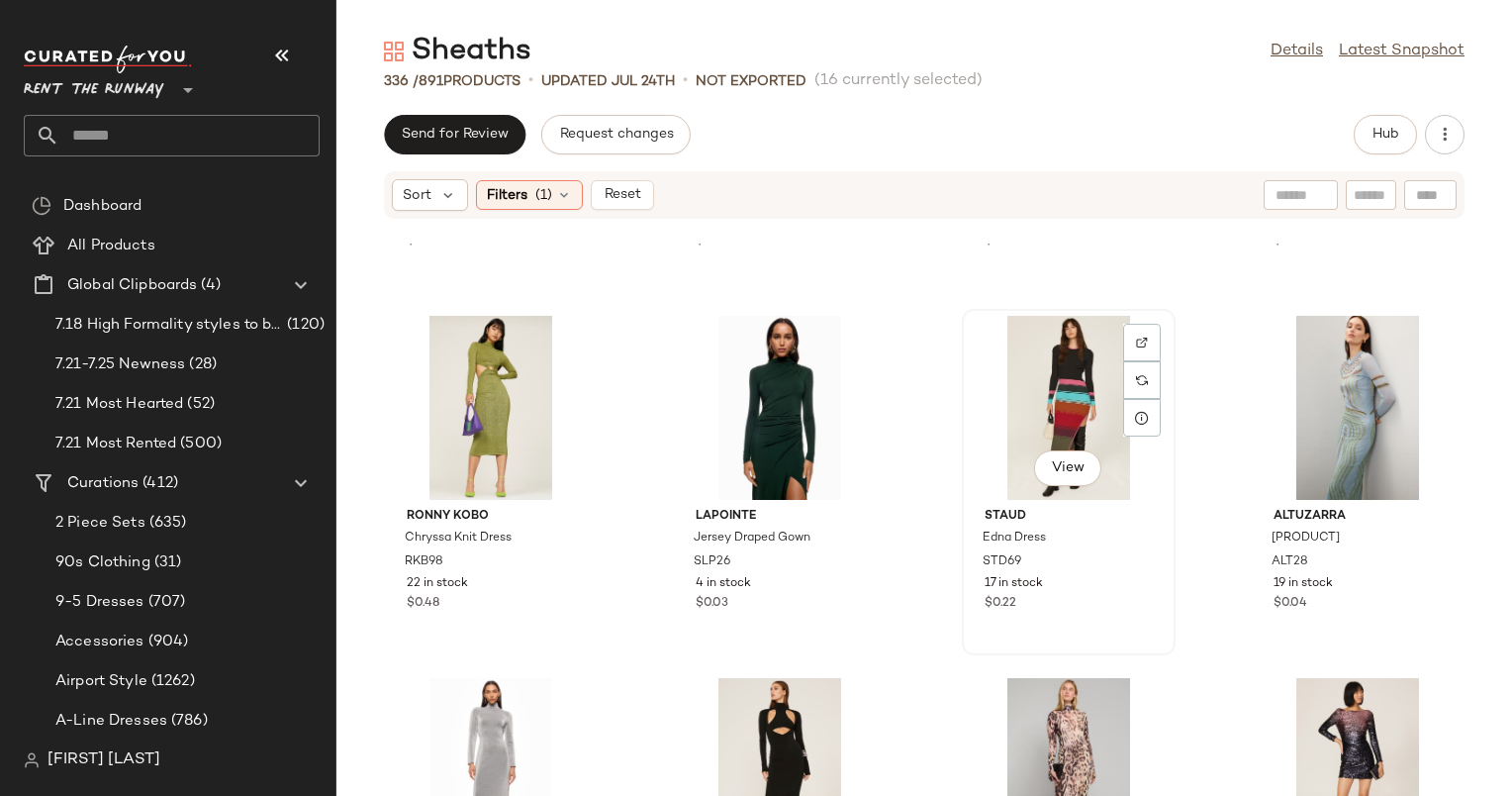 click on "View" 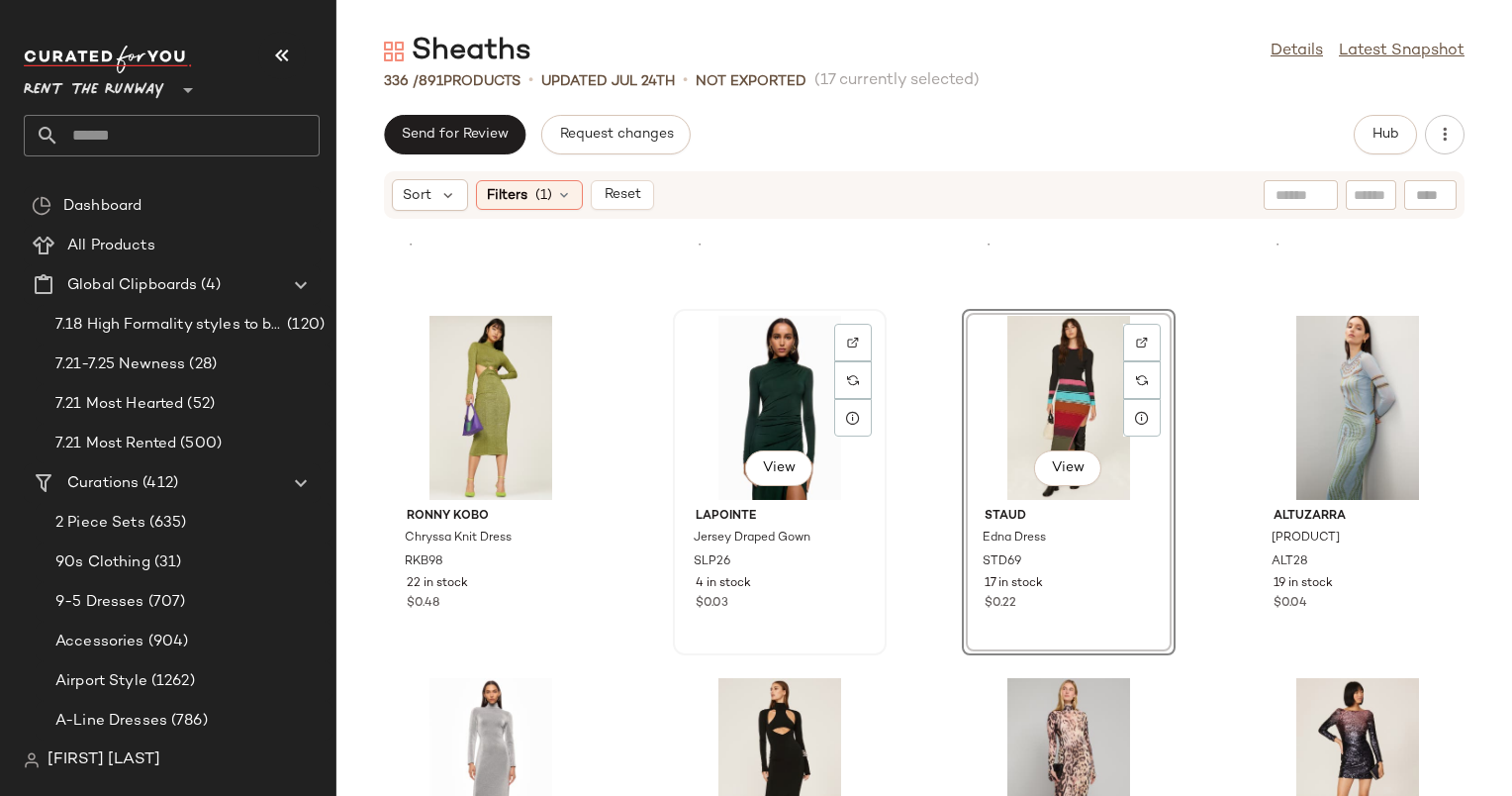 click on "View" 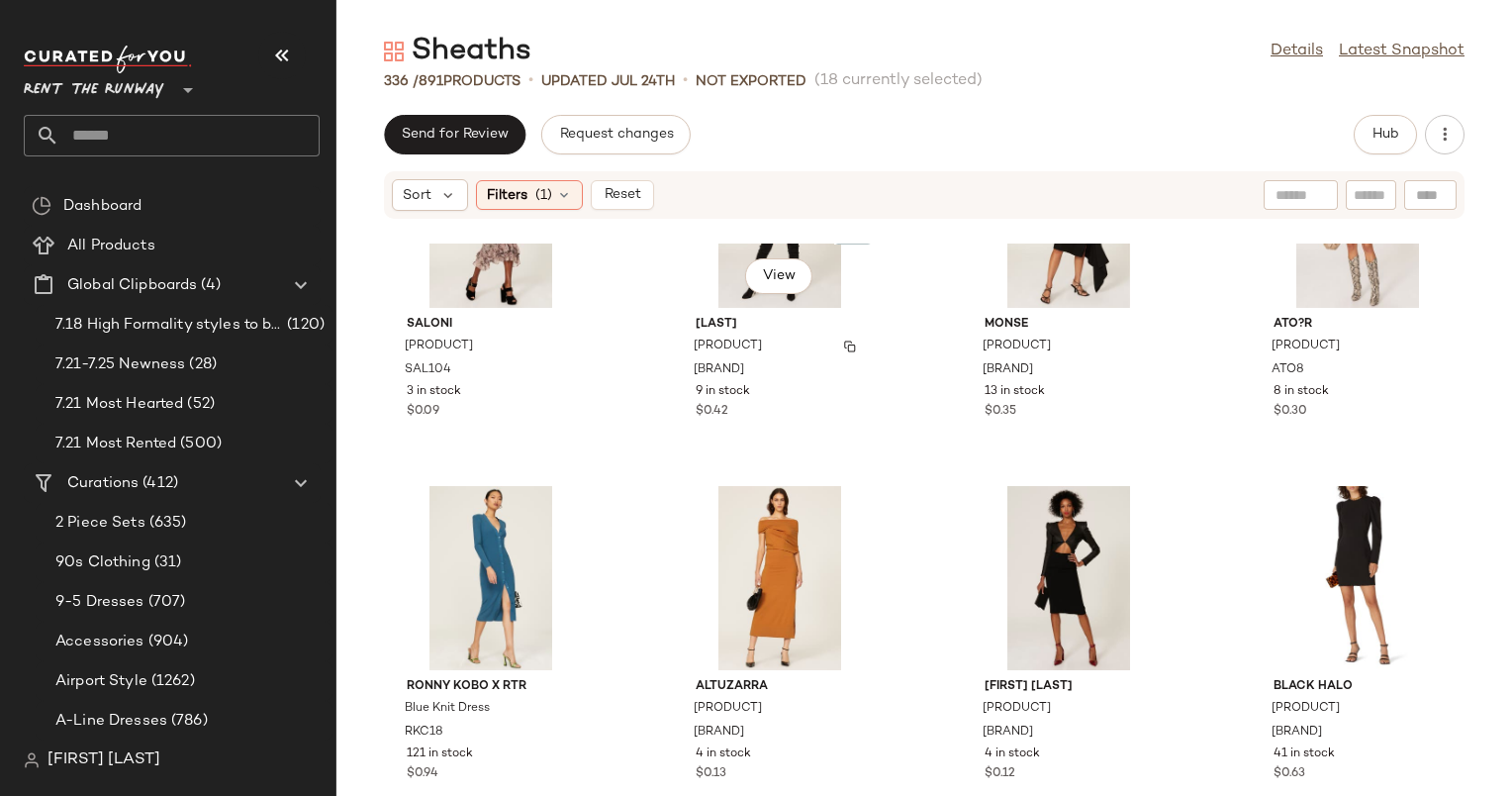 scroll, scrollTop: 25747, scrollLeft: 0, axis: vertical 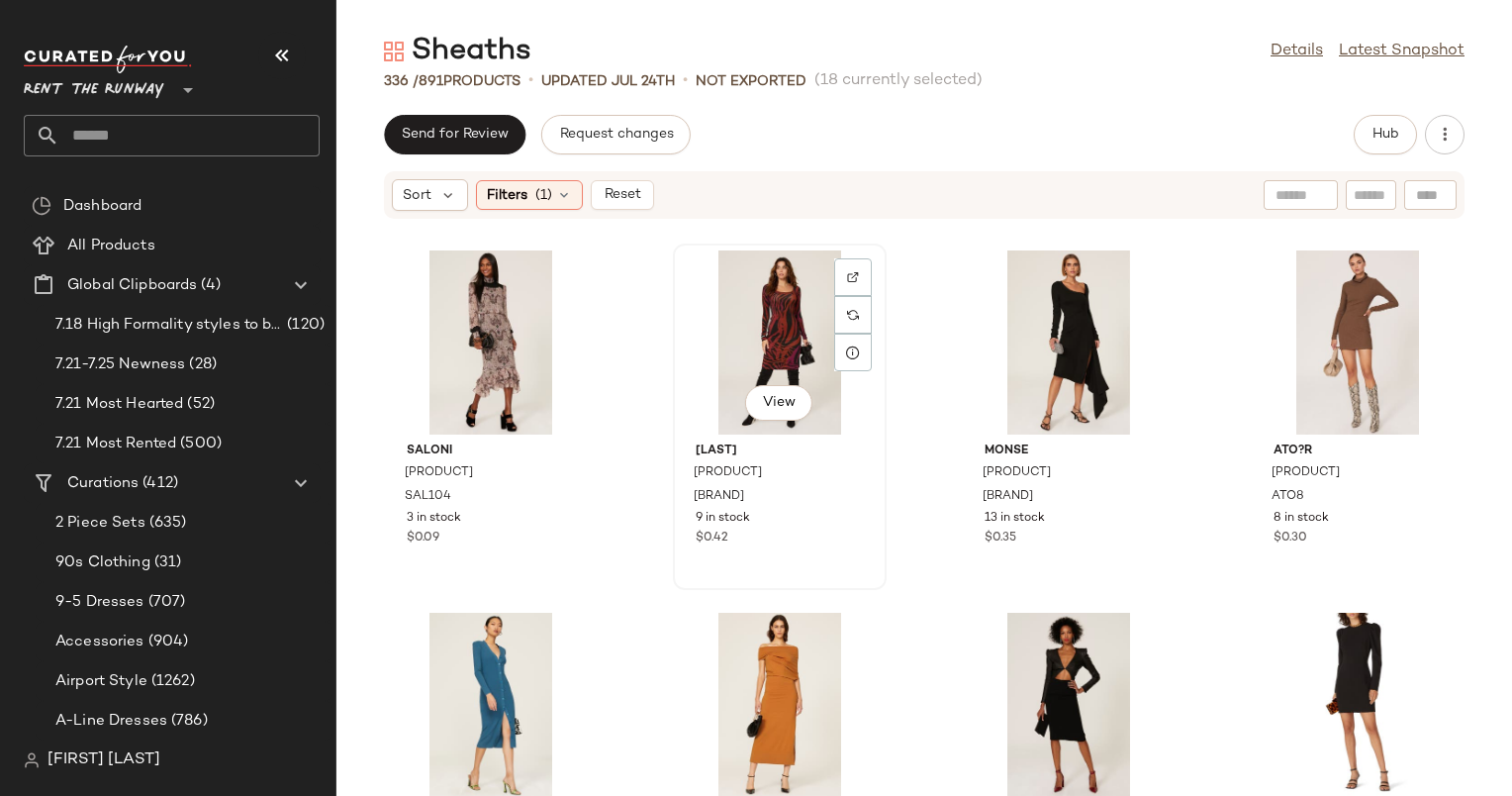 click on "View" 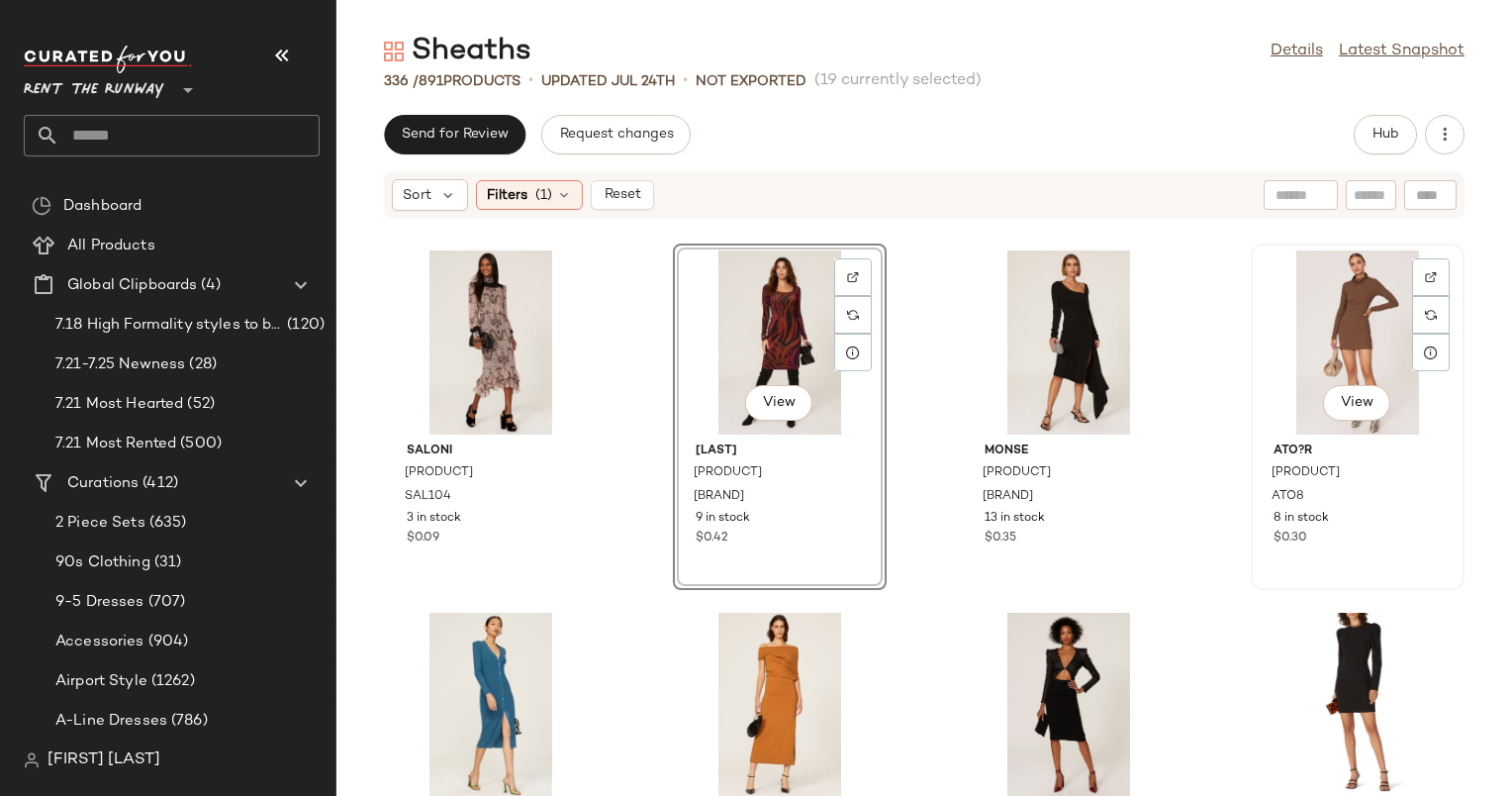 click on "View" 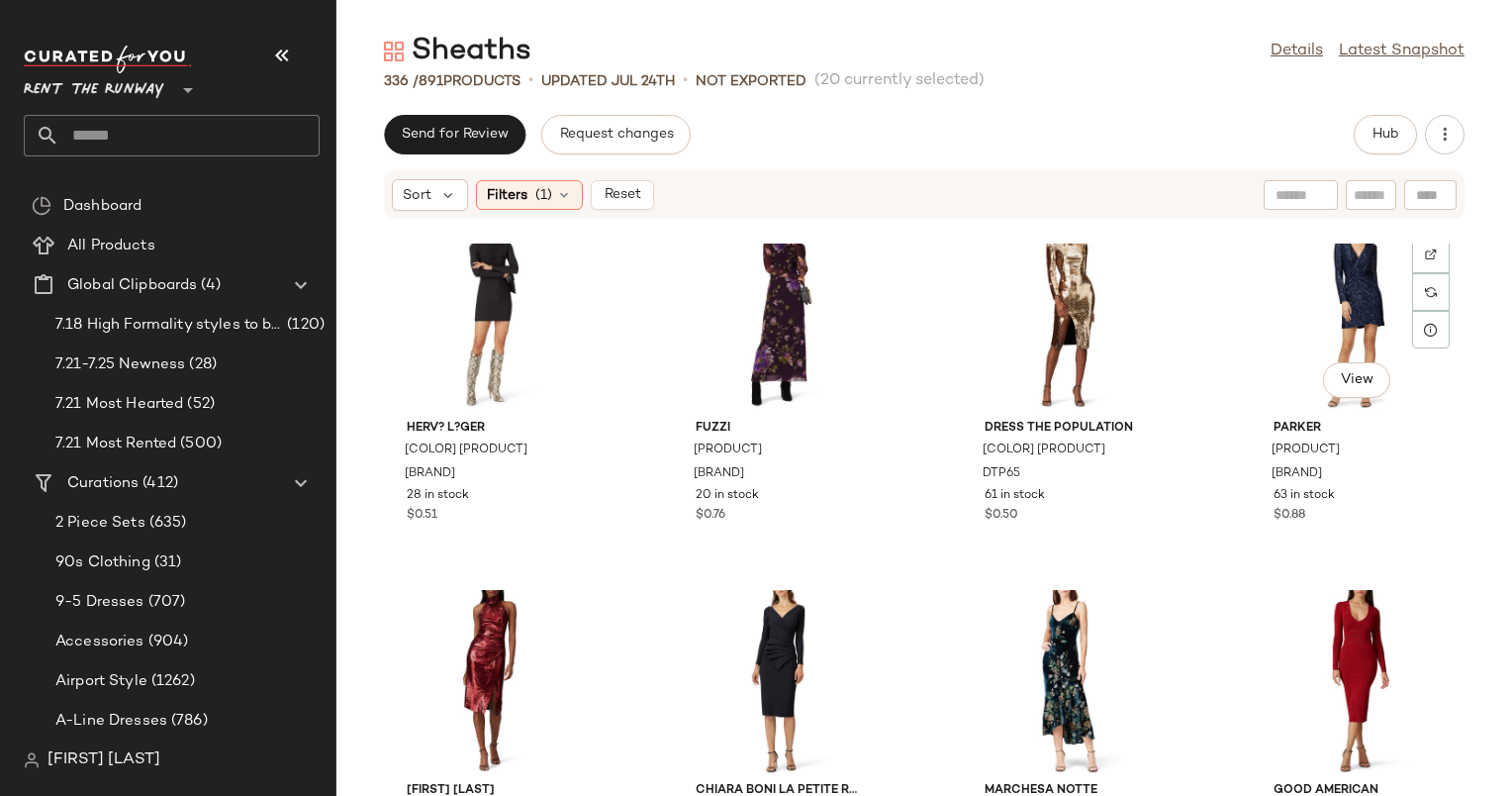 scroll, scrollTop: 26478, scrollLeft: 0, axis: vertical 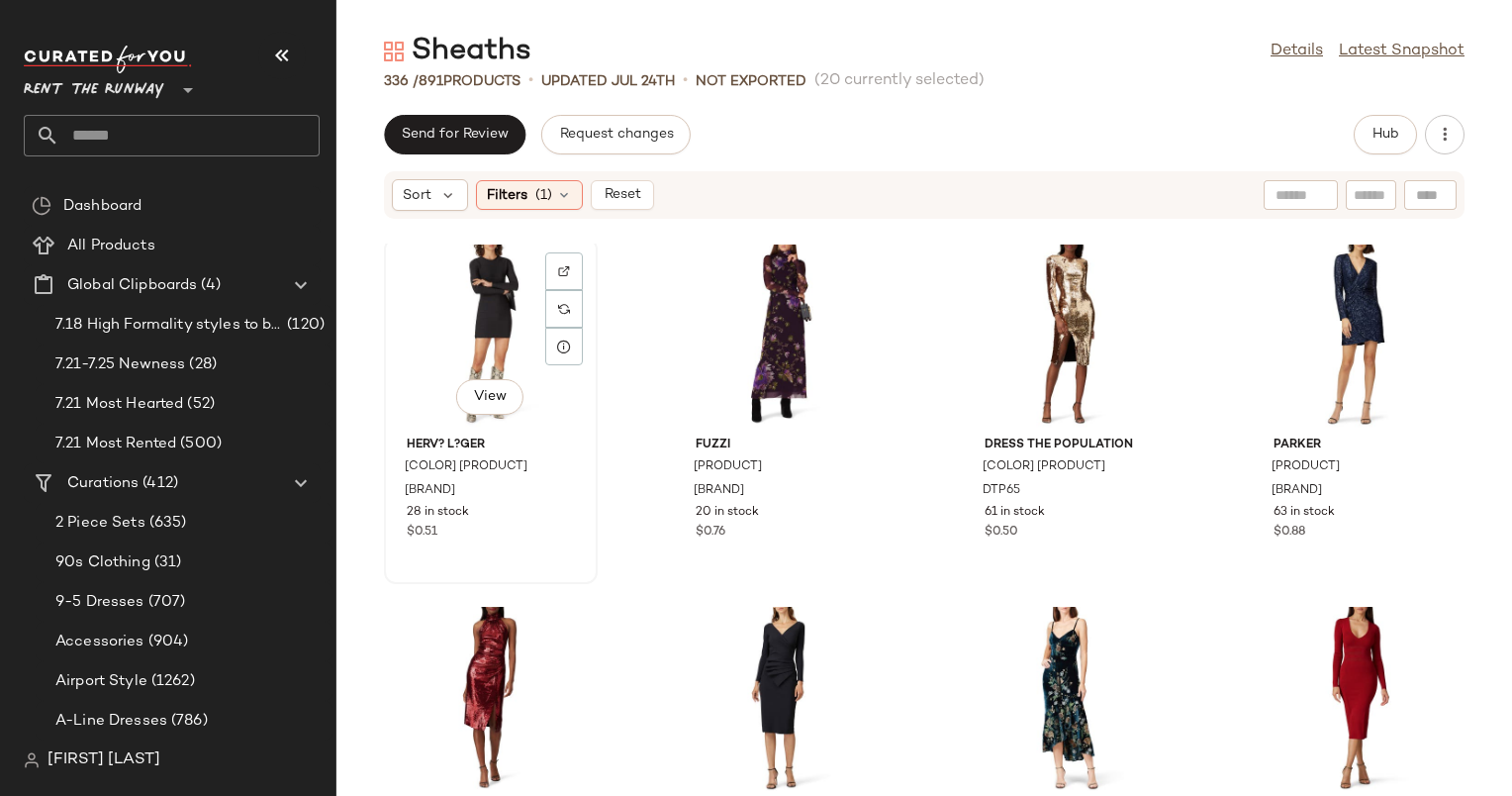click on "View" 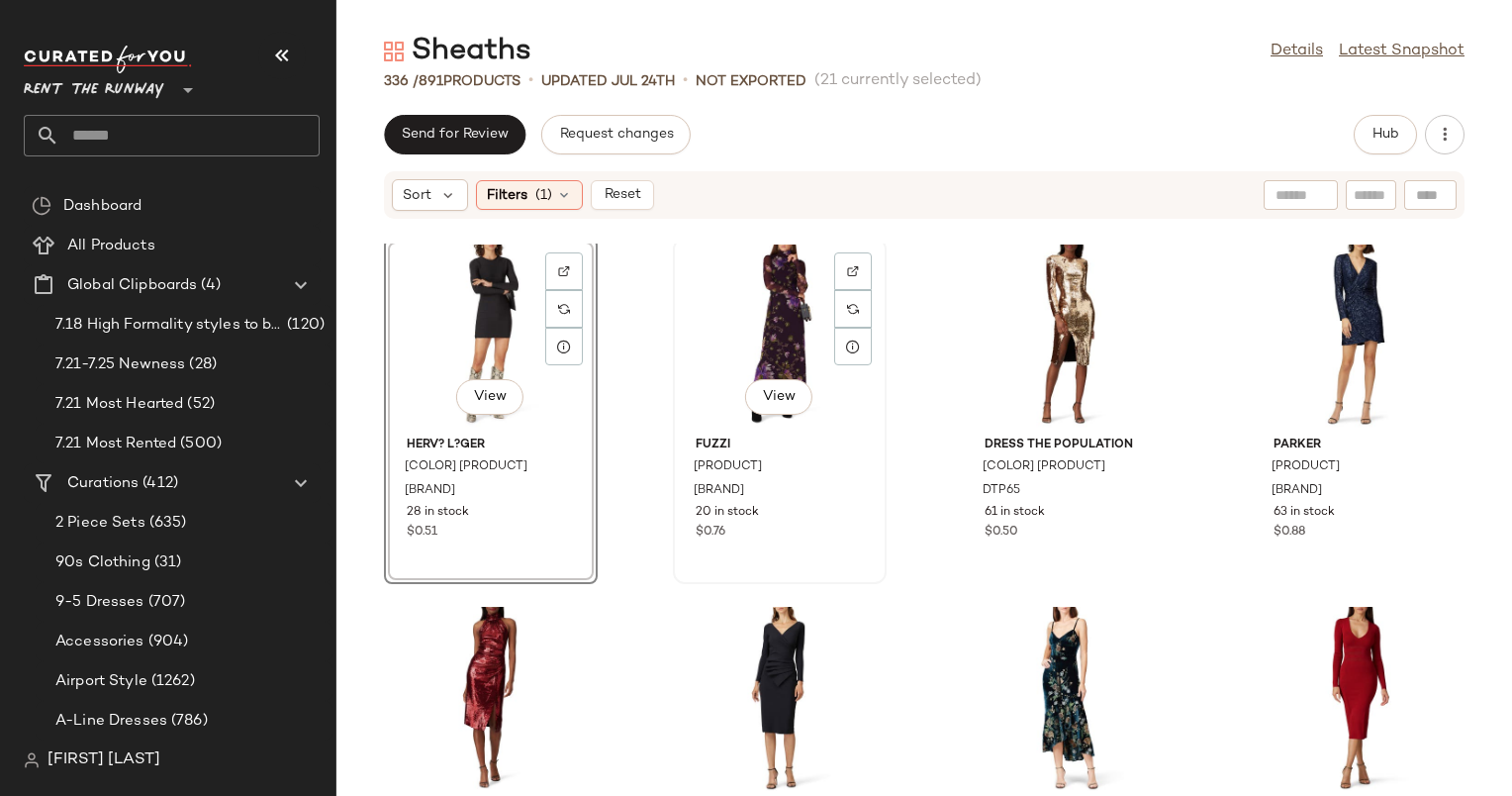 click on "View" 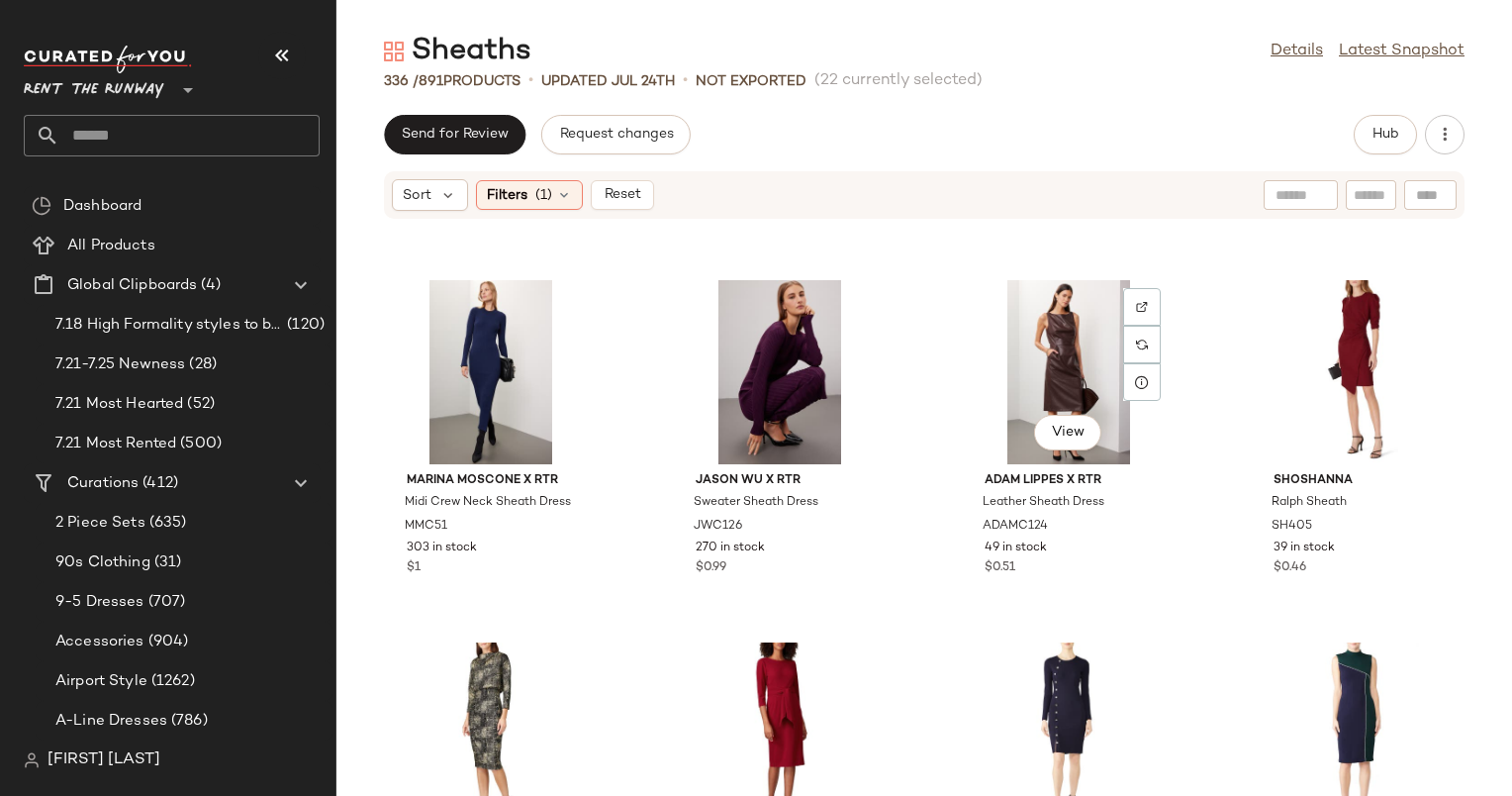 scroll, scrollTop: 28634, scrollLeft: 0, axis: vertical 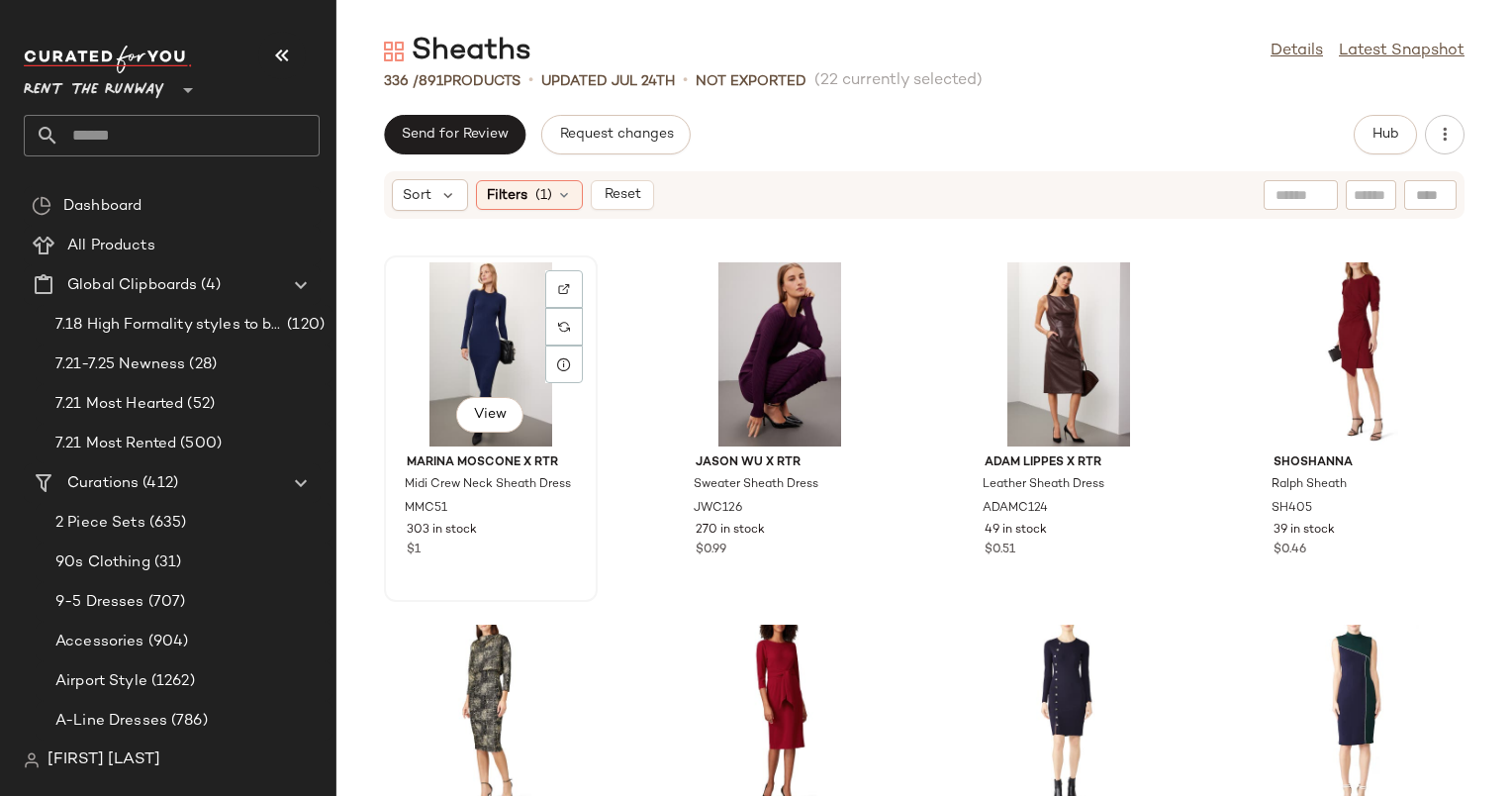 click on "View" 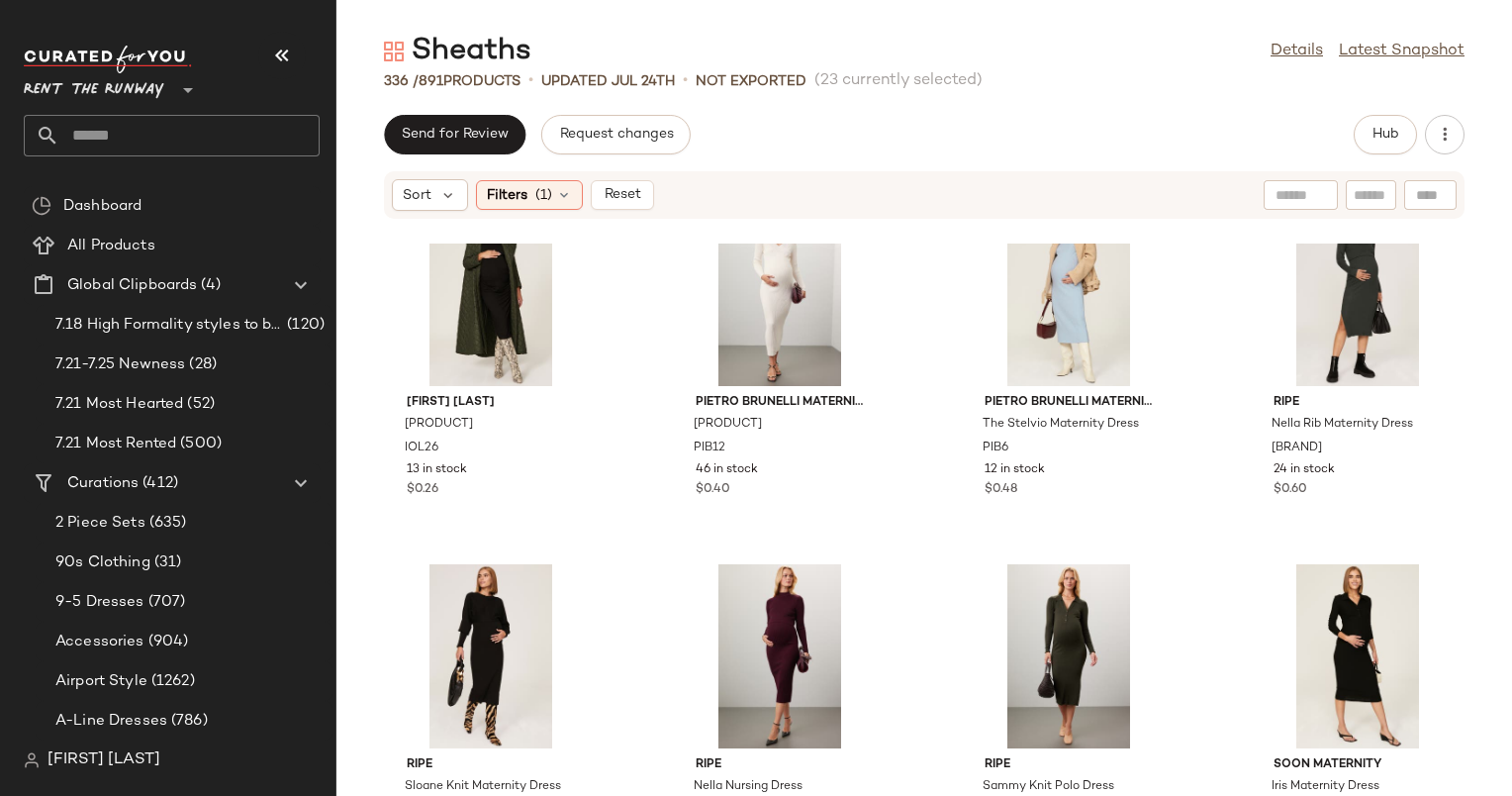 scroll, scrollTop: 29783, scrollLeft: 0, axis: vertical 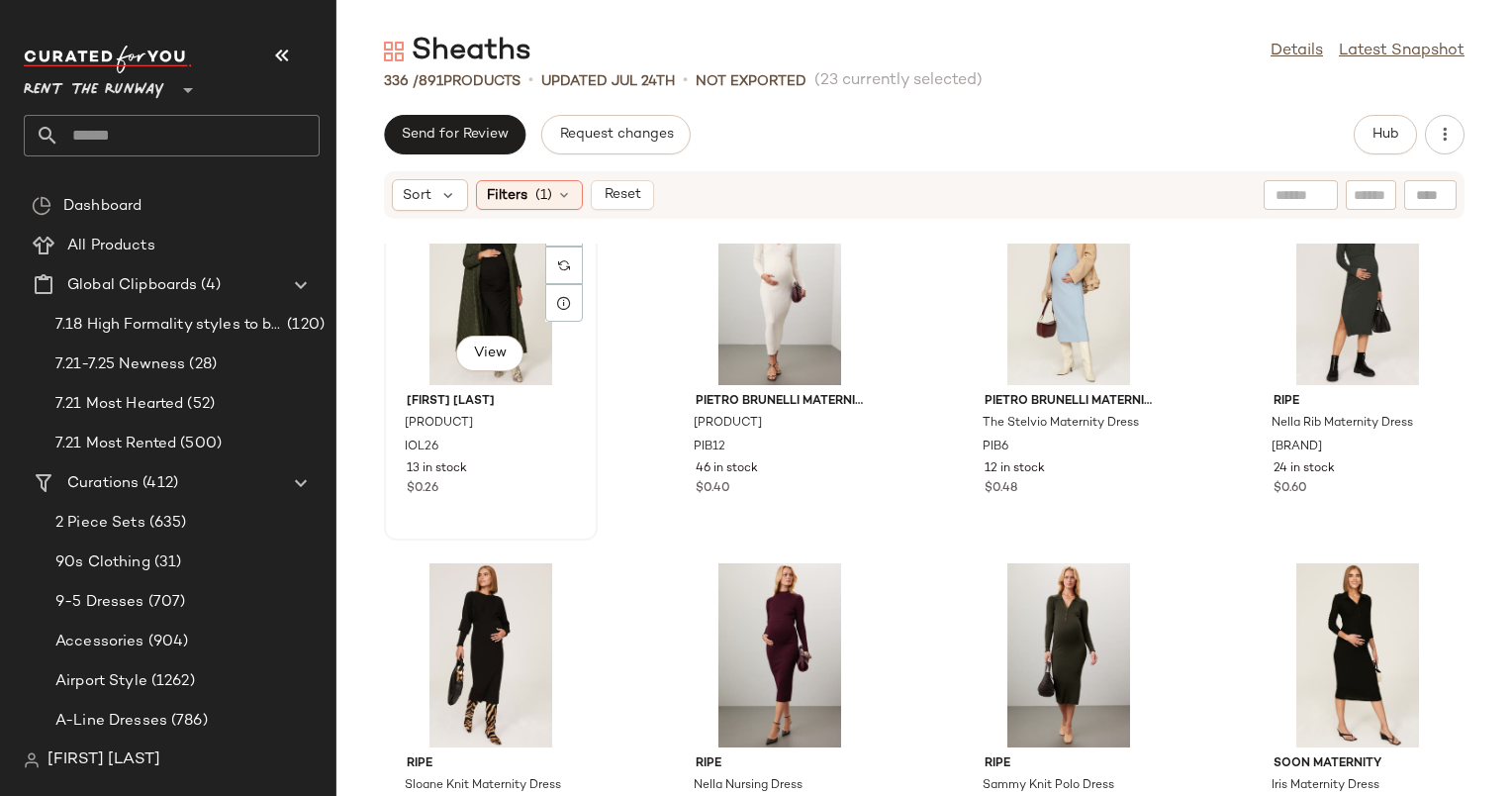click on "View" 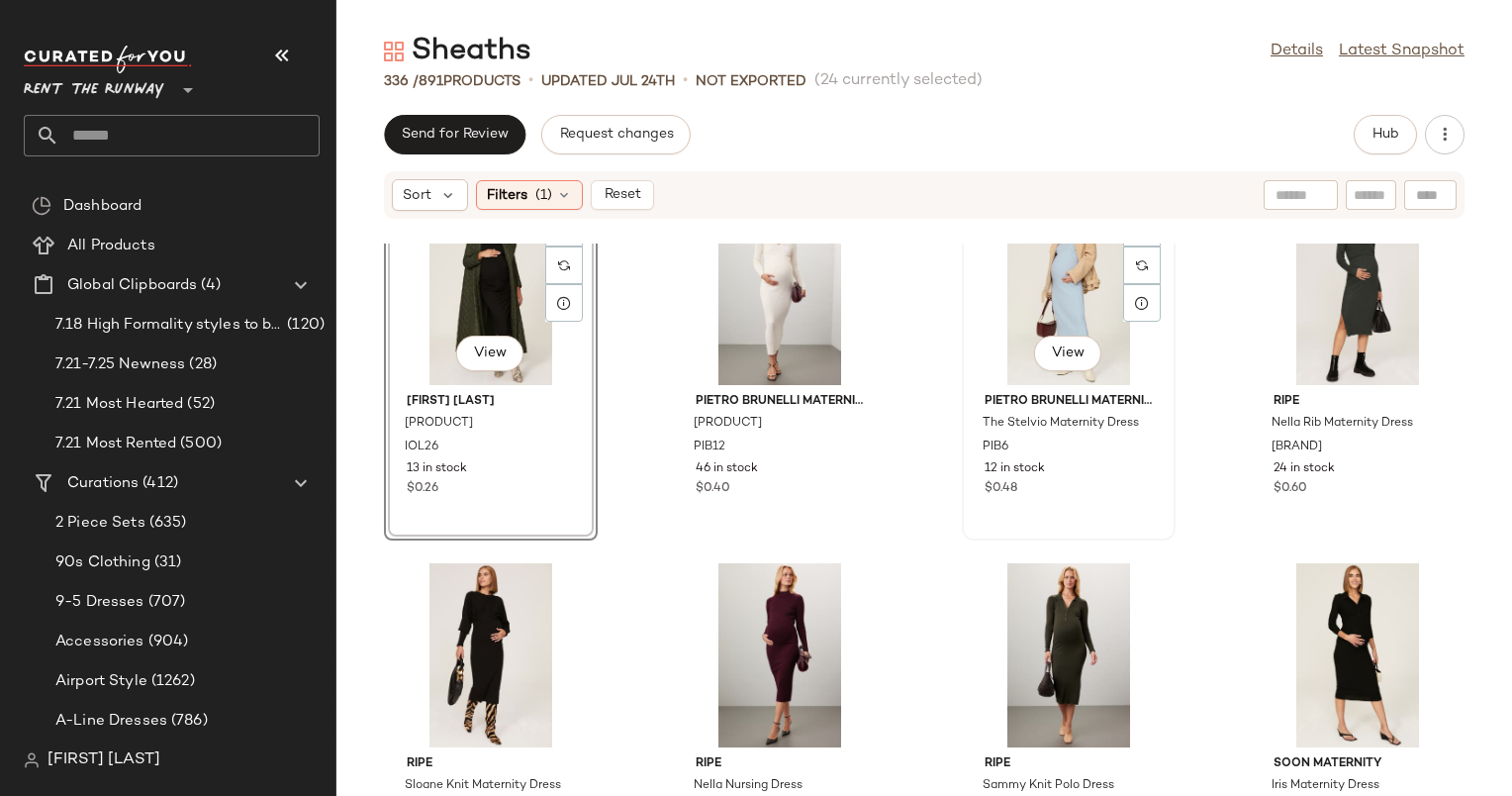 click on "View" 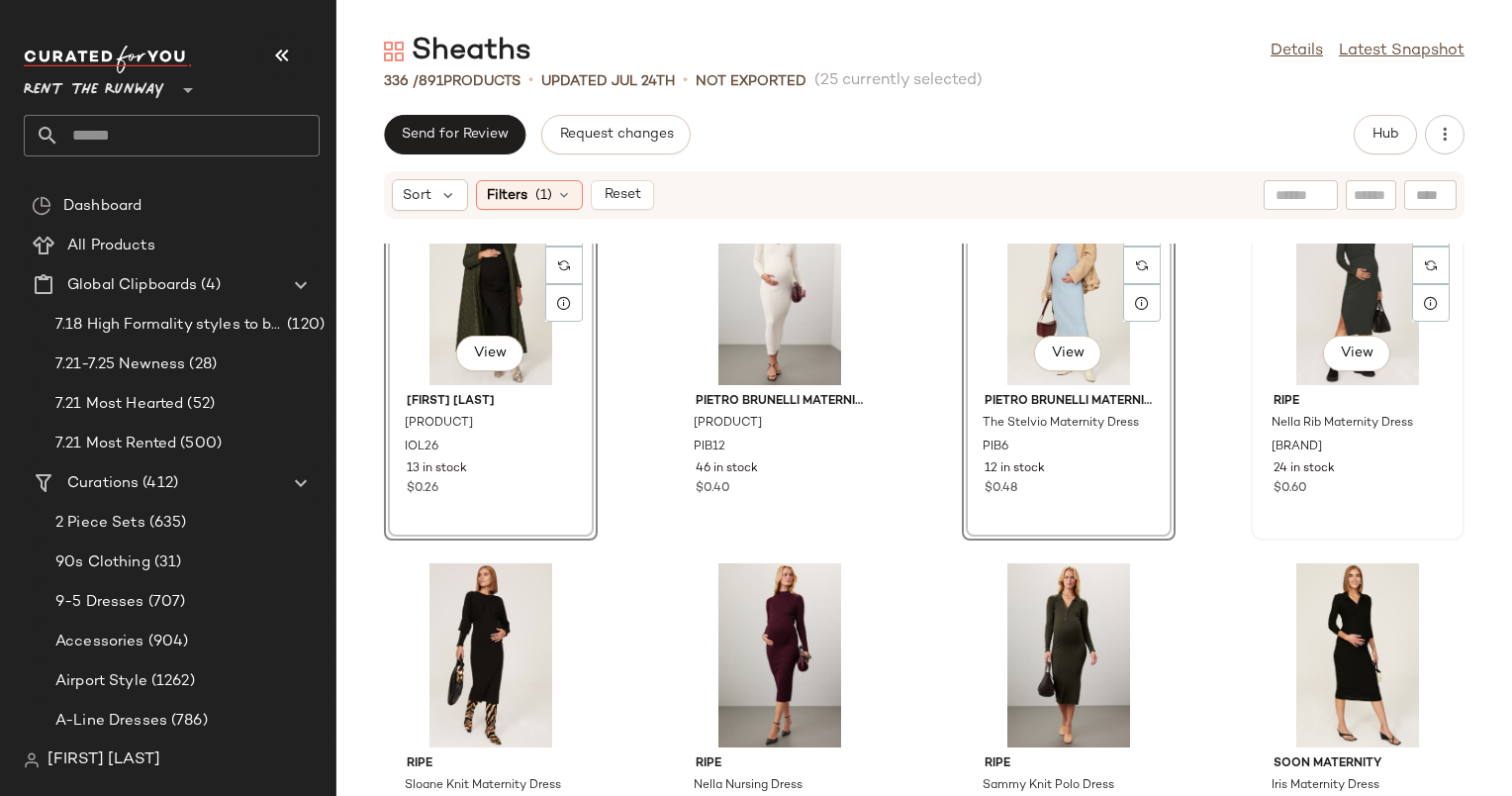 click on "View" 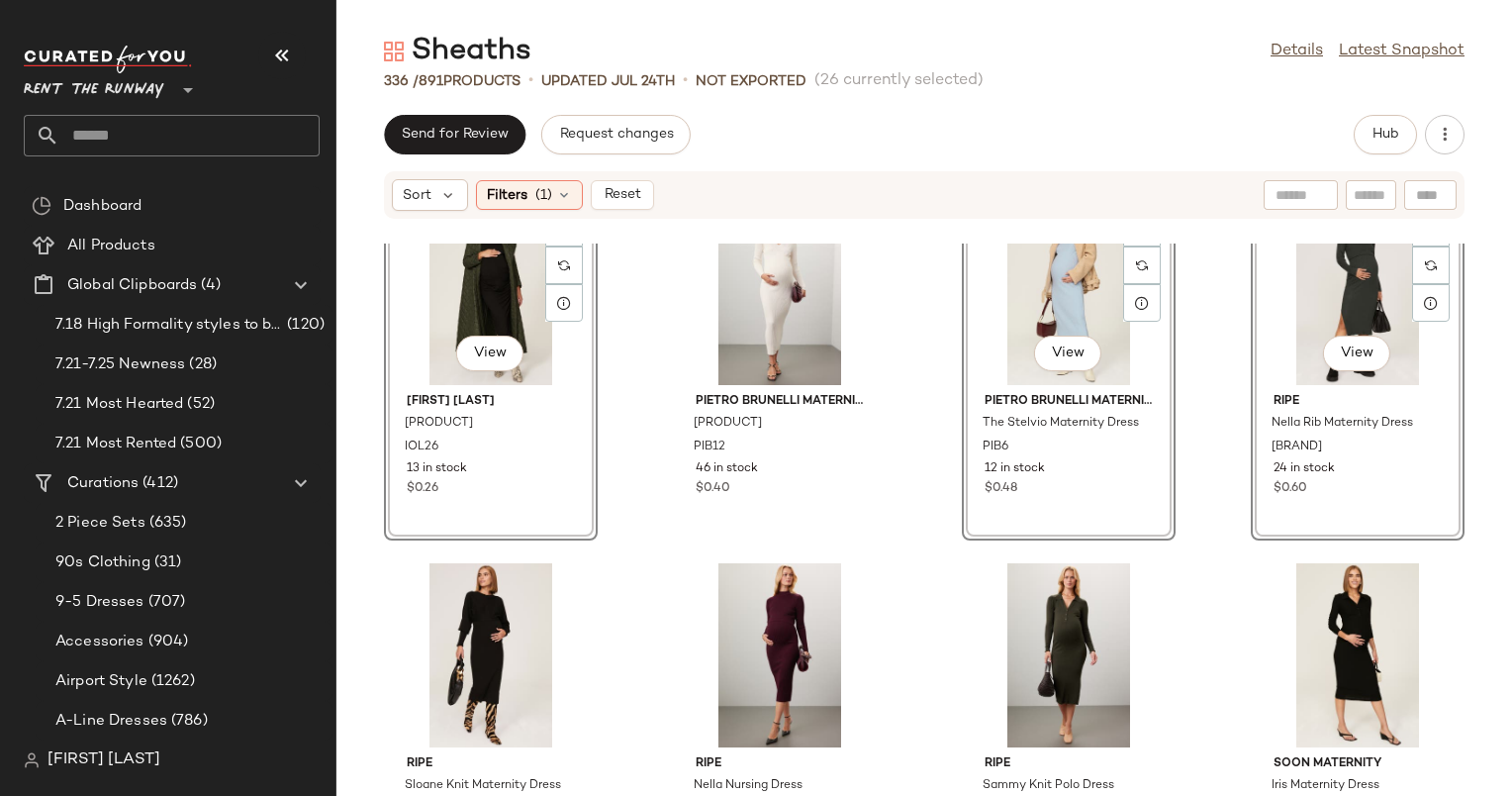 scroll, scrollTop: 29889, scrollLeft: 0, axis: vertical 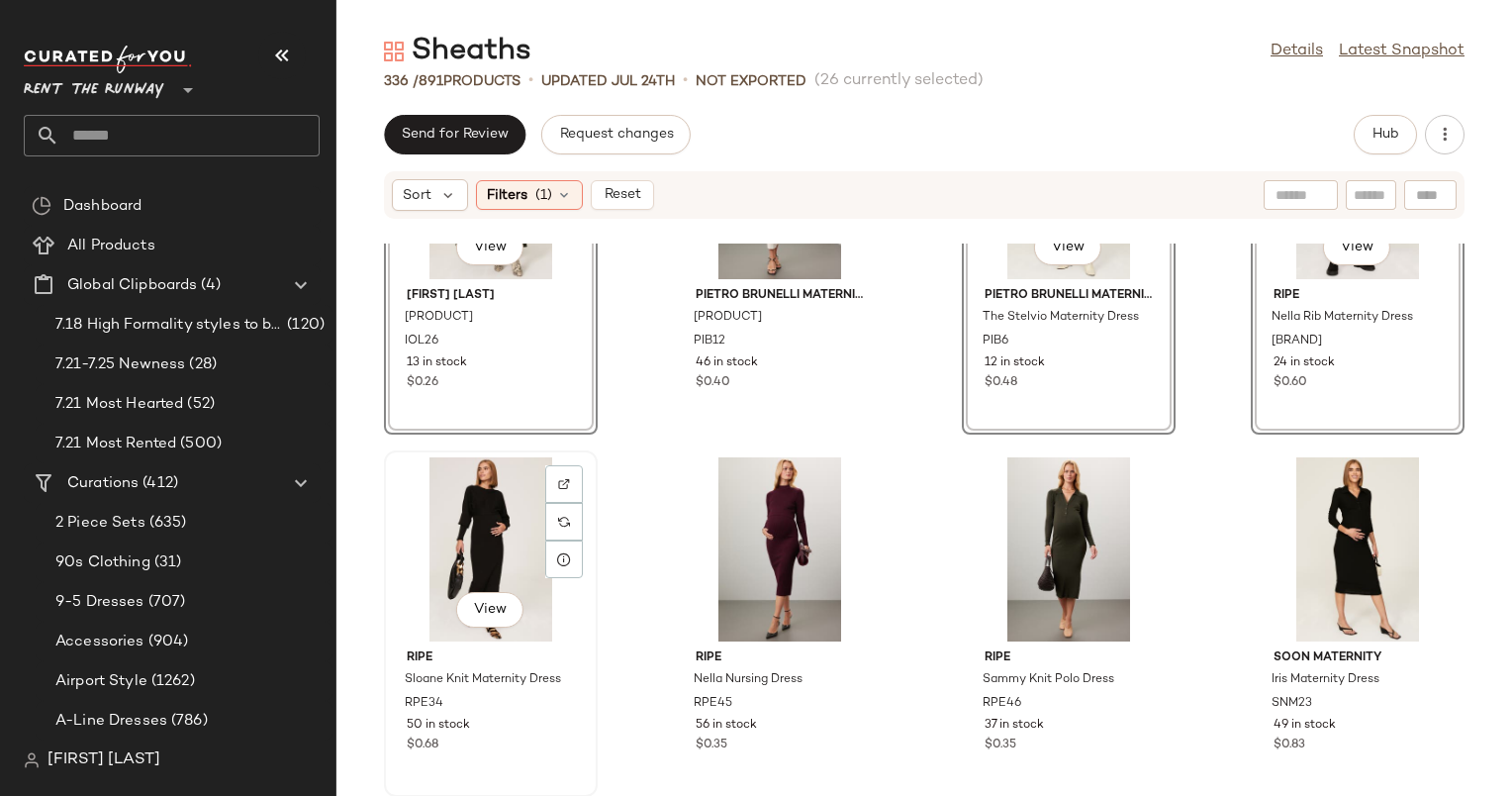 click on "View" 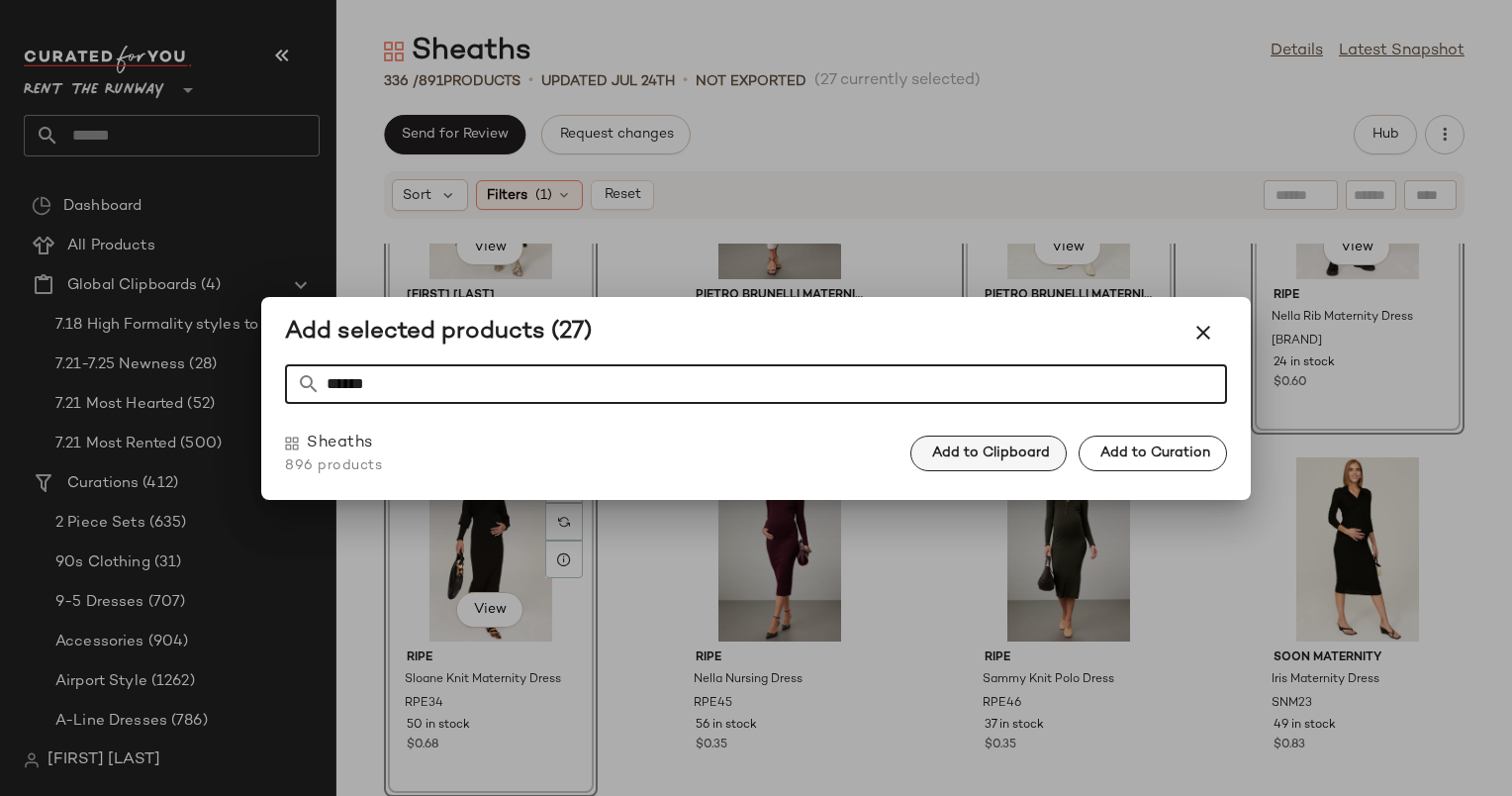 type on "******" 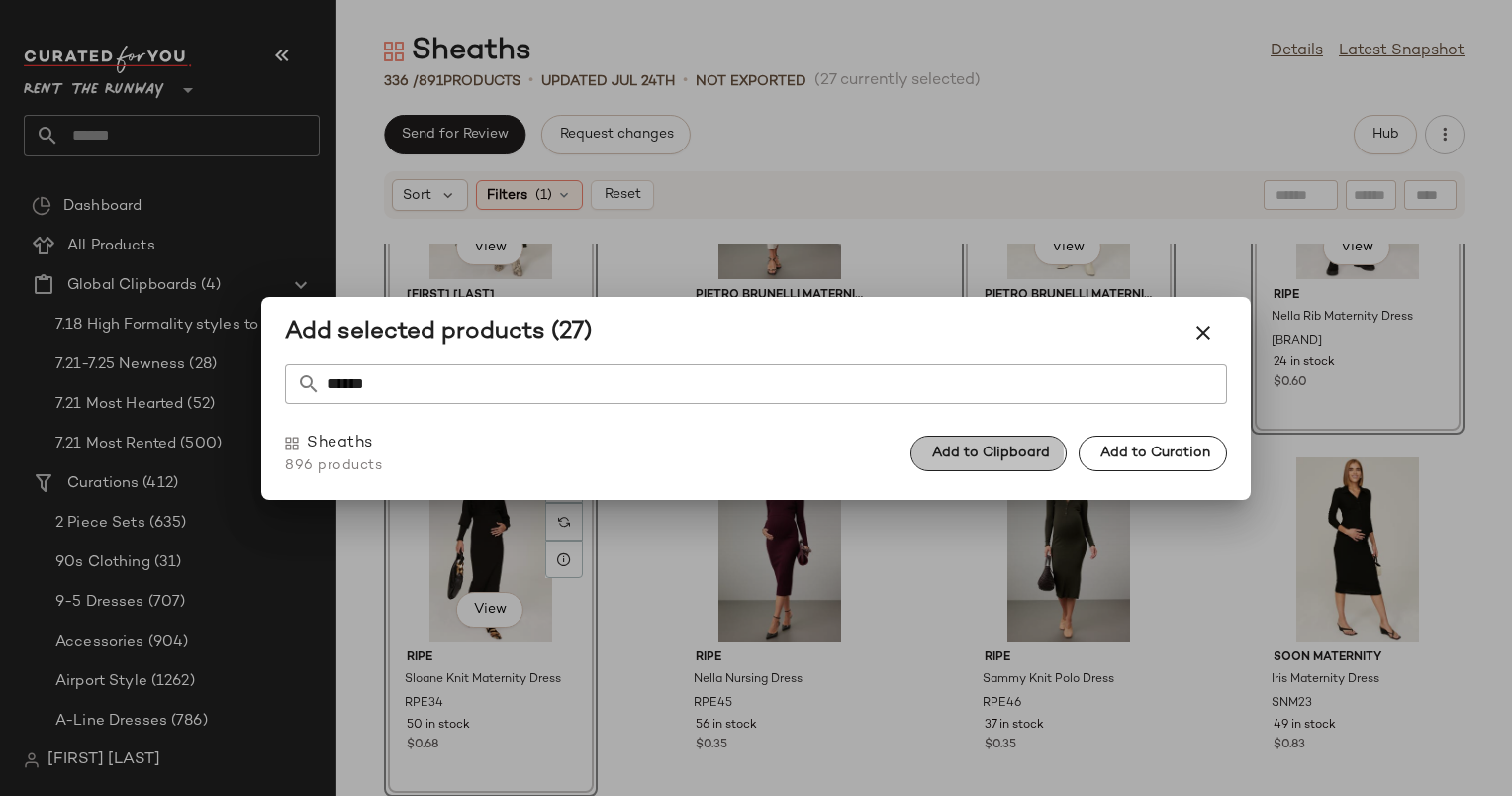 click on "Add to Clipboard" 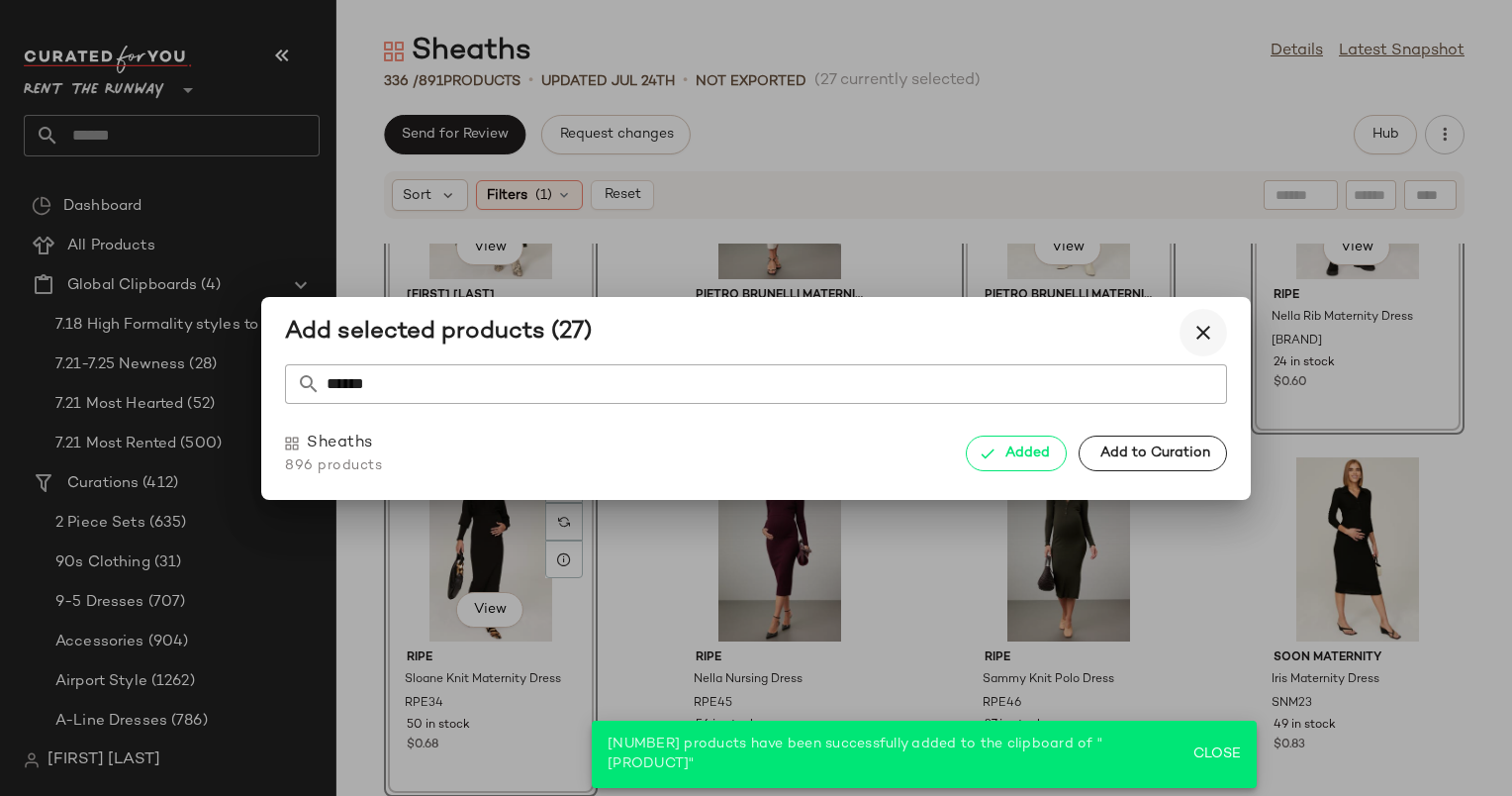 click at bounding box center (1203, 333) 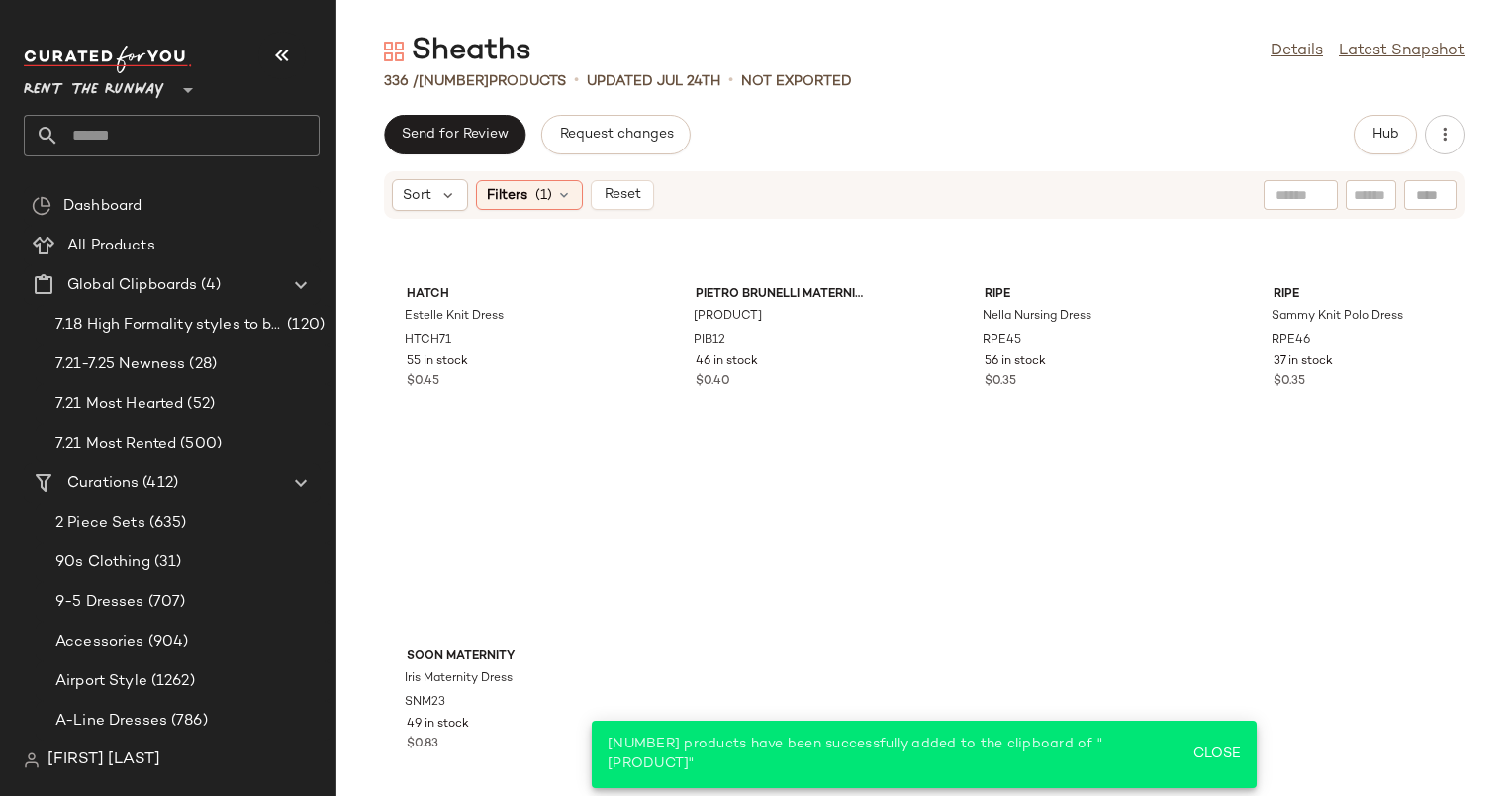 scroll, scrollTop: 27714, scrollLeft: 0, axis: vertical 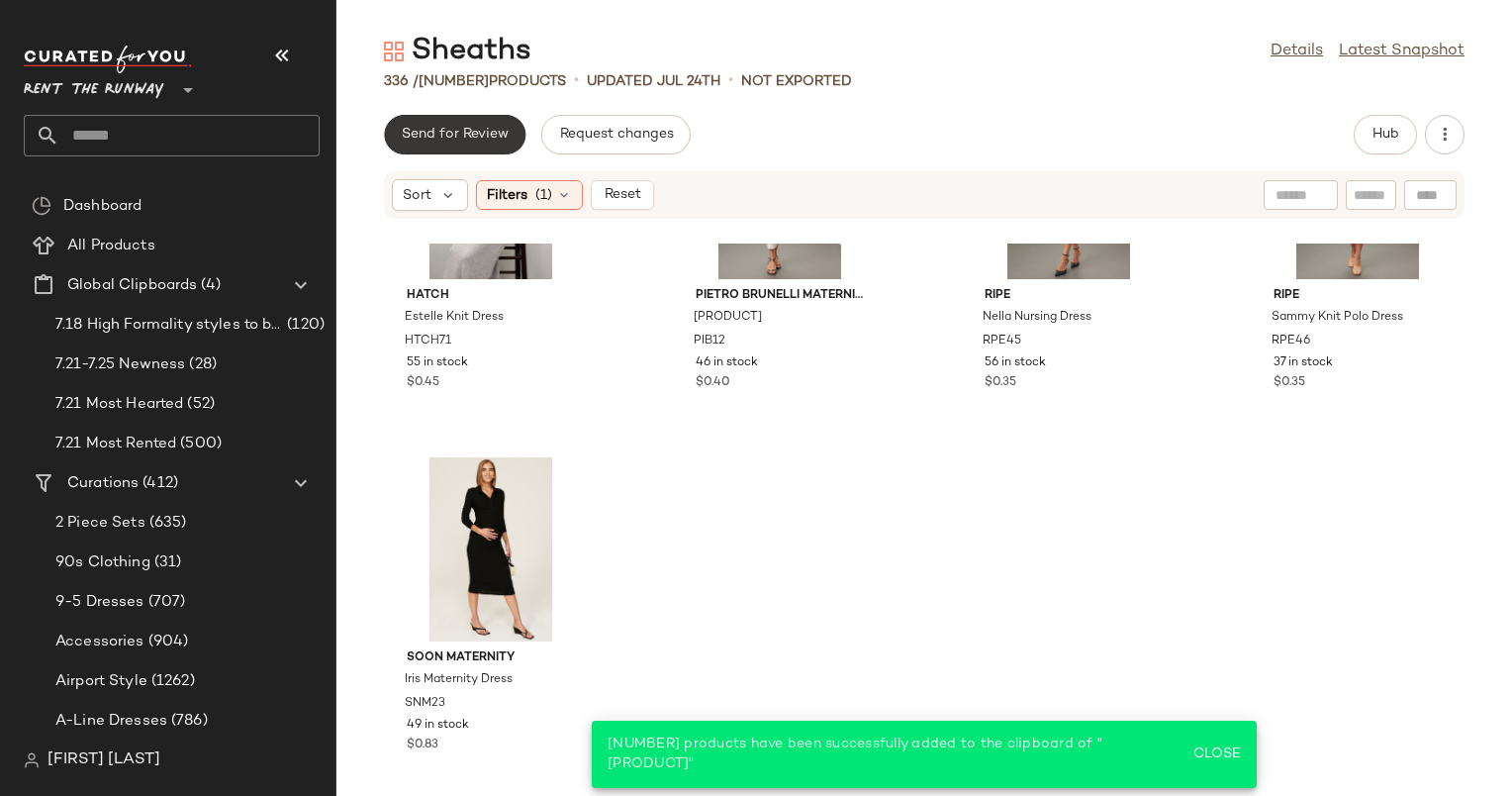 click on "Send for Review" 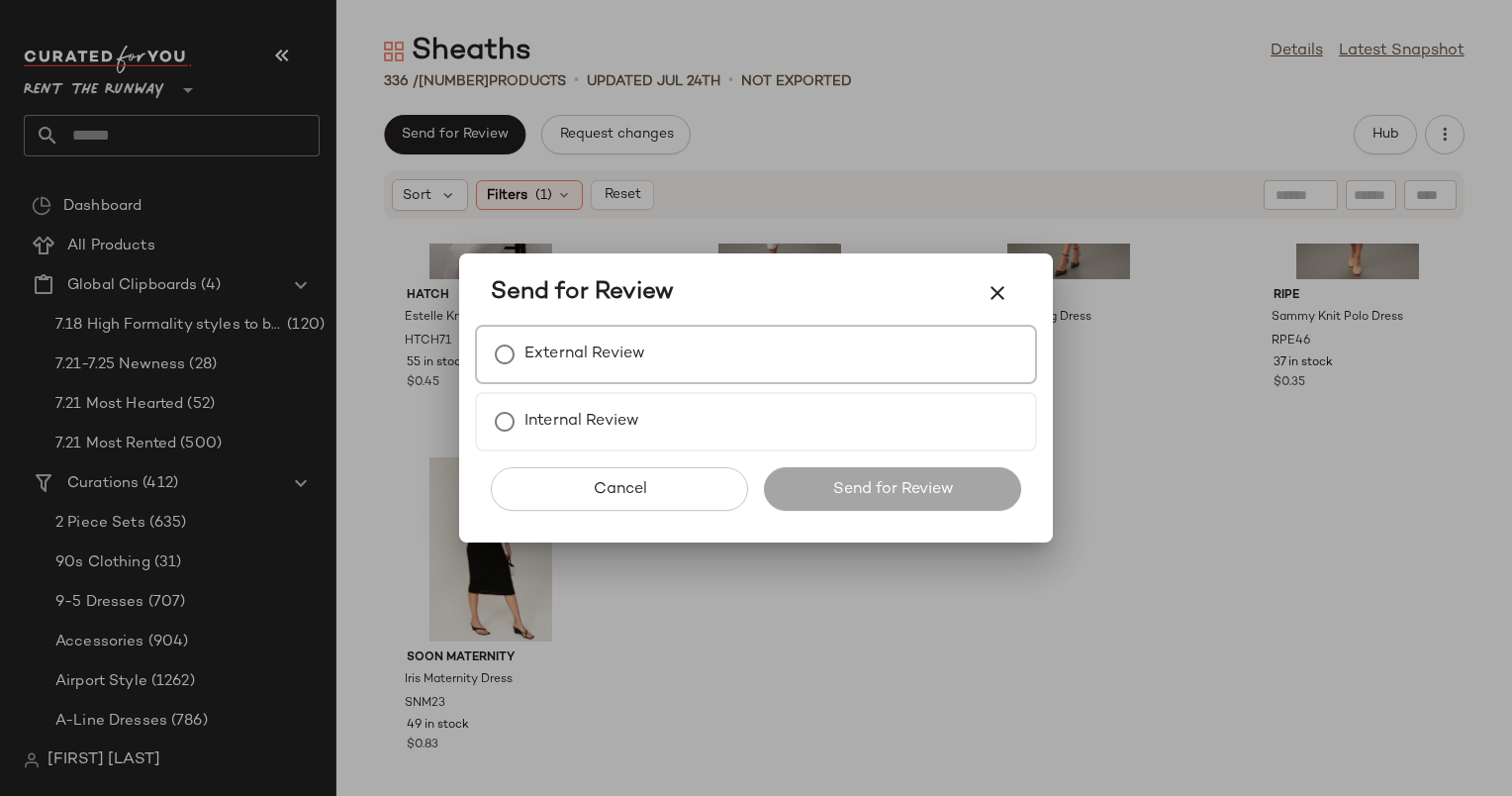 click on "External Review" at bounding box center [585, 354] 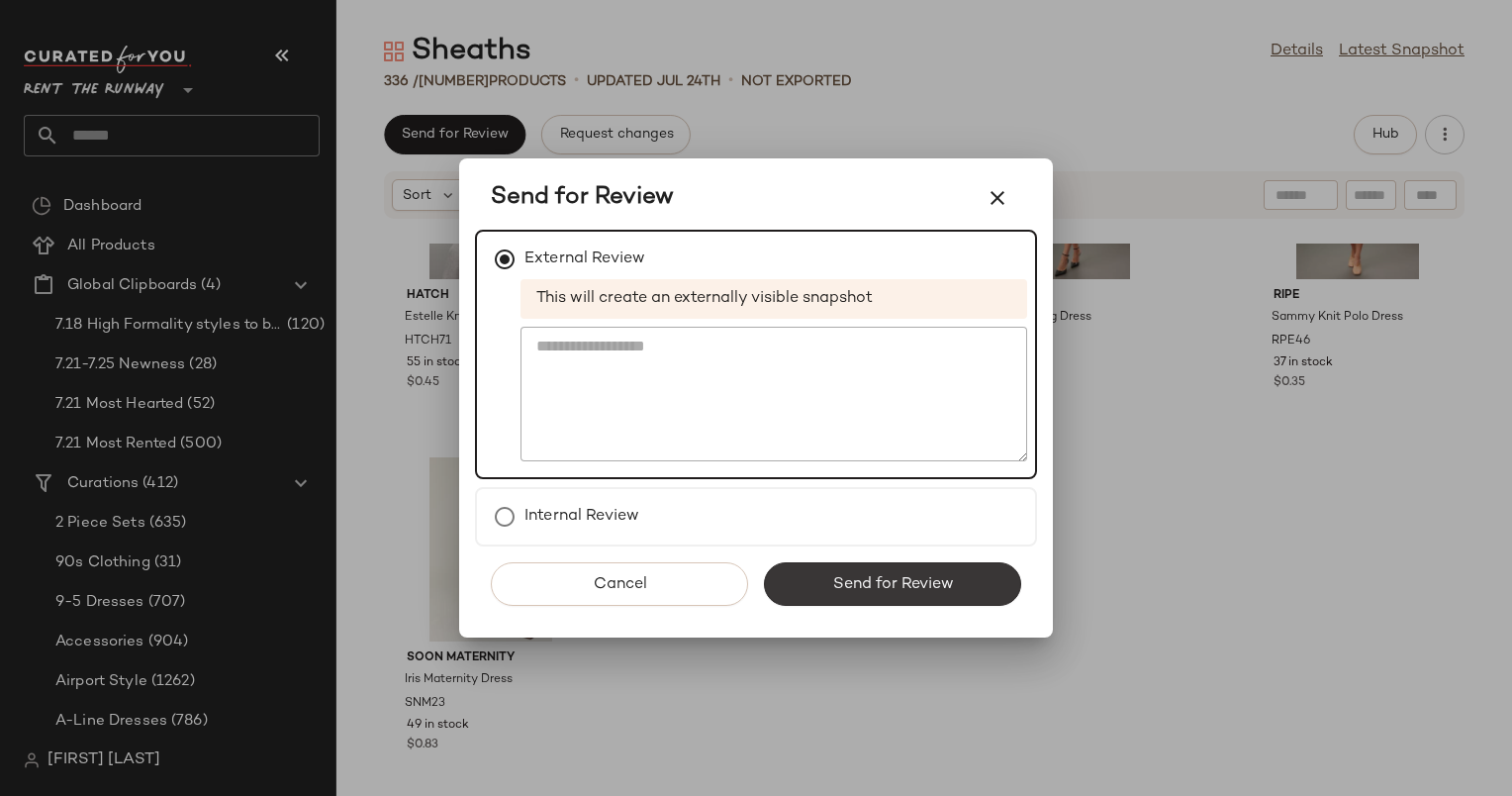 click on "Send for Review" 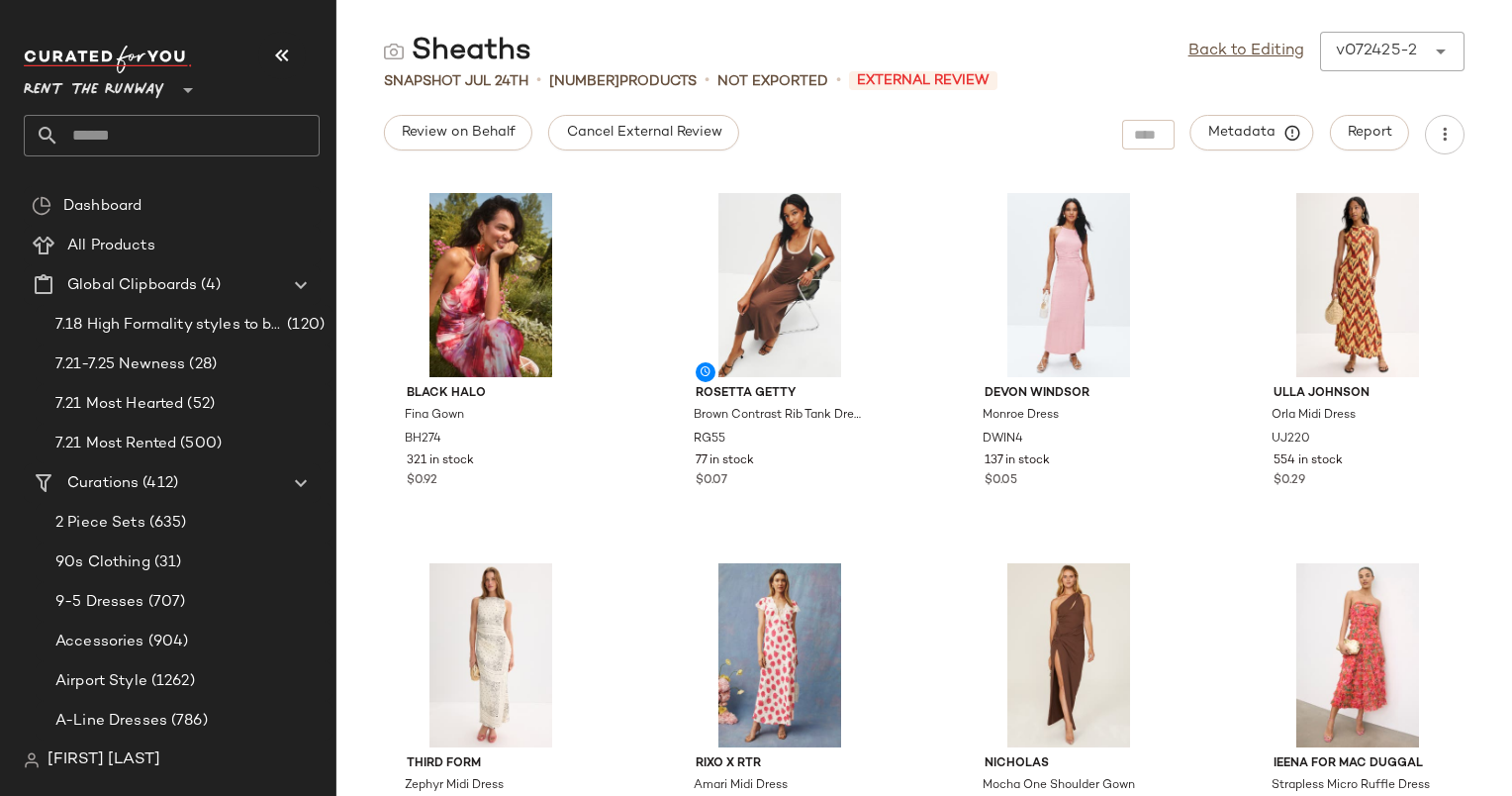 click on "[PRODUCT]  Back to Editing  v[VERSION]" 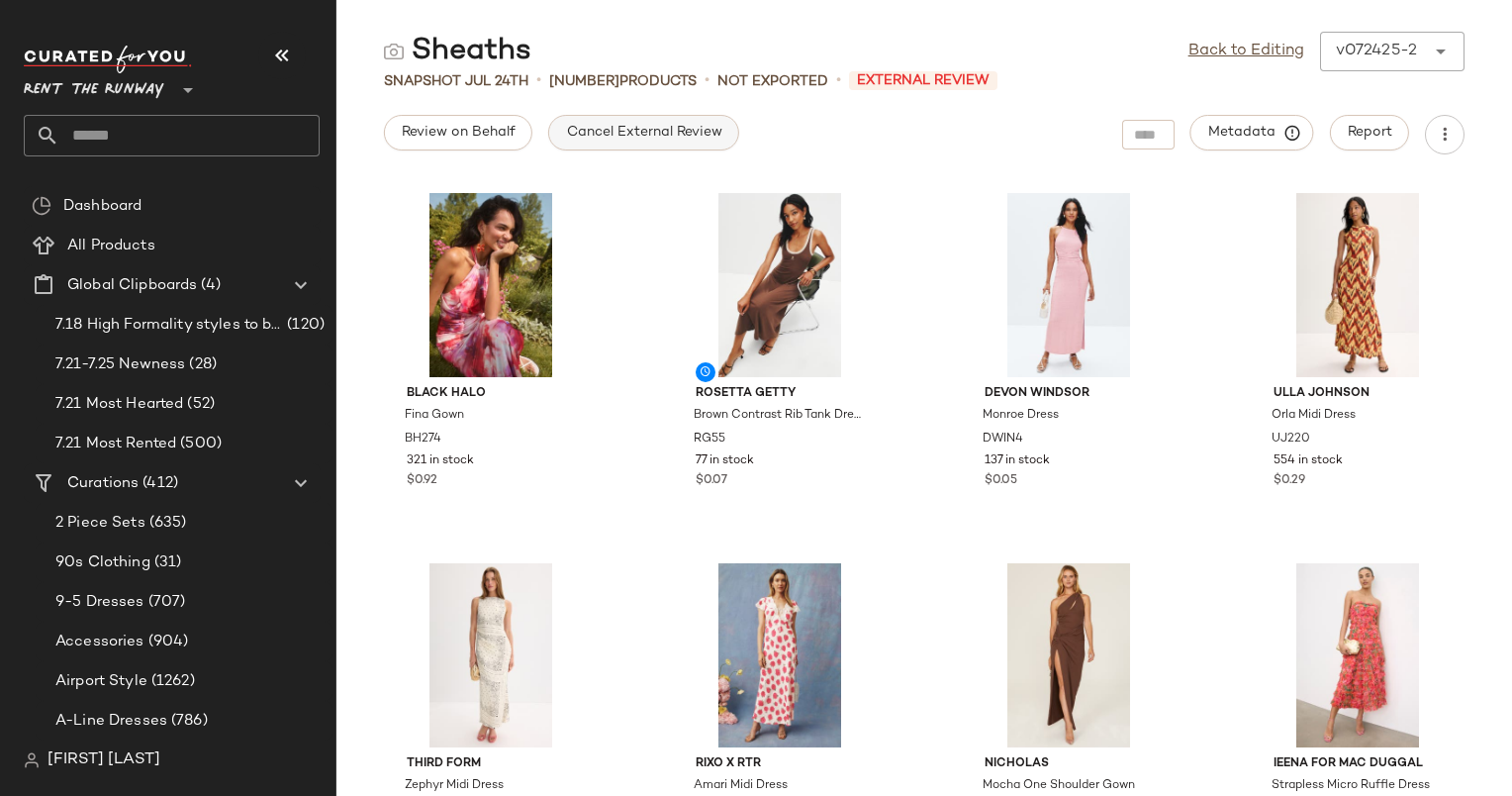 click on "Cancel External Review" at bounding box center (643, 133) 